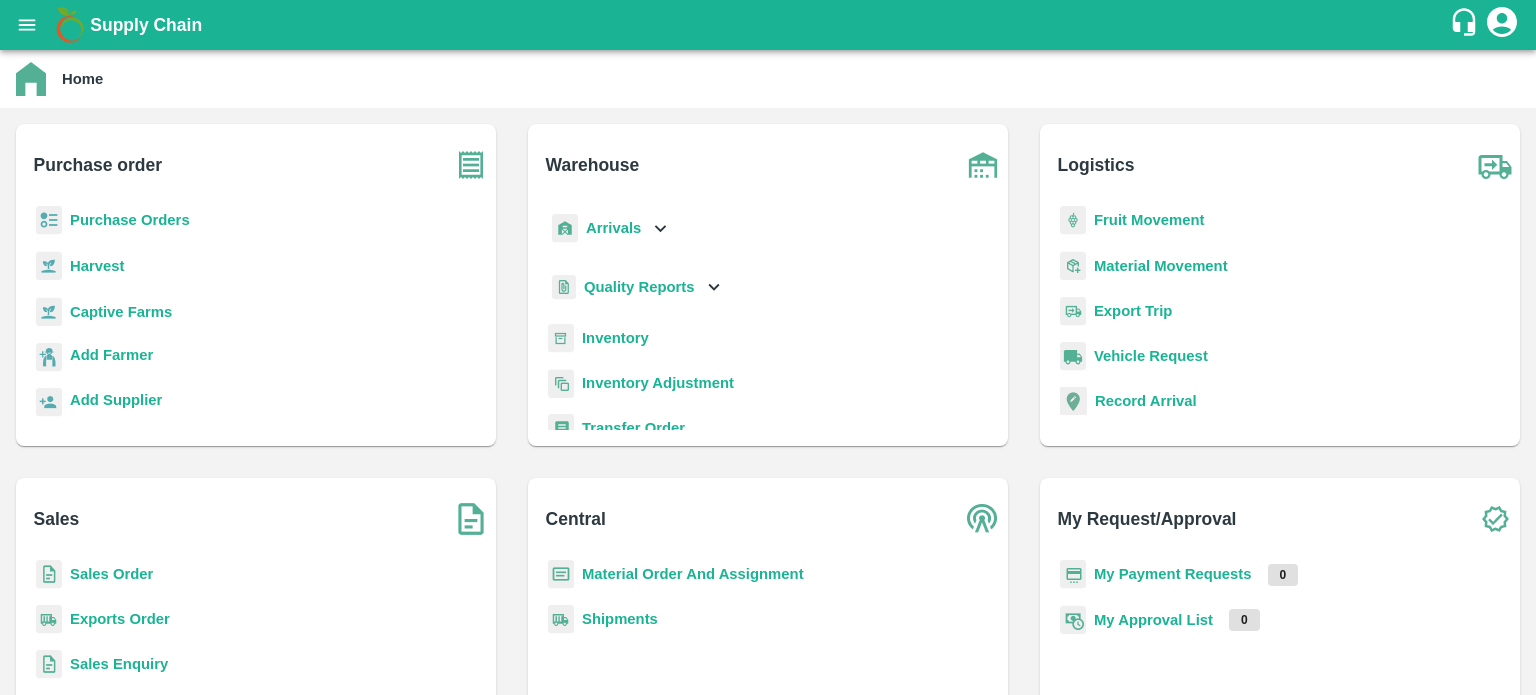scroll, scrollTop: 0, scrollLeft: 0, axis: both 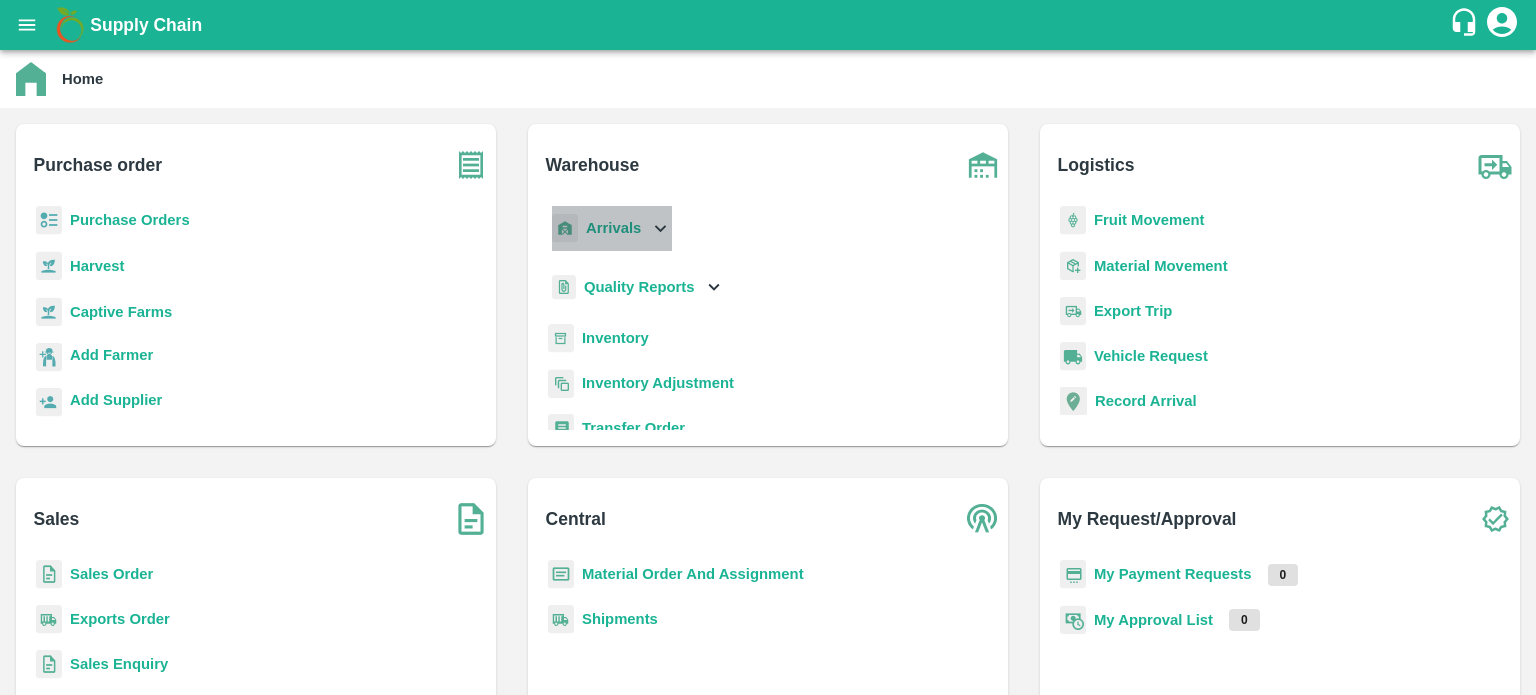 click 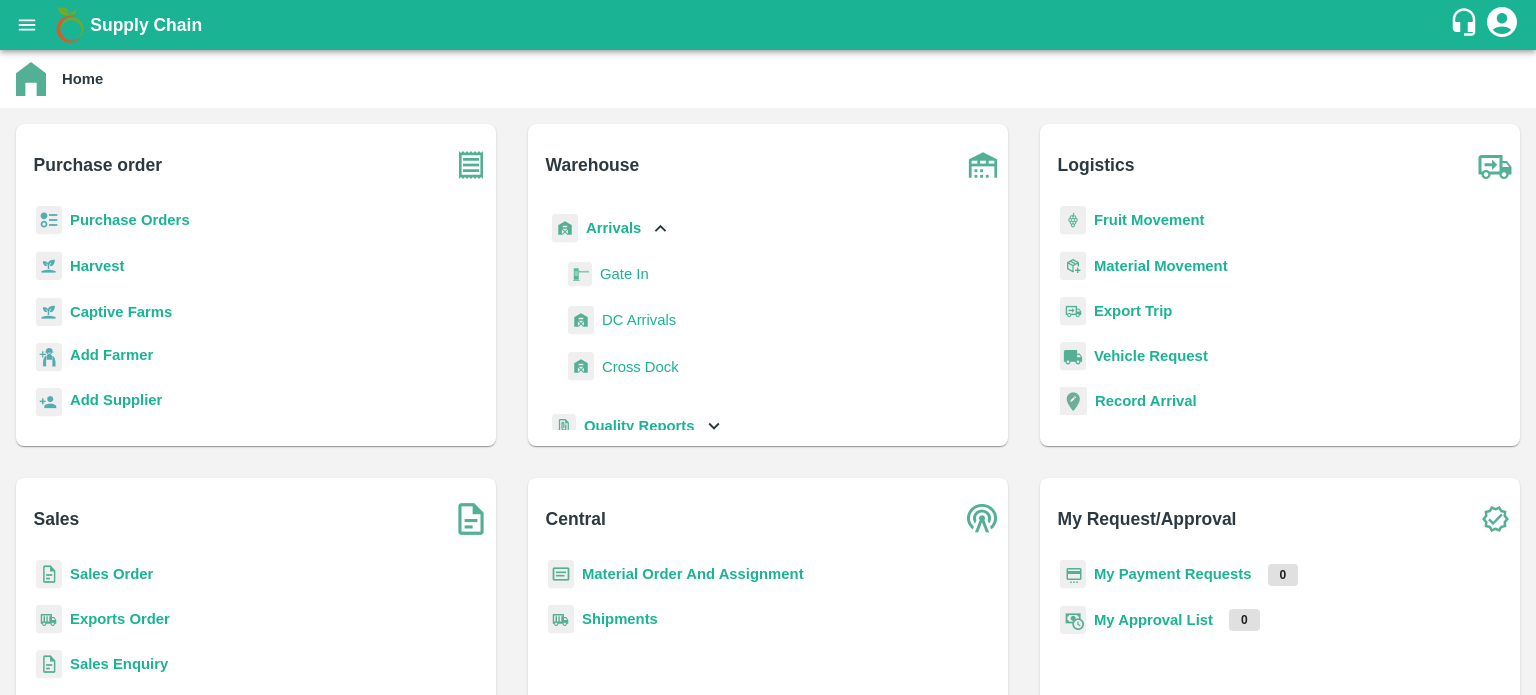 click on "DC Arrivals" at bounding box center [639, 320] 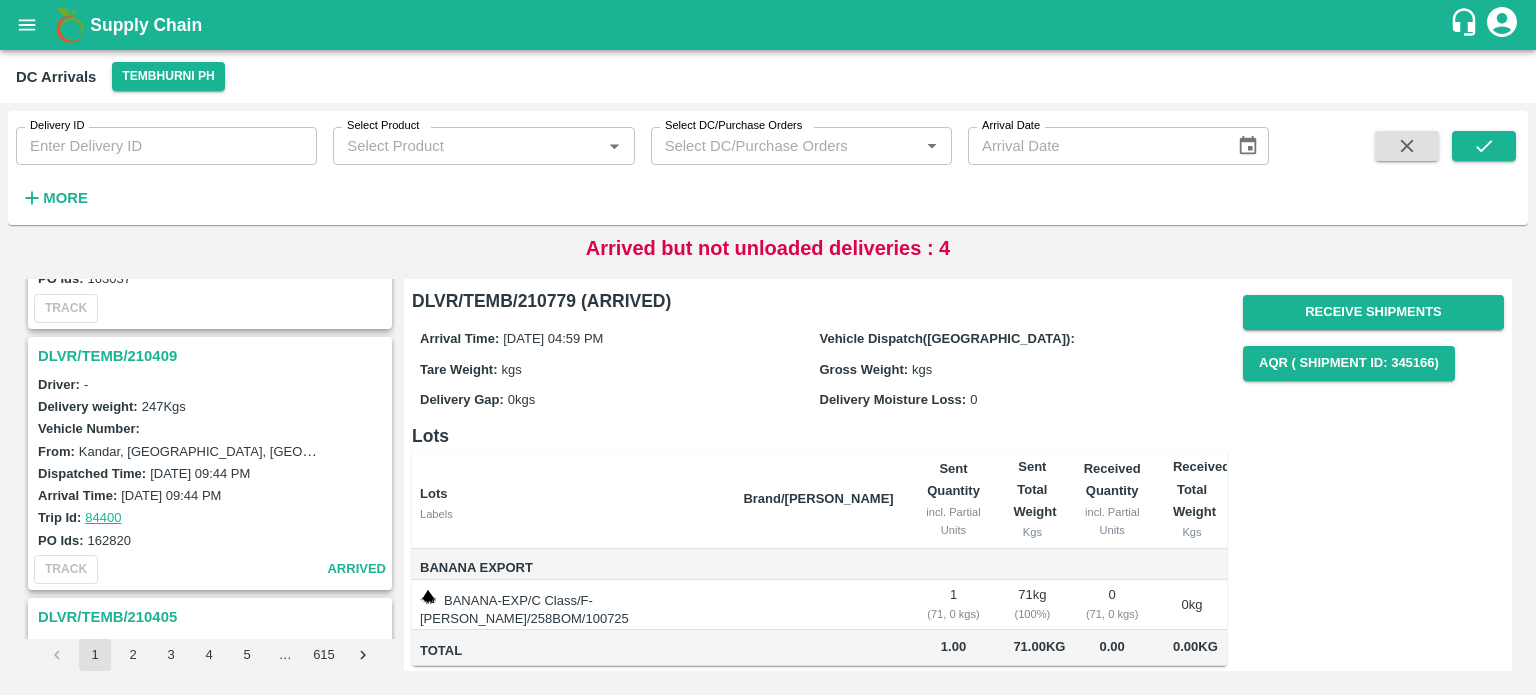 scroll, scrollTop: 1518, scrollLeft: 0, axis: vertical 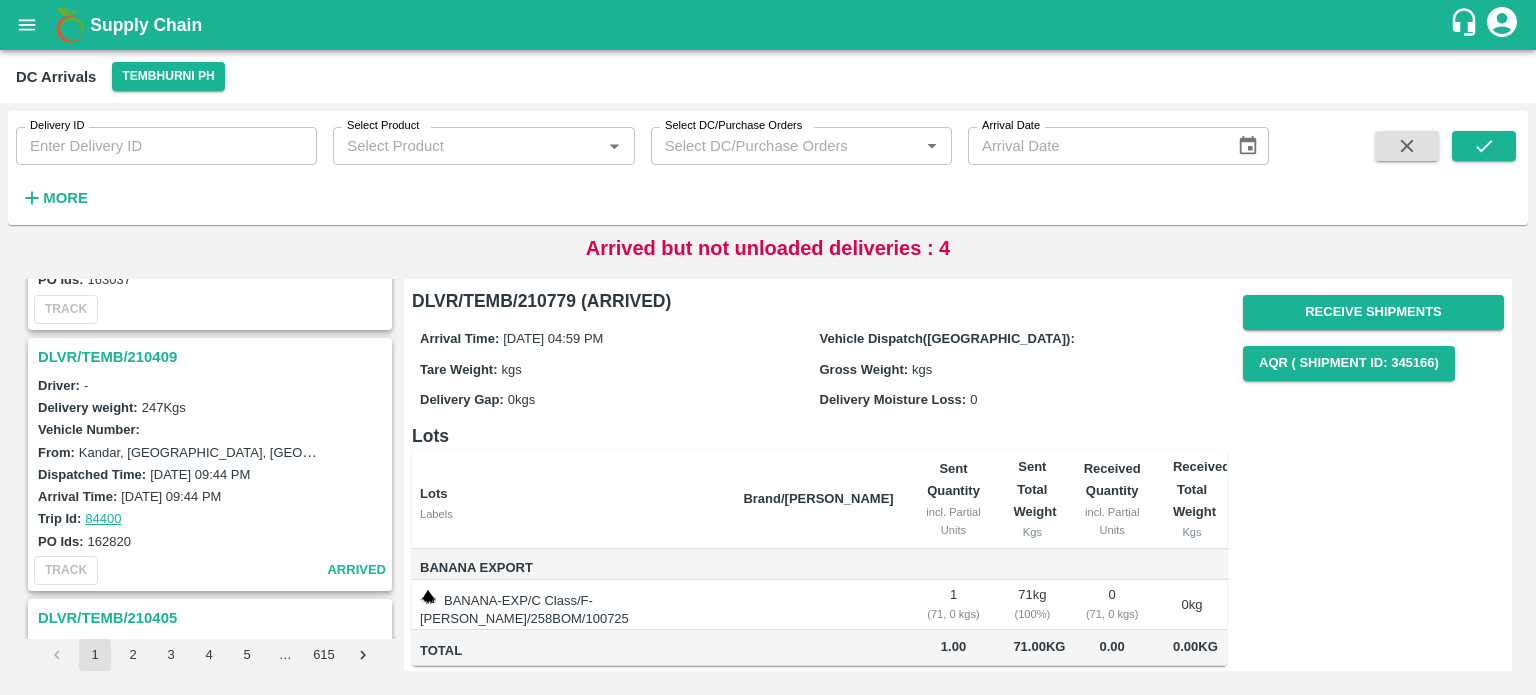 click on "DLVR/TEMB/210409" at bounding box center (213, 357) 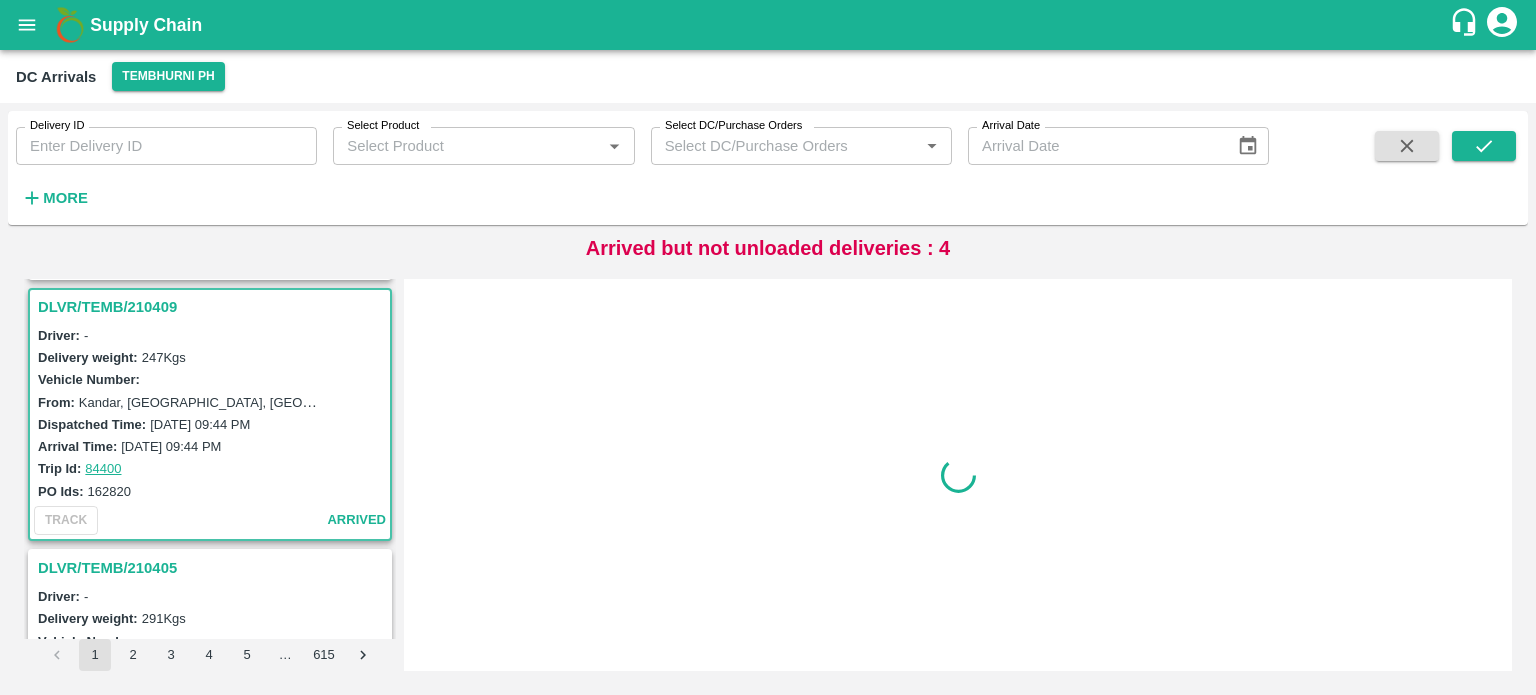 scroll, scrollTop: 1569, scrollLeft: 0, axis: vertical 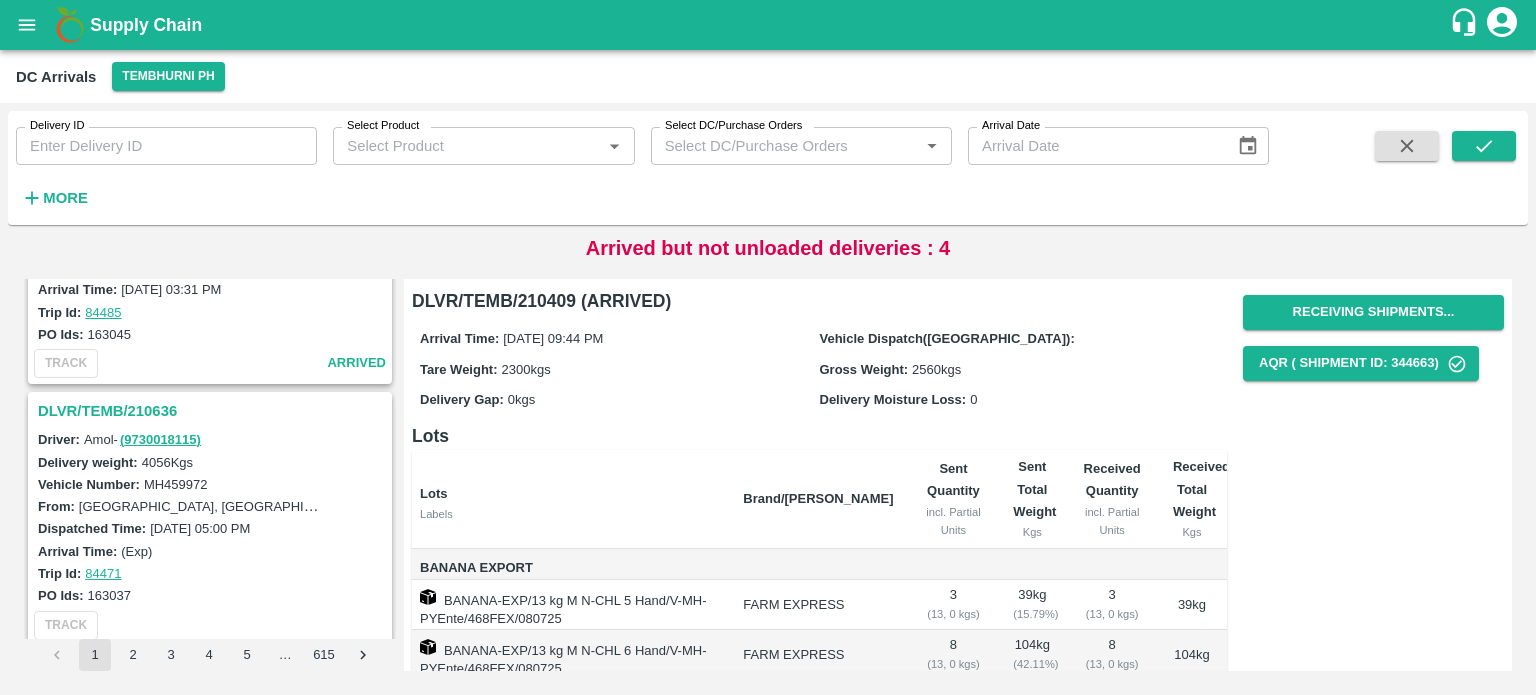 click on "DLVR/TEMB/210636" at bounding box center (213, 411) 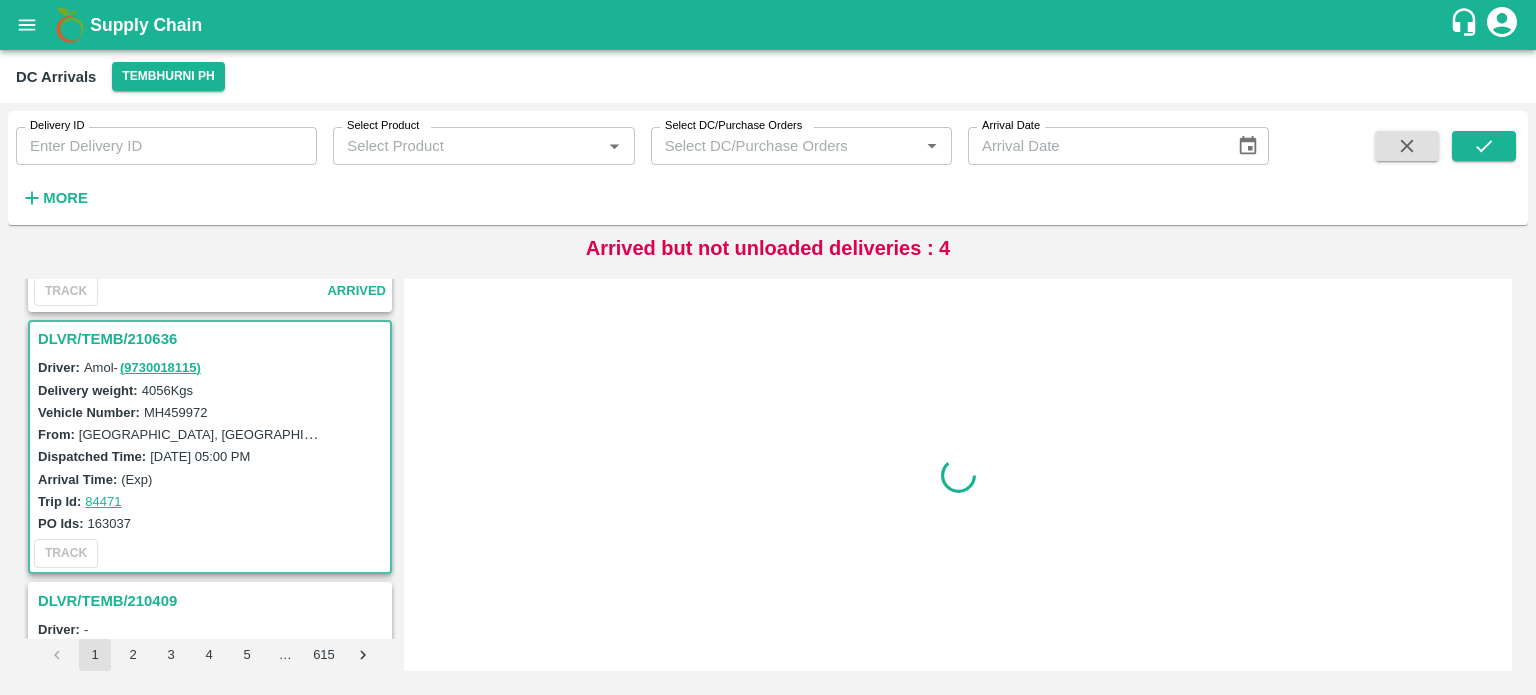 scroll, scrollTop: 1308, scrollLeft: 0, axis: vertical 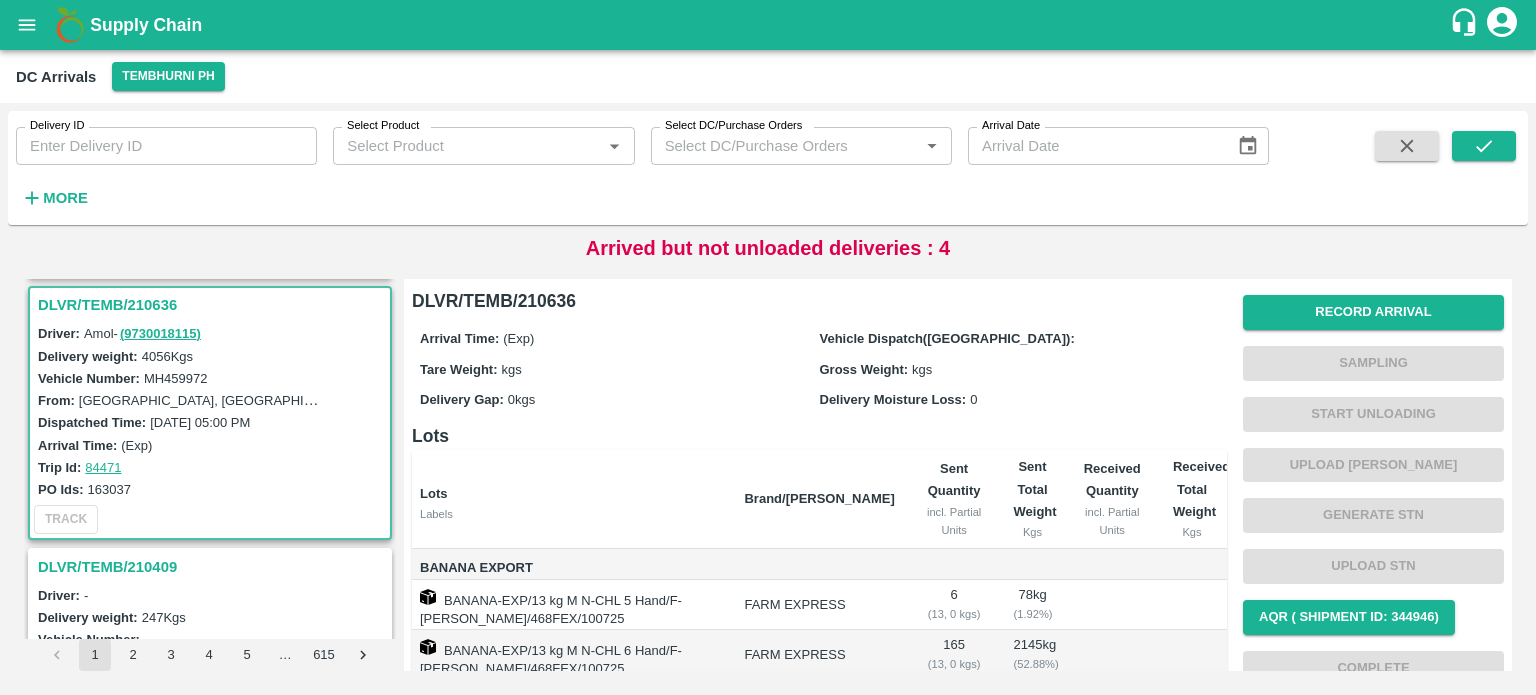 click on "MH459972" at bounding box center [176, 378] 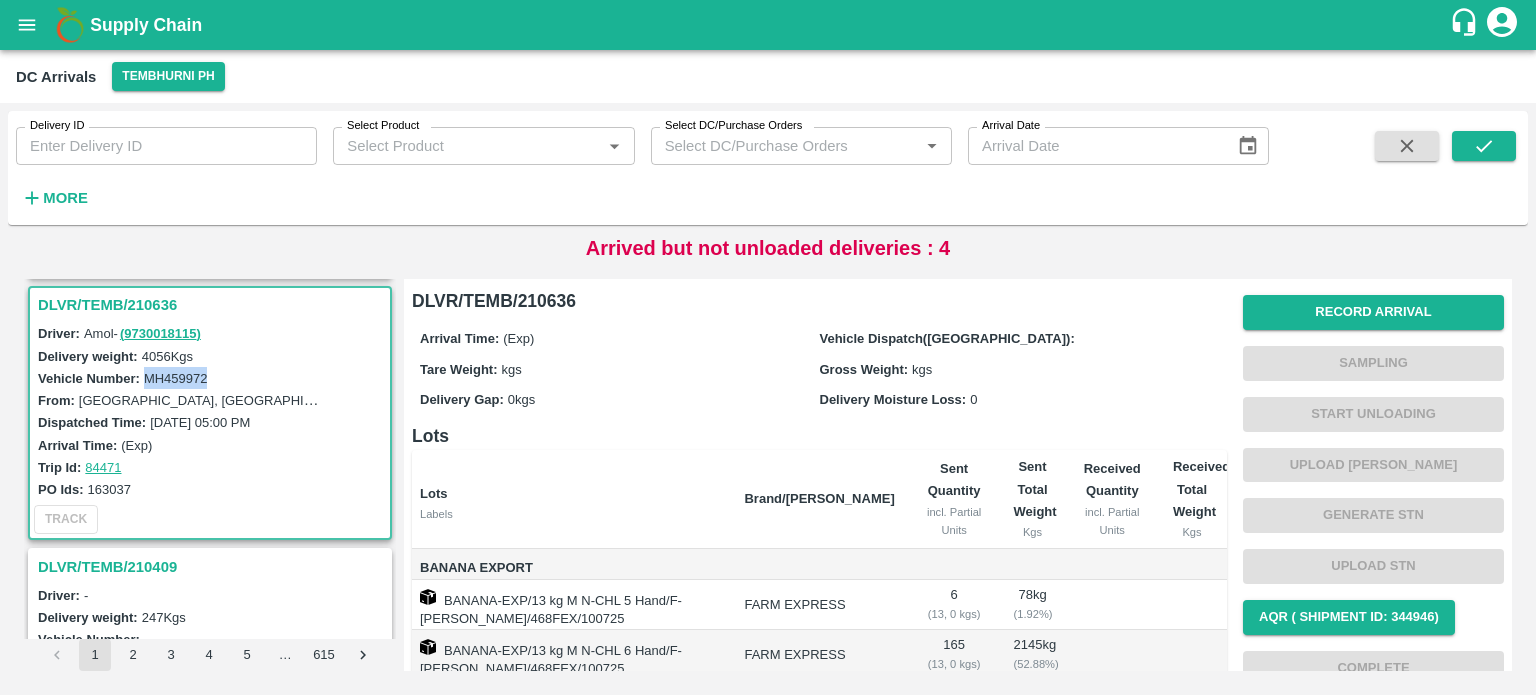 click on "MH459972" at bounding box center [176, 378] 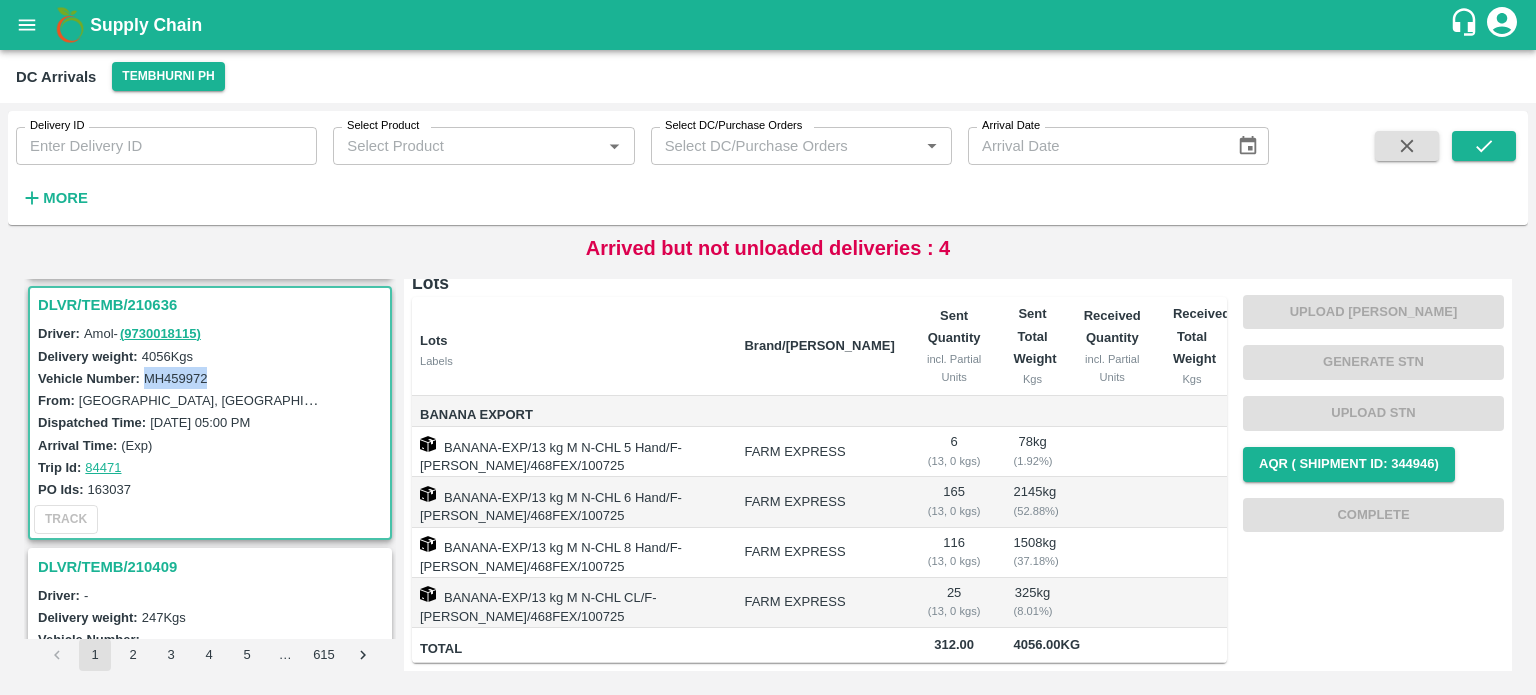 copy on "MH459972" 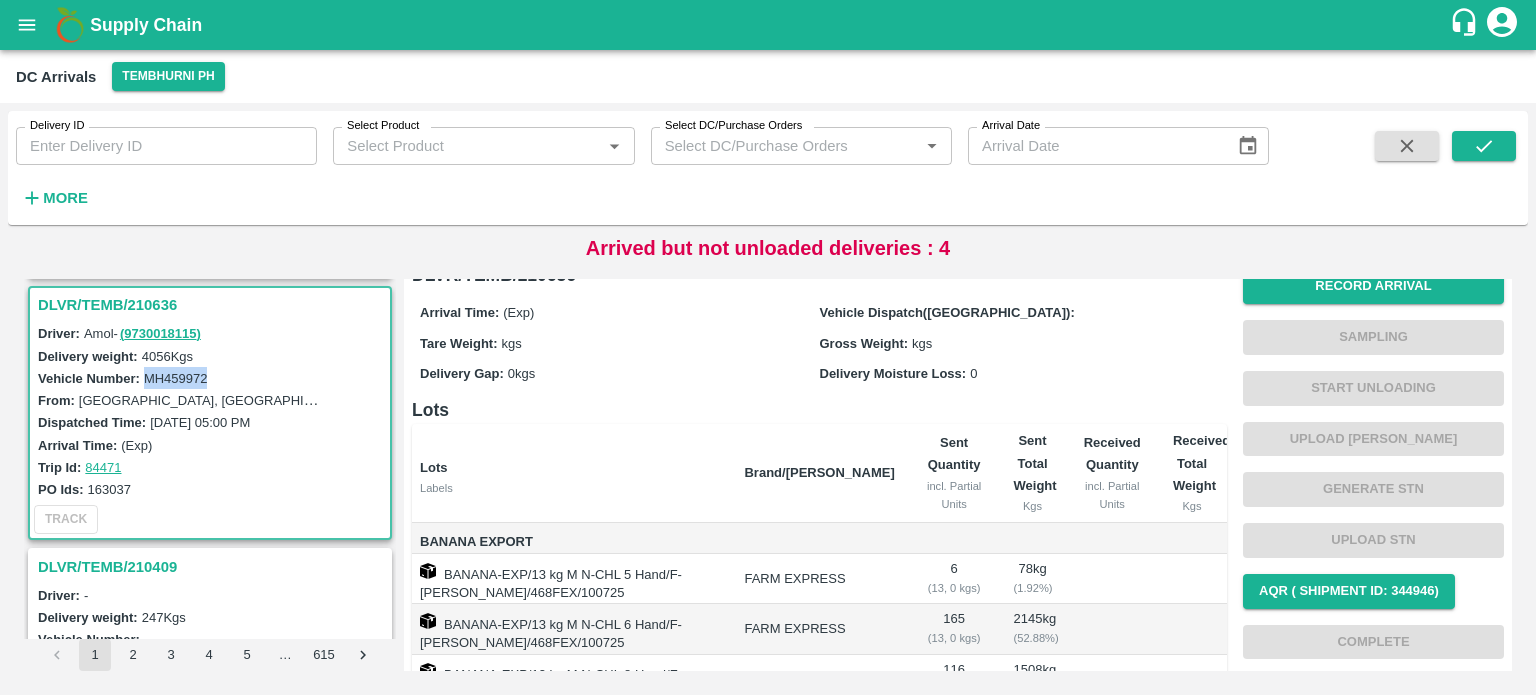 scroll, scrollTop: 0, scrollLeft: 0, axis: both 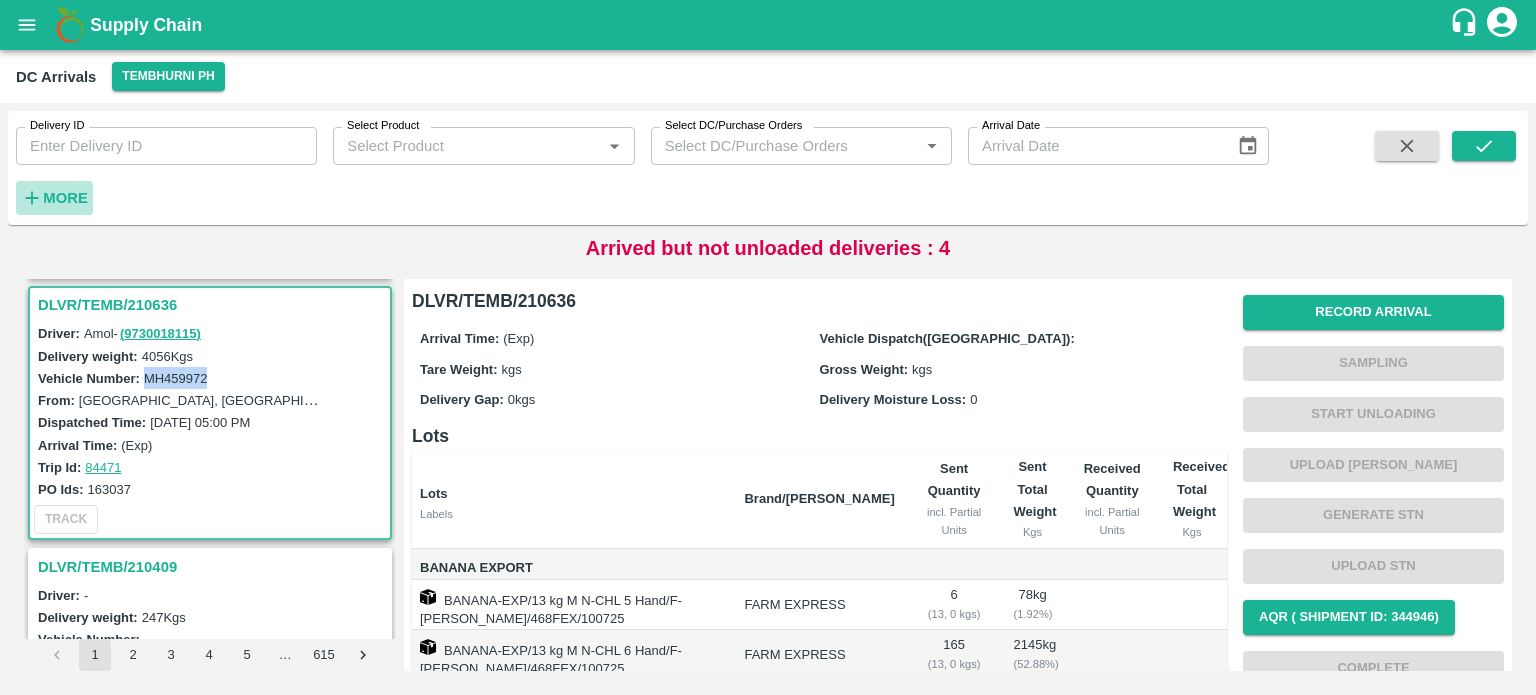 click on "More" at bounding box center [65, 198] 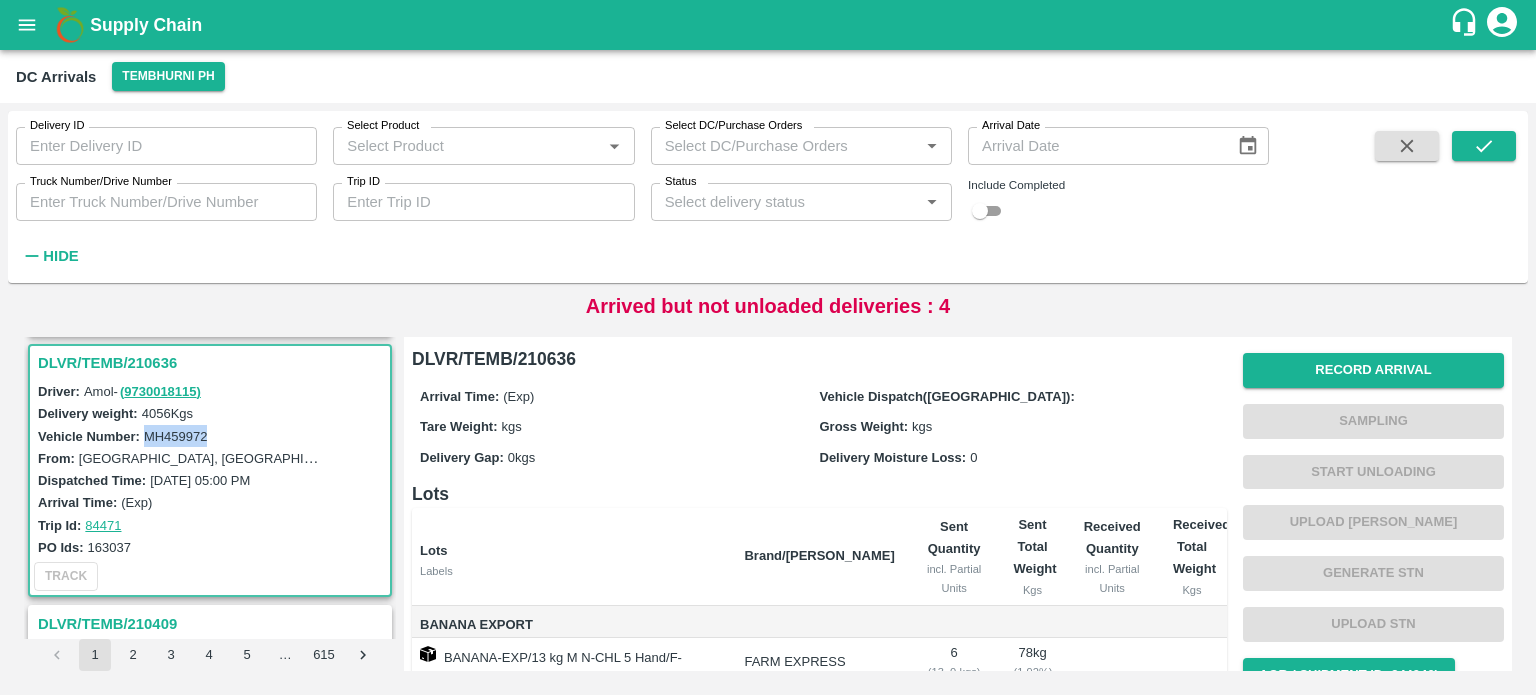 type 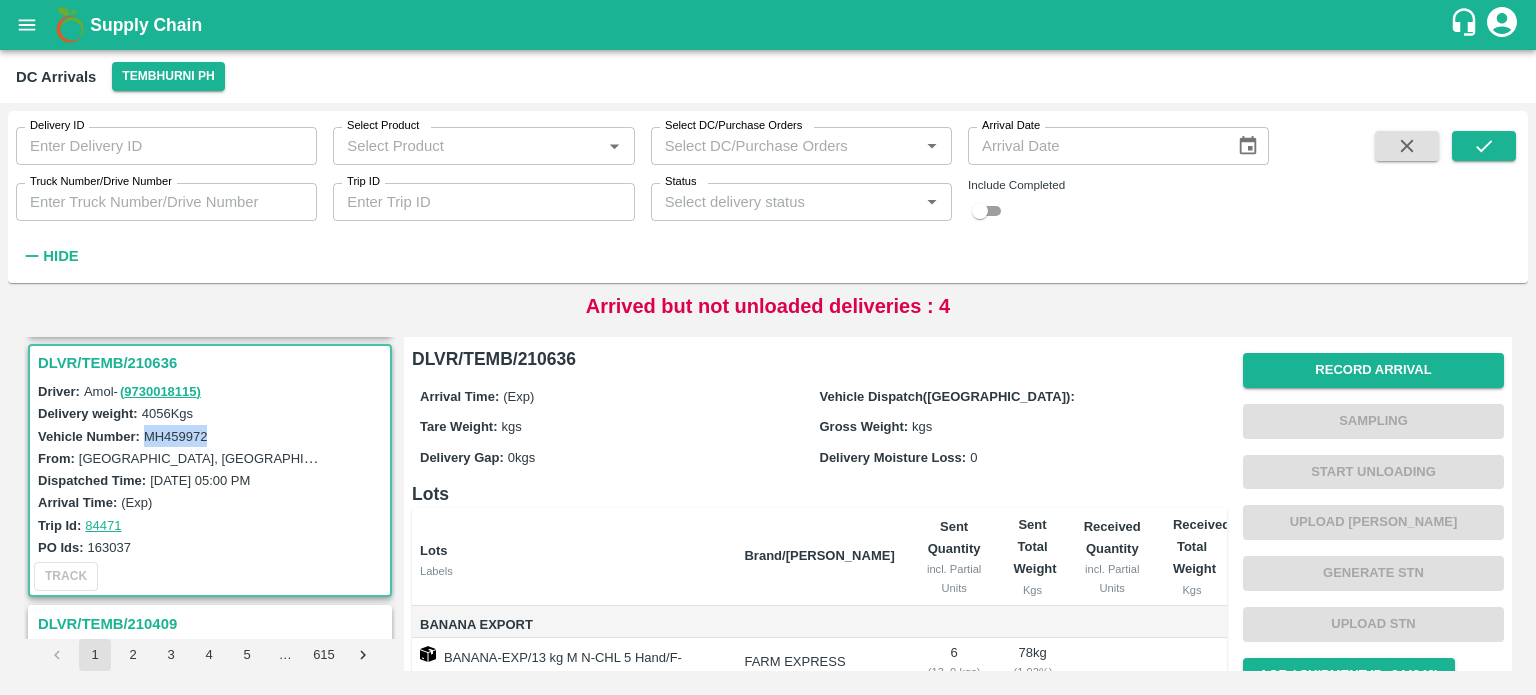 copy on "MH459972" 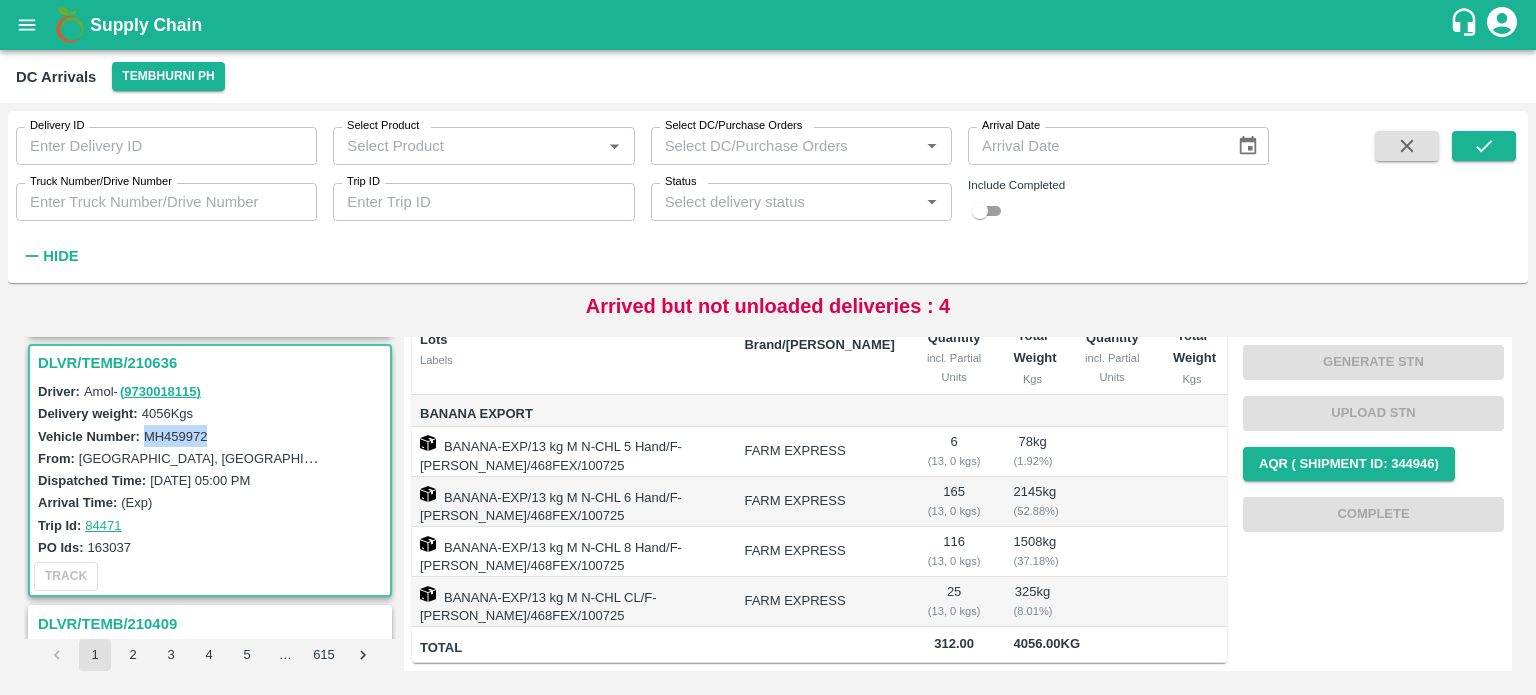 scroll, scrollTop: 0, scrollLeft: 0, axis: both 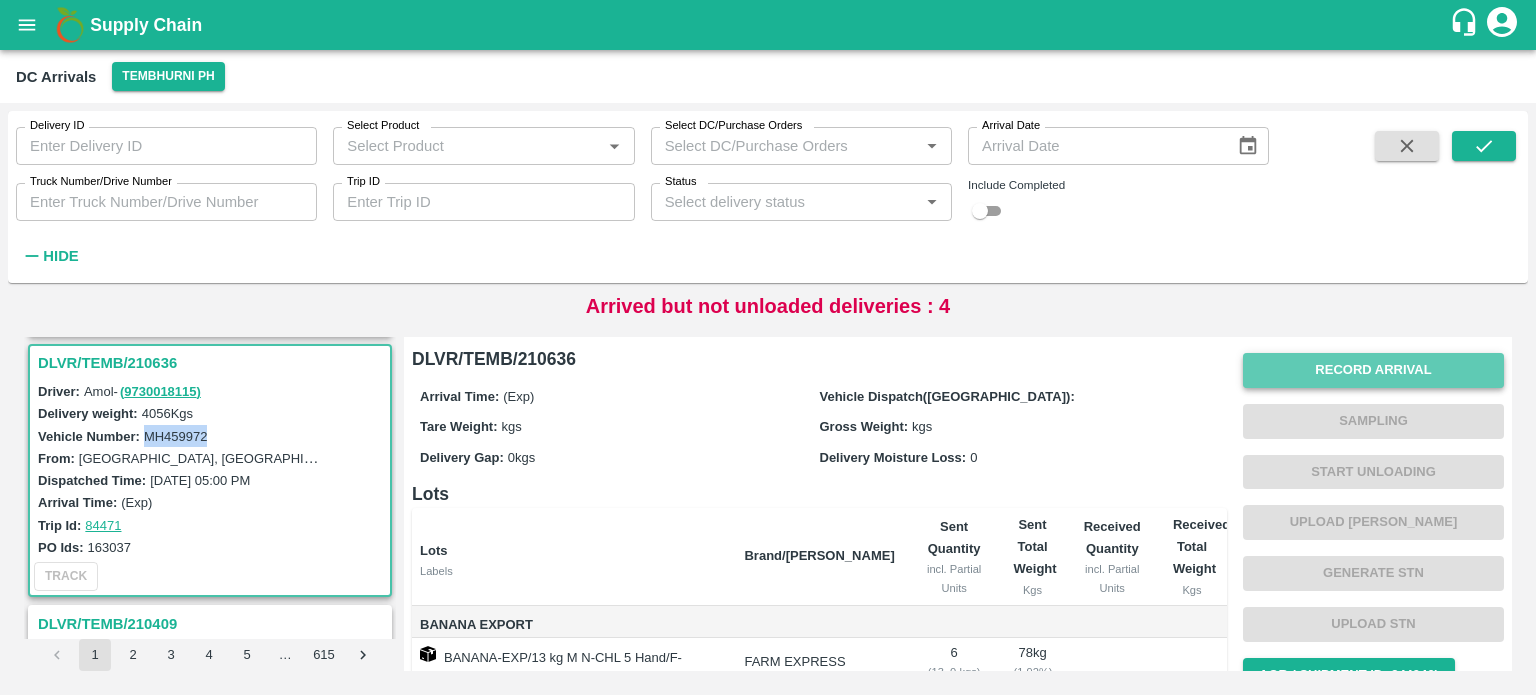 click on "Record Arrival" at bounding box center [1373, 370] 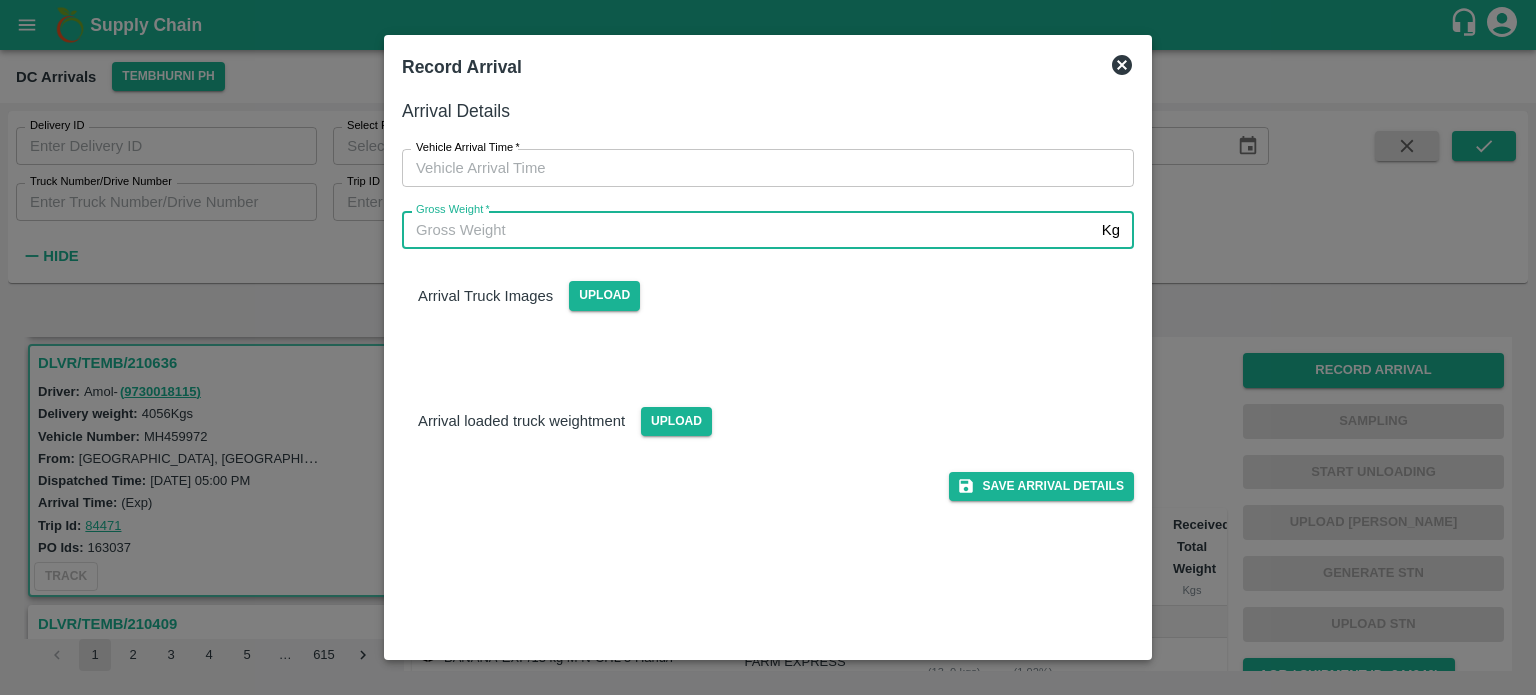 click on "Gross Weight   *" at bounding box center (748, 230) 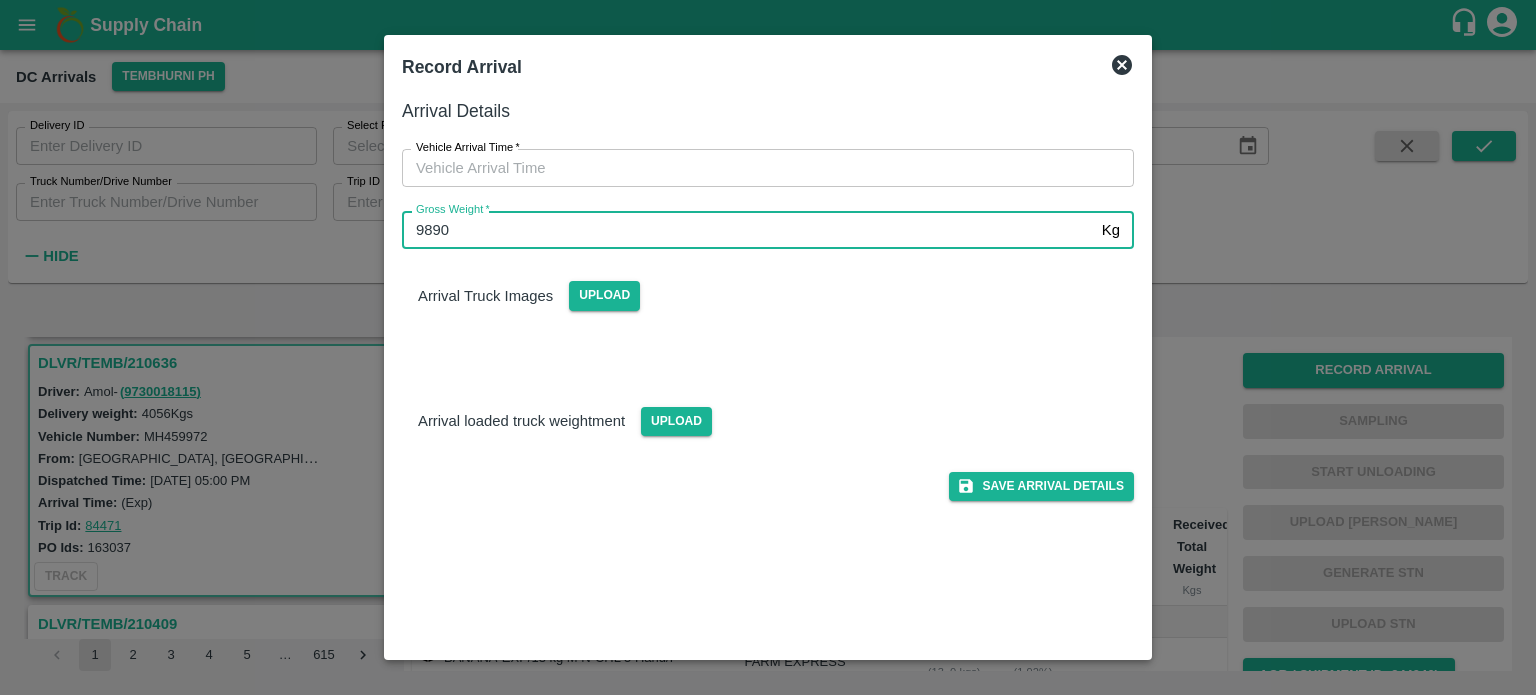type on "9890" 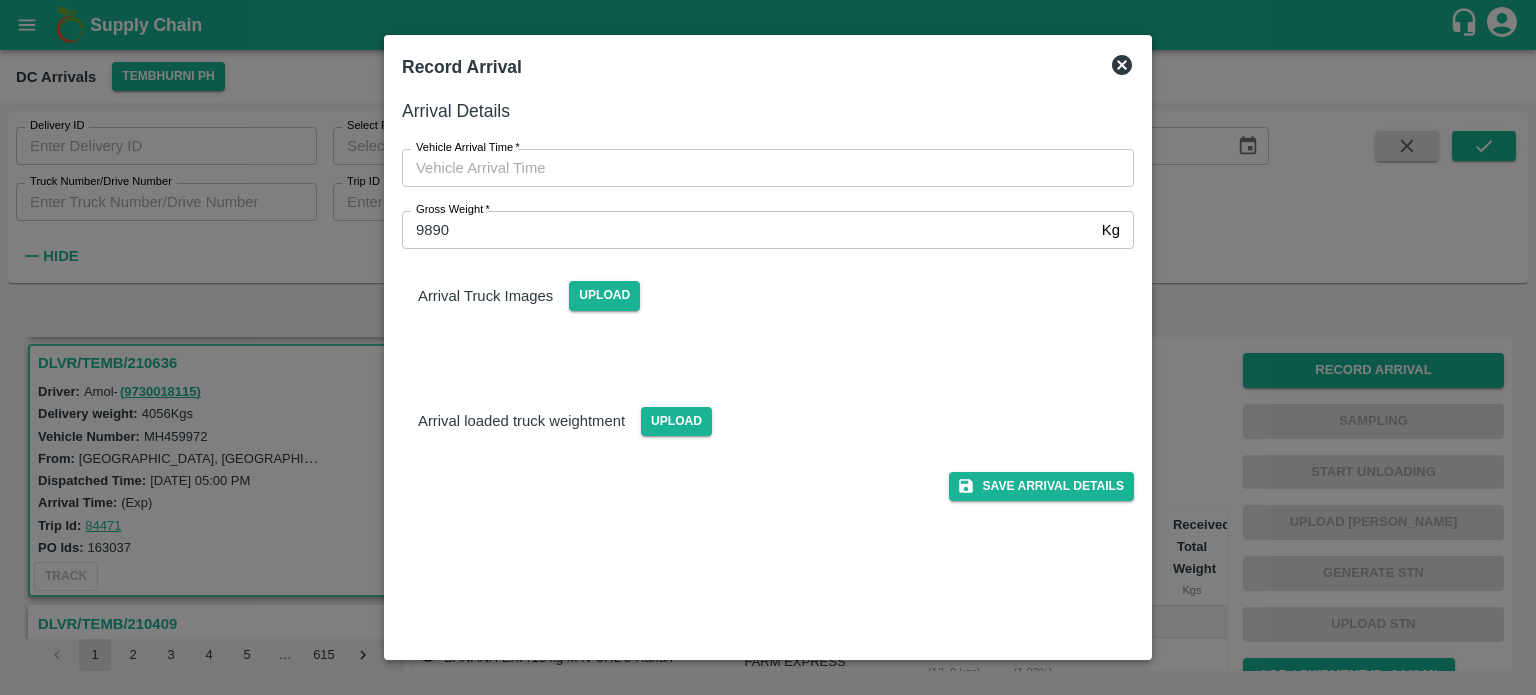 click 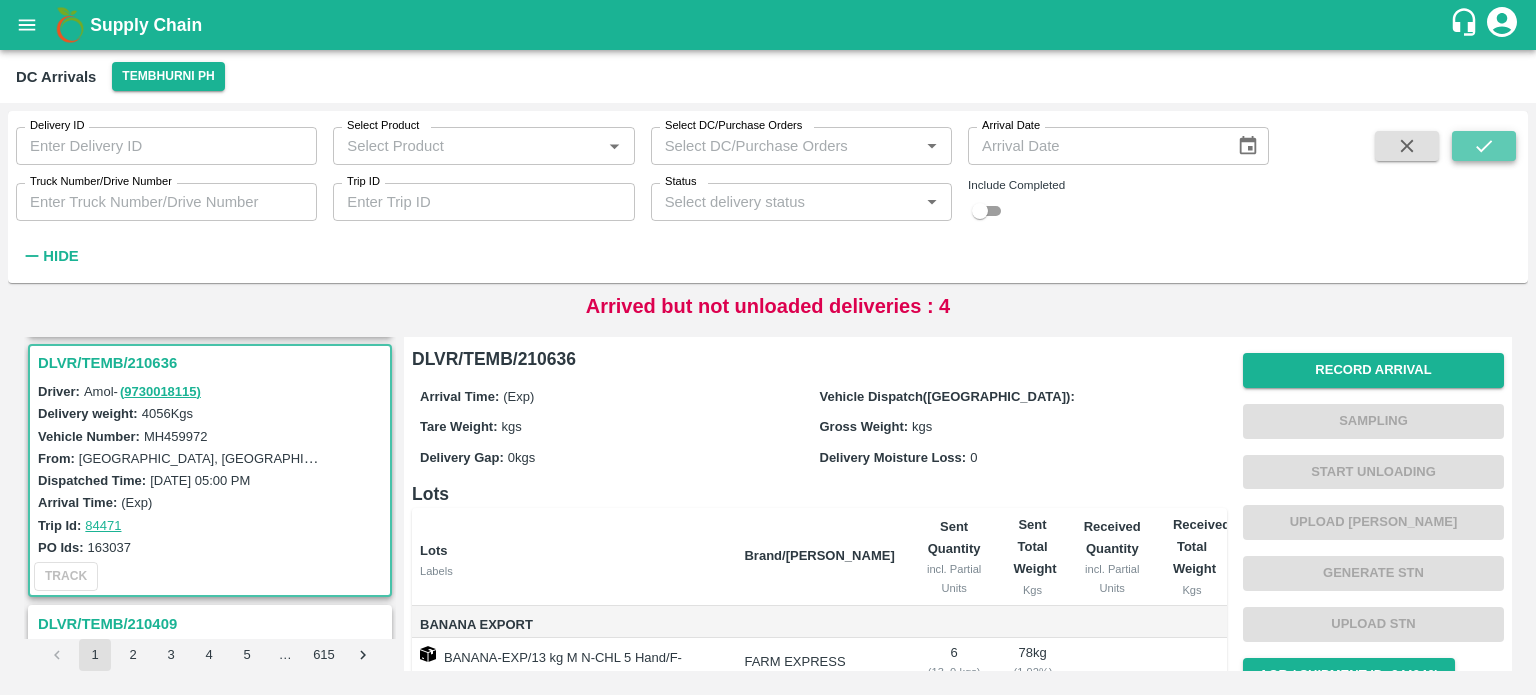click 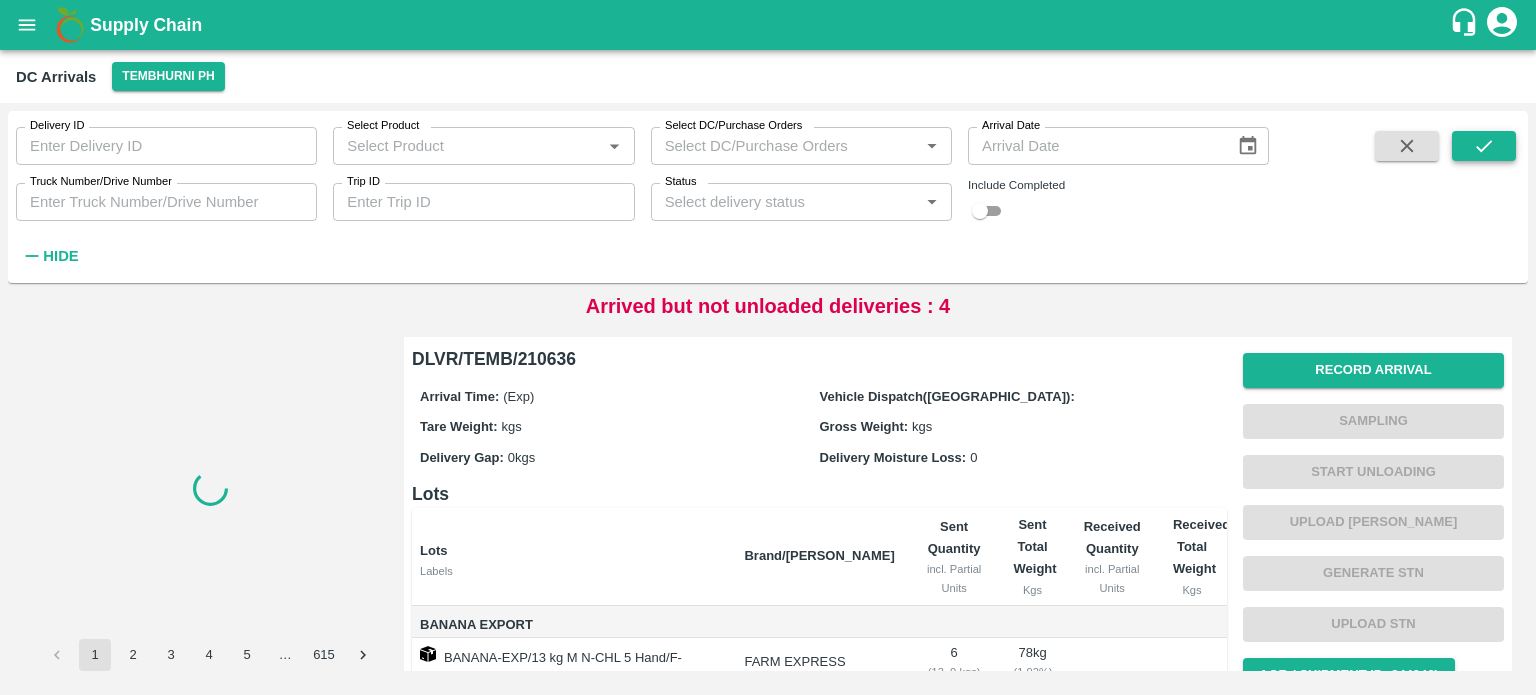 scroll, scrollTop: 0, scrollLeft: 0, axis: both 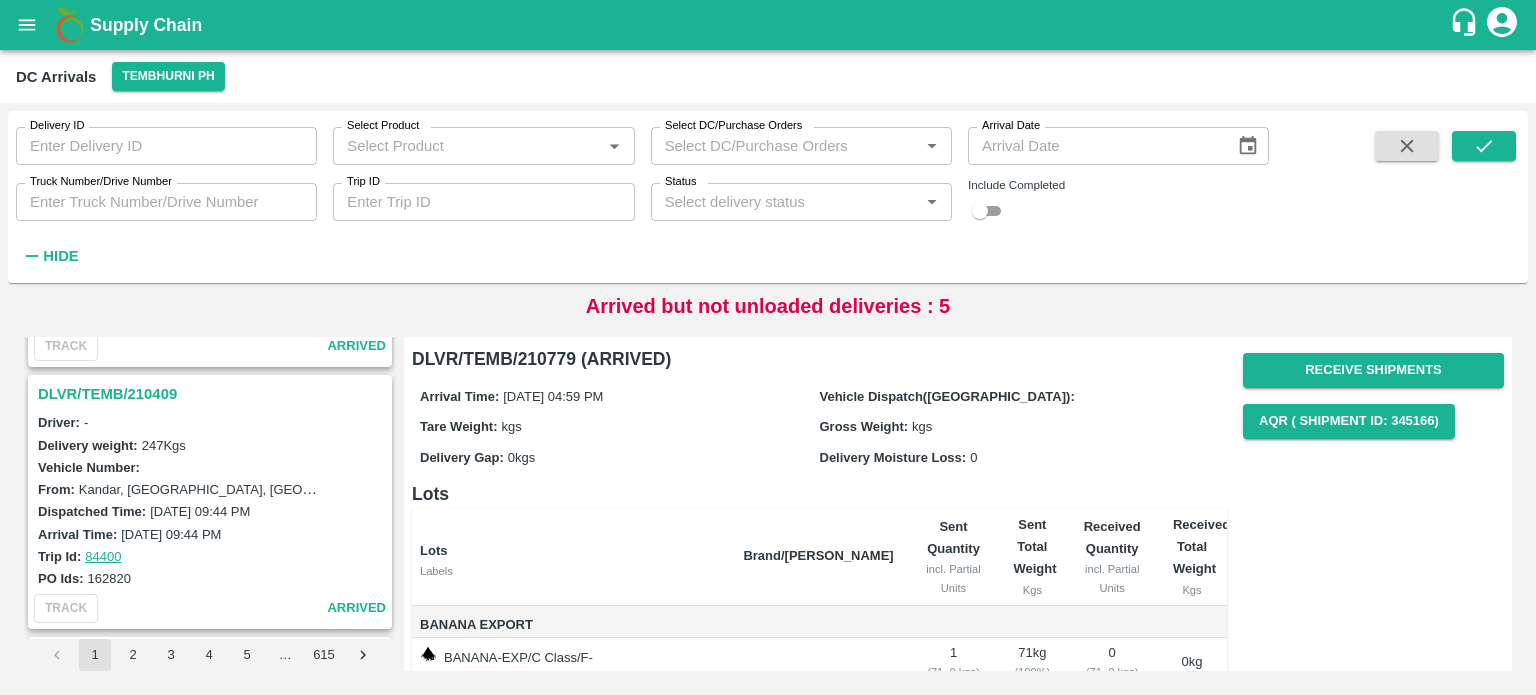 click on "DLVR/TEMB/210409" at bounding box center [213, 394] 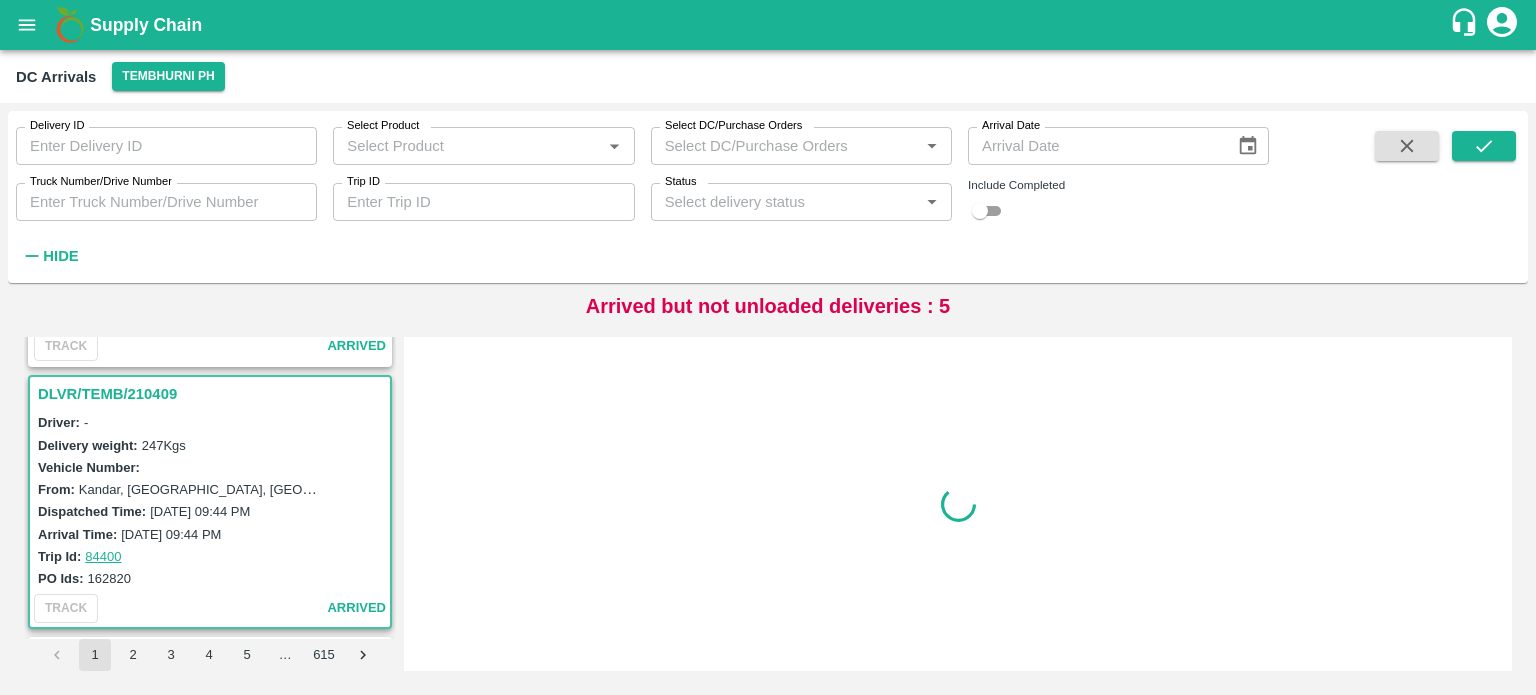 scroll, scrollTop: 1569, scrollLeft: 0, axis: vertical 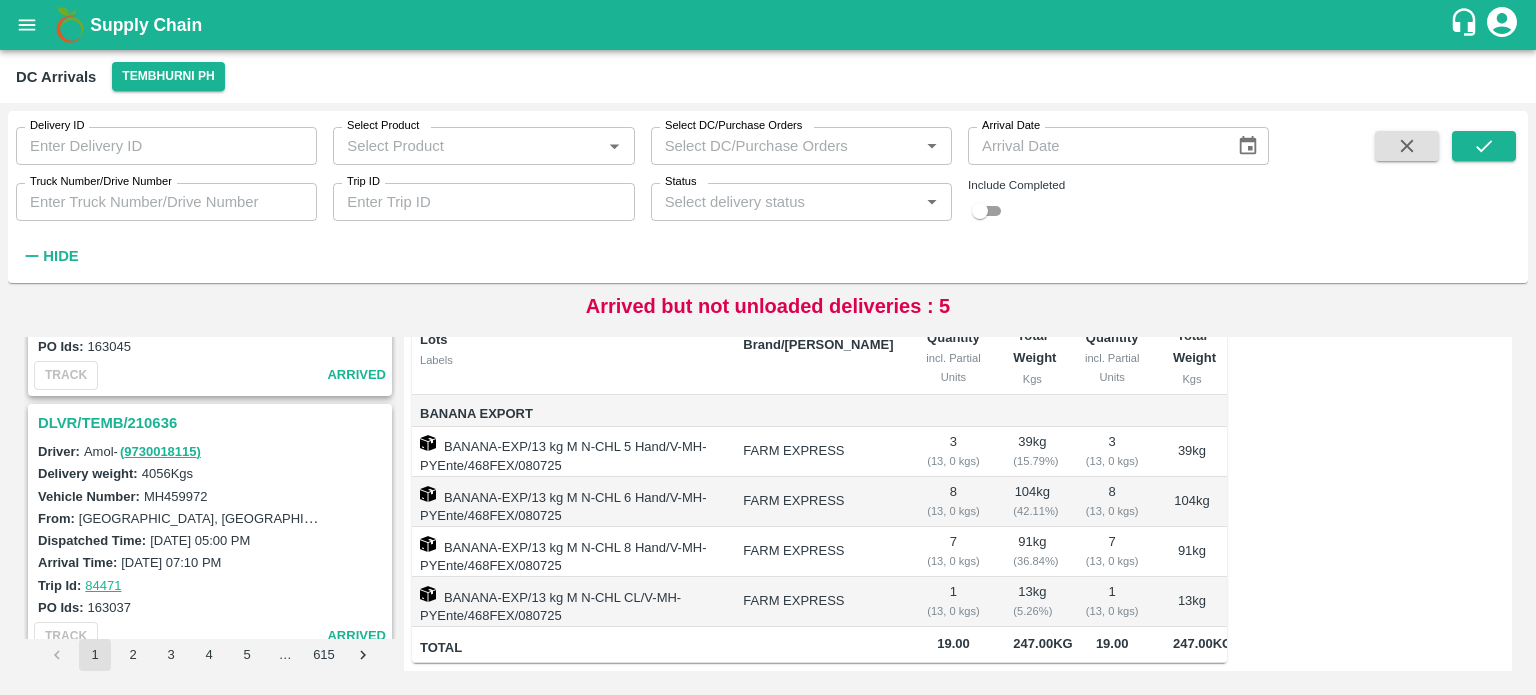 click on "DLVR/TEMB/210636" at bounding box center [213, 423] 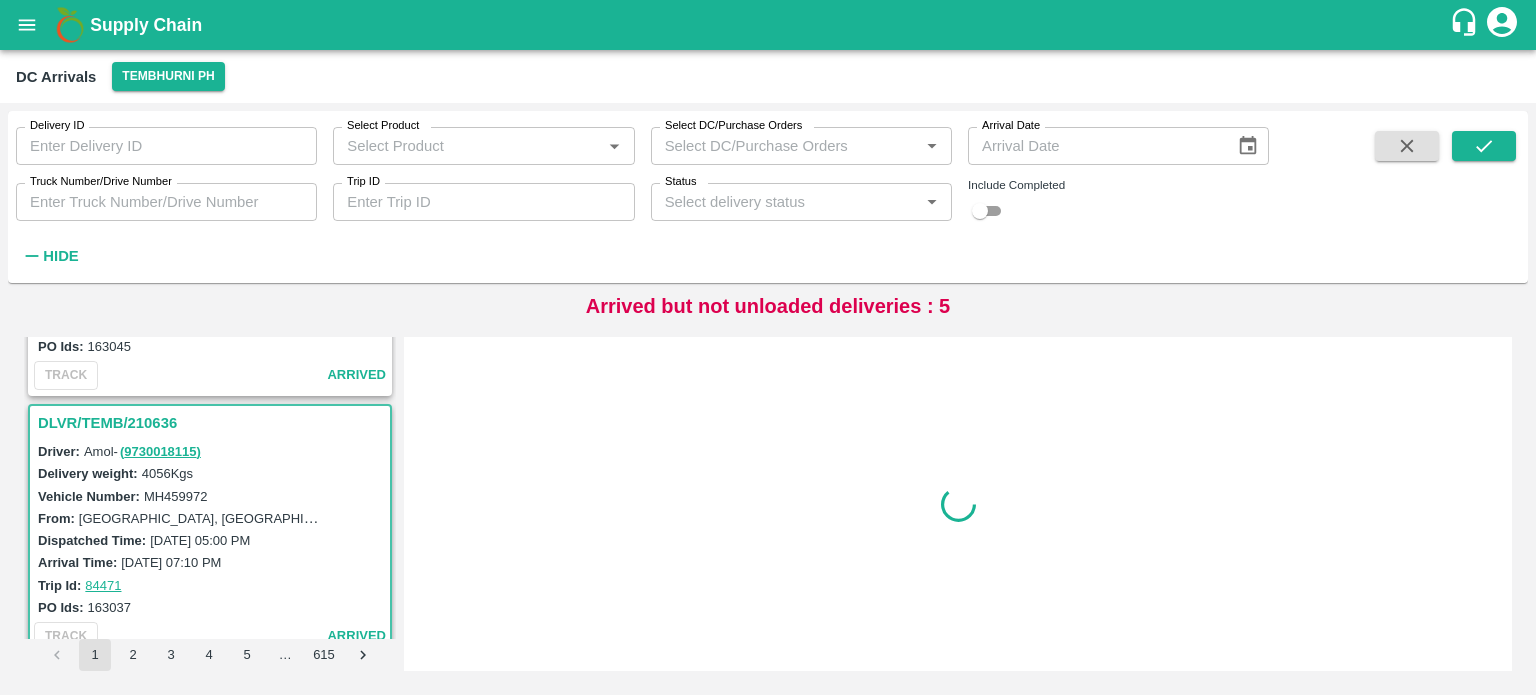 scroll, scrollTop: 0, scrollLeft: 0, axis: both 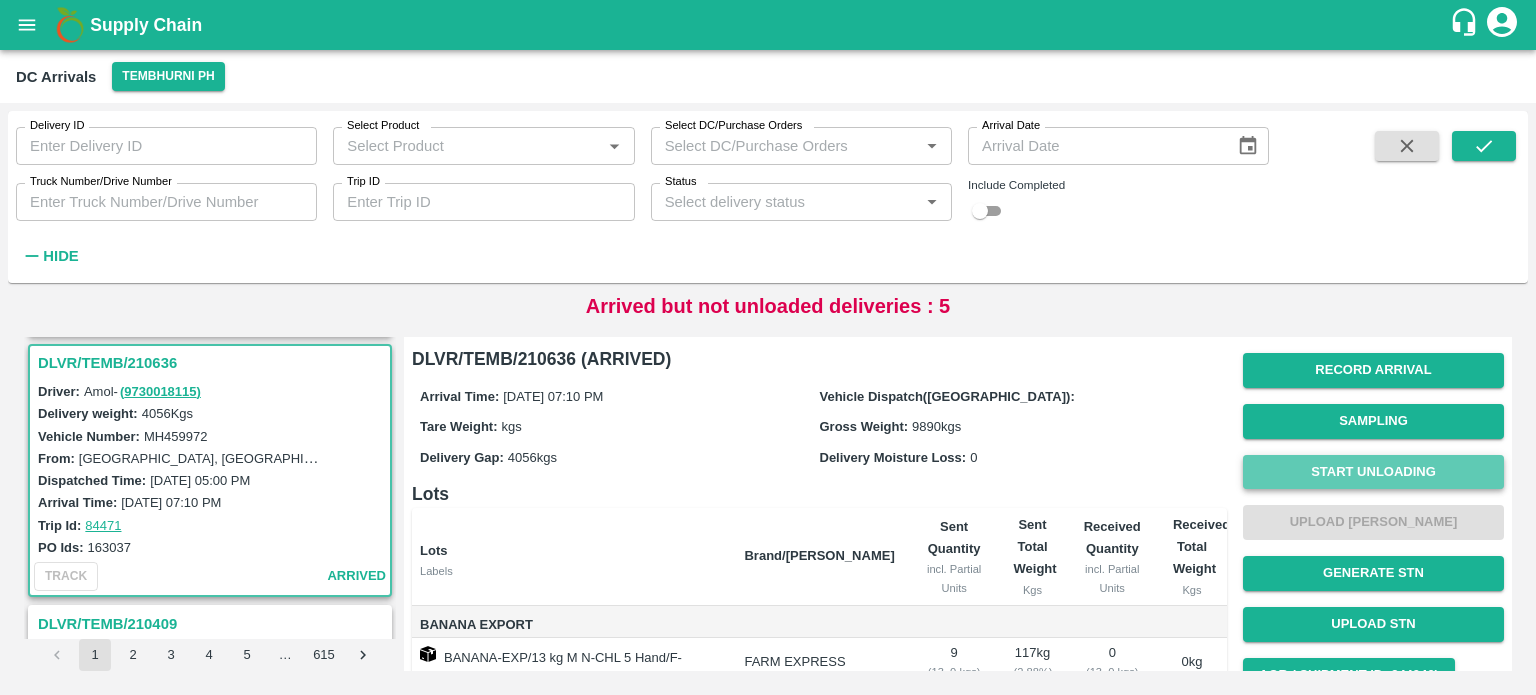 click on "Start Unloading" at bounding box center (1373, 472) 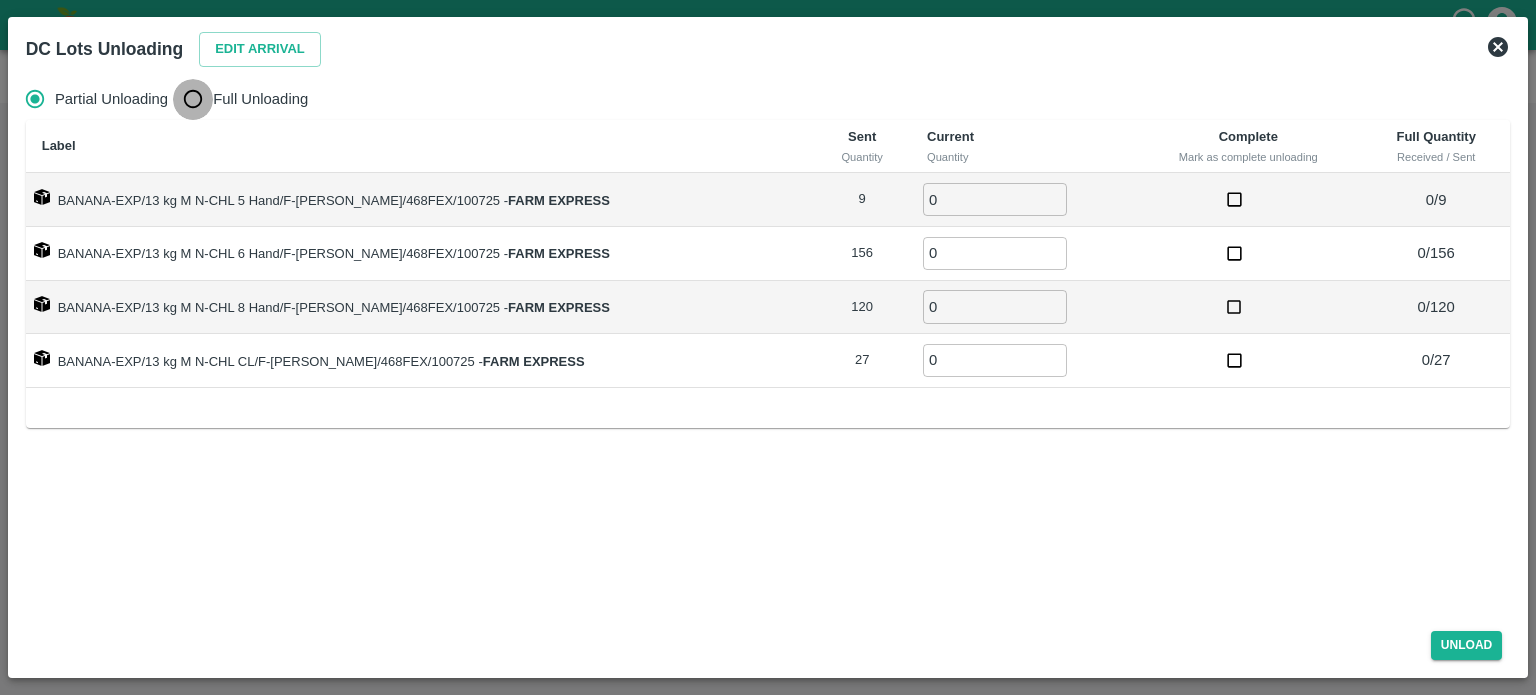 click on "Full Unloading" at bounding box center [193, 99] 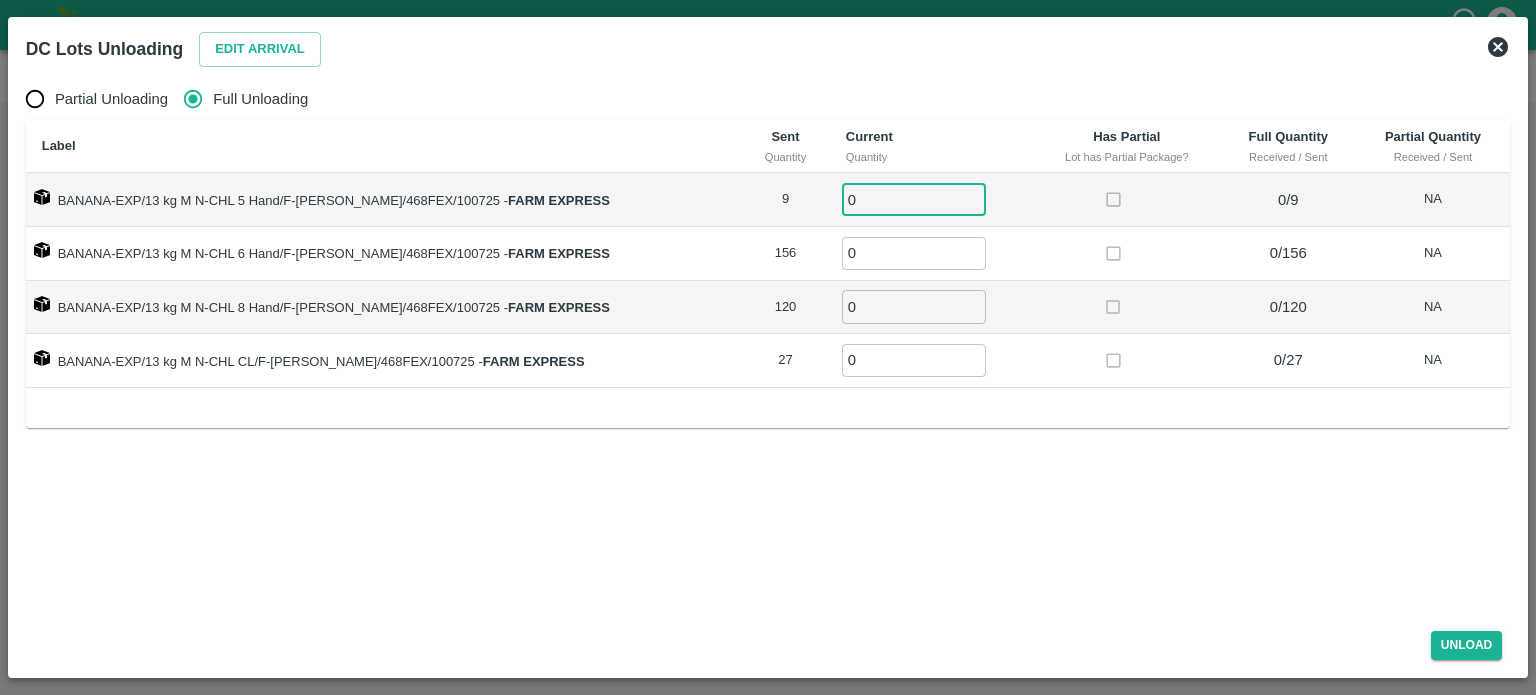 click on "0" at bounding box center (914, 199) 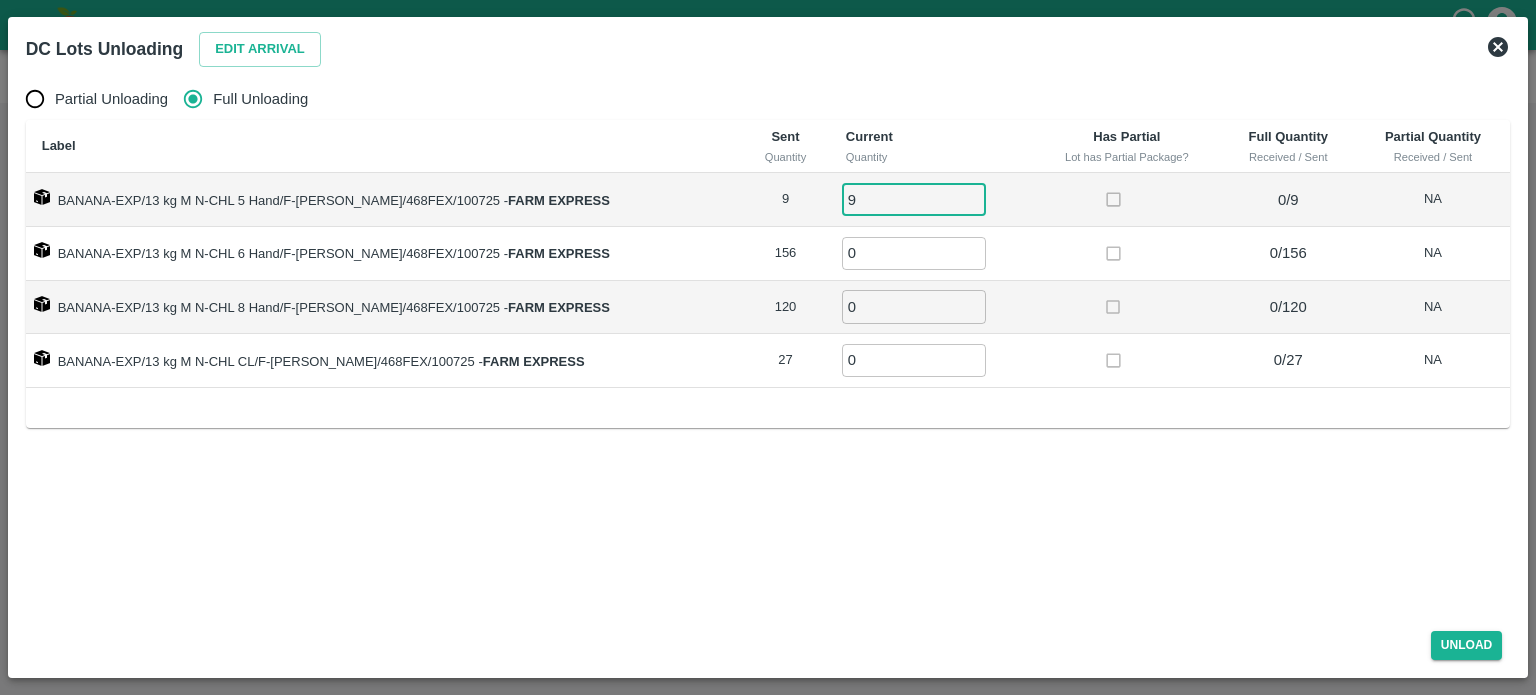type on "9" 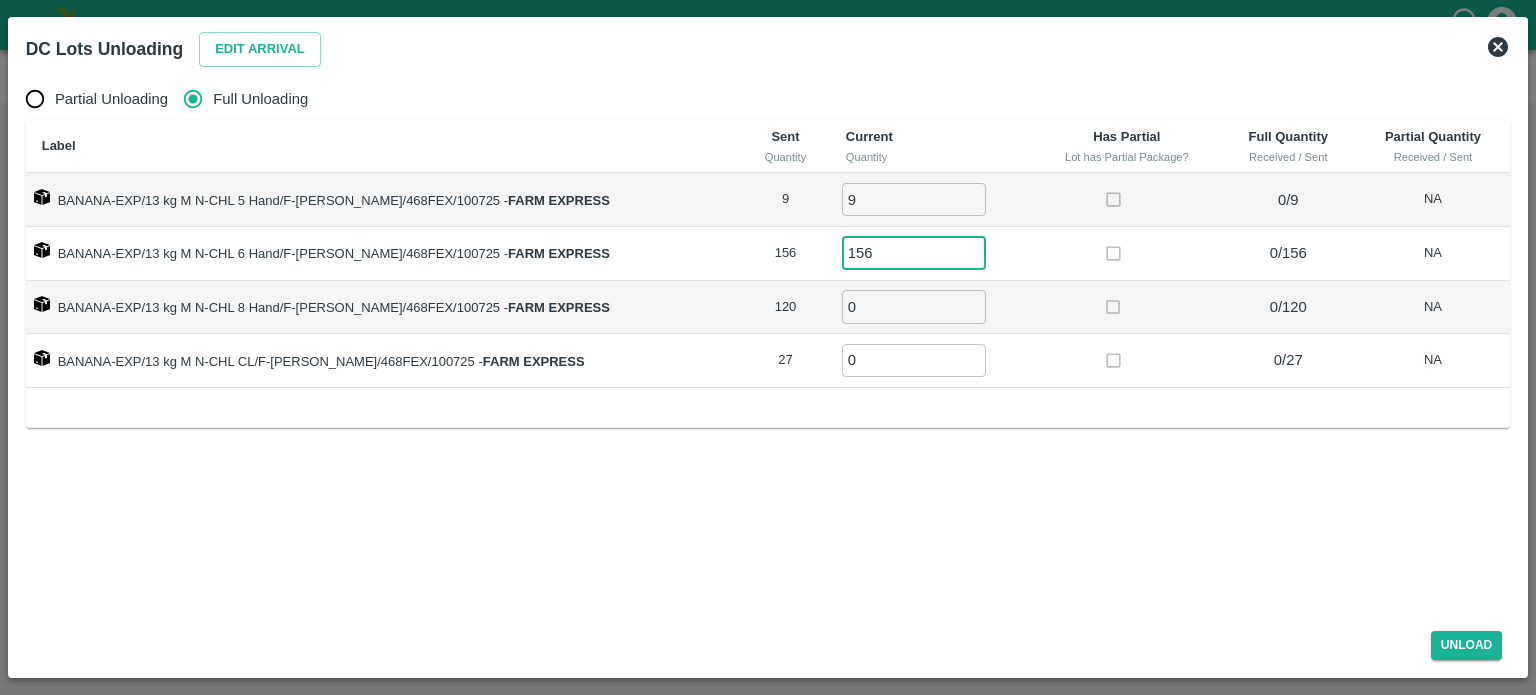type on "156" 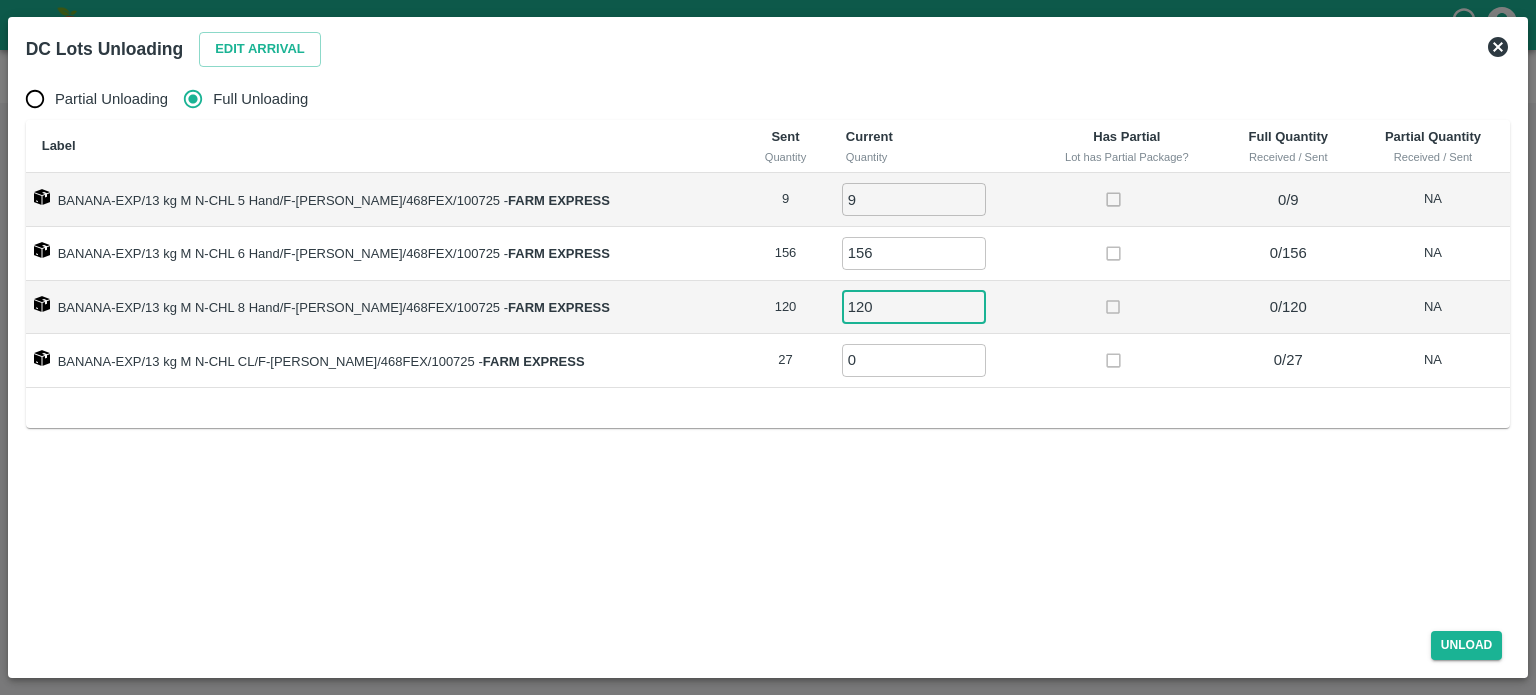type on "120" 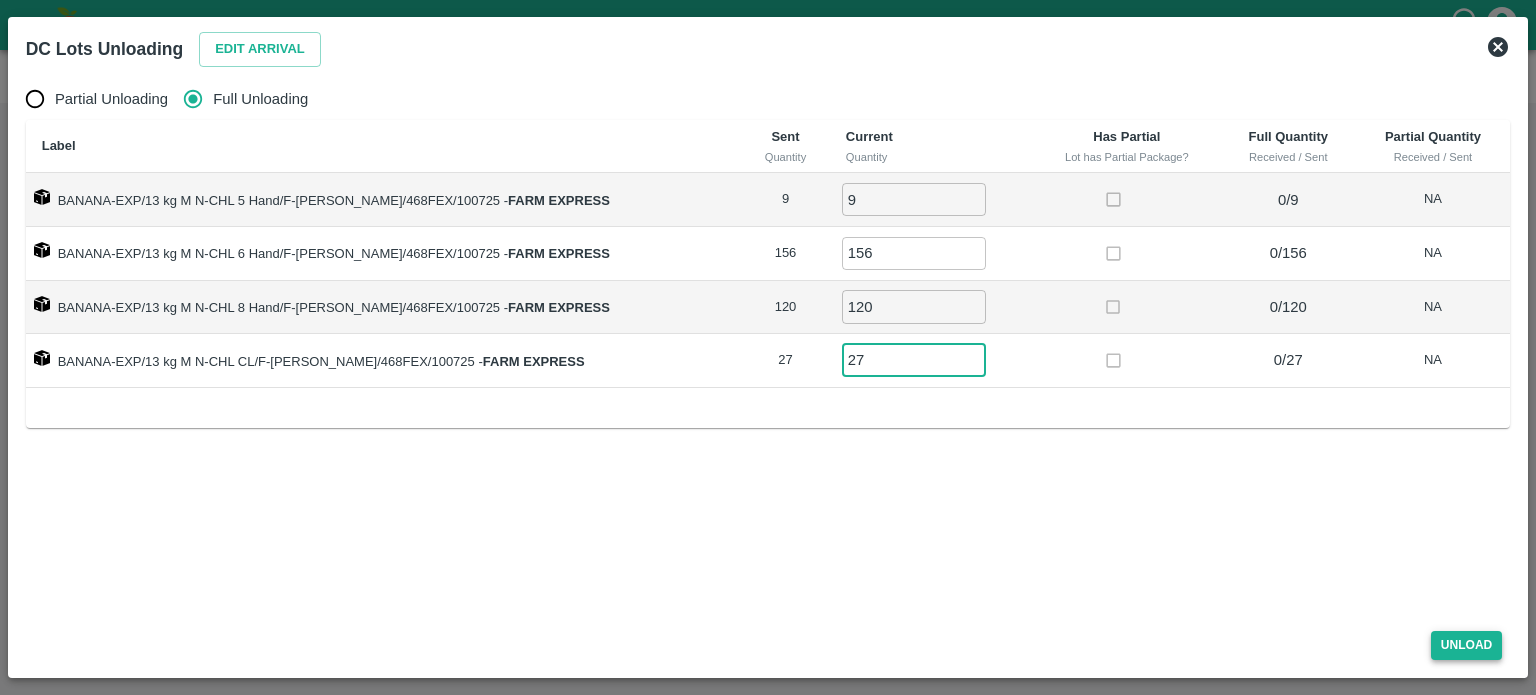 type on "27" 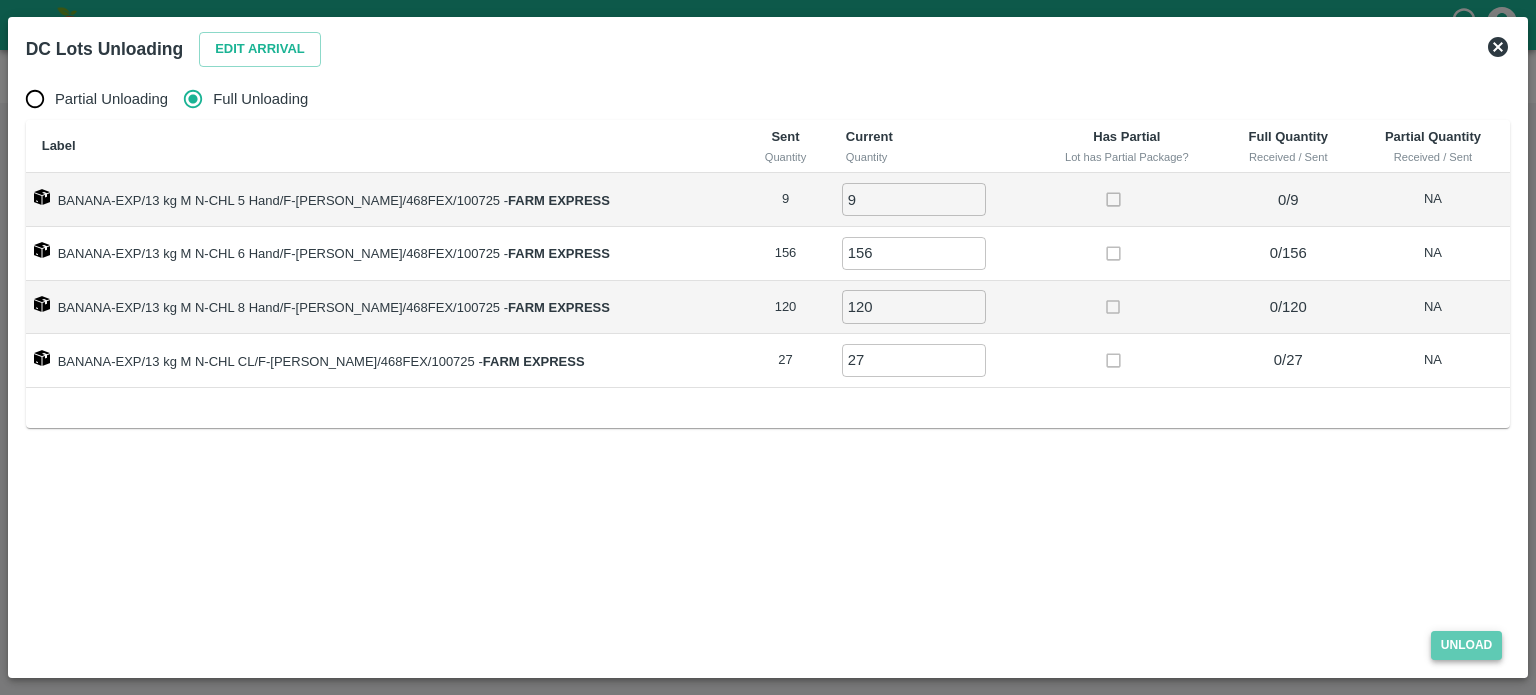 click on "Unload" at bounding box center [1467, 645] 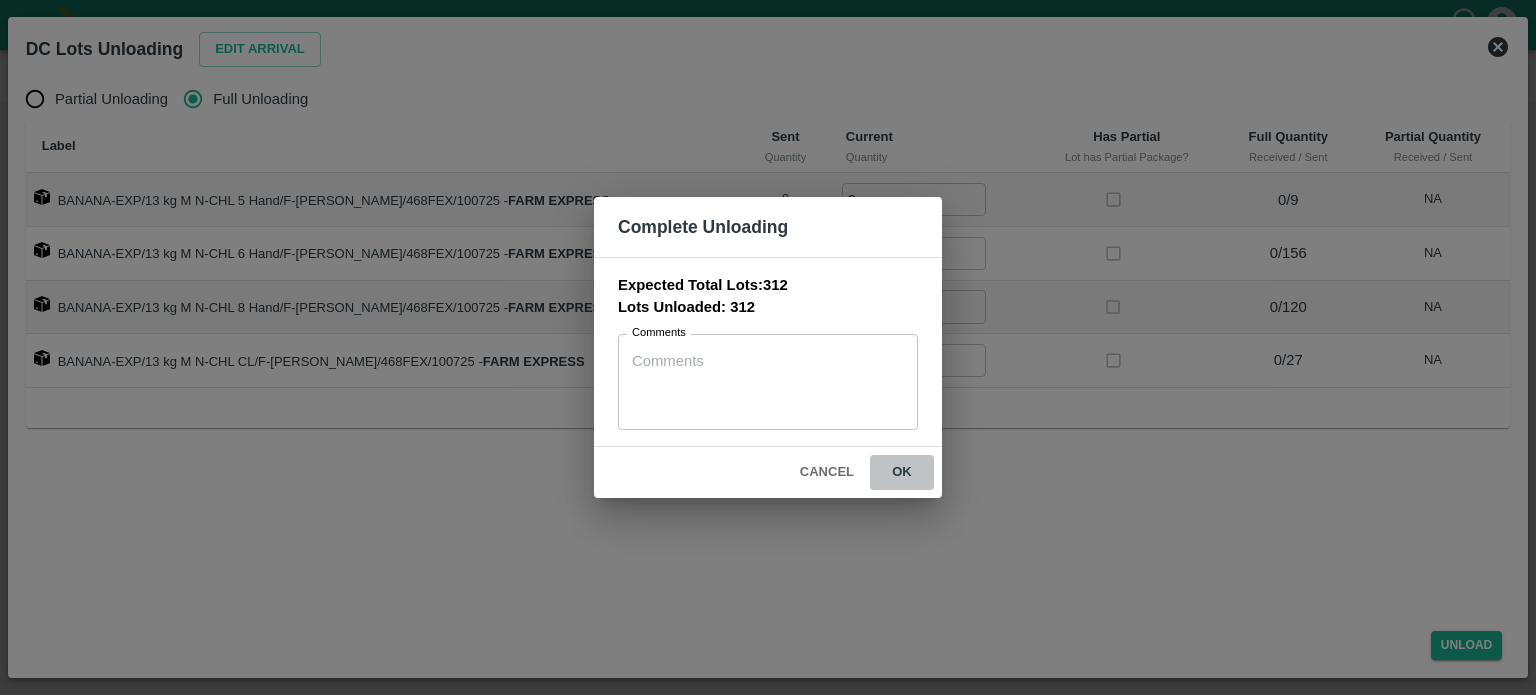 click on "ok" at bounding box center (902, 472) 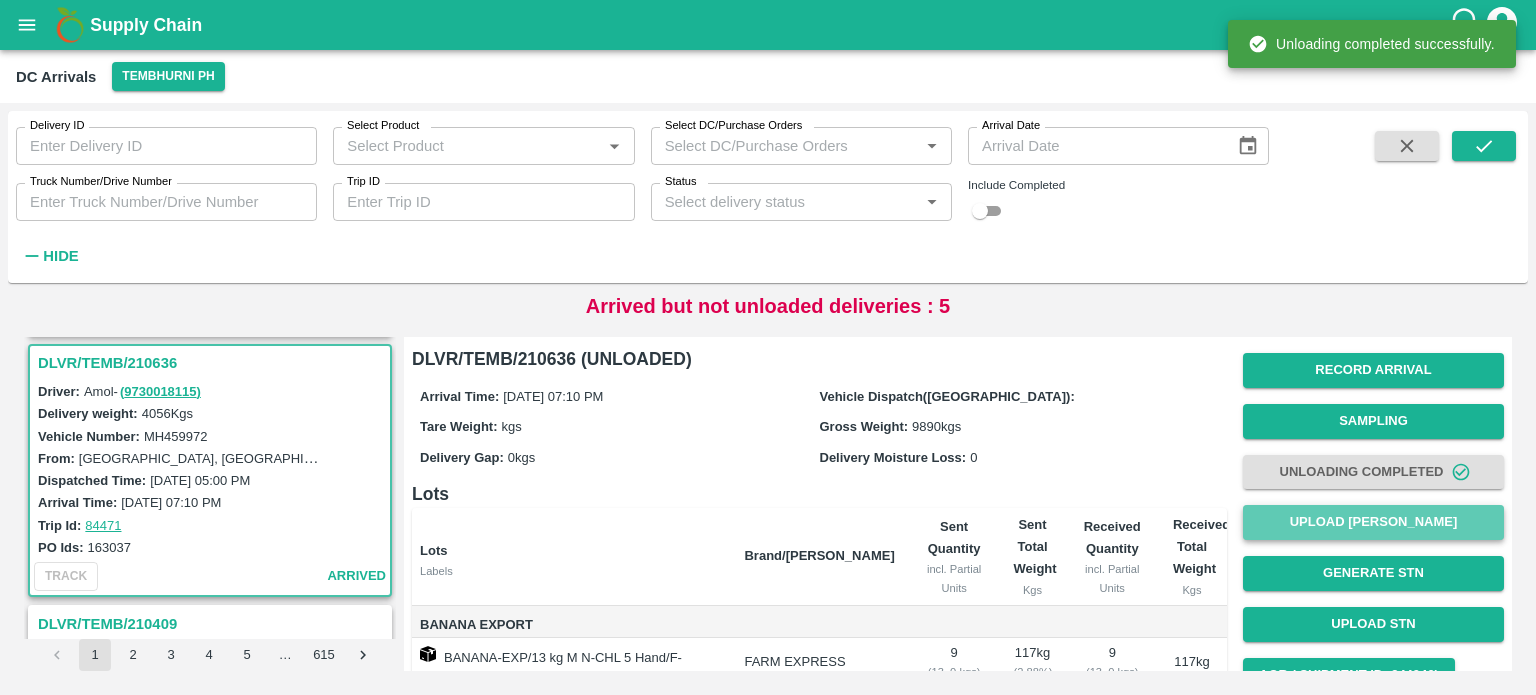 click on "Upload [PERSON_NAME]" at bounding box center [1373, 522] 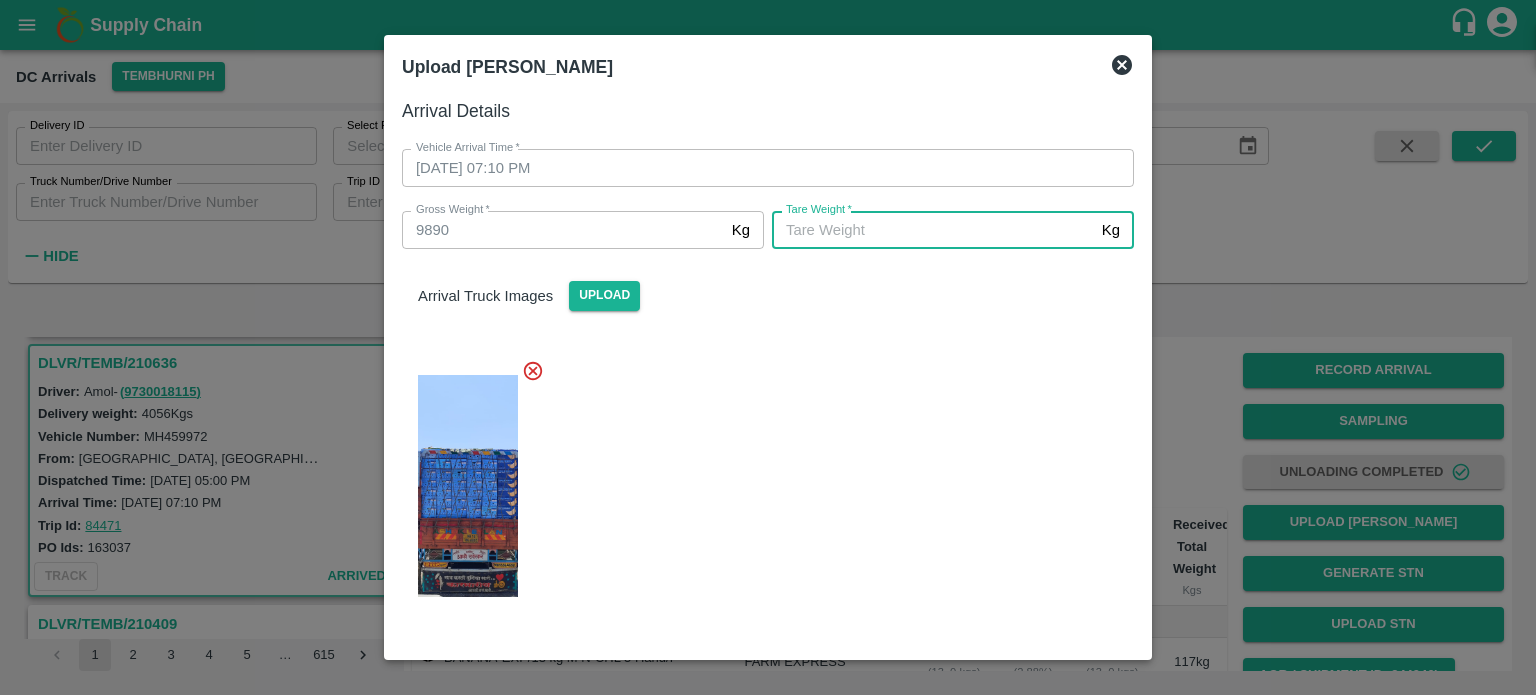 click on "Tare Weight   *" at bounding box center [933, 230] 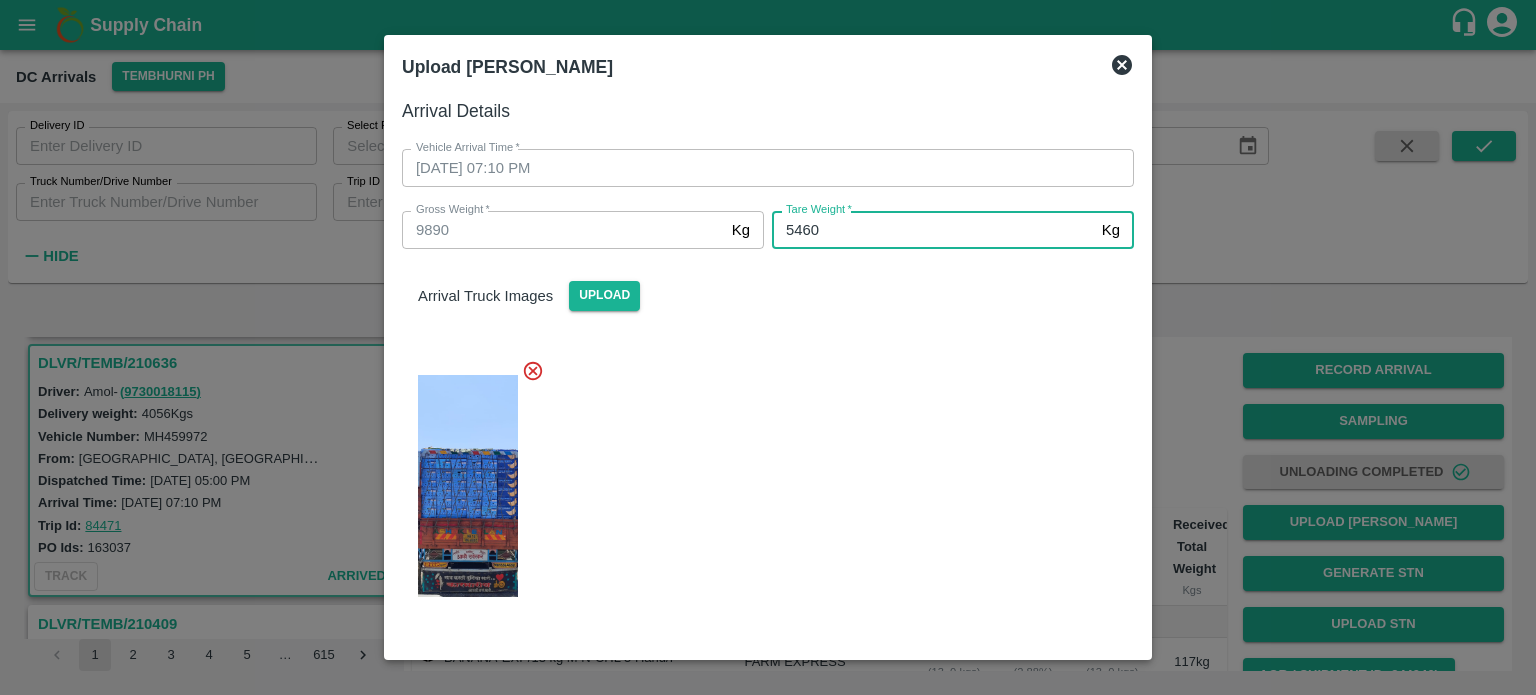 type on "5460" 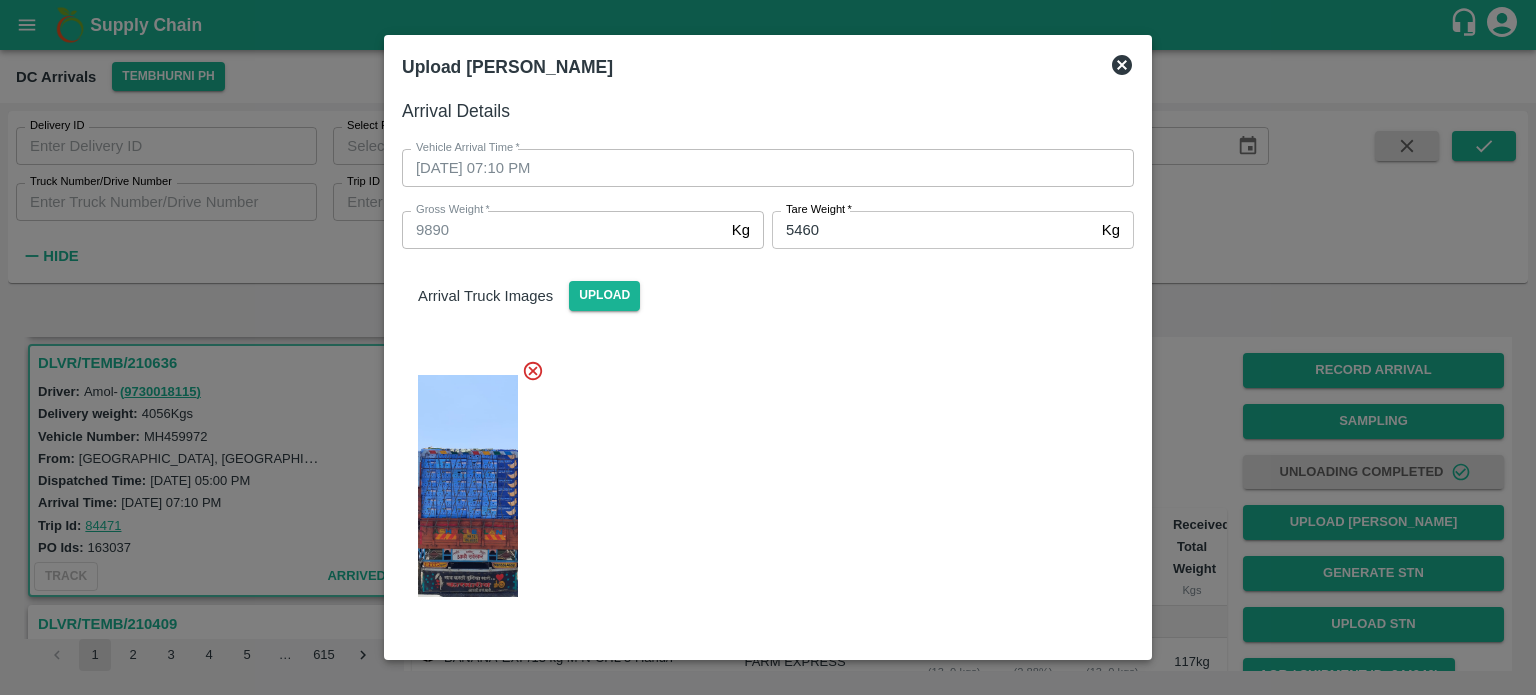 click at bounding box center [760, 480] 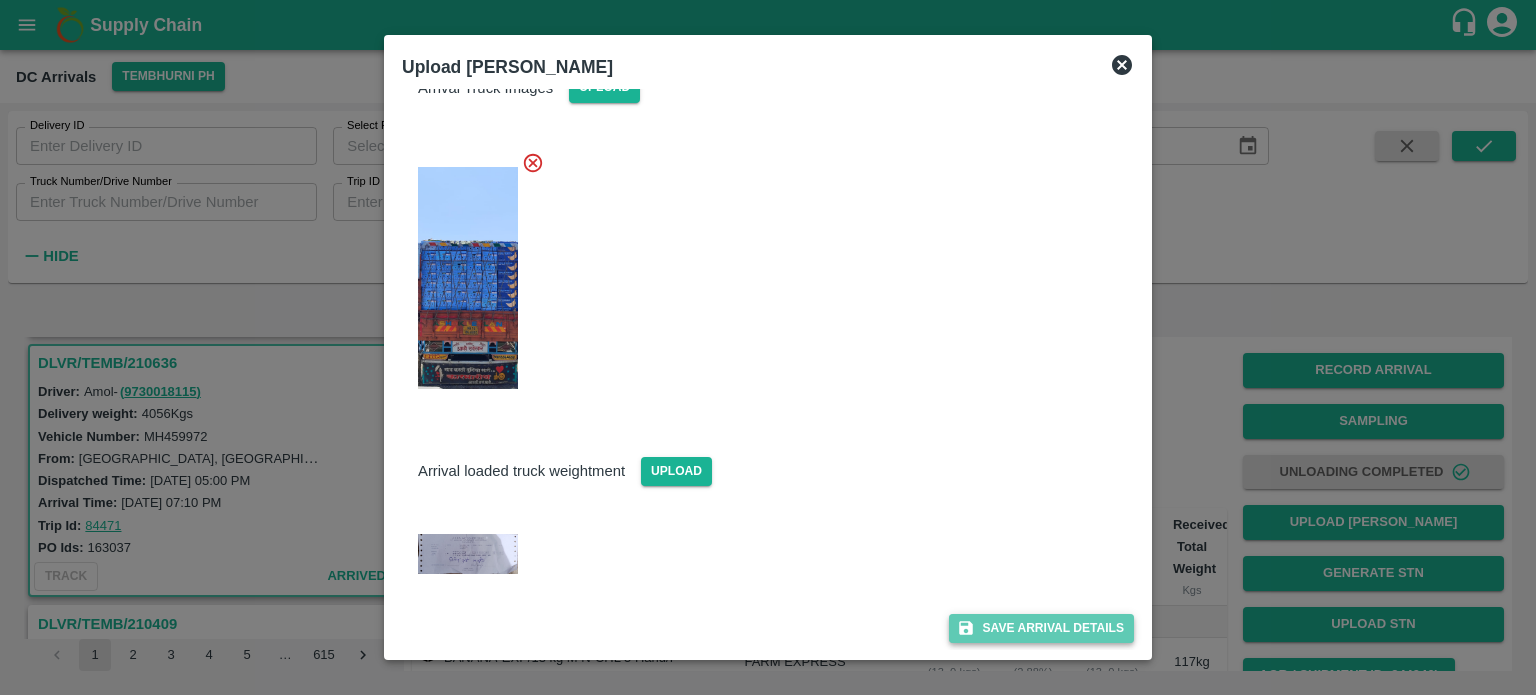 click on "Save Arrival Details" at bounding box center (1041, 628) 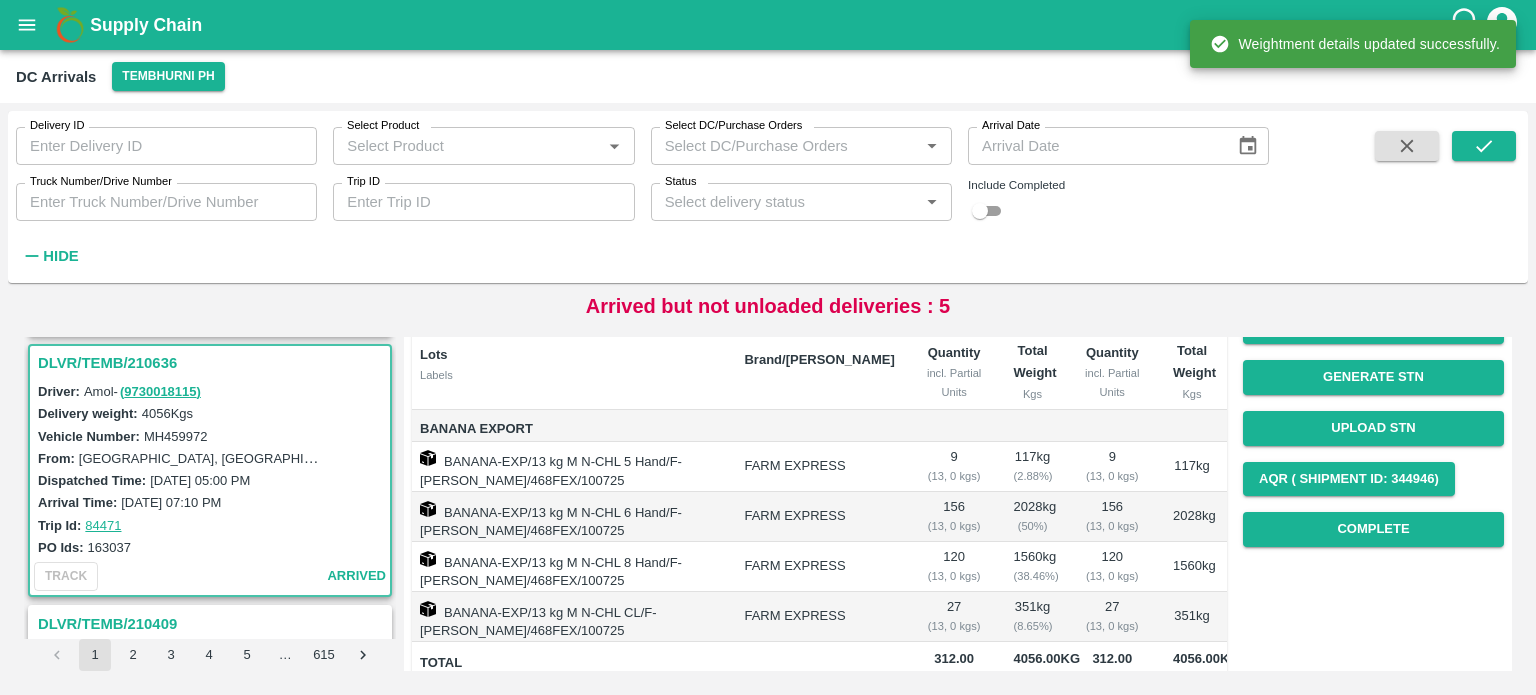 scroll, scrollTop: 200, scrollLeft: 0, axis: vertical 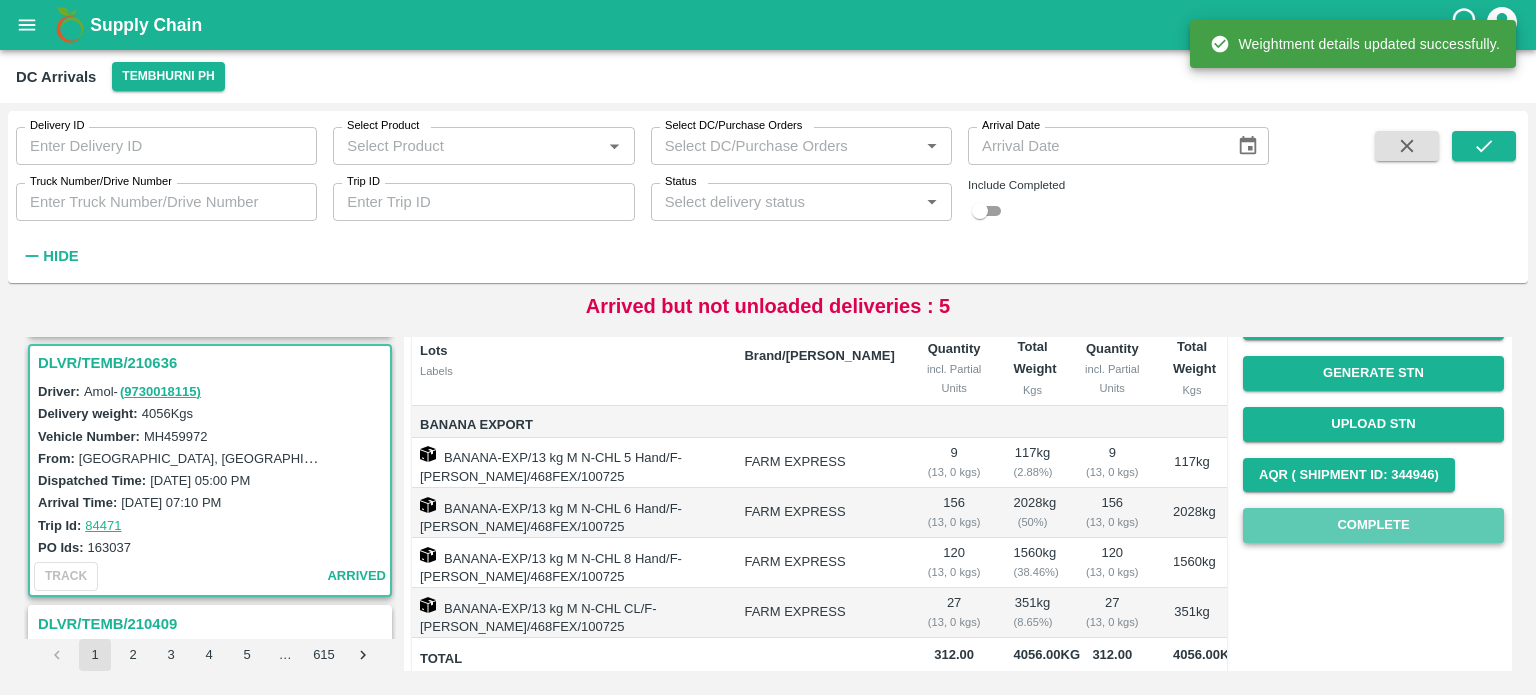 click on "Complete" at bounding box center [1373, 525] 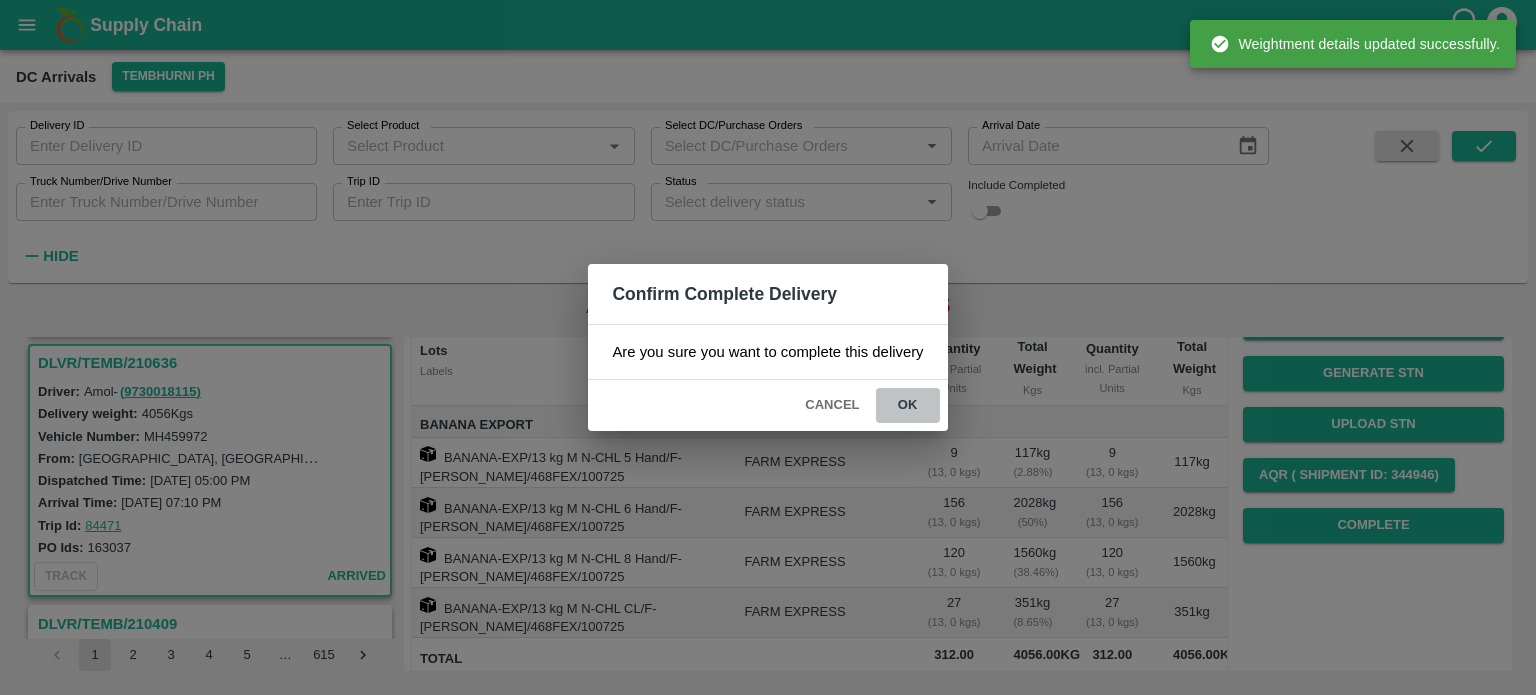 click on "ok" at bounding box center (908, 405) 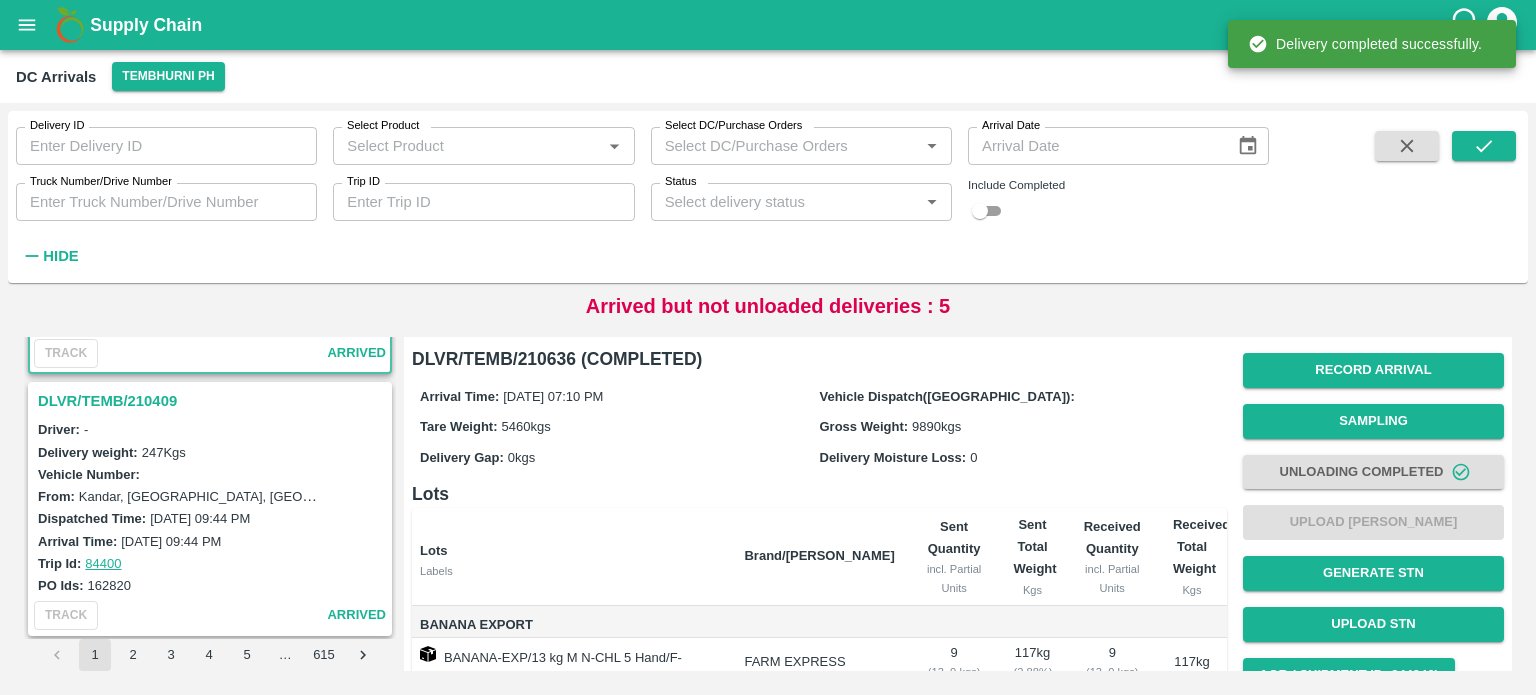 scroll, scrollTop: 1528, scrollLeft: 0, axis: vertical 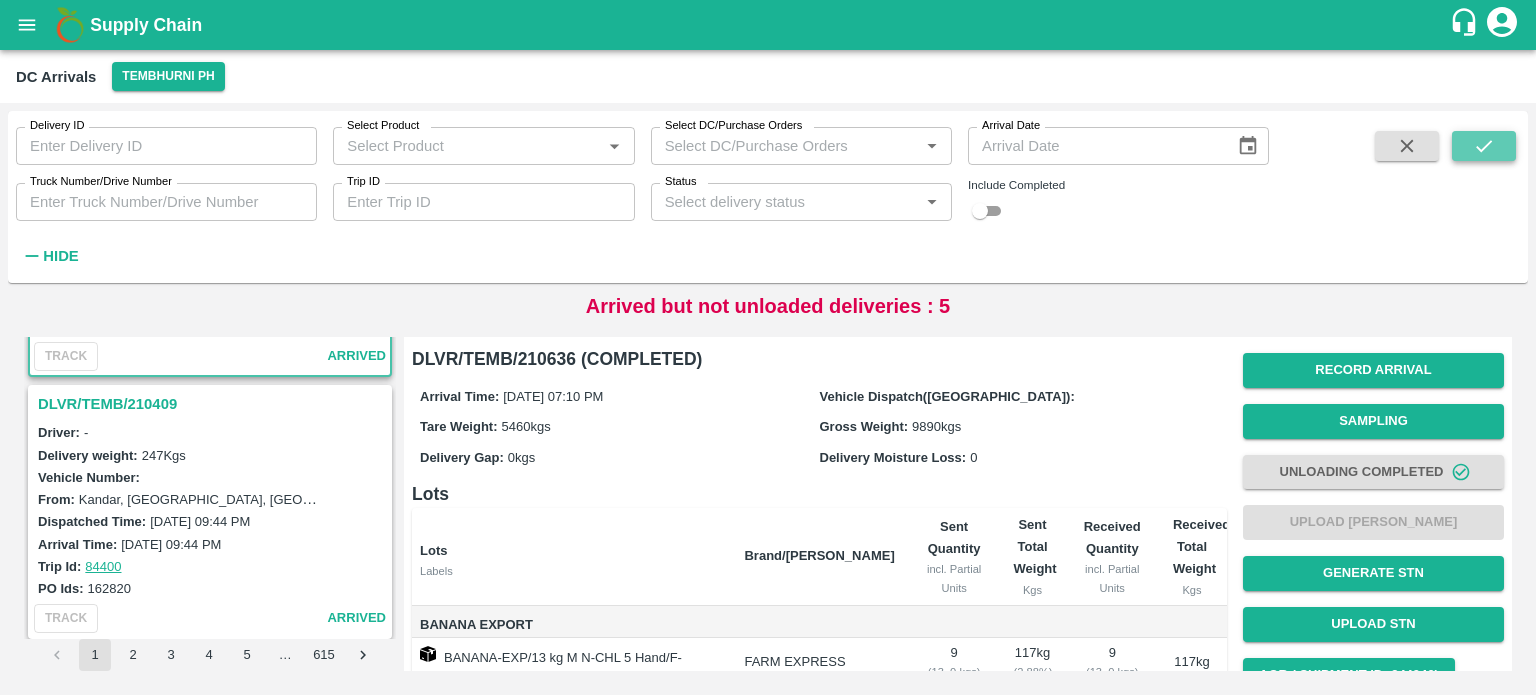 click at bounding box center (1484, 146) 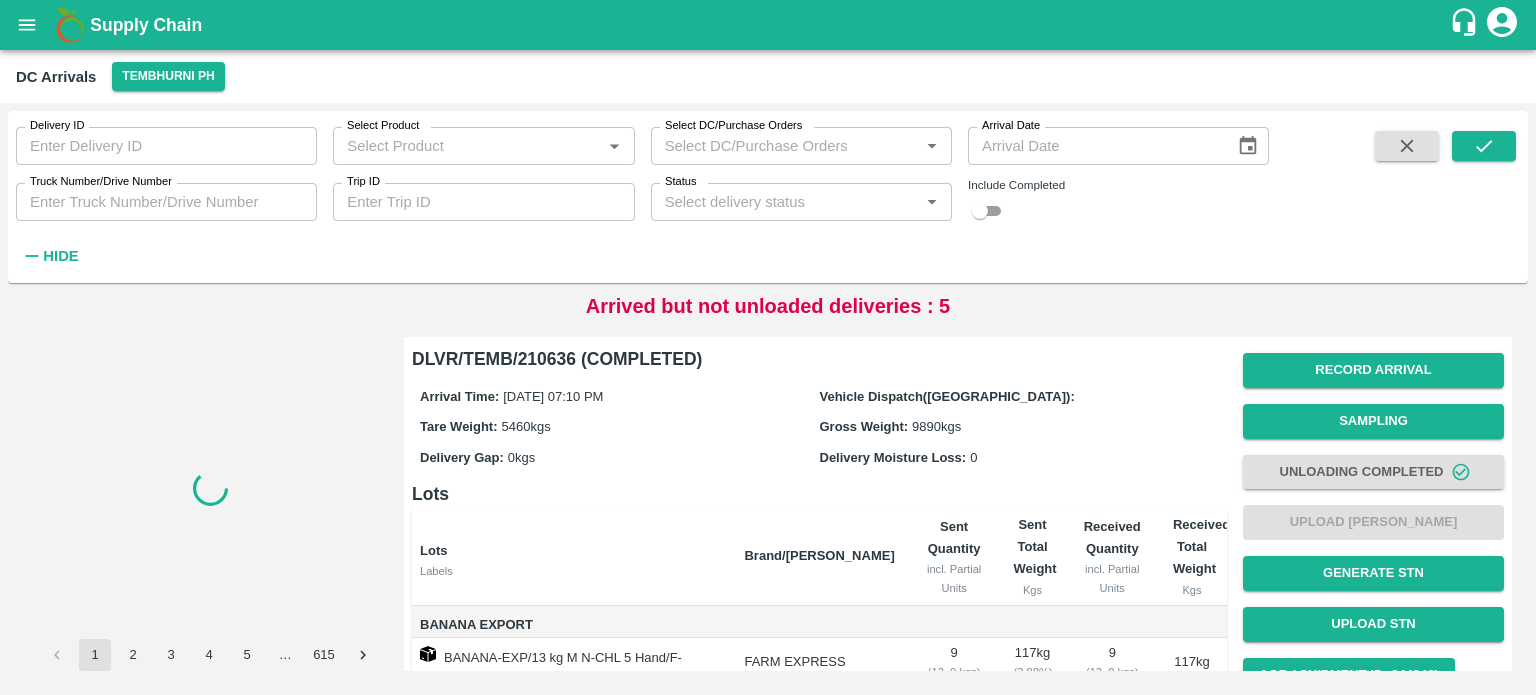 scroll, scrollTop: 0, scrollLeft: 0, axis: both 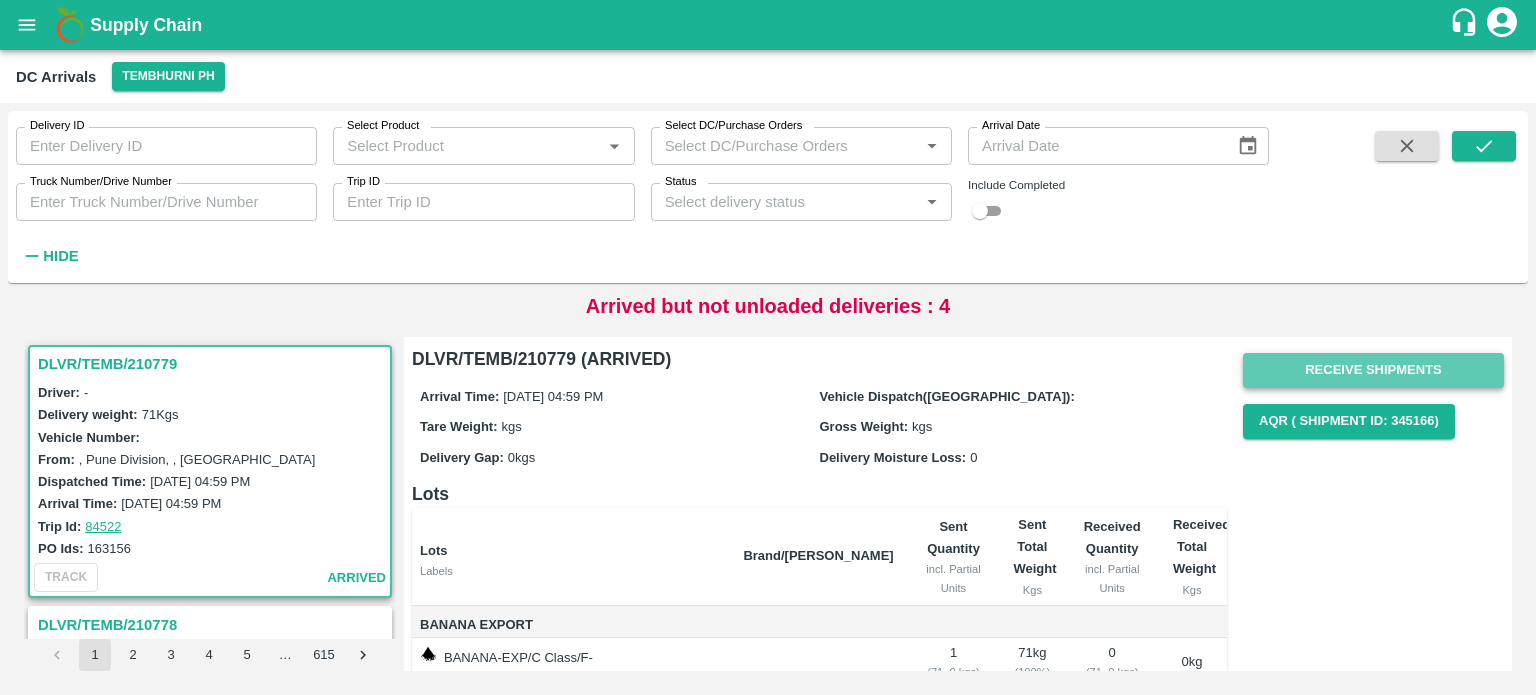 click on "Receive Shipments" at bounding box center (1373, 370) 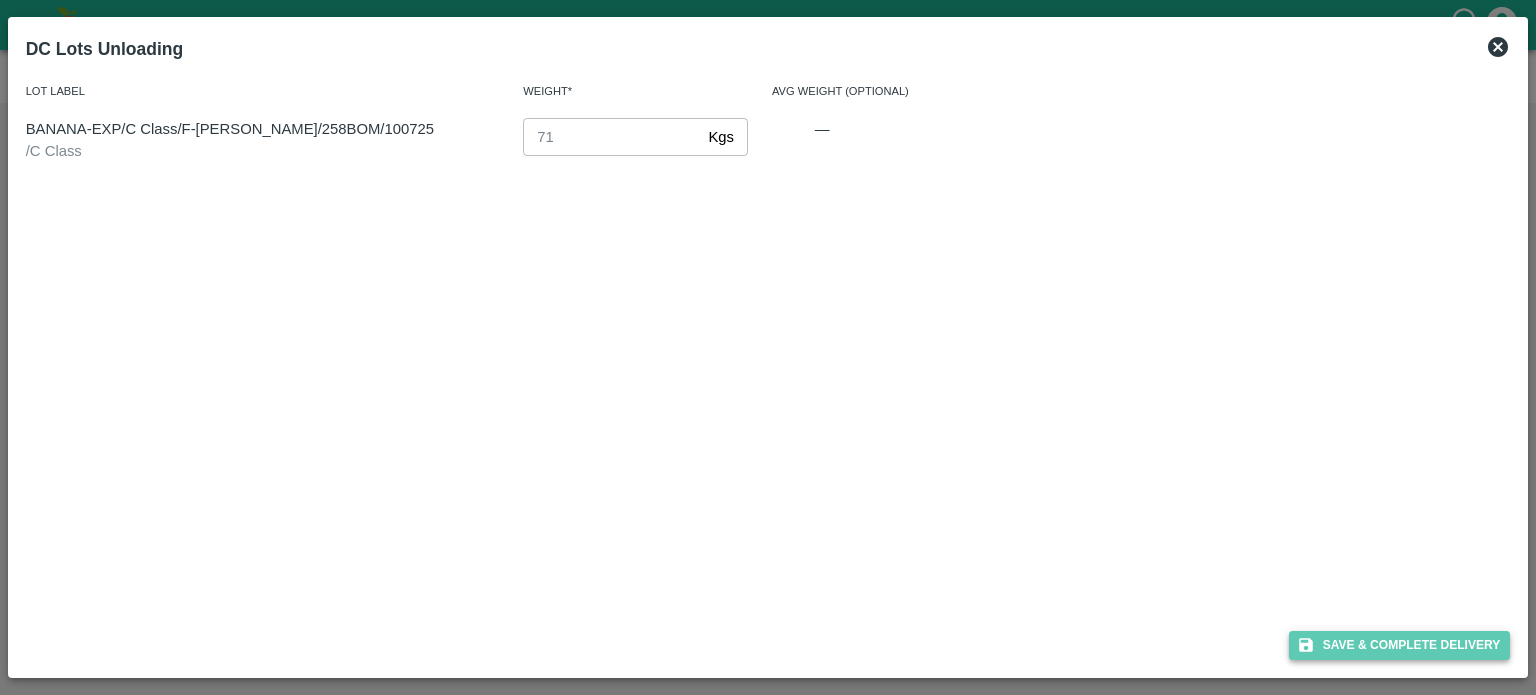 click on "Save & Complete Delivery" at bounding box center [1400, 645] 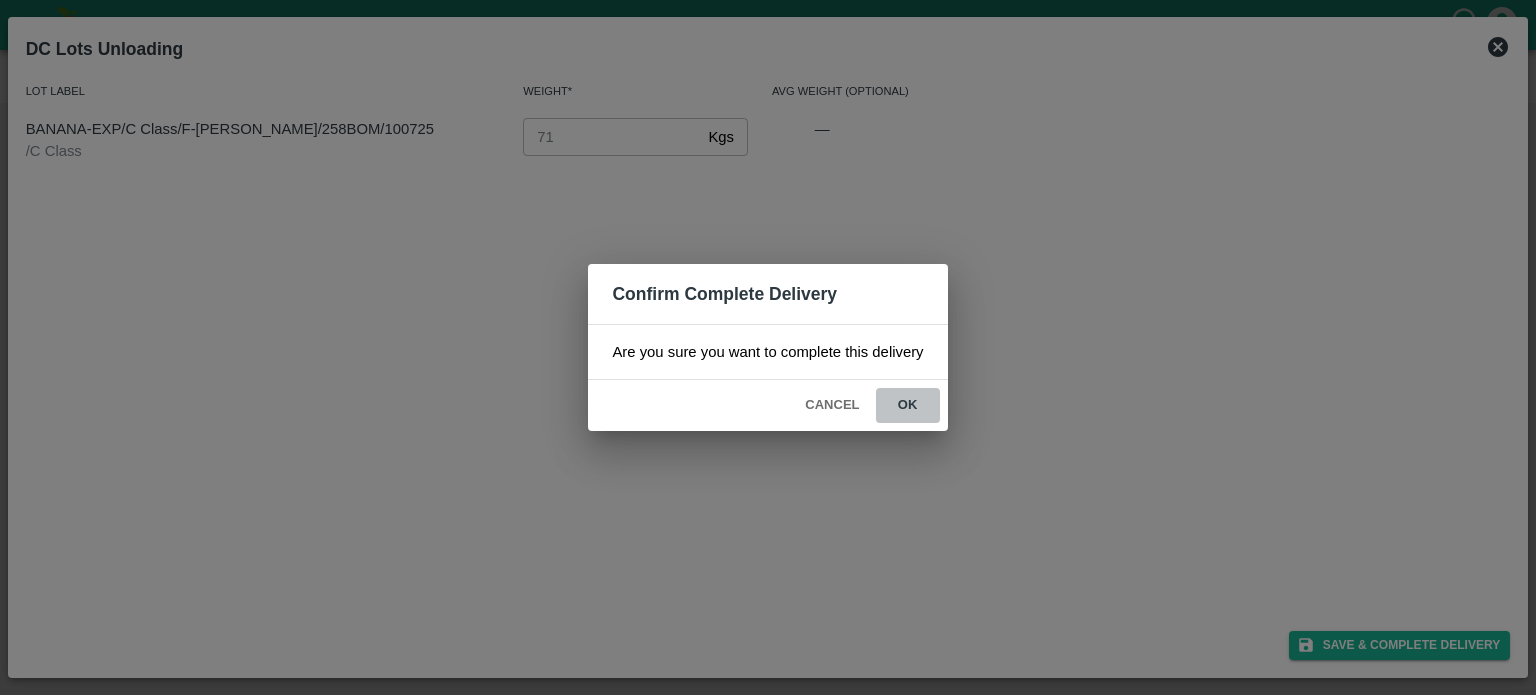 click on "ok" at bounding box center [908, 405] 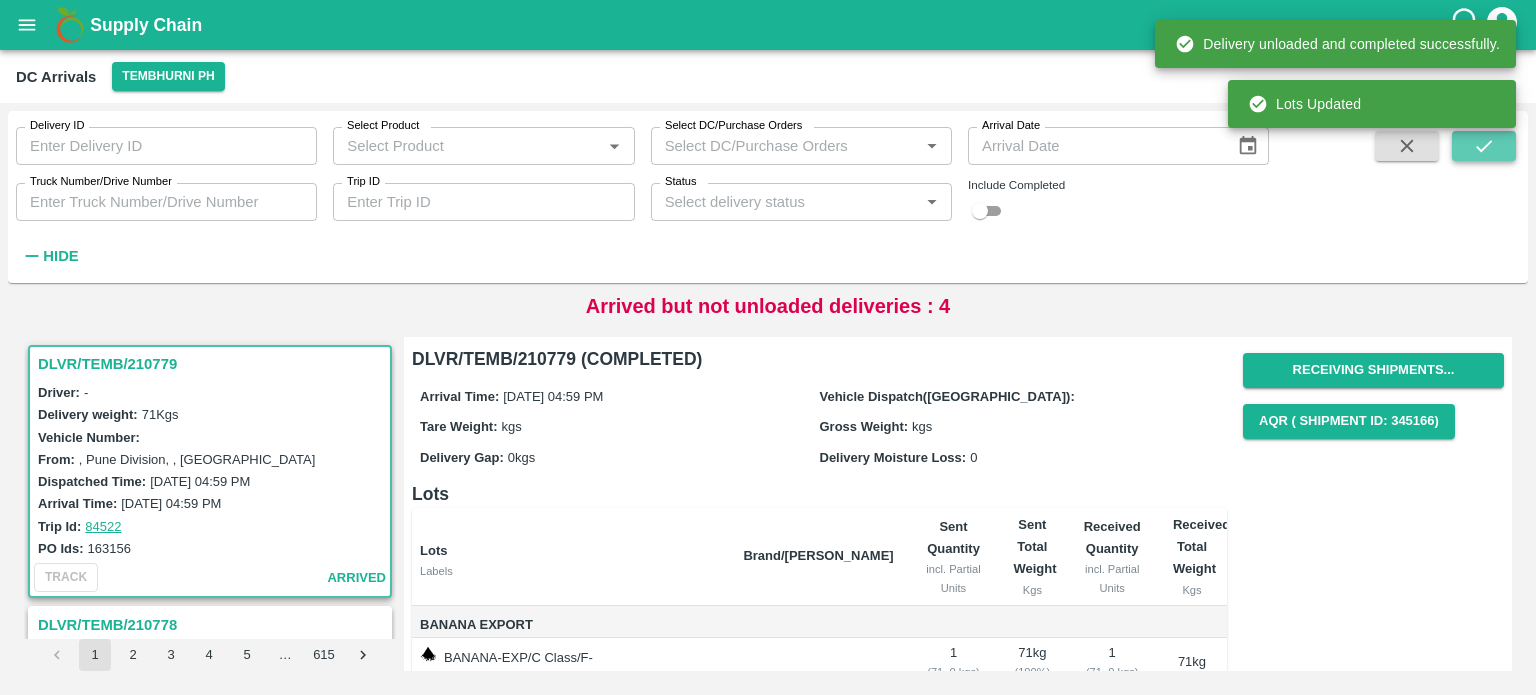 click 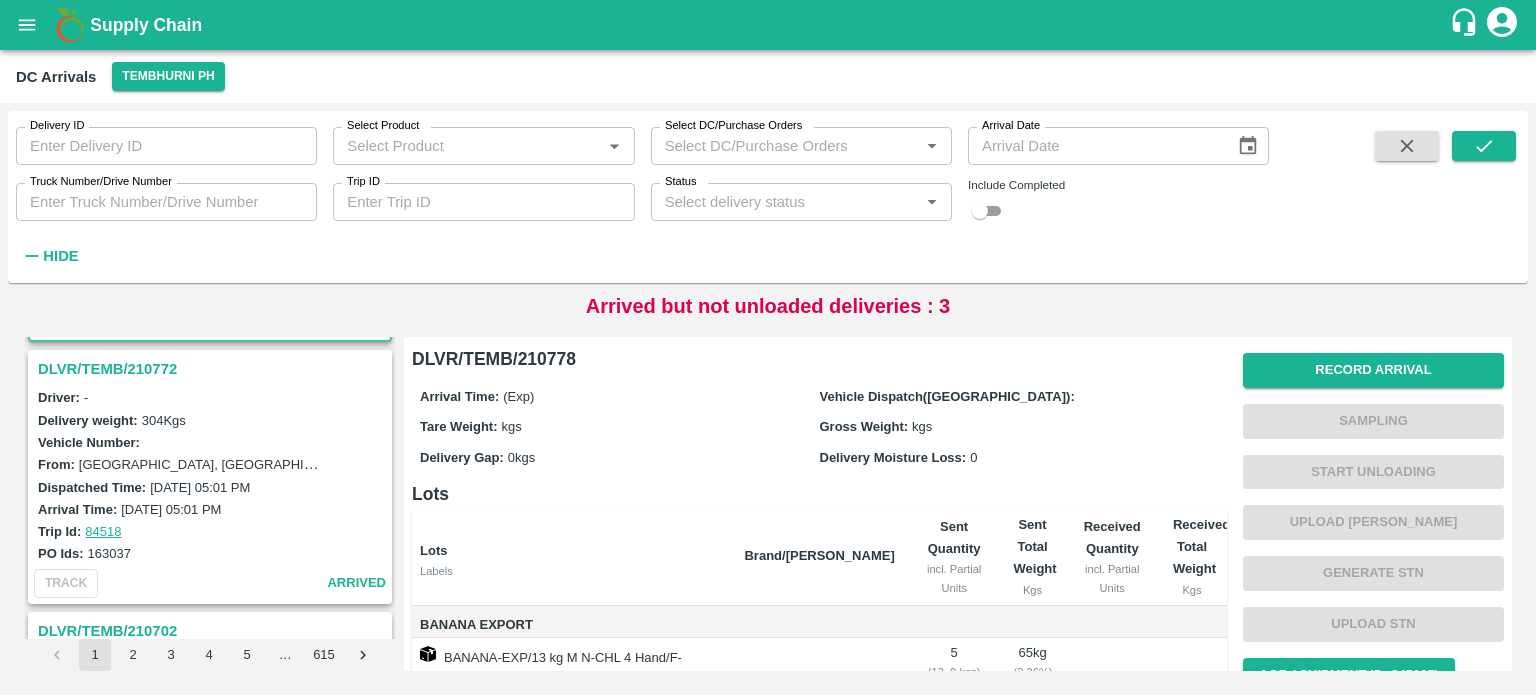 scroll, scrollTop: 236, scrollLeft: 0, axis: vertical 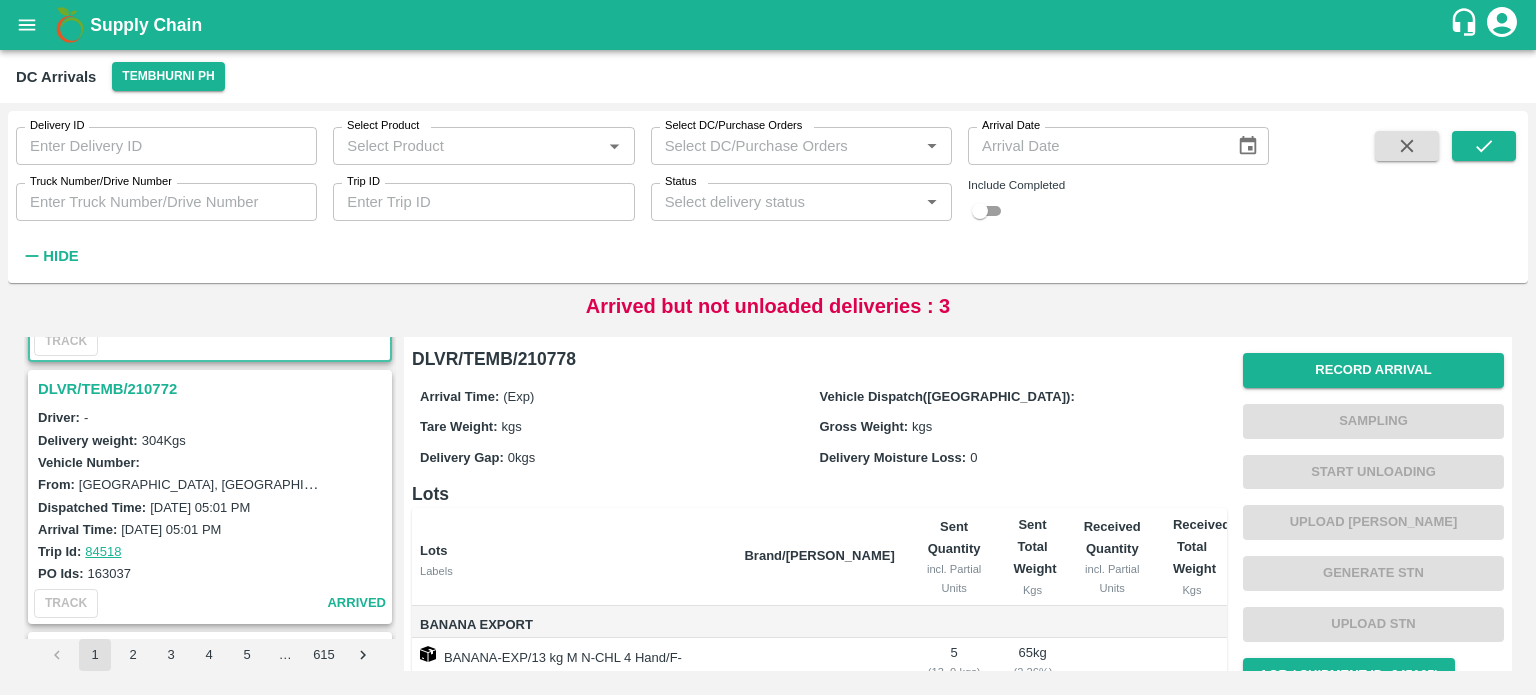 click on "DLVR/TEMB/210772" at bounding box center (213, 389) 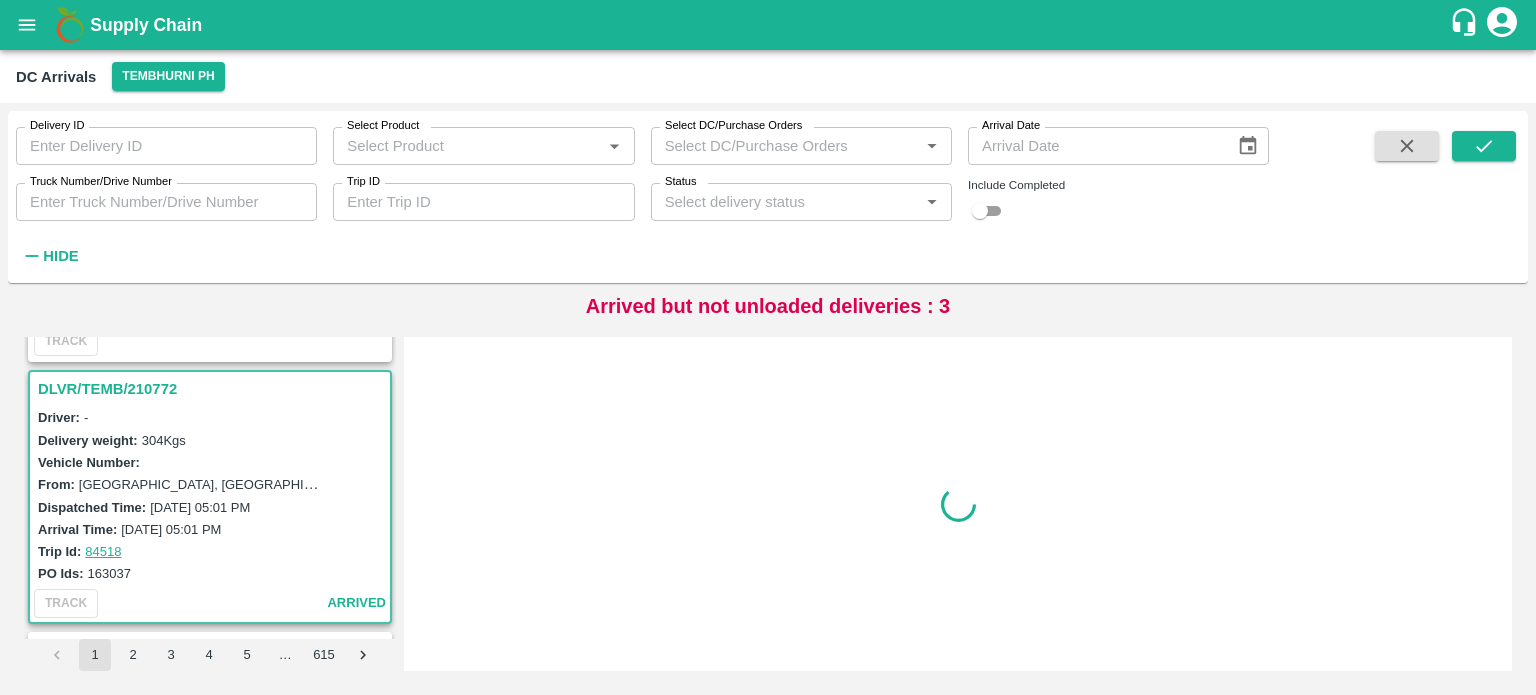 scroll, scrollTop: 268, scrollLeft: 0, axis: vertical 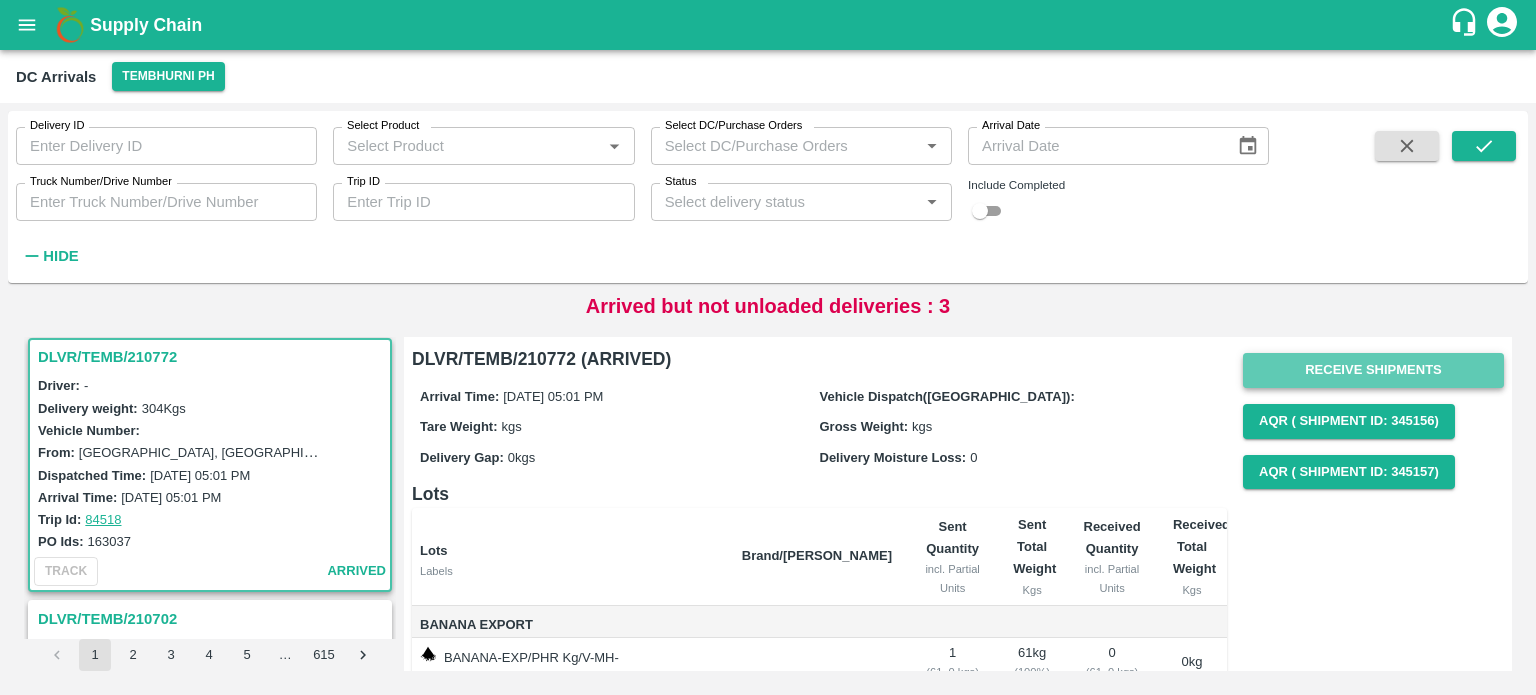 click on "Receive Shipments" at bounding box center [1373, 370] 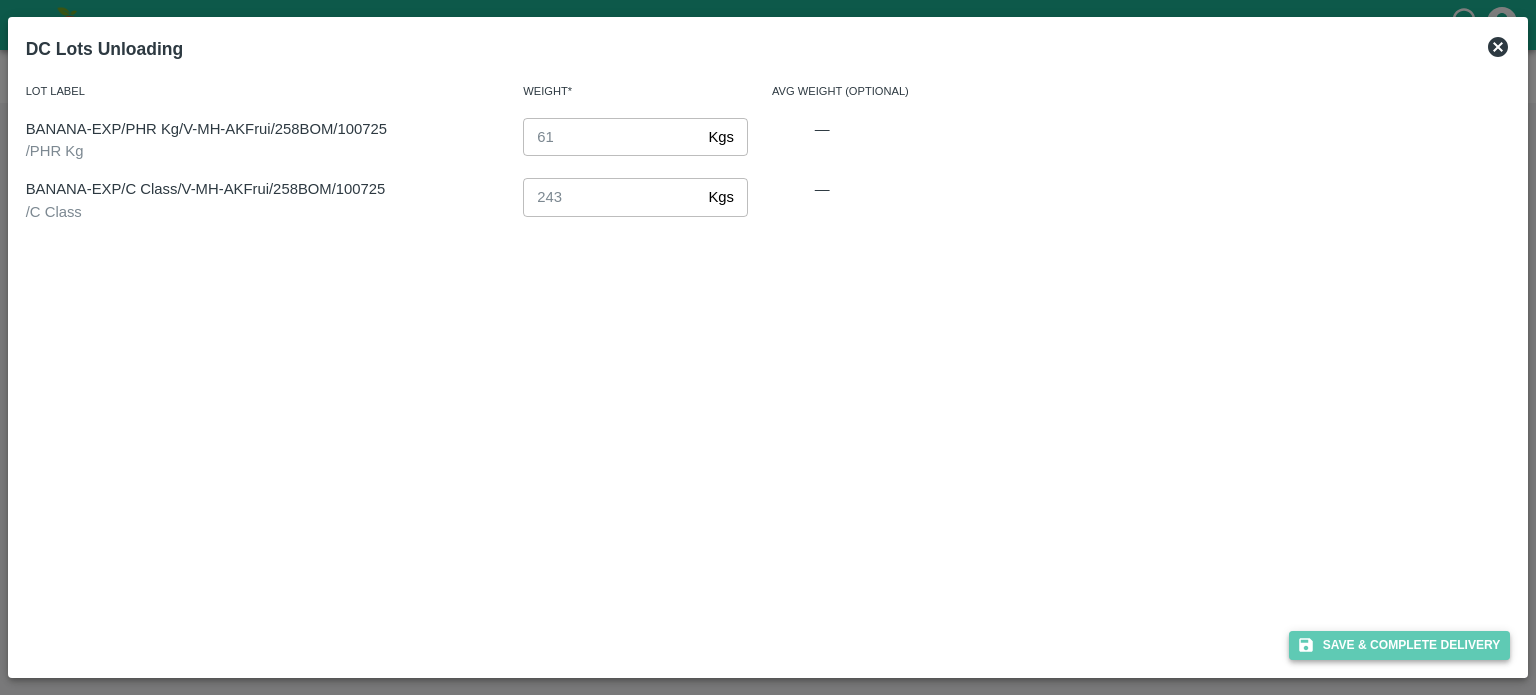 click on "Save & Complete Delivery" at bounding box center [1400, 645] 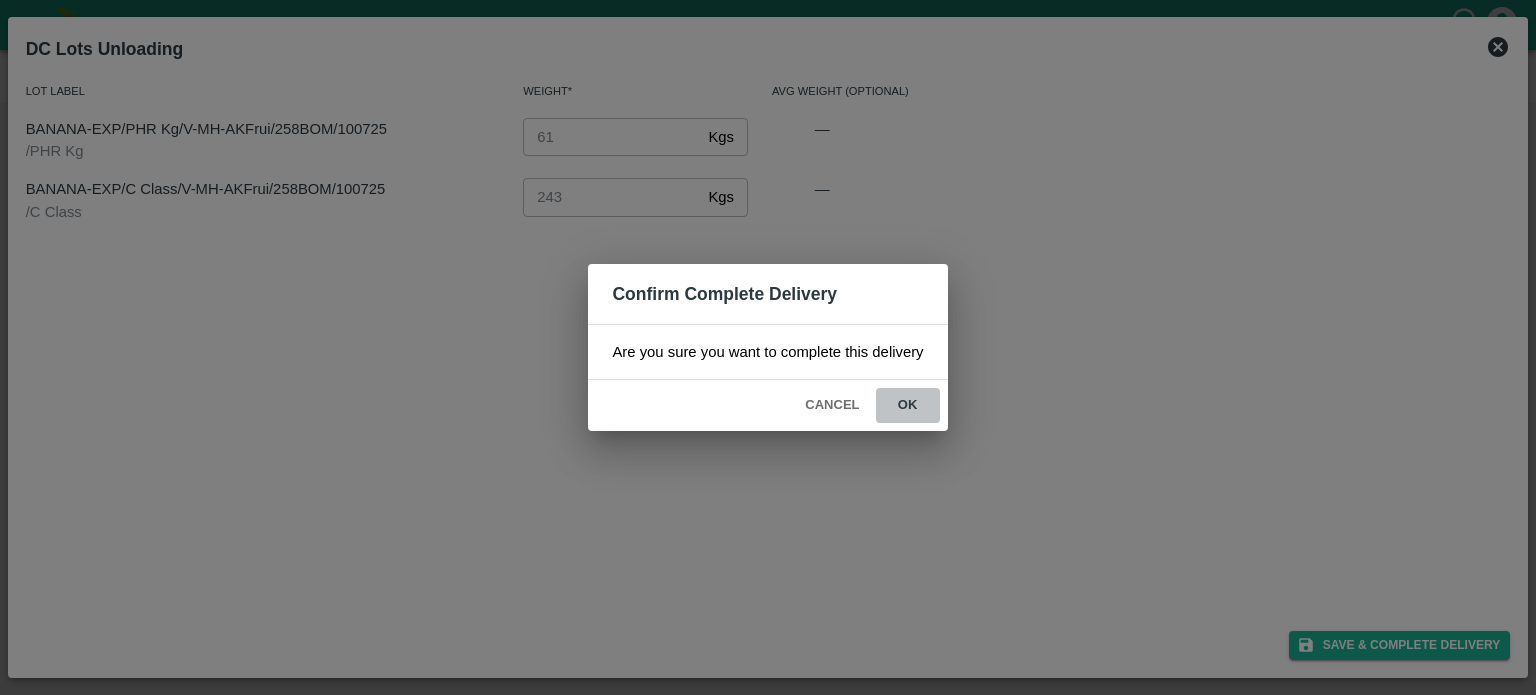click on "ok" at bounding box center [908, 405] 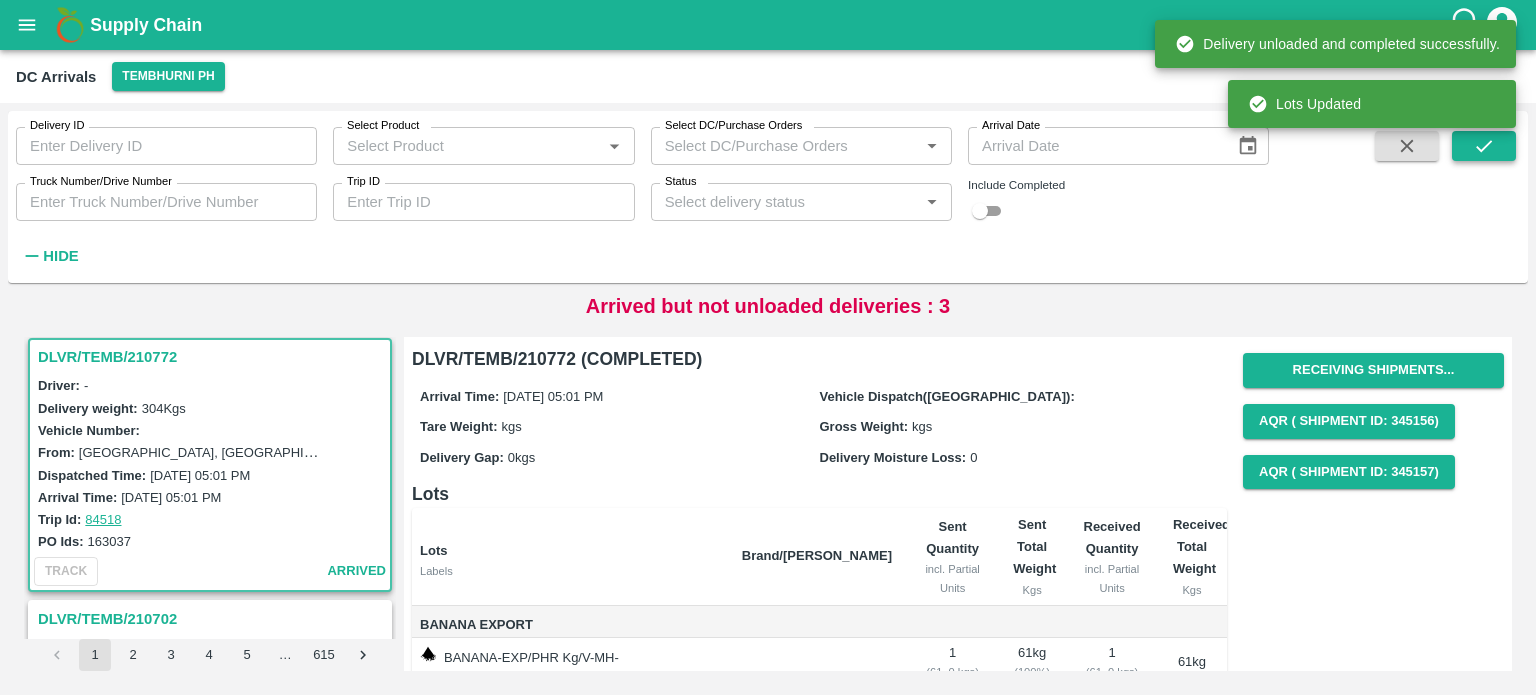 click 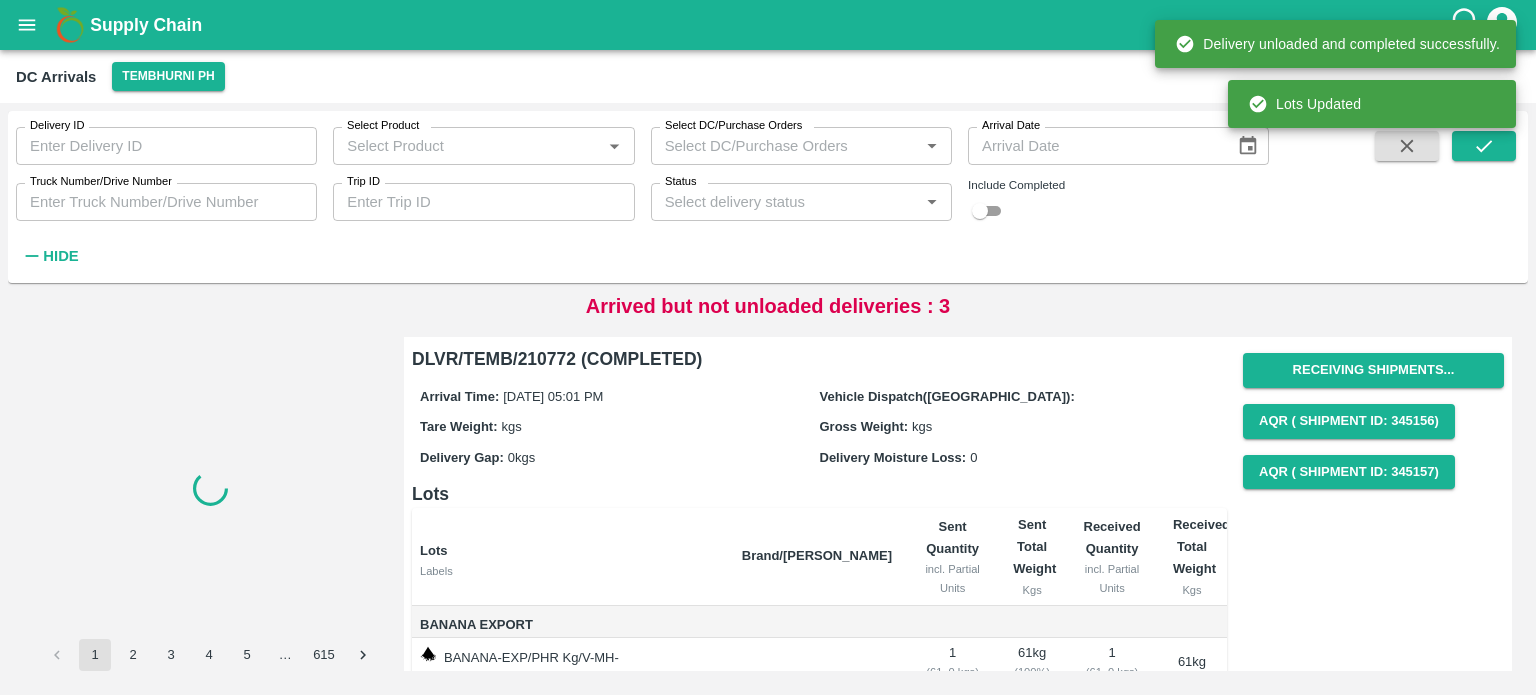 scroll, scrollTop: 0, scrollLeft: 0, axis: both 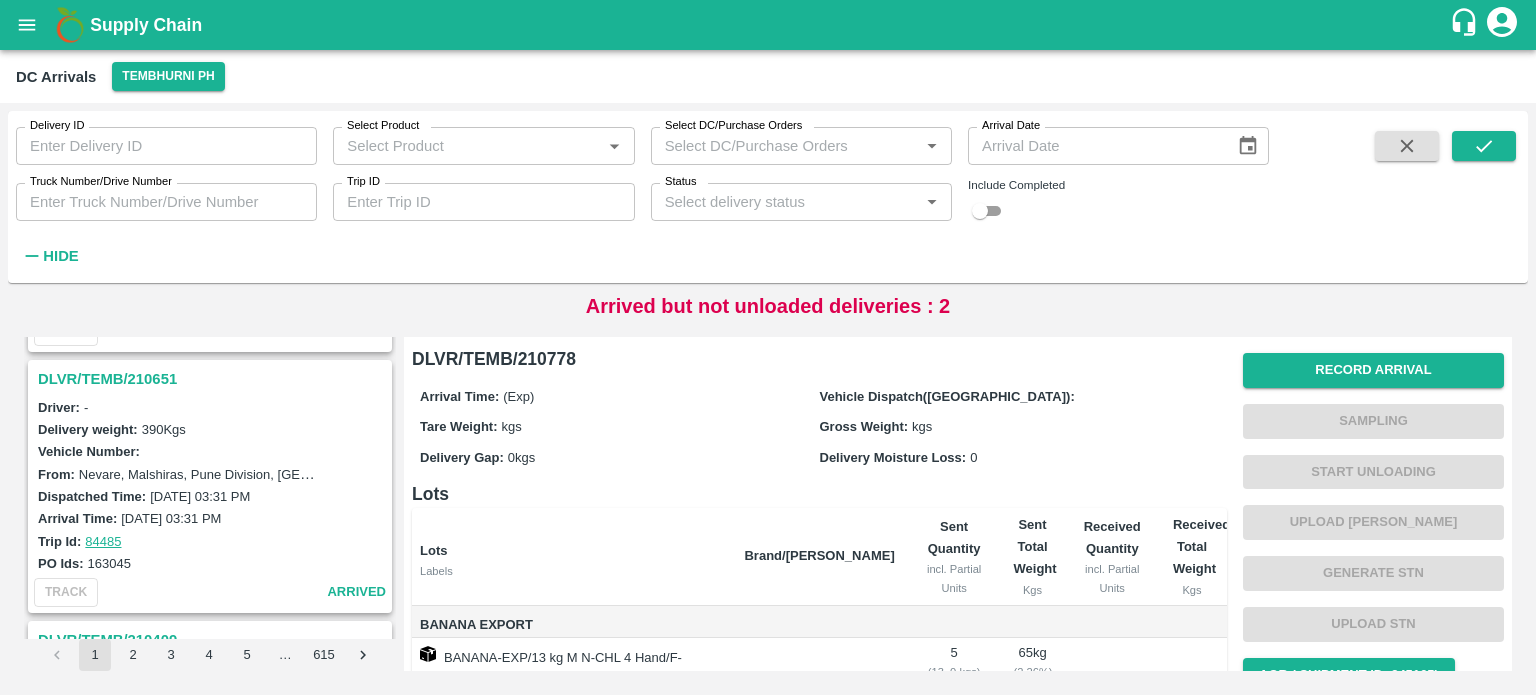 click on "DLVR/TEMB/210651" at bounding box center (213, 379) 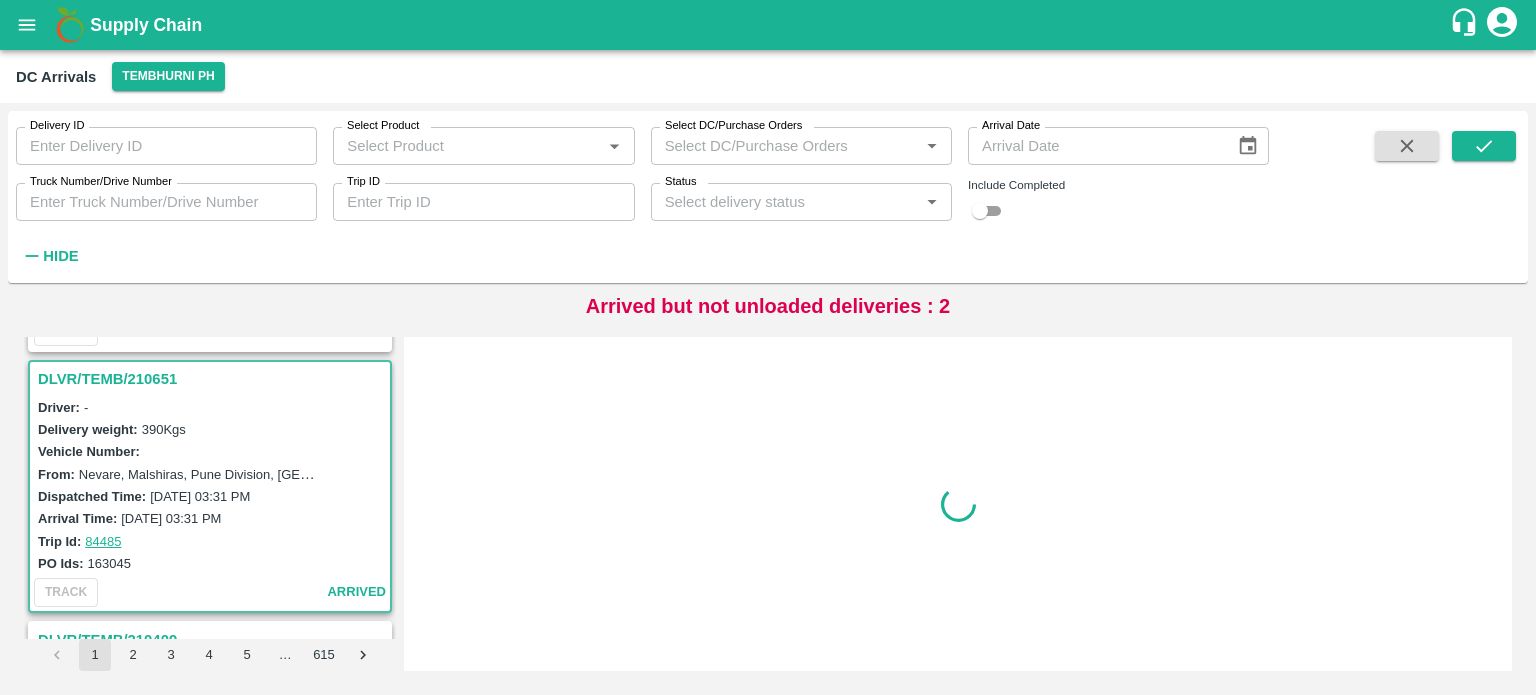 scroll, scrollTop: 528, scrollLeft: 0, axis: vertical 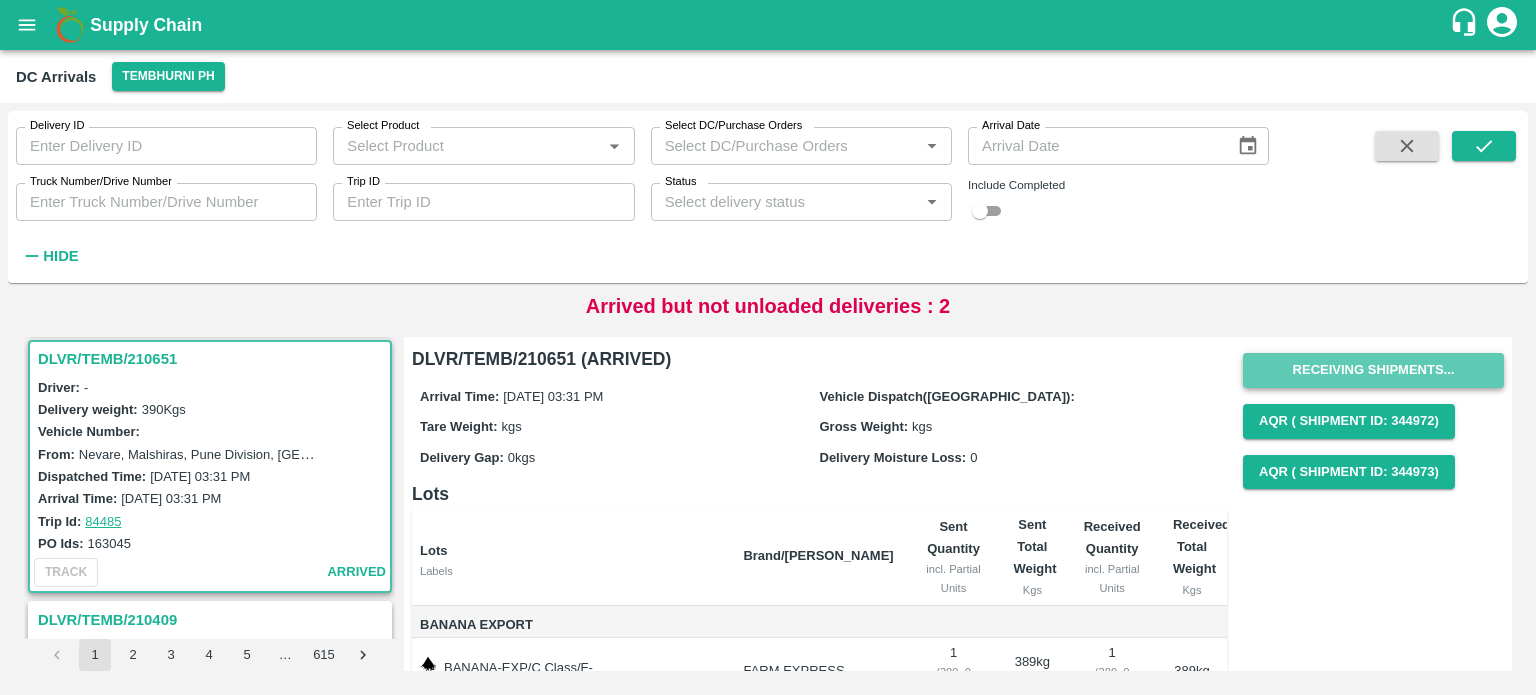 click on "Receiving Shipments..." at bounding box center [1373, 370] 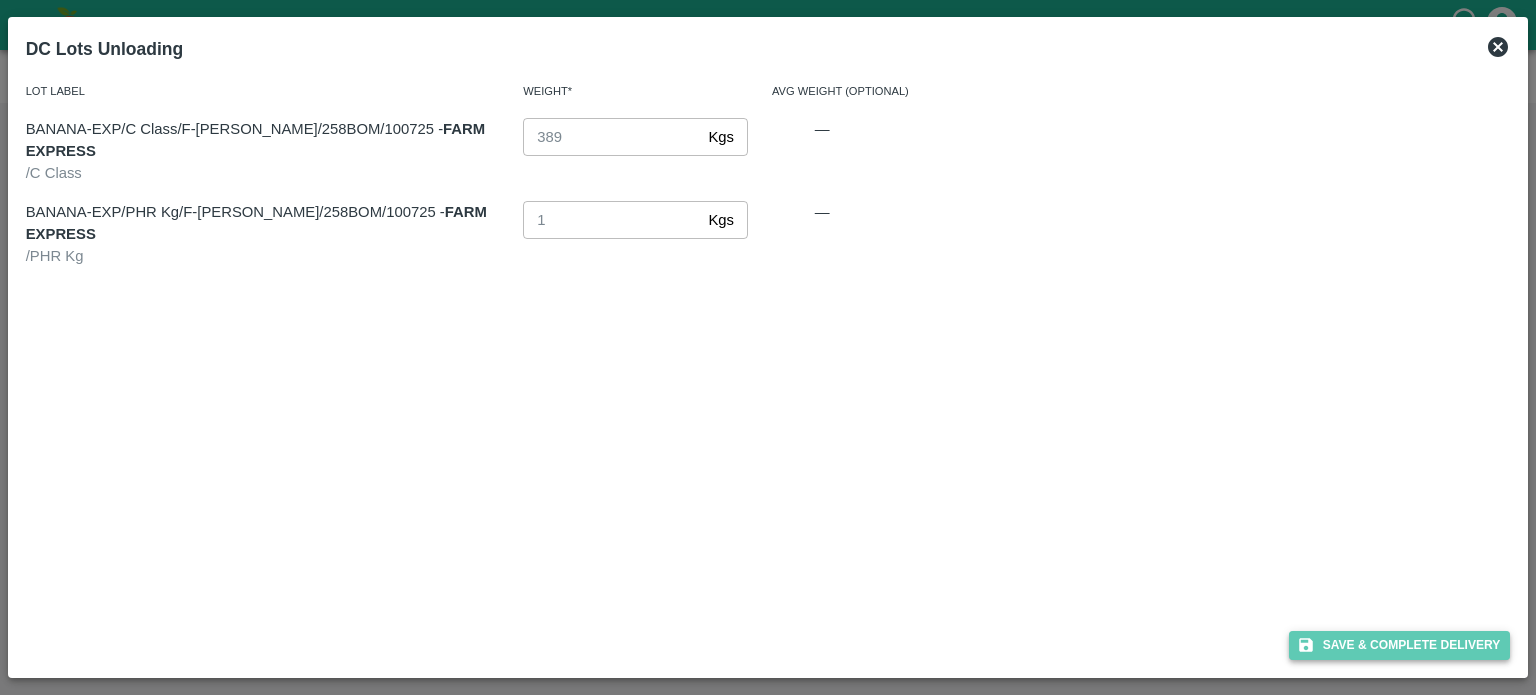 click on "Save & Complete Delivery" at bounding box center (1400, 645) 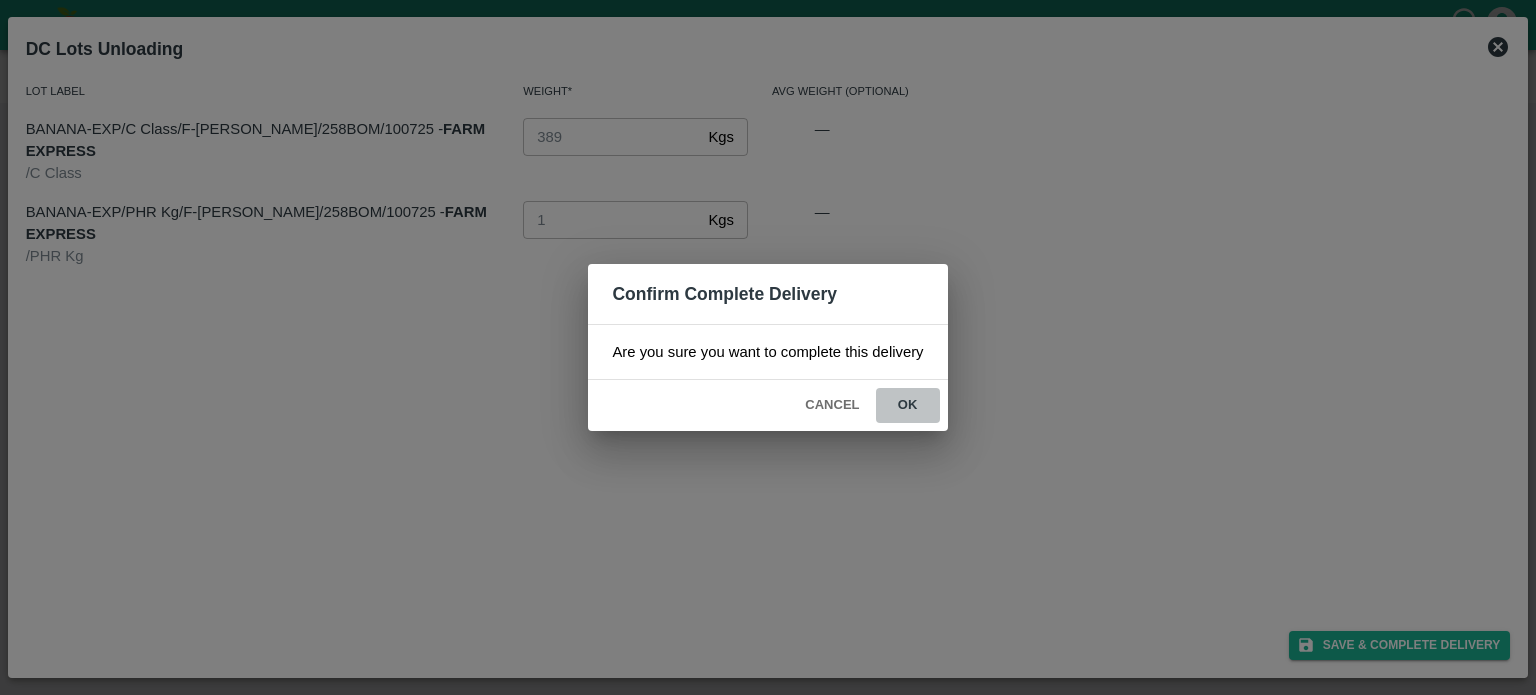 click on "ok" at bounding box center [908, 405] 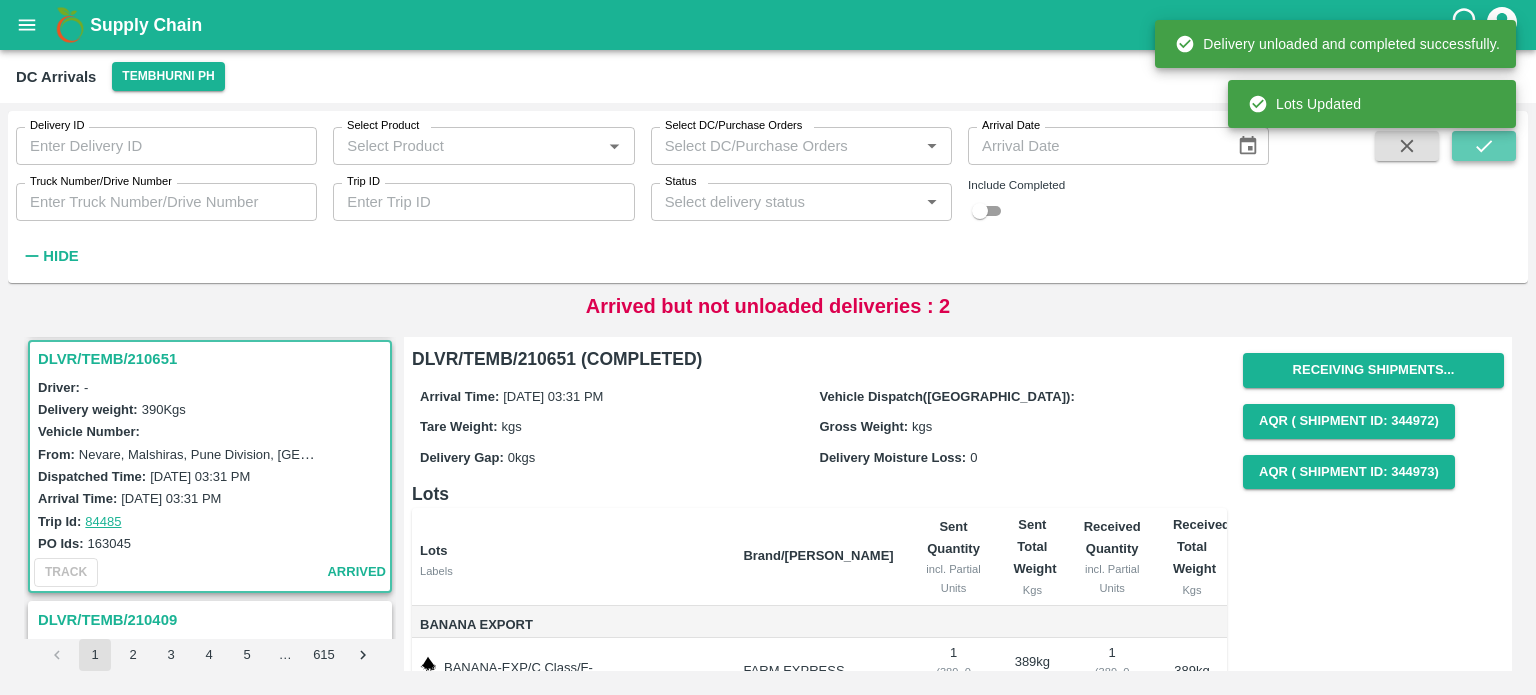 click 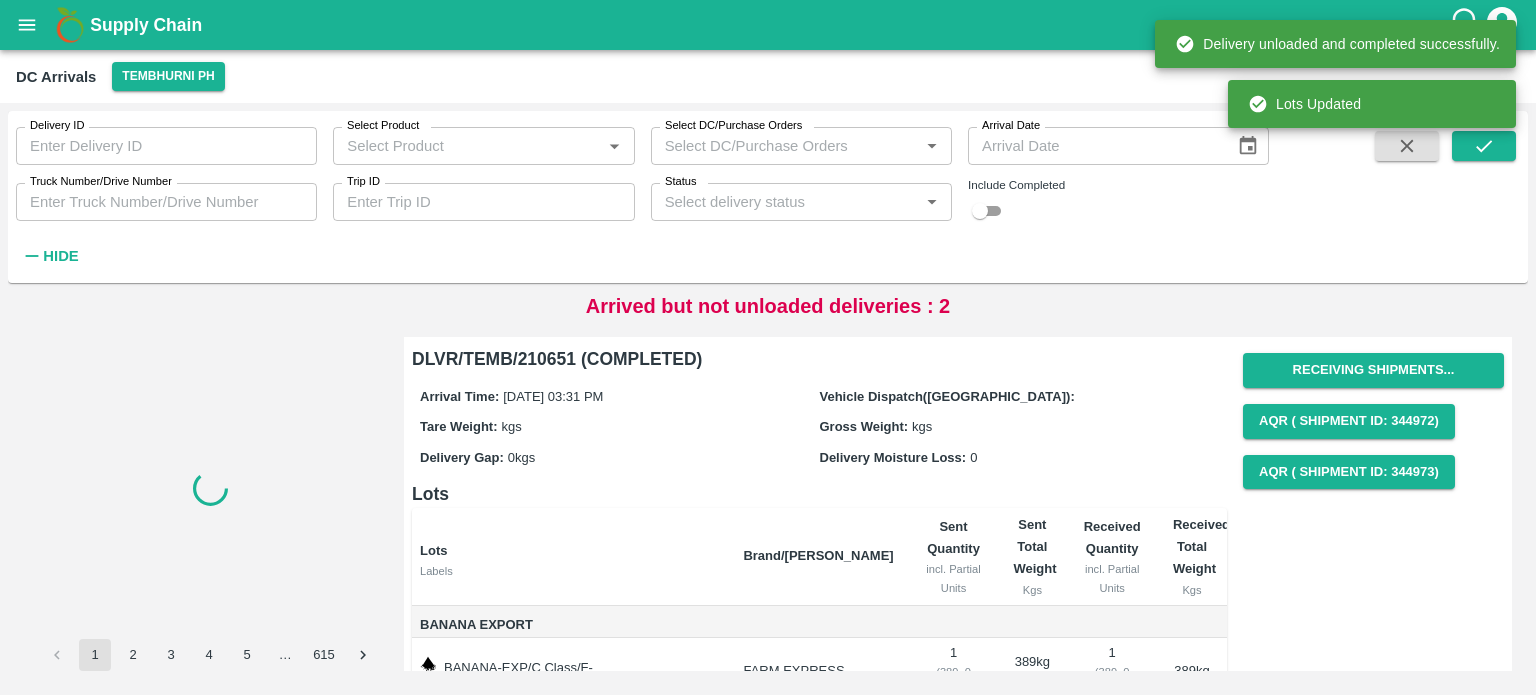 scroll, scrollTop: 0, scrollLeft: 0, axis: both 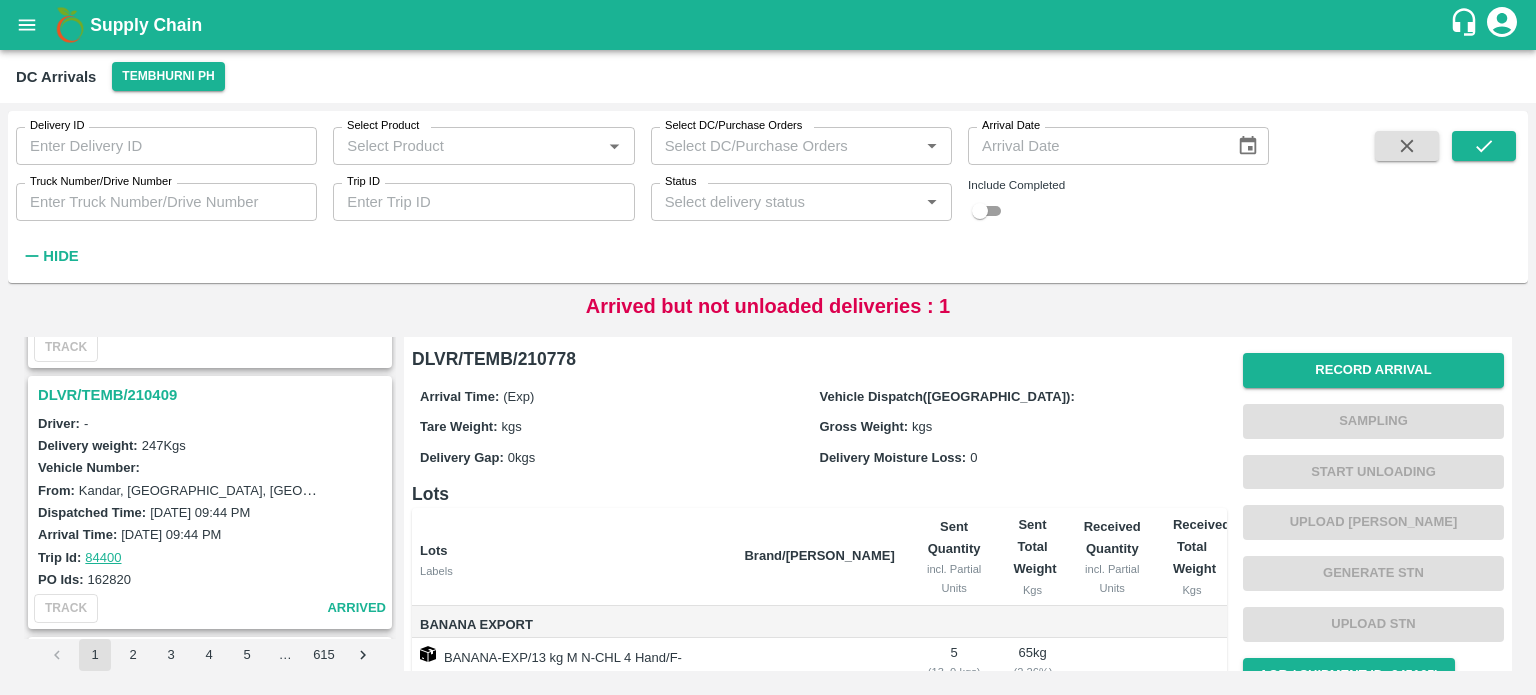click on "DLVR/TEMB/210409" at bounding box center (213, 395) 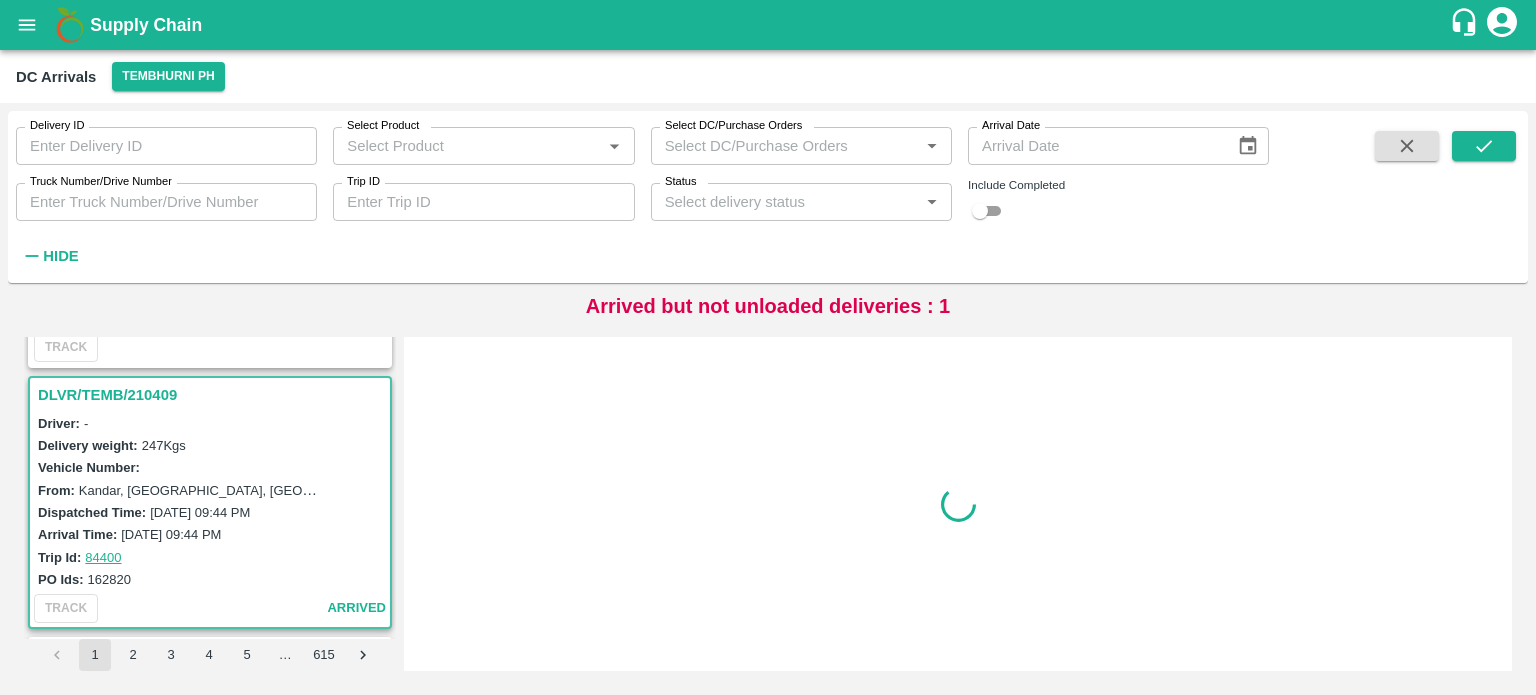 scroll, scrollTop: 528, scrollLeft: 0, axis: vertical 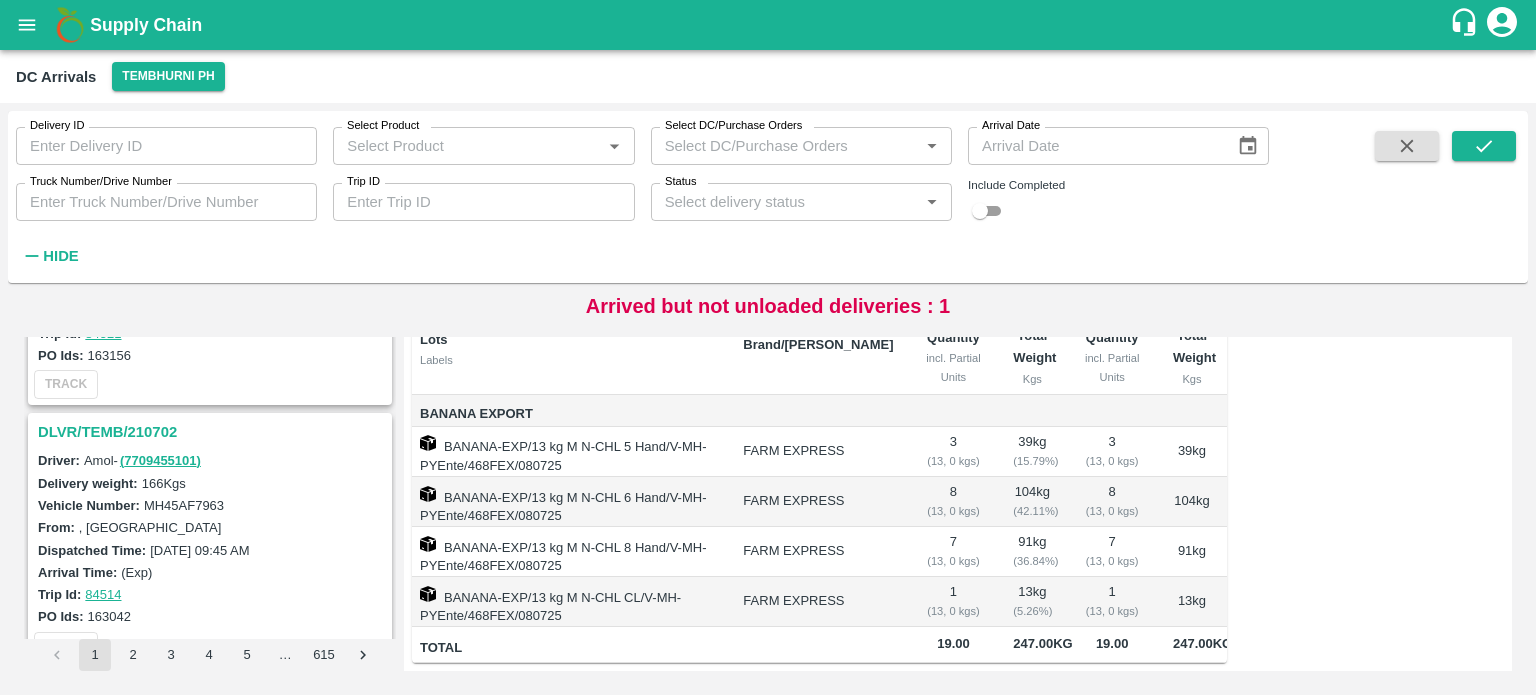 click on "DLVR/TEMB/210702" at bounding box center [213, 432] 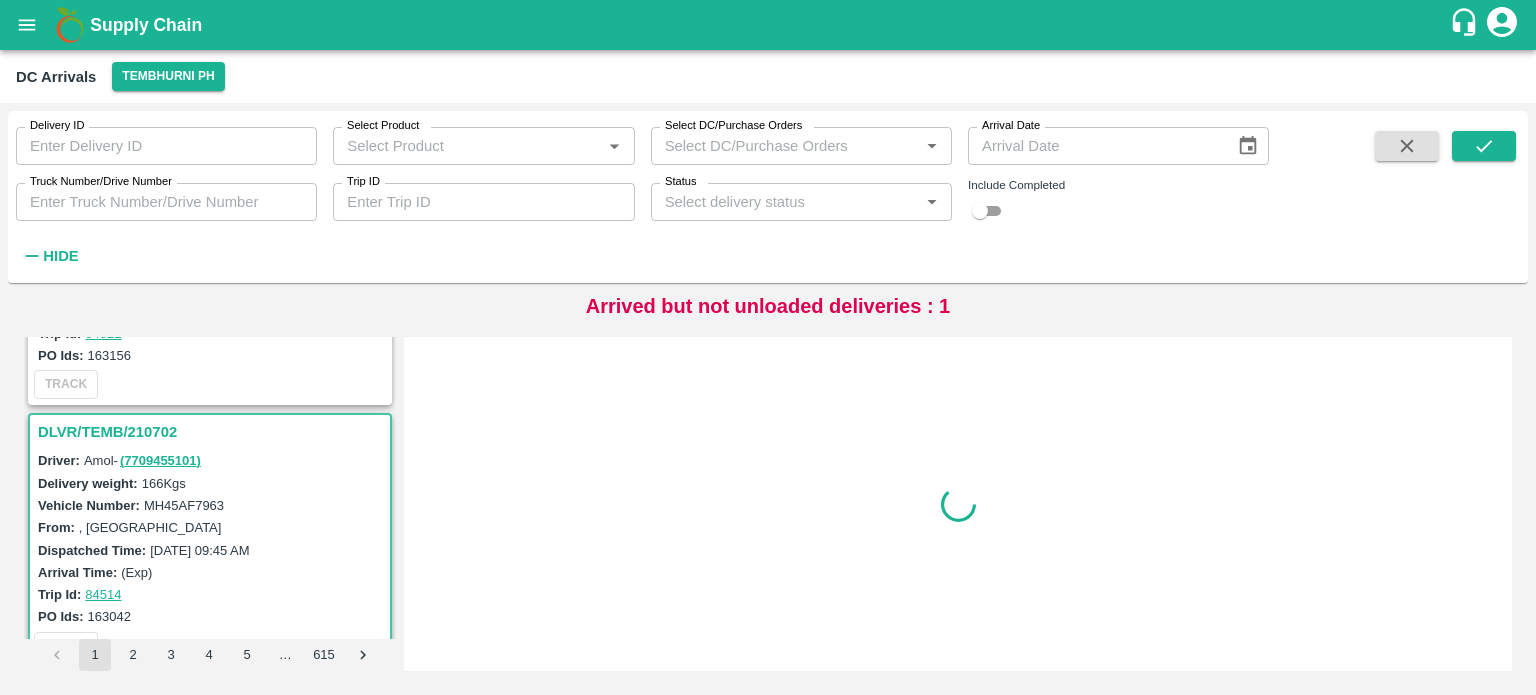 scroll, scrollTop: 0, scrollLeft: 0, axis: both 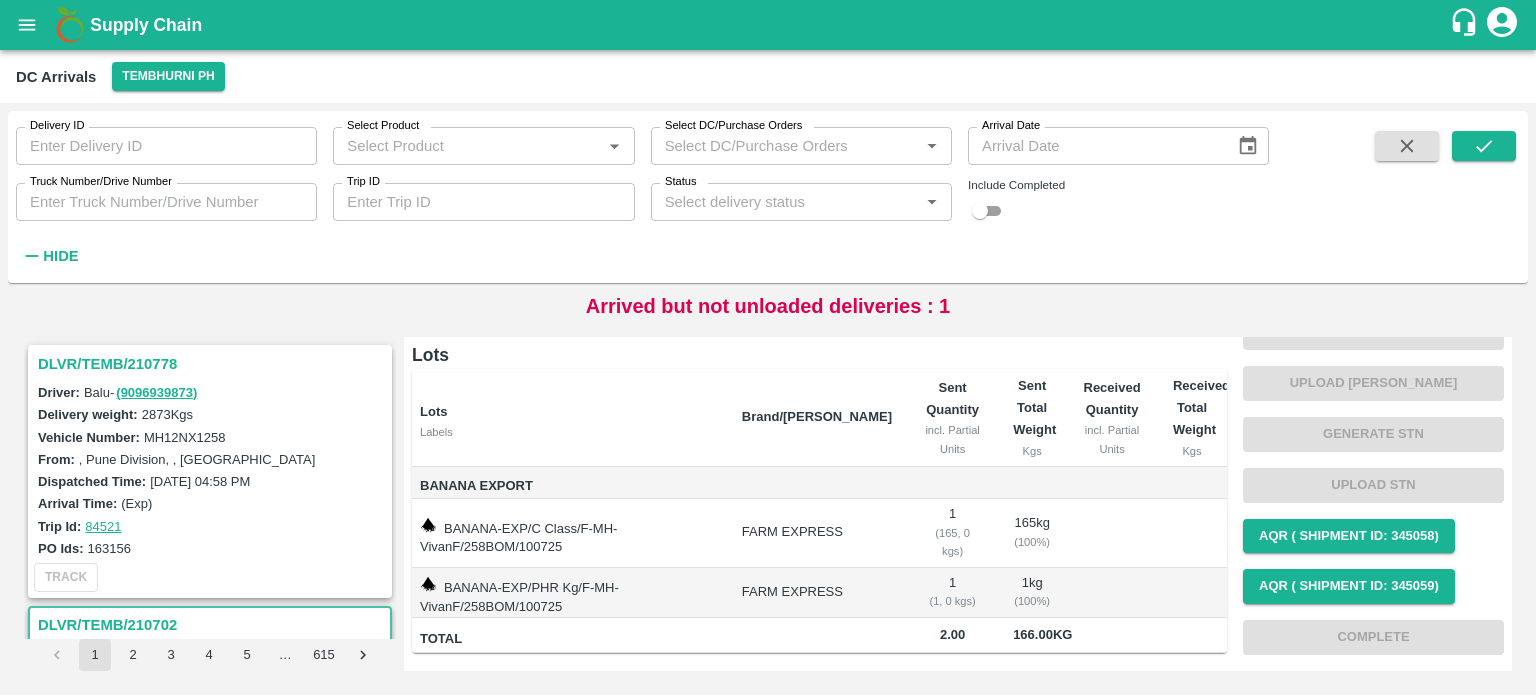 click on "DLVR/TEMB/210778" at bounding box center (213, 364) 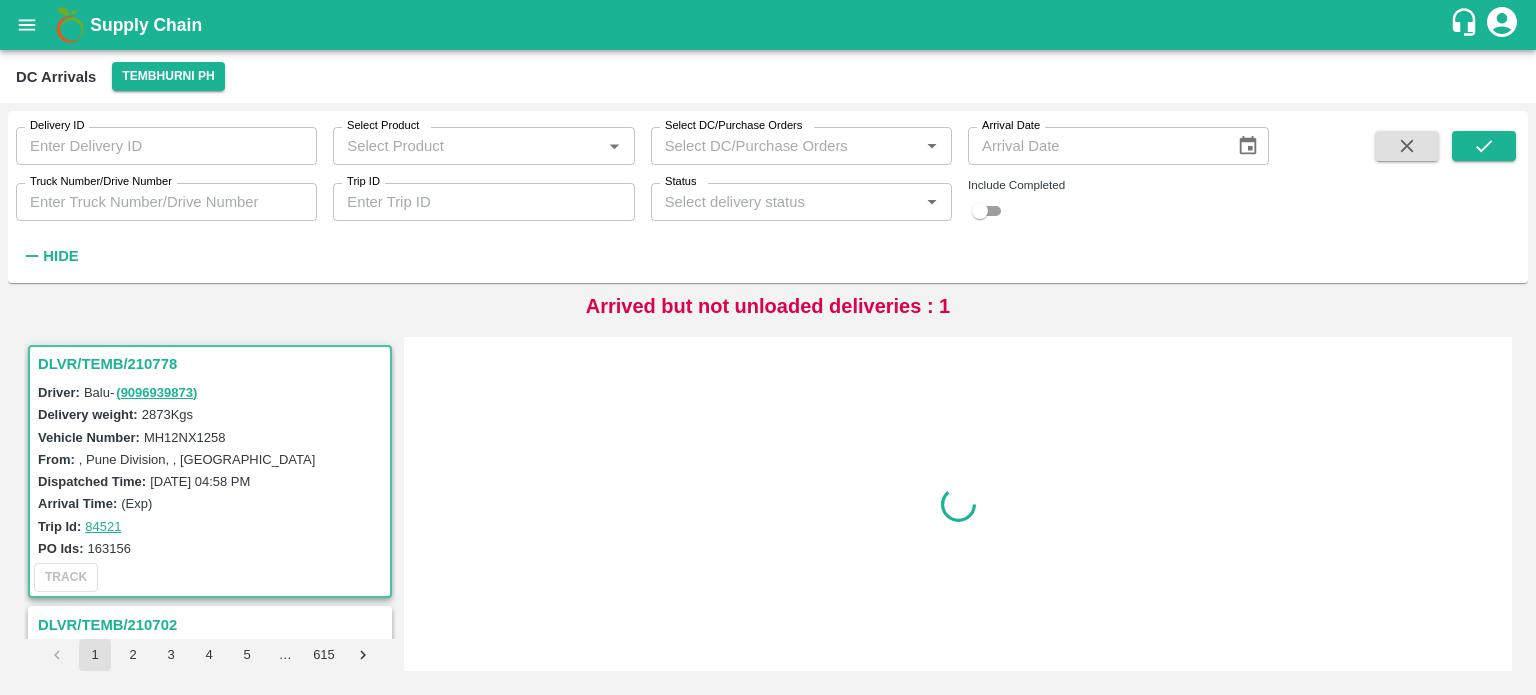 scroll, scrollTop: 0, scrollLeft: 0, axis: both 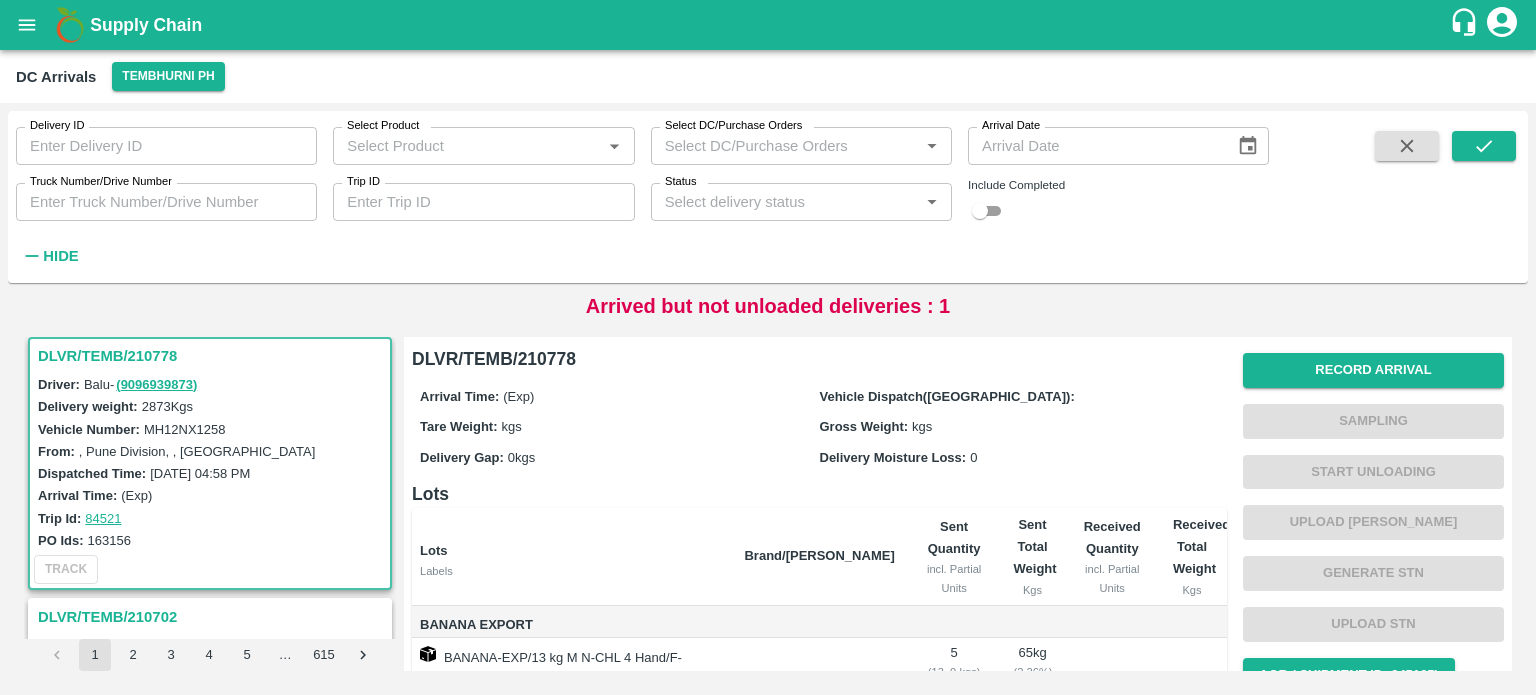 click on "MH12NX1258" at bounding box center [185, 429] 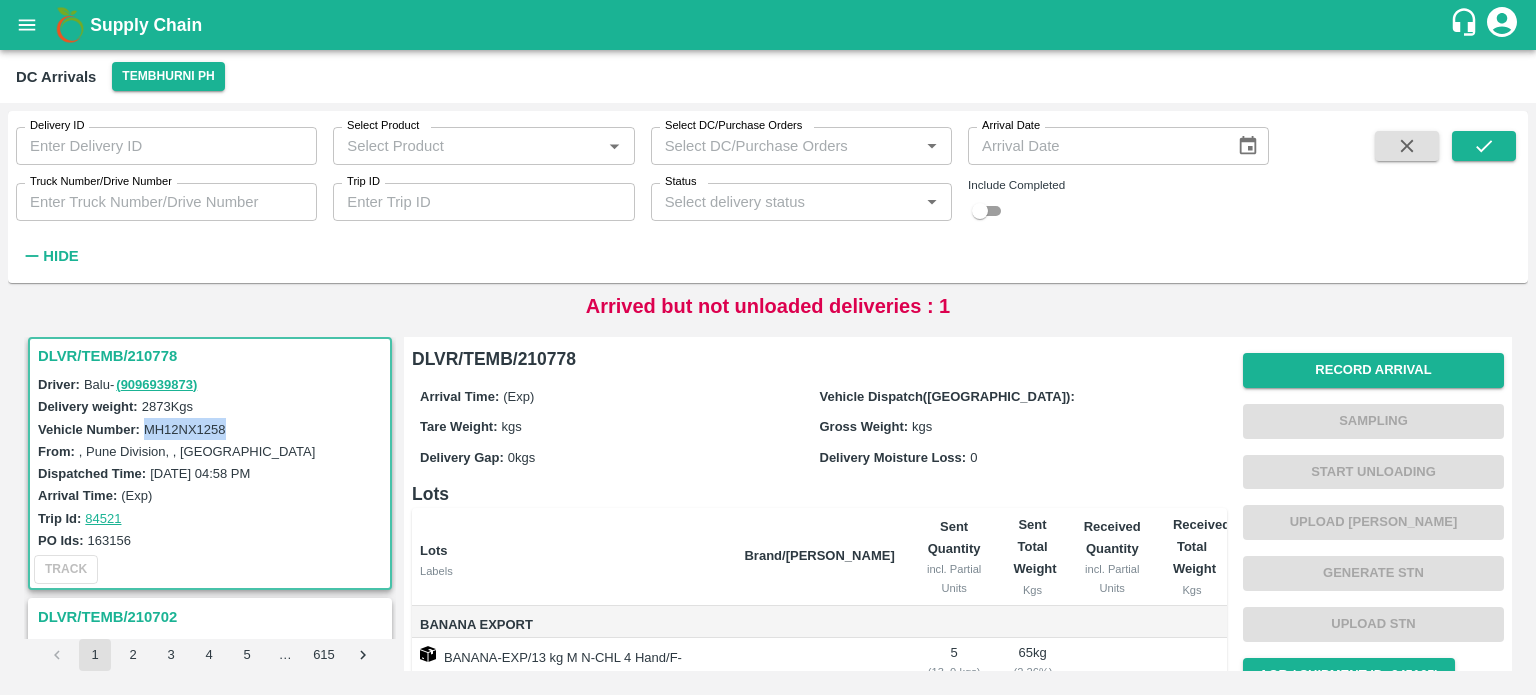 click on "MH12NX1258" at bounding box center [185, 429] 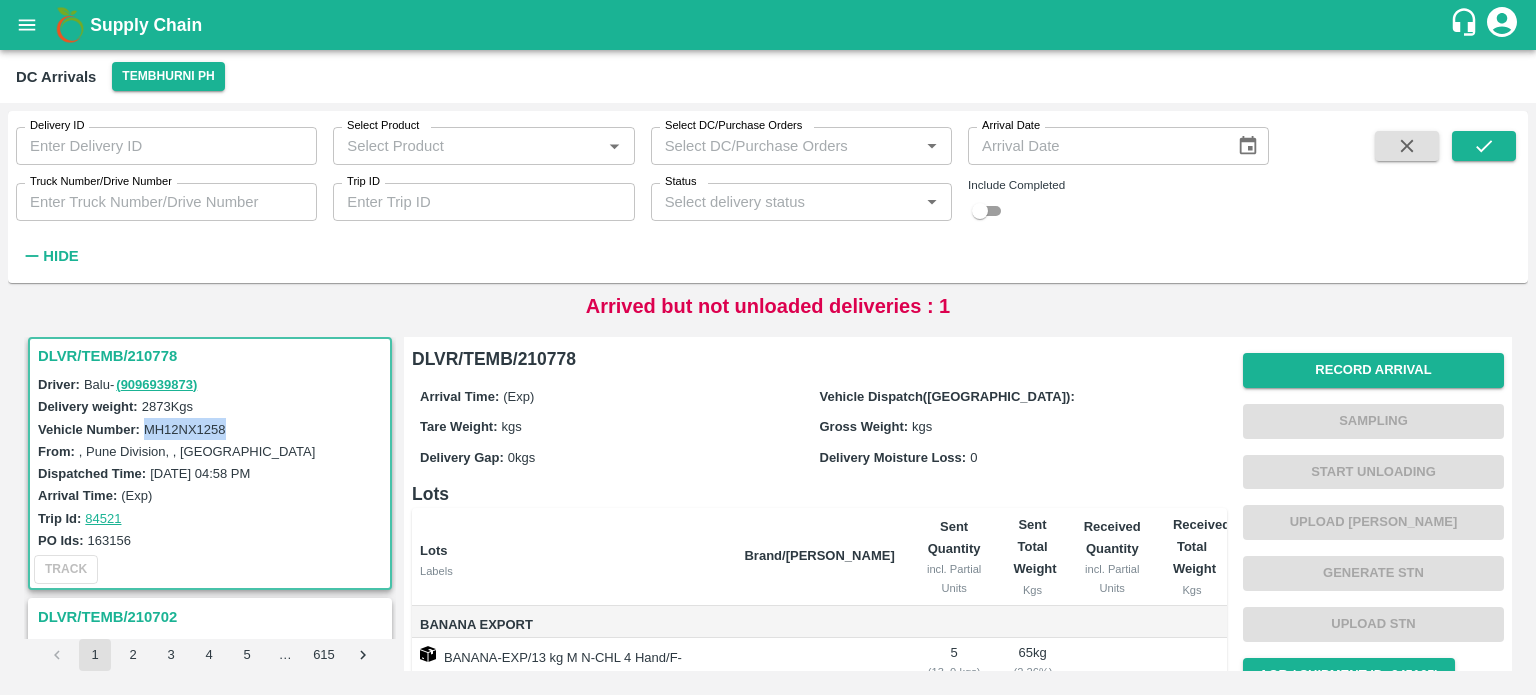 copy on "MH12NX1258" 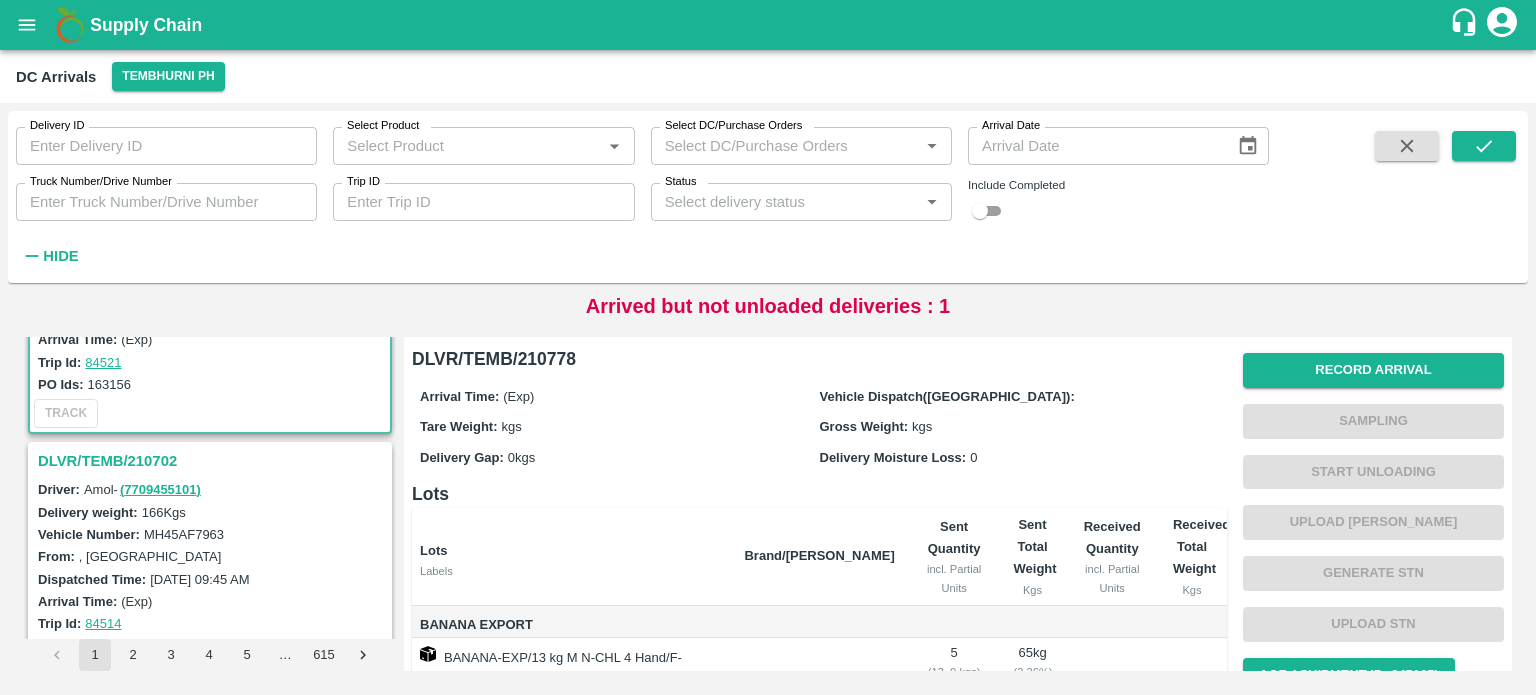 scroll, scrollTop: 0, scrollLeft: 0, axis: both 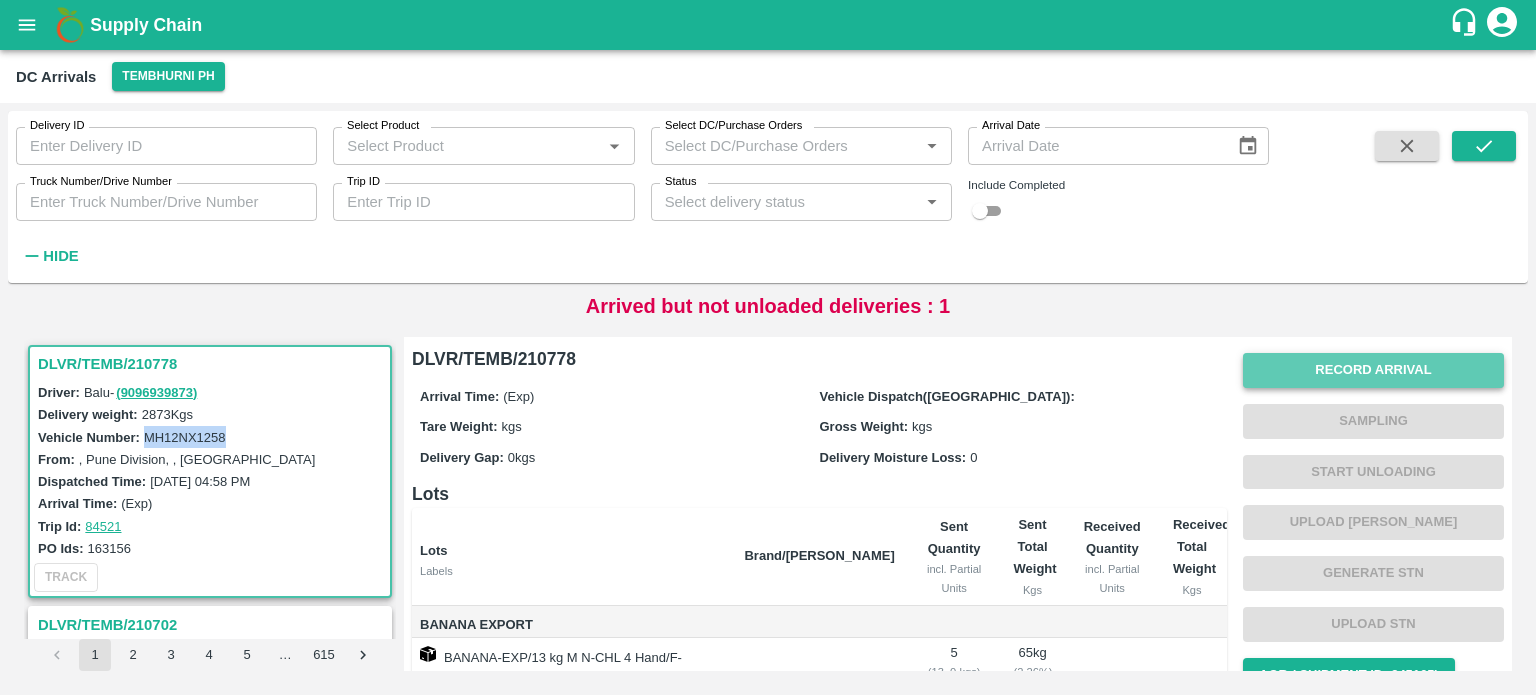 click on "Record Arrival" at bounding box center [1373, 370] 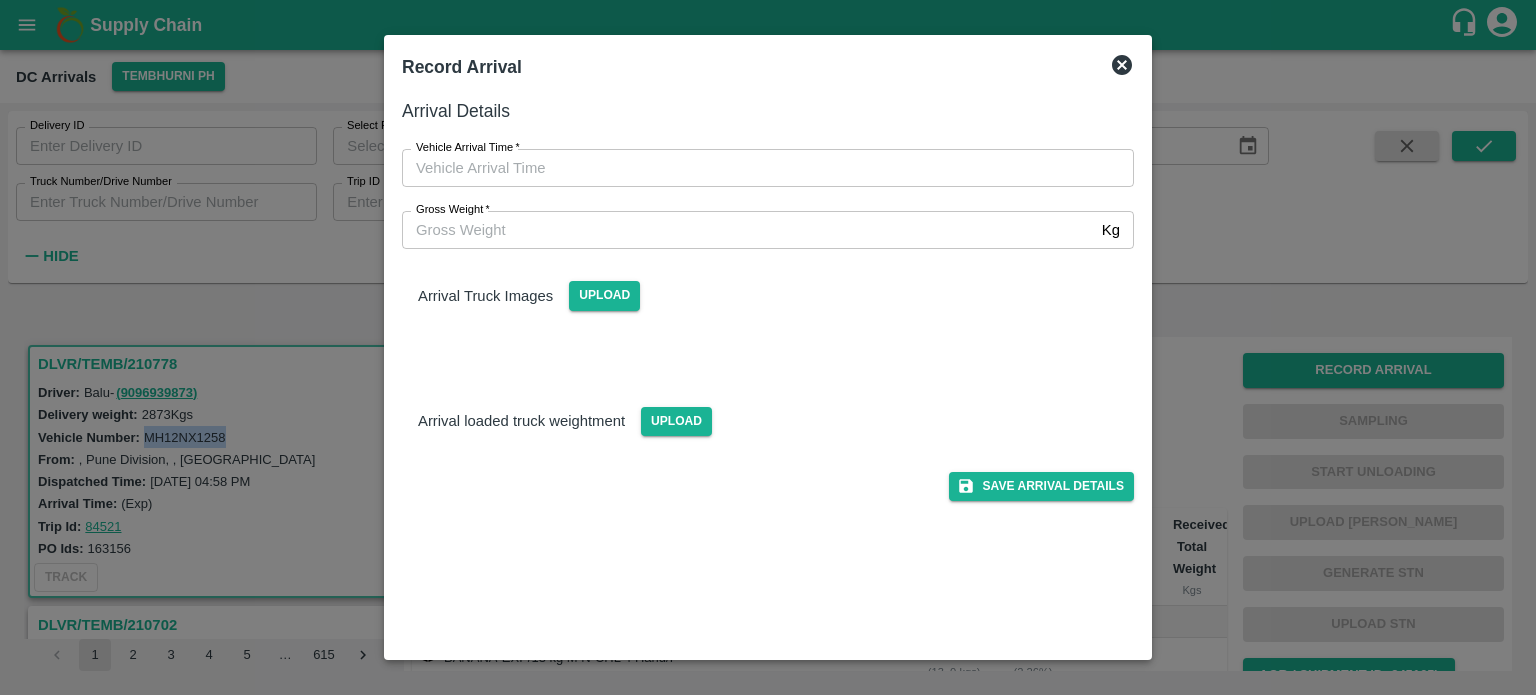 type on "DD/MM/YYYY hh:mm aa" 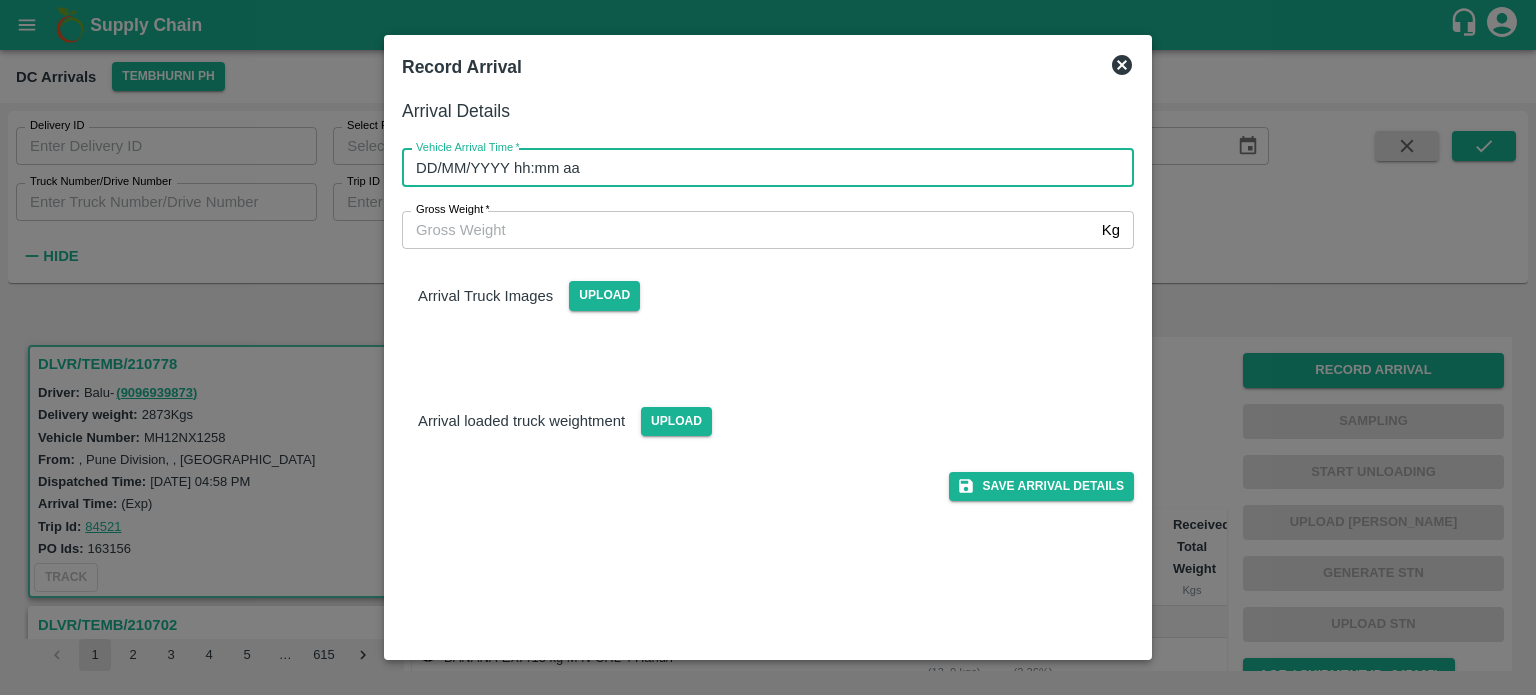 click on "DD/MM/YYYY hh:mm aa" at bounding box center [761, 168] 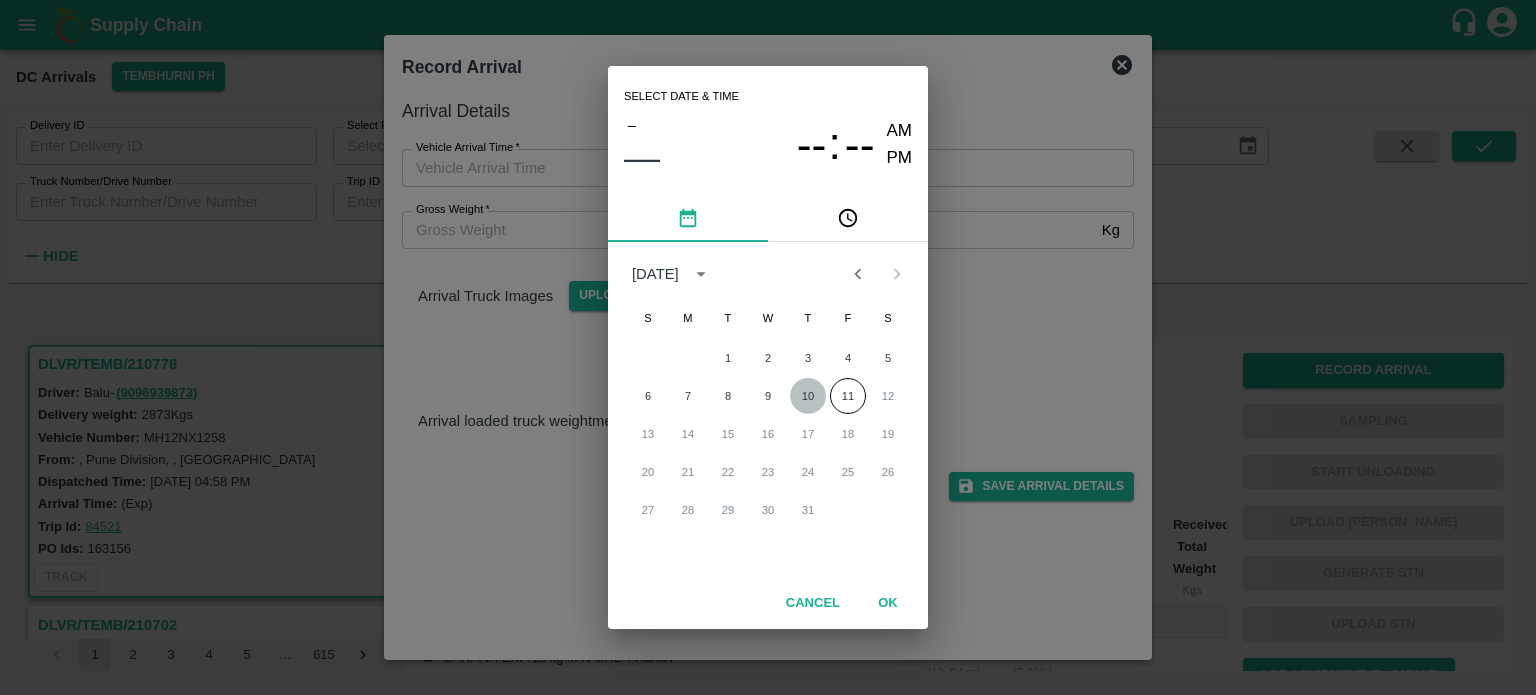 click on "10" at bounding box center (808, 396) 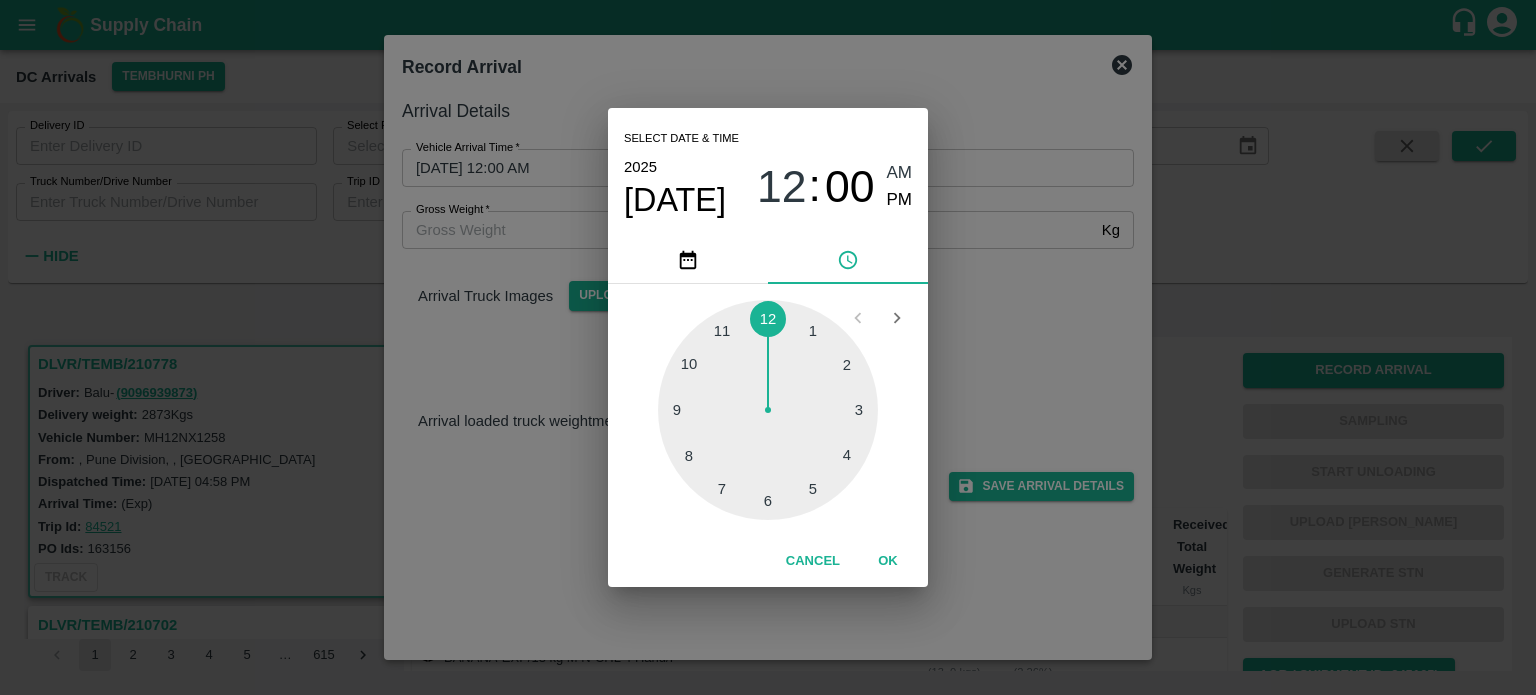 click at bounding box center (768, 410) 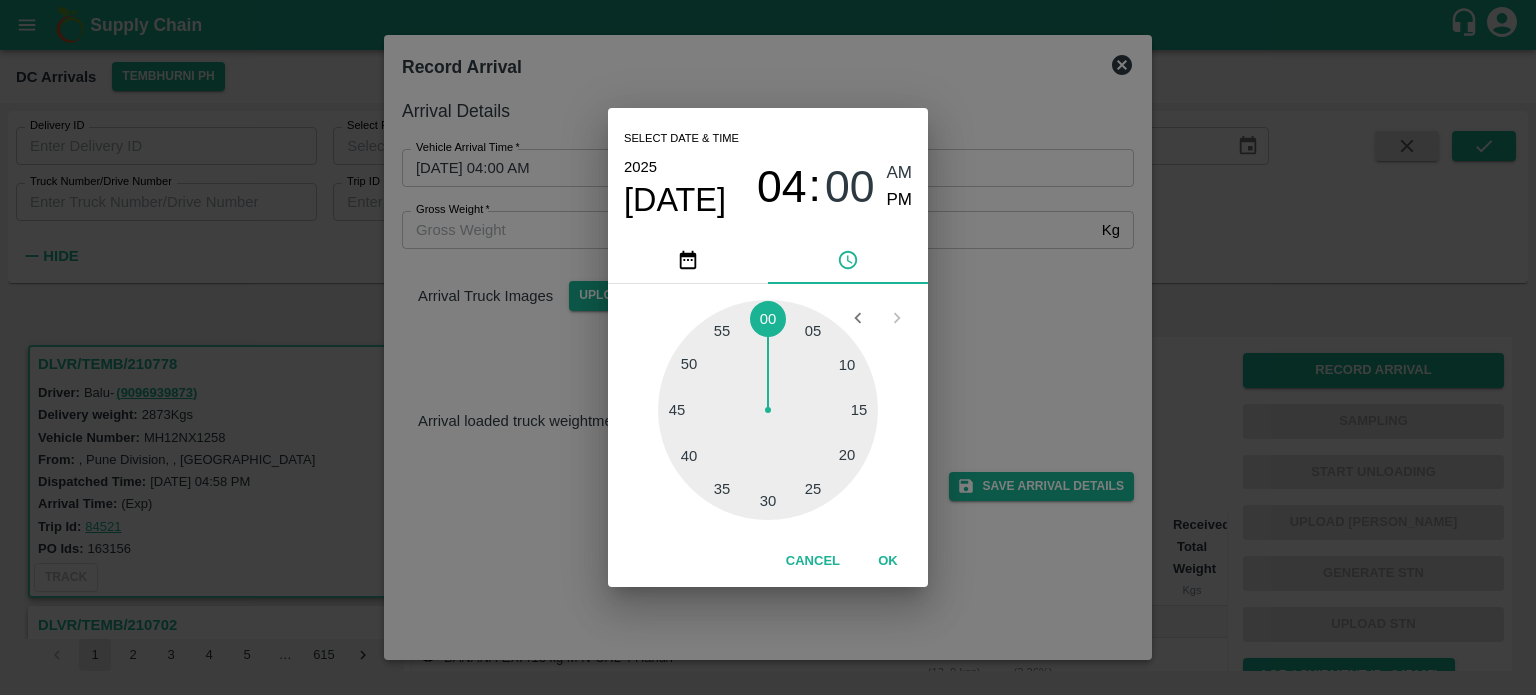 click at bounding box center (768, 410) 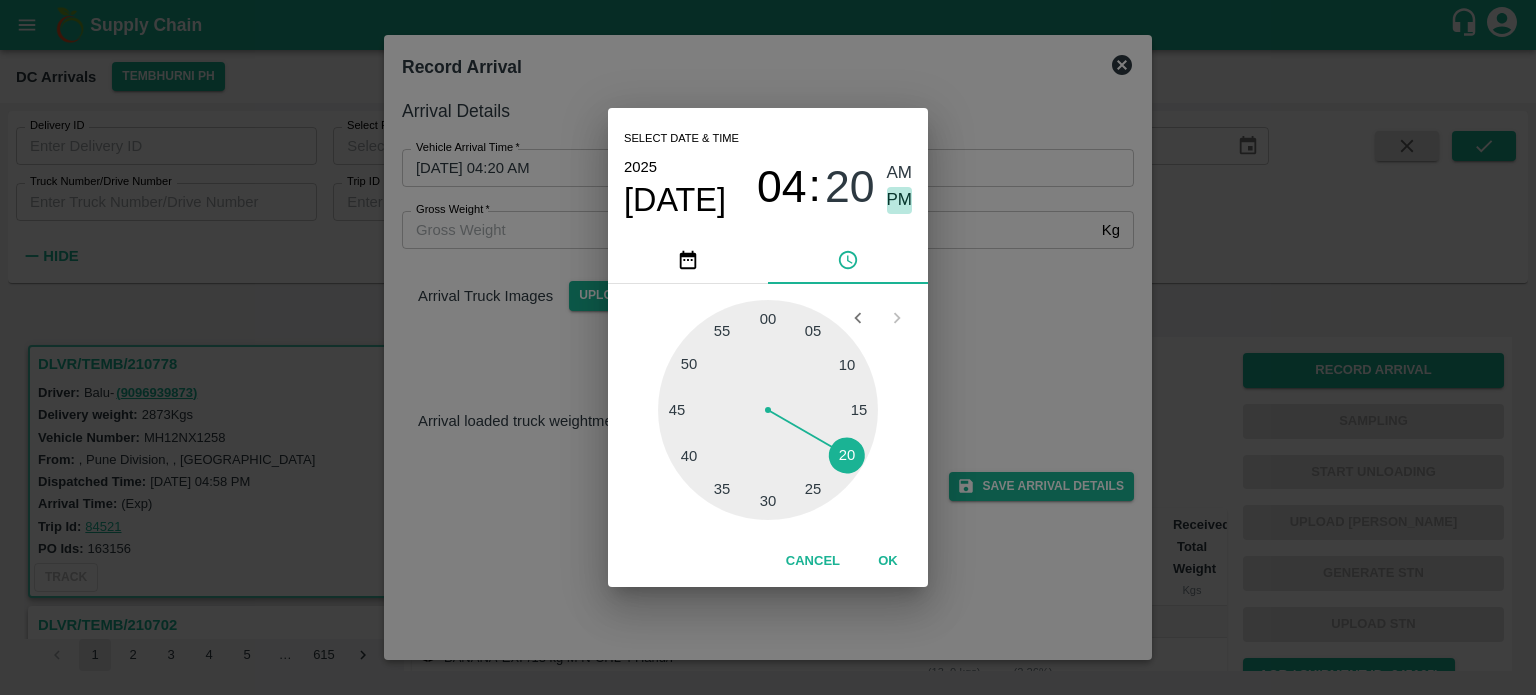 click on "PM" at bounding box center (900, 200) 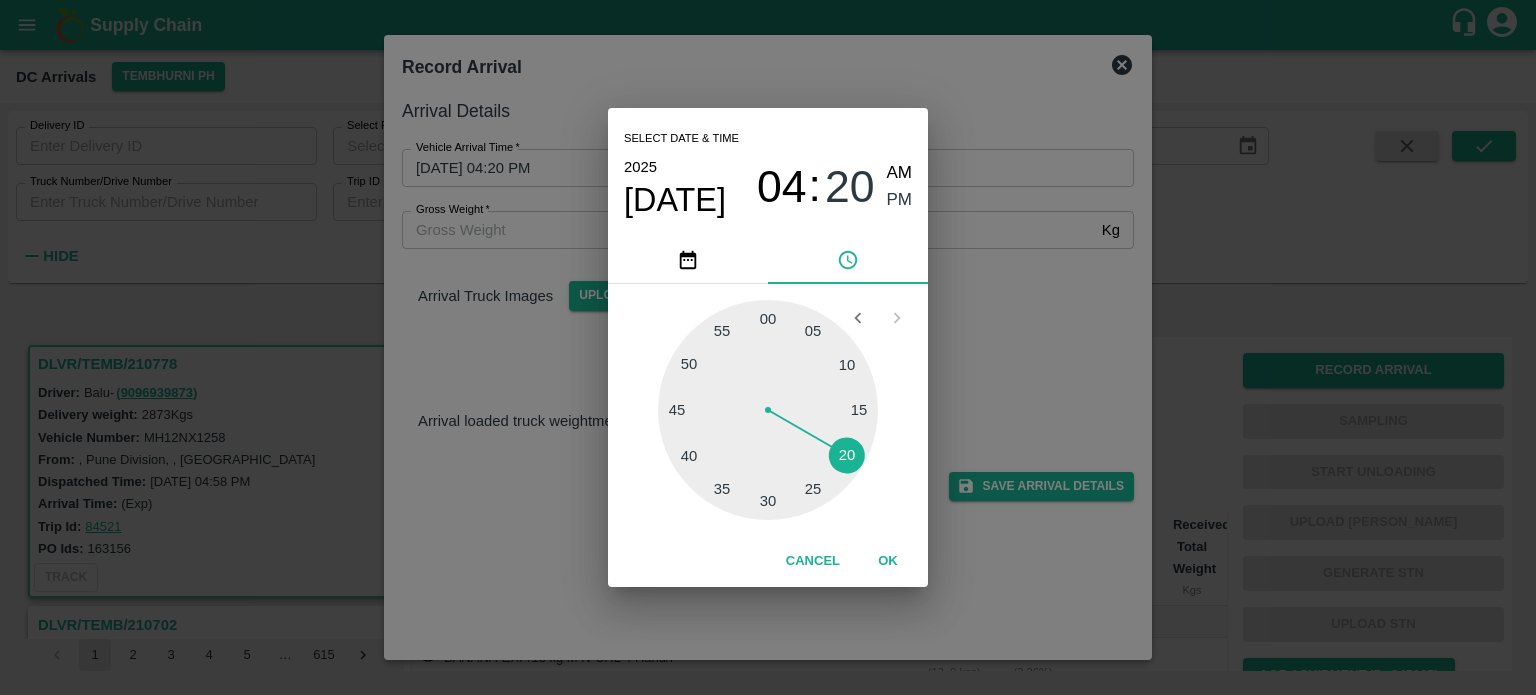 click on "Select date & time 2025 Jul 10 04 : 20 AM PM 05 10 15 20 25 30 35 40 45 50 55 00 Cancel OK" at bounding box center (768, 347) 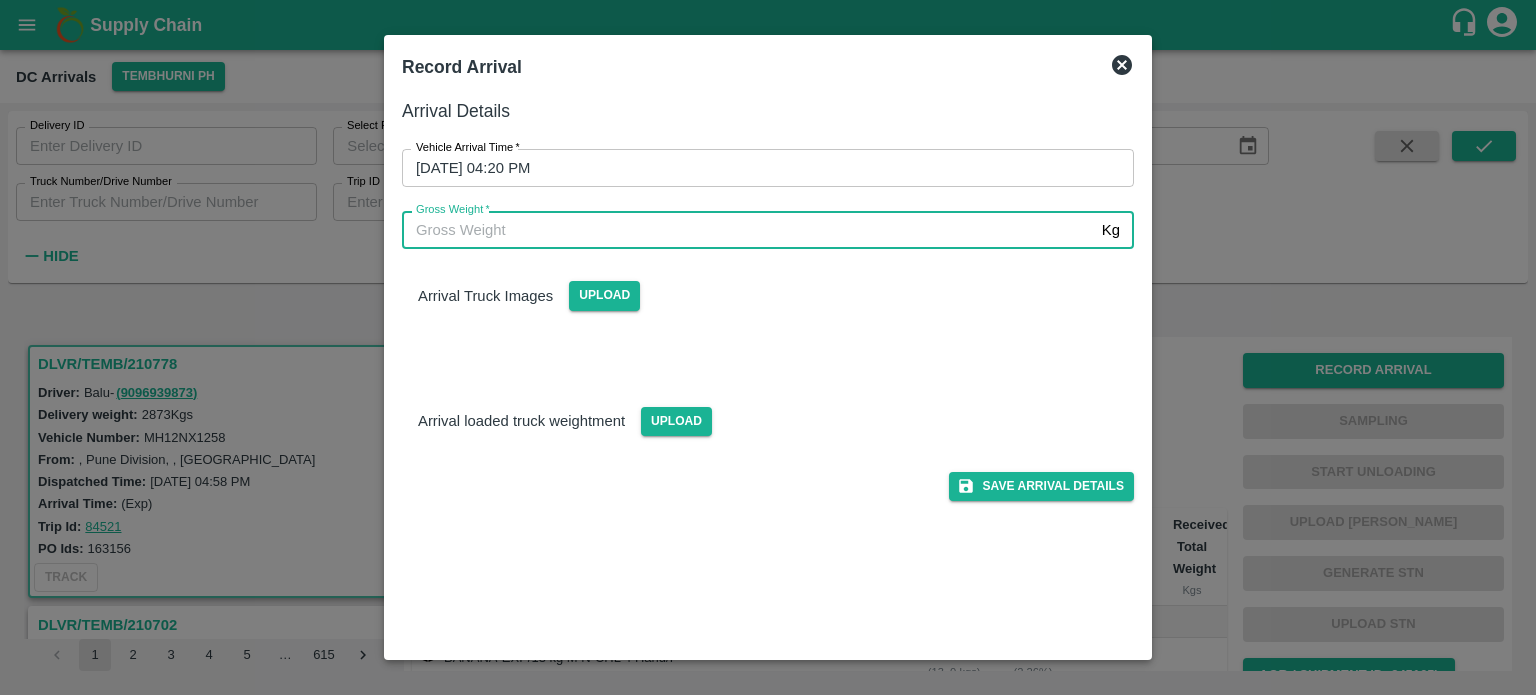 click on "Gross Weight   *" at bounding box center (748, 230) 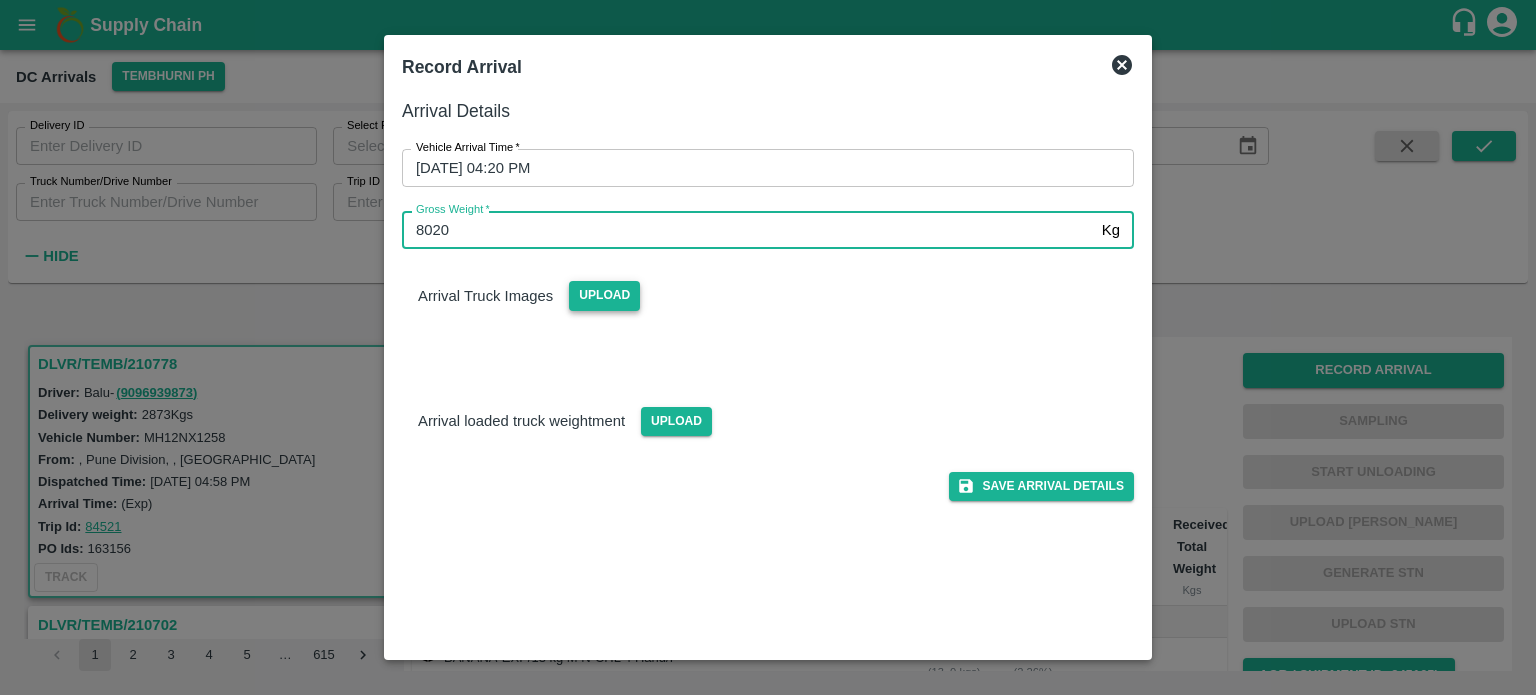 type on "8020" 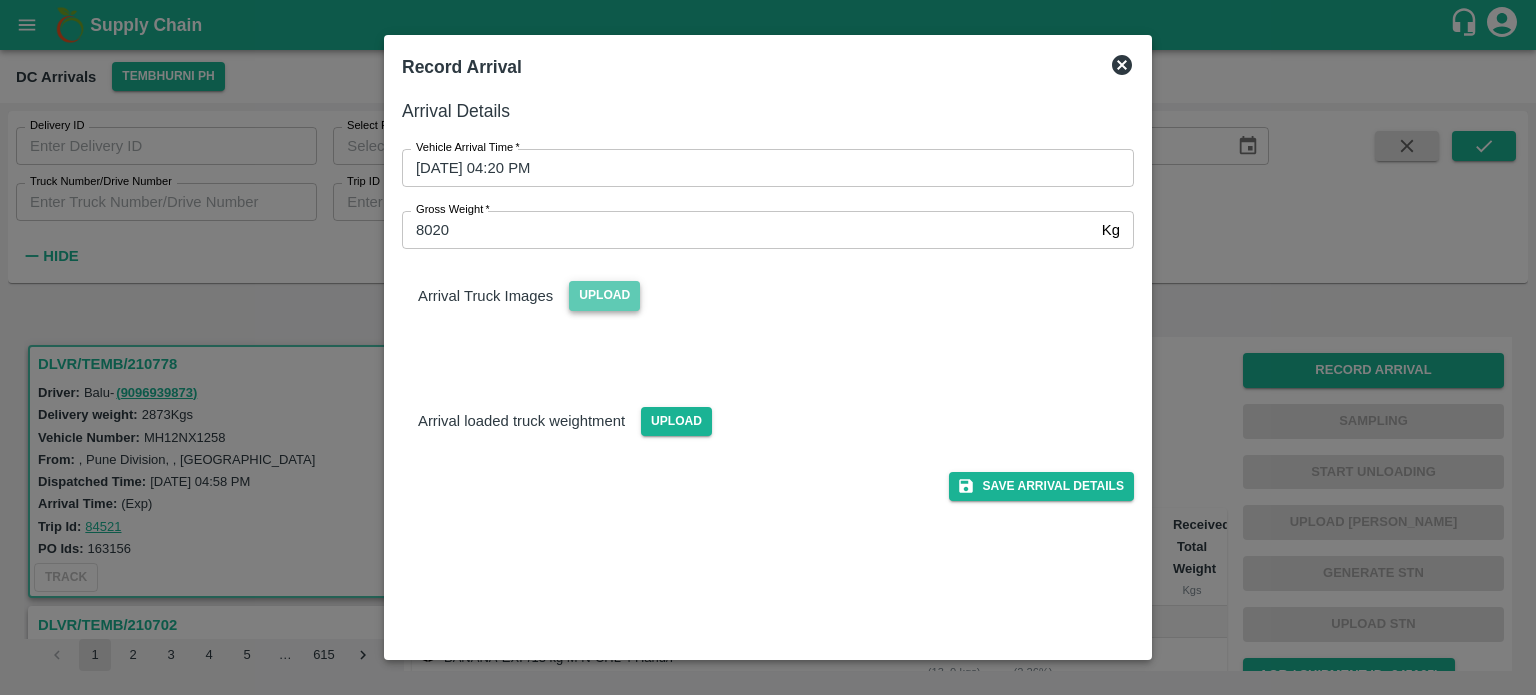 click on "Upload" at bounding box center (604, 295) 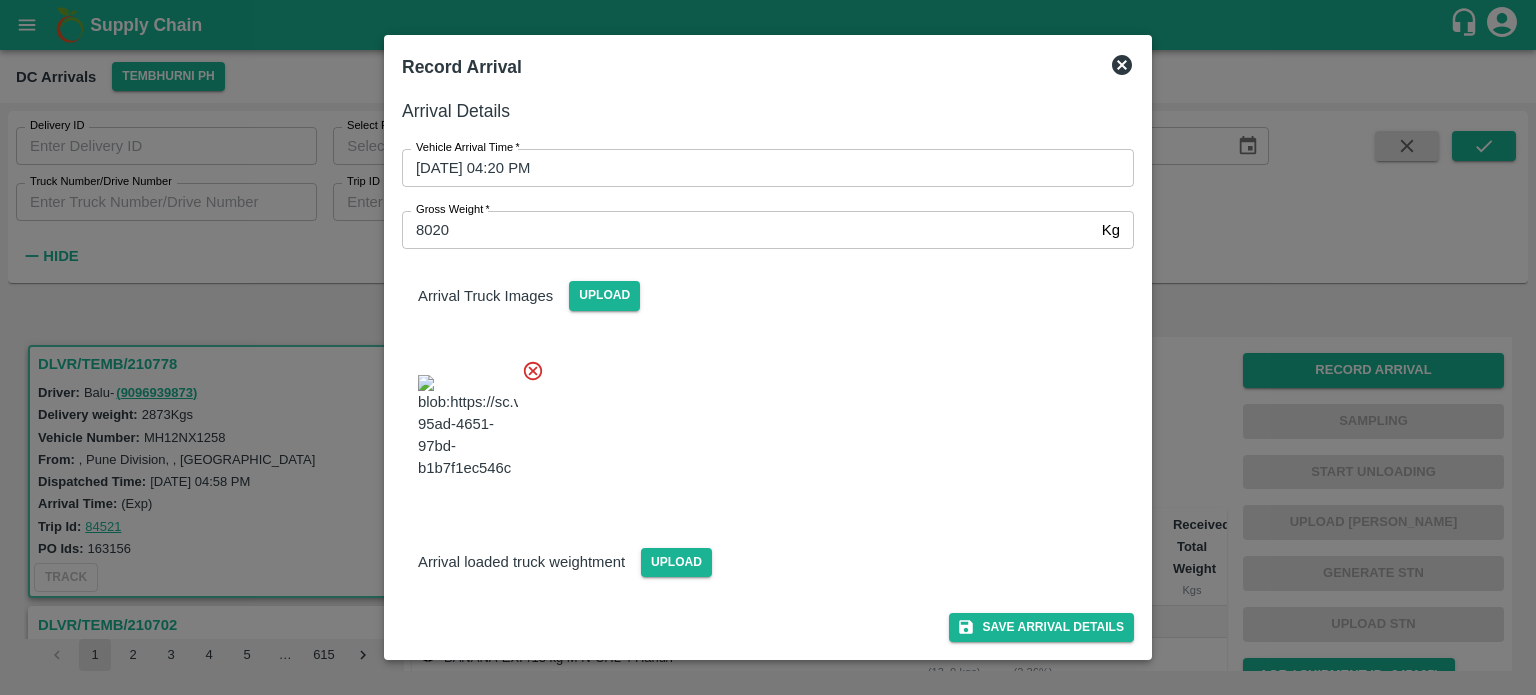 scroll, scrollTop: 116, scrollLeft: 0, axis: vertical 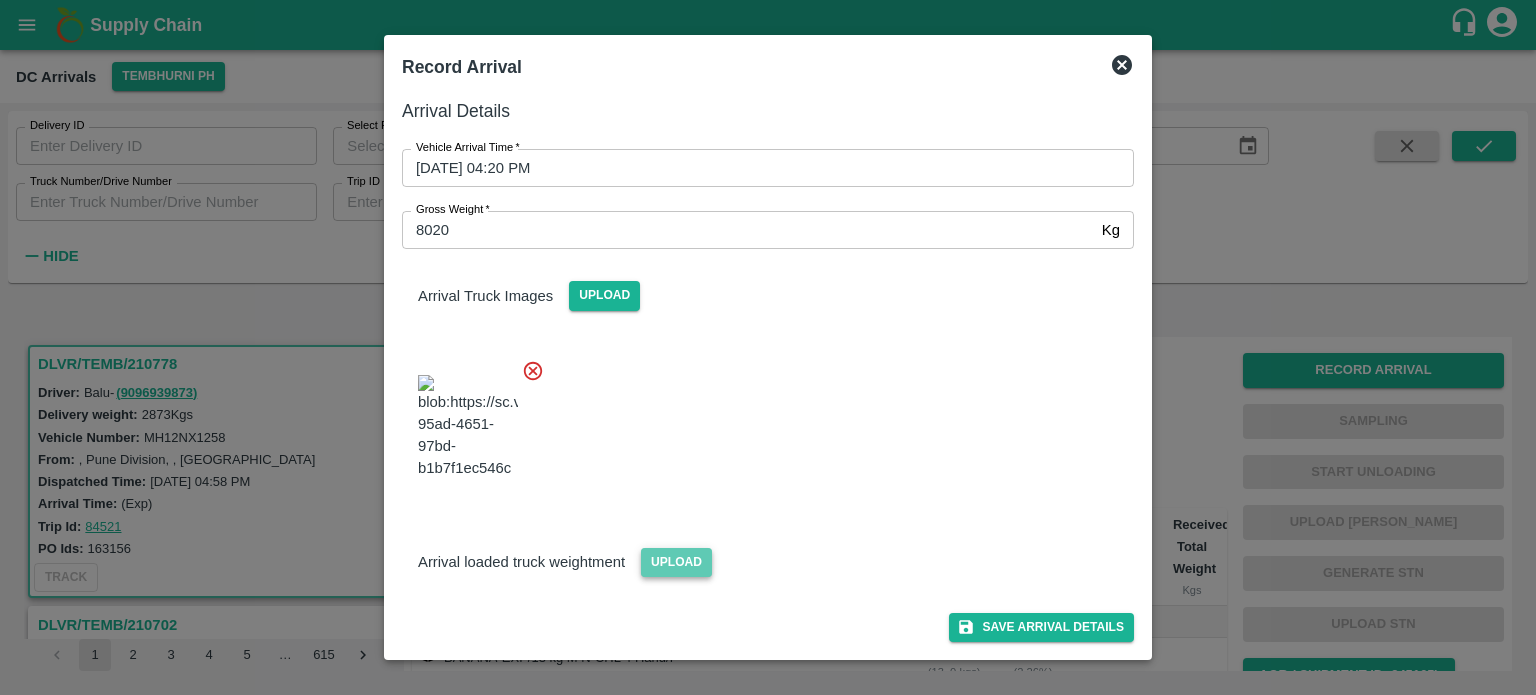 click on "Upload" at bounding box center [676, 562] 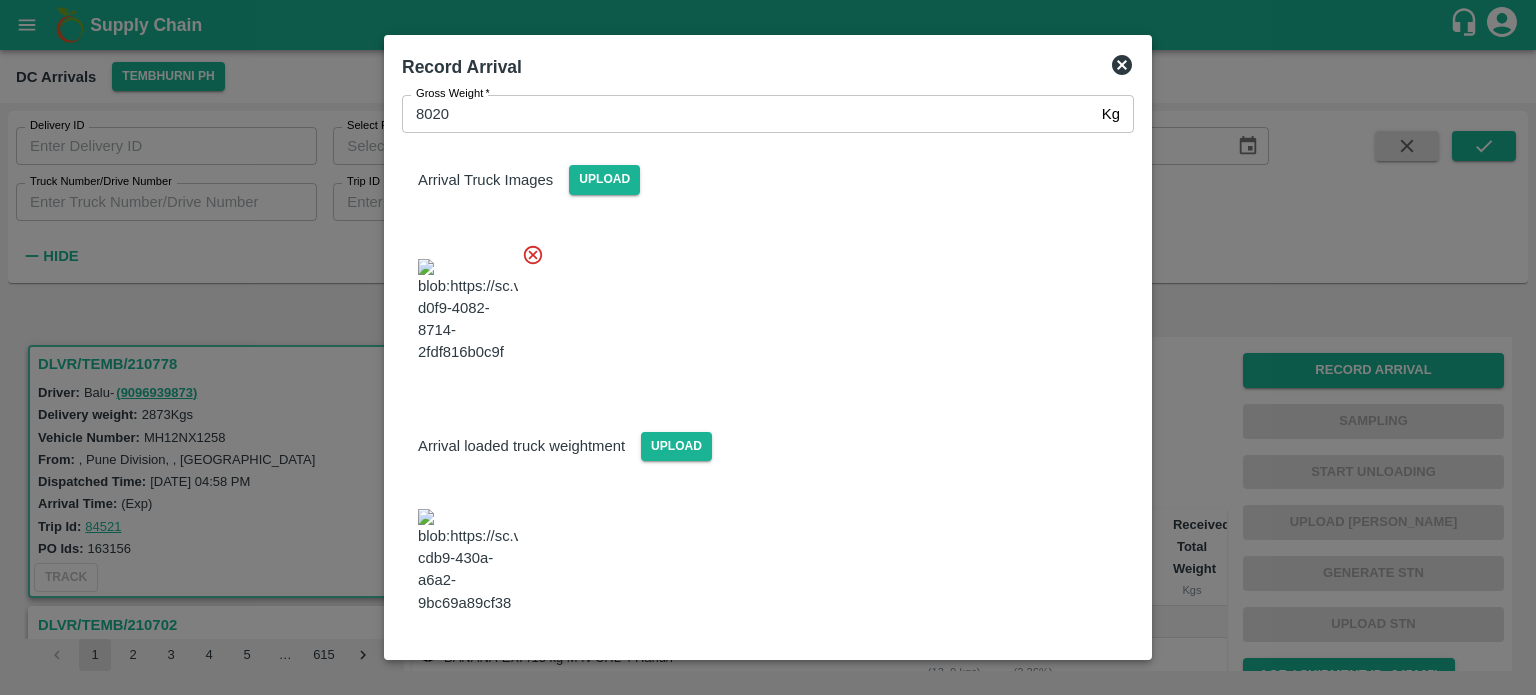 click at bounding box center [760, 305] 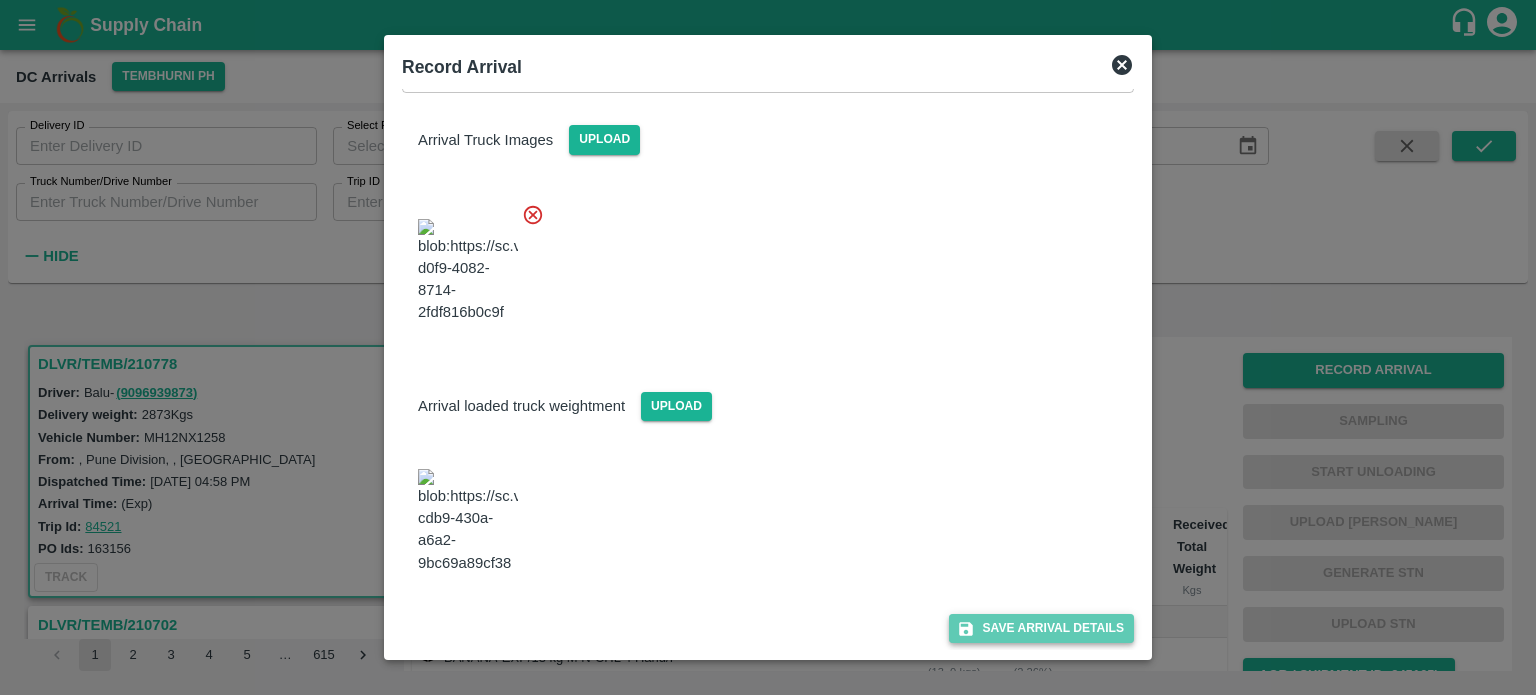 click on "Save Arrival Details" at bounding box center [1041, 628] 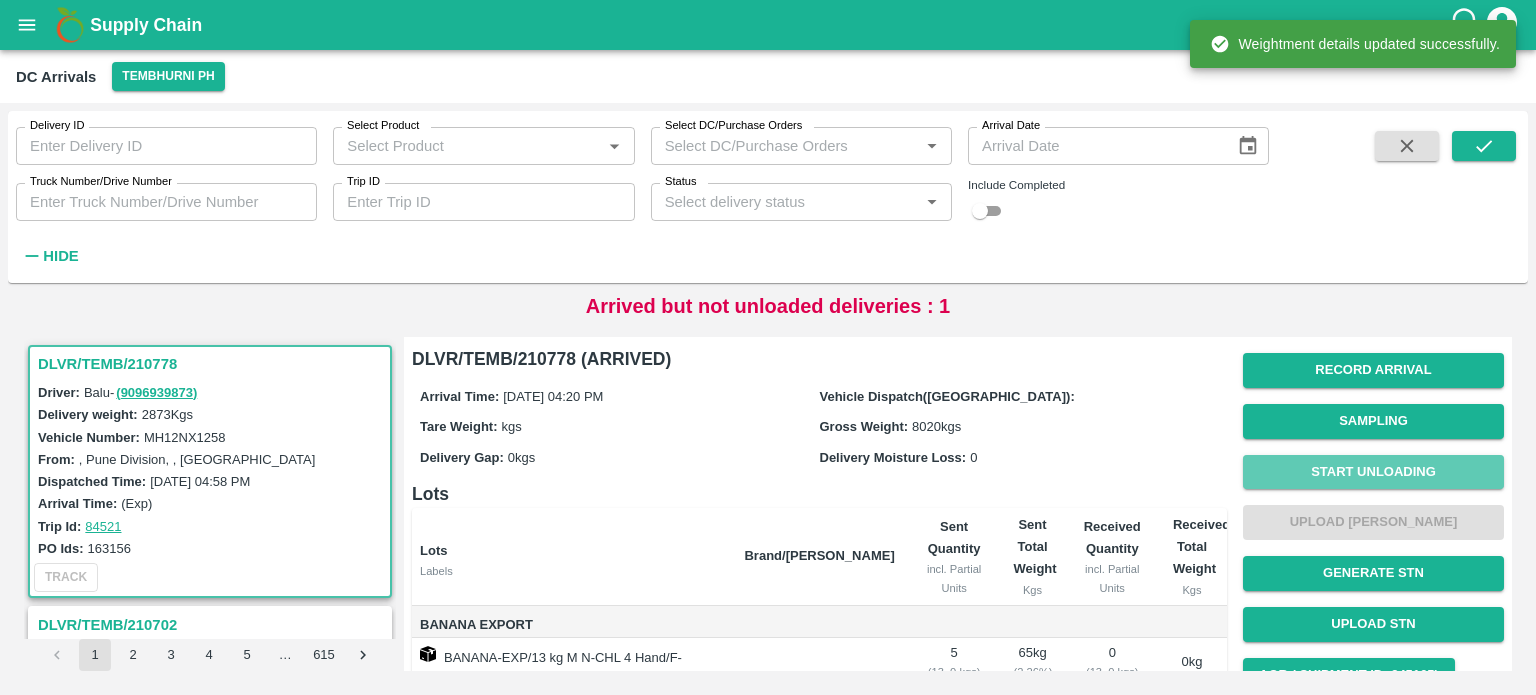click on "Start Unloading" at bounding box center [1373, 472] 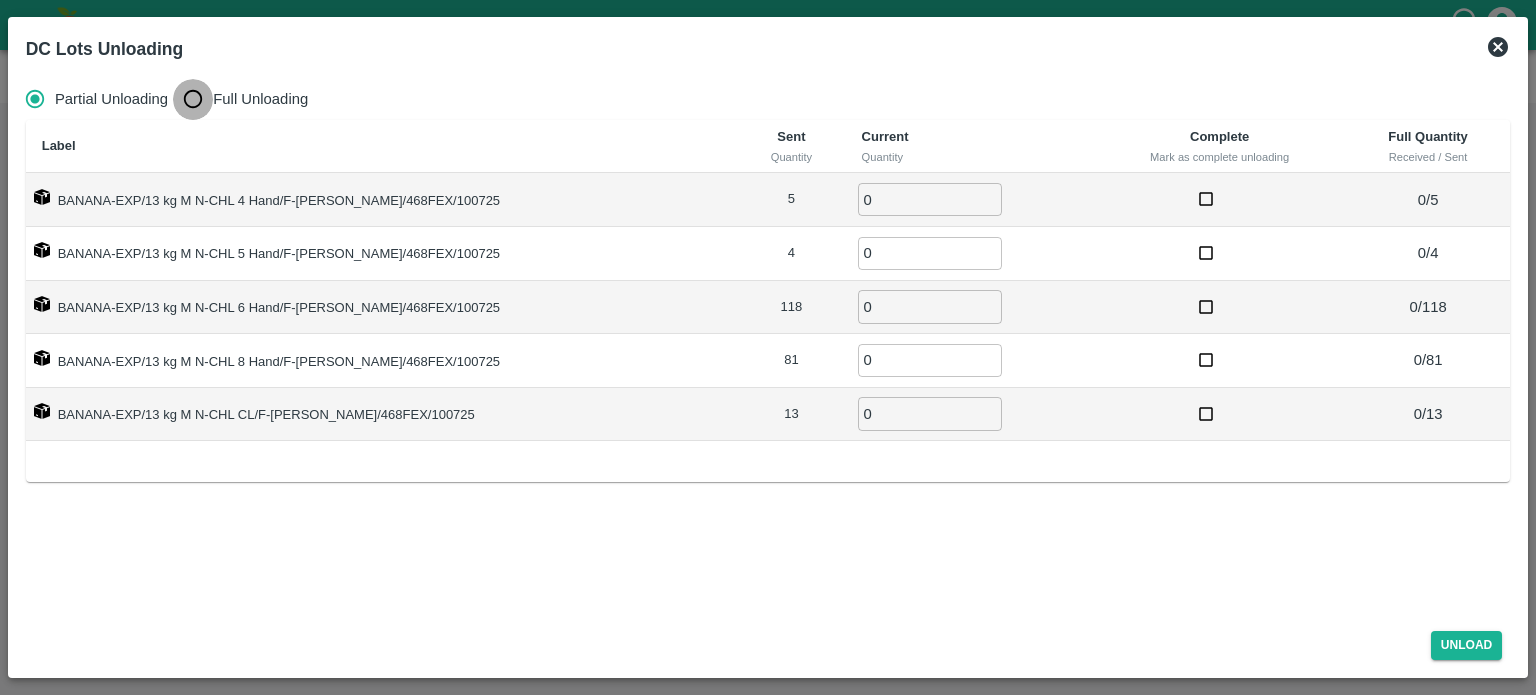 click on "Full Unloading" at bounding box center (193, 99) 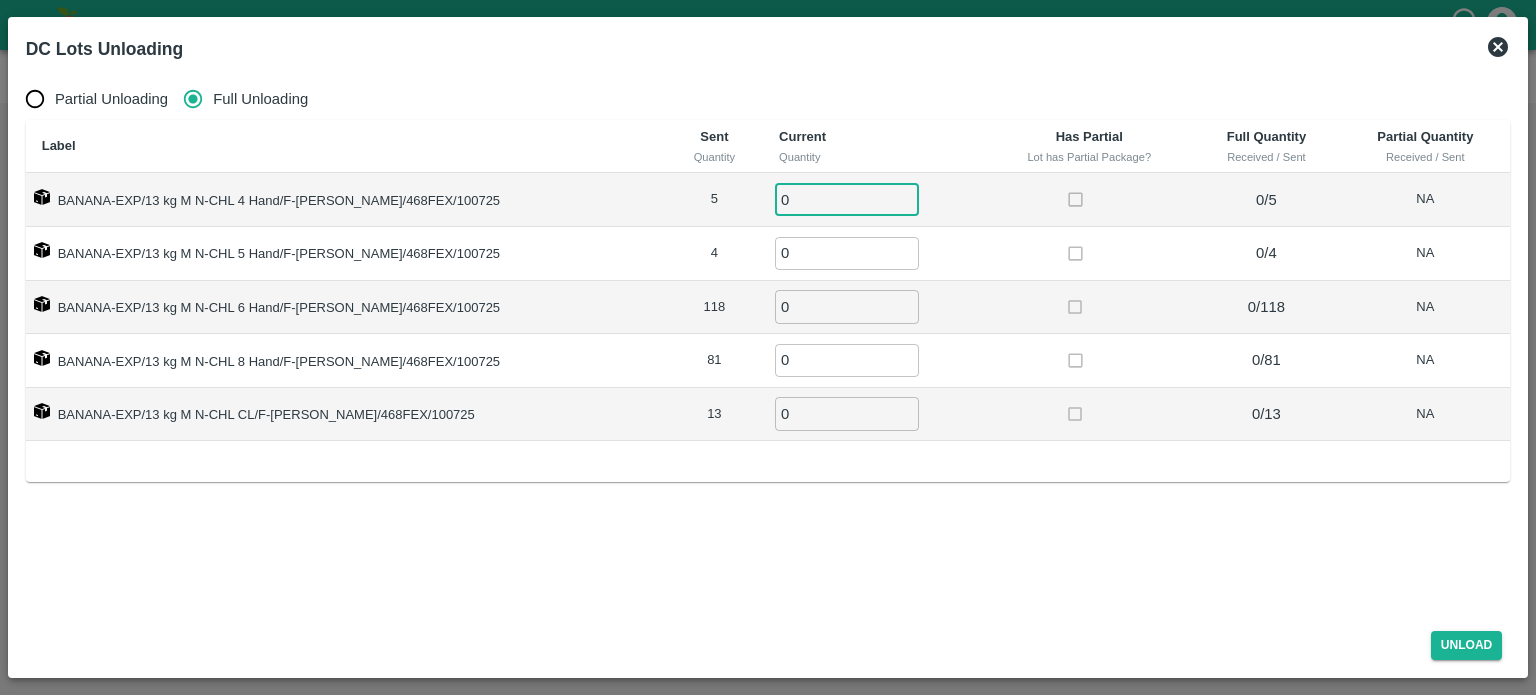 click on "0" at bounding box center (847, 199) 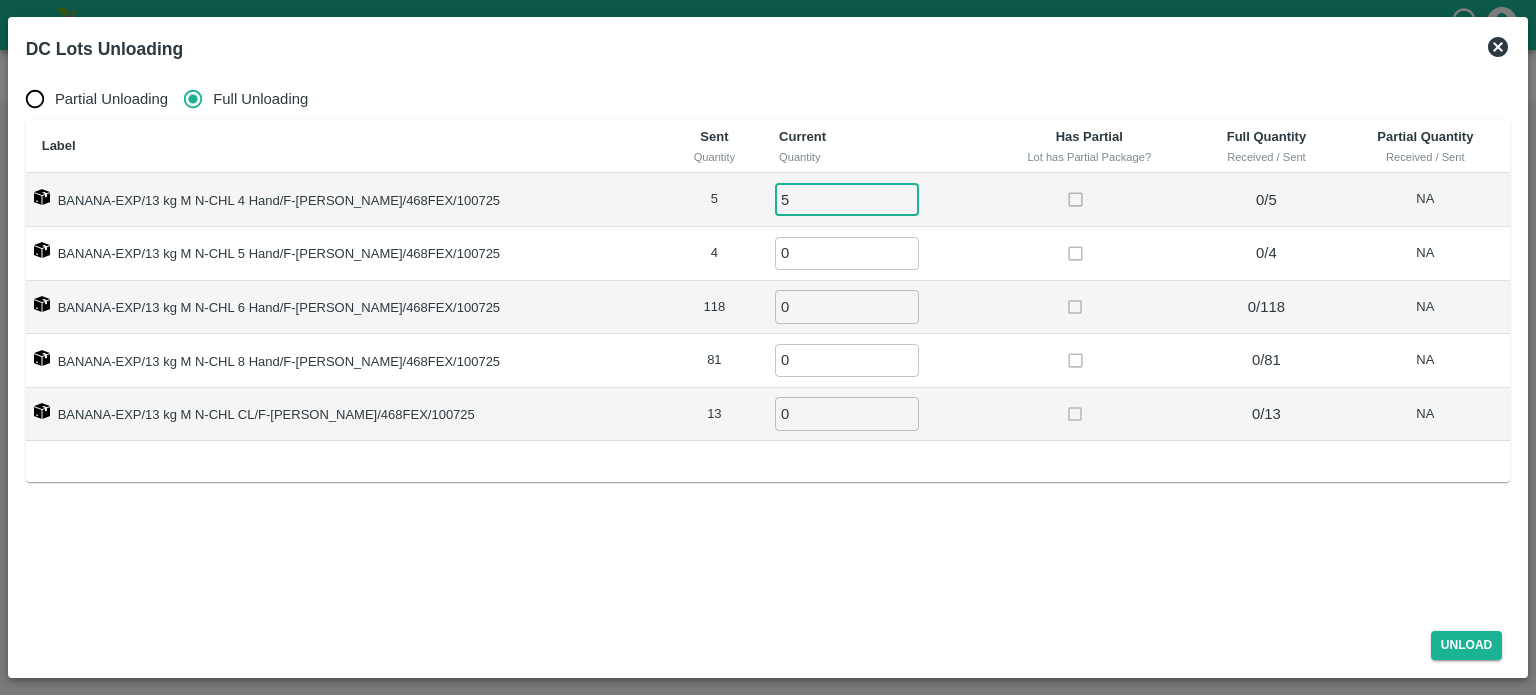 type on "5" 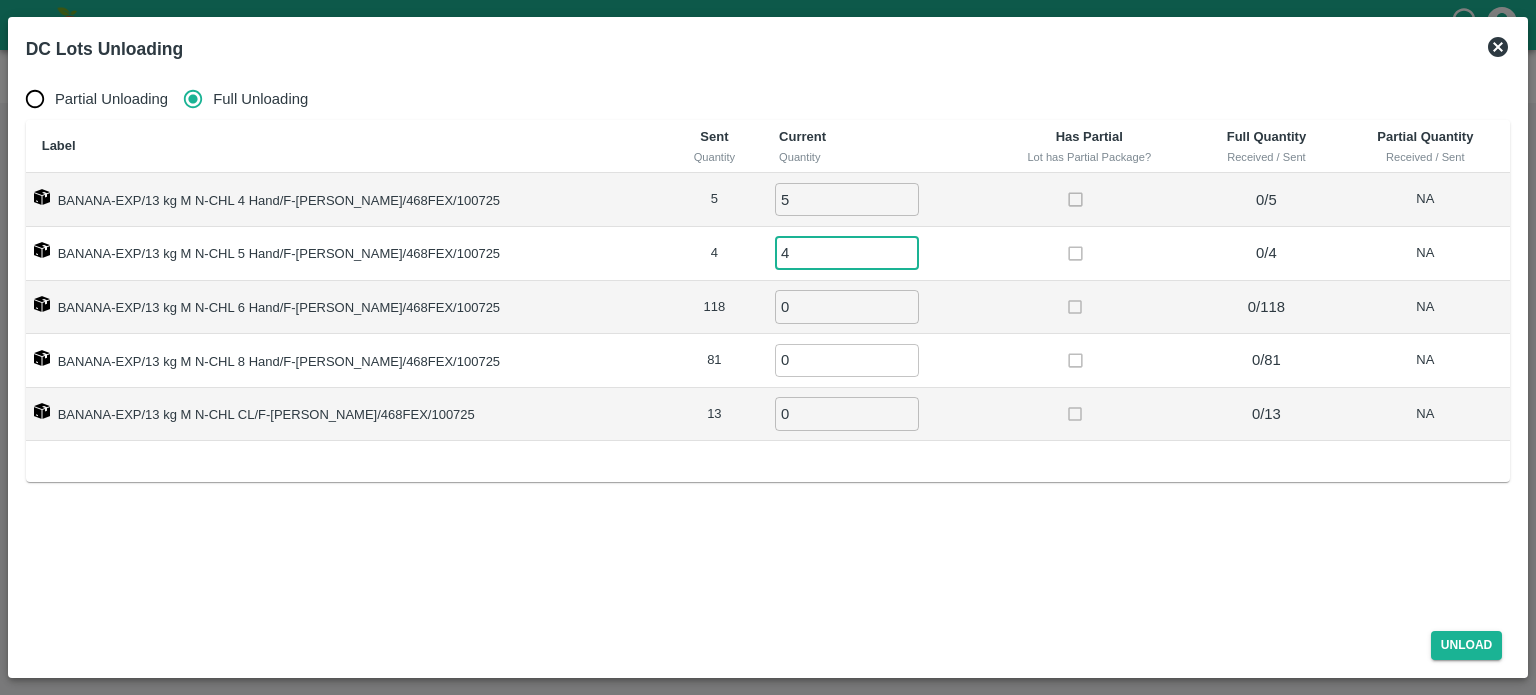 type on "4" 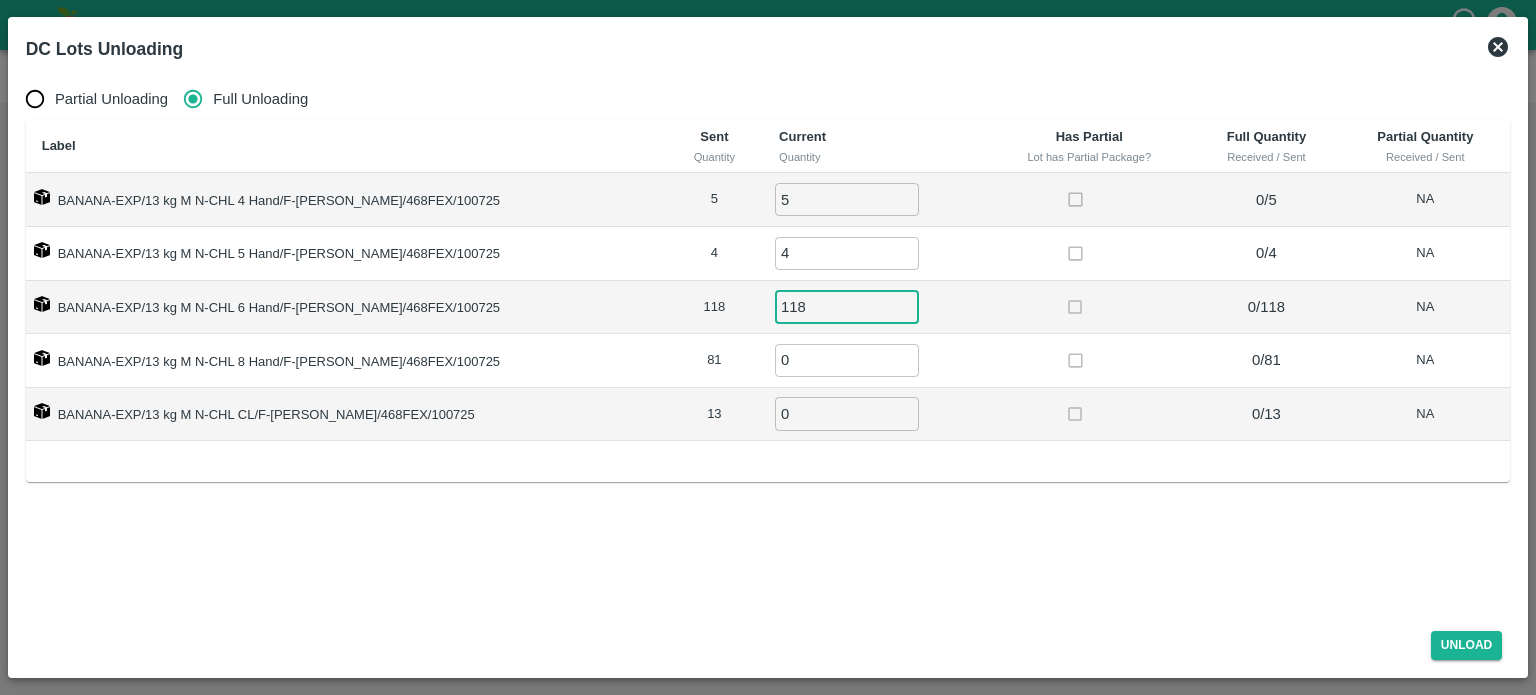 type on "118" 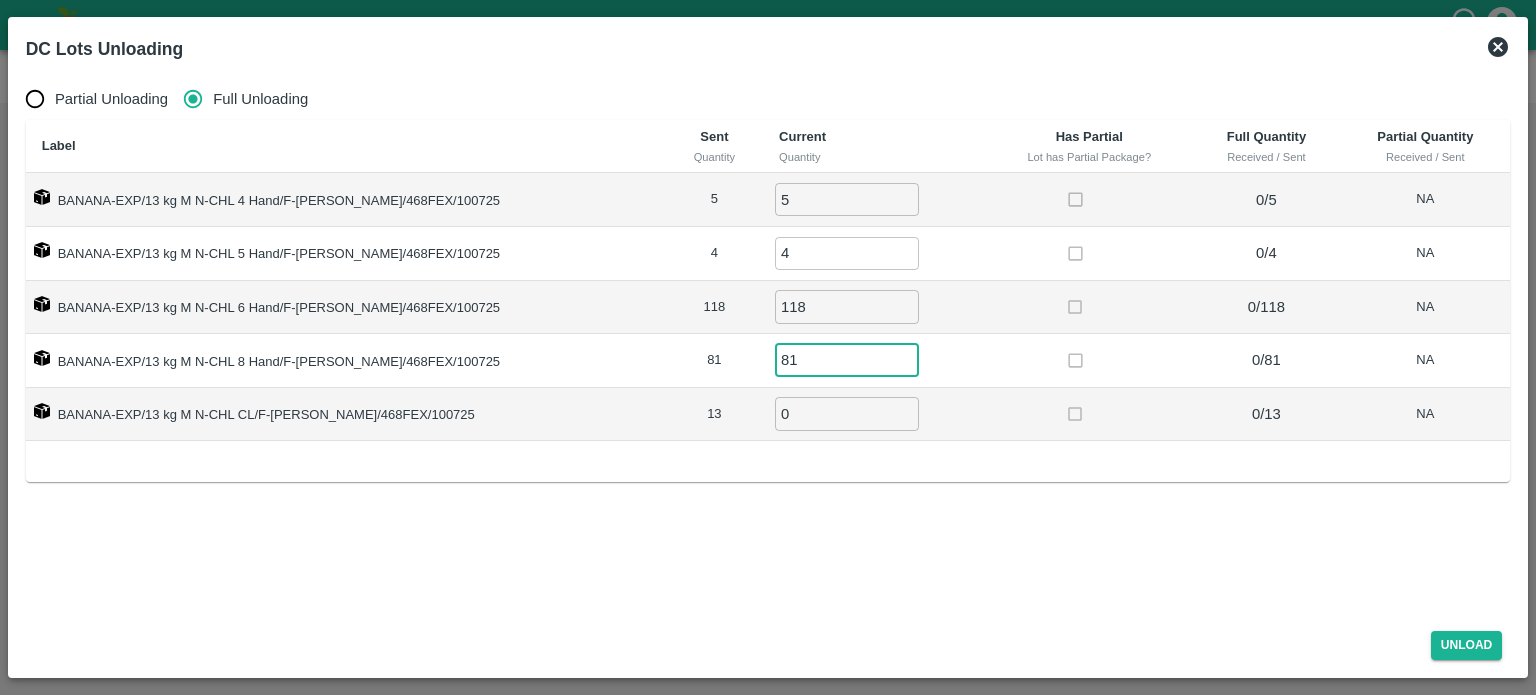 type on "81" 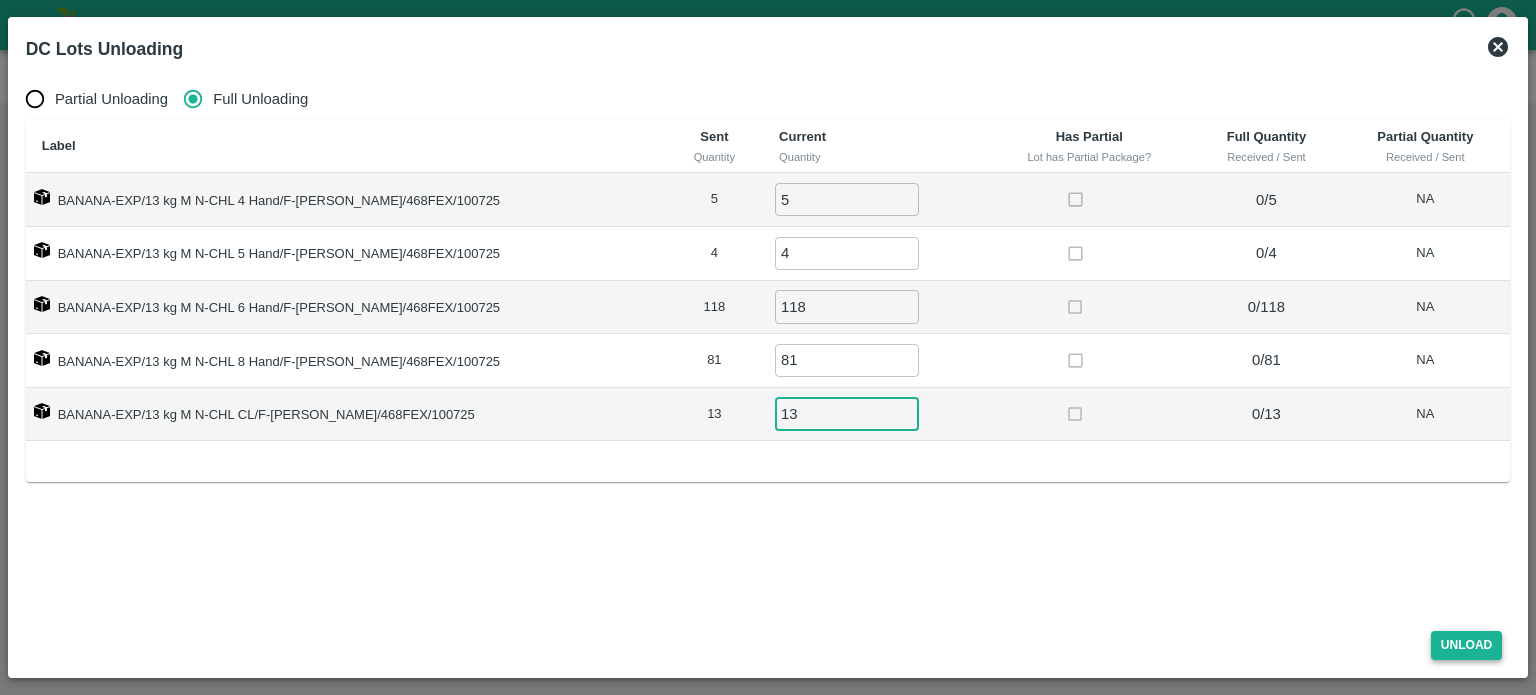 type on "13" 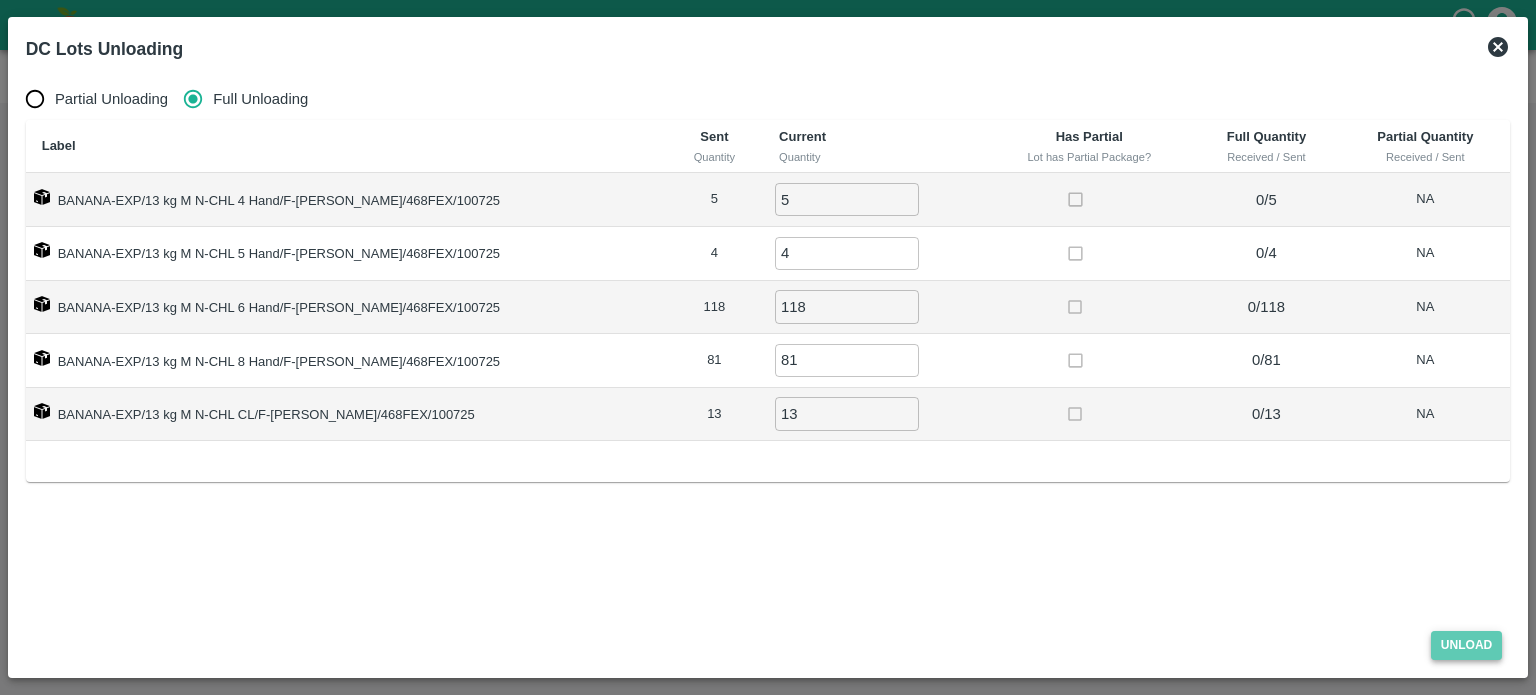 click on "Unload" at bounding box center [1467, 645] 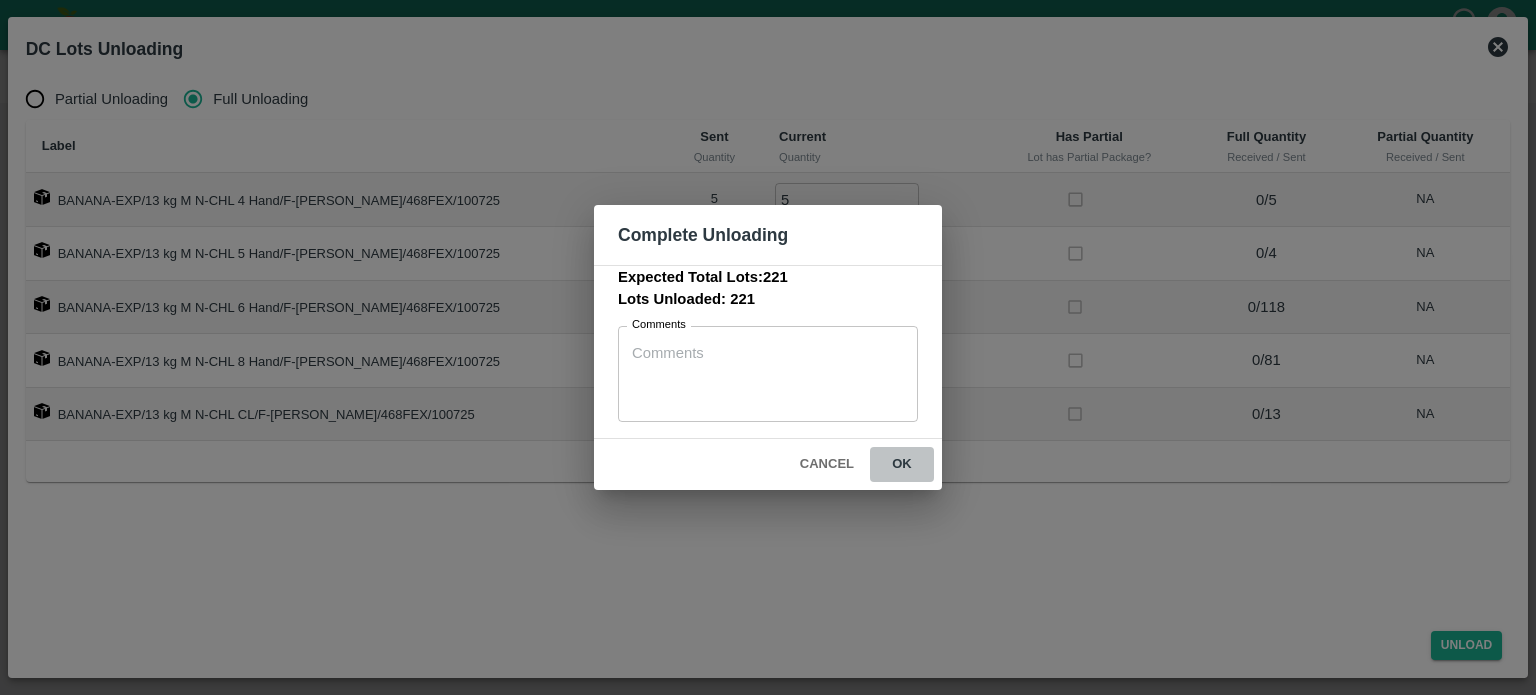 click on "ok" at bounding box center (902, 464) 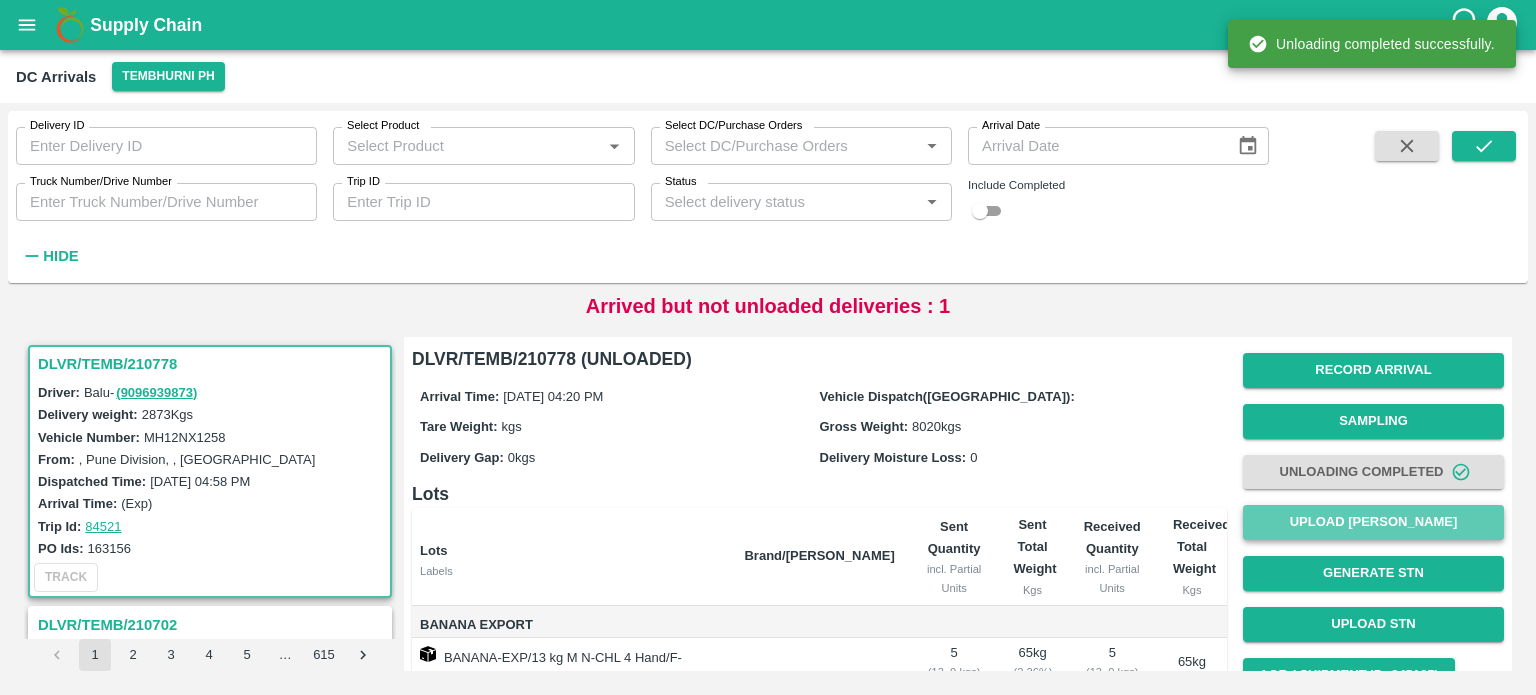 click on "Upload [PERSON_NAME]" at bounding box center [1373, 522] 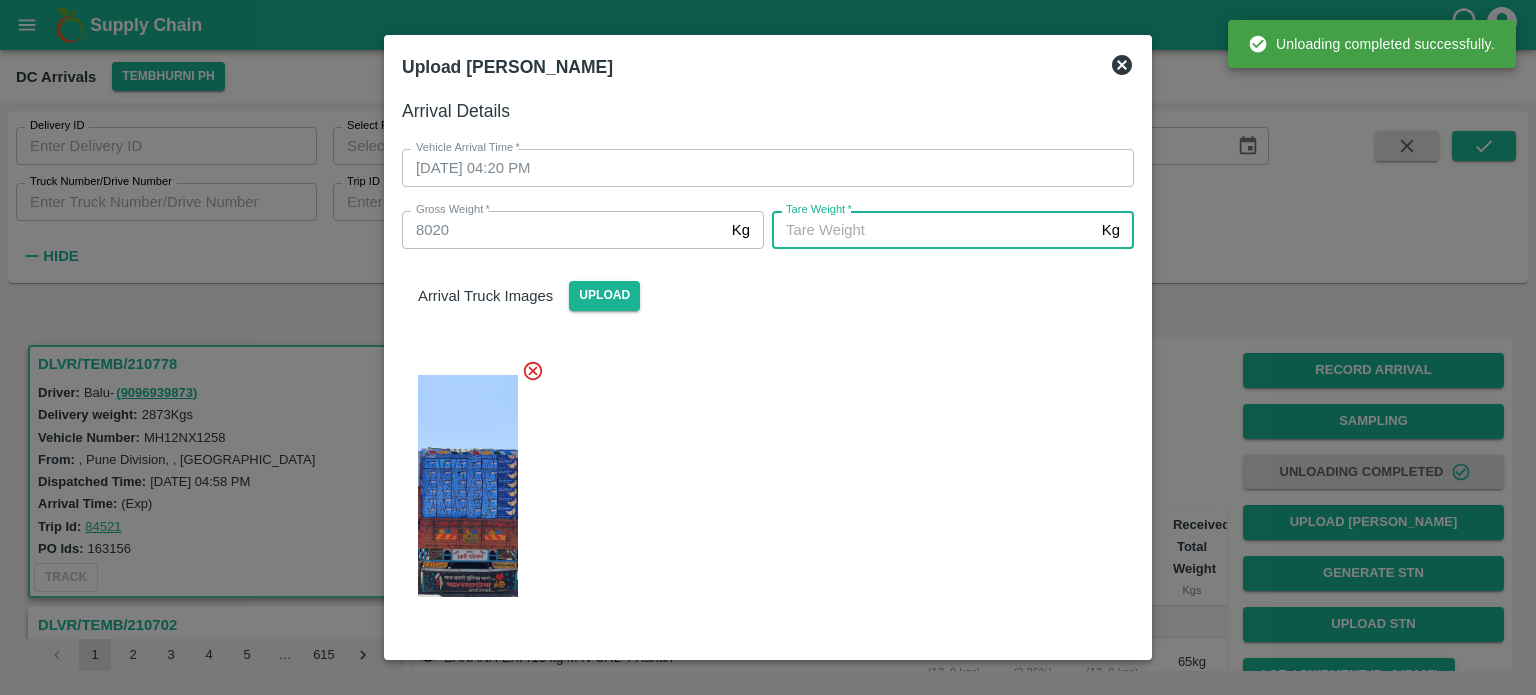 click on "Tare Weight   *" at bounding box center [933, 230] 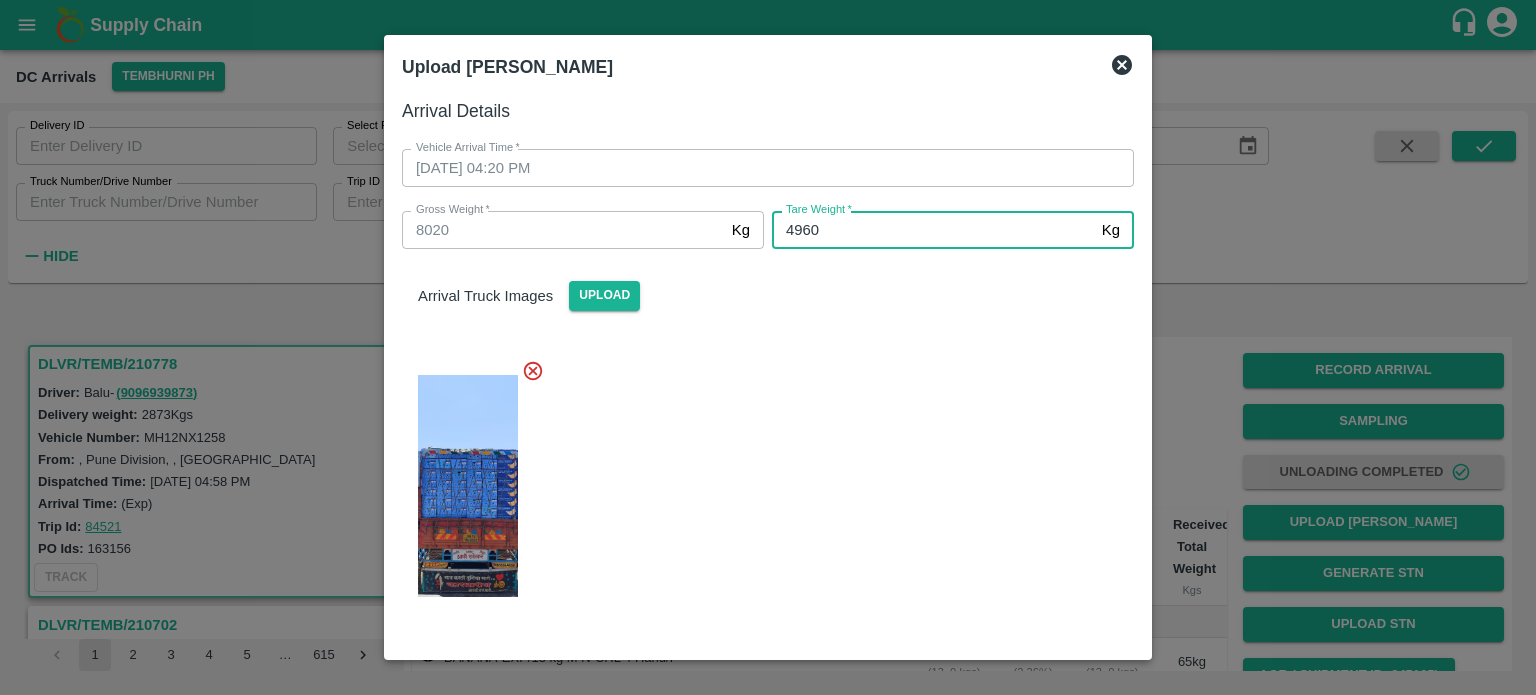 type on "4960" 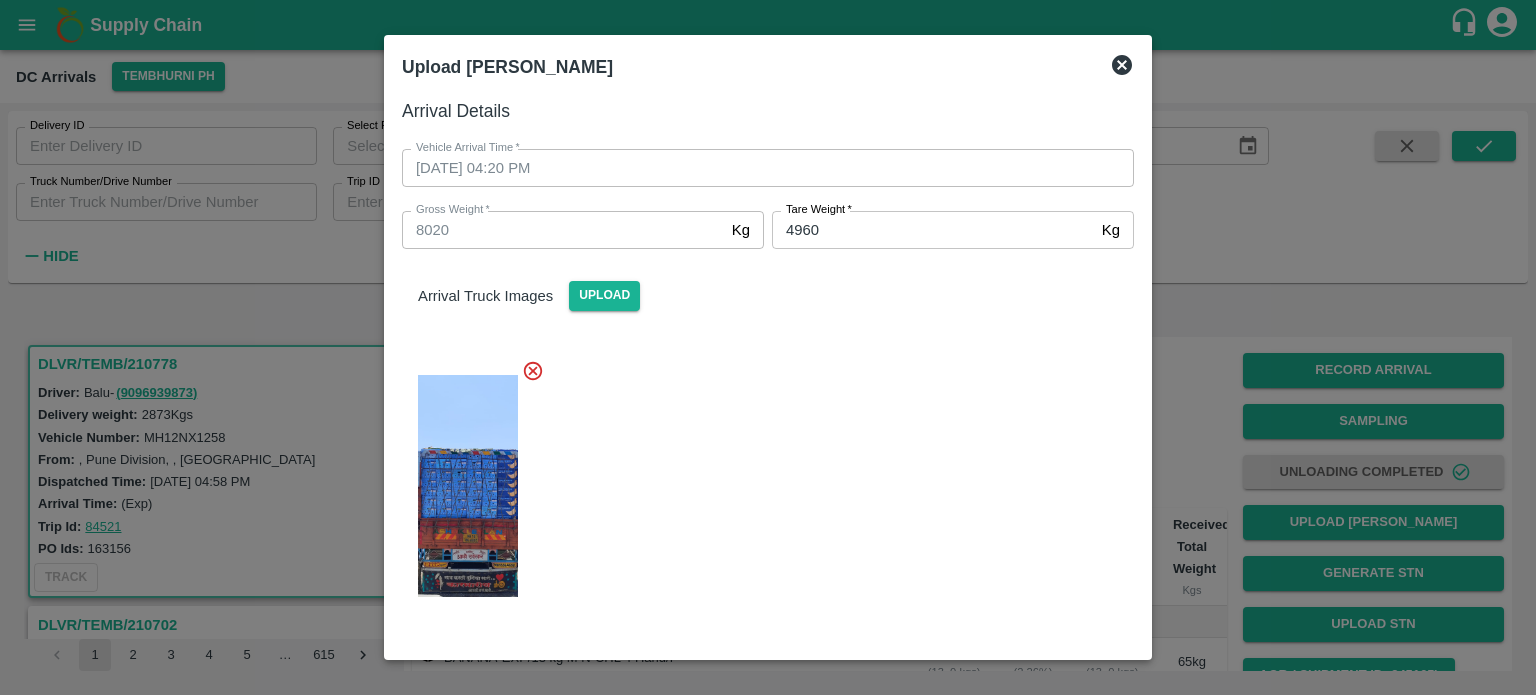 click at bounding box center [760, 480] 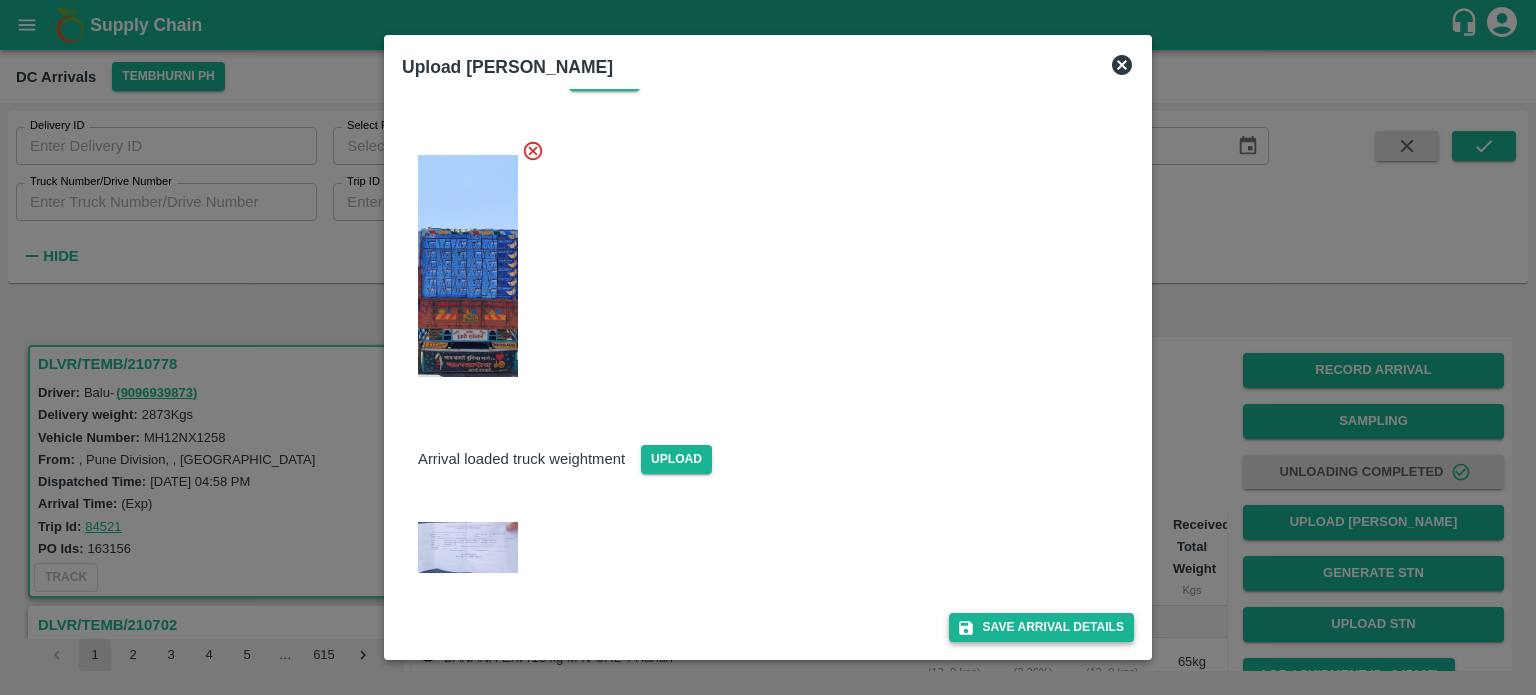 scroll, scrollTop: 219, scrollLeft: 0, axis: vertical 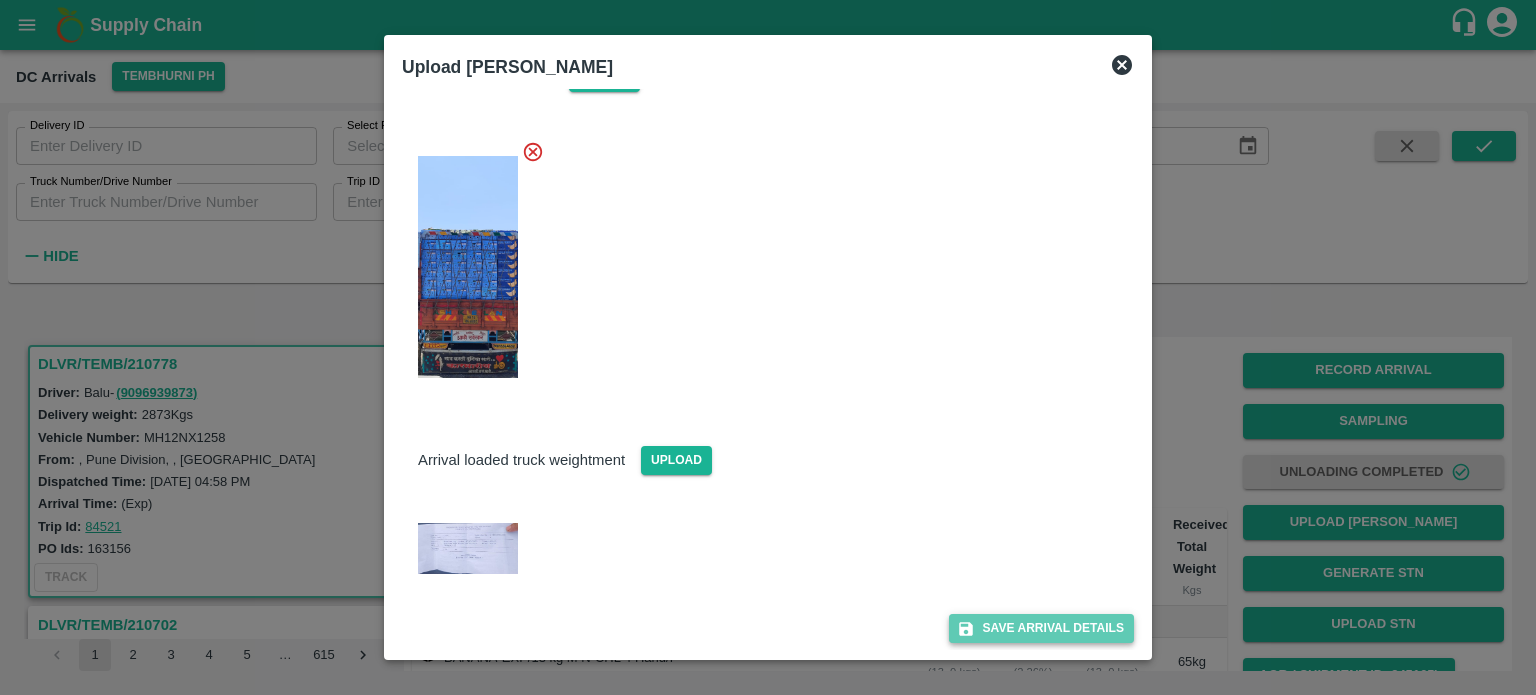 click on "Save Arrival Details" at bounding box center (1041, 628) 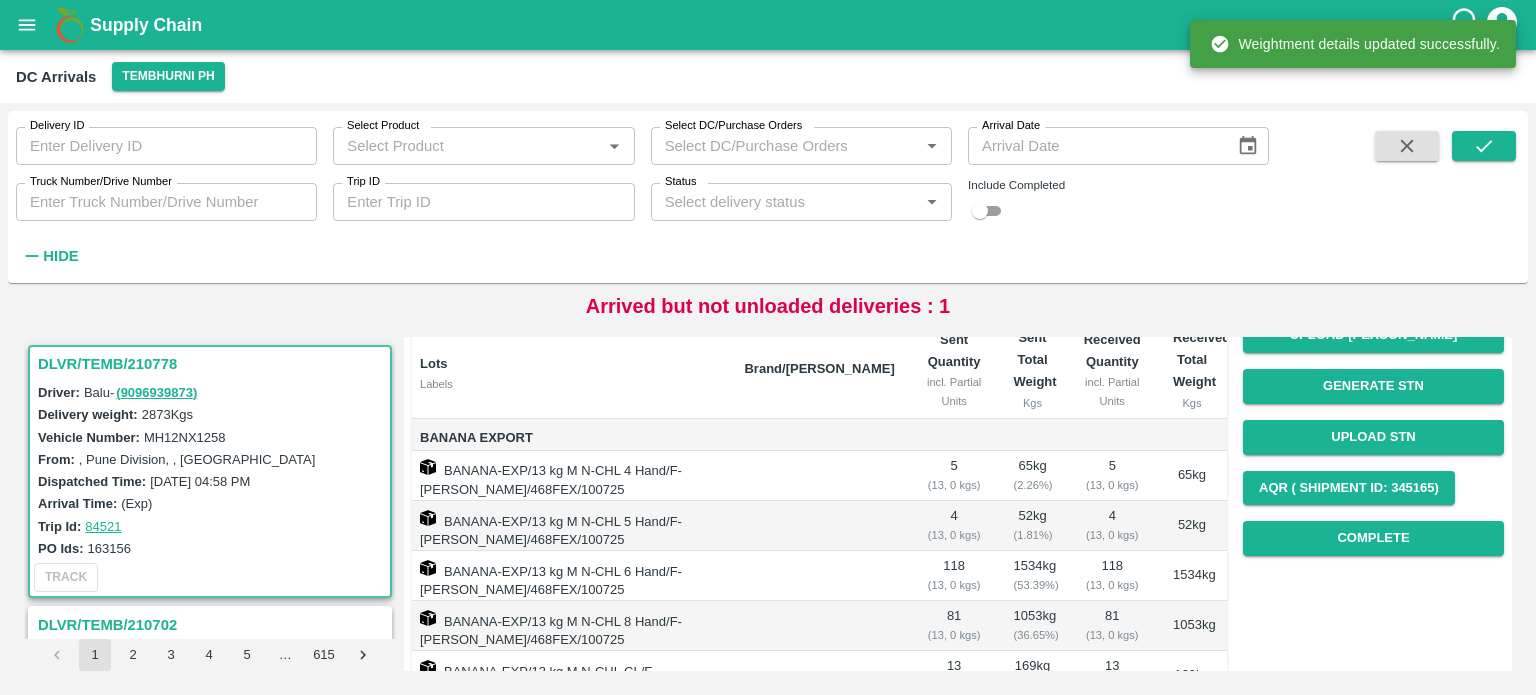 scroll, scrollTop: 204, scrollLeft: 0, axis: vertical 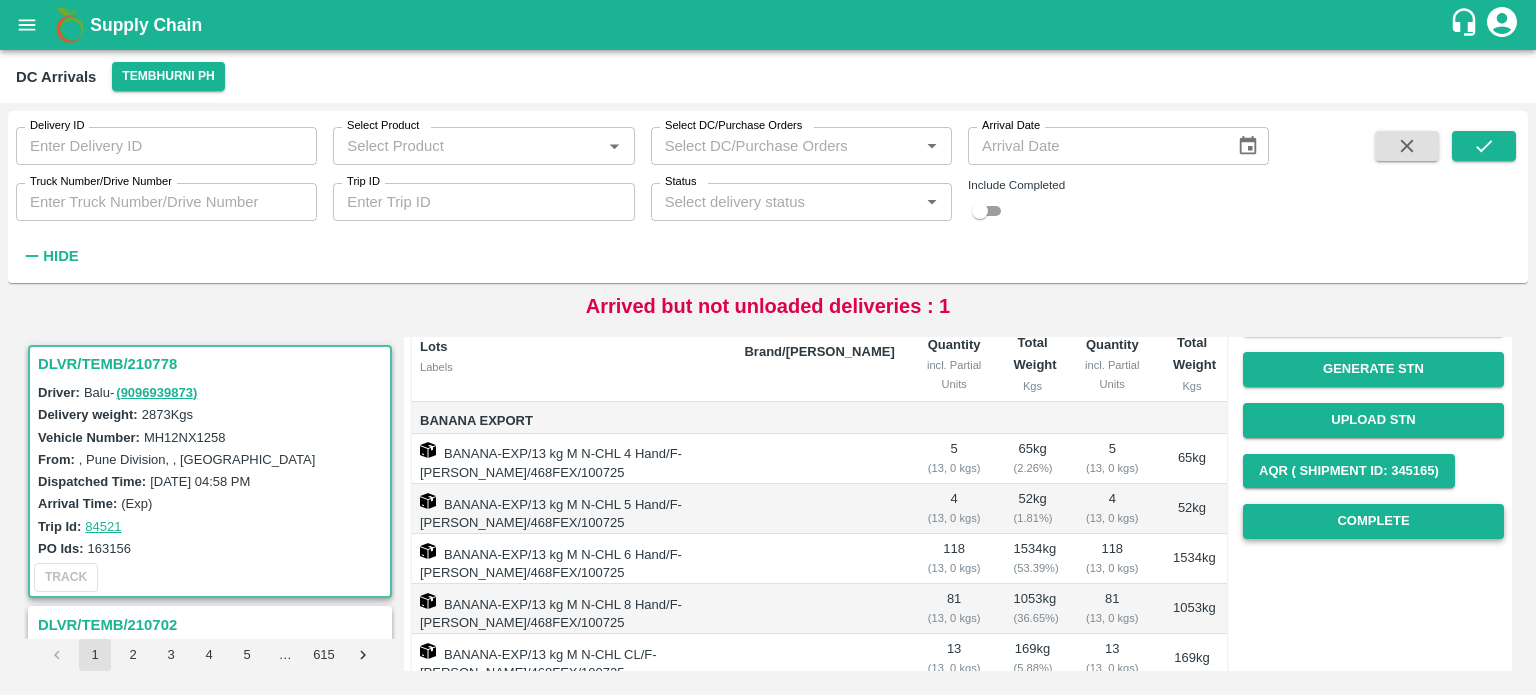 click on "Complete" at bounding box center (1373, 521) 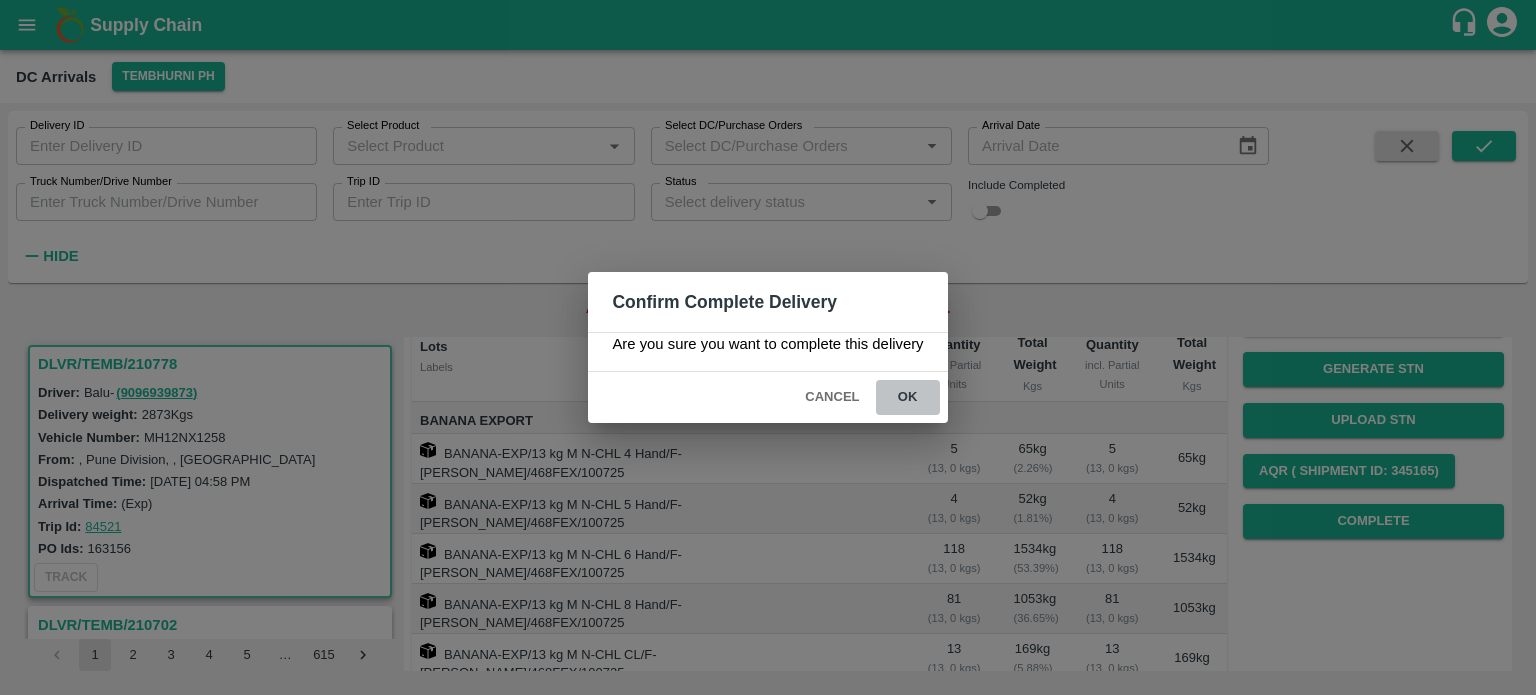 click on "ok" at bounding box center (908, 397) 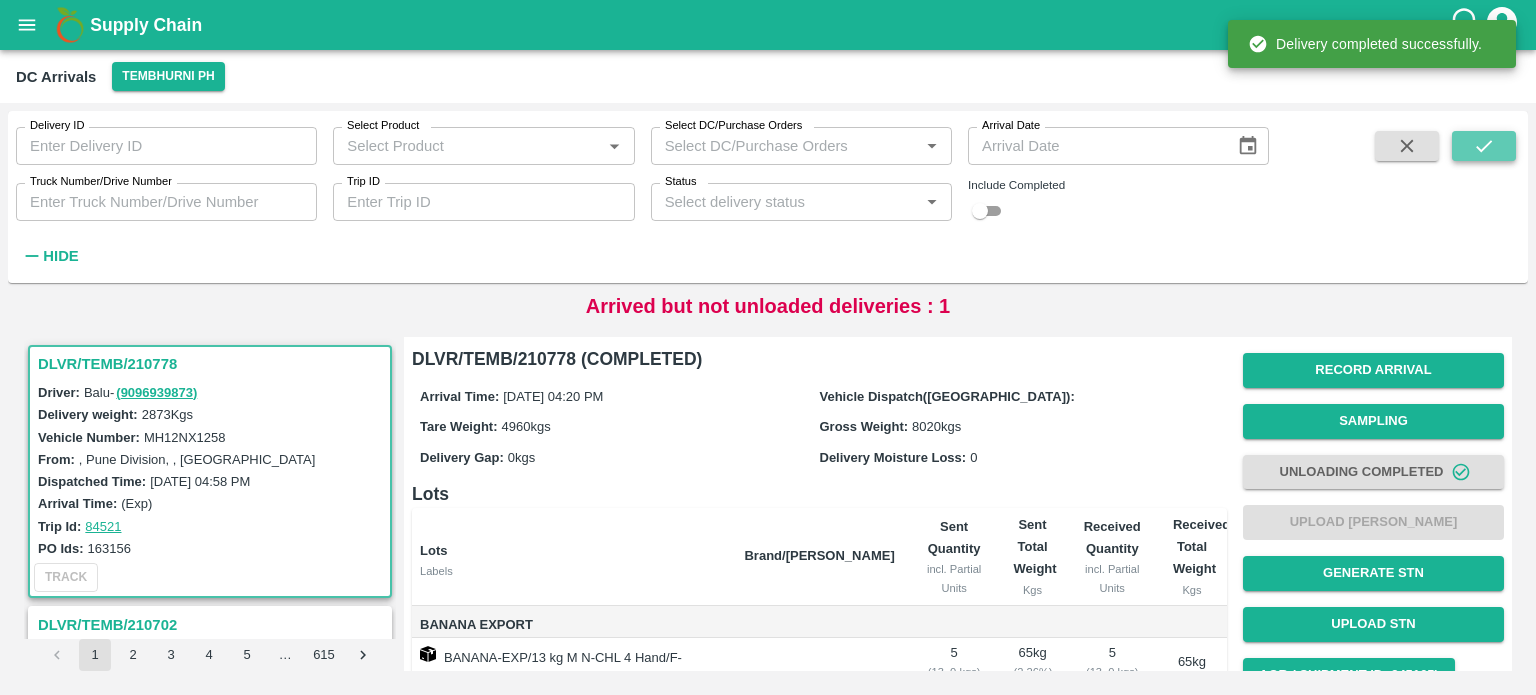 click 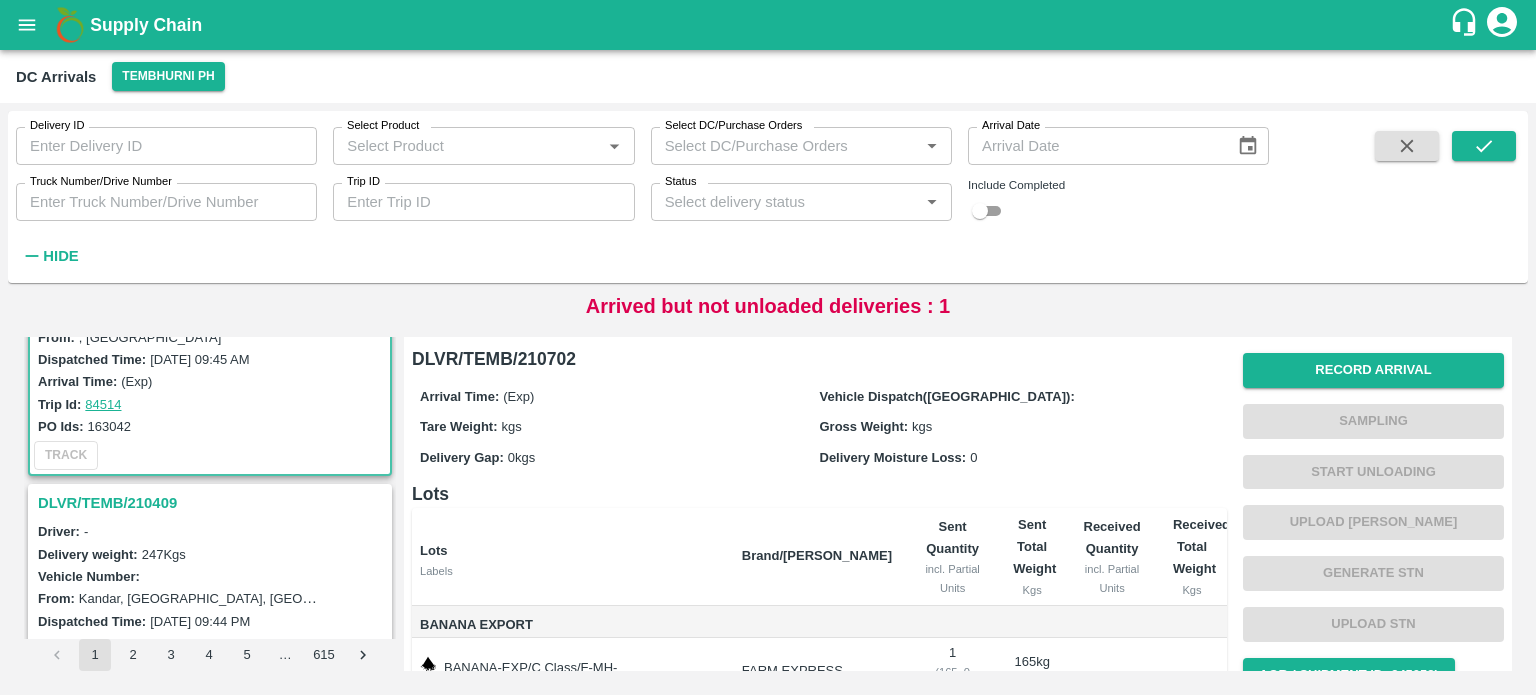 scroll, scrollTop: 60, scrollLeft: 0, axis: vertical 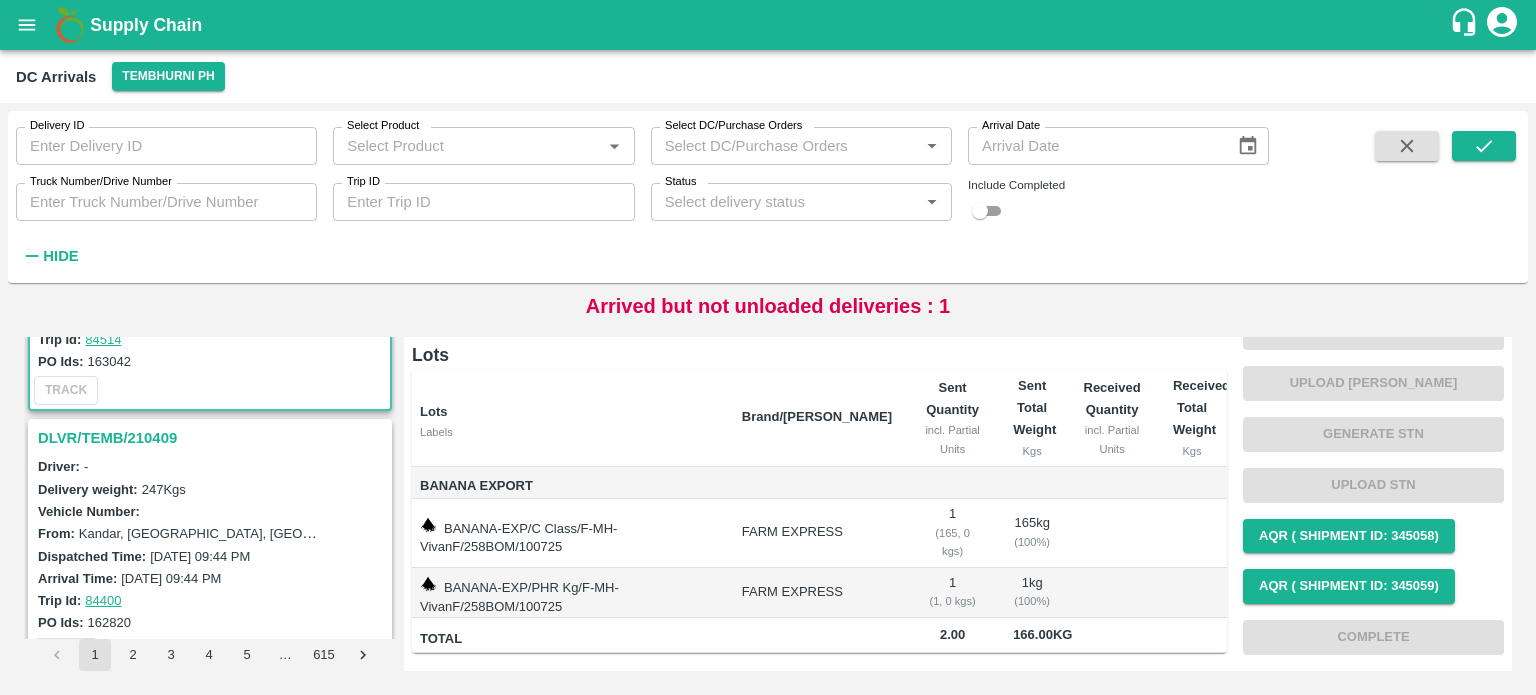 click on "DLVR/TEMB/210409" at bounding box center (213, 438) 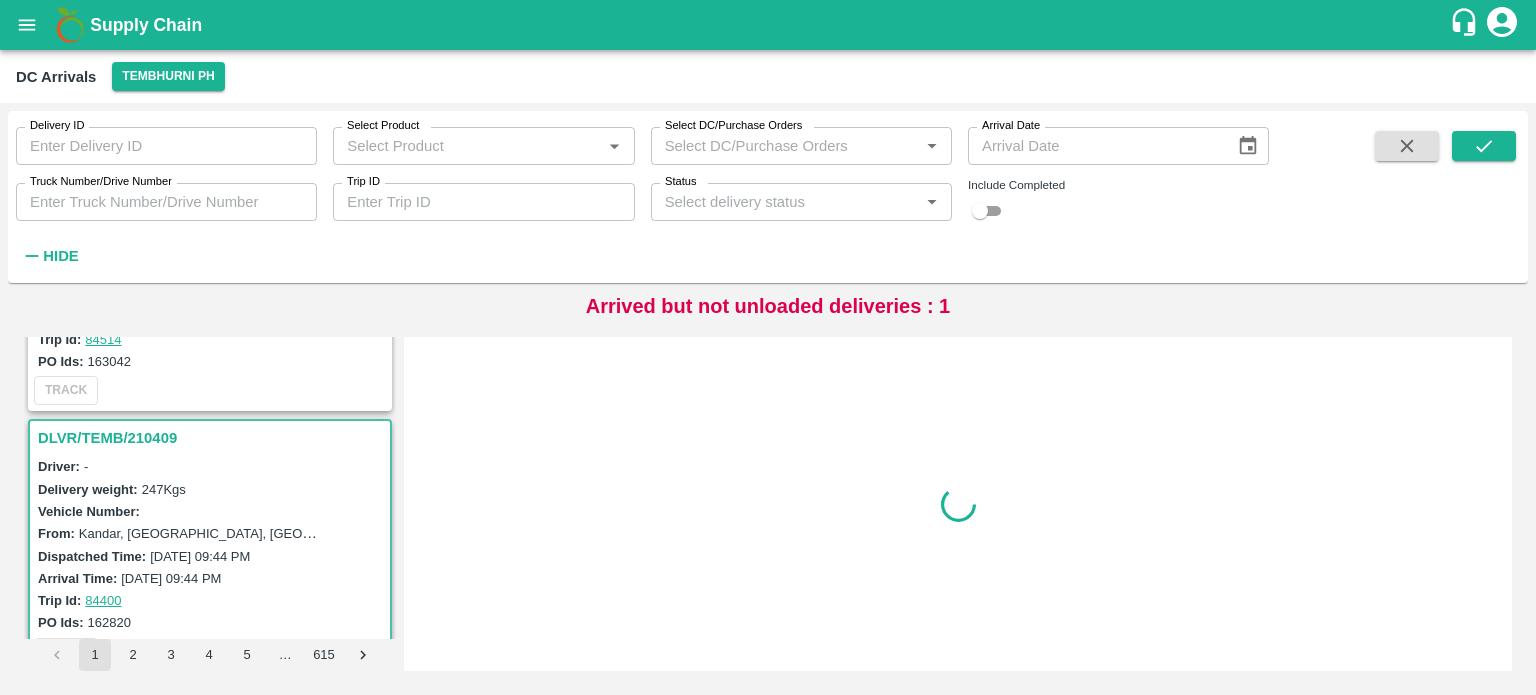 scroll, scrollTop: 0, scrollLeft: 0, axis: both 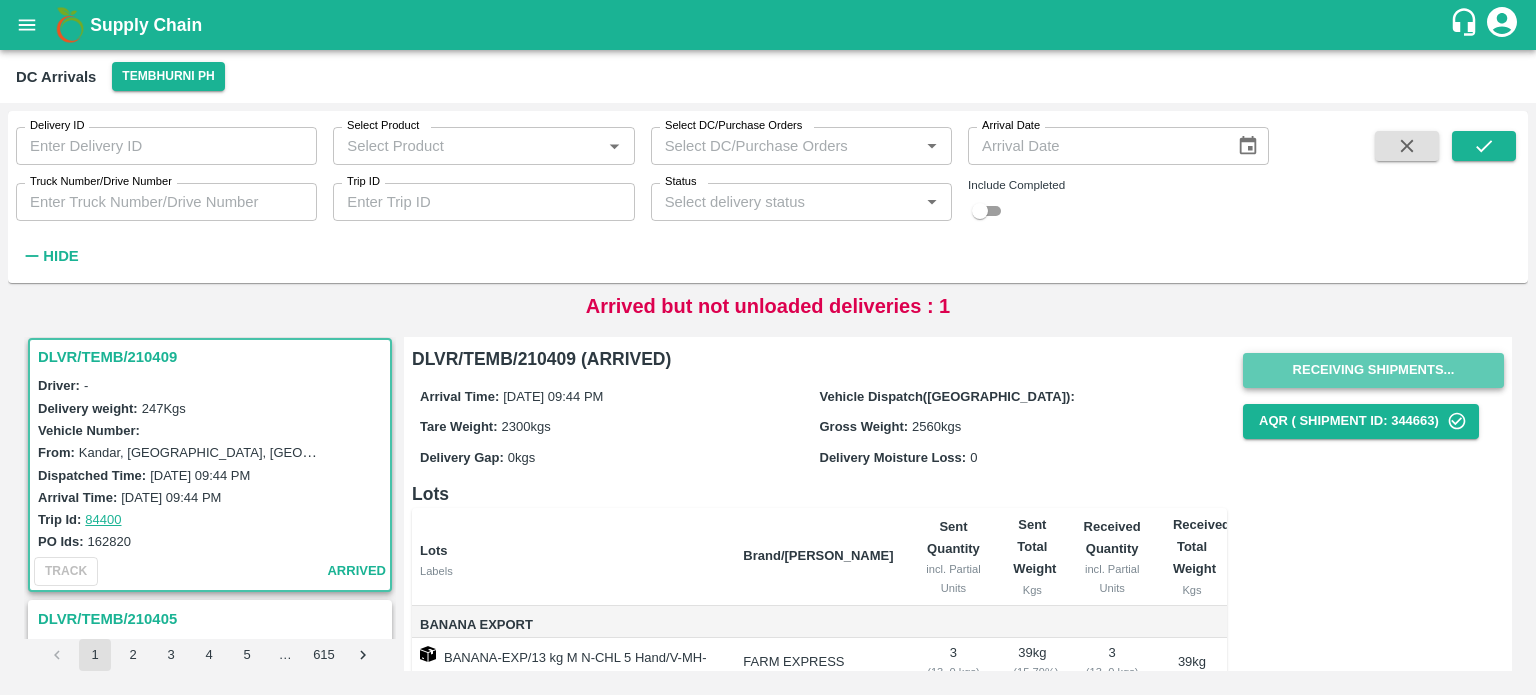 click on "Receiving Shipments..." at bounding box center (1373, 370) 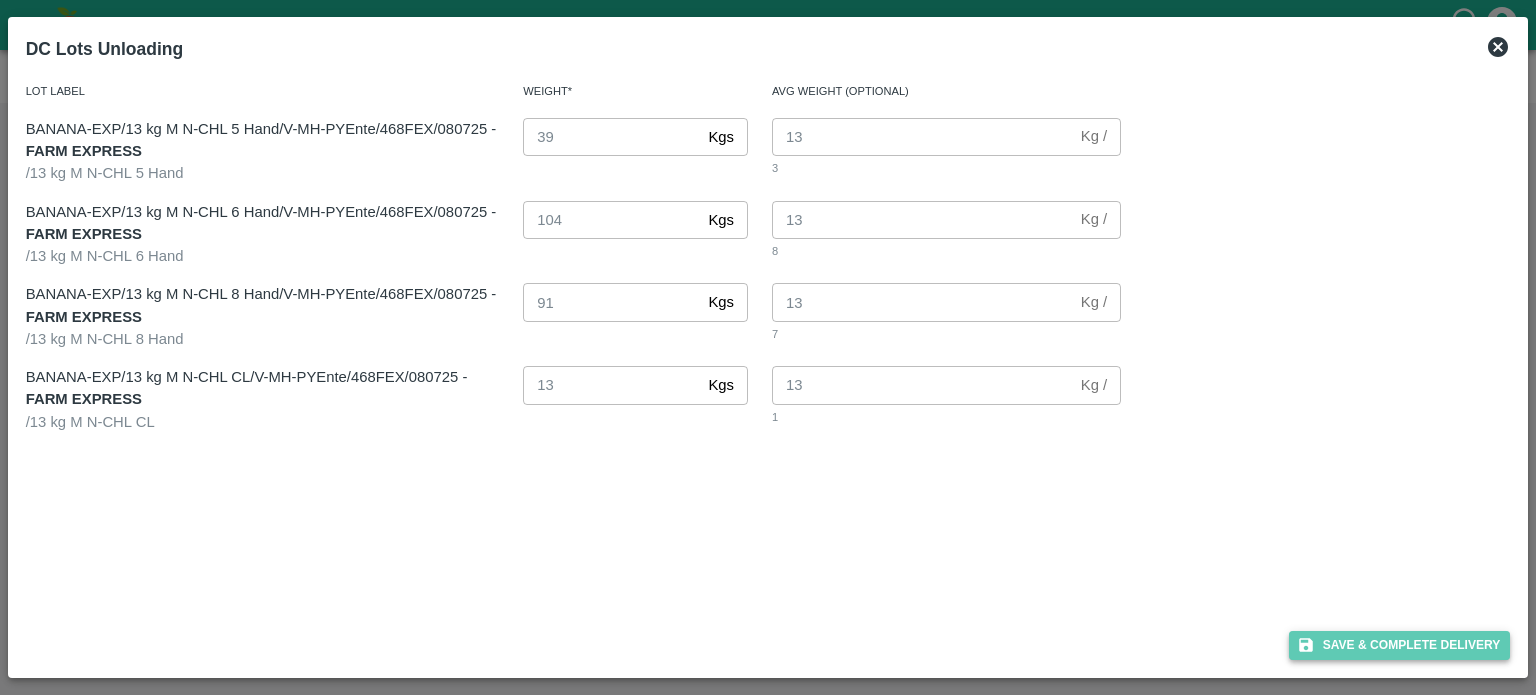 click on "Save & Complete Delivery" at bounding box center [1400, 645] 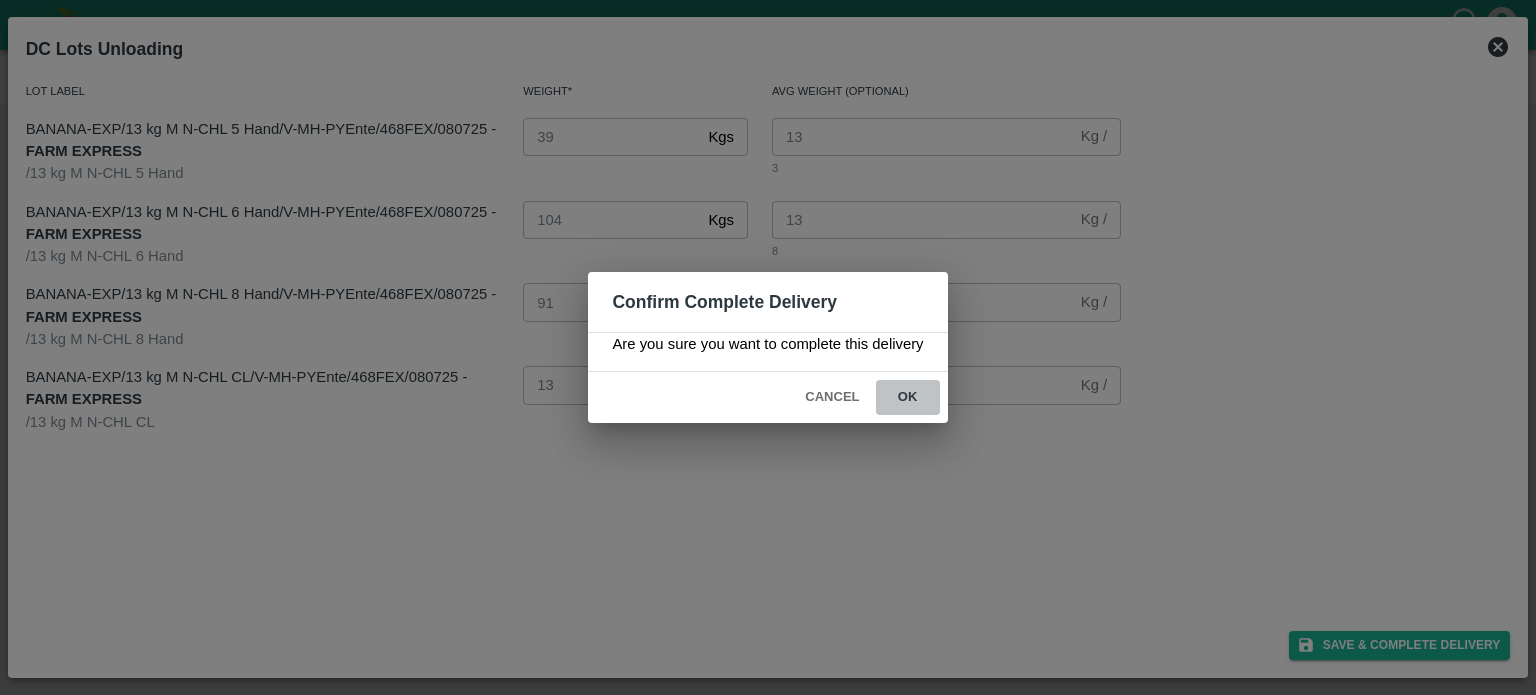 click on "ok" at bounding box center [908, 397] 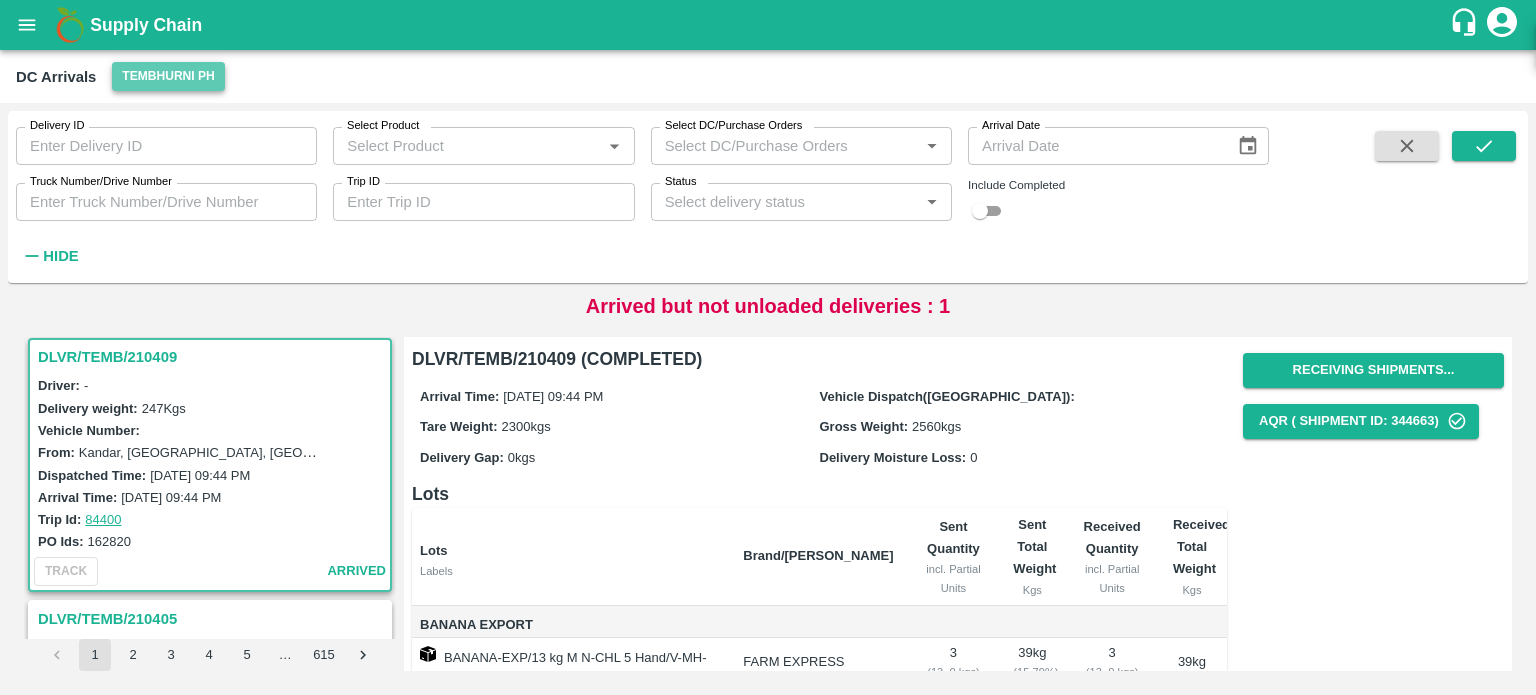 click on "Tembhurni PH" at bounding box center [168, 76] 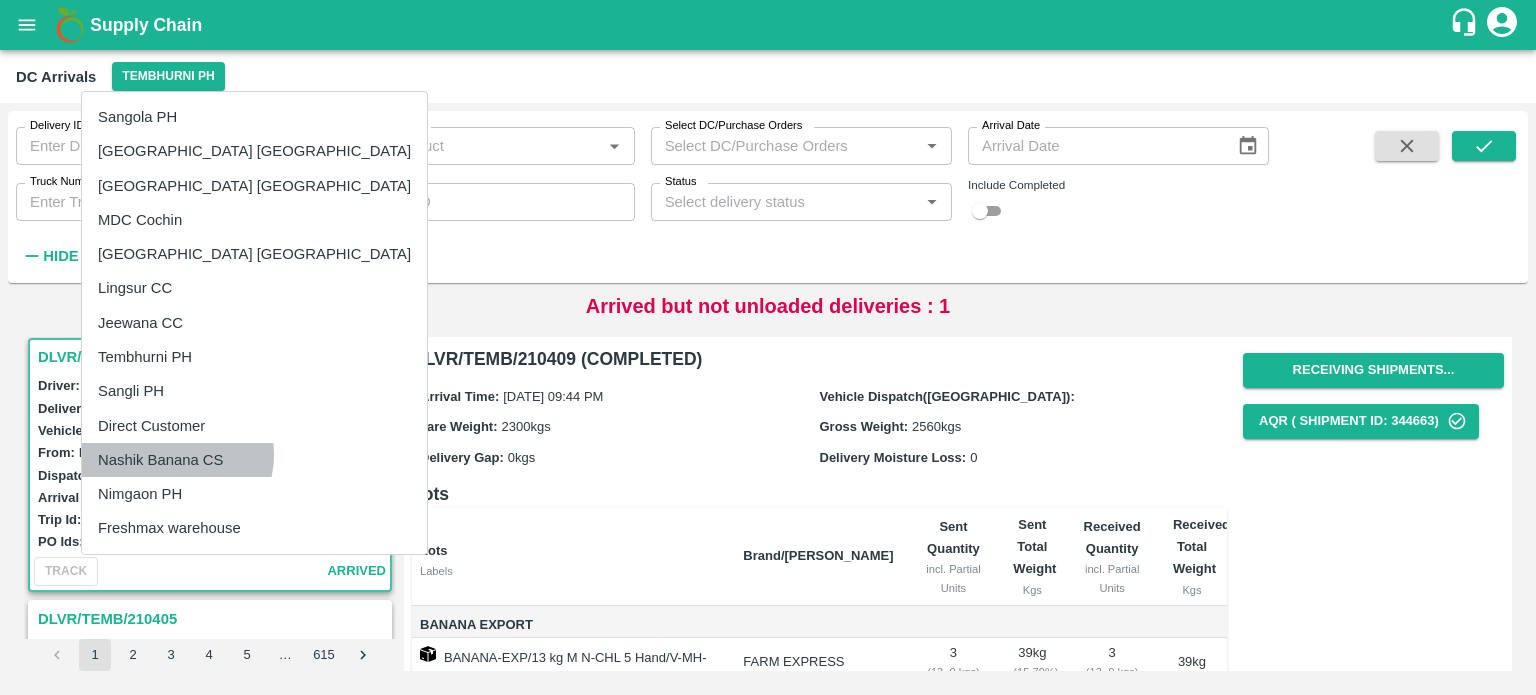 click on "Nashik Banana CS" at bounding box center [254, 460] 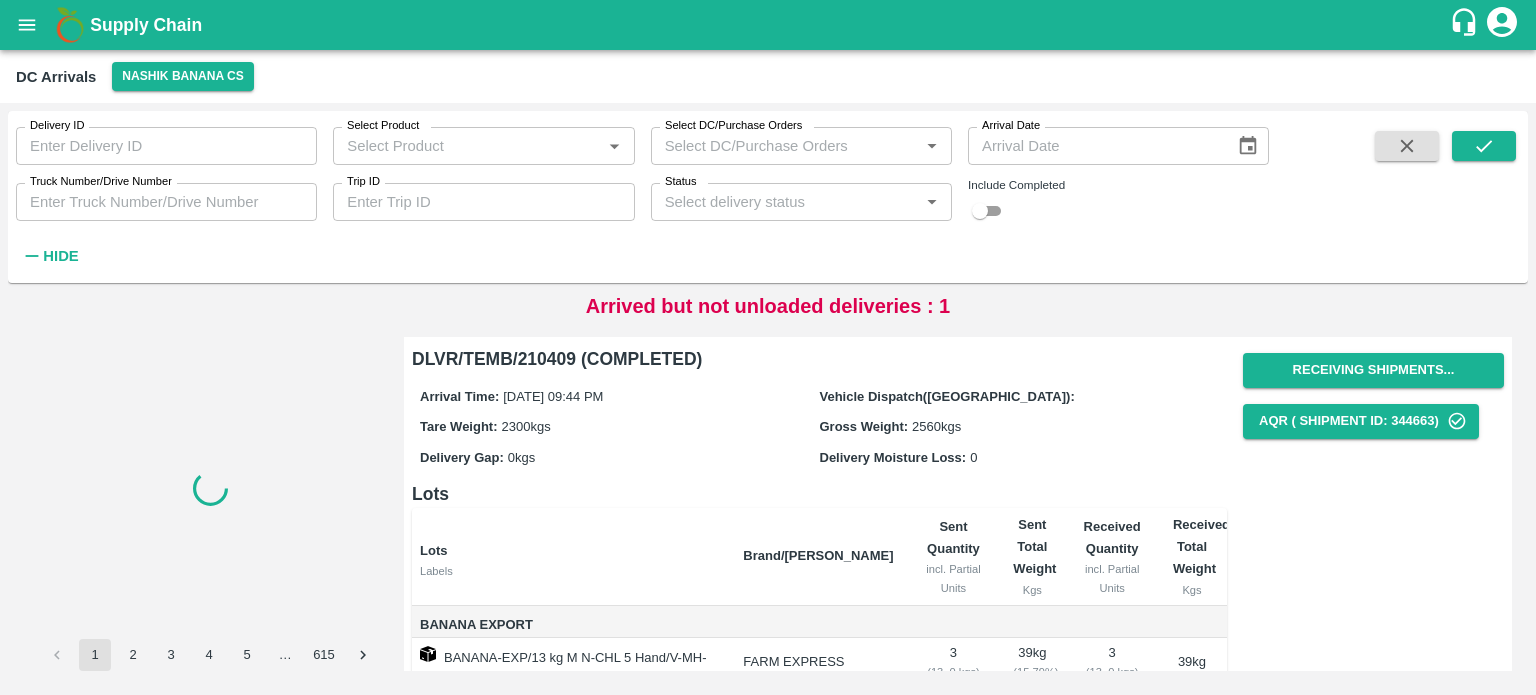 scroll, scrollTop: 0, scrollLeft: 0, axis: both 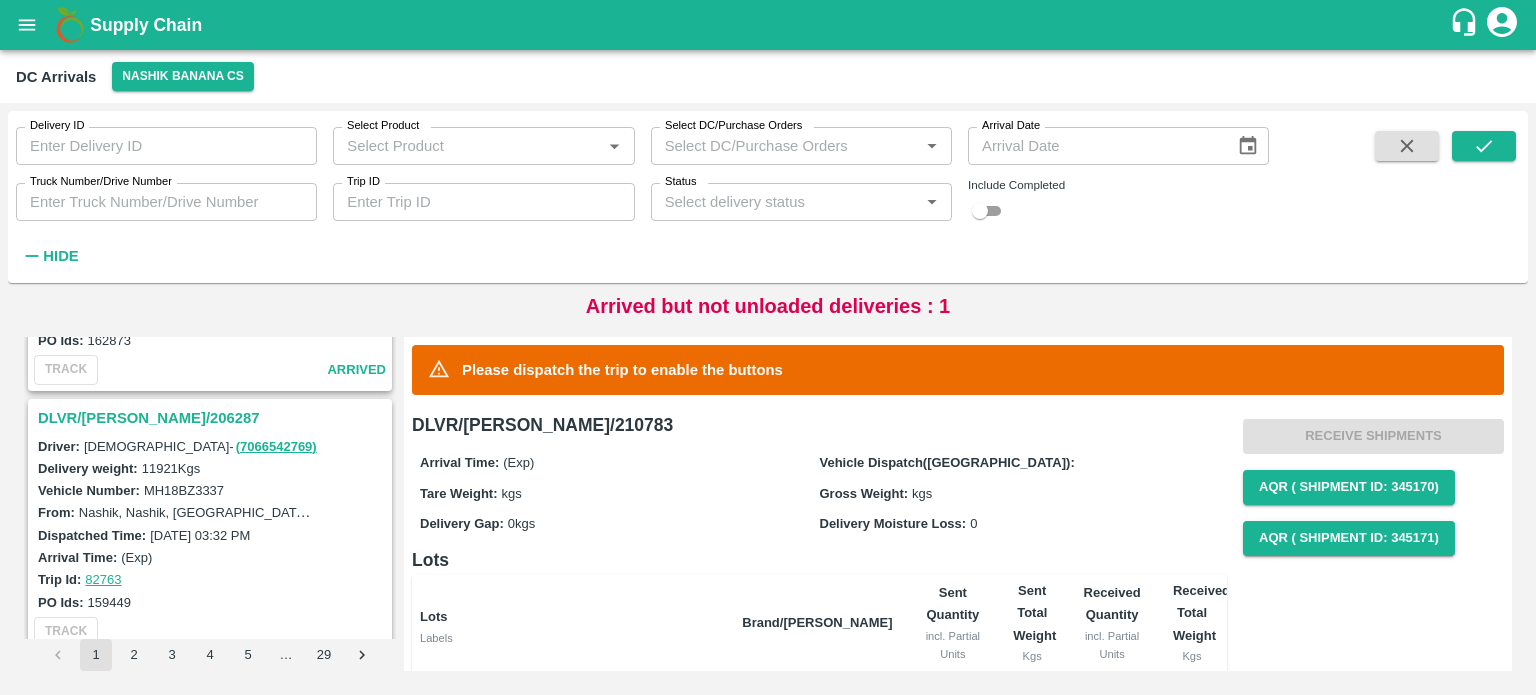 click on "DLVR/NASH/206287" at bounding box center (213, 418) 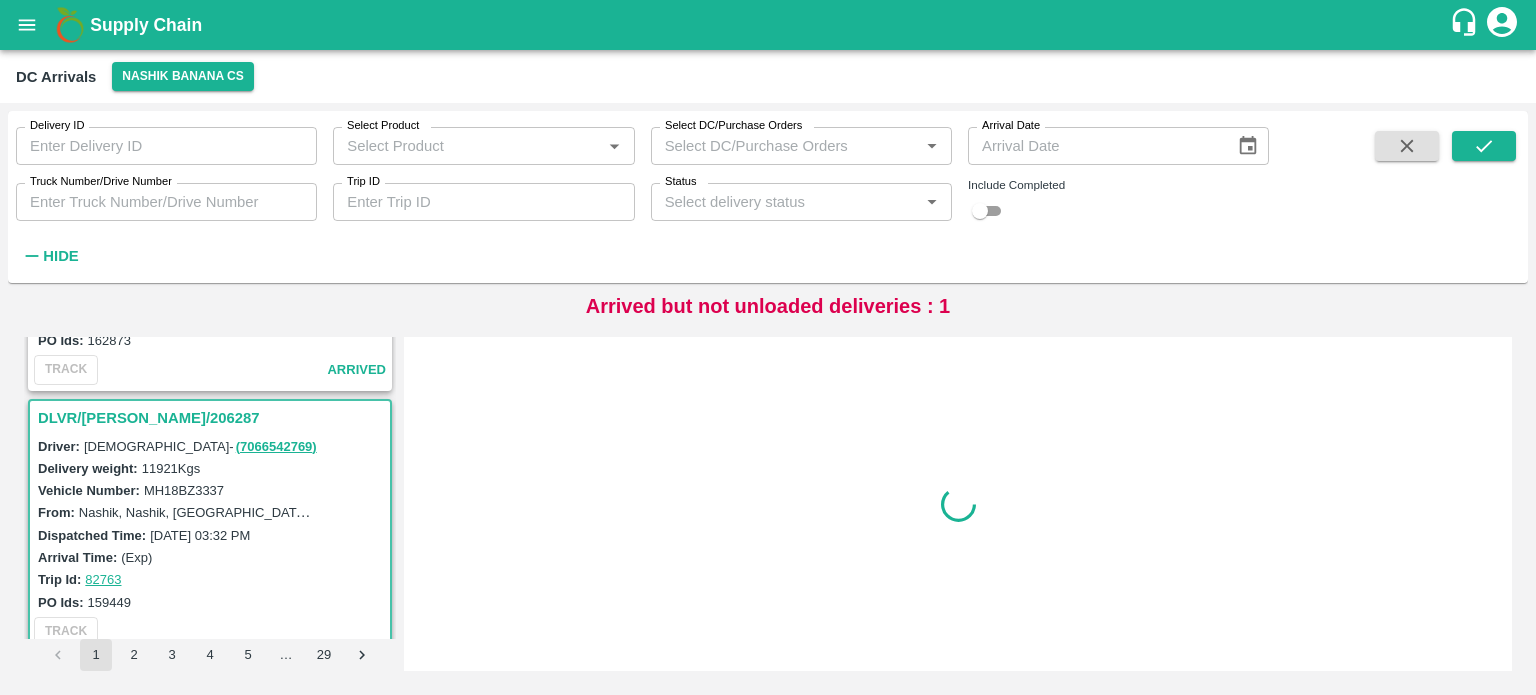 scroll, scrollTop: 5212, scrollLeft: 0, axis: vertical 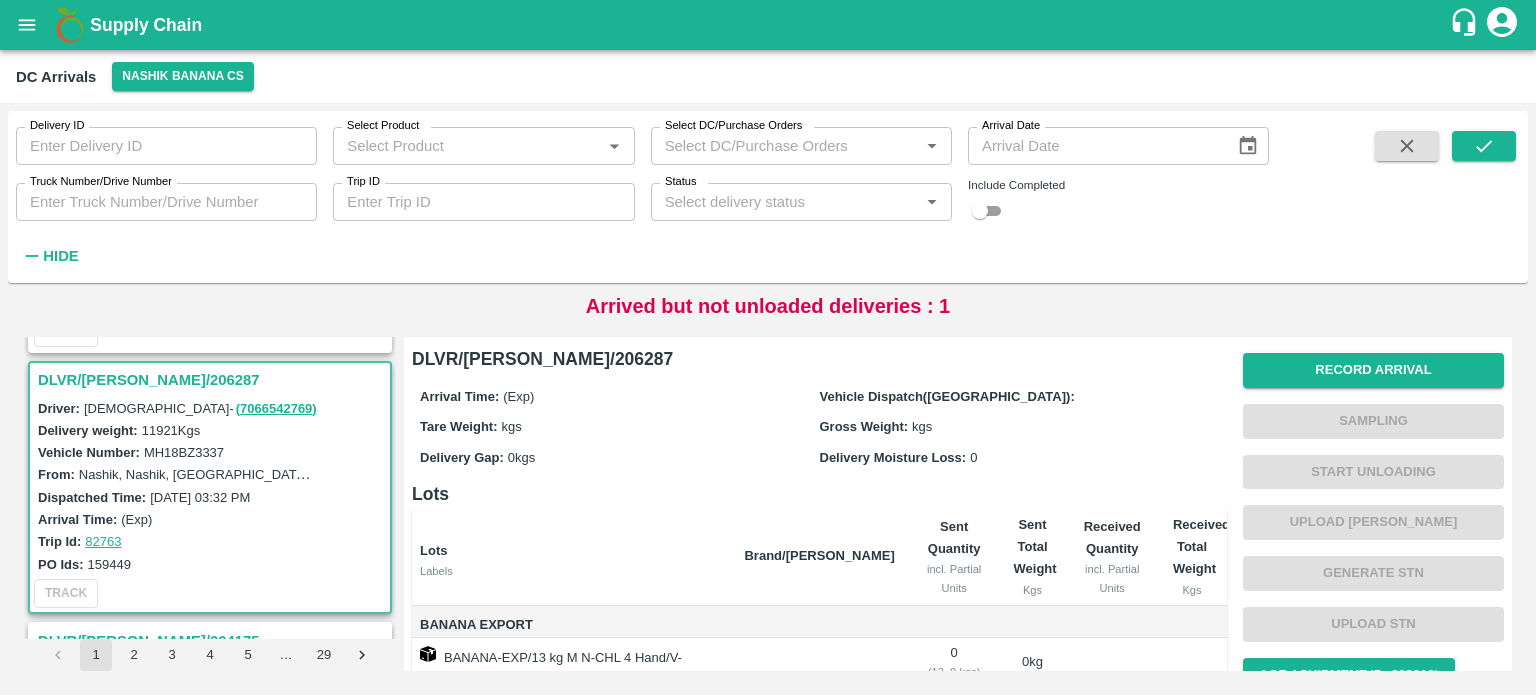 click on "MH18BZ3337" at bounding box center [184, 452] 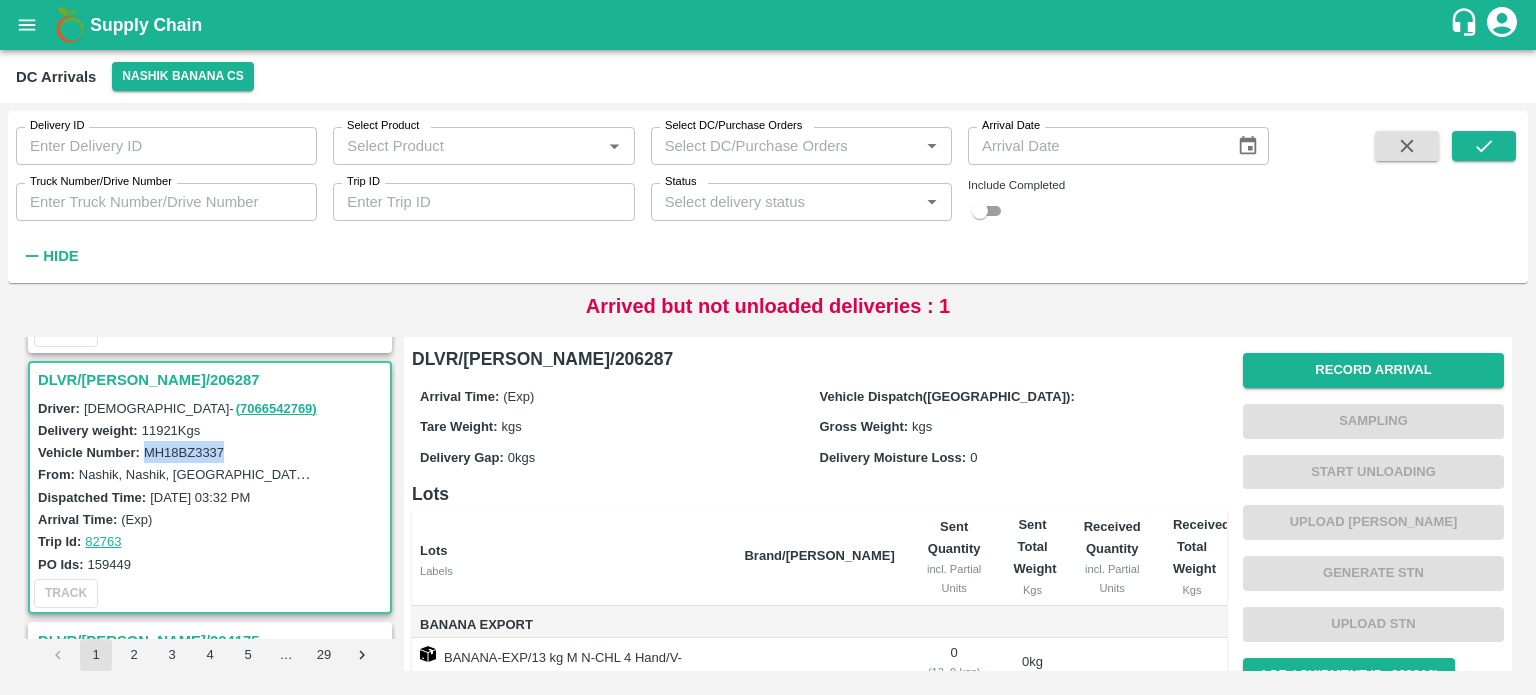 click on "MH18BZ3337" at bounding box center [184, 452] 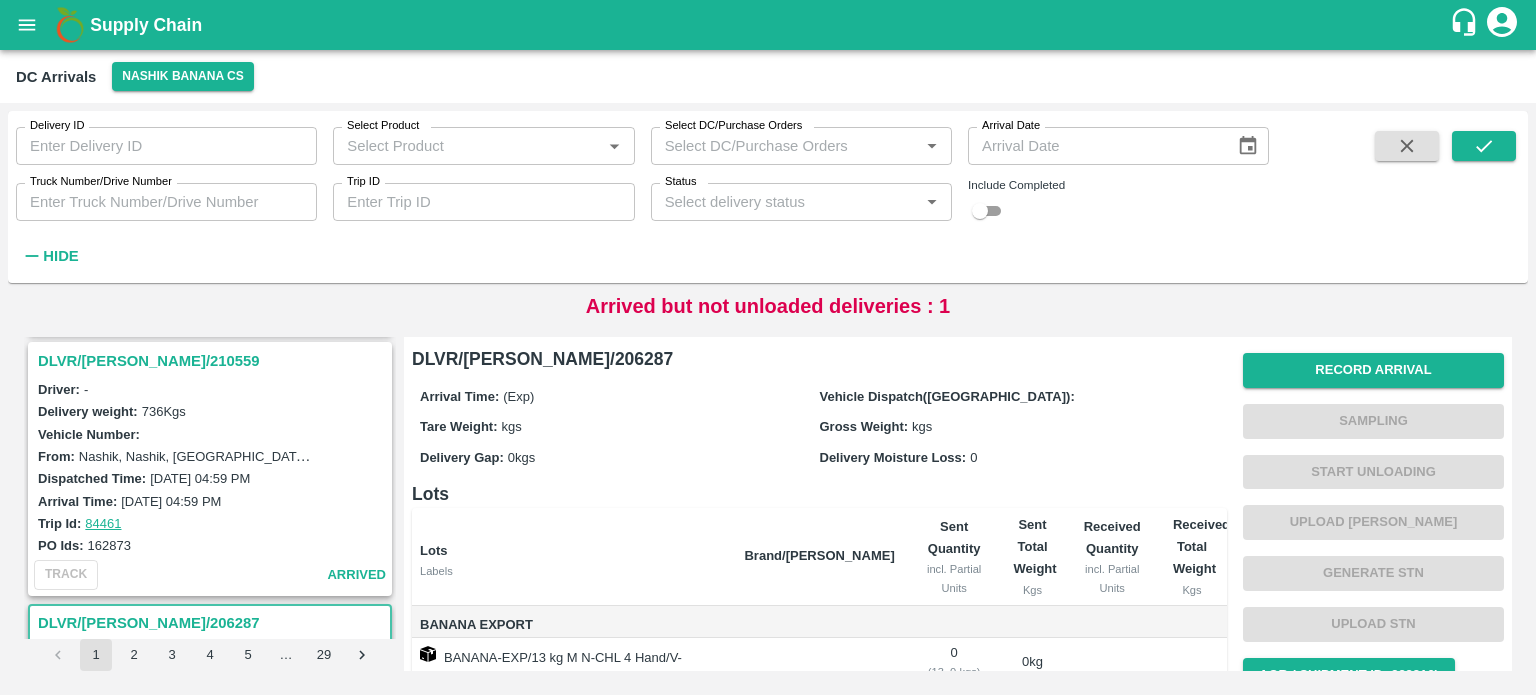scroll, scrollTop: 4893, scrollLeft: 0, axis: vertical 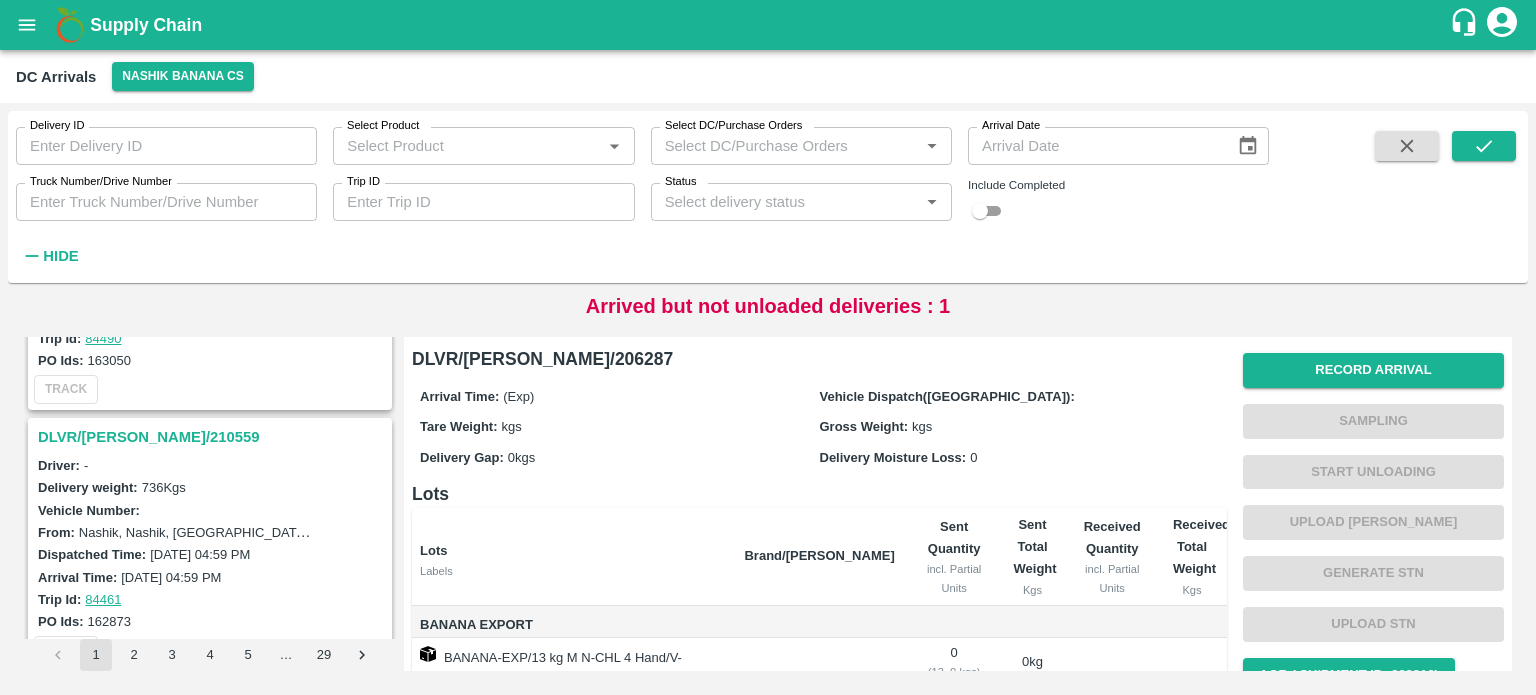 click on "DLVR/NASH/210559" at bounding box center (213, 437) 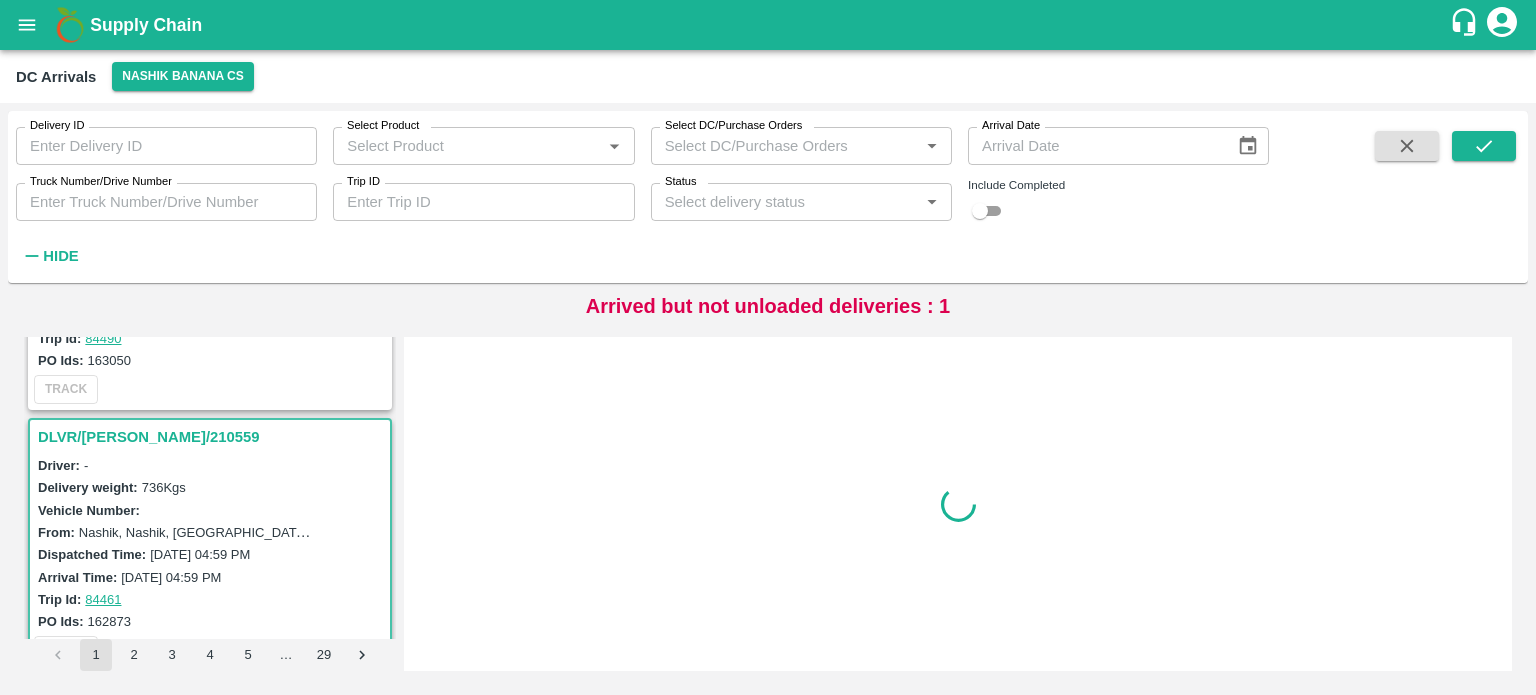 scroll, scrollTop: 4952, scrollLeft: 0, axis: vertical 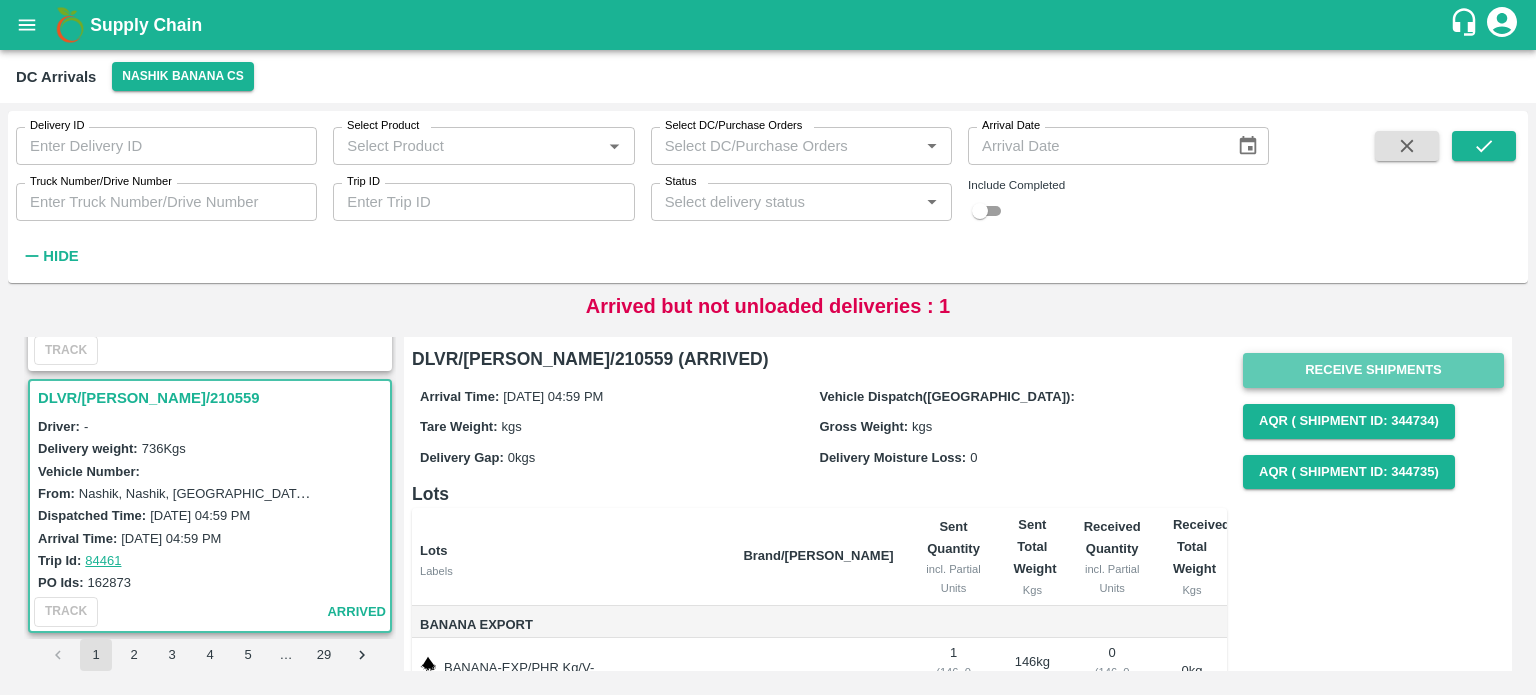click on "Receive Shipments" at bounding box center (1373, 370) 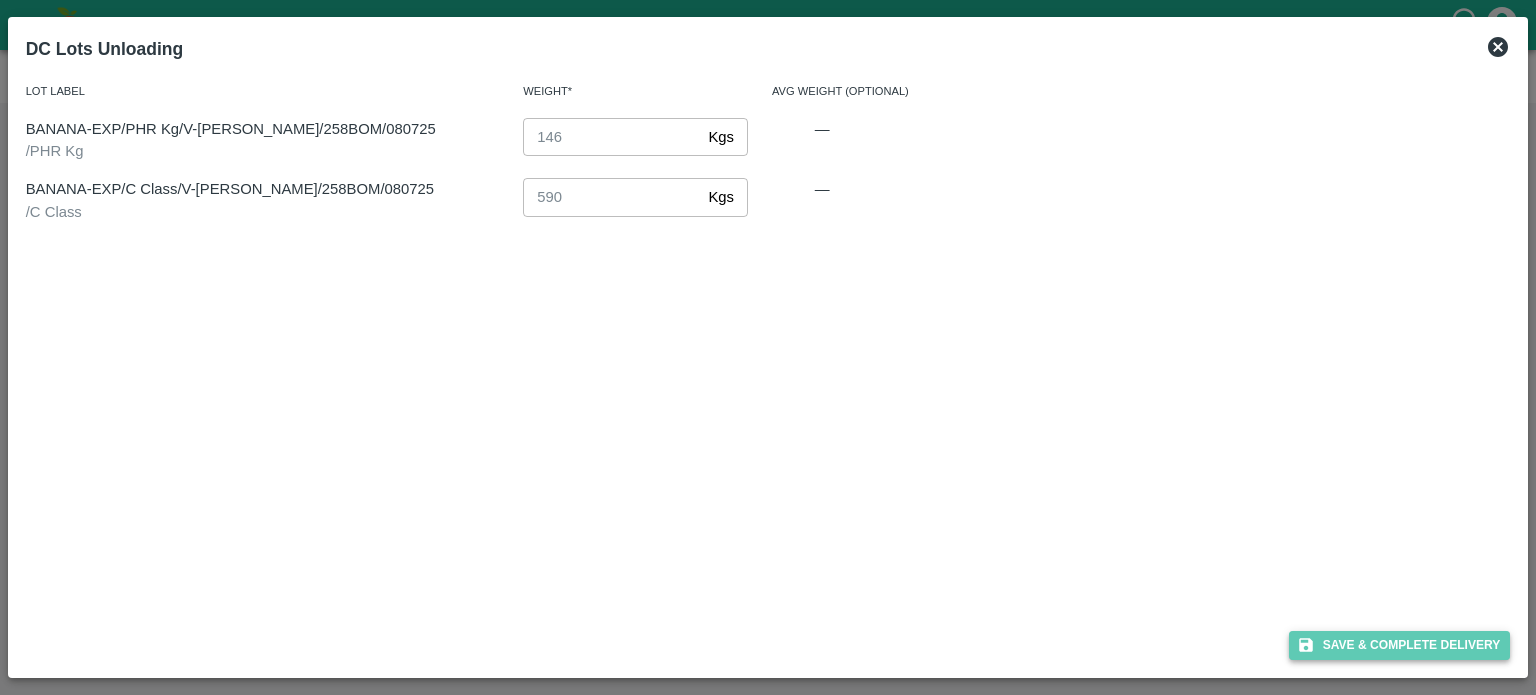 click on "Save & Complete Delivery" at bounding box center [1400, 645] 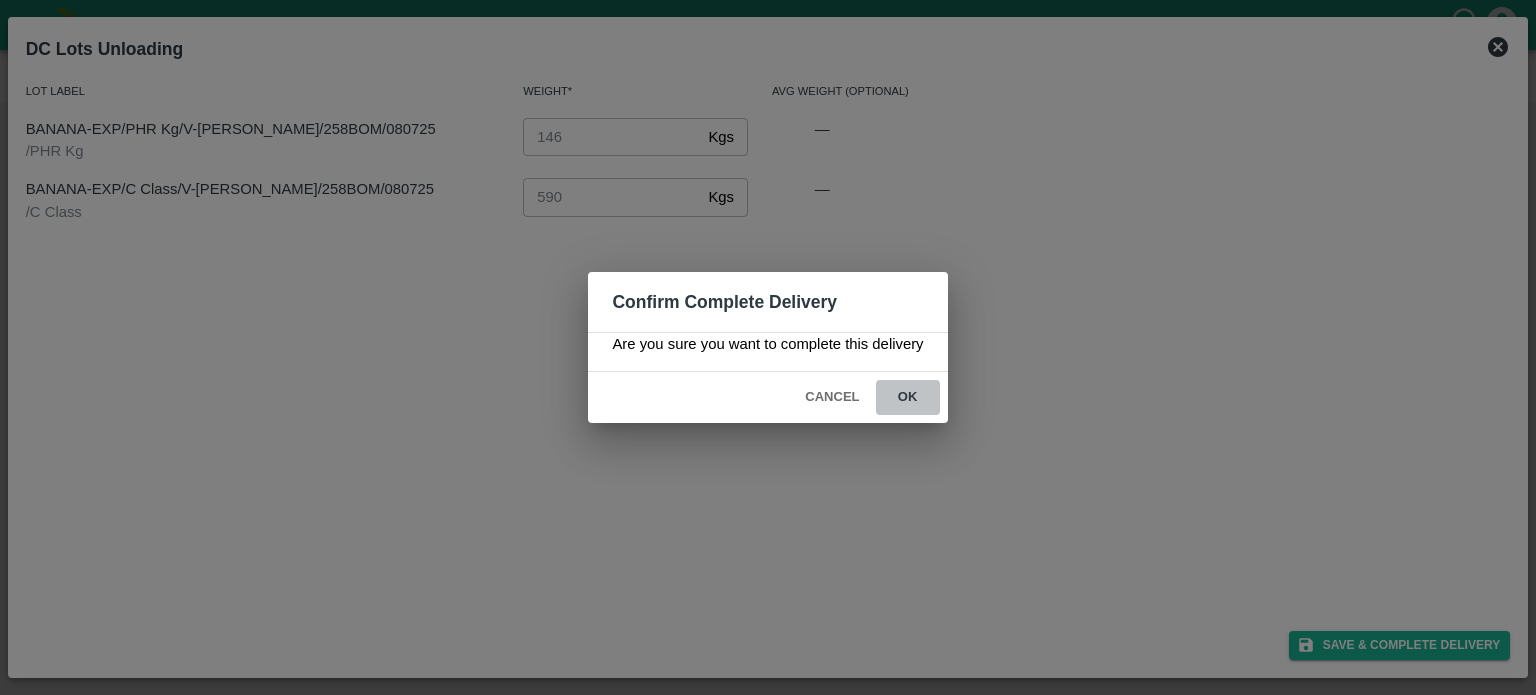 click on "ok" at bounding box center (908, 397) 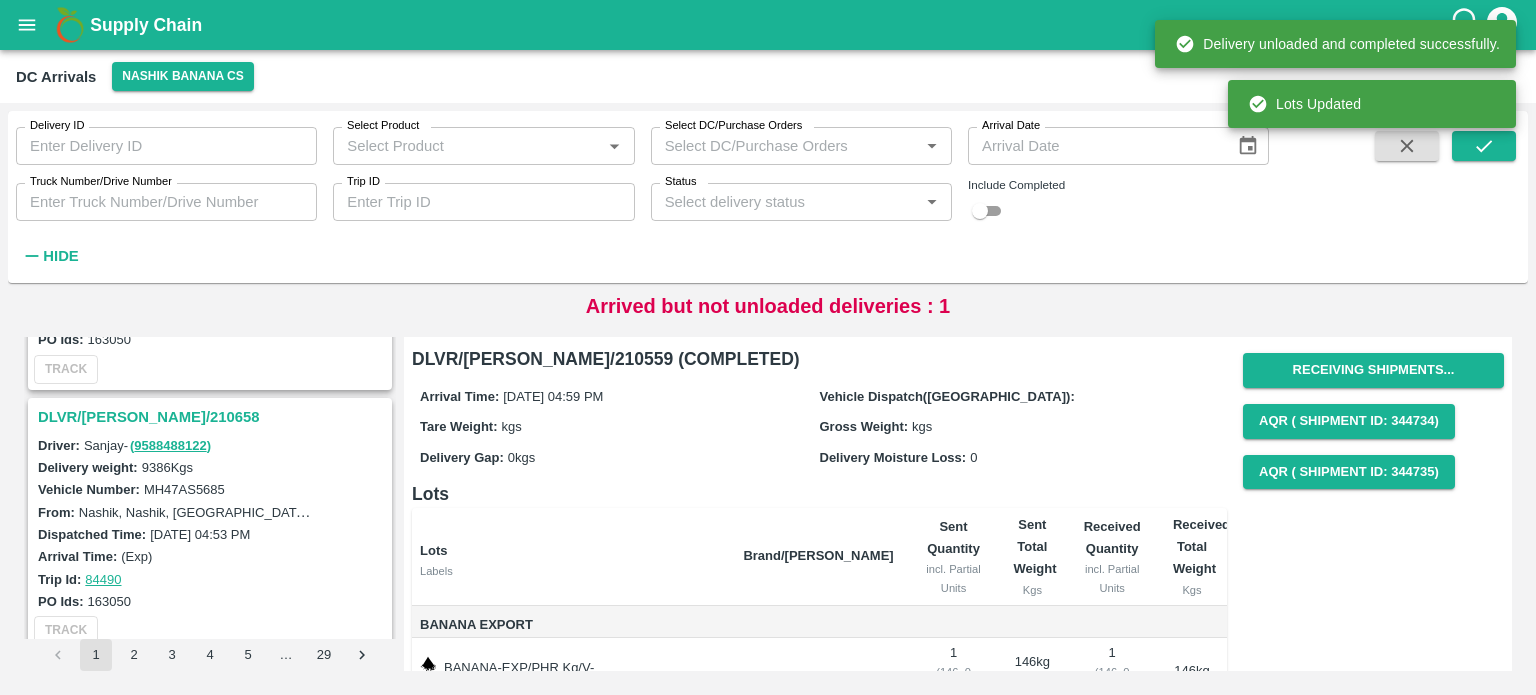 scroll, scrollTop: 4647, scrollLeft: 0, axis: vertical 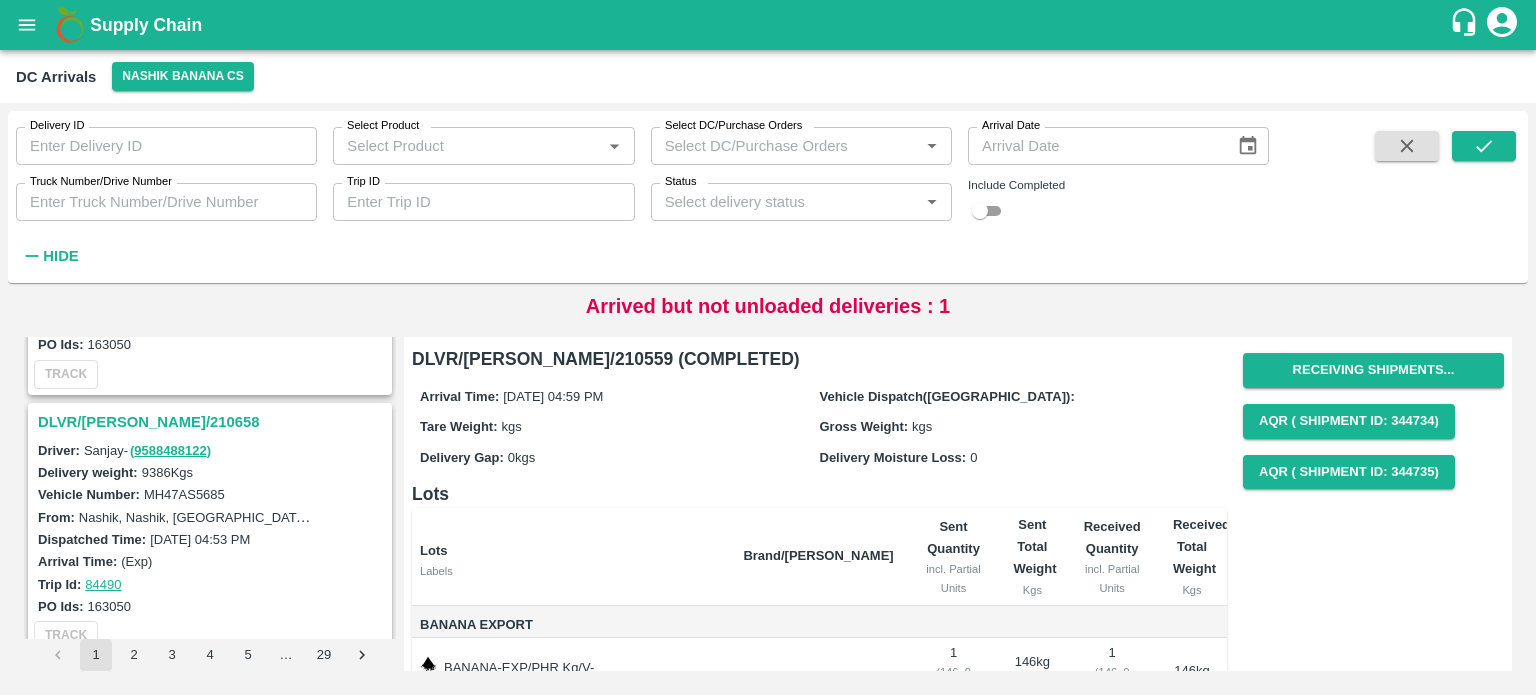 click on "DLVR/[PERSON_NAME]/210658" at bounding box center (213, 422) 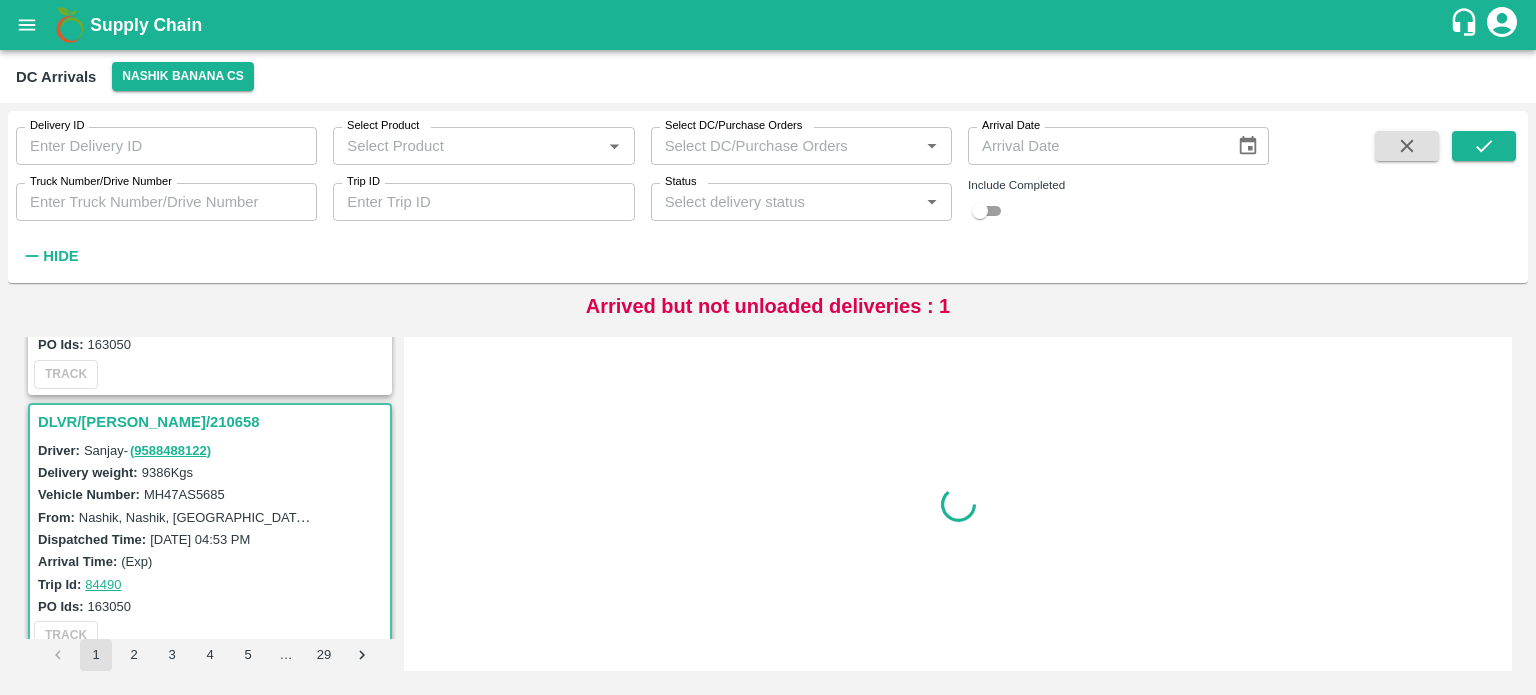 scroll, scrollTop: 4692, scrollLeft: 0, axis: vertical 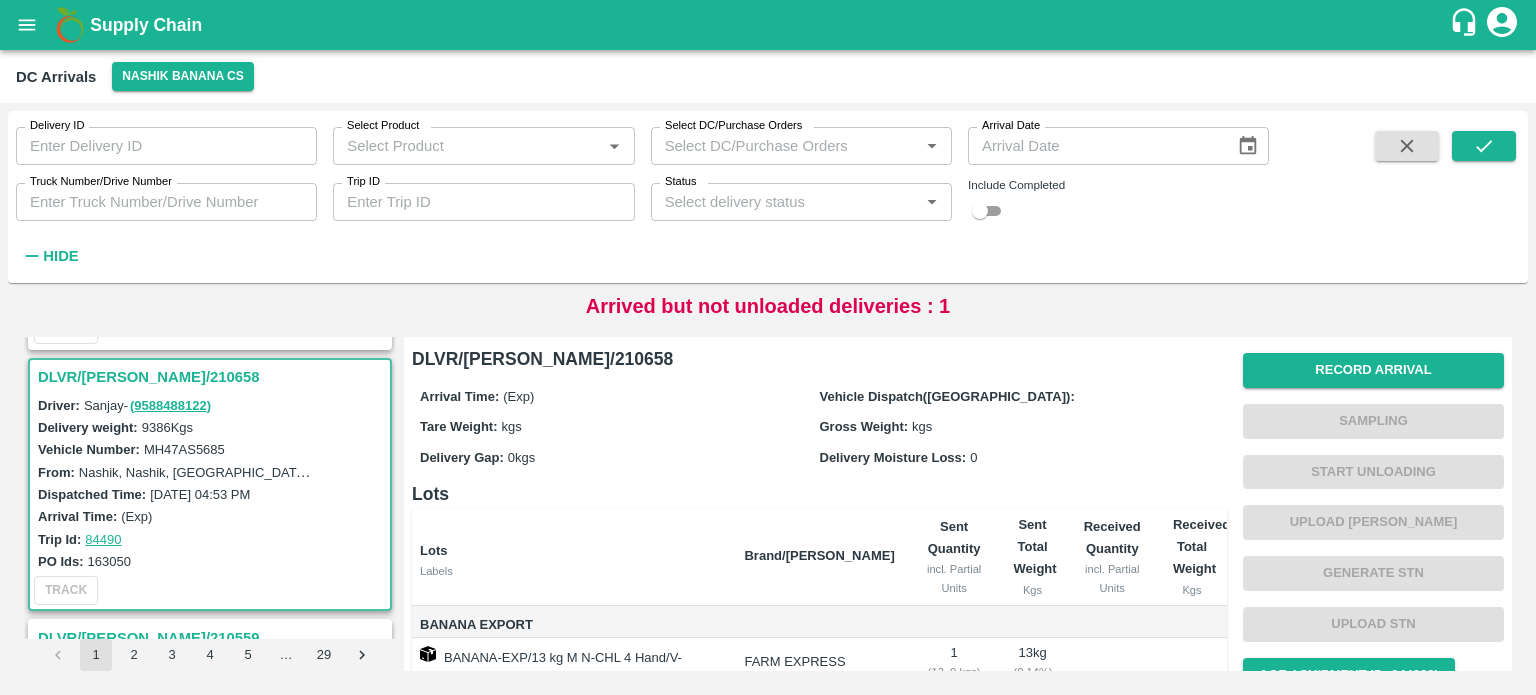 click on "MH47AS5685" at bounding box center (184, 449) 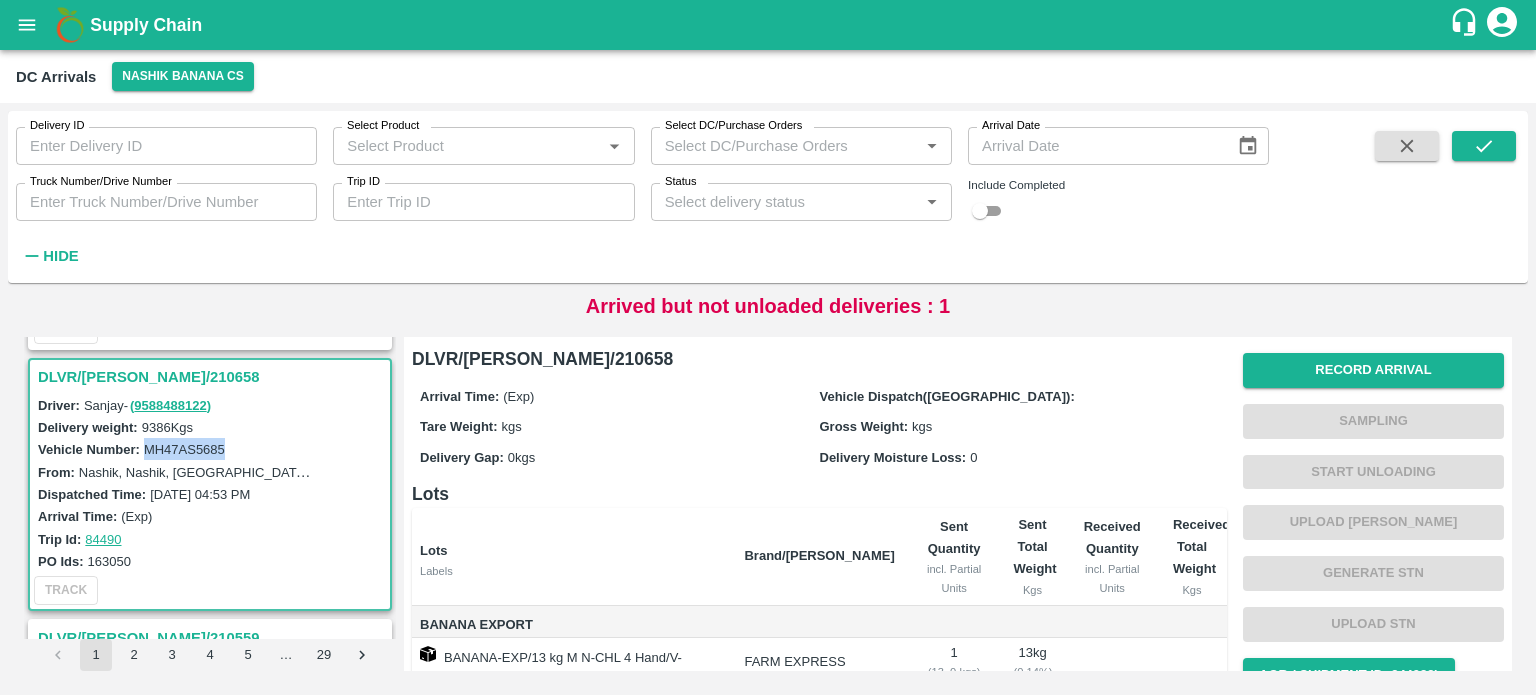 click on "MH47AS5685" at bounding box center (184, 449) 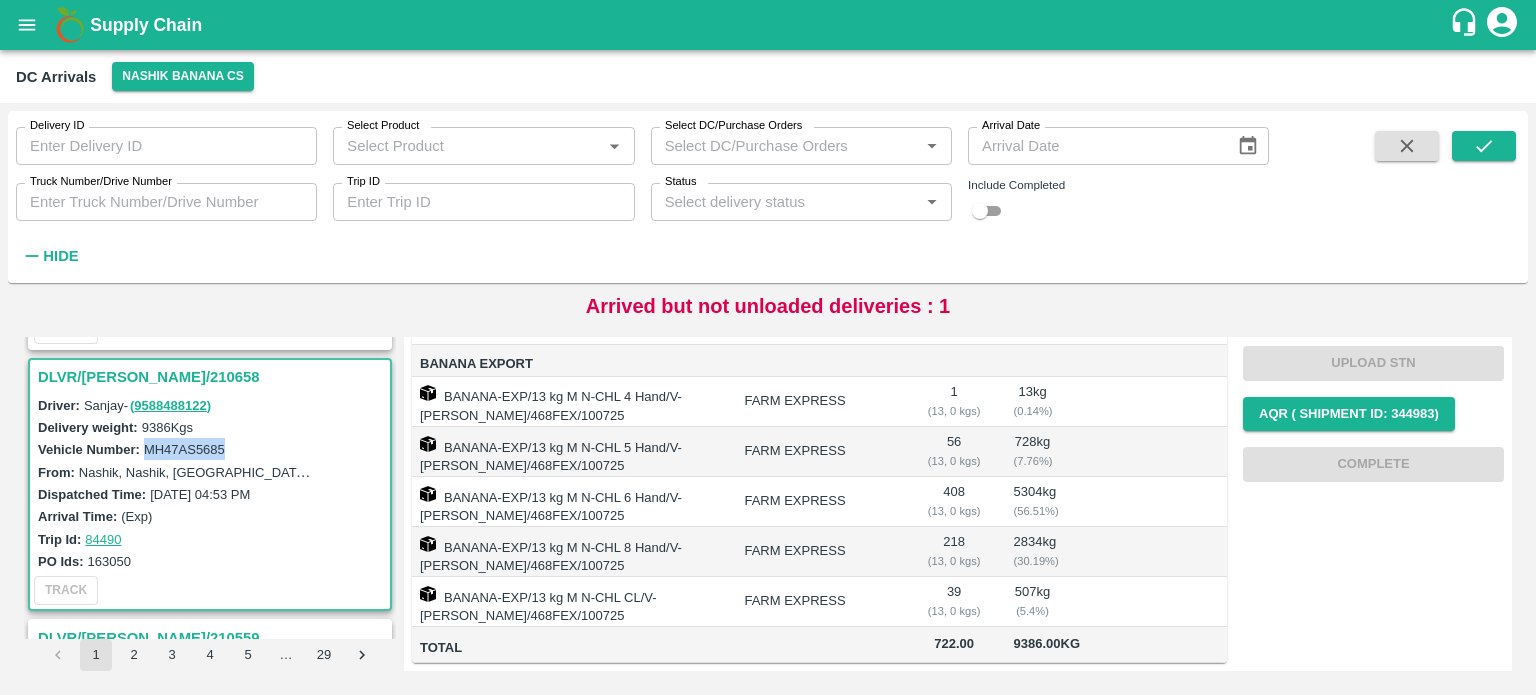 scroll, scrollTop: 0, scrollLeft: 0, axis: both 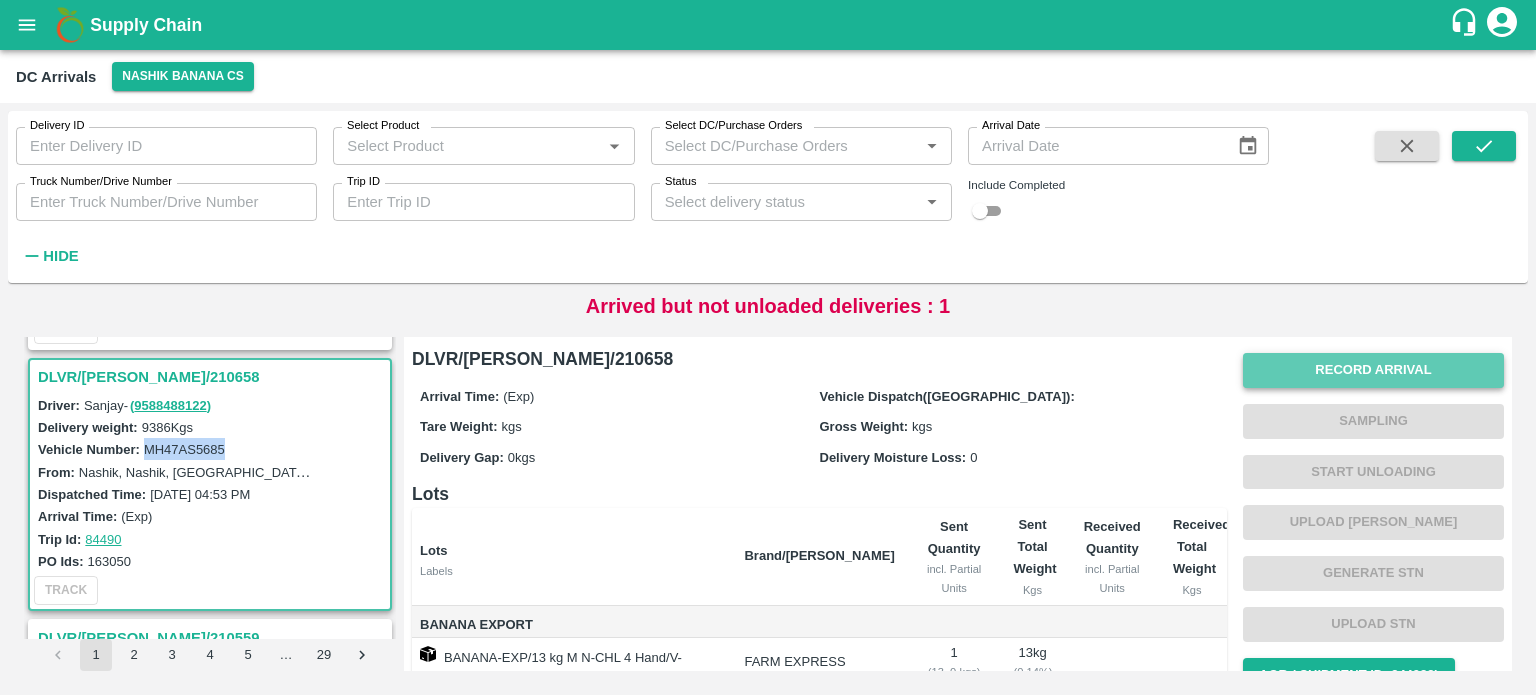 click on "Record Arrival" at bounding box center [1373, 370] 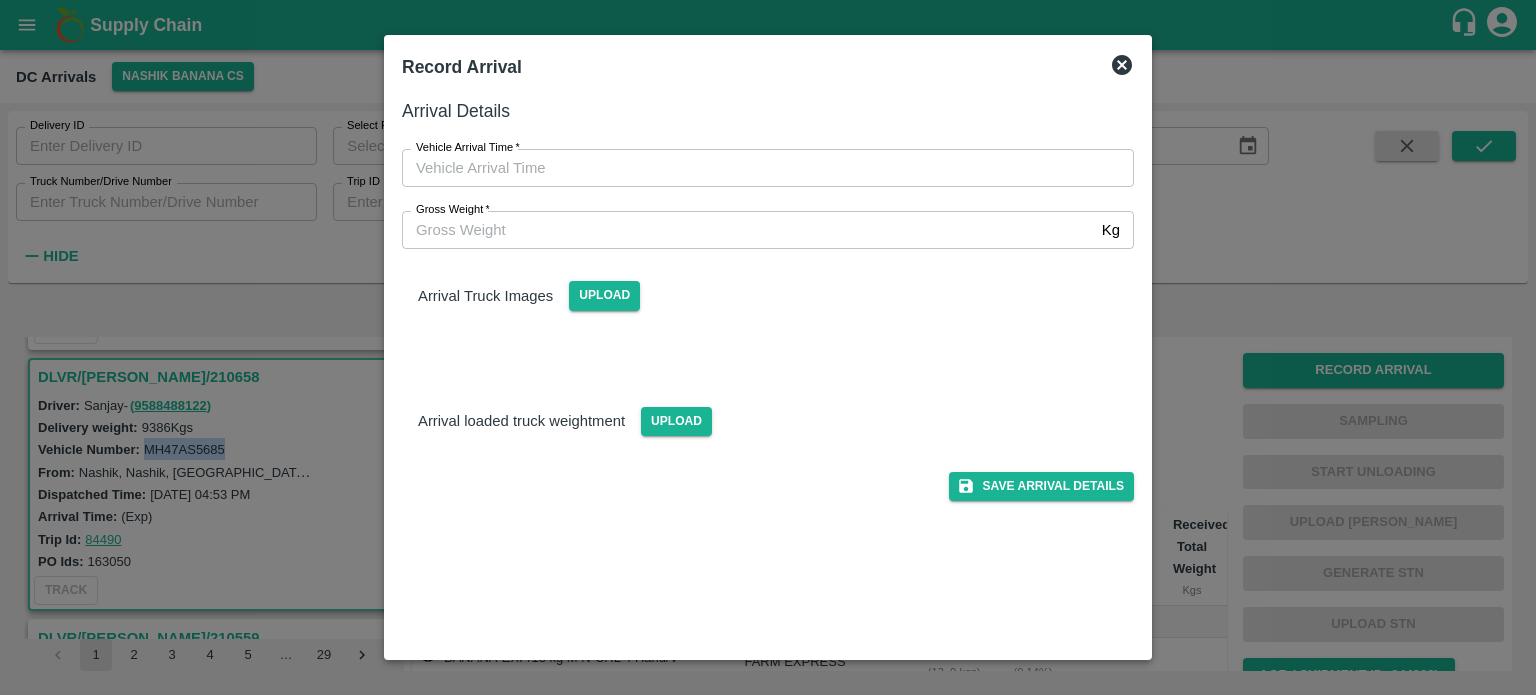 type on "DD/MM/YYYY hh:mm aa" 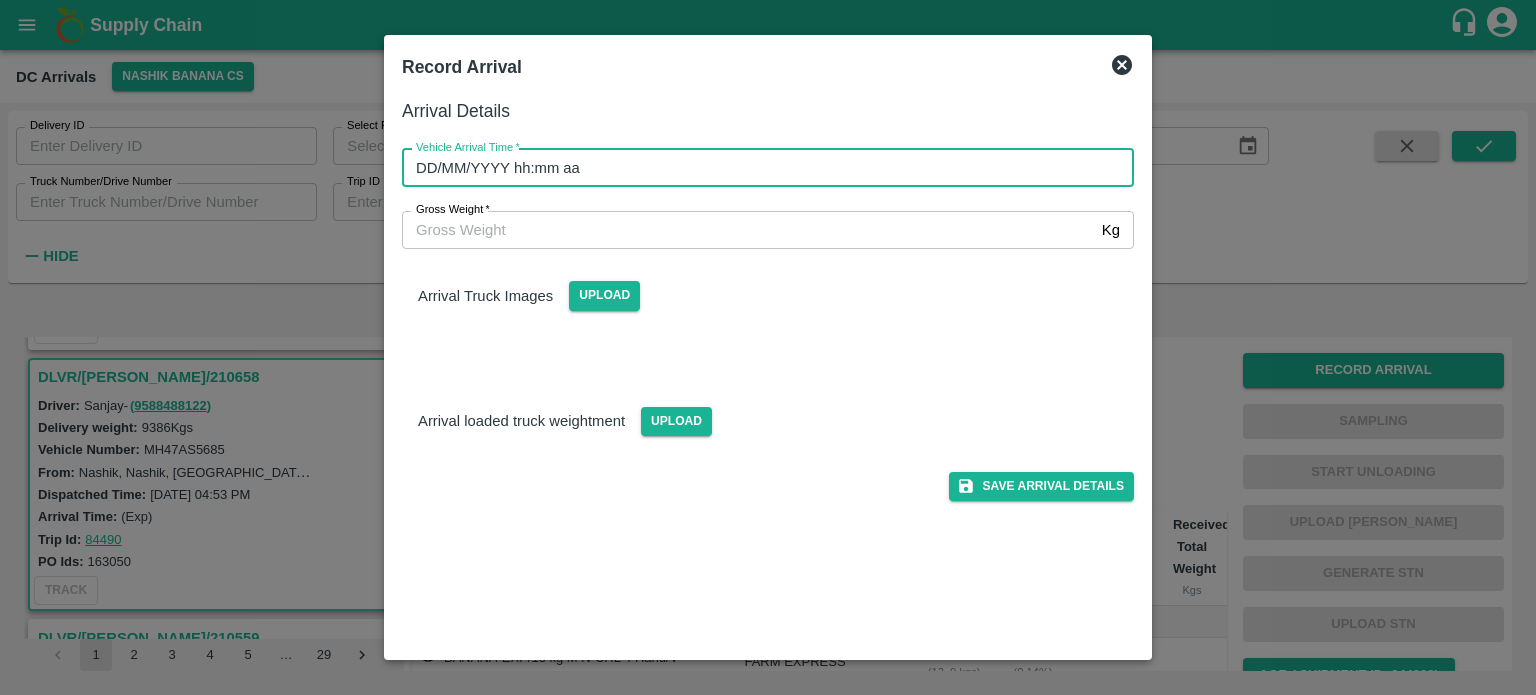 click on "DD/MM/YYYY hh:mm aa" at bounding box center (761, 168) 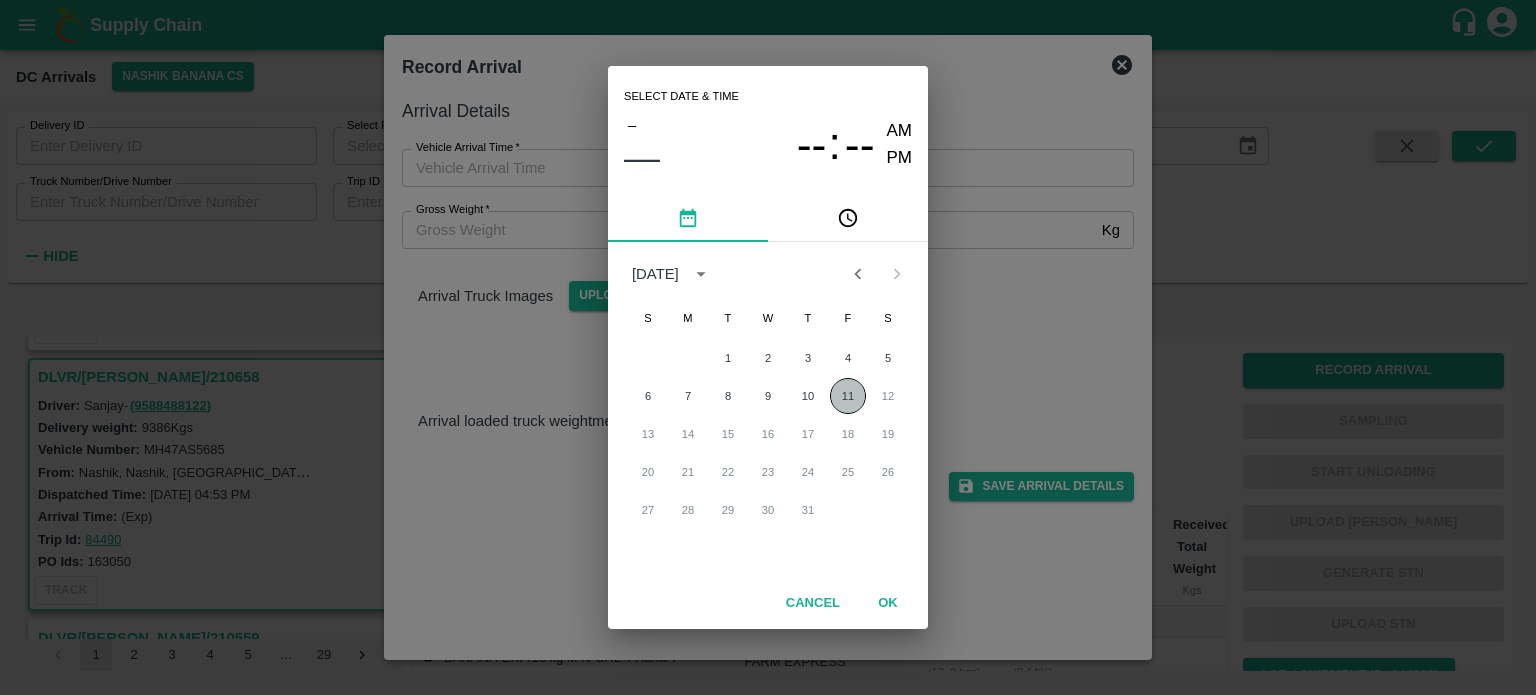 click on "11" at bounding box center [848, 396] 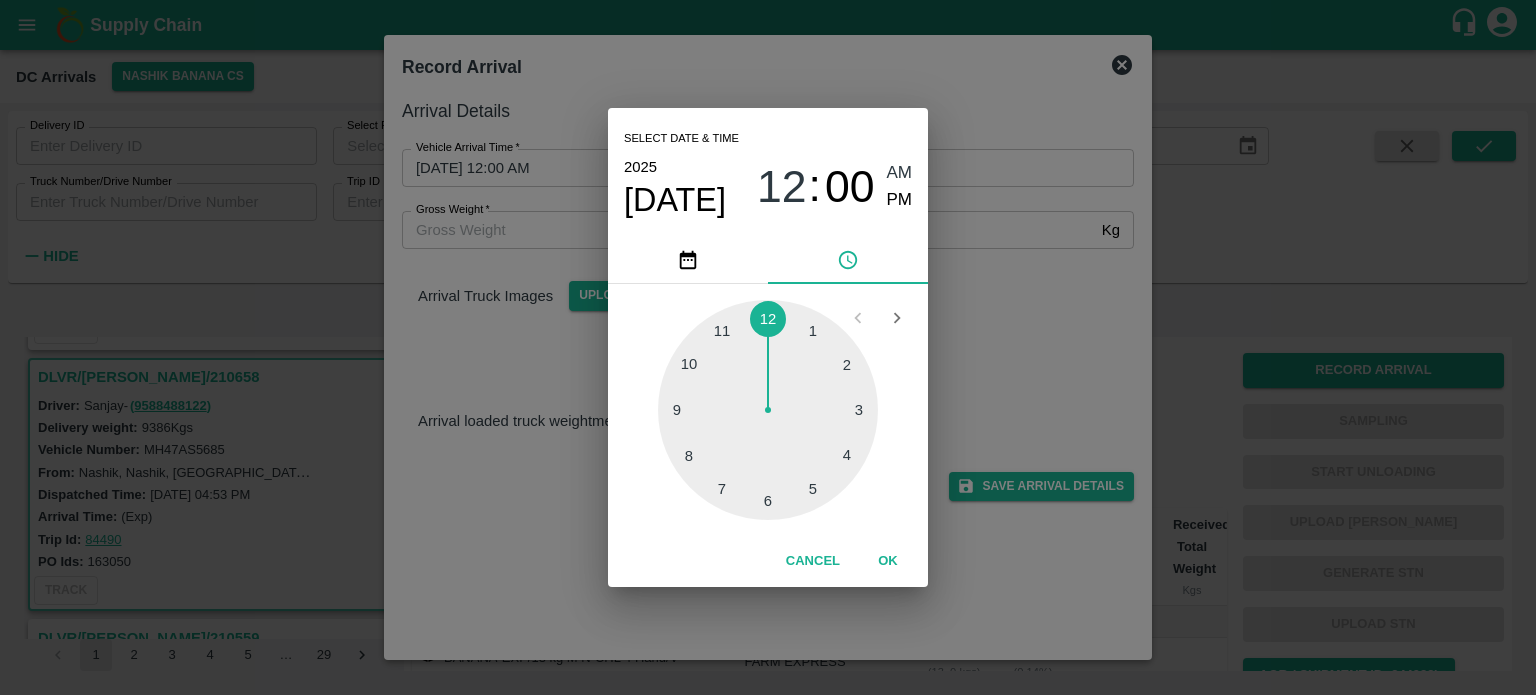 click at bounding box center (768, 410) 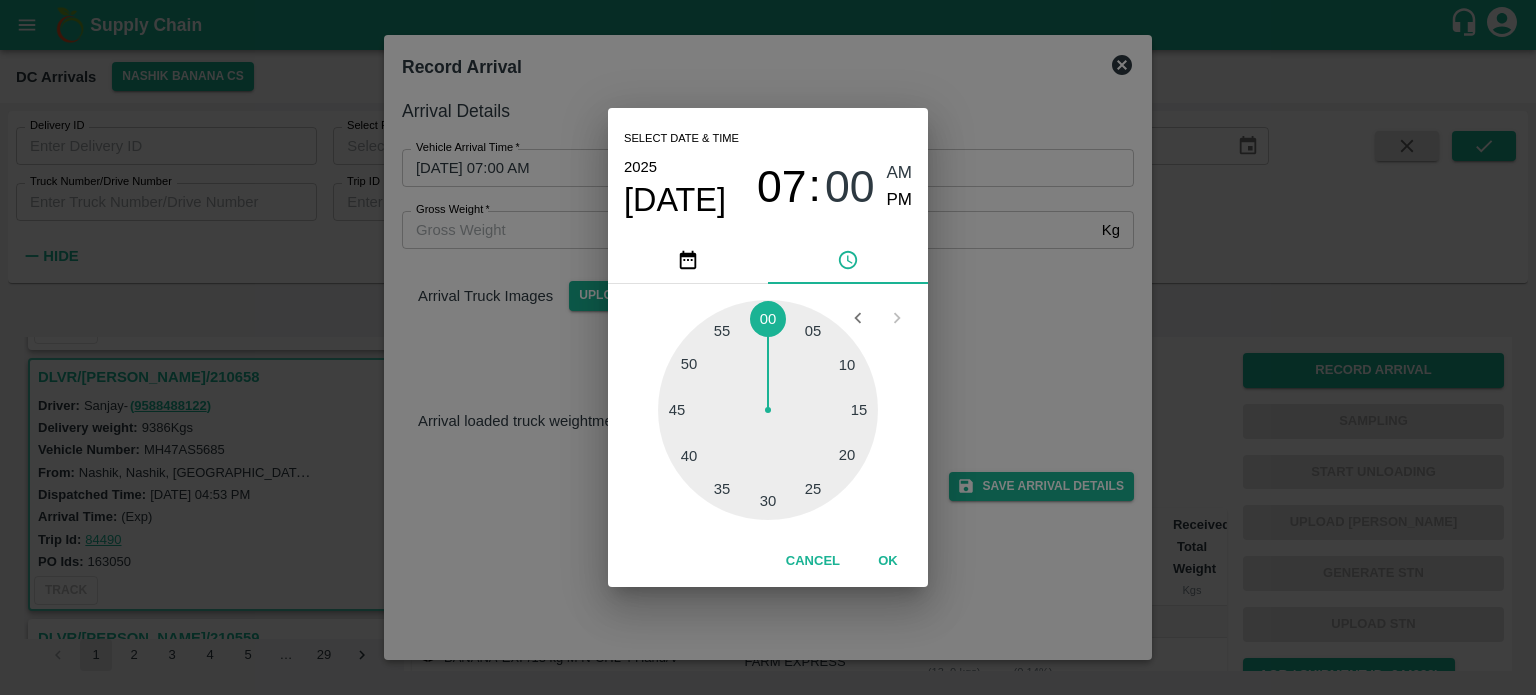 click at bounding box center (768, 410) 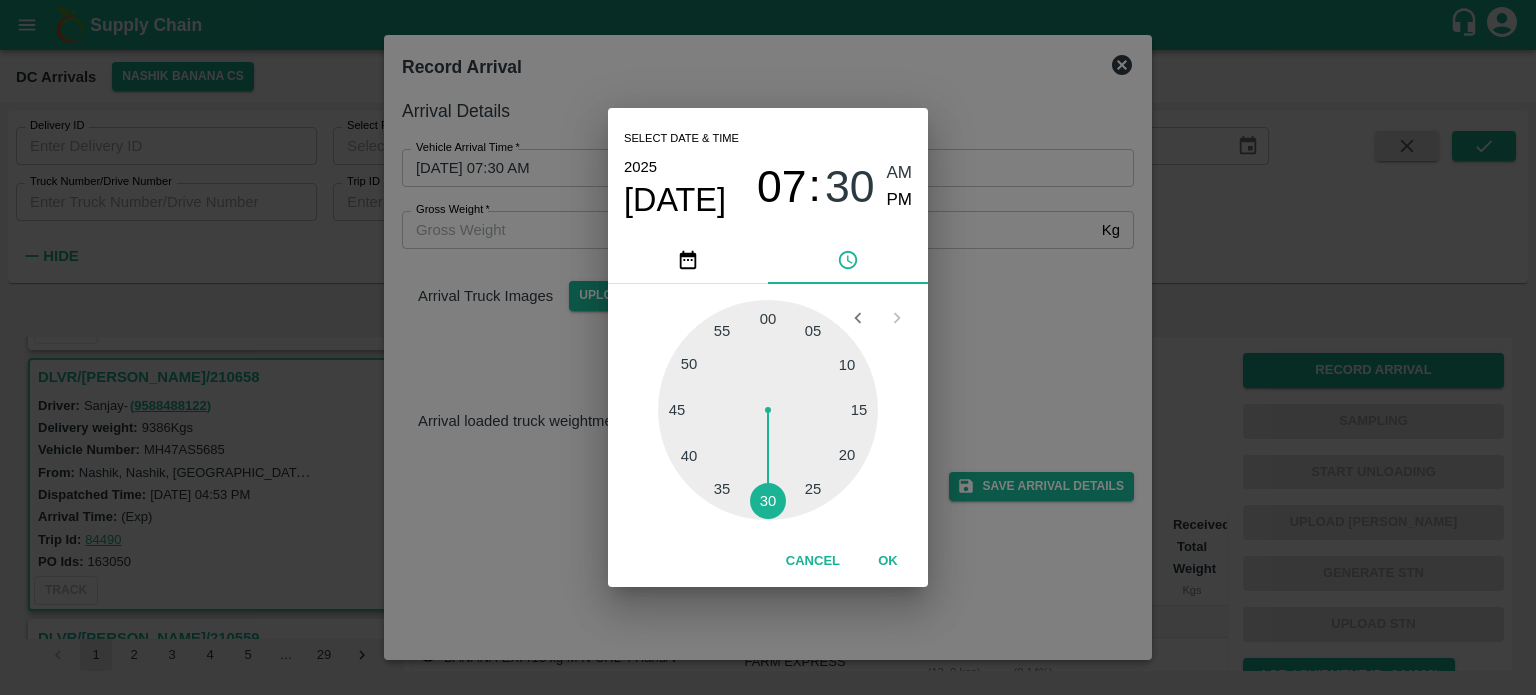 click on "Select date & time 2025 Jul 11 07 : 30 AM PM 05 10 15 20 25 30 35 40 45 50 55 00 Cancel OK" at bounding box center [768, 347] 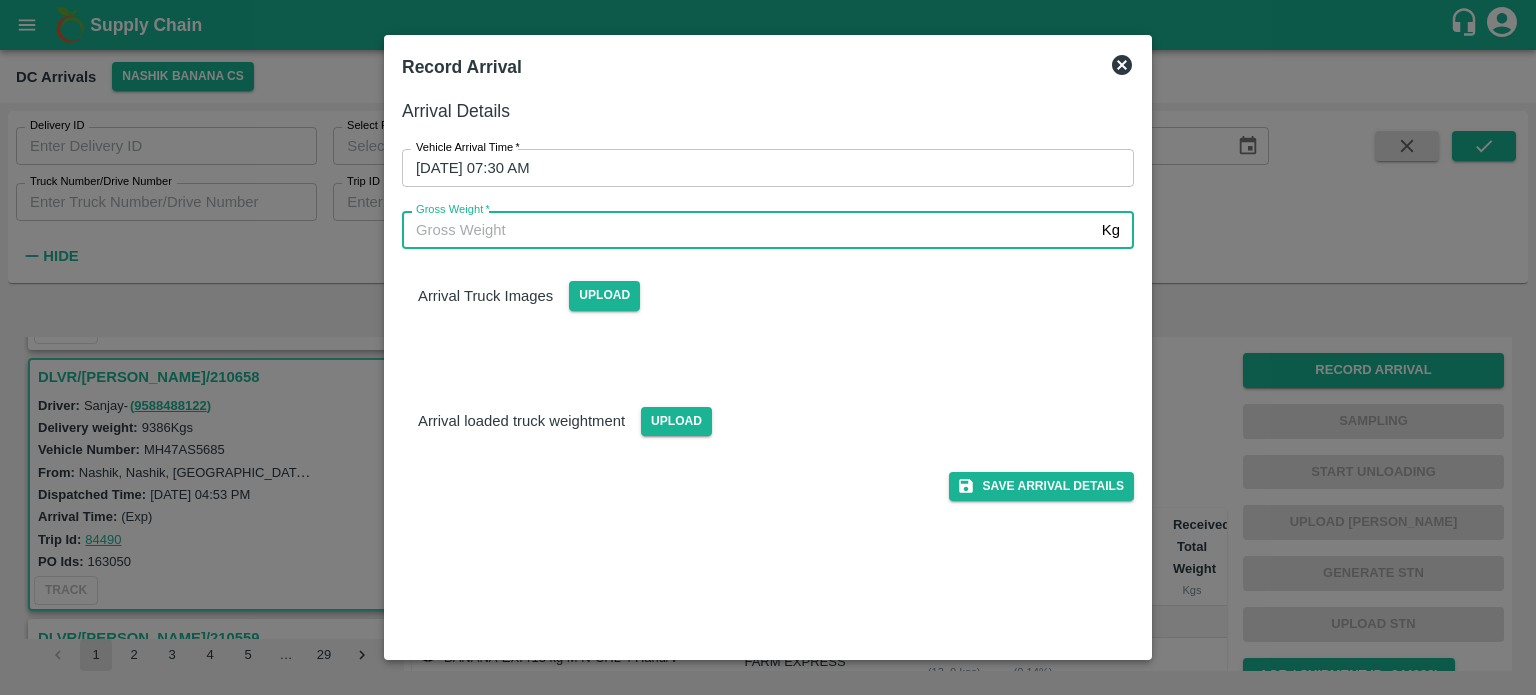 click on "Gross Weight   *" at bounding box center (748, 230) 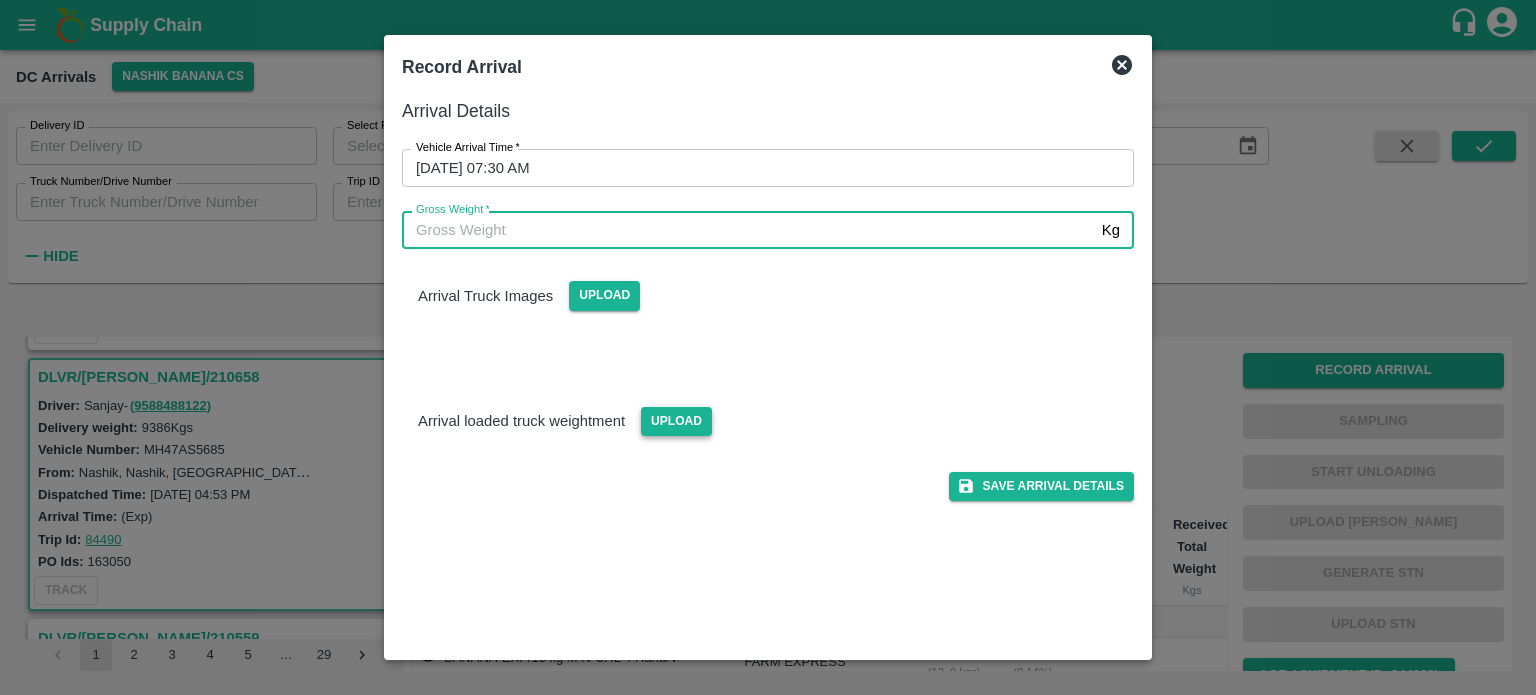 click on "Upload" at bounding box center (676, 421) 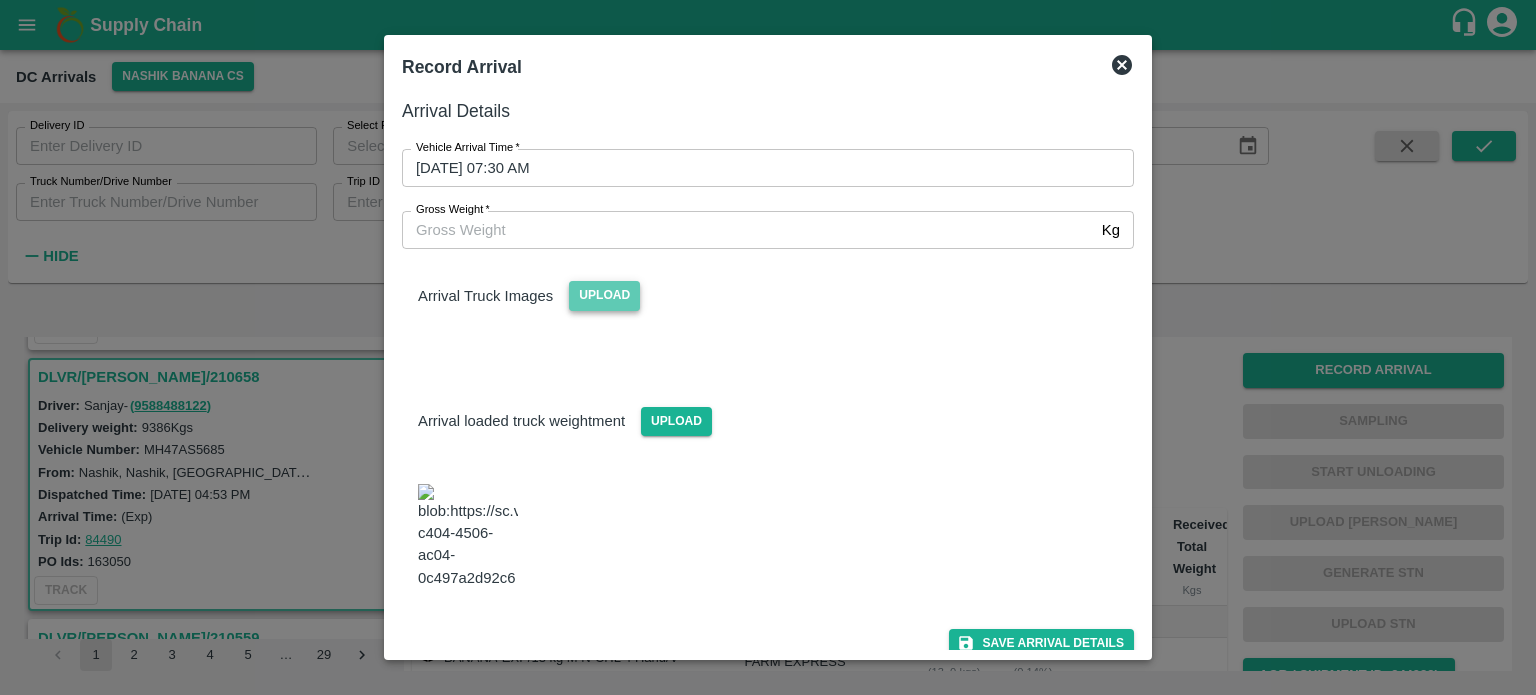 click on "Upload" at bounding box center [604, 295] 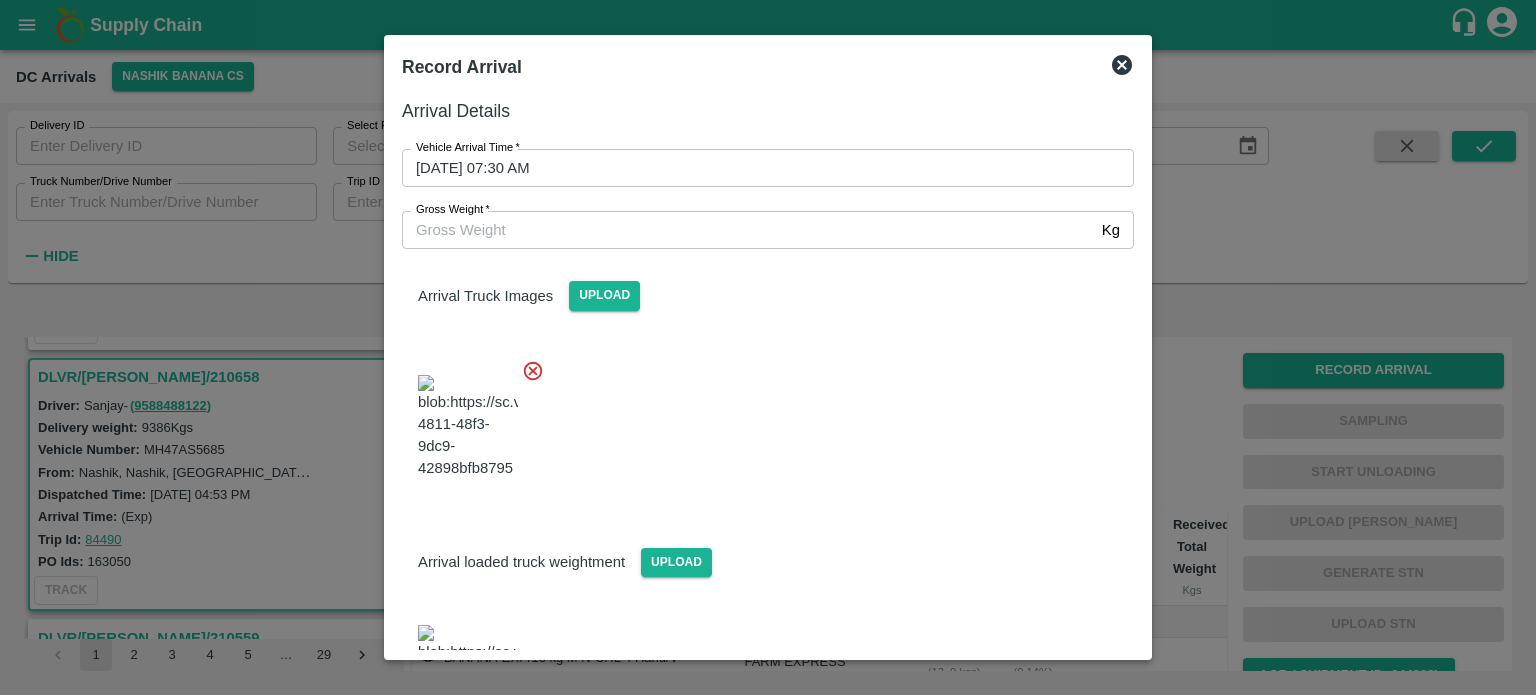 scroll, scrollTop: 222, scrollLeft: 0, axis: vertical 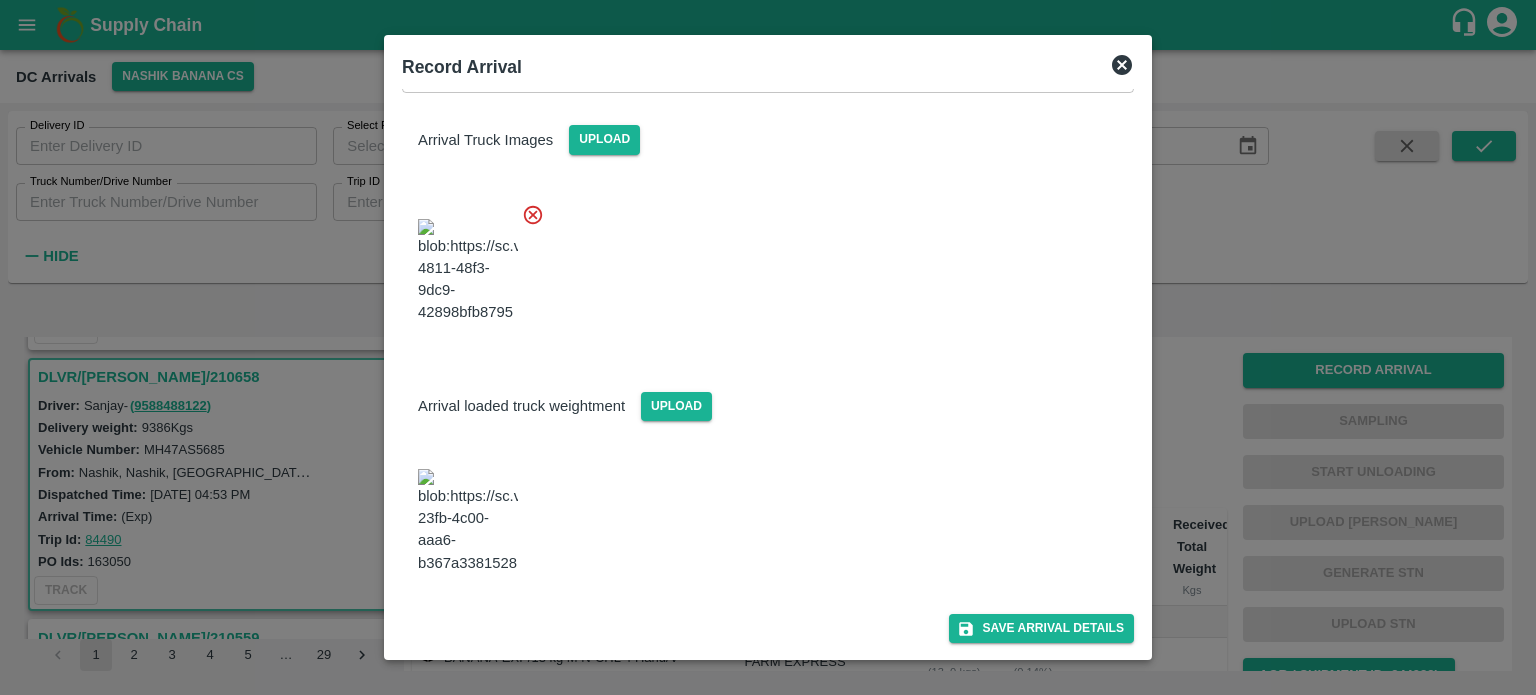 click at bounding box center [468, 521] 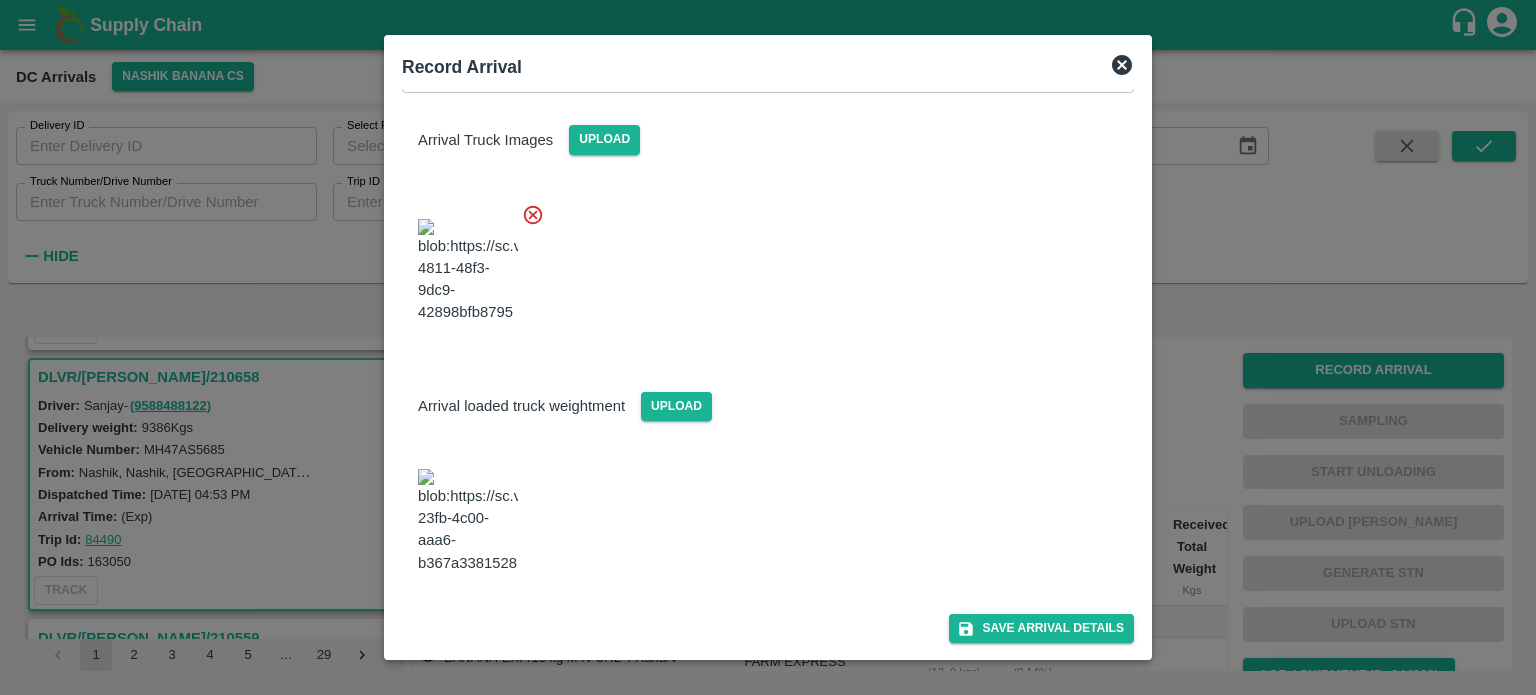 scroll, scrollTop: 0, scrollLeft: 0, axis: both 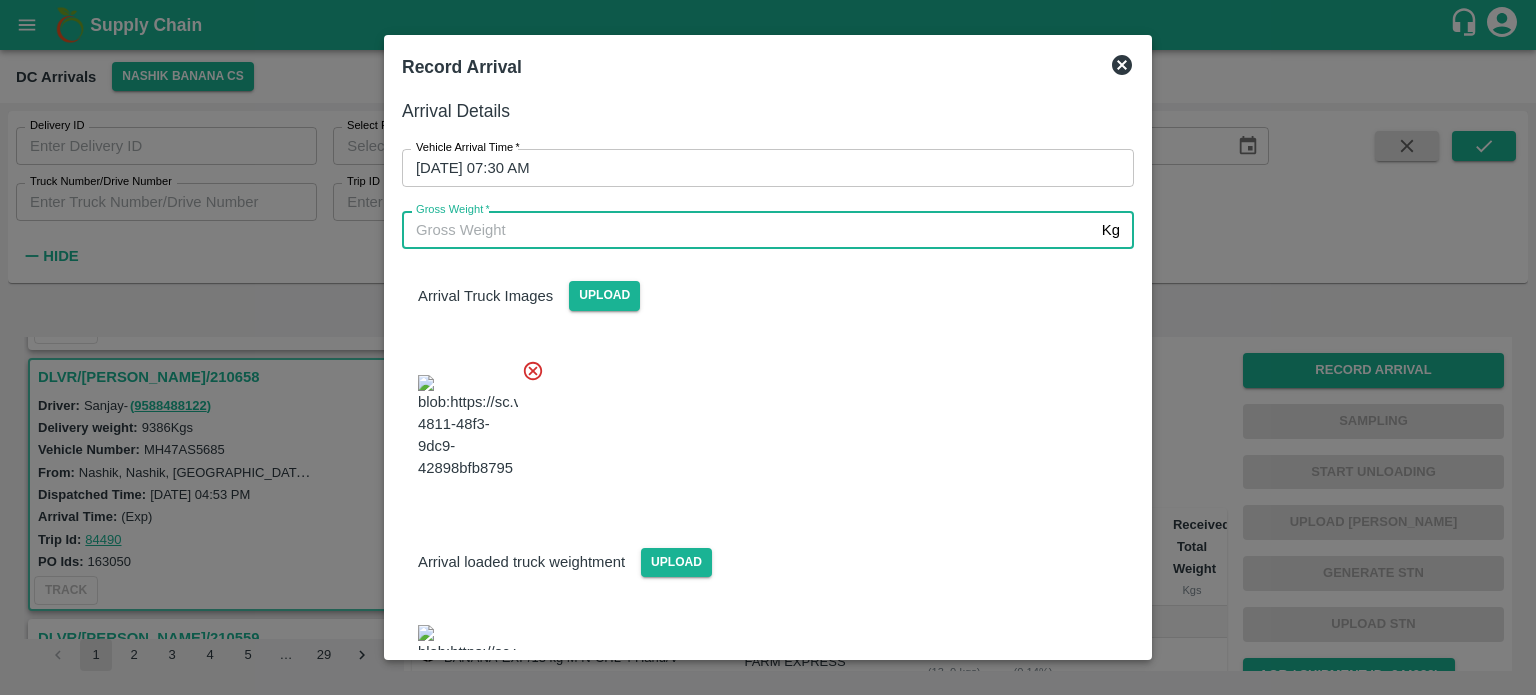 click on "Gross Weight   *" at bounding box center [748, 230] 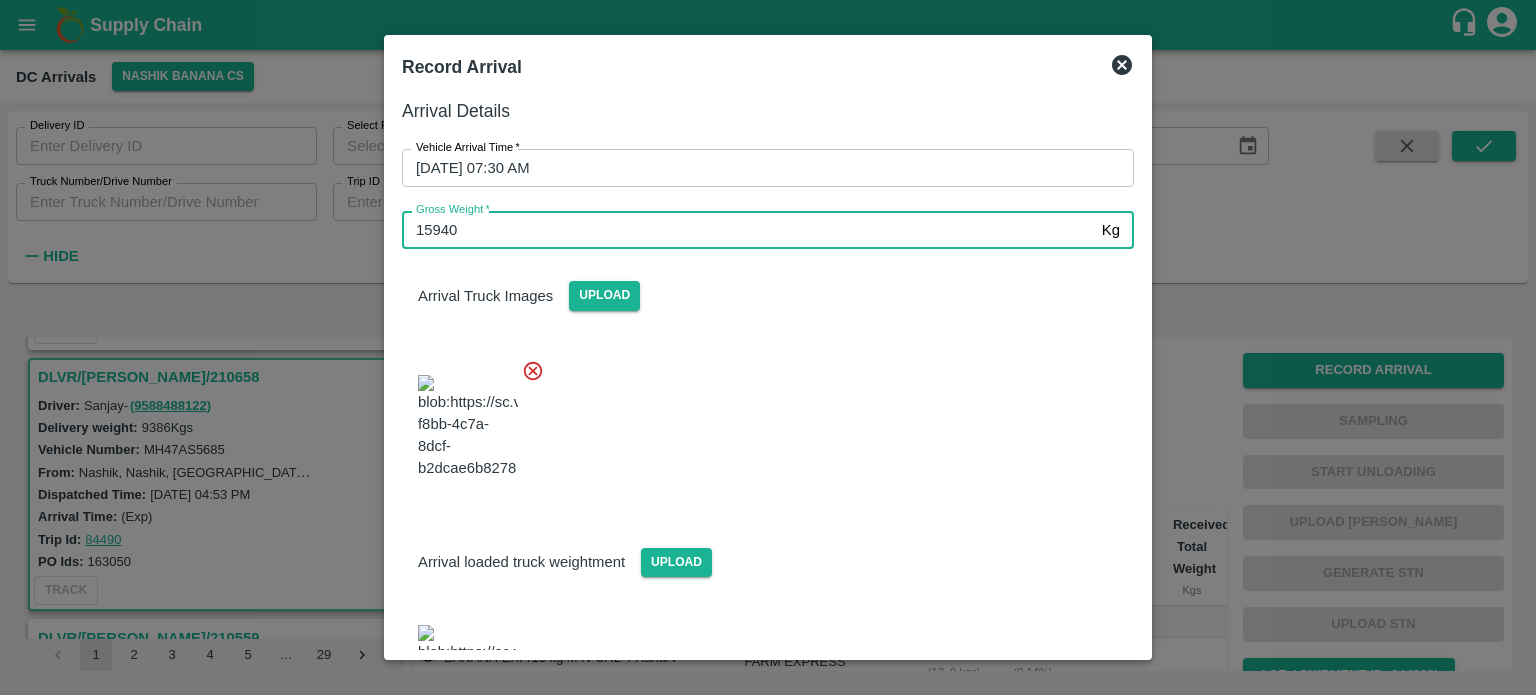 type on "15940" 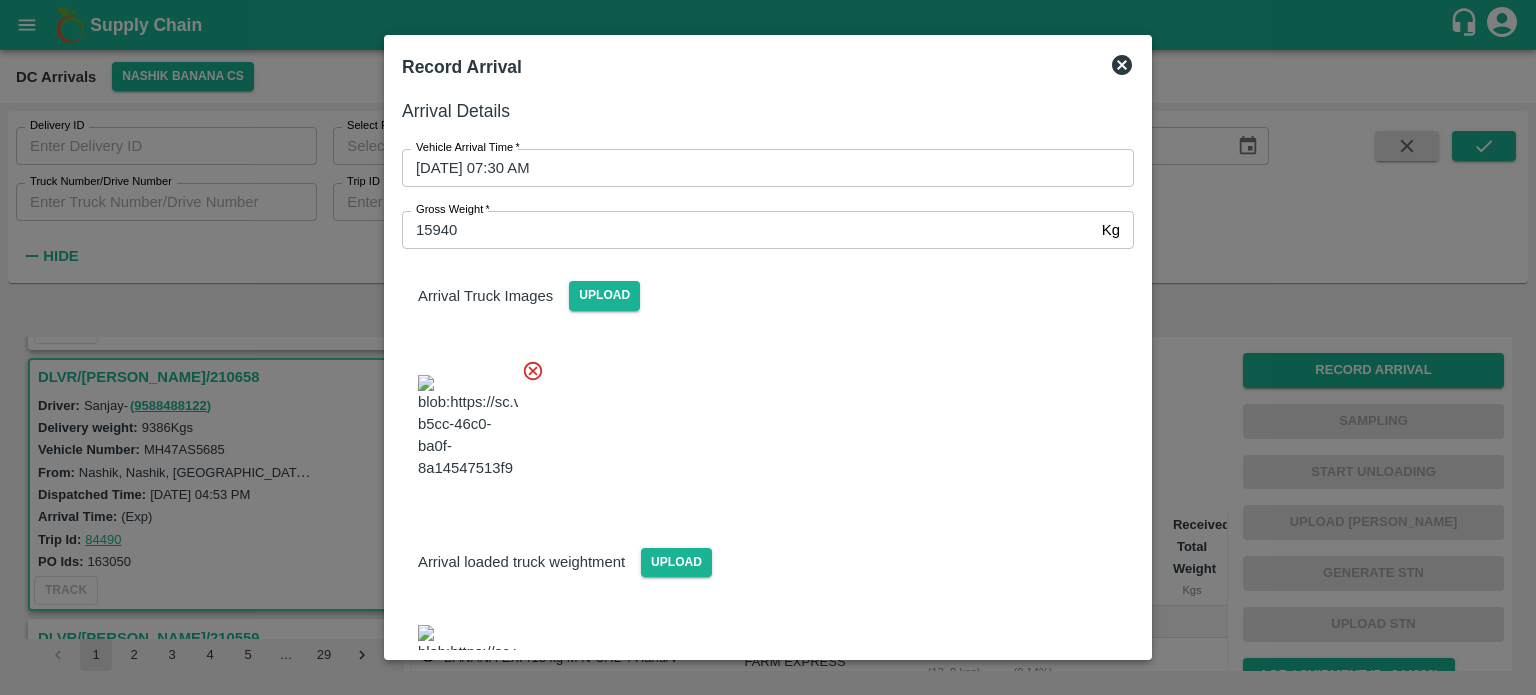 click at bounding box center [760, 421] 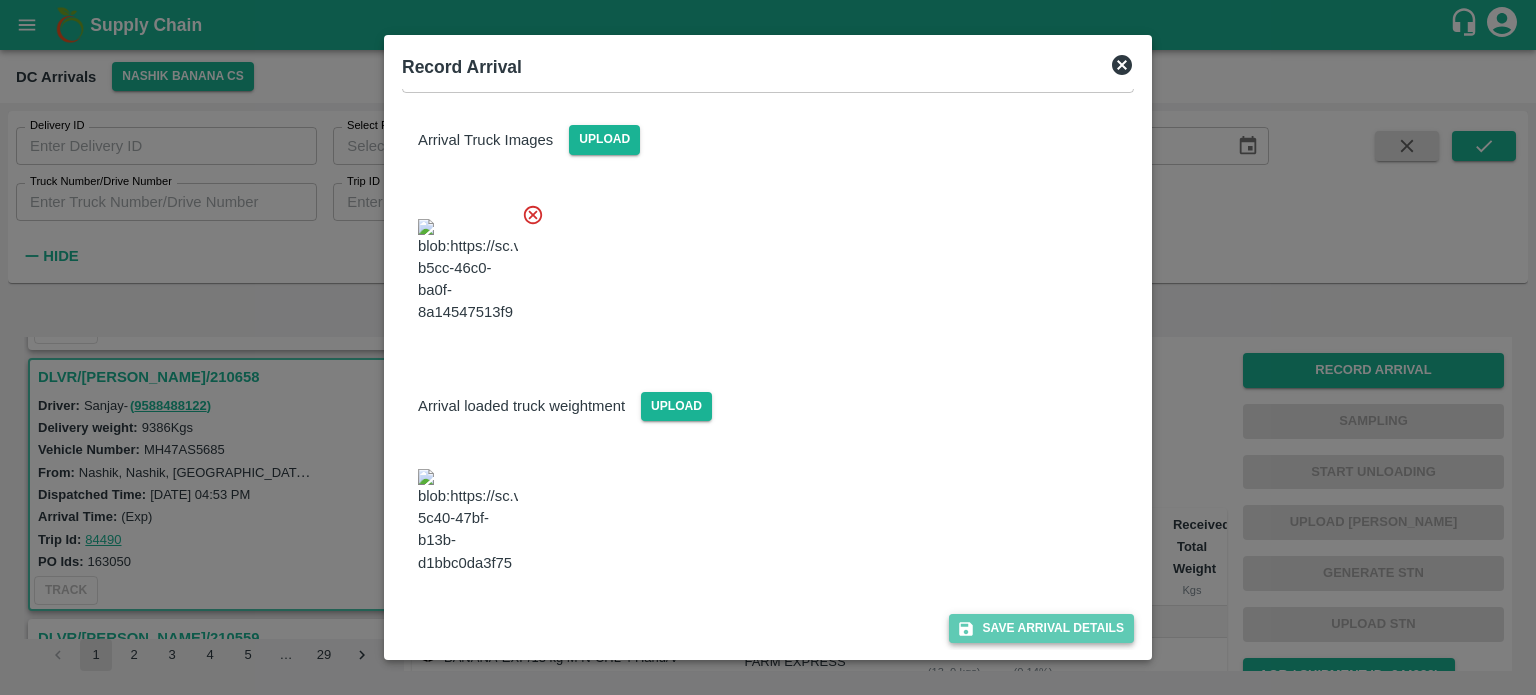 click on "Save Arrival Details" at bounding box center [1041, 628] 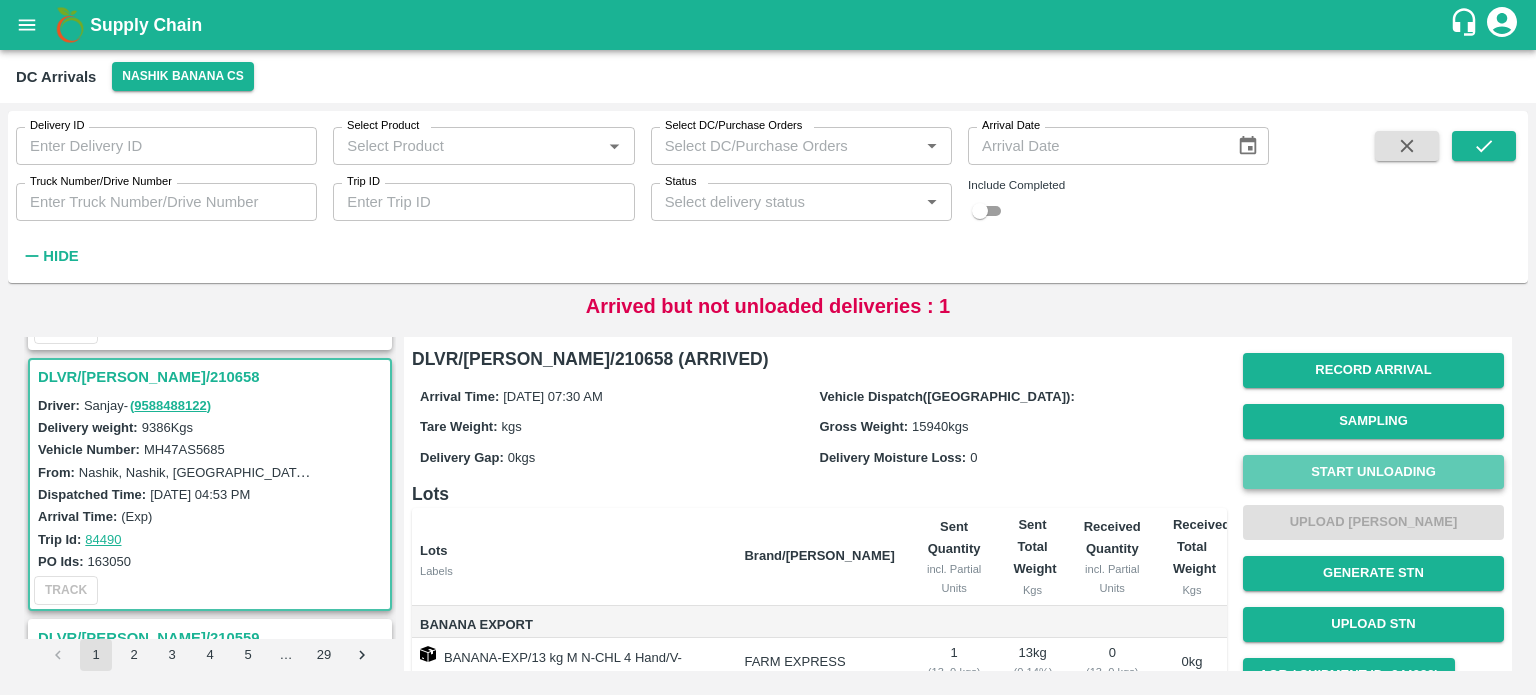 click on "Start Unloading" at bounding box center [1373, 472] 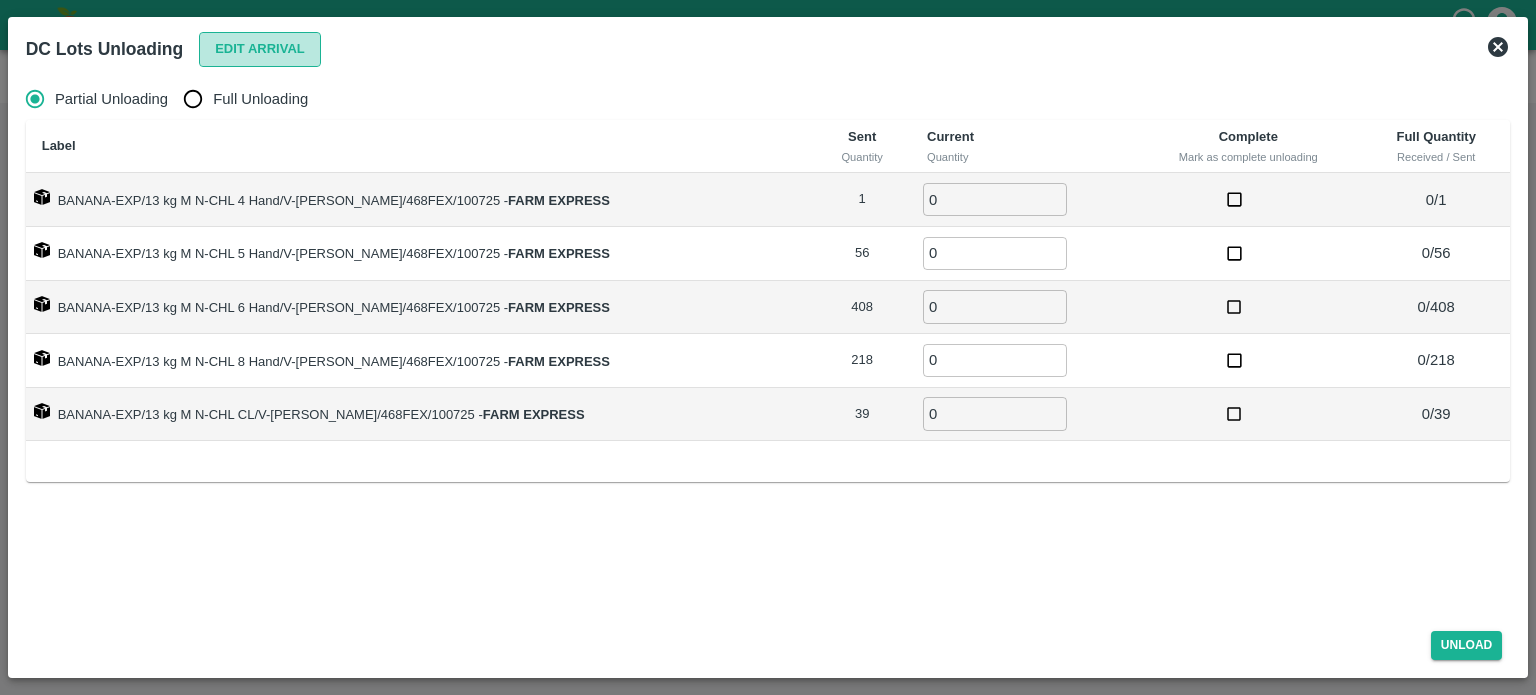 click on "Edit Arrival" at bounding box center (260, 49) 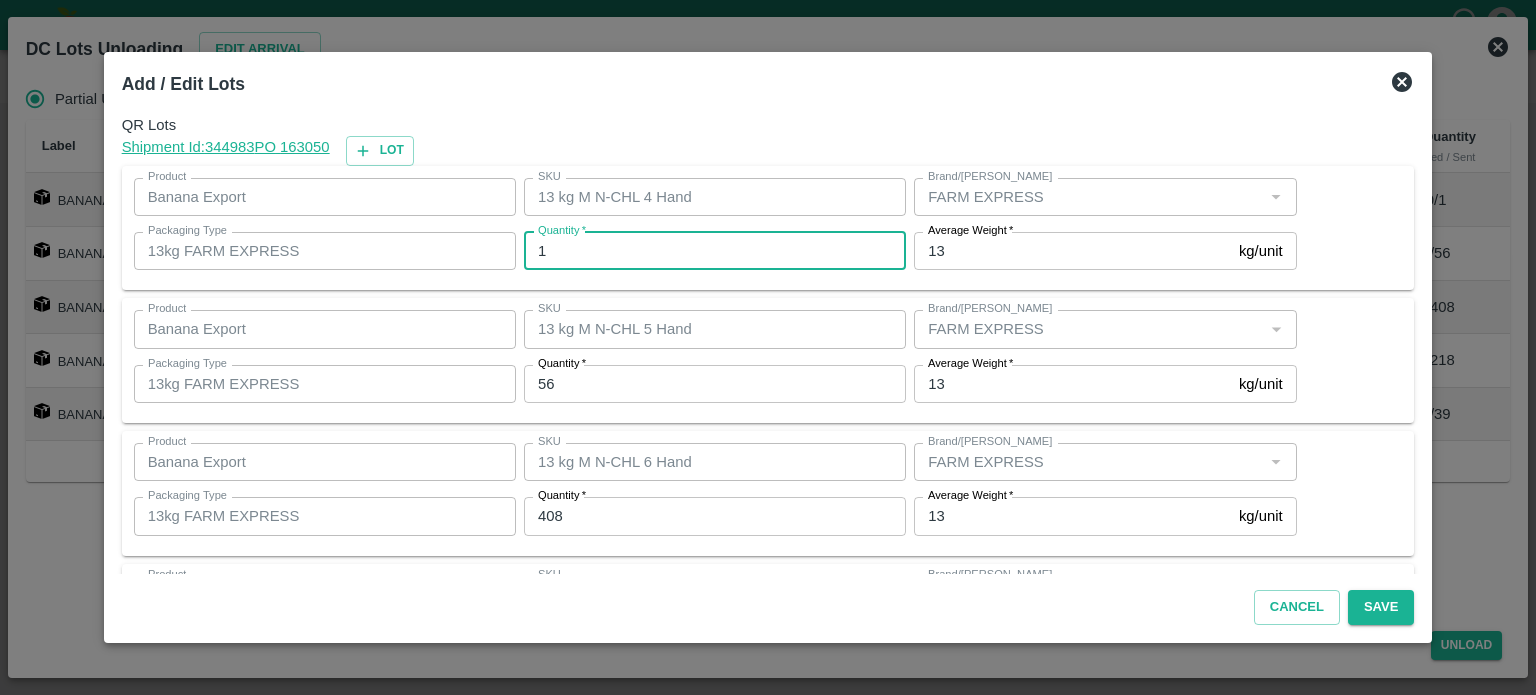 click on "1" at bounding box center (715, 251) 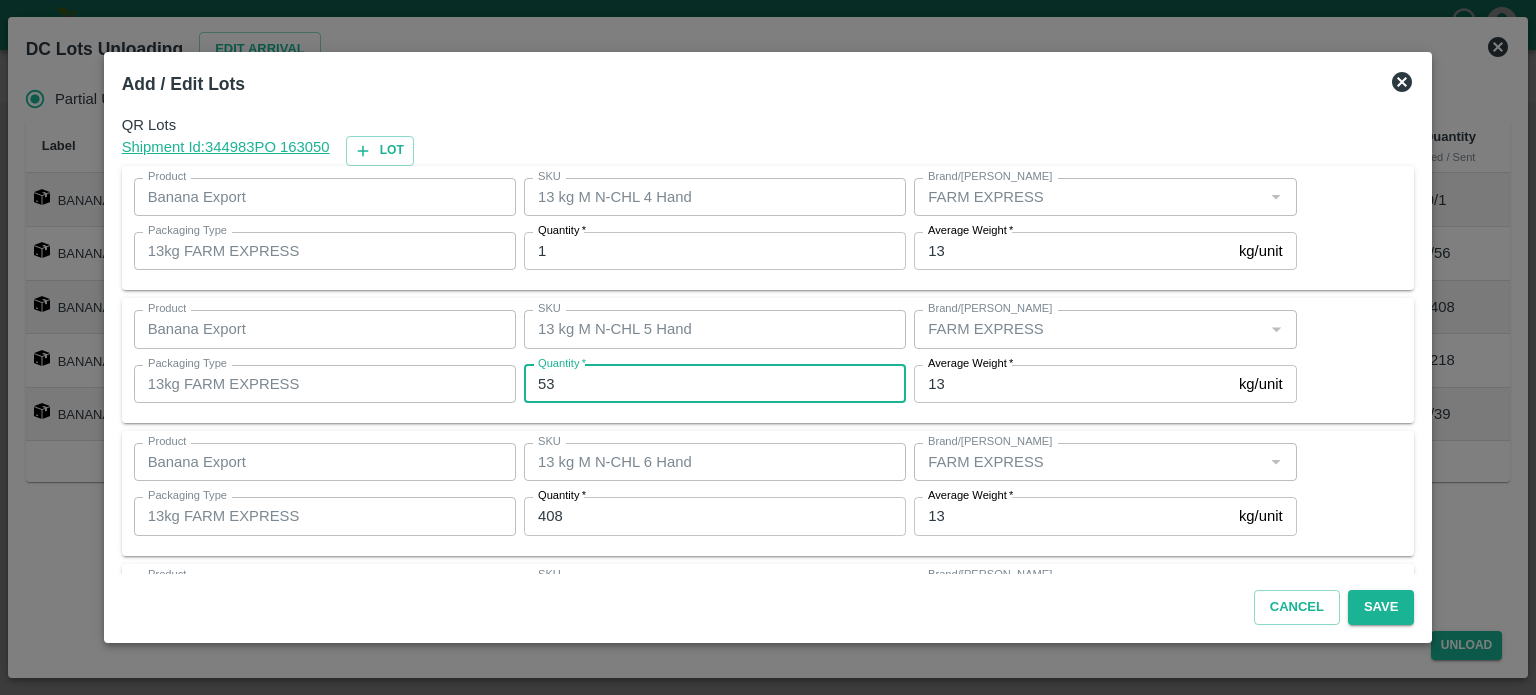 type on "53" 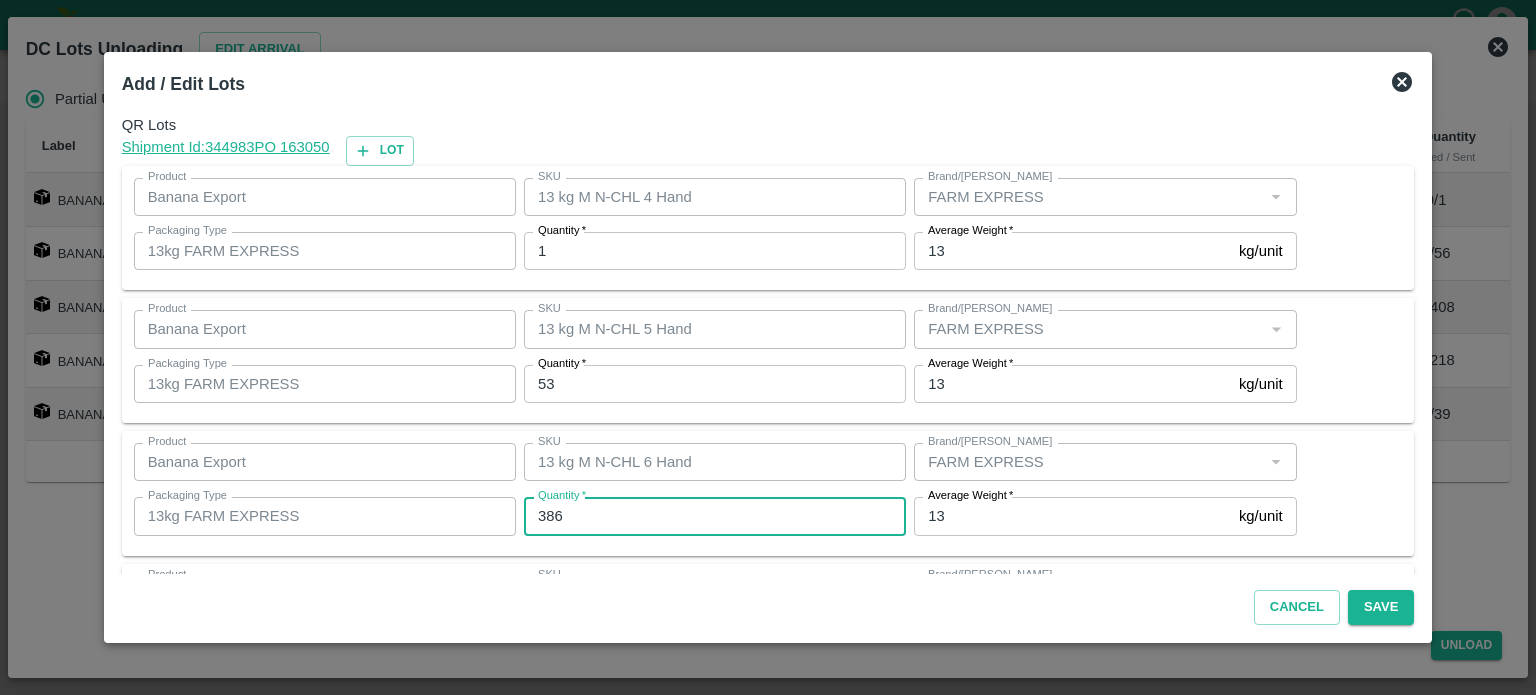 type on "386" 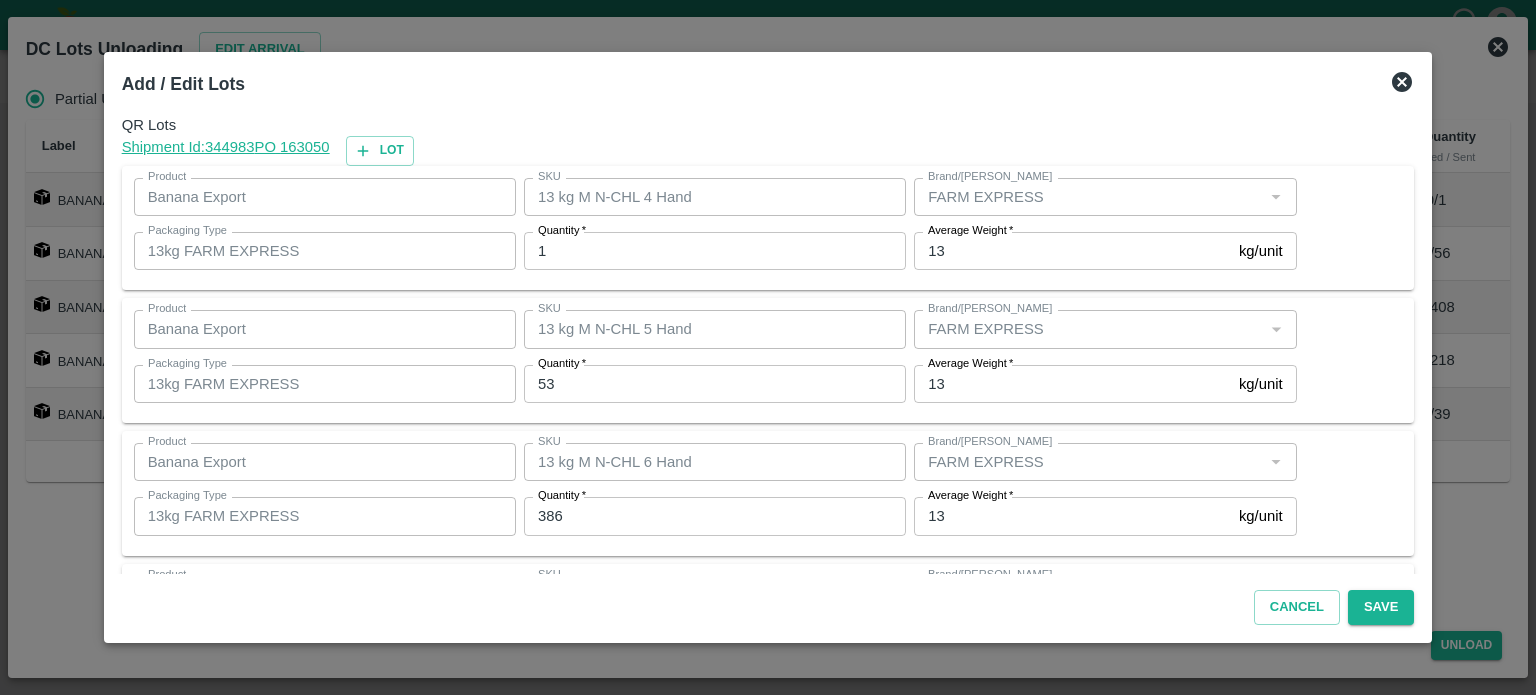 scroll, scrollTop: 262, scrollLeft: 0, axis: vertical 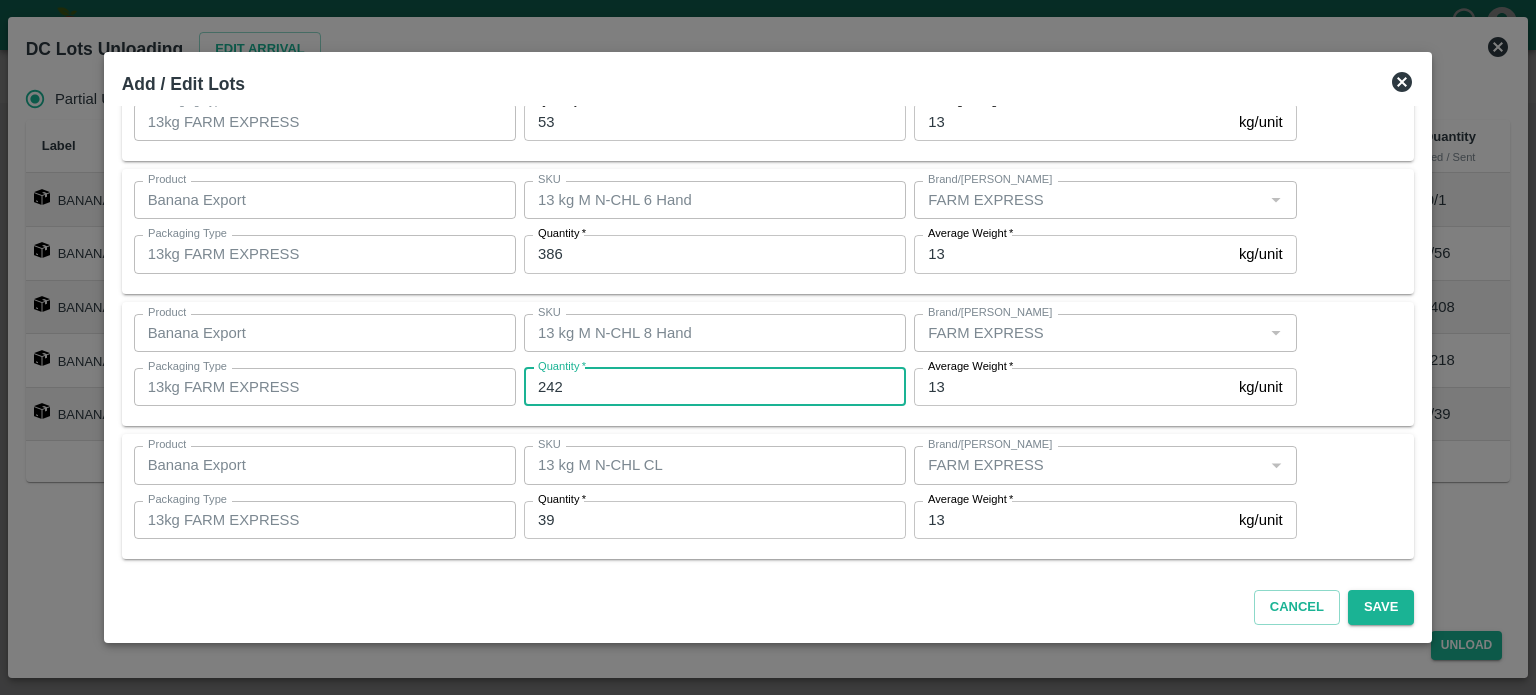 type on "242" 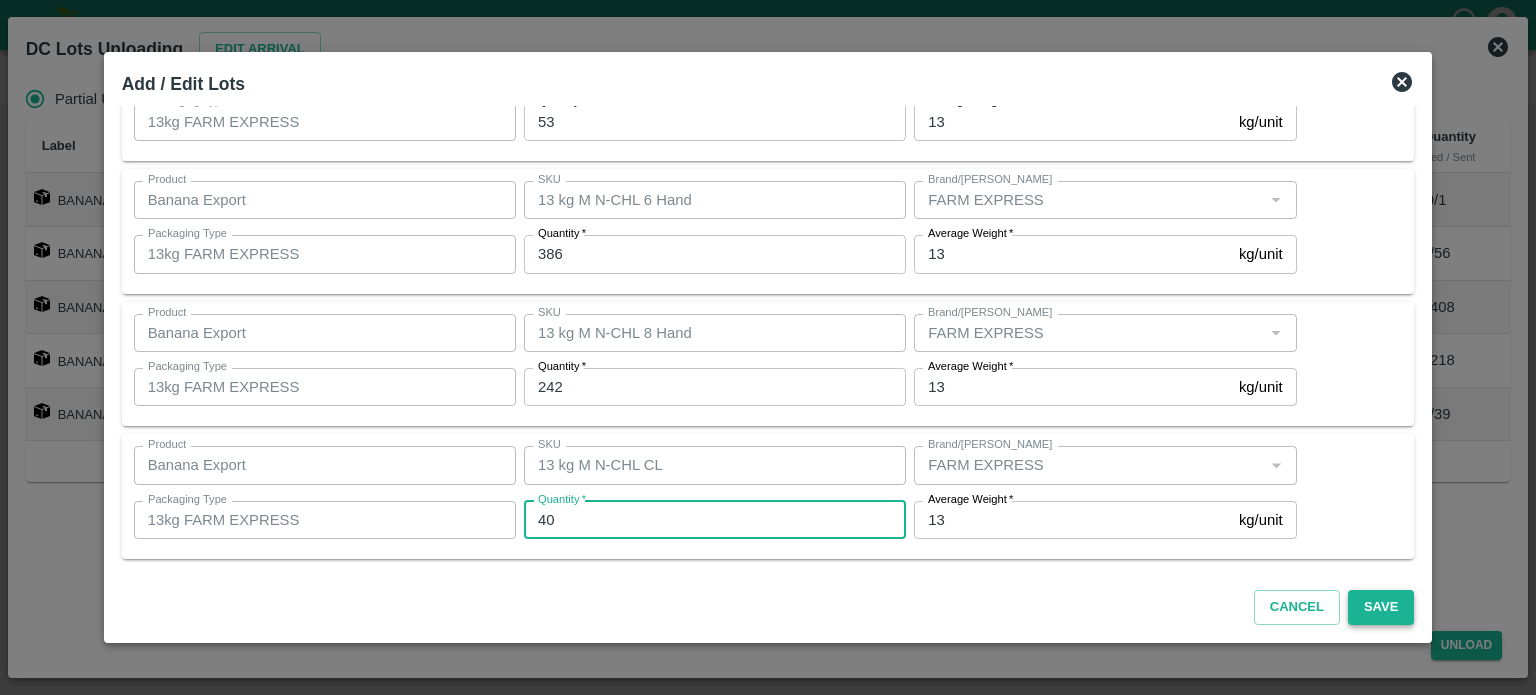 type on "40" 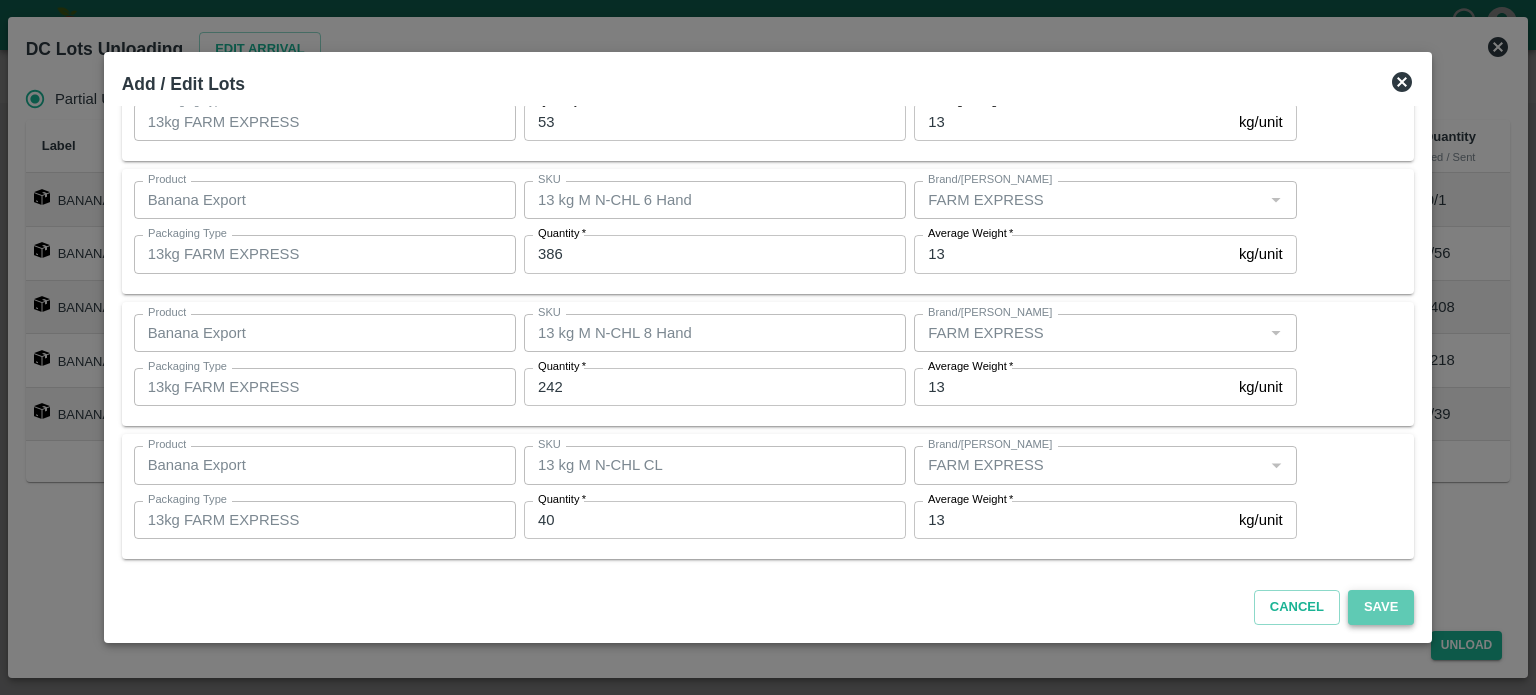 click on "Save" at bounding box center (1381, 607) 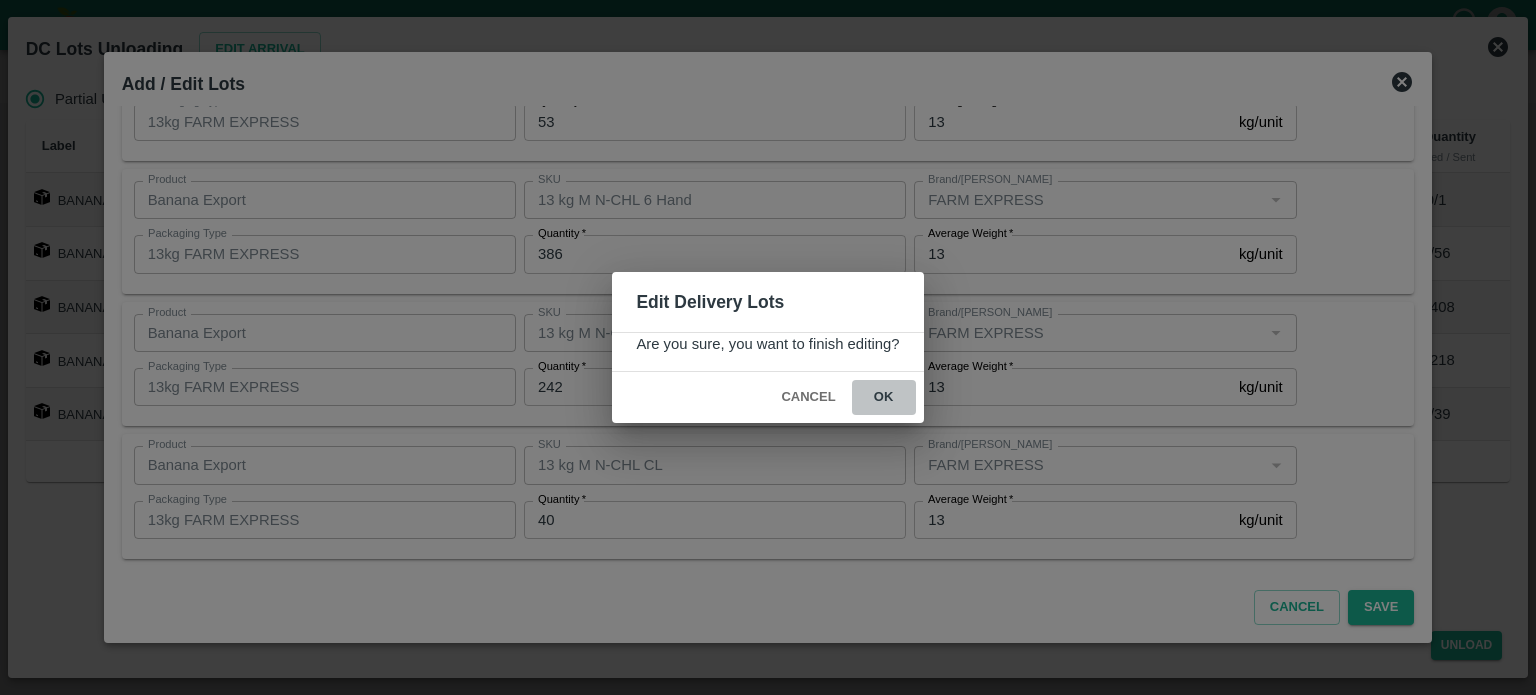 click on "ok" at bounding box center (884, 397) 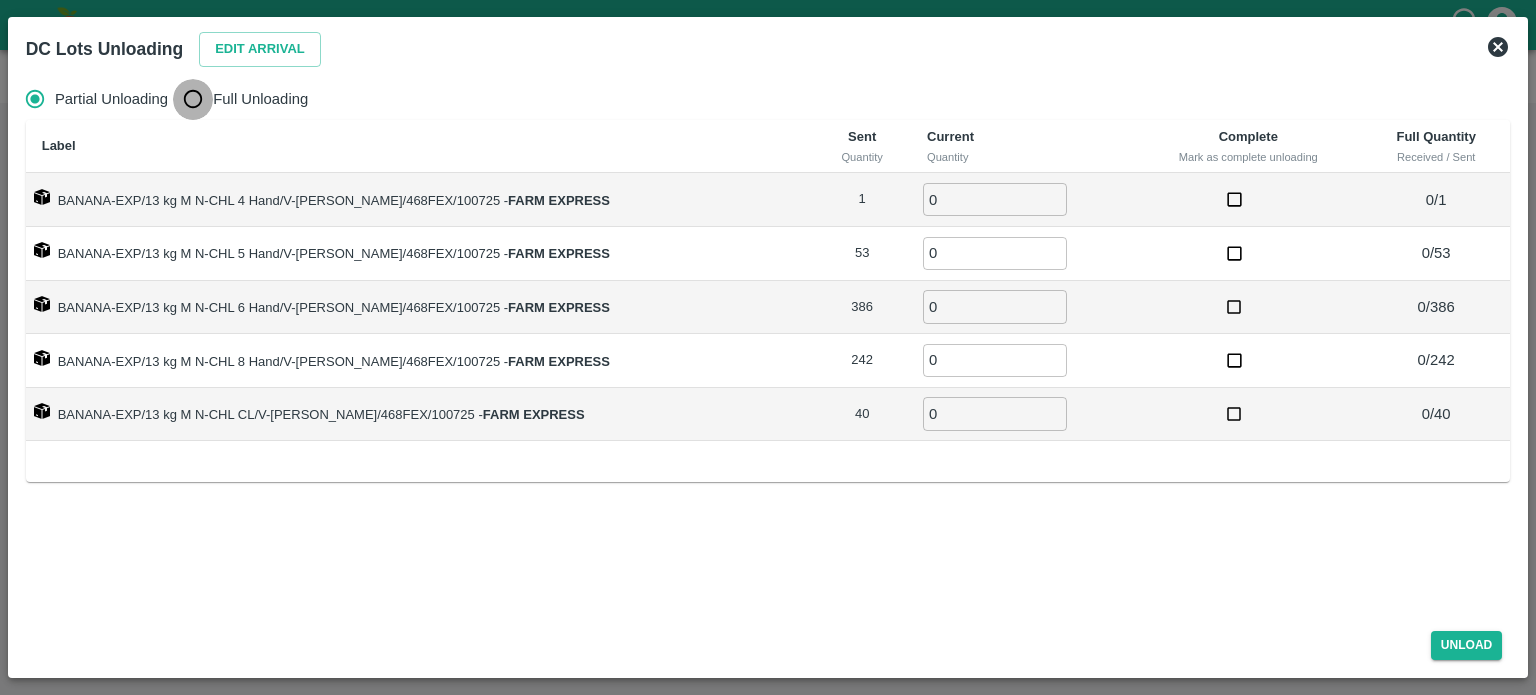 click on "Full Unloading" at bounding box center (193, 99) 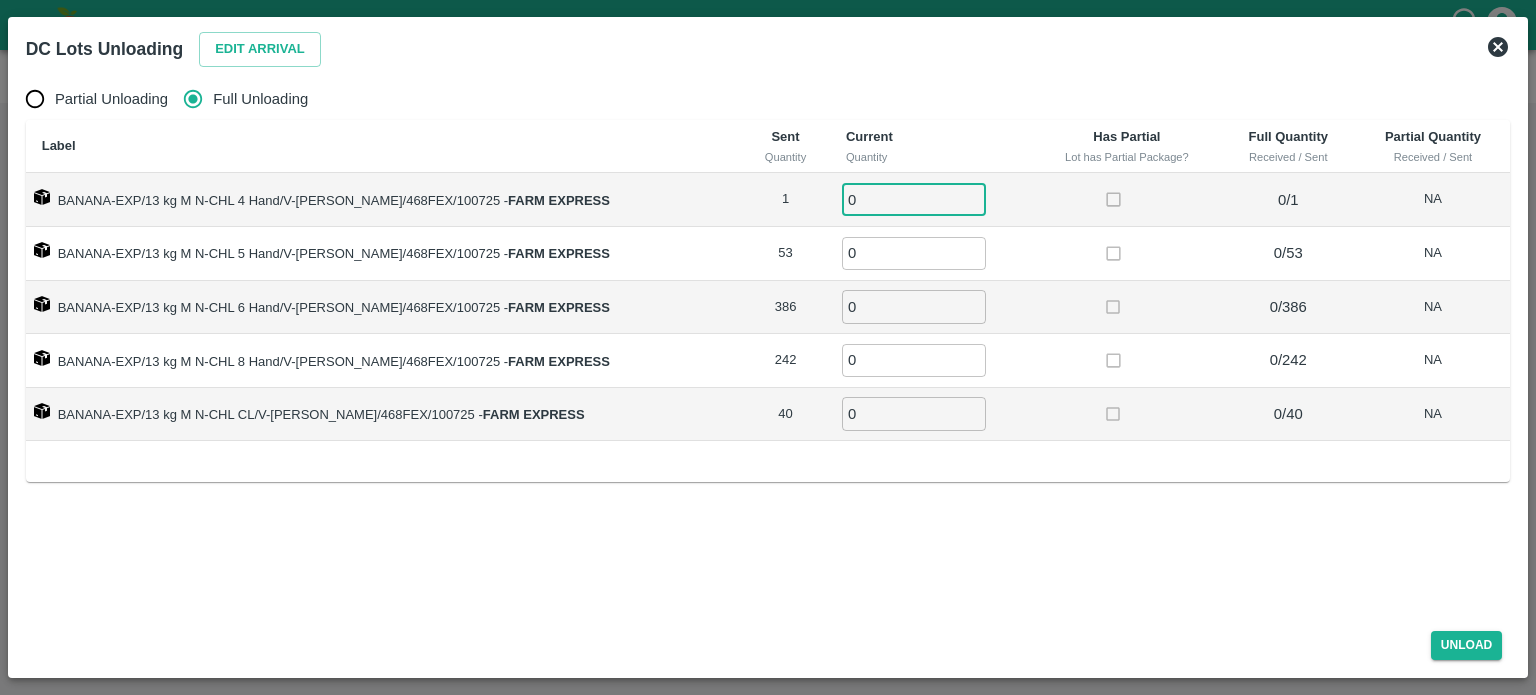 click on "0" at bounding box center [914, 199] 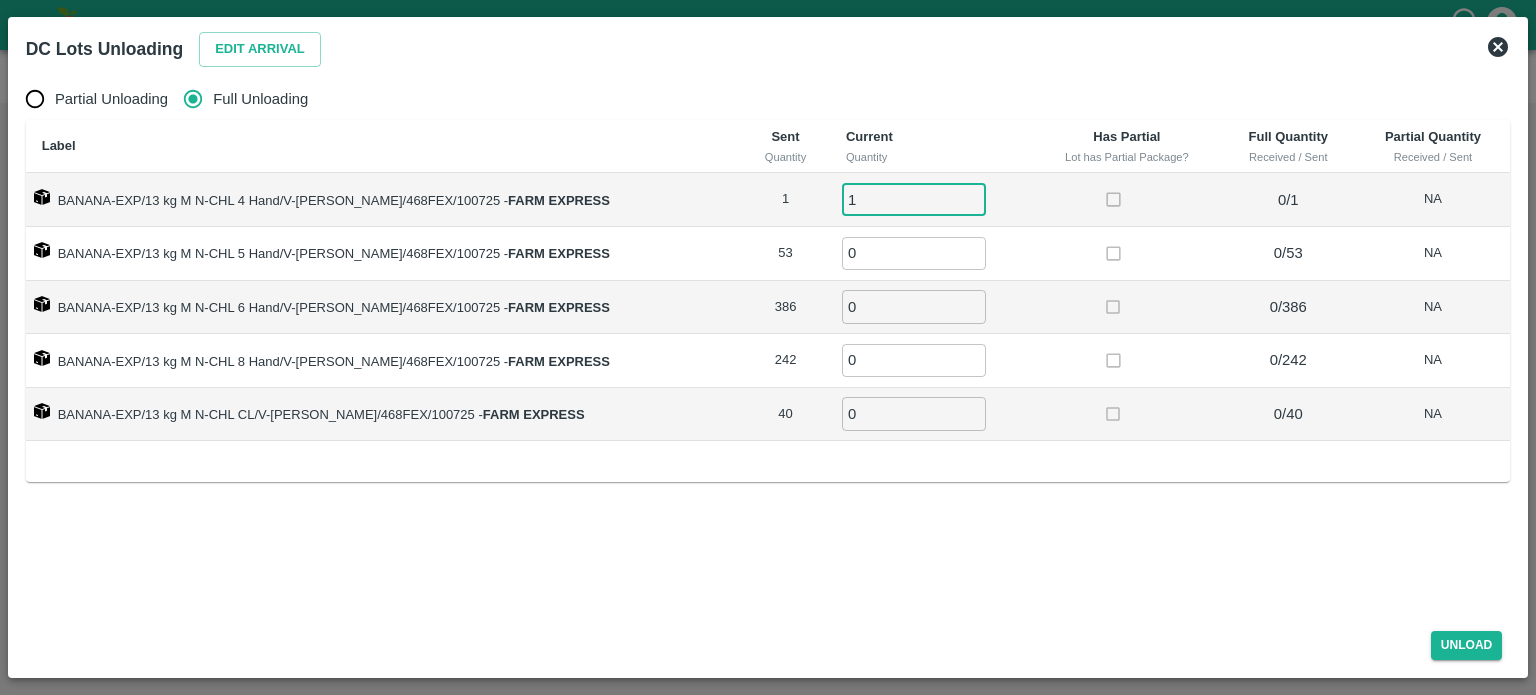 type on "1" 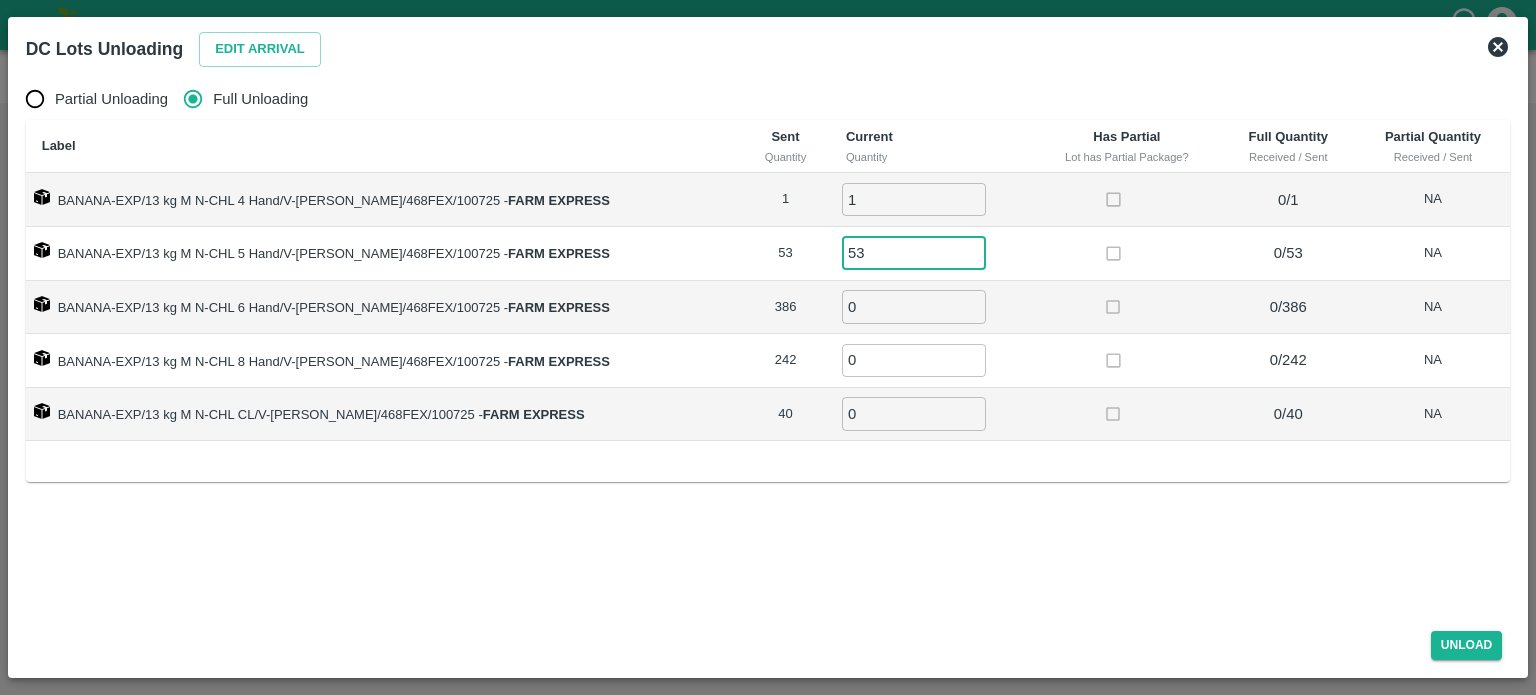 type on "53" 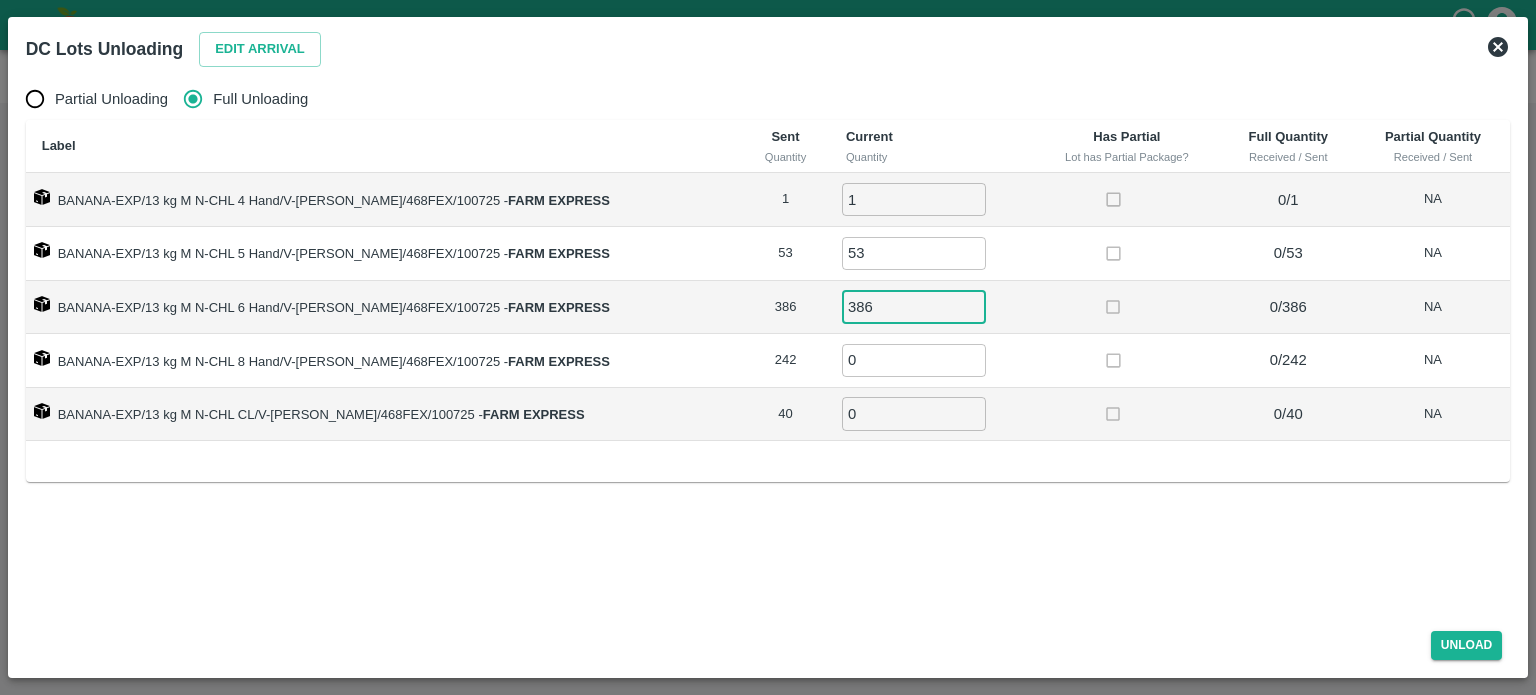 type on "386" 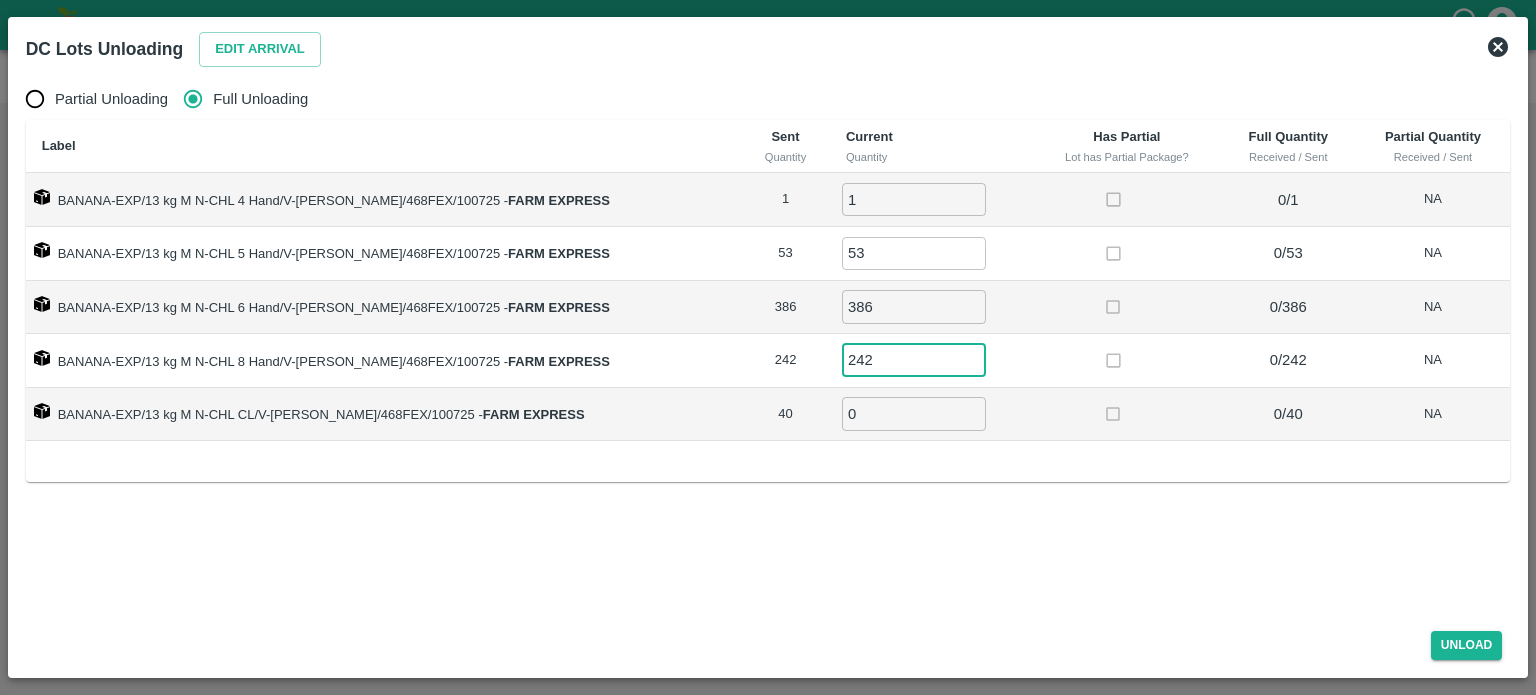 type on "242" 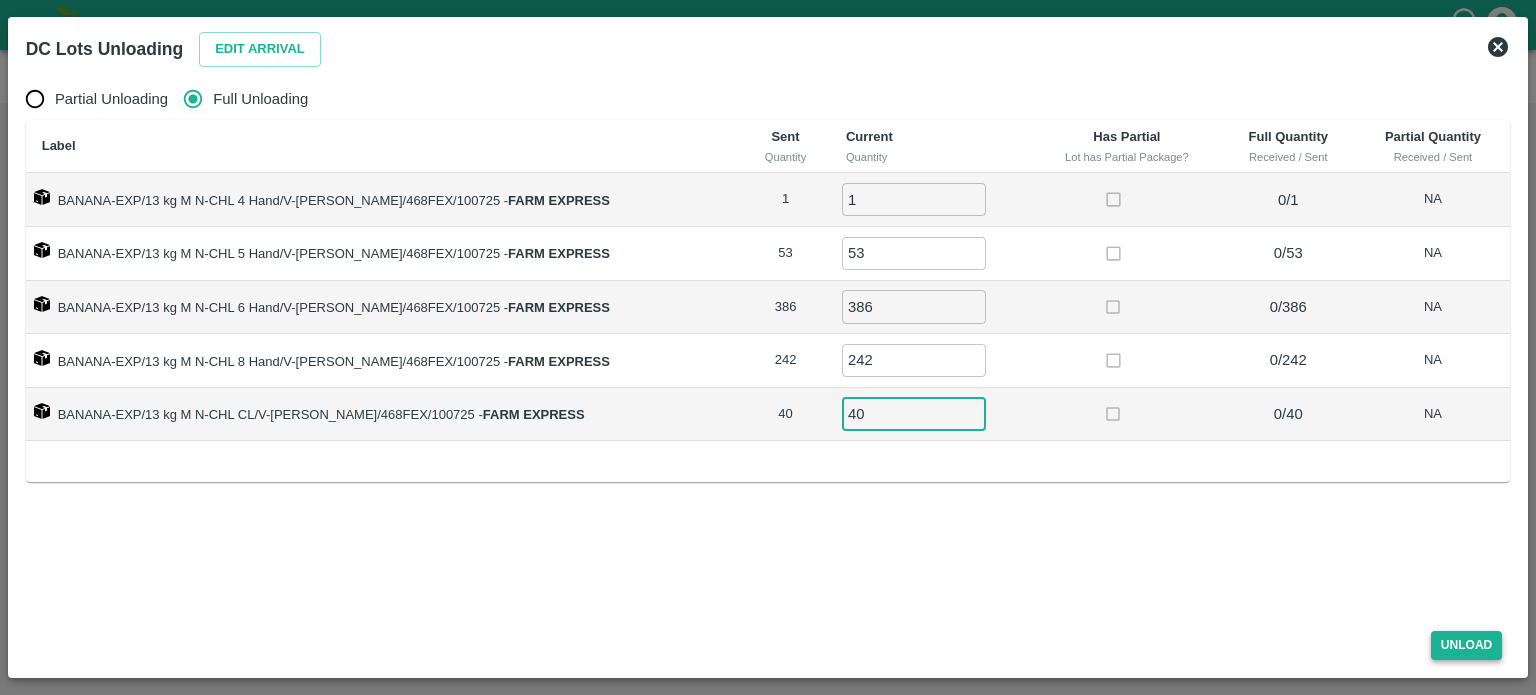 type on "40" 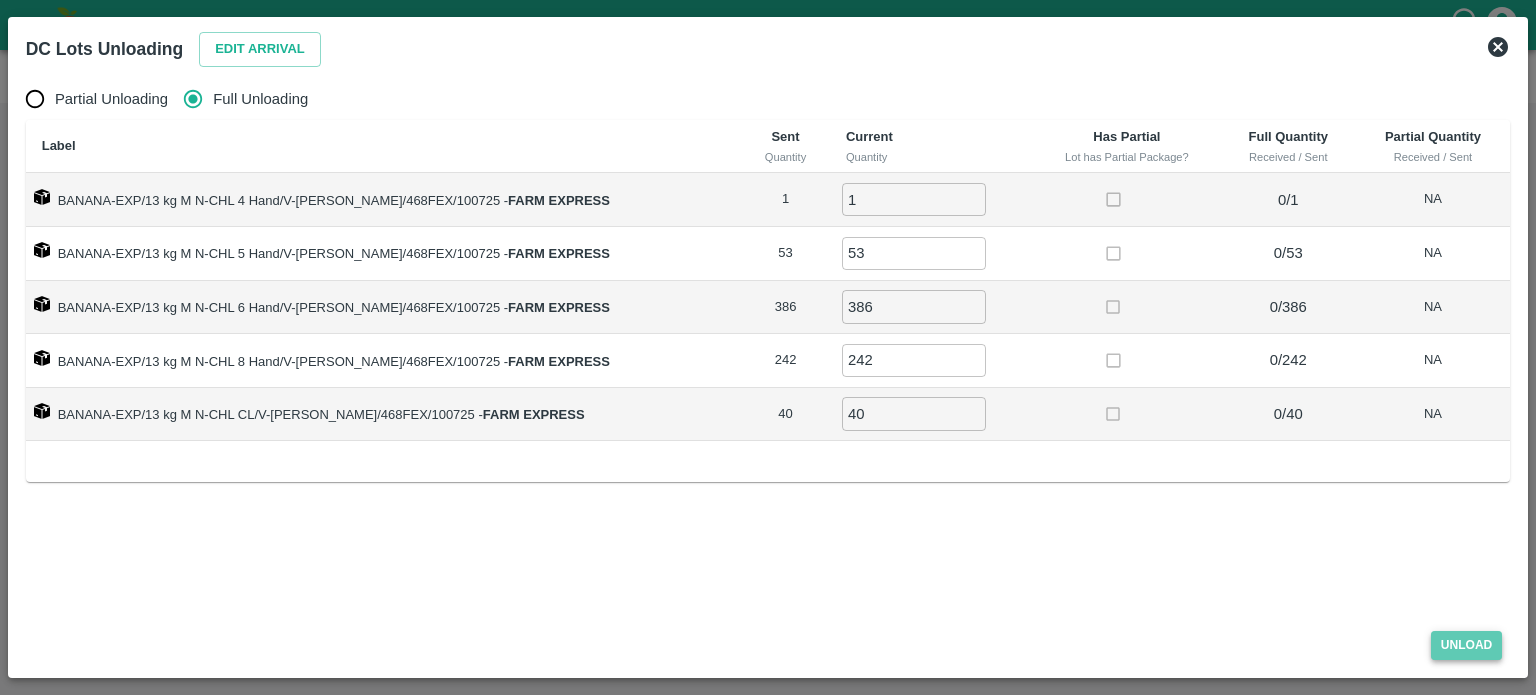 click on "Unload" at bounding box center [1467, 645] 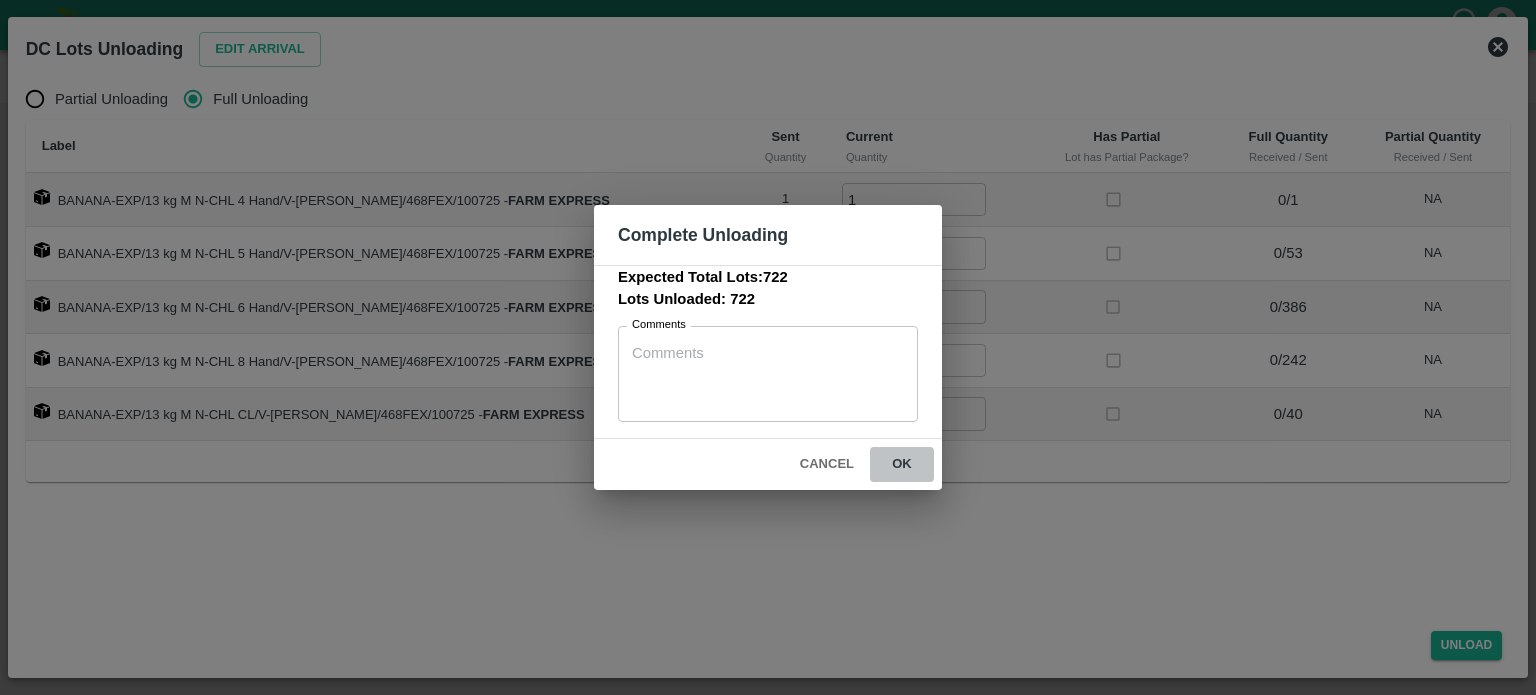 click on "ok" at bounding box center (902, 464) 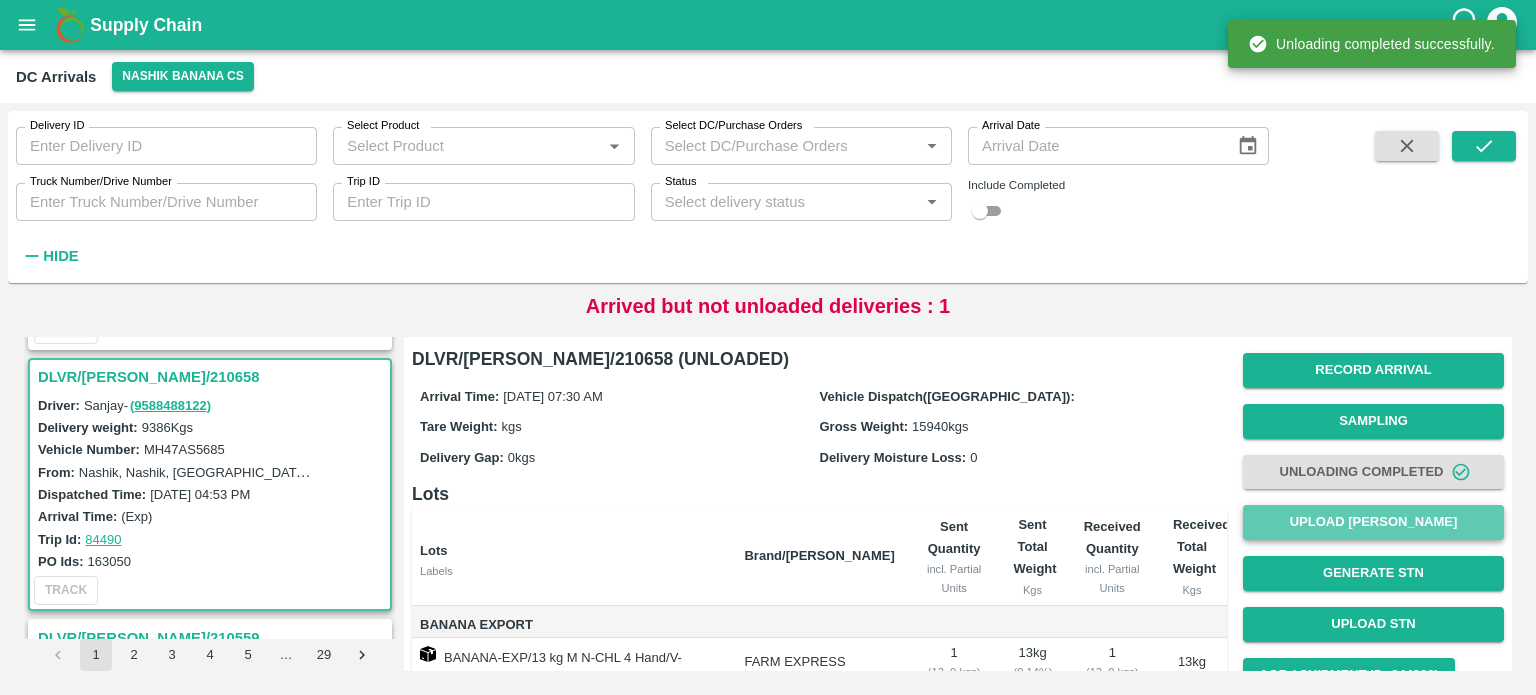click on "Upload [PERSON_NAME]" at bounding box center [1373, 522] 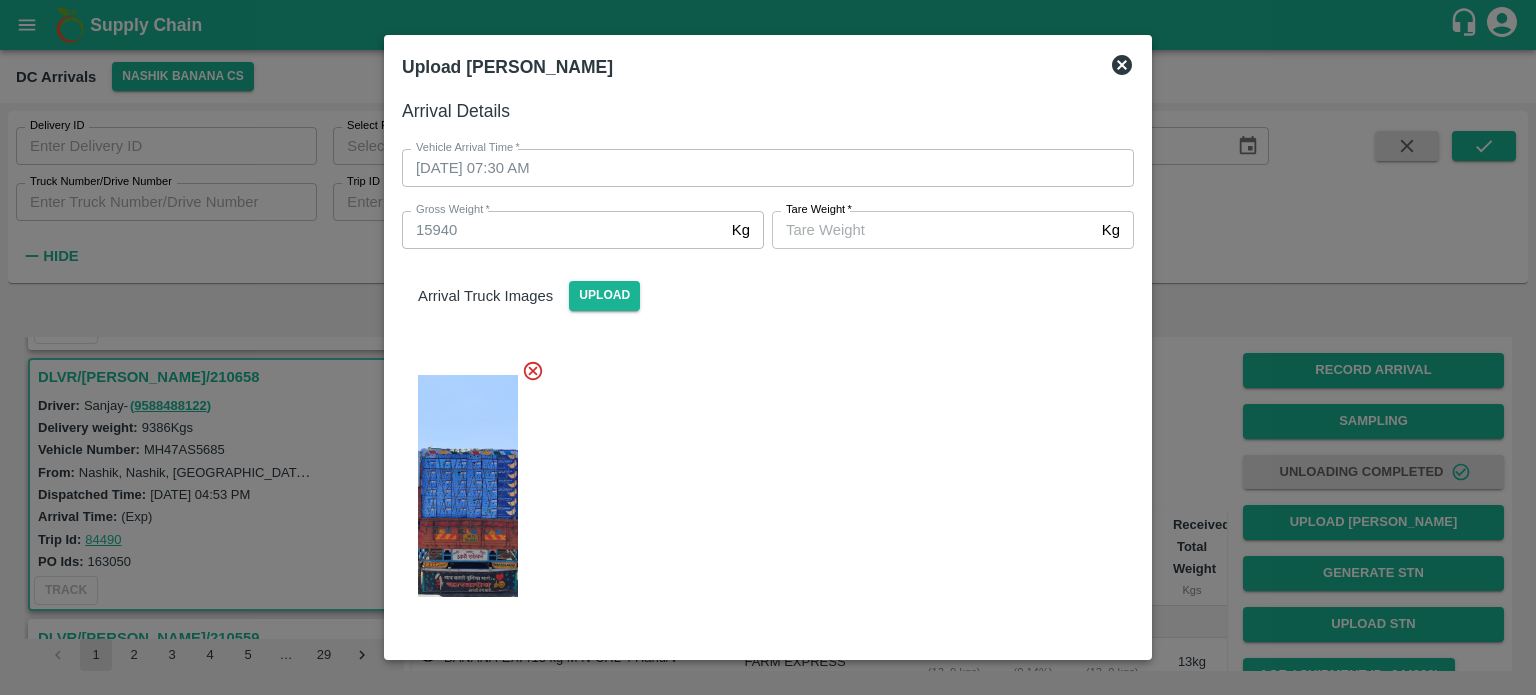 click on "Tare Weight   *" at bounding box center [933, 230] 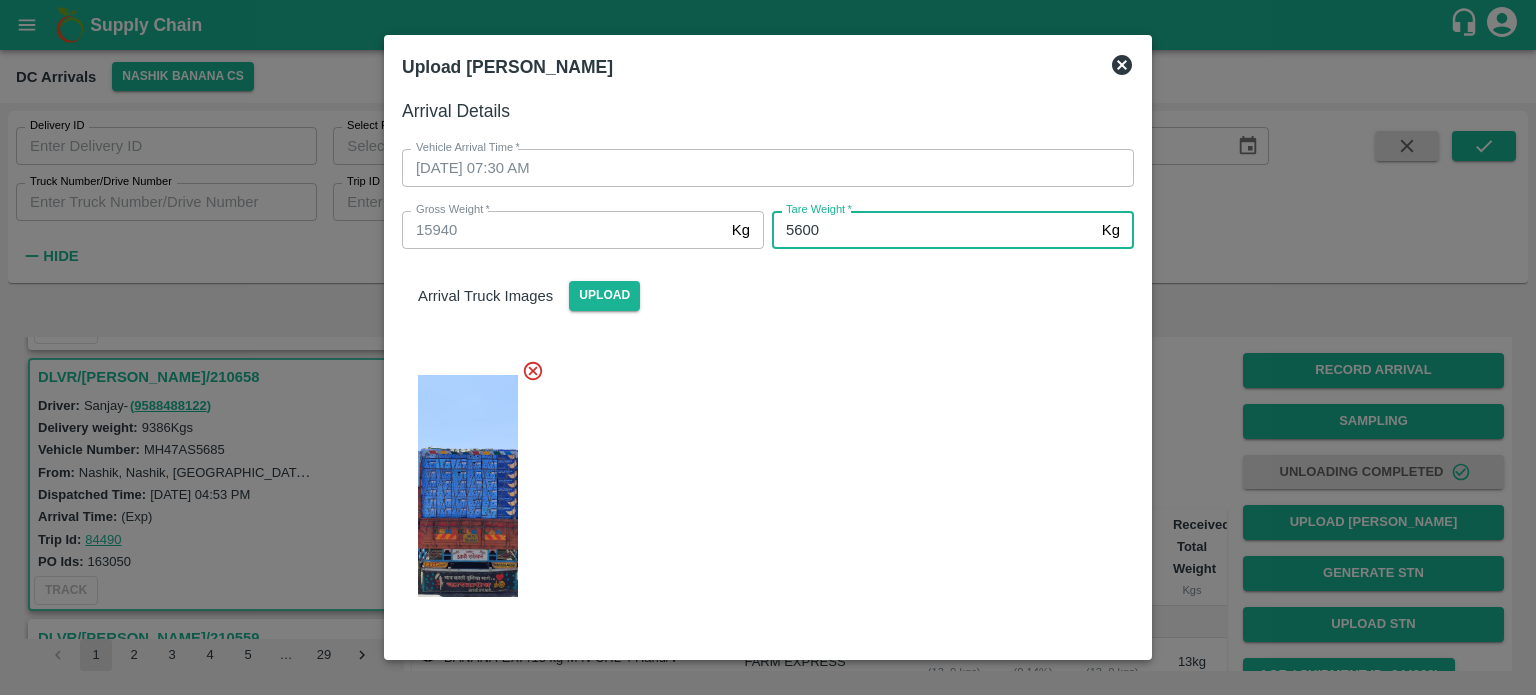 type on "5600" 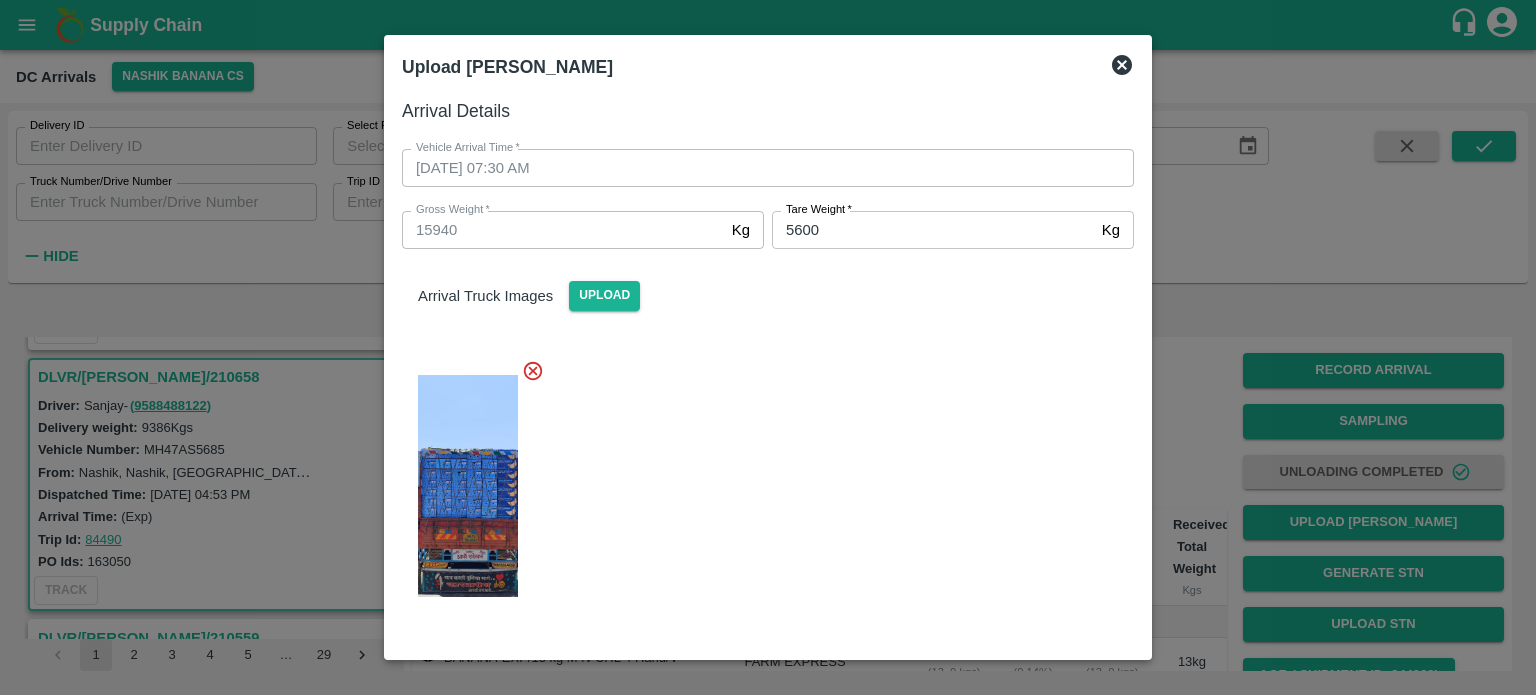 click at bounding box center (760, 480) 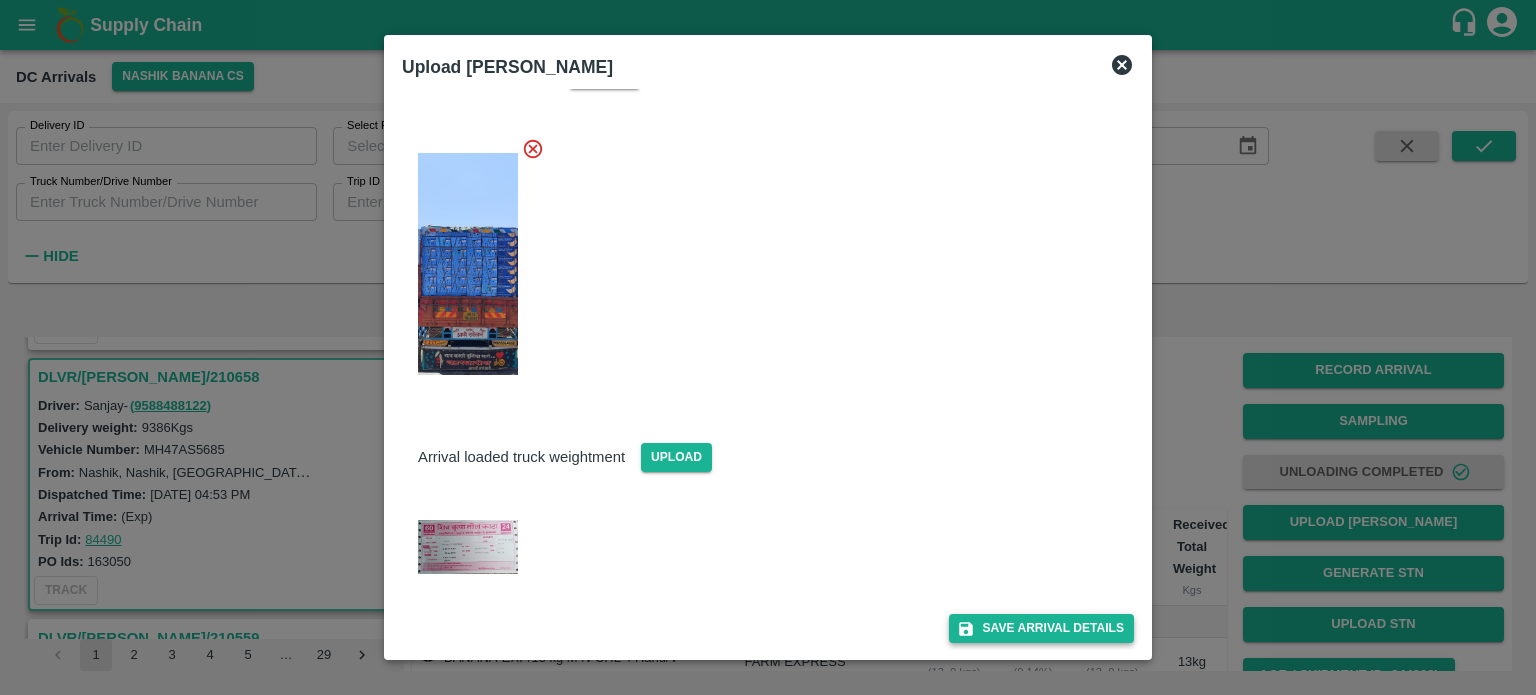 click on "Save Arrival Details" at bounding box center (1041, 628) 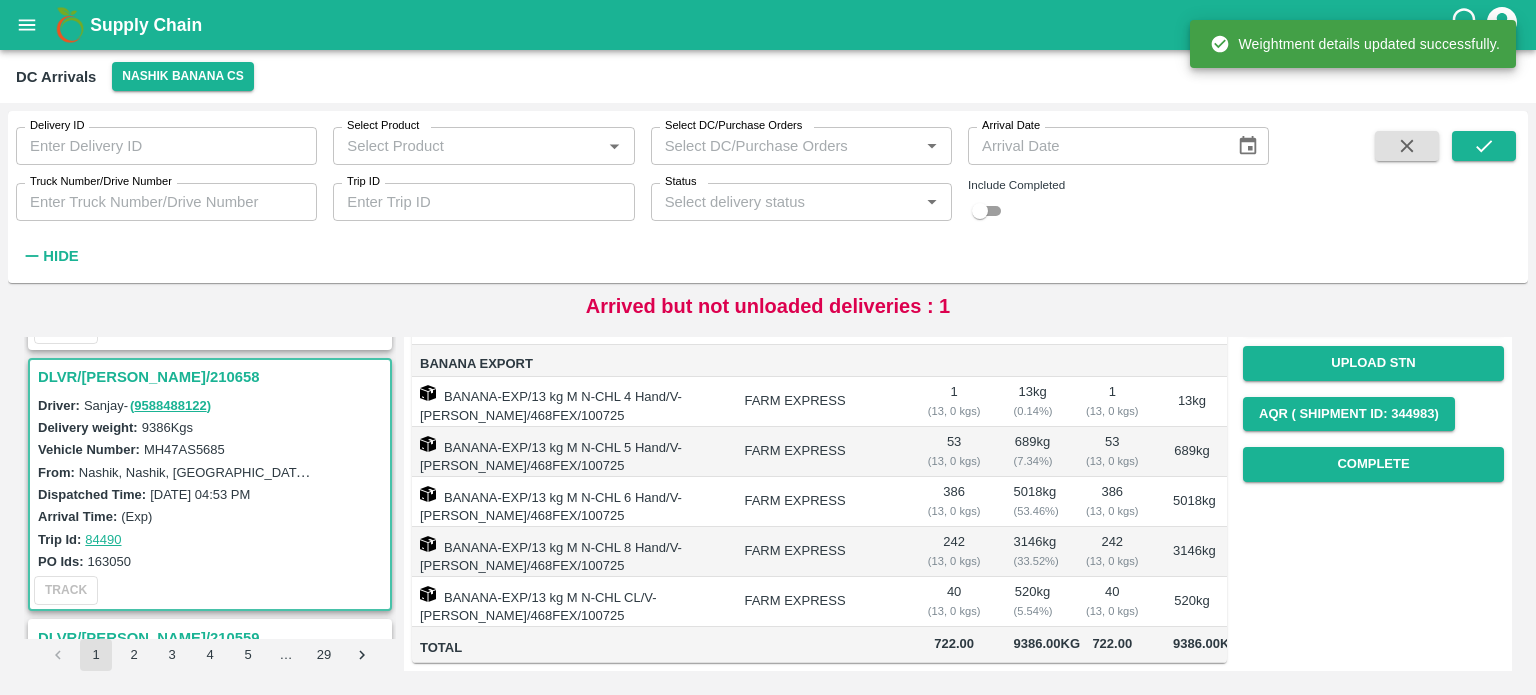 scroll, scrollTop: 264, scrollLeft: 0, axis: vertical 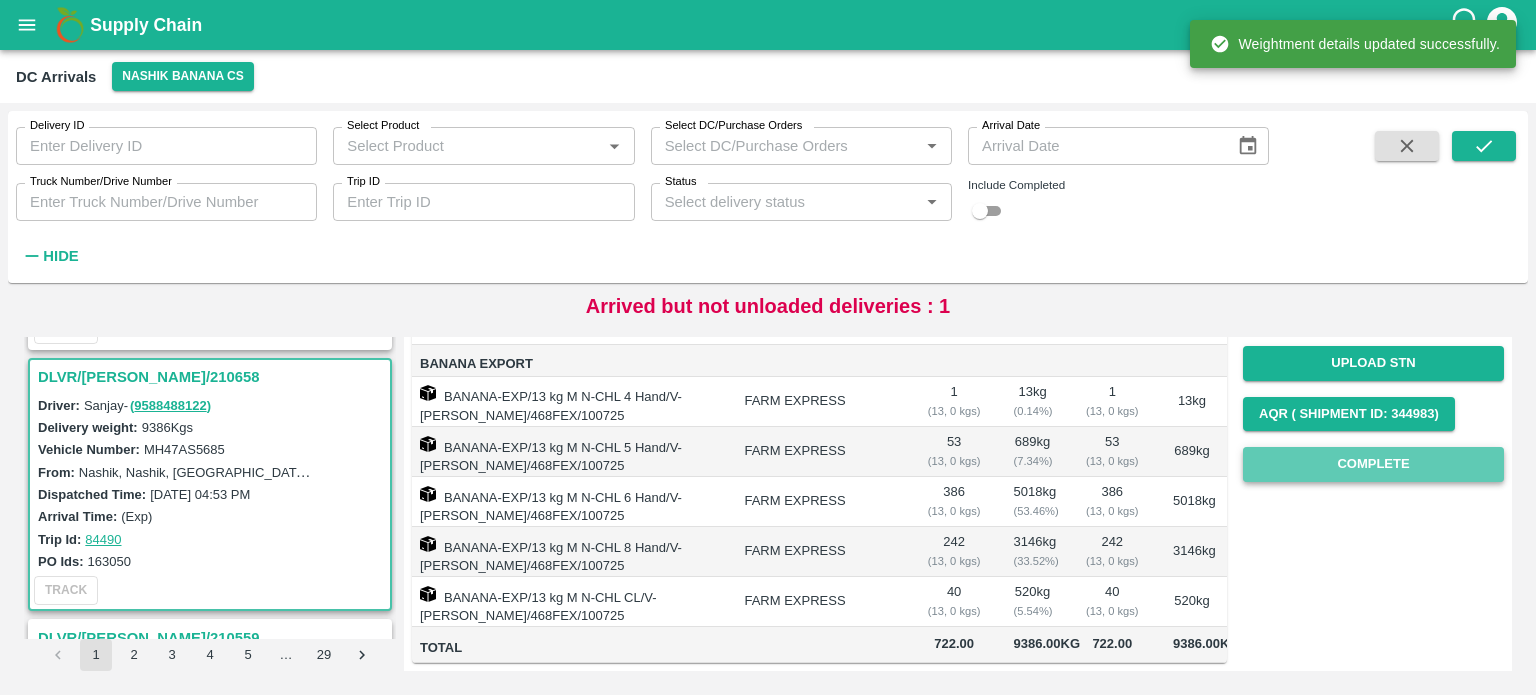 click on "Complete" at bounding box center [1373, 464] 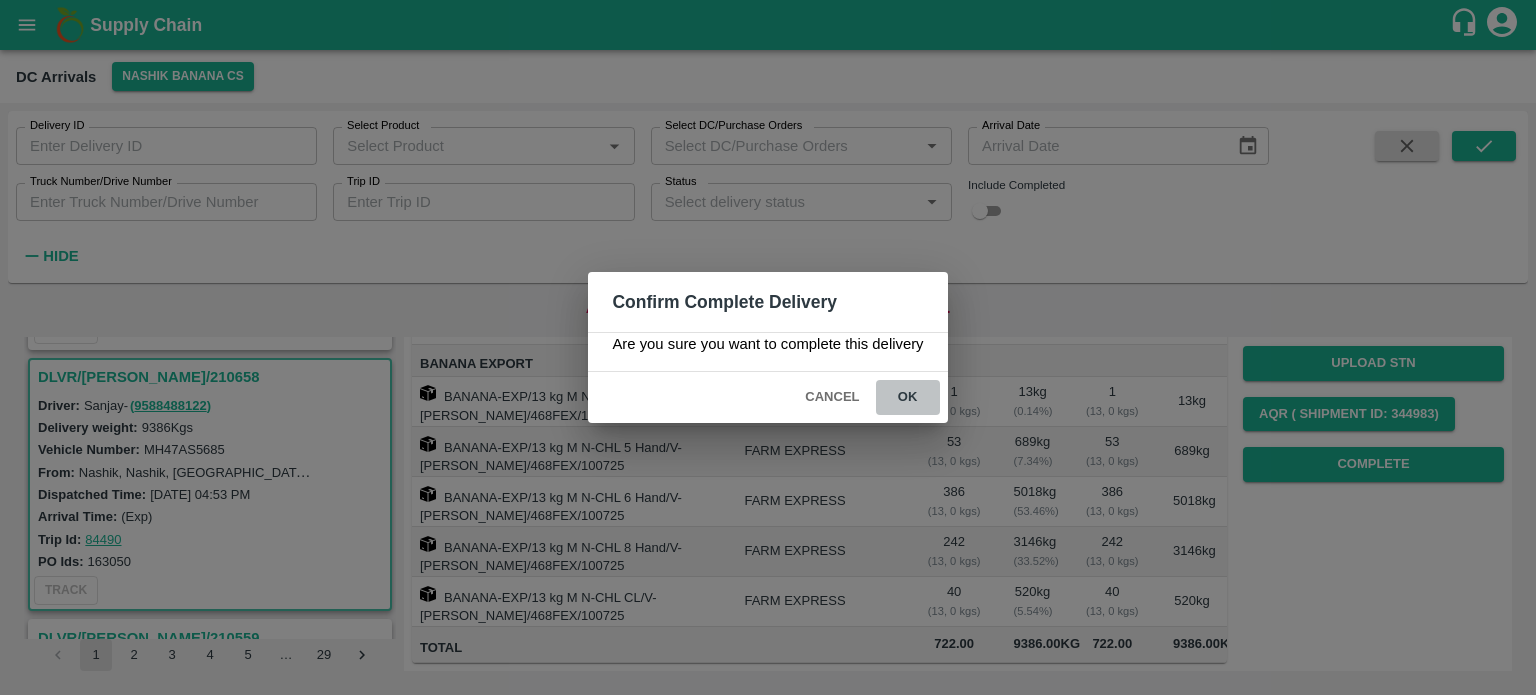 click on "ok" at bounding box center (908, 397) 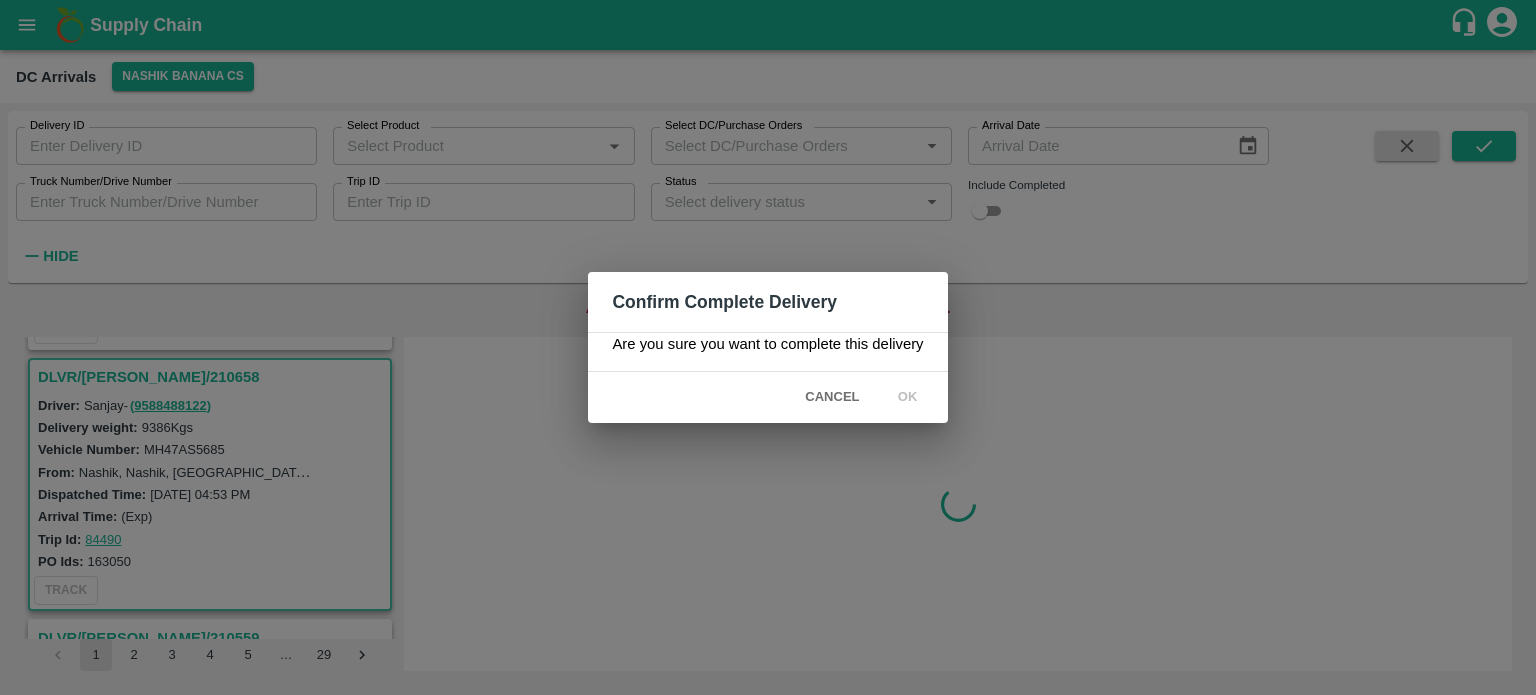 scroll, scrollTop: 0, scrollLeft: 0, axis: both 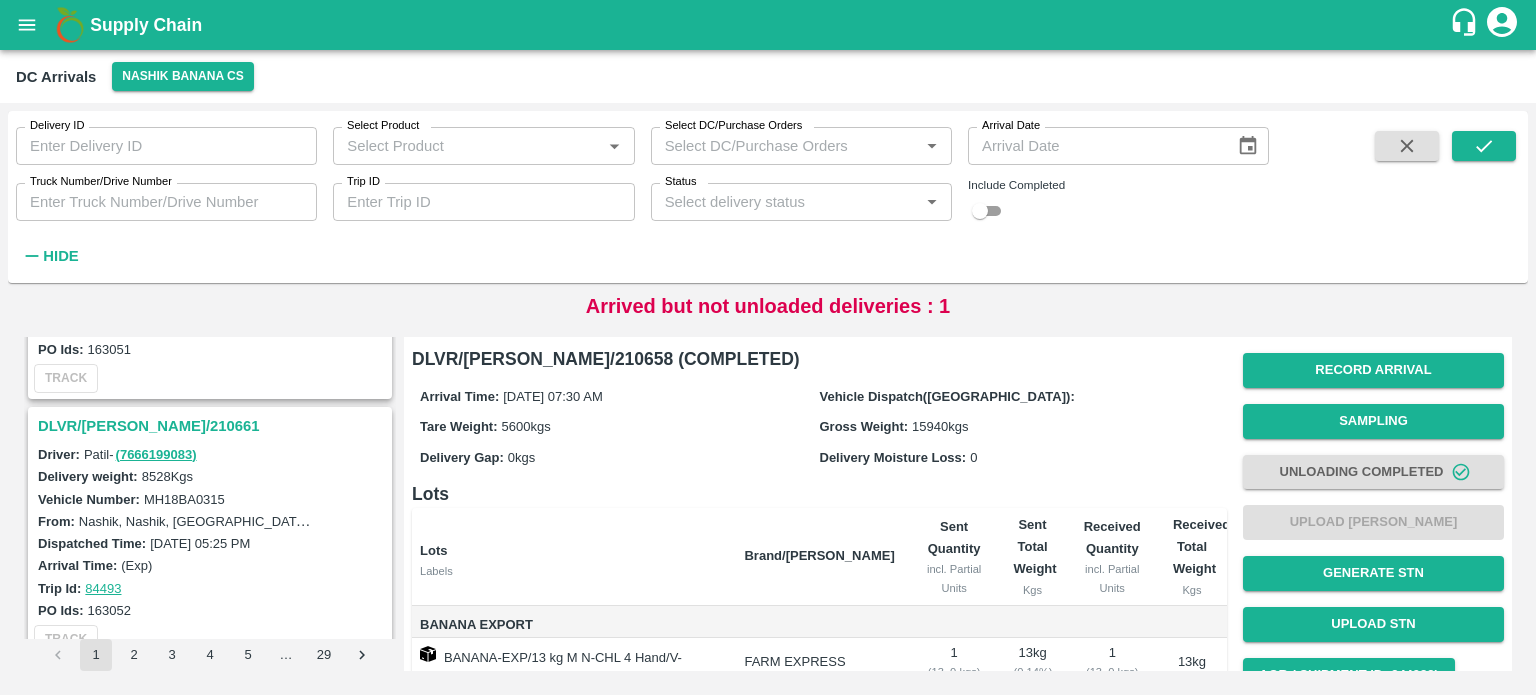 click on "DLVR/NASH/210661" at bounding box center (213, 426) 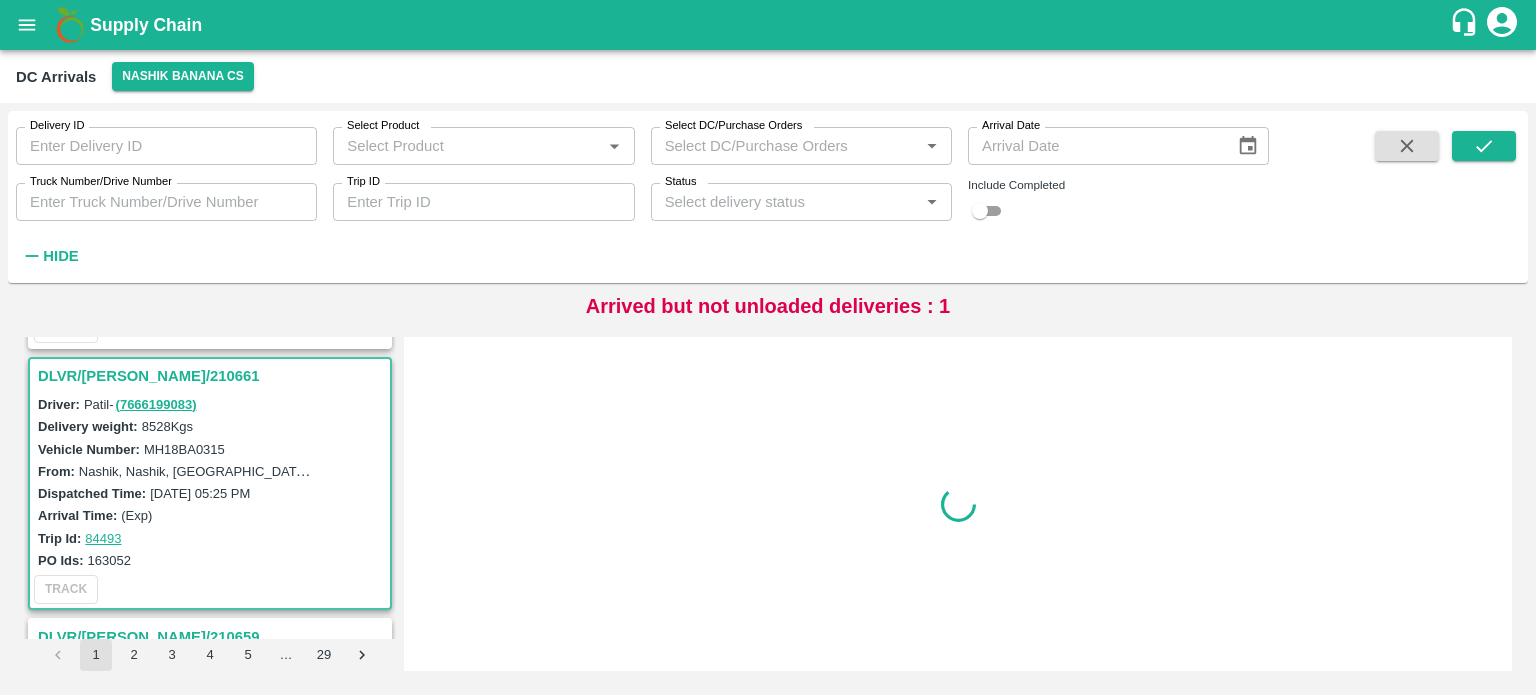 scroll, scrollTop: 4172, scrollLeft: 0, axis: vertical 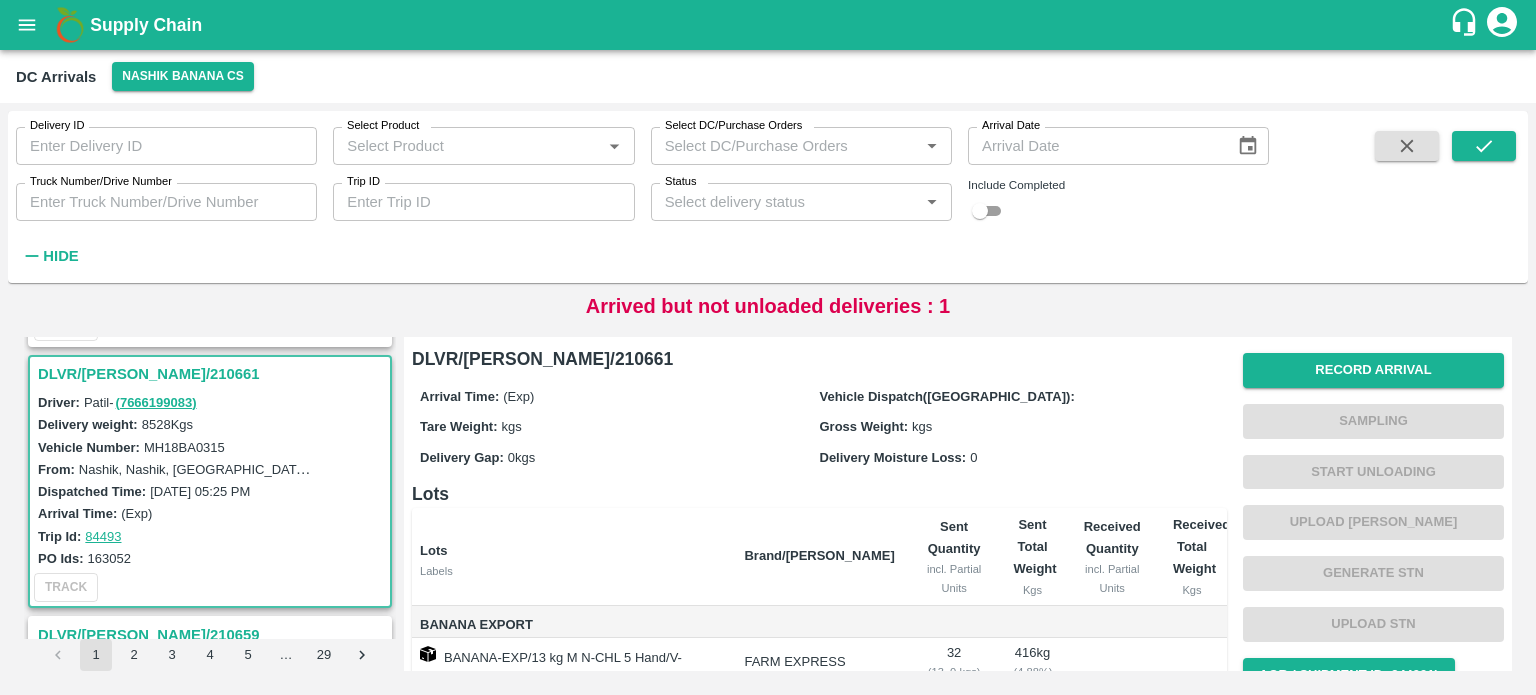 click on "MH18BA0315" at bounding box center [184, 447] 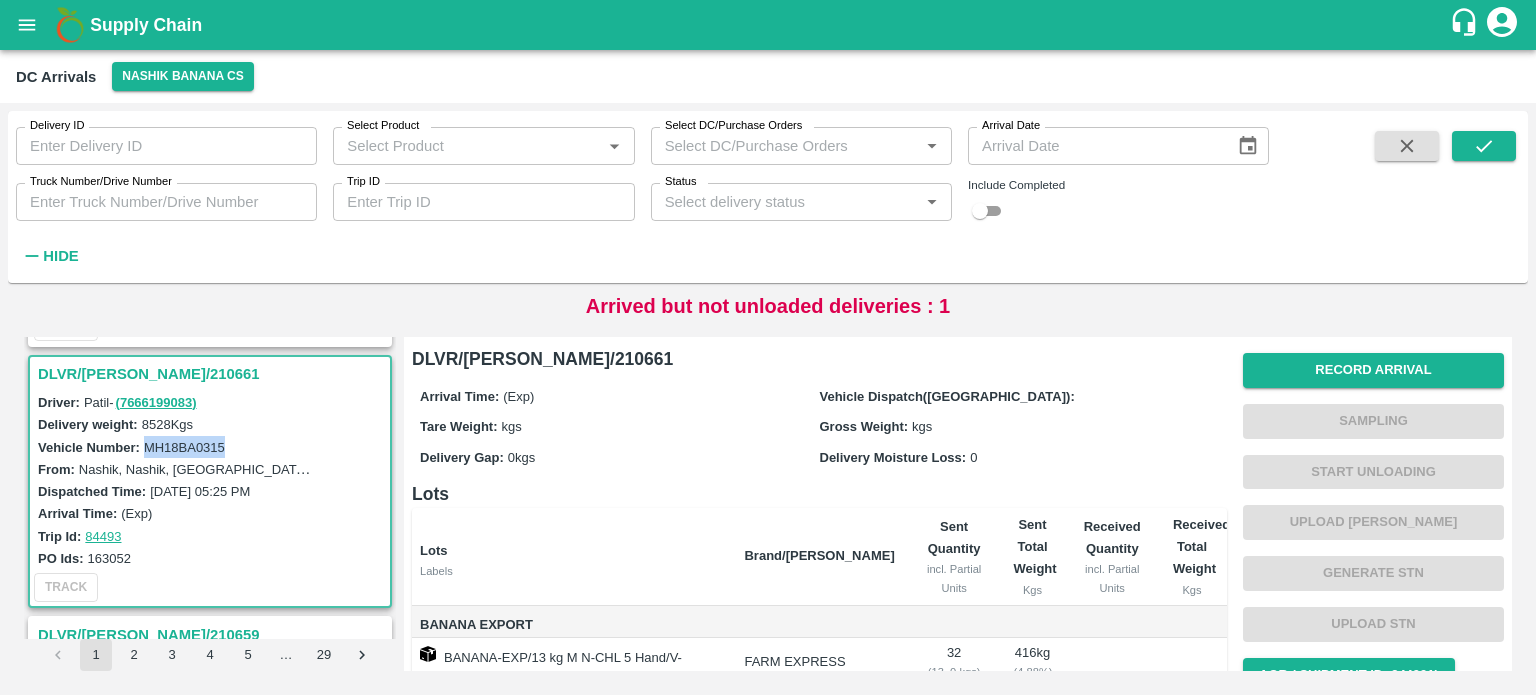 copy on "MH18BA0315" 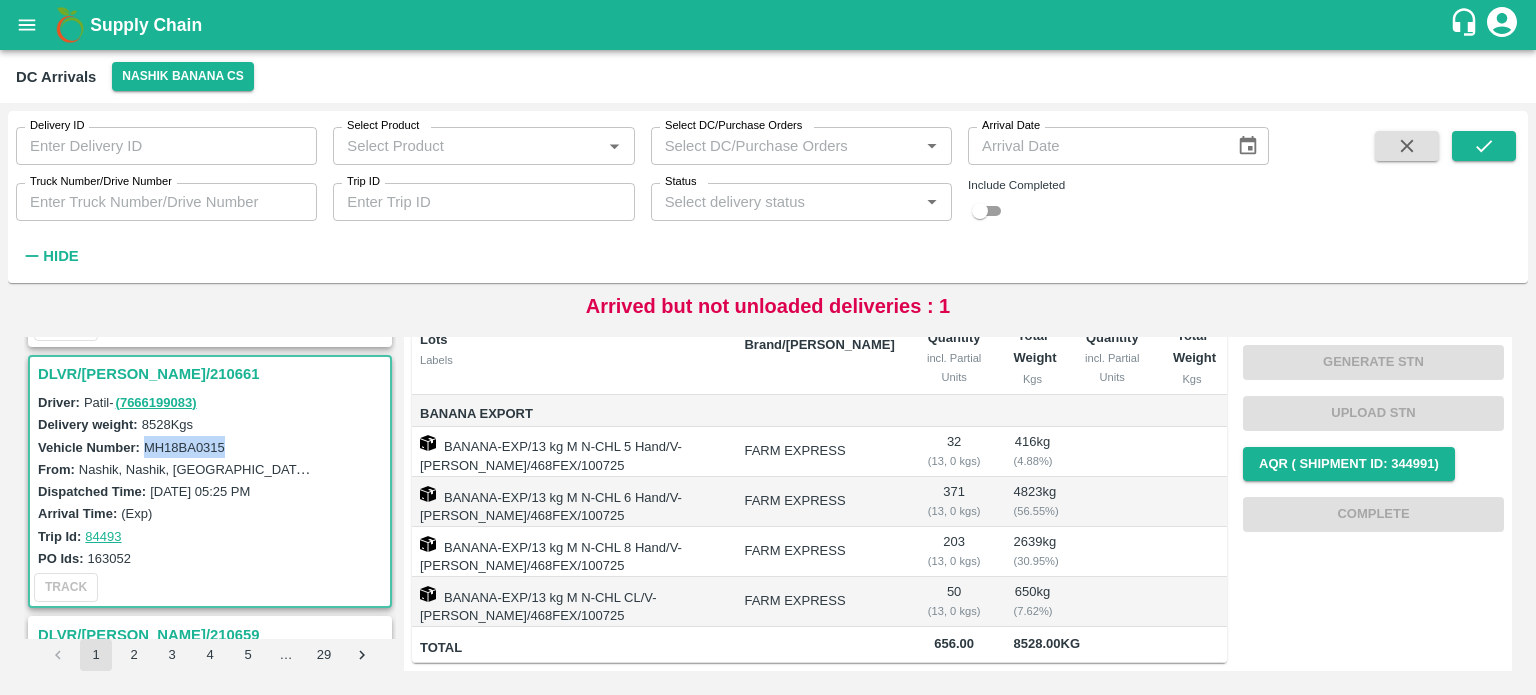 scroll, scrollTop: 0, scrollLeft: 0, axis: both 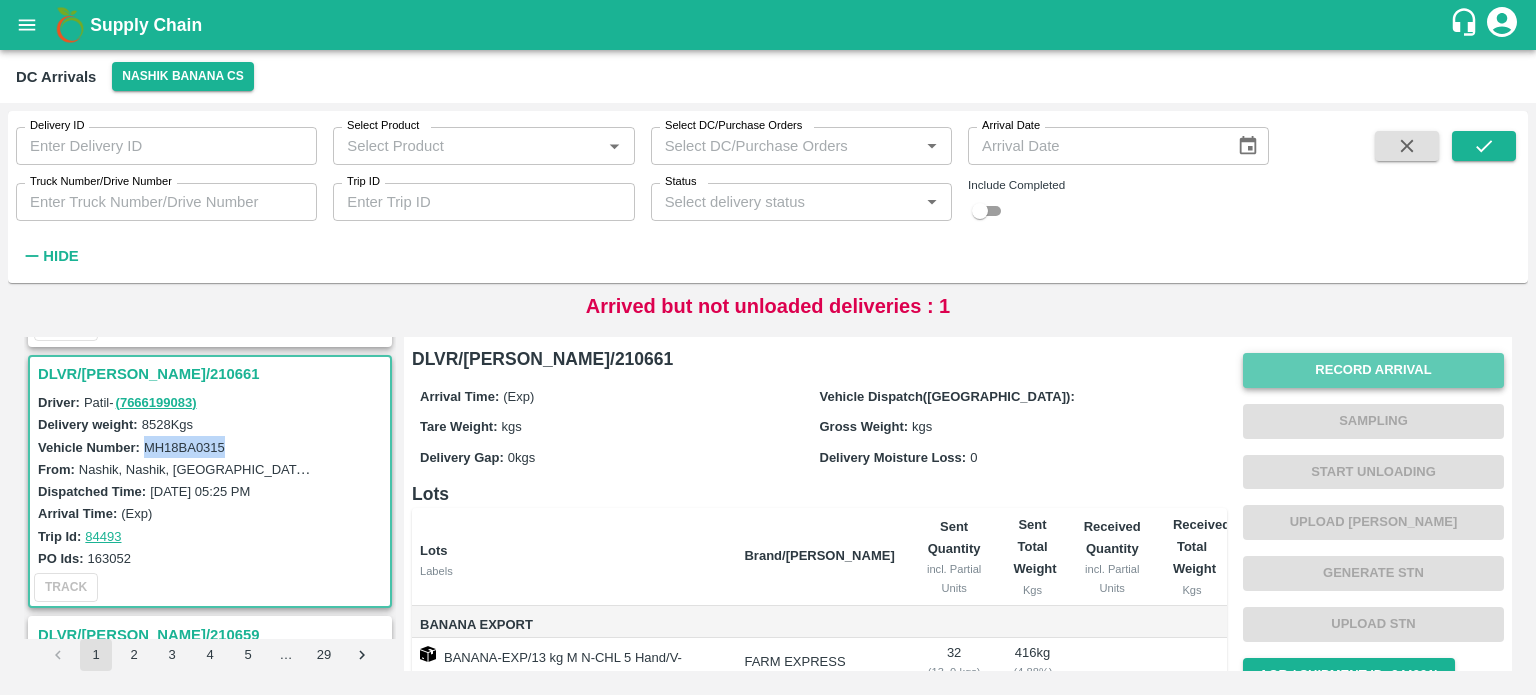 click on "Record Arrival" at bounding box center (1373, 370) 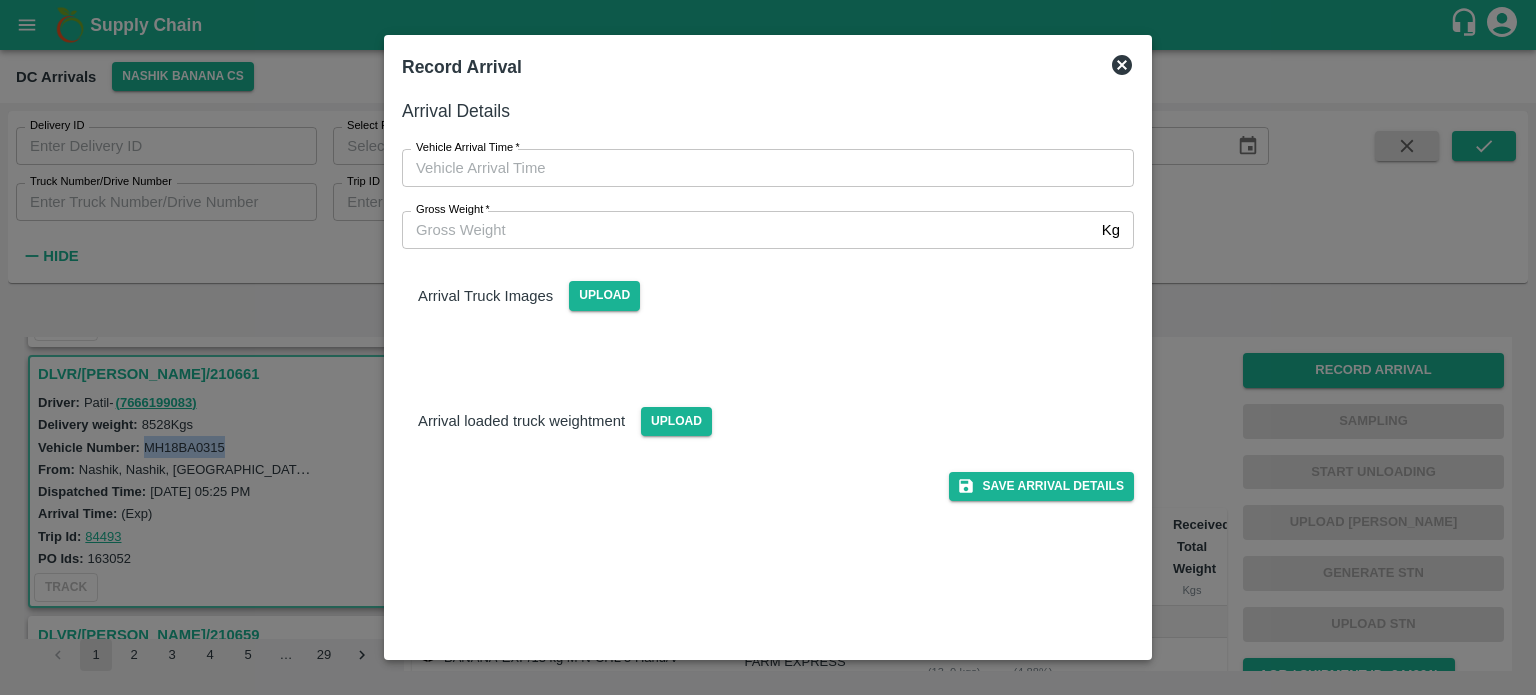 type on "DD/MM/YYYY hh:mm aa" 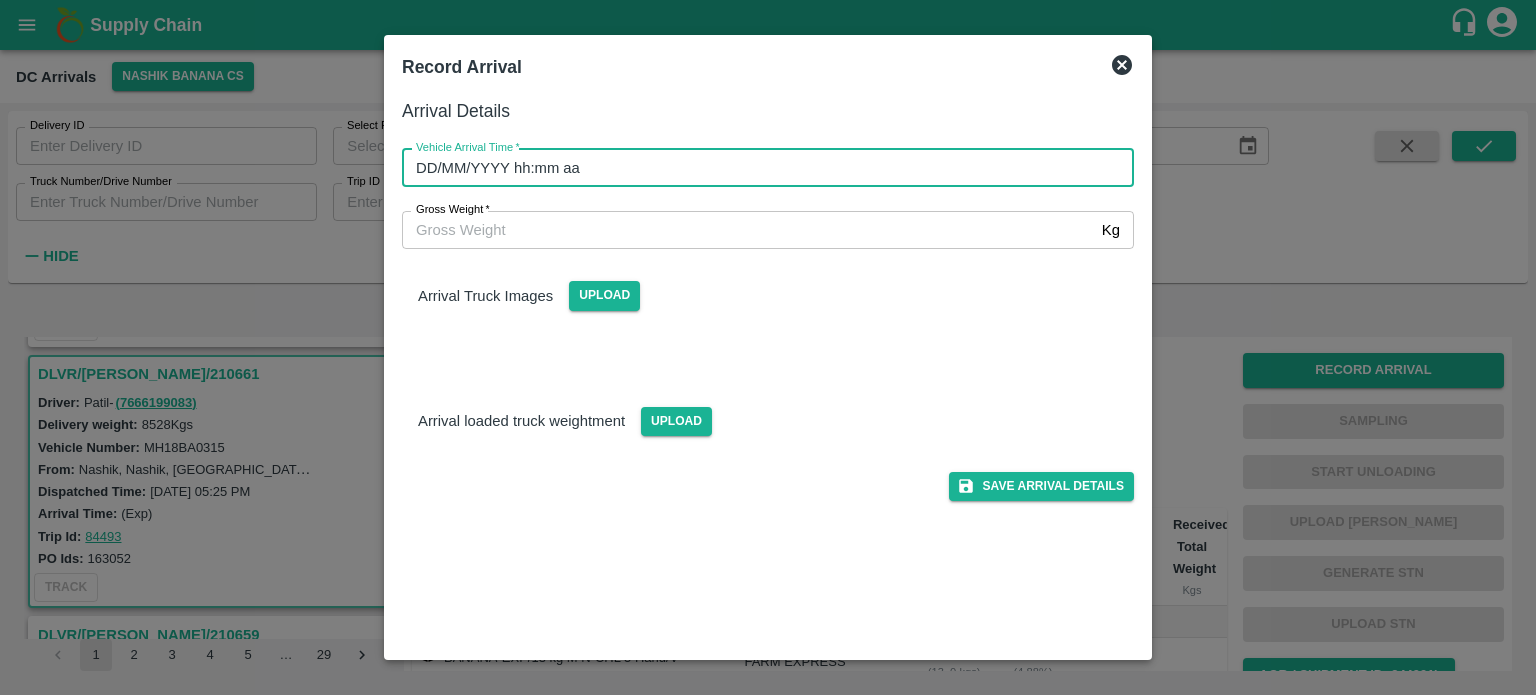 click on "DD/MM/YYYY hh:mm aa" at bounding box center (761, 168) 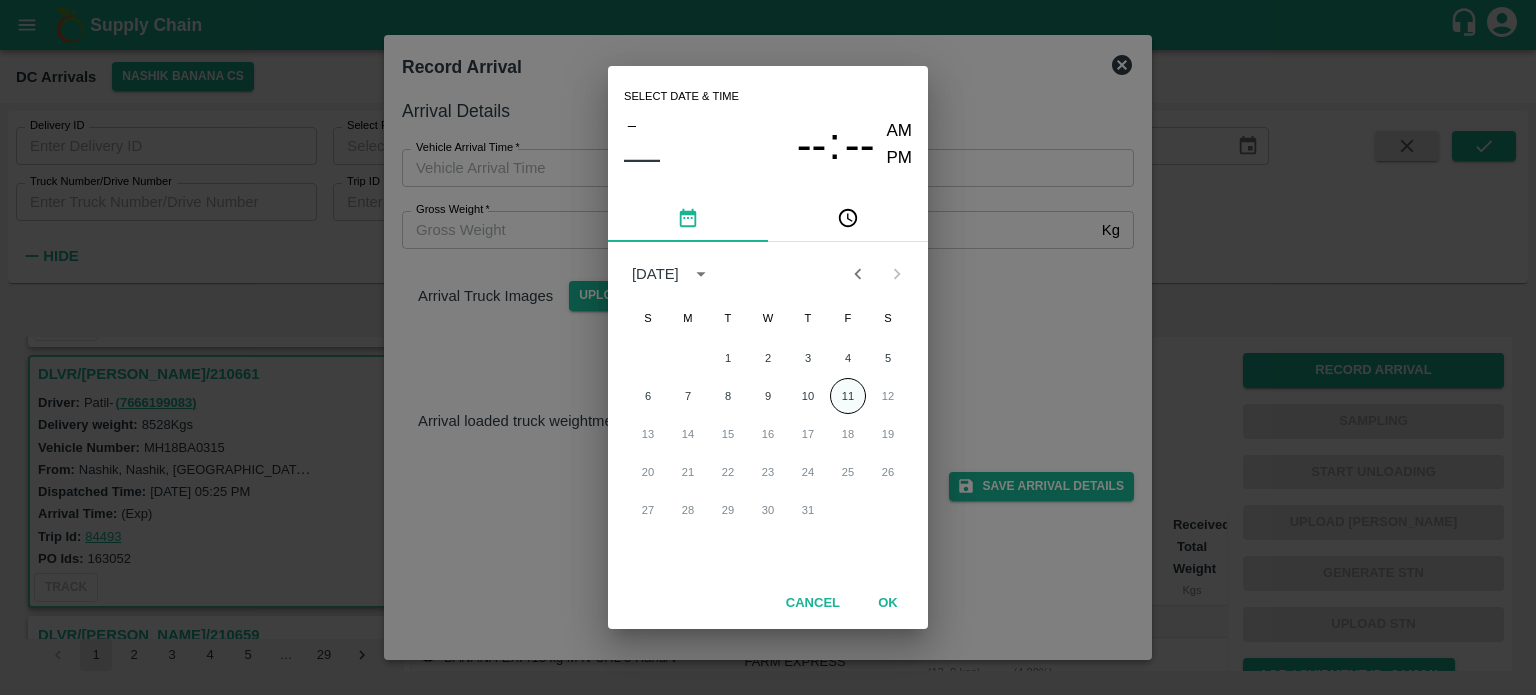 click on "11" at bounding box center [848, 396] 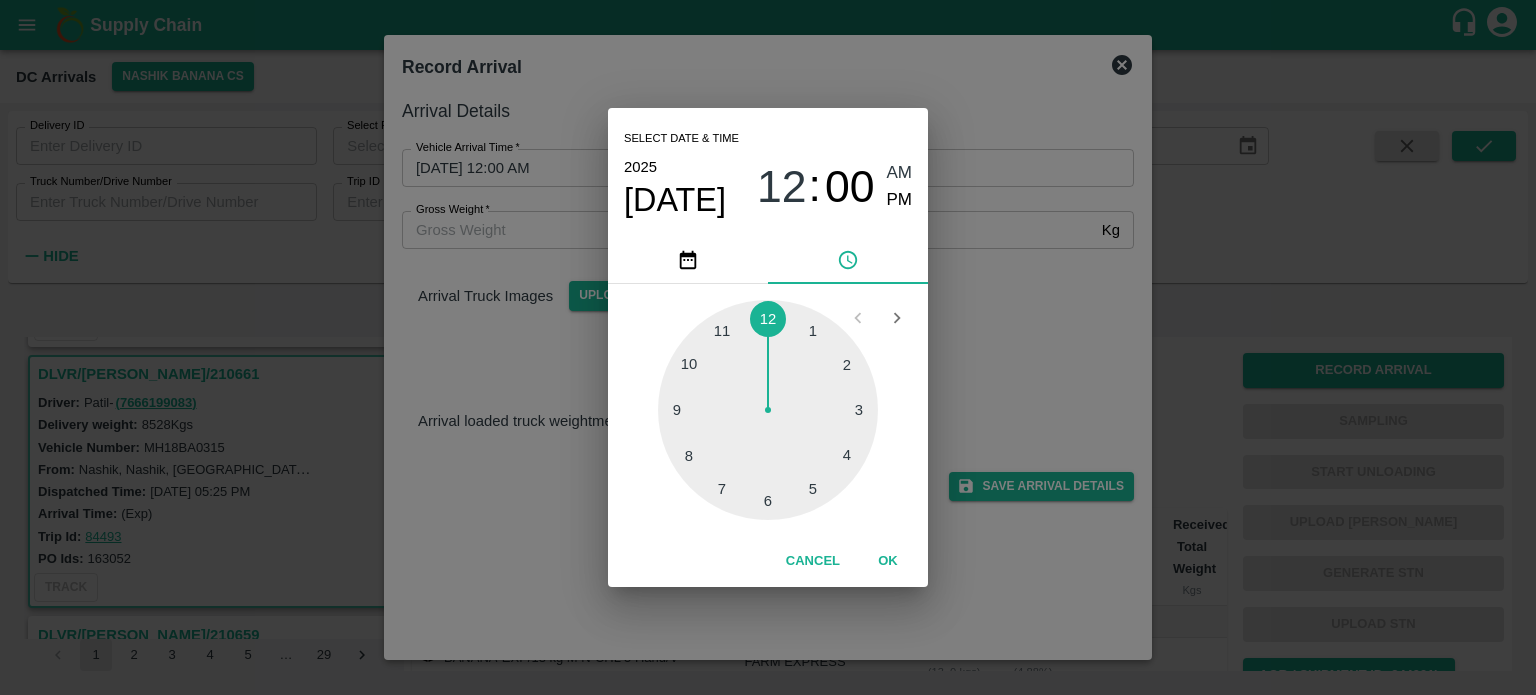 click at bounding box center (768, 410) 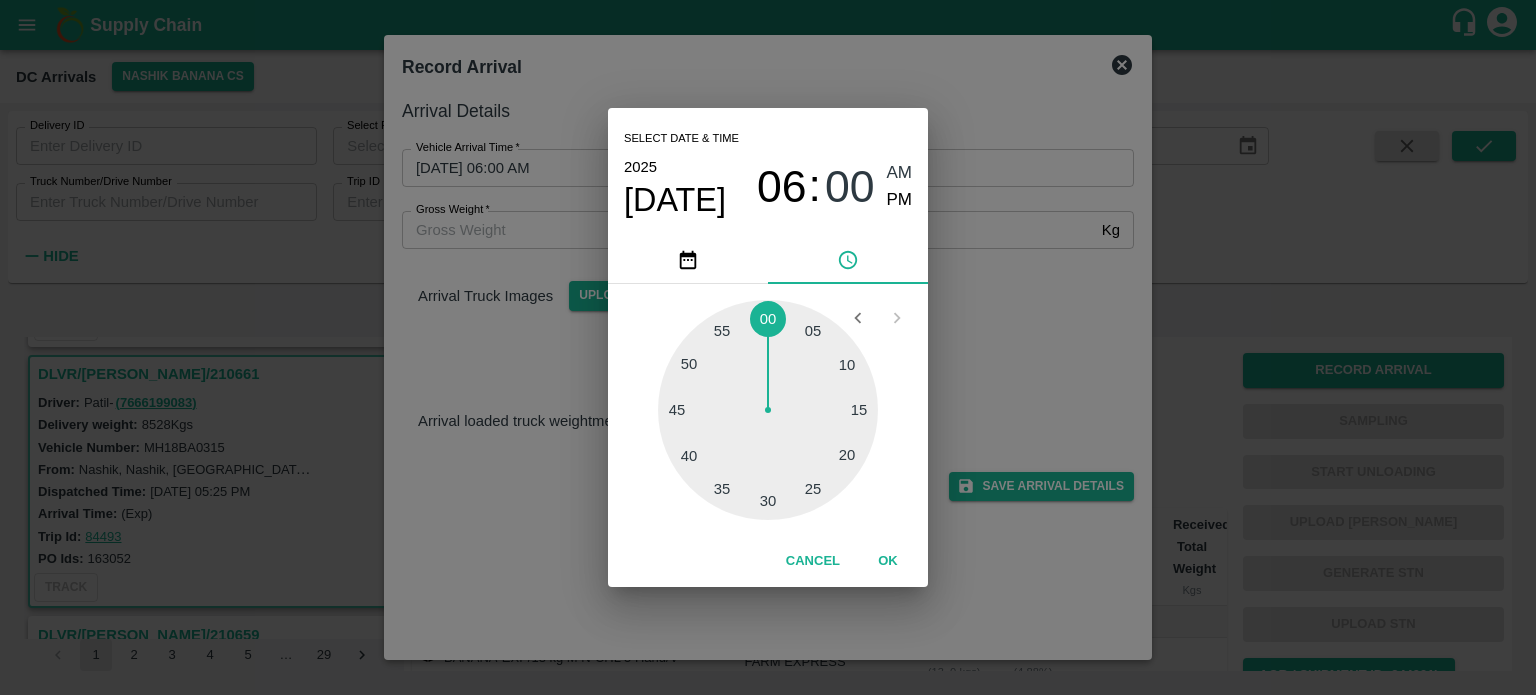 click at bounding box center (768, 410) 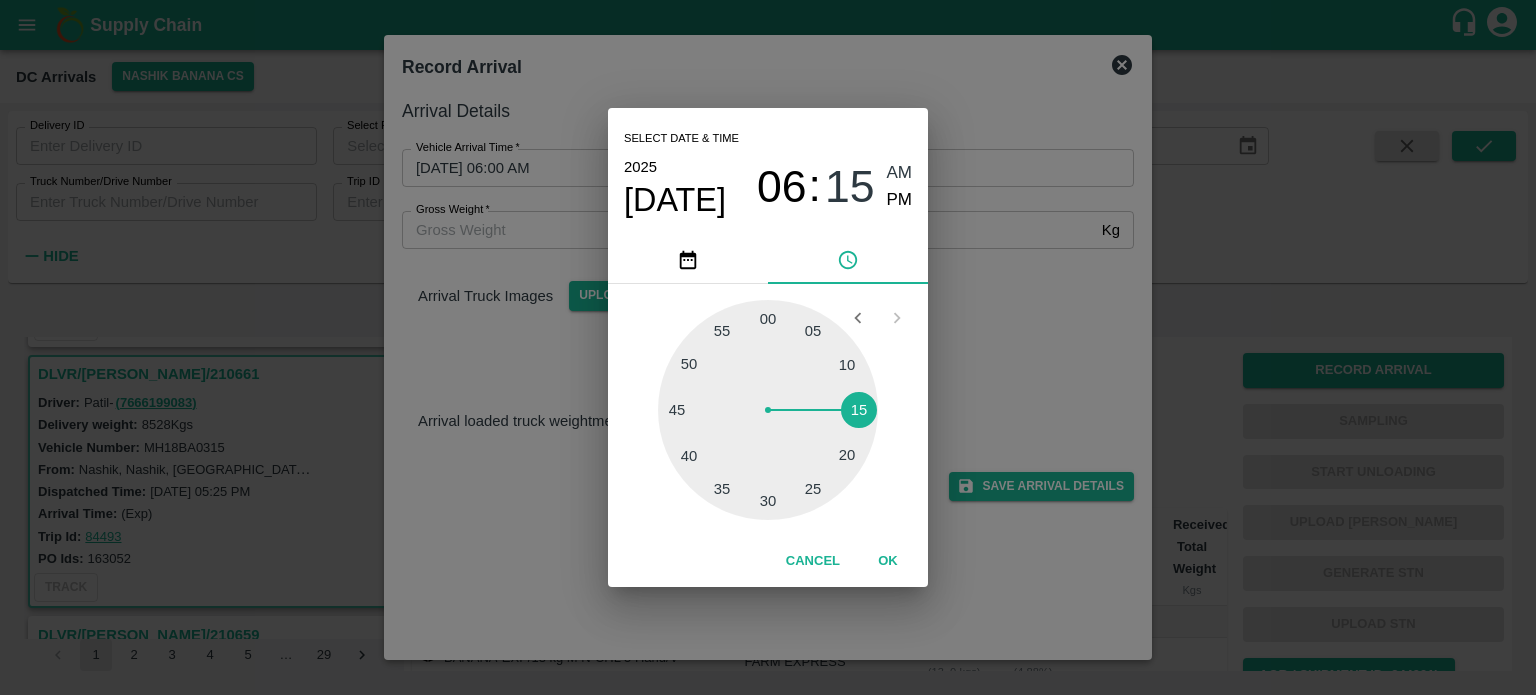 type on "11/07/2025 06:15 AM" 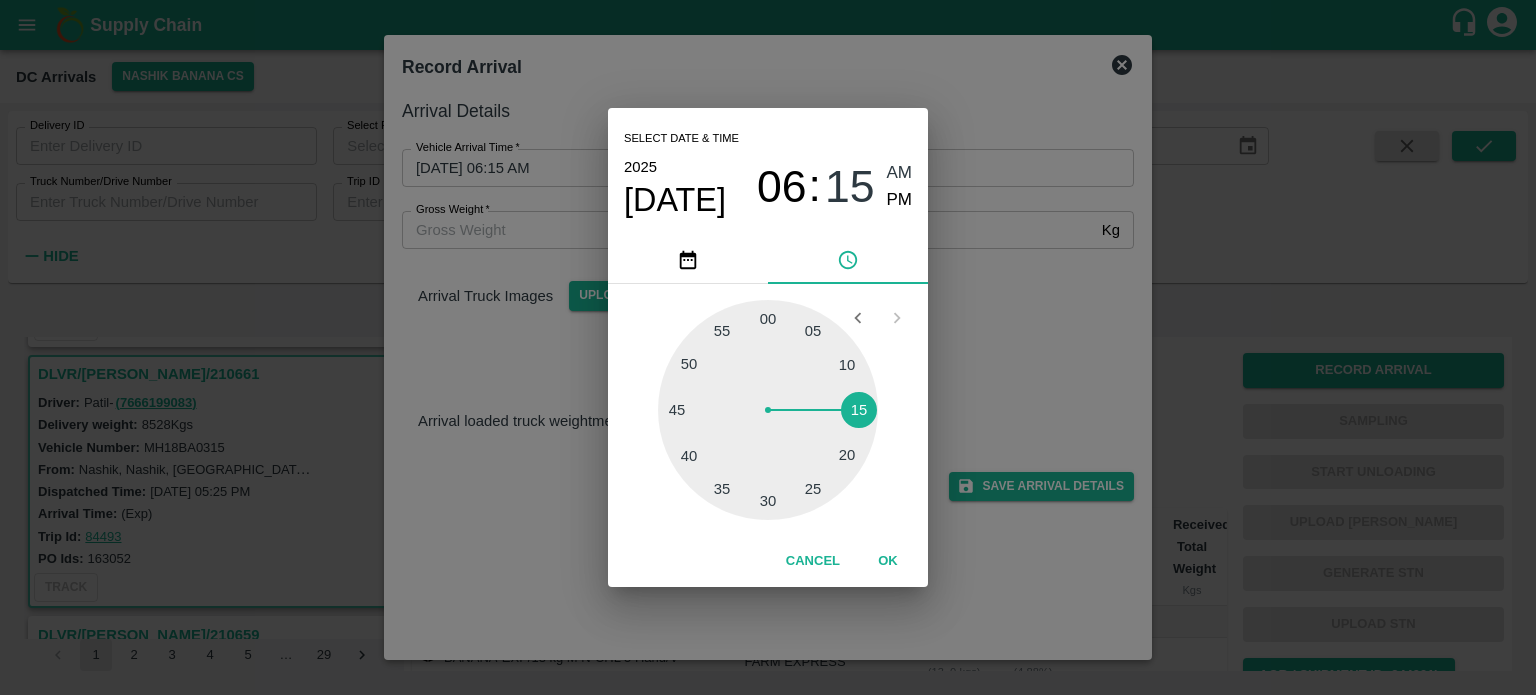 click on "Select date & time 2025 Jul 11 06 : 15 AM PM 05 10 15 20 25 30 35 40 45 50 55 00 Cancel OK" at bounding box center (768, 347) 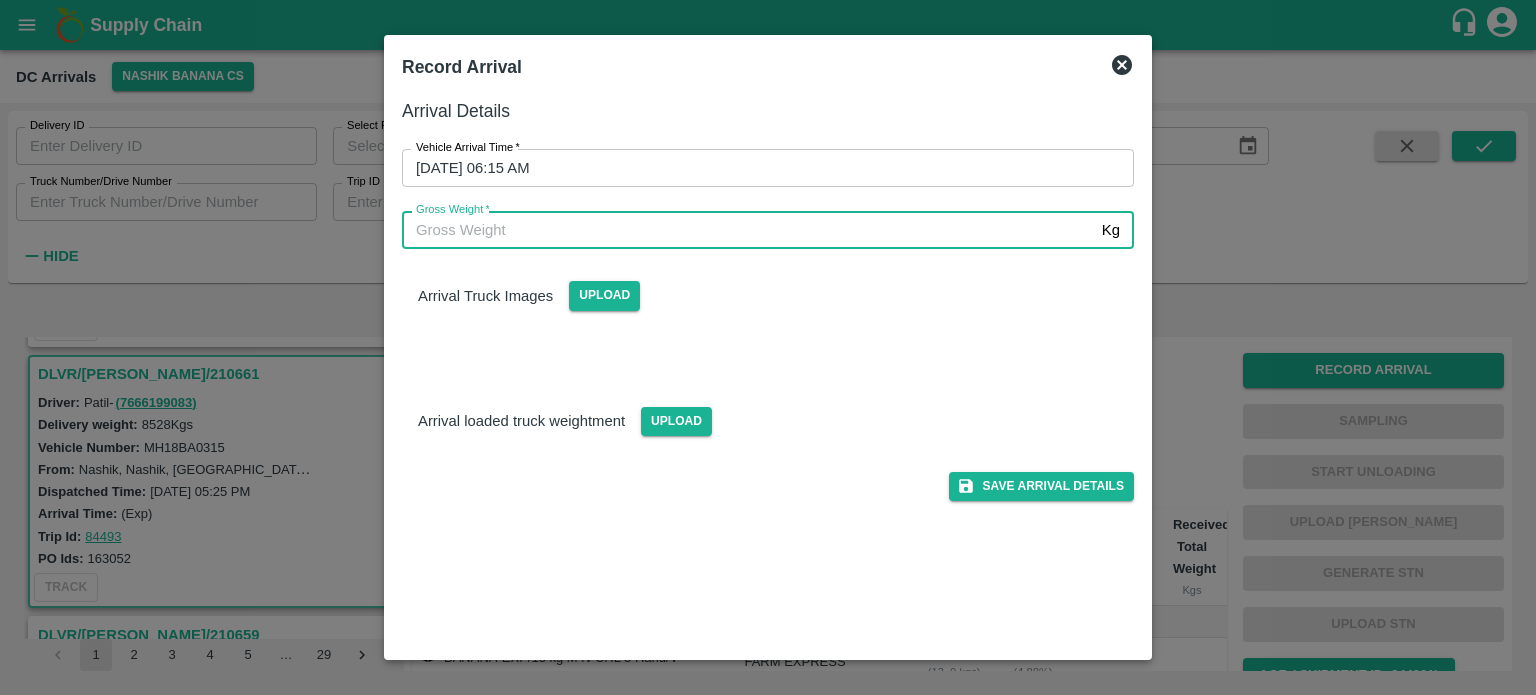 click on "Gross Weight   *" at bounding box center [748, 230] 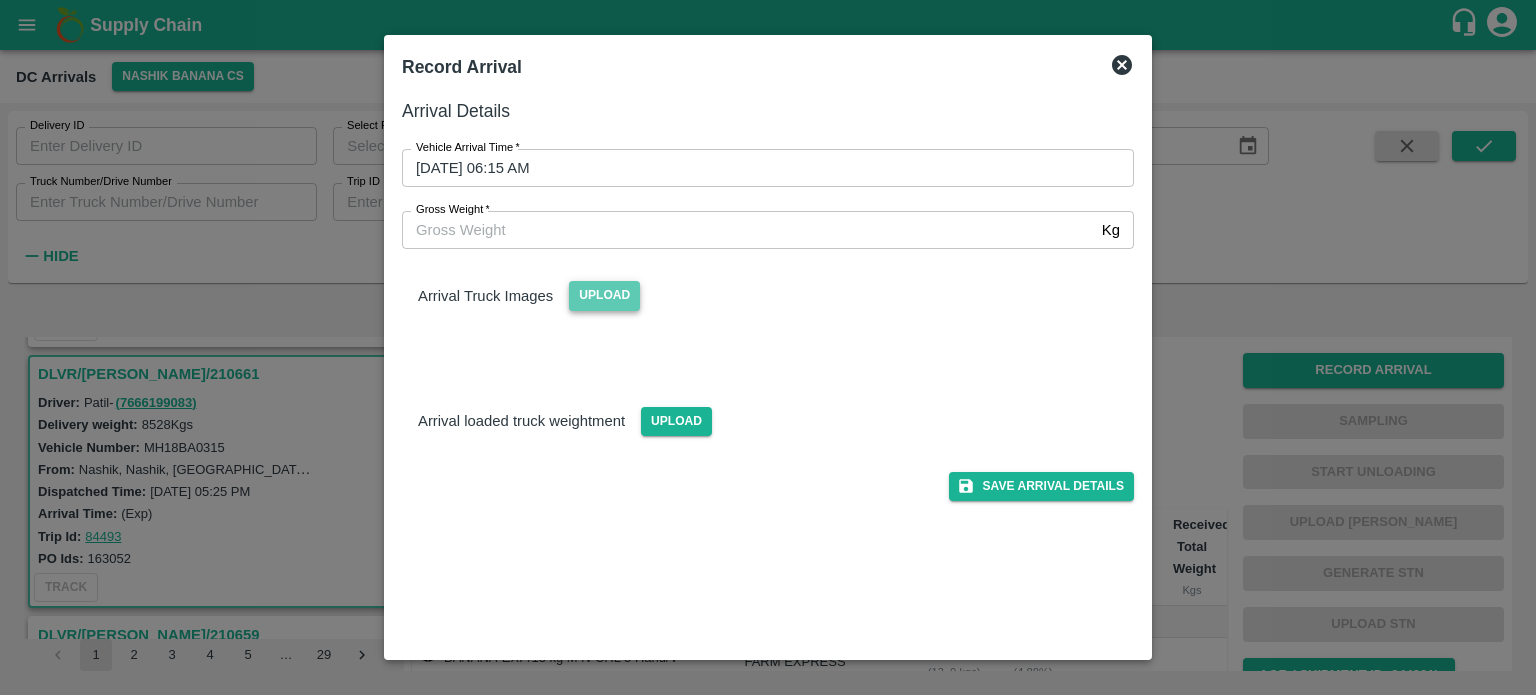 click on "Upload" at bounding box center [604, 295] 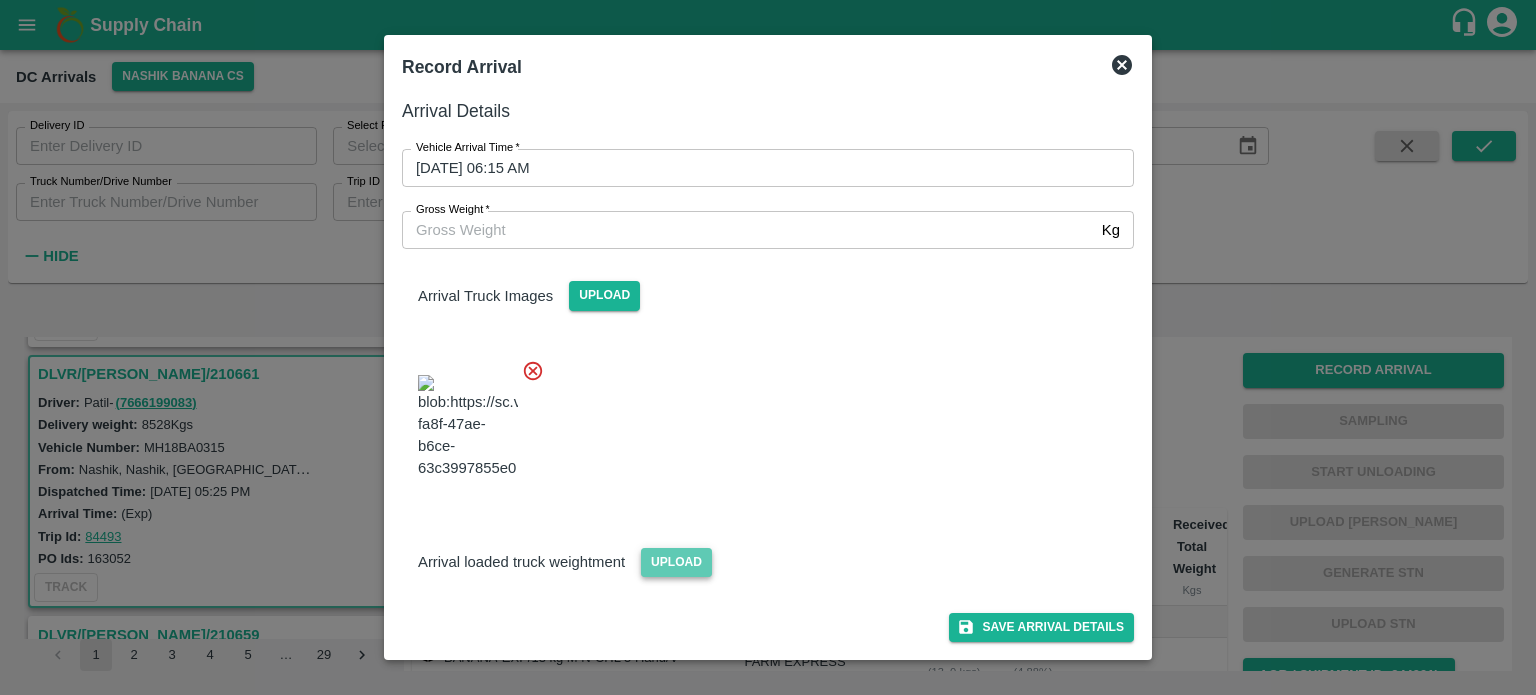 click on "Upload" at bounding box center [676, 562] 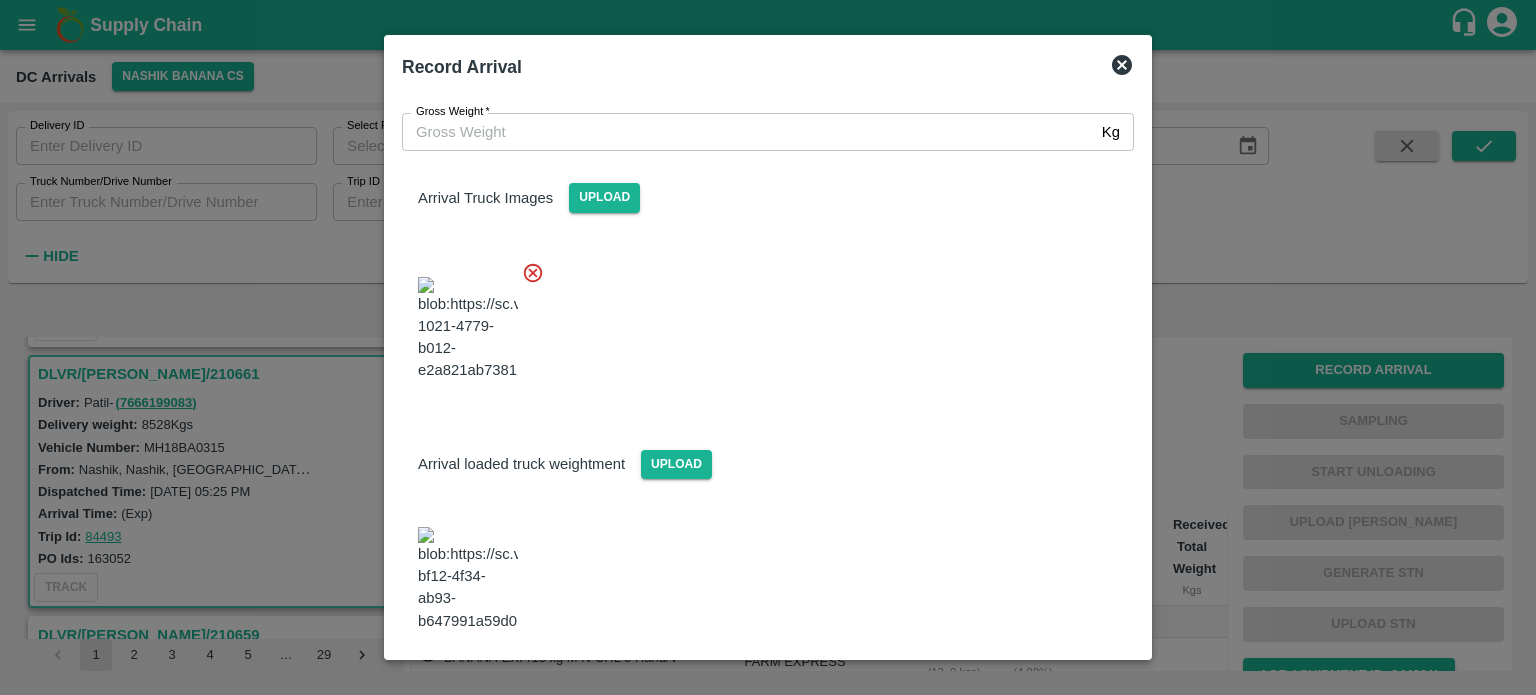scroll, scrollTop: 97, scrollLeft: 0, axis: vertical 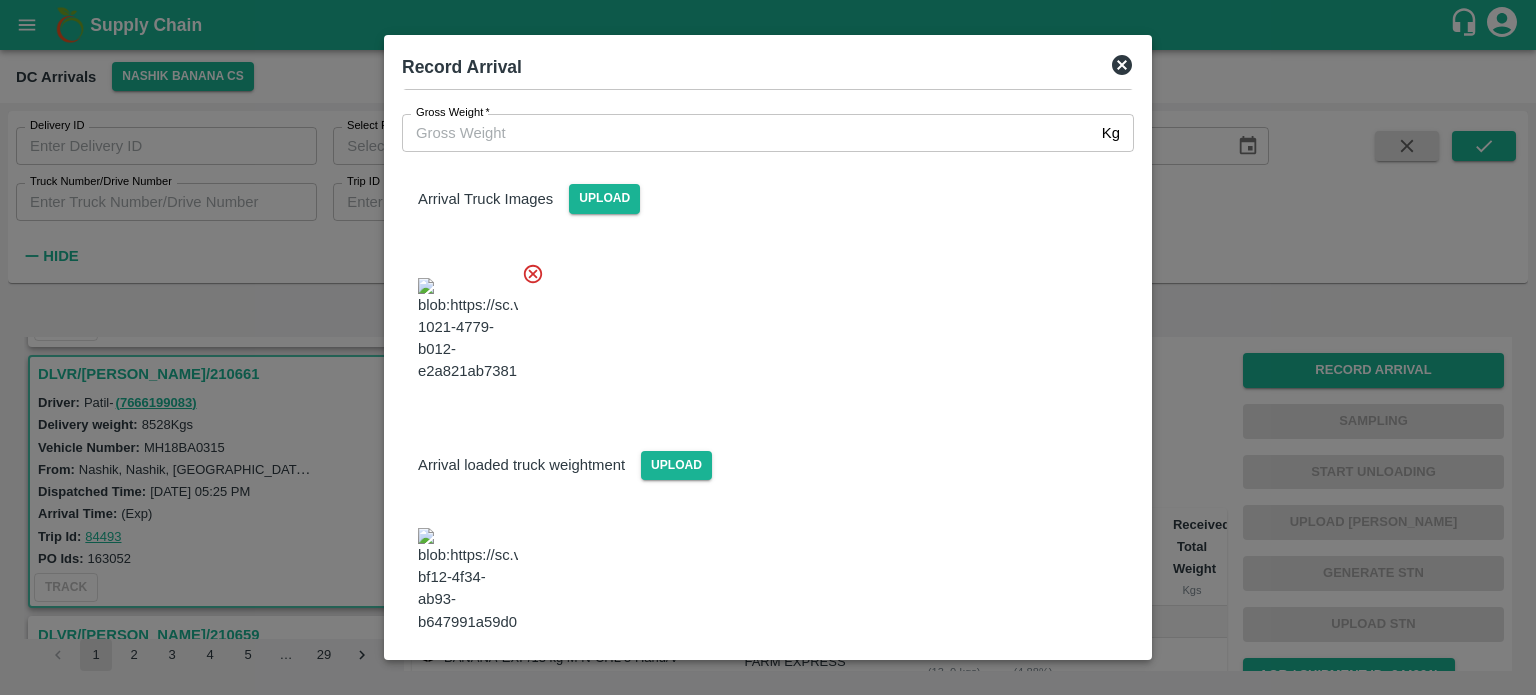click at bounding box center [468, 580] 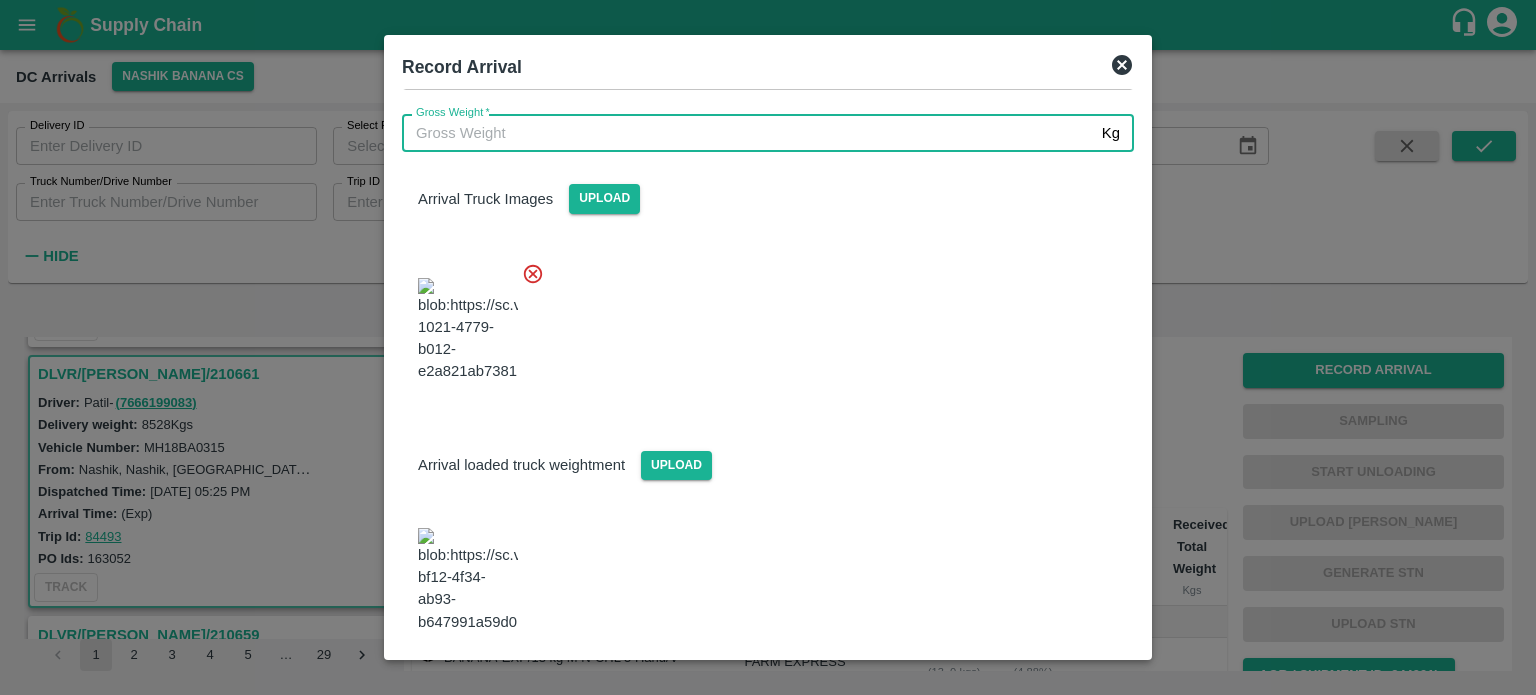 click on "Gross Weight   *" at bounding box center [748, 133] 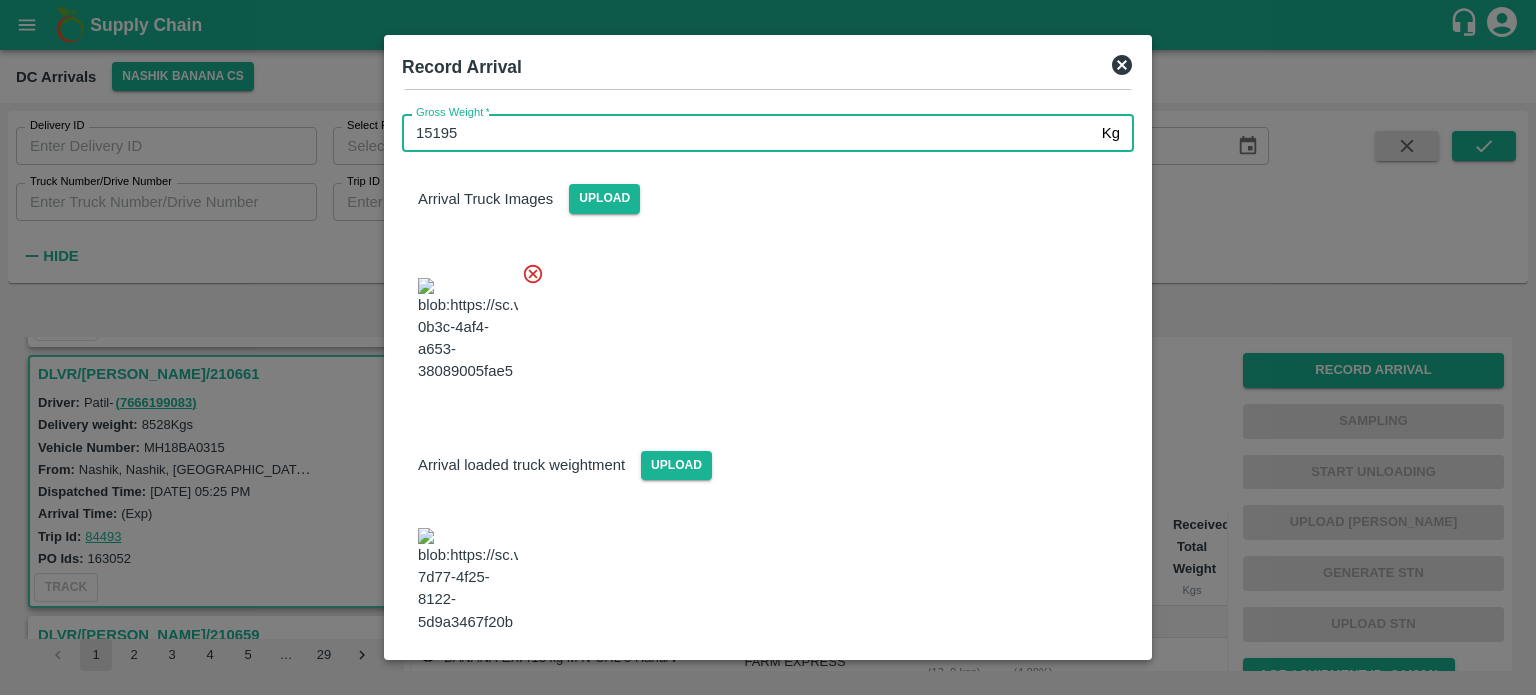 type on "15195" 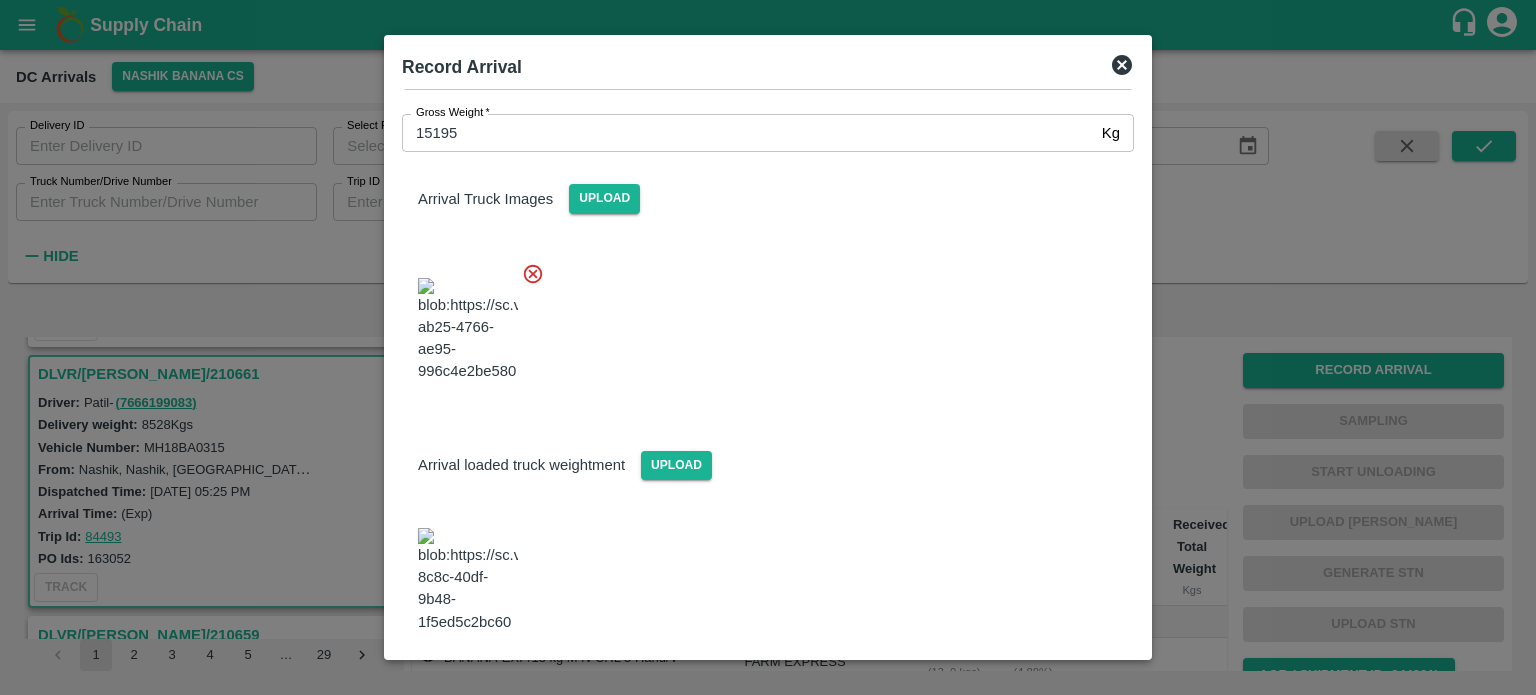 click on "Save Arrival Details" at bounding box center [1041, 687] 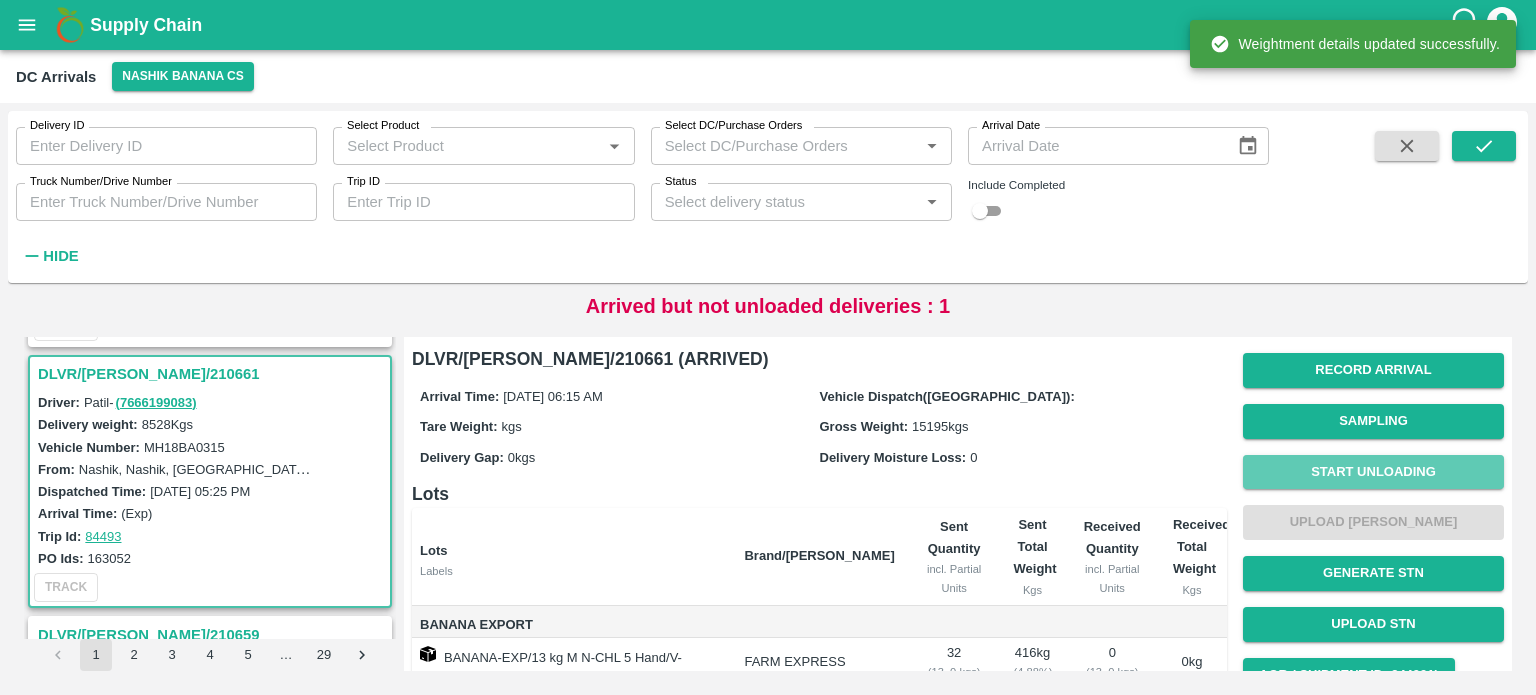 click on "Start Unloading" at bounding box center (1373, 472) 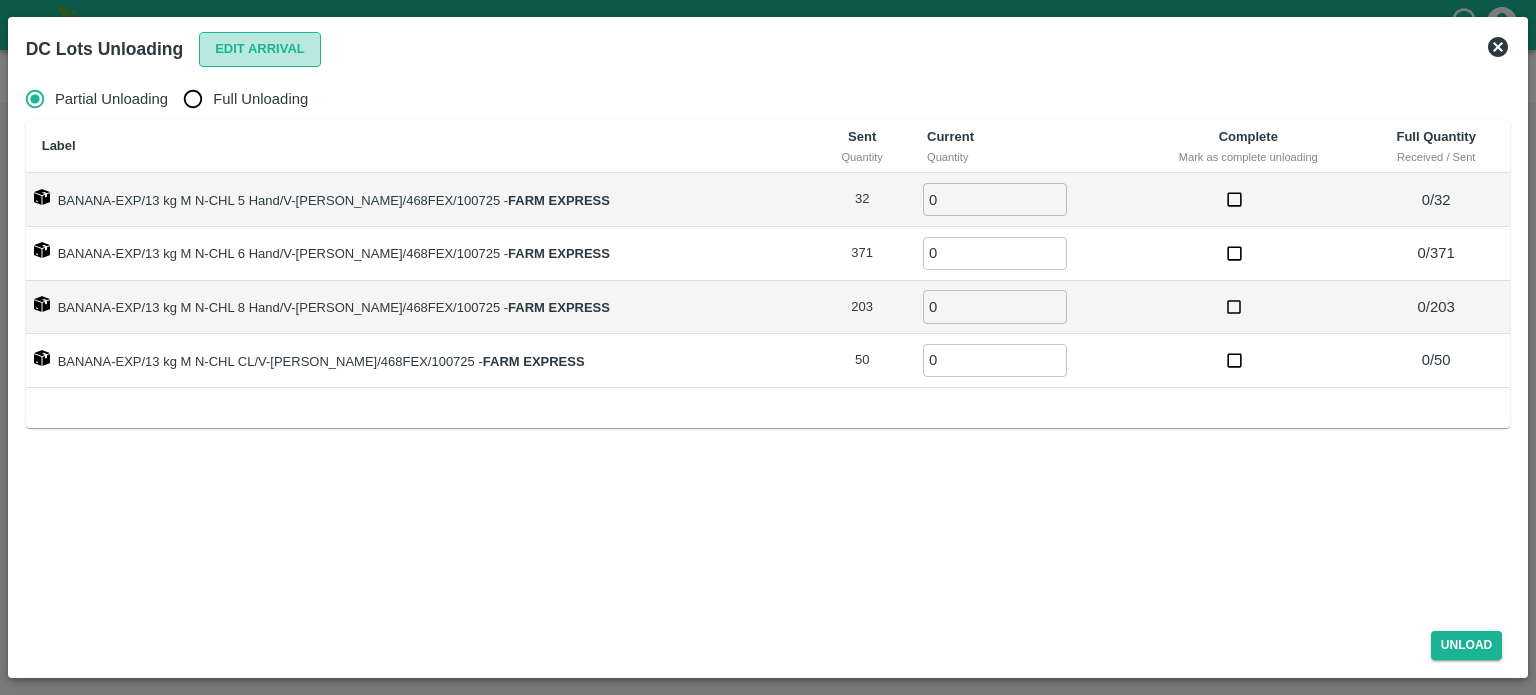 click on "Edit Arrival" at bounding box center (260, 49) 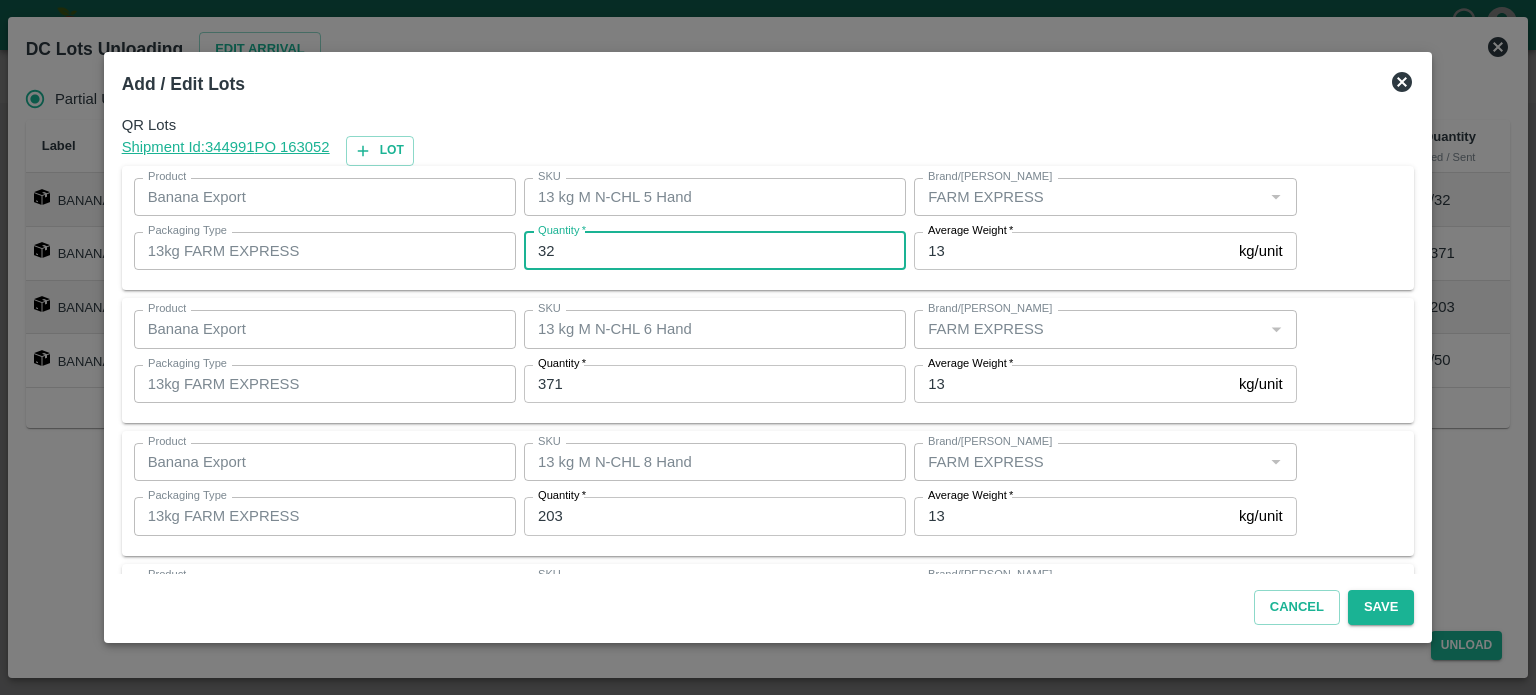click on "32" at bounding box center [715, 251] 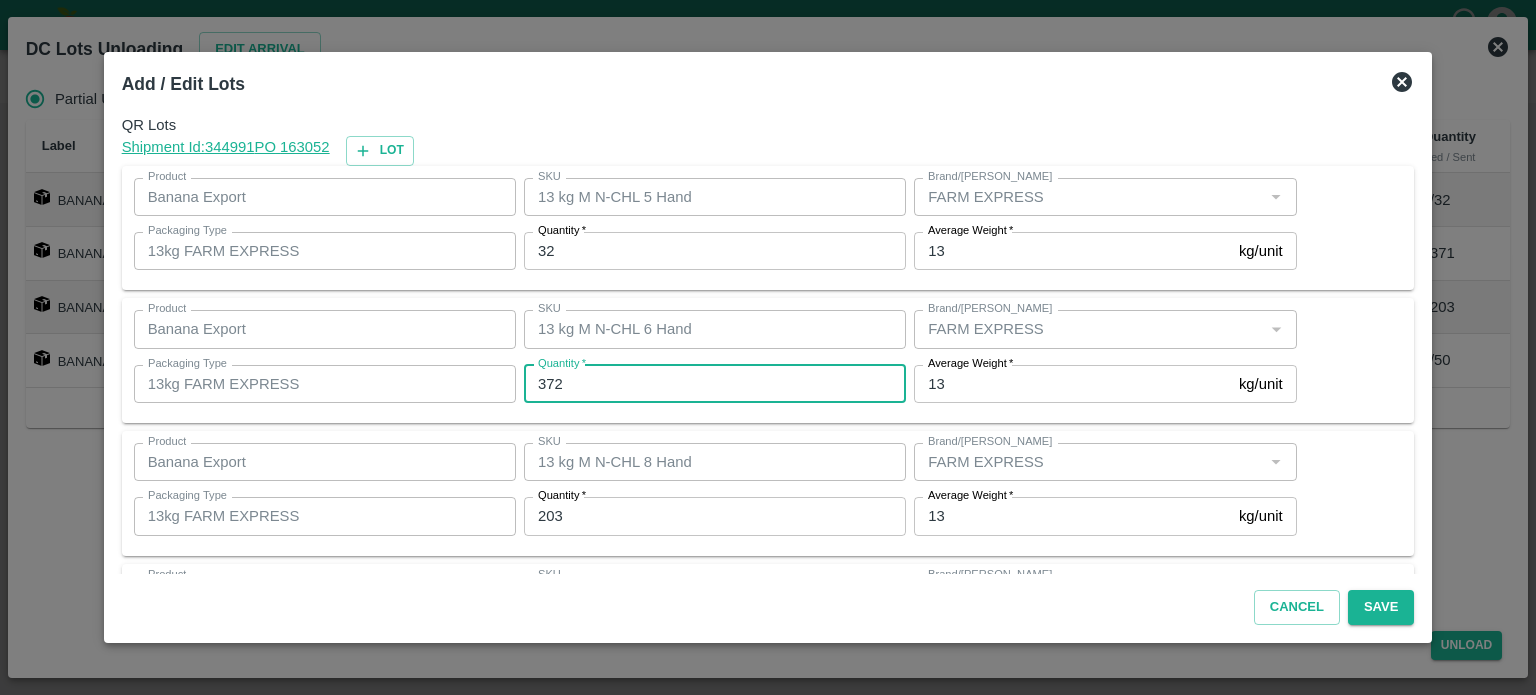 type on "372" 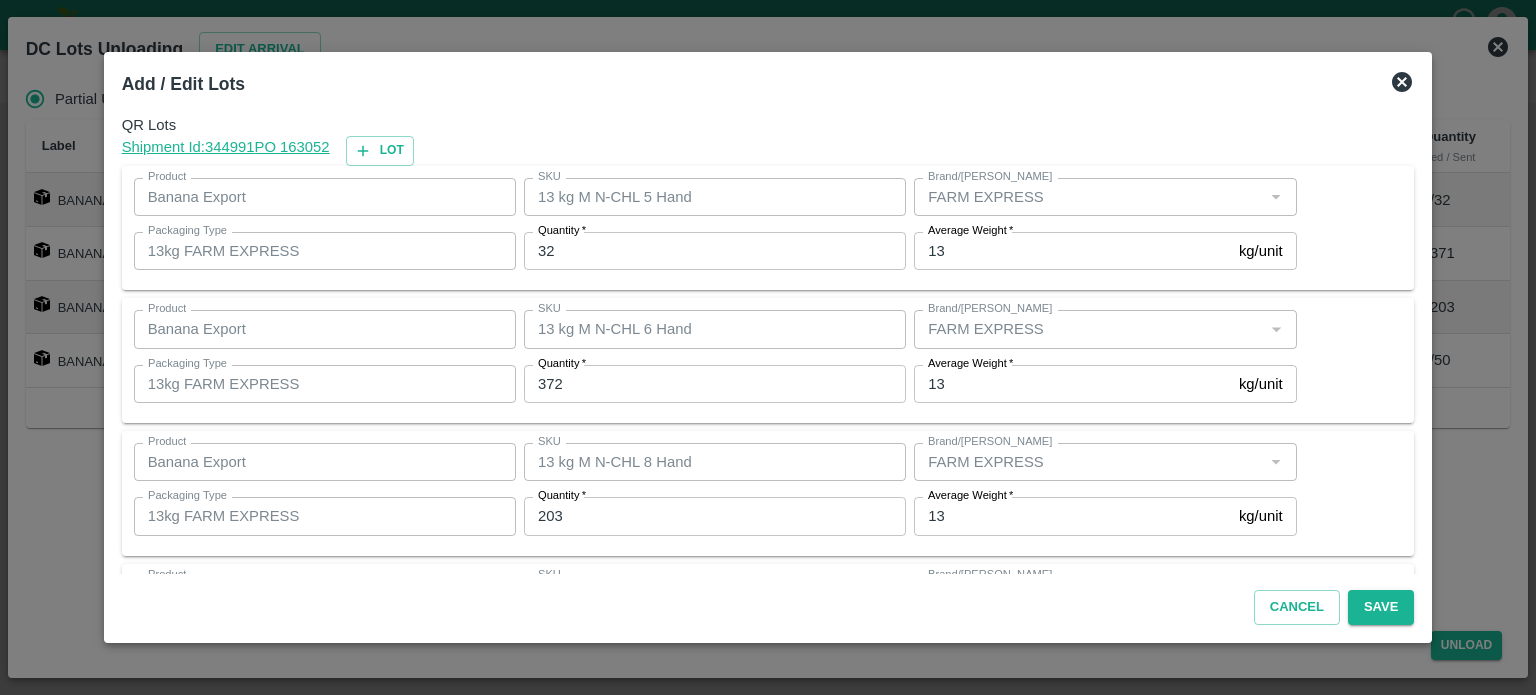 scroll, scrollTop: 129, scrollLeft: 0, axis: vertical 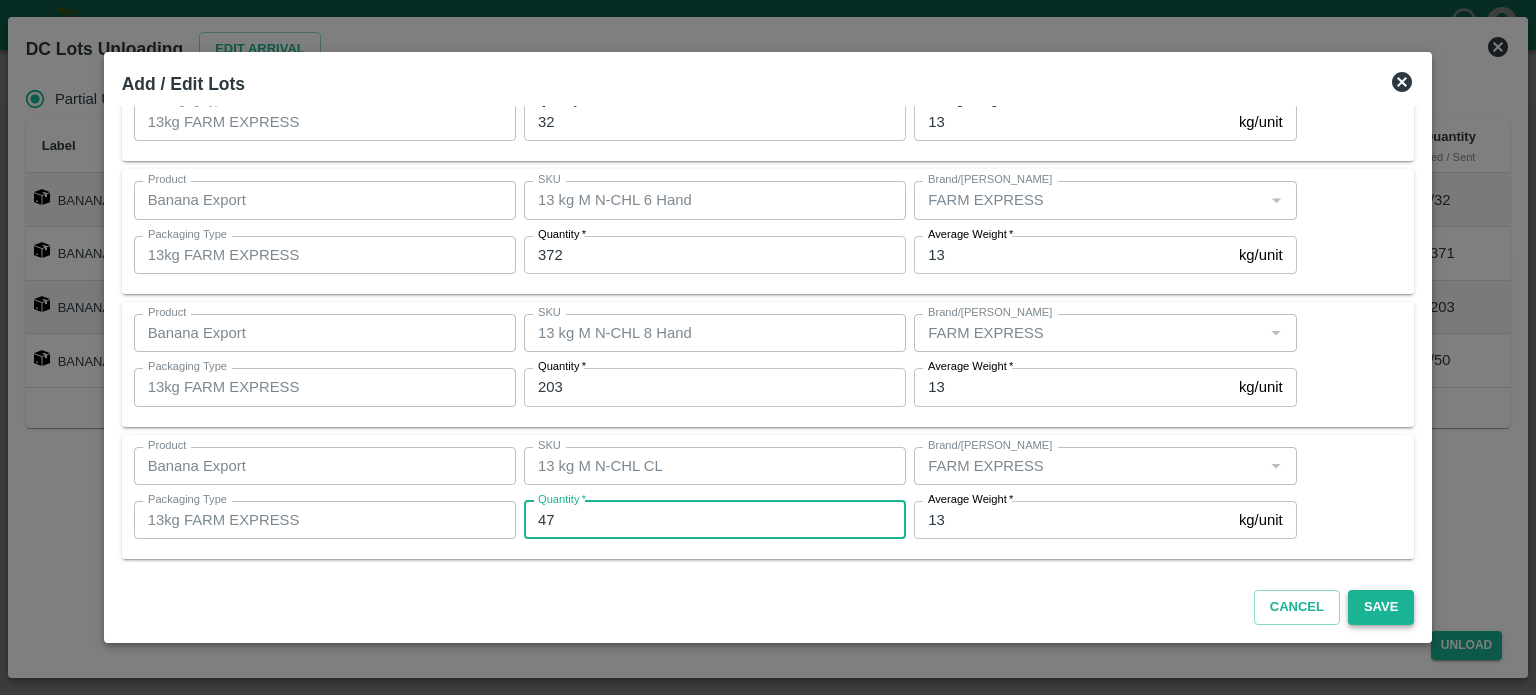 type on "47" 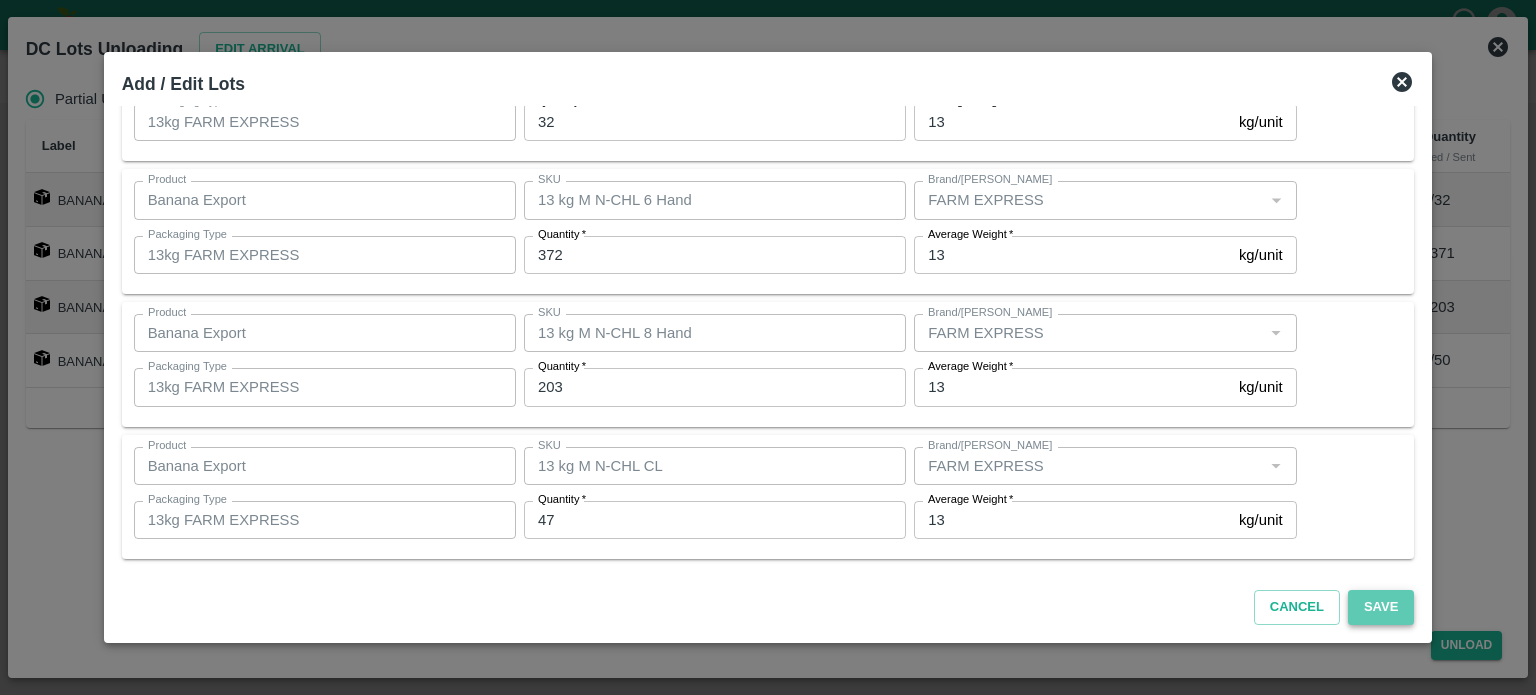 click on "Save" at bounding box center (1381, 607) 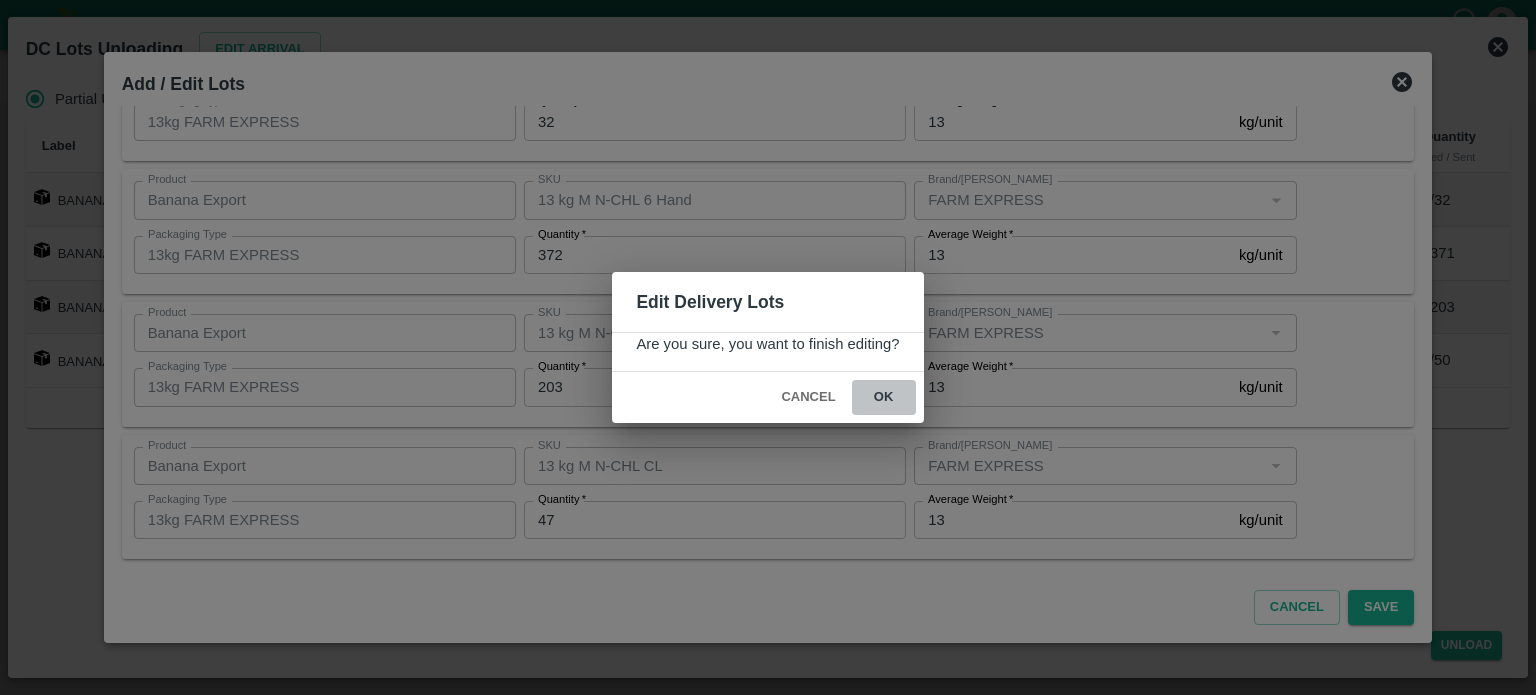 click on "ok" at bounding box center [884, 397] 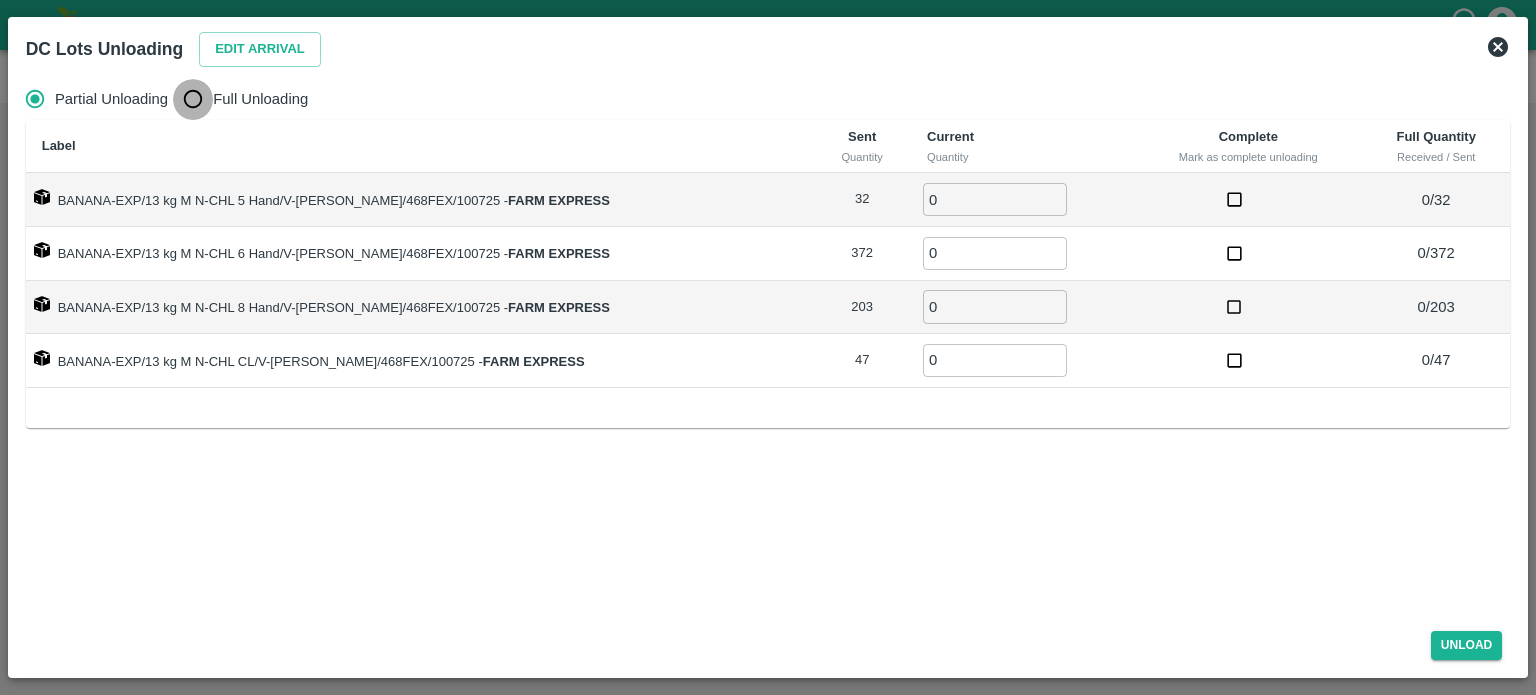 click on "Full Unloading" at bounding box center (193, 99) 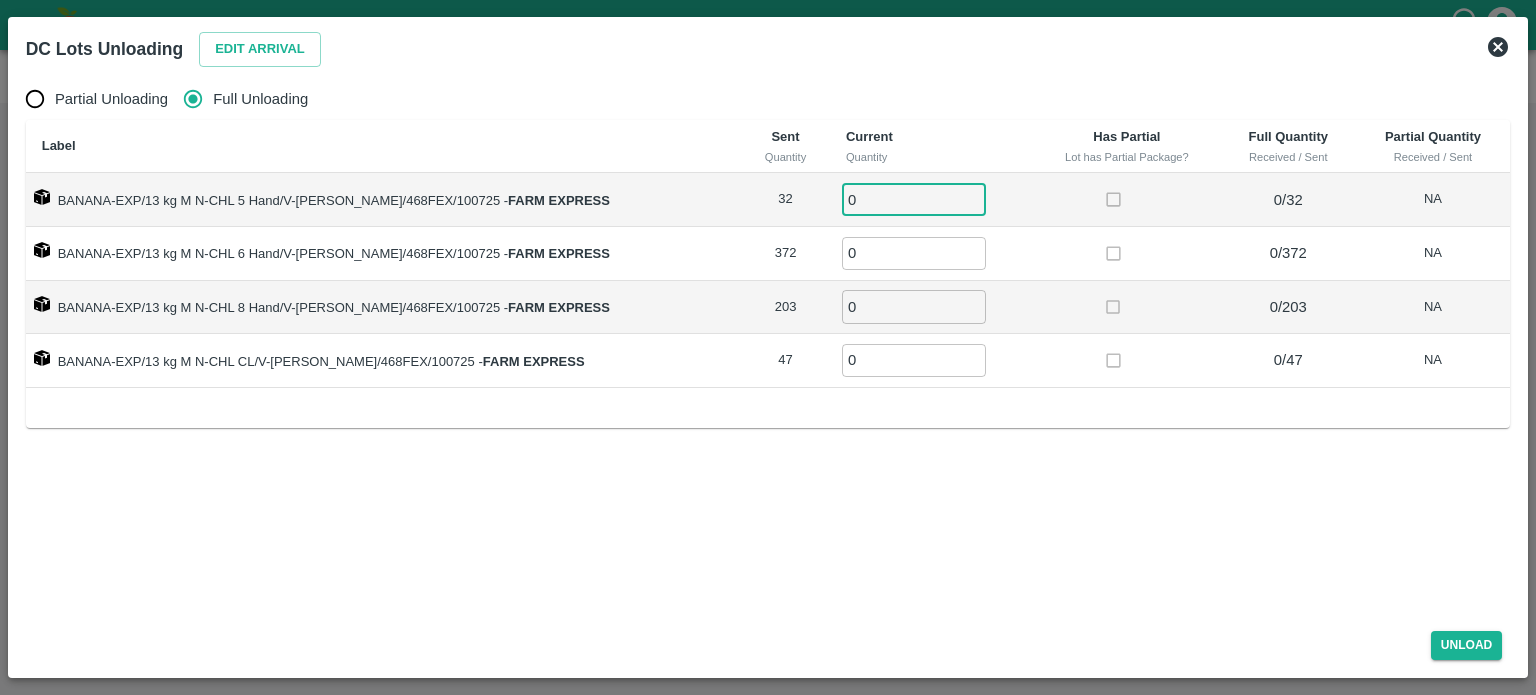 click on "0" at bounding box center (914, 199) 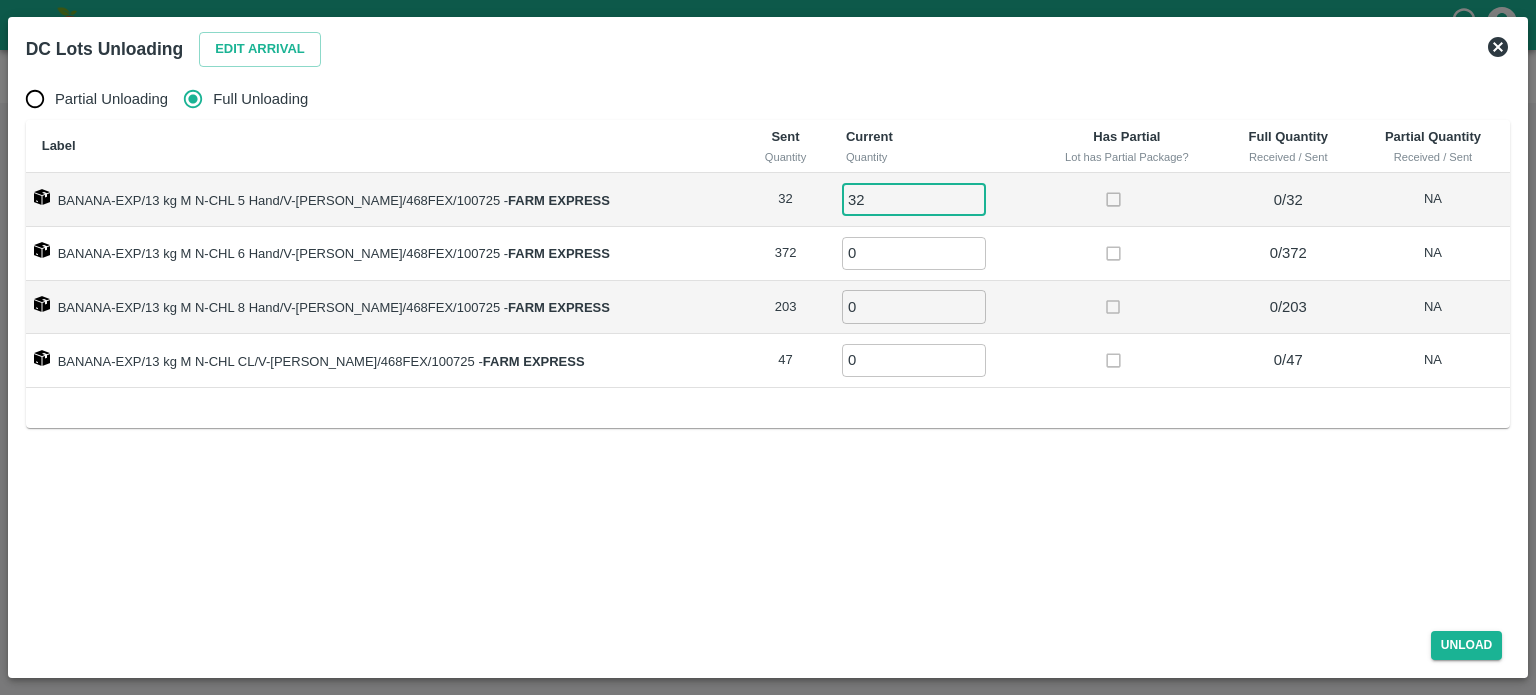 type on "32" 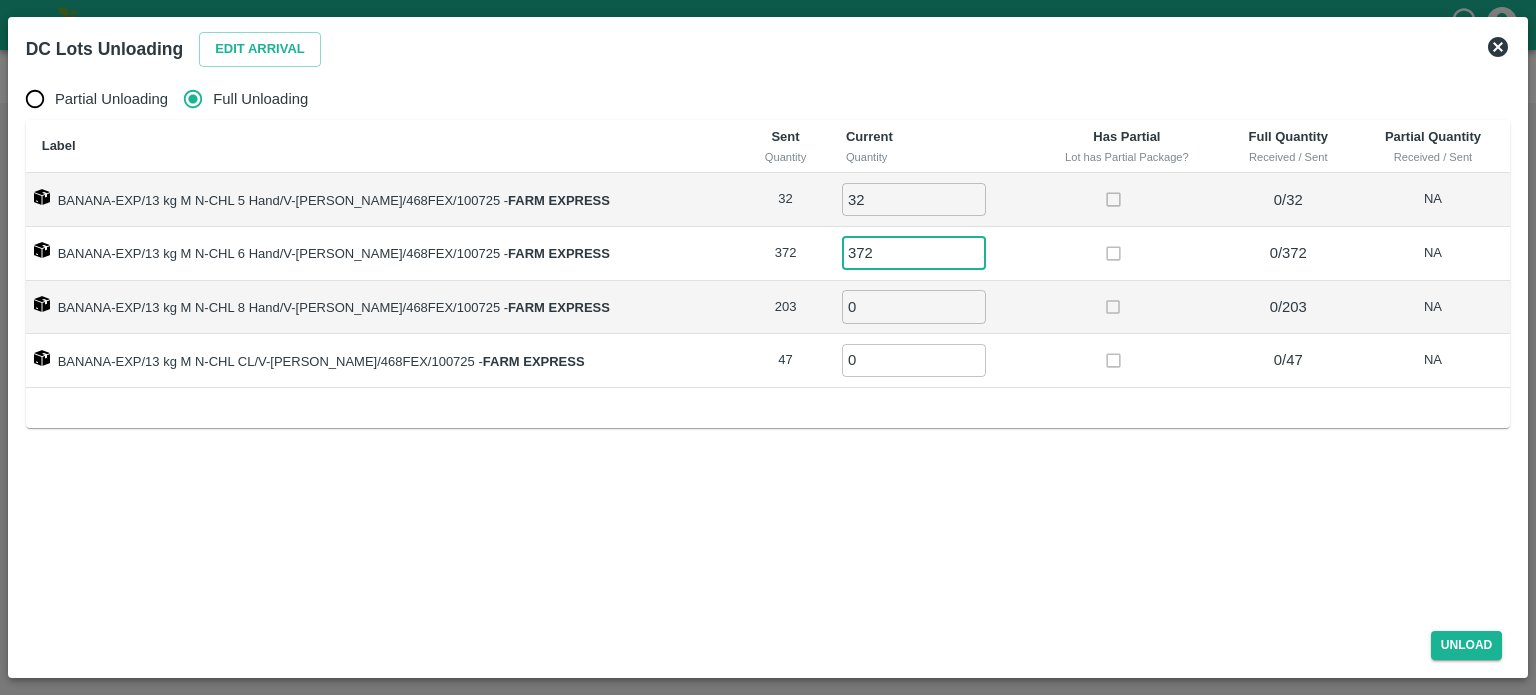 type on "372" 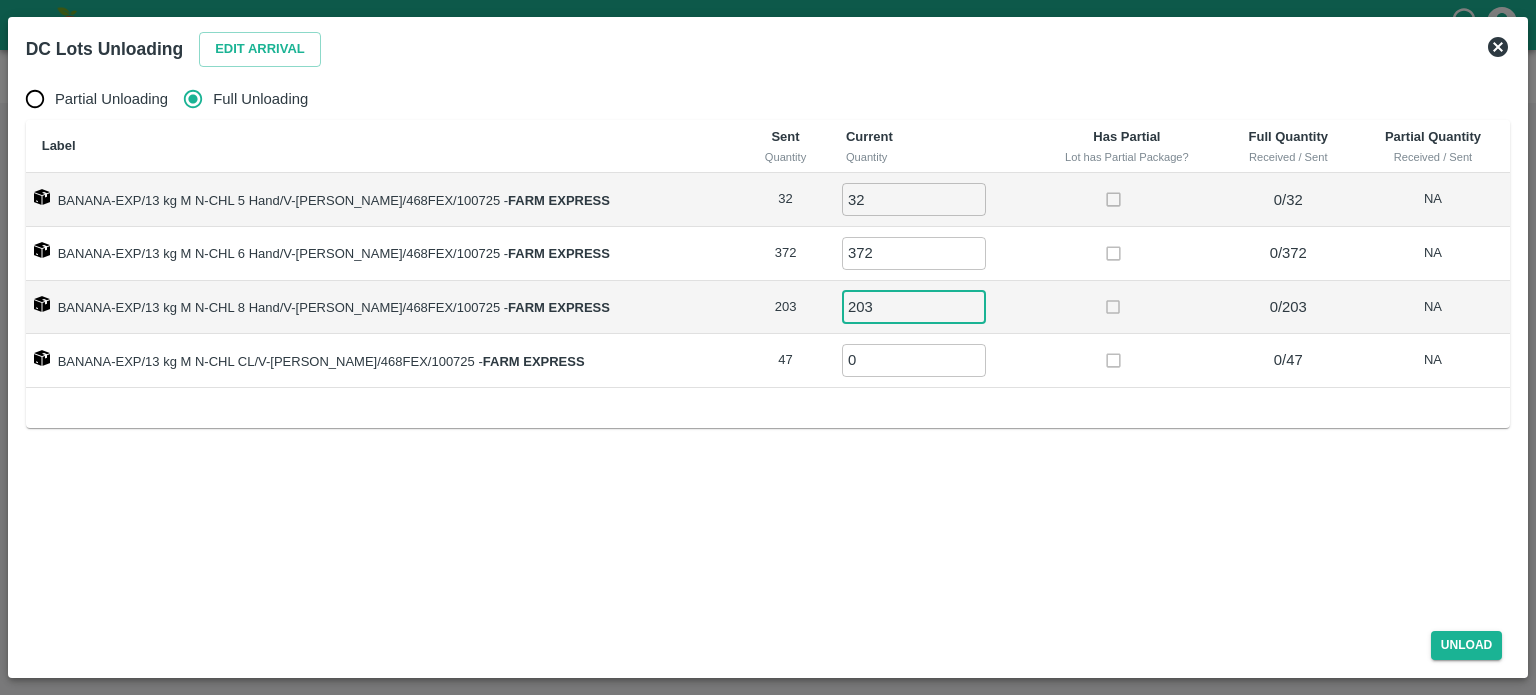 type on "203" 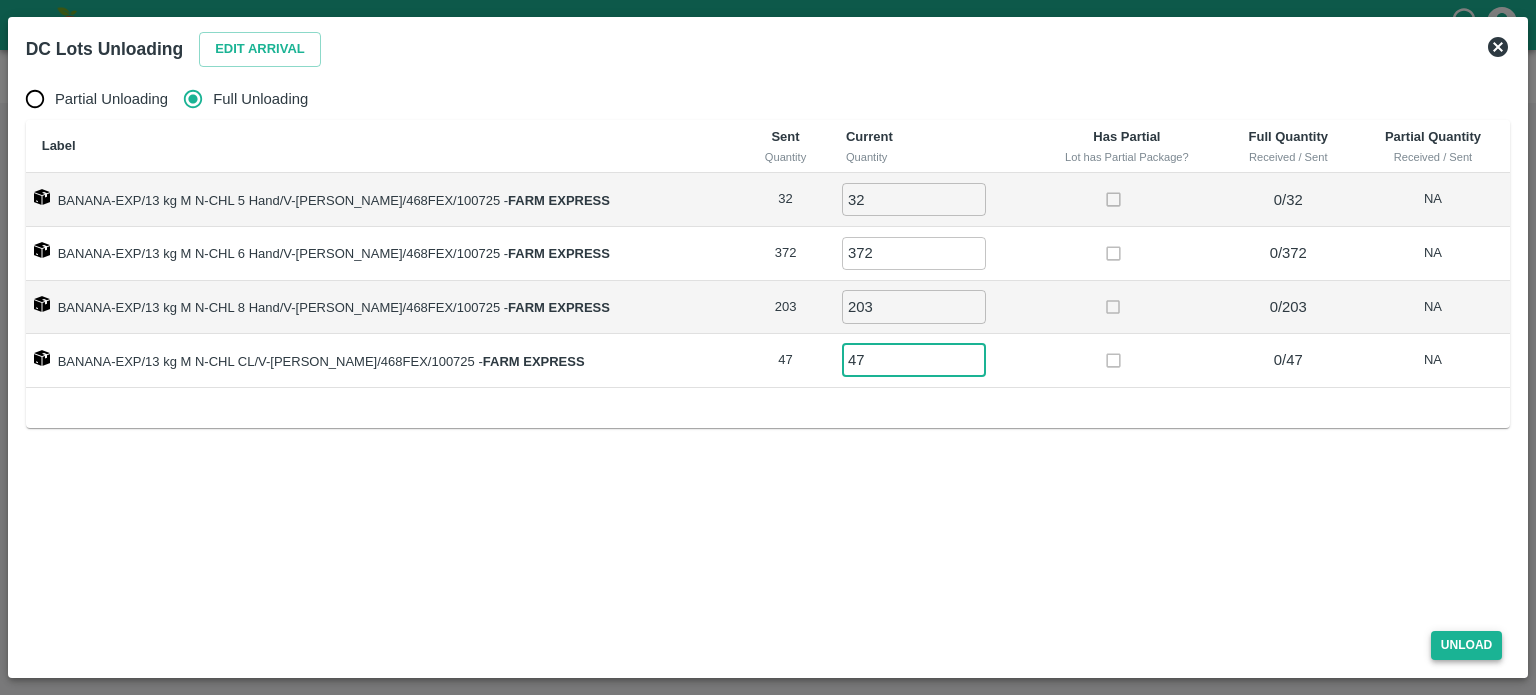 type on "47" 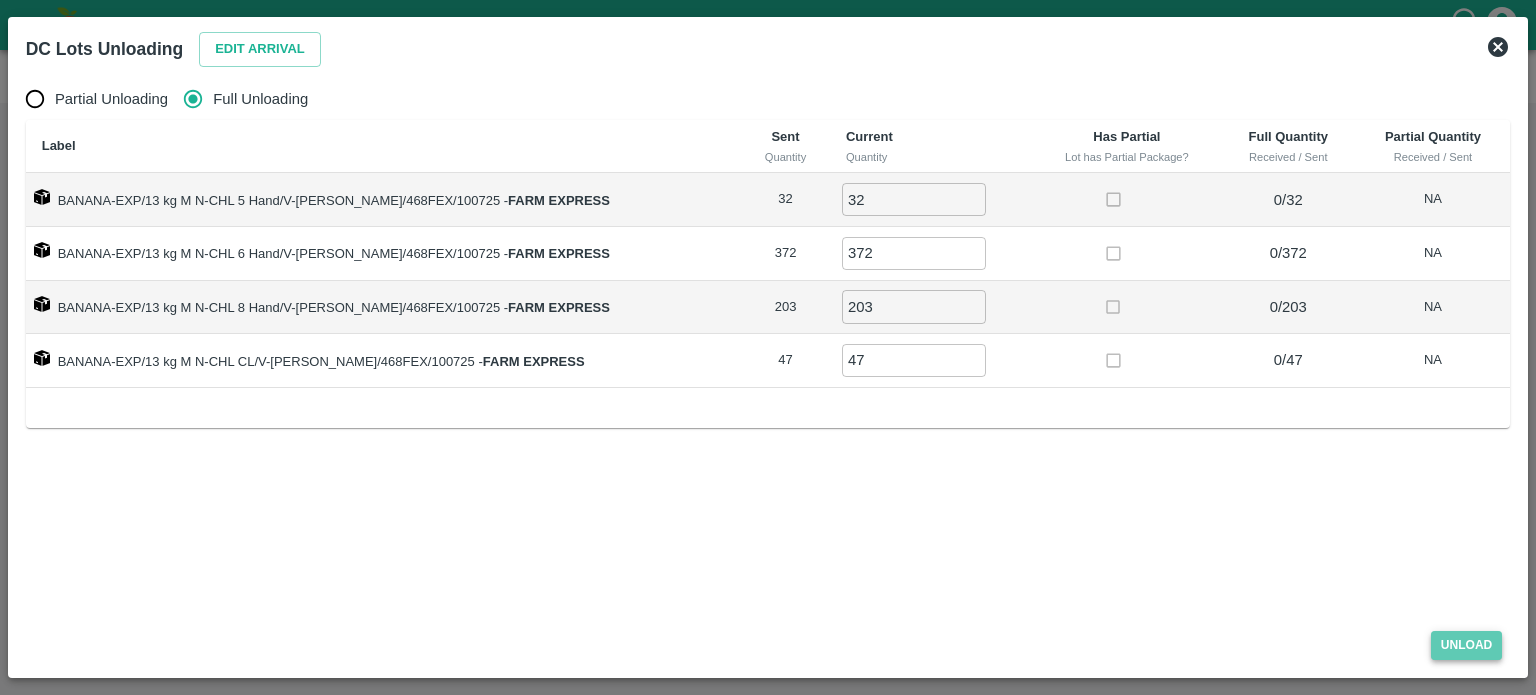 click on "Unload" at bounding box center [1467, 645] 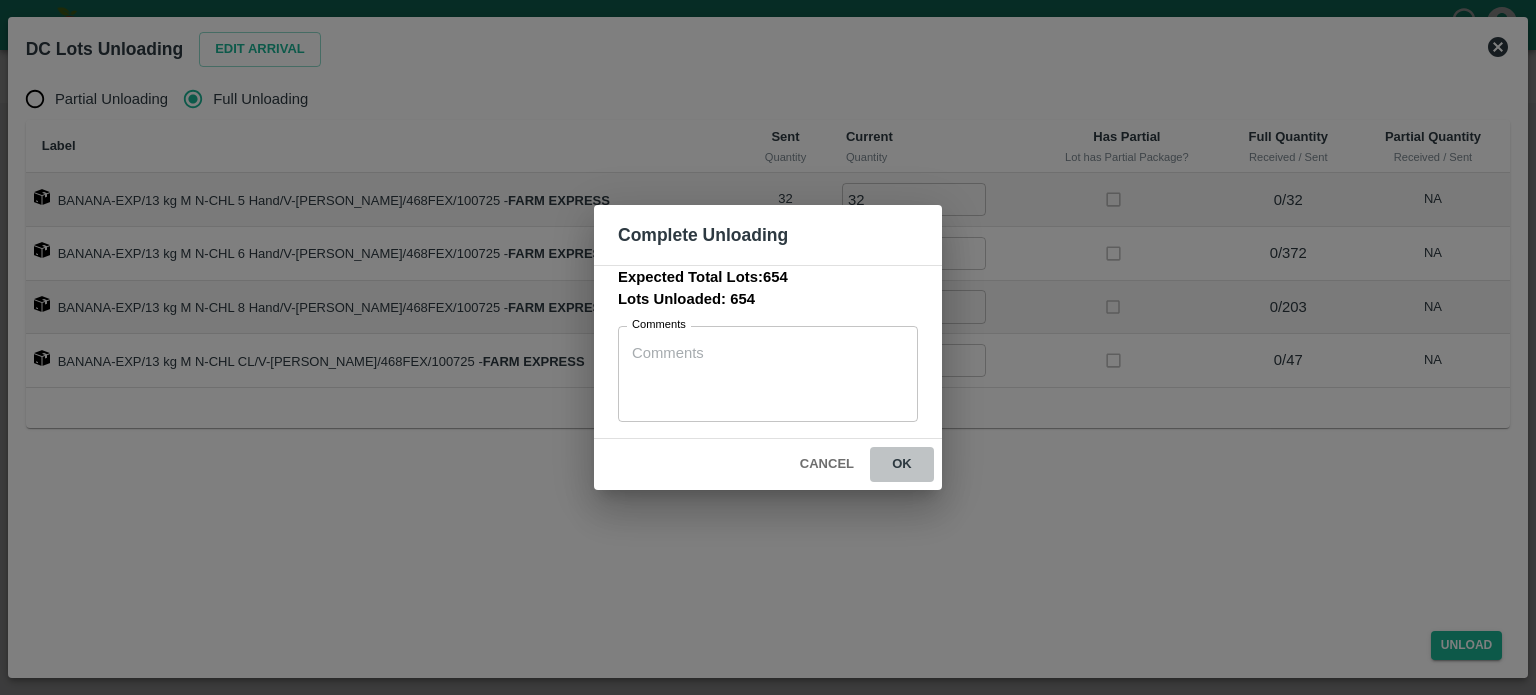 click on "ok" at bounding box center [902, 464] 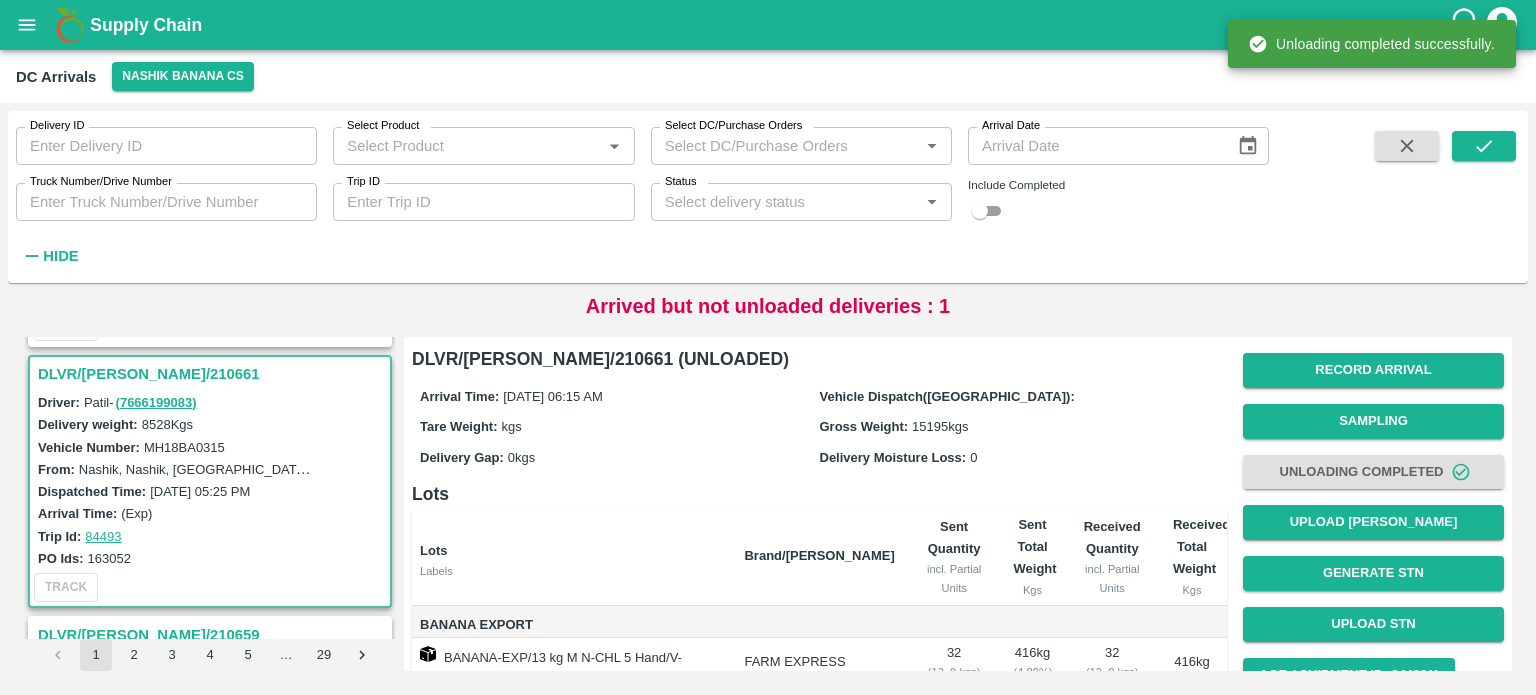 click on "Record Arrival Sampling Unloading Completed Upload Tare Weight Generate STN Upload STN AQR ( Shipment Id: 344991) Complete" at bounding box center [1373, 548] 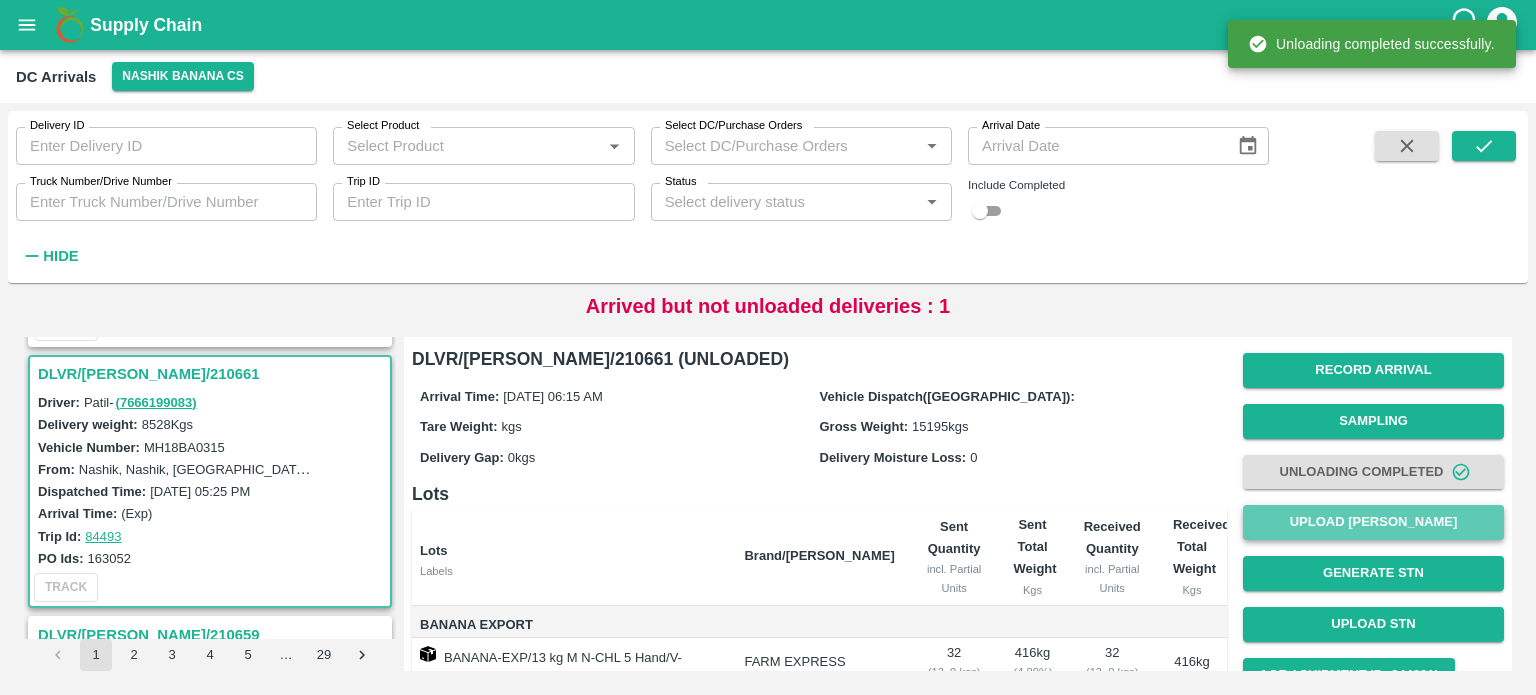 click on "Upload [PERSON_NAME]" at bounding box center (1373, 522) 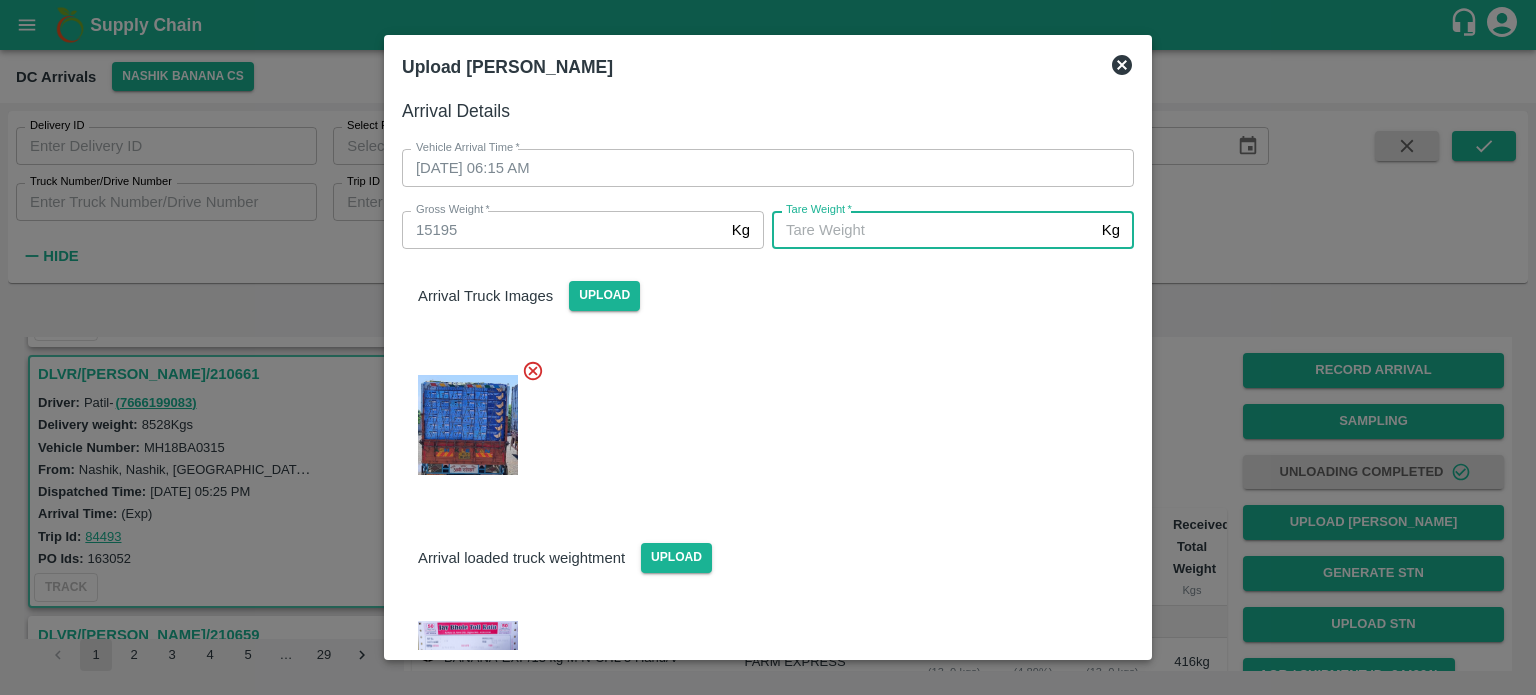 click on "Tare Weight   *" at bounding box center (933, 230) 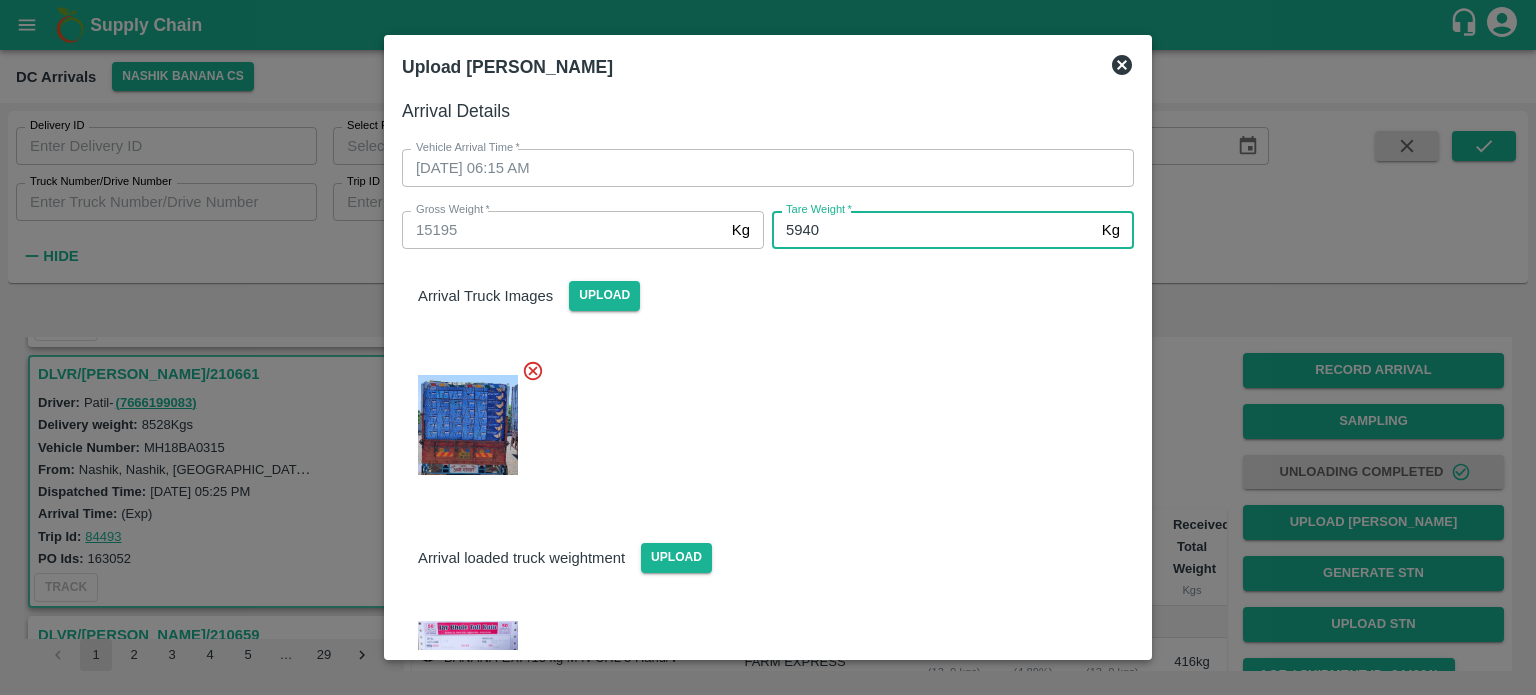 type on "5940" 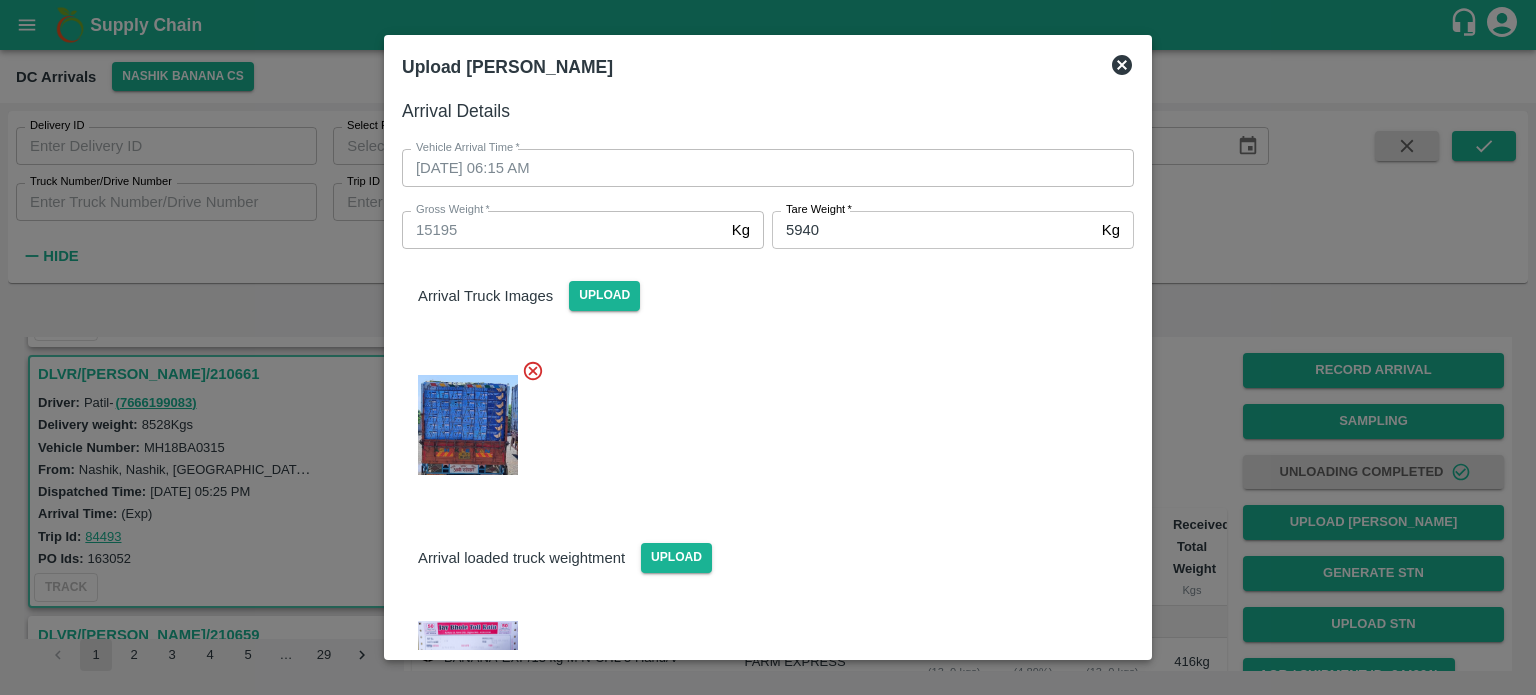 click on "Arrival loaded truck weightment Upload" at bounding box center [768, 541] 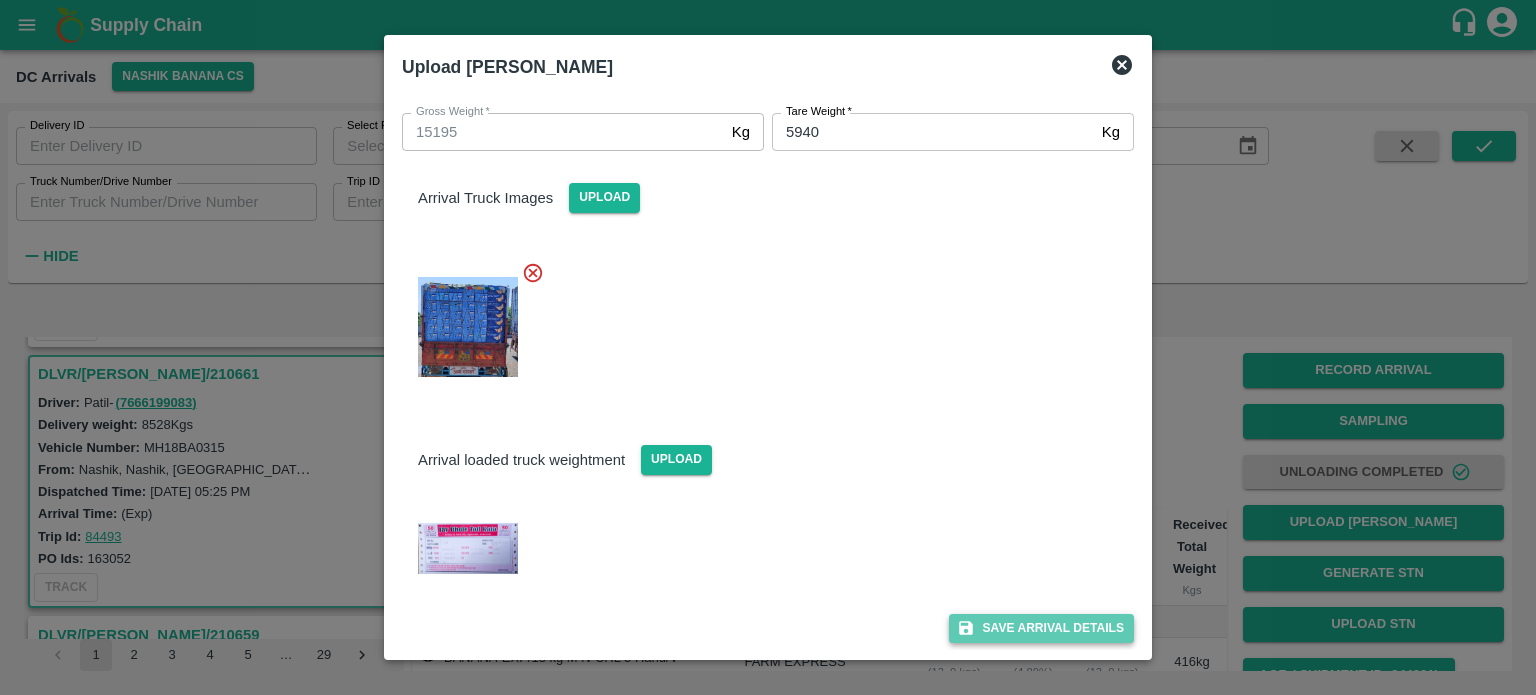 click on "Save Arrival Details" at bounding box center [1041, 628] 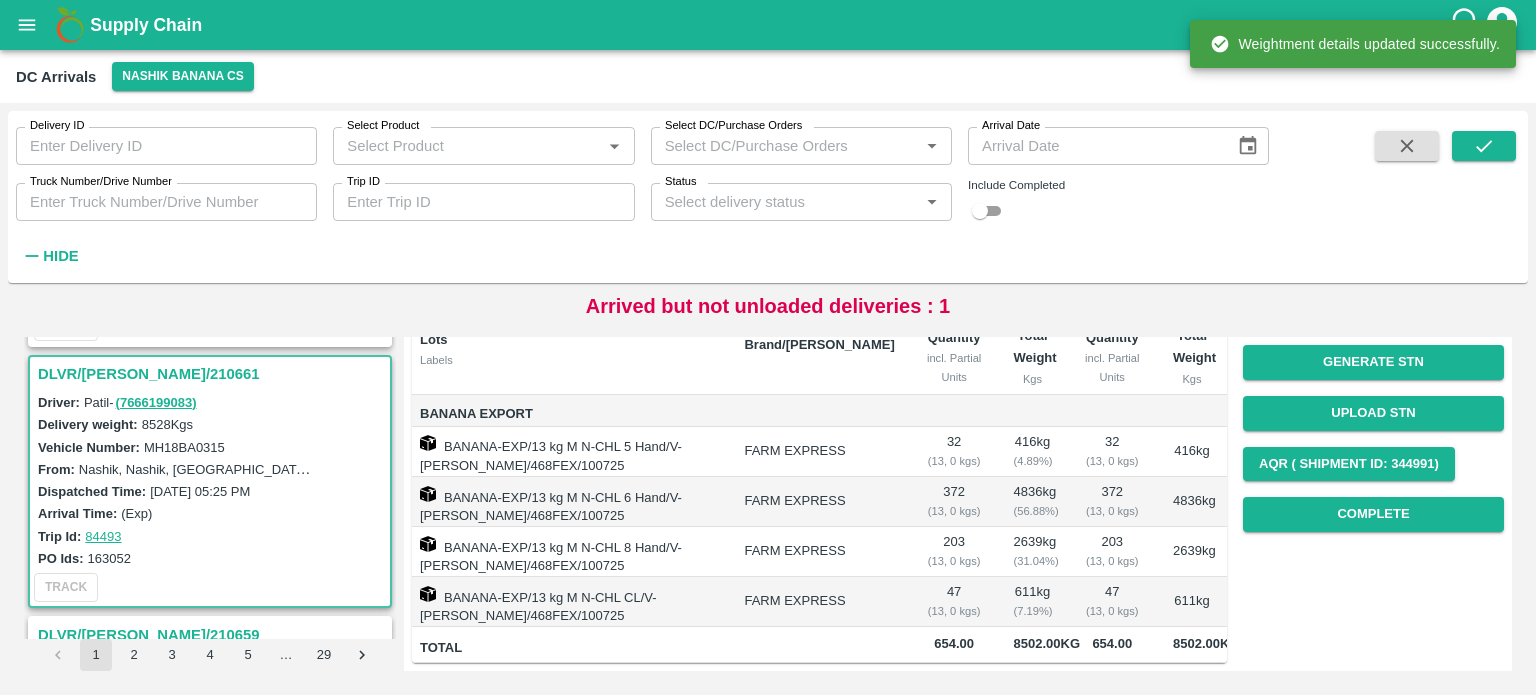 scroll, scrollTop: 250, scrollLeft: 0, axis: vertical 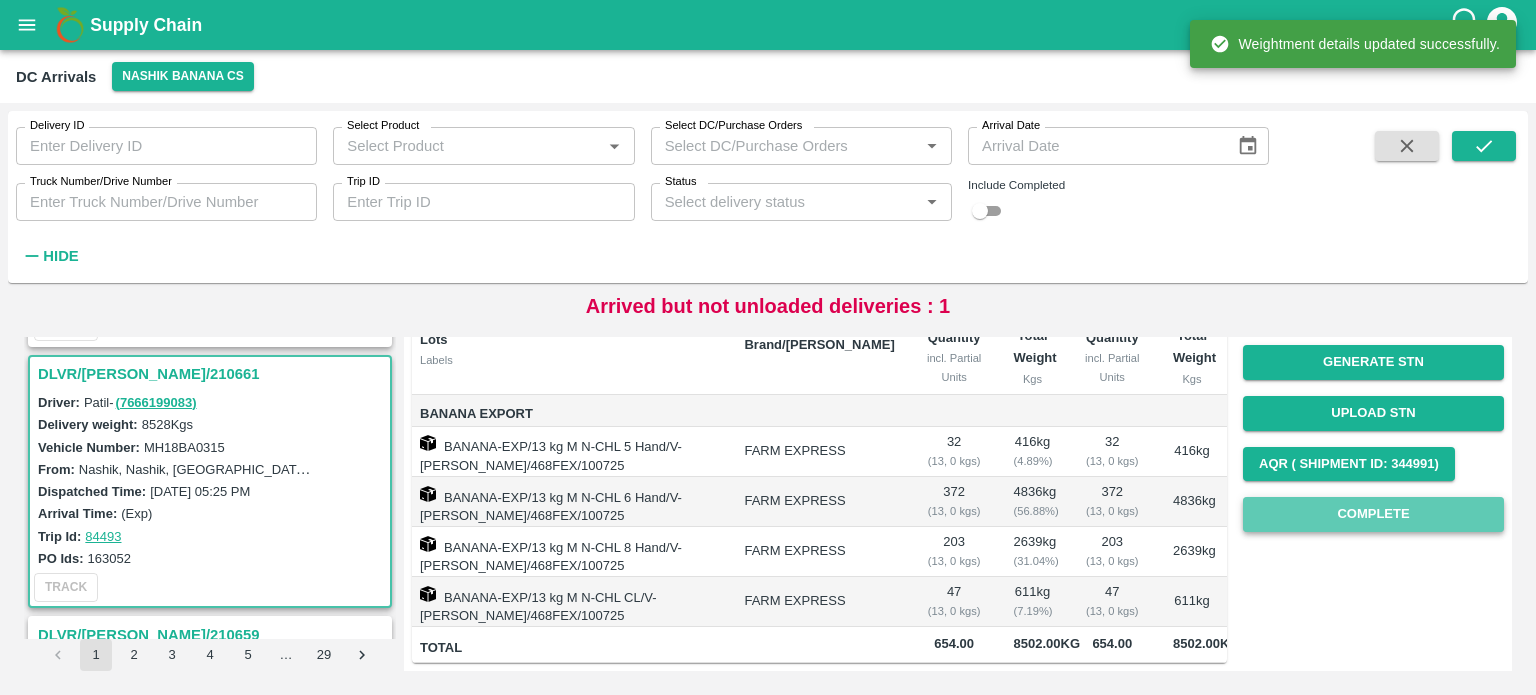 click on "Complete" at bounding box center [1373, 514] 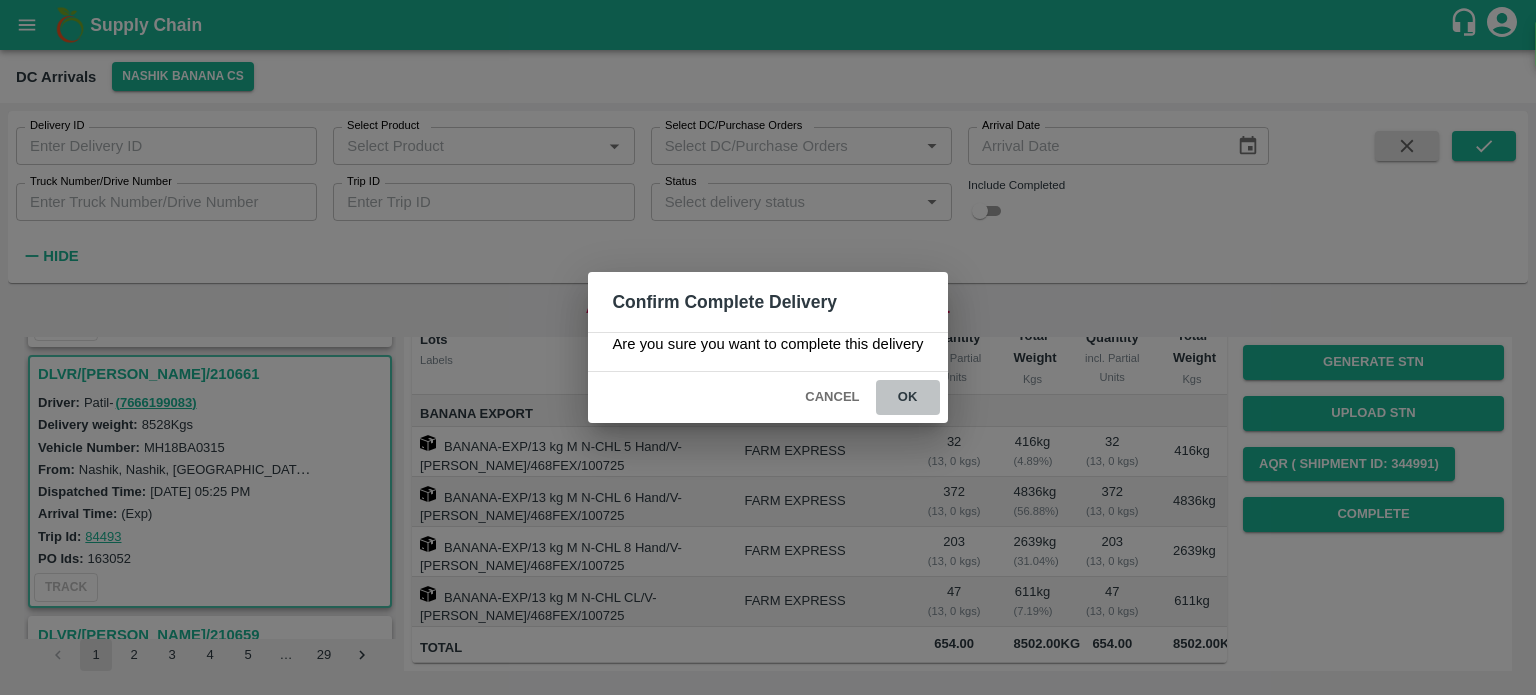 click on "ok" at bounding box center (908, 397) 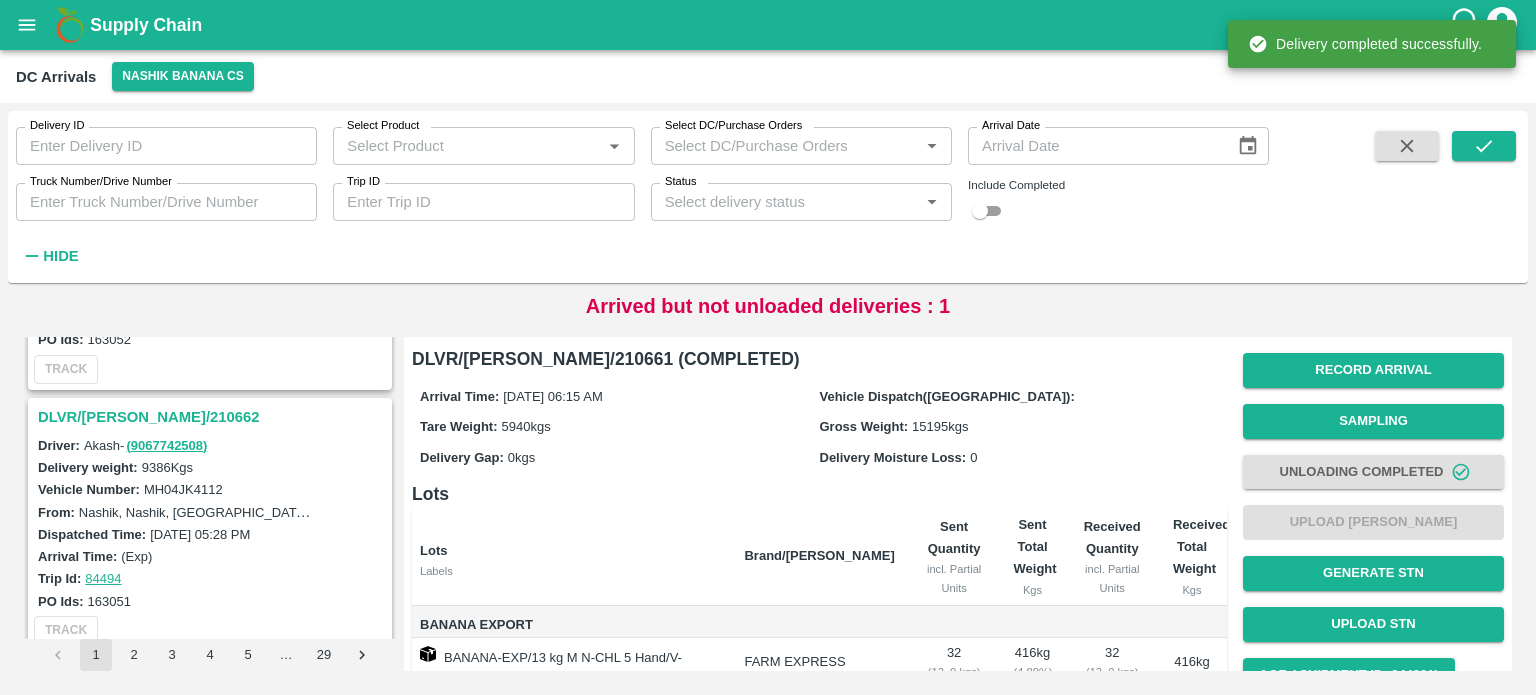 scroll, scrollTop: 3856, scrollLeft: 0, axis: vertical 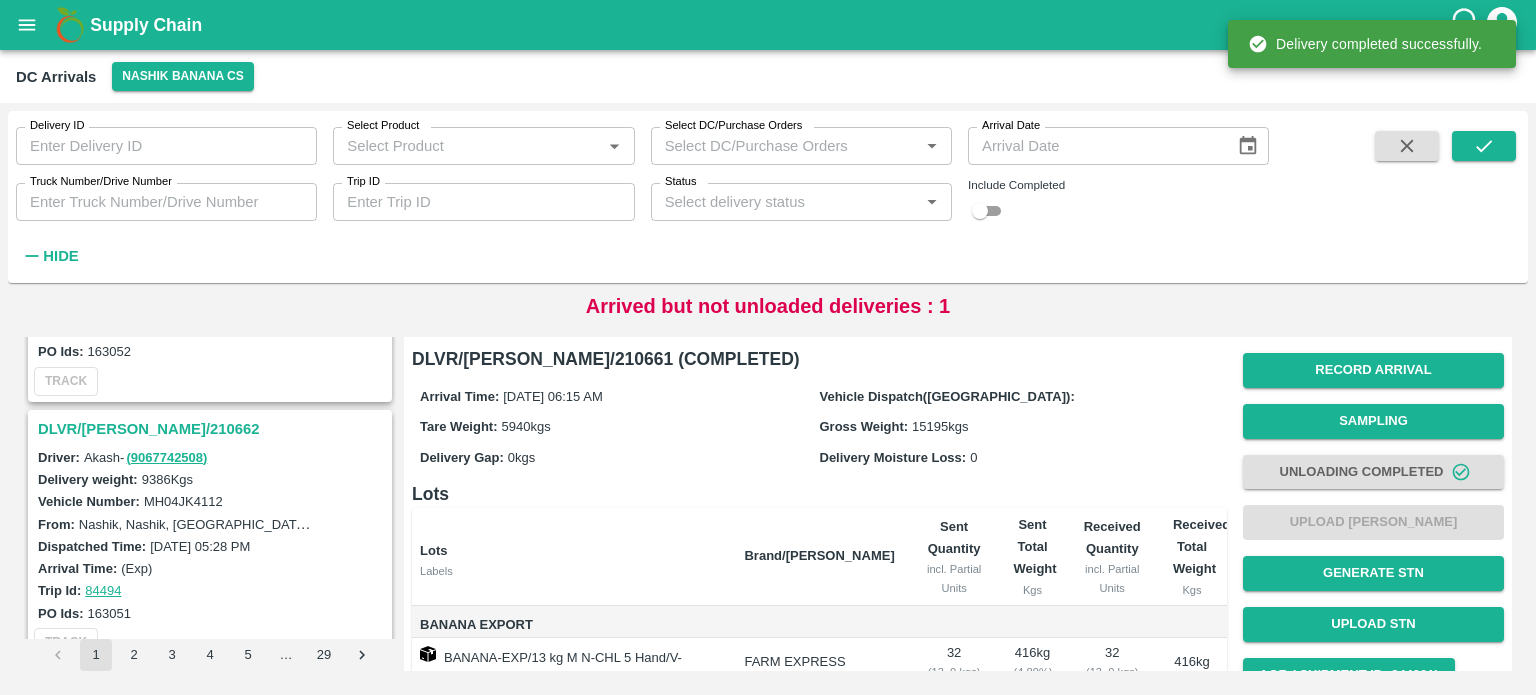 click on "DLVR/NASH/210662" at bounding box center [213, 429] 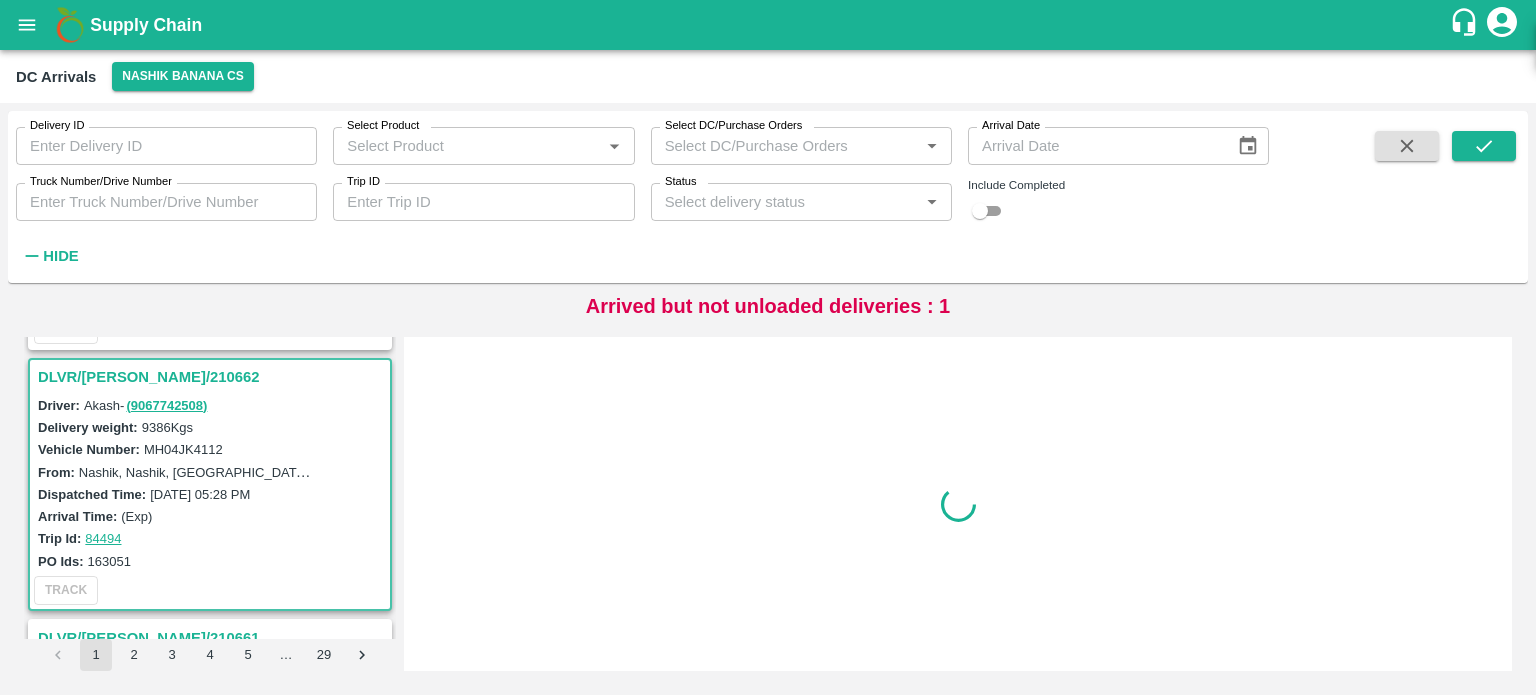 scroll, scrollTop: 3911, scrollLeft: 0, axis: vertical 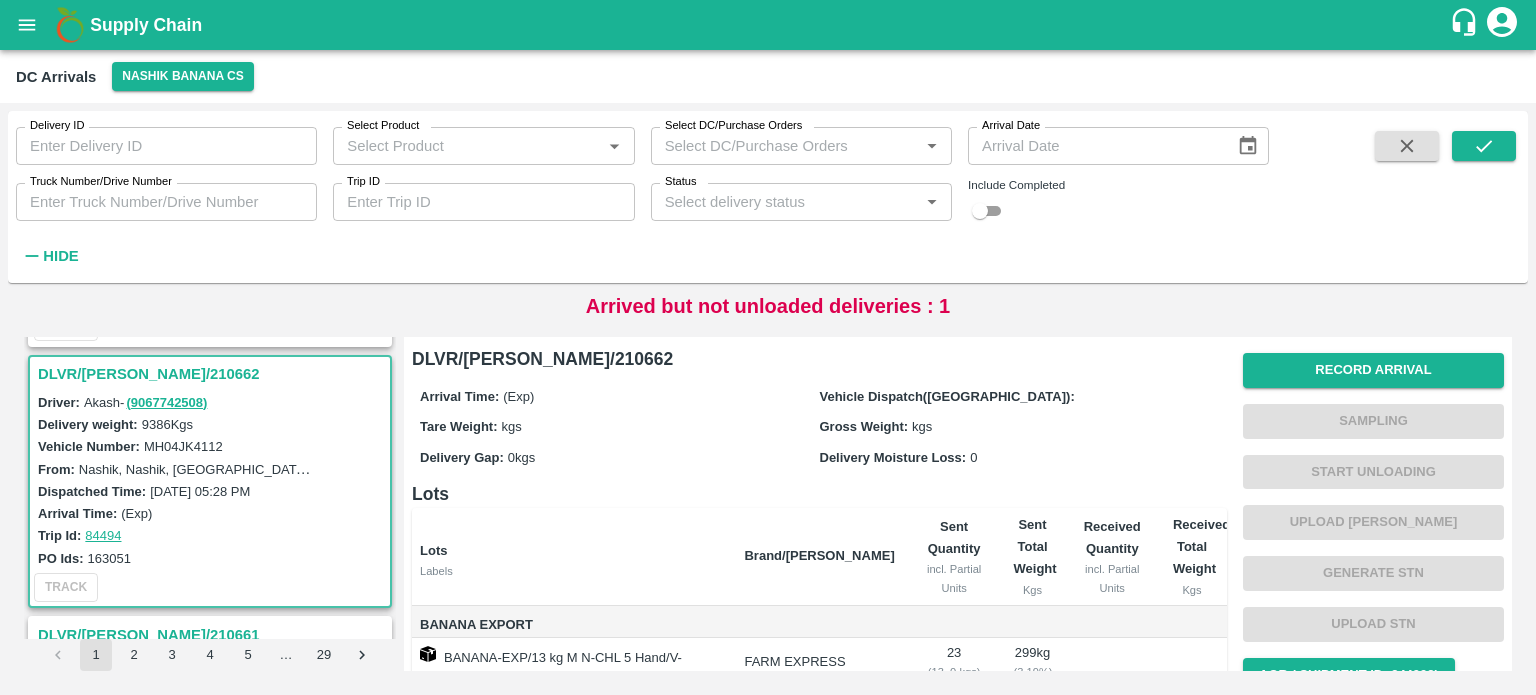 click on "MH04JK4112" at bounding box center [183, 446] 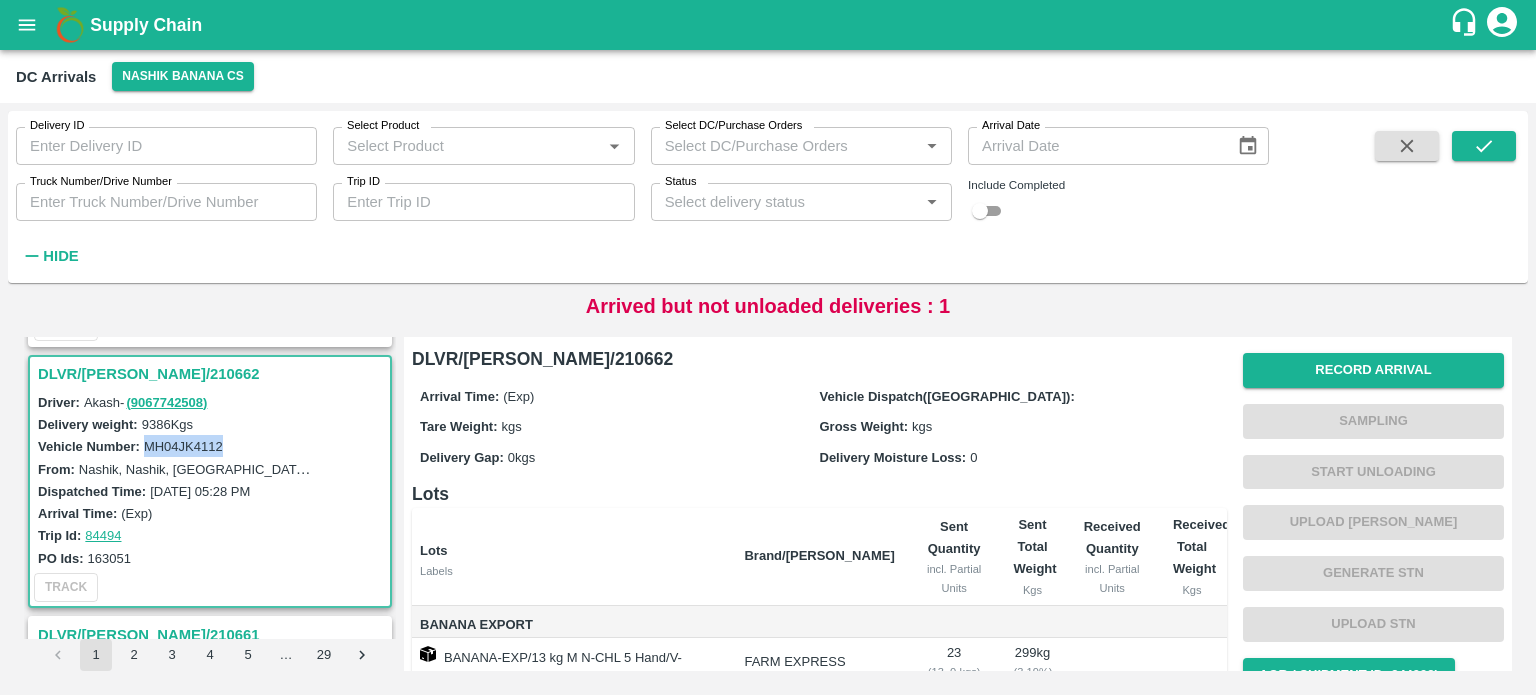 click on "MH04JK4112" at bounding box center (183, 446) 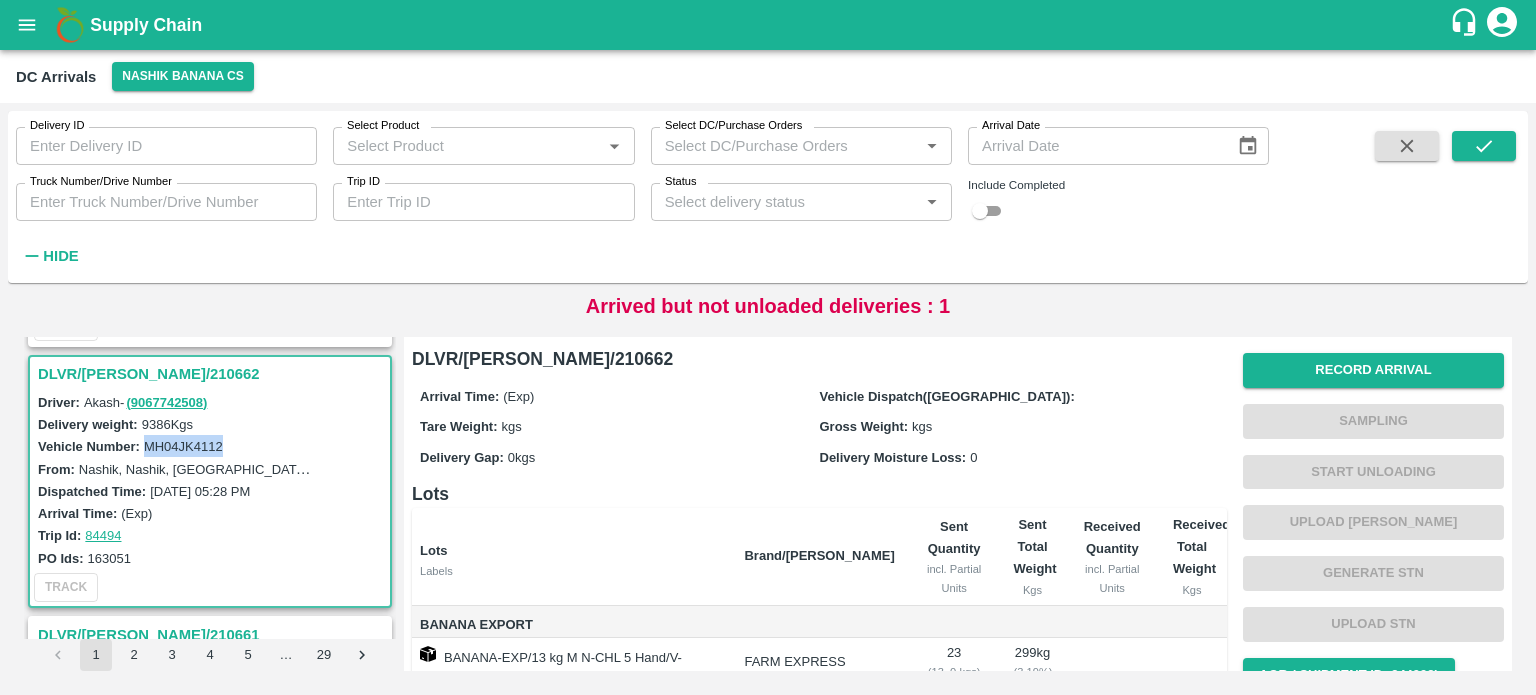 copy on "MH04JK4112" 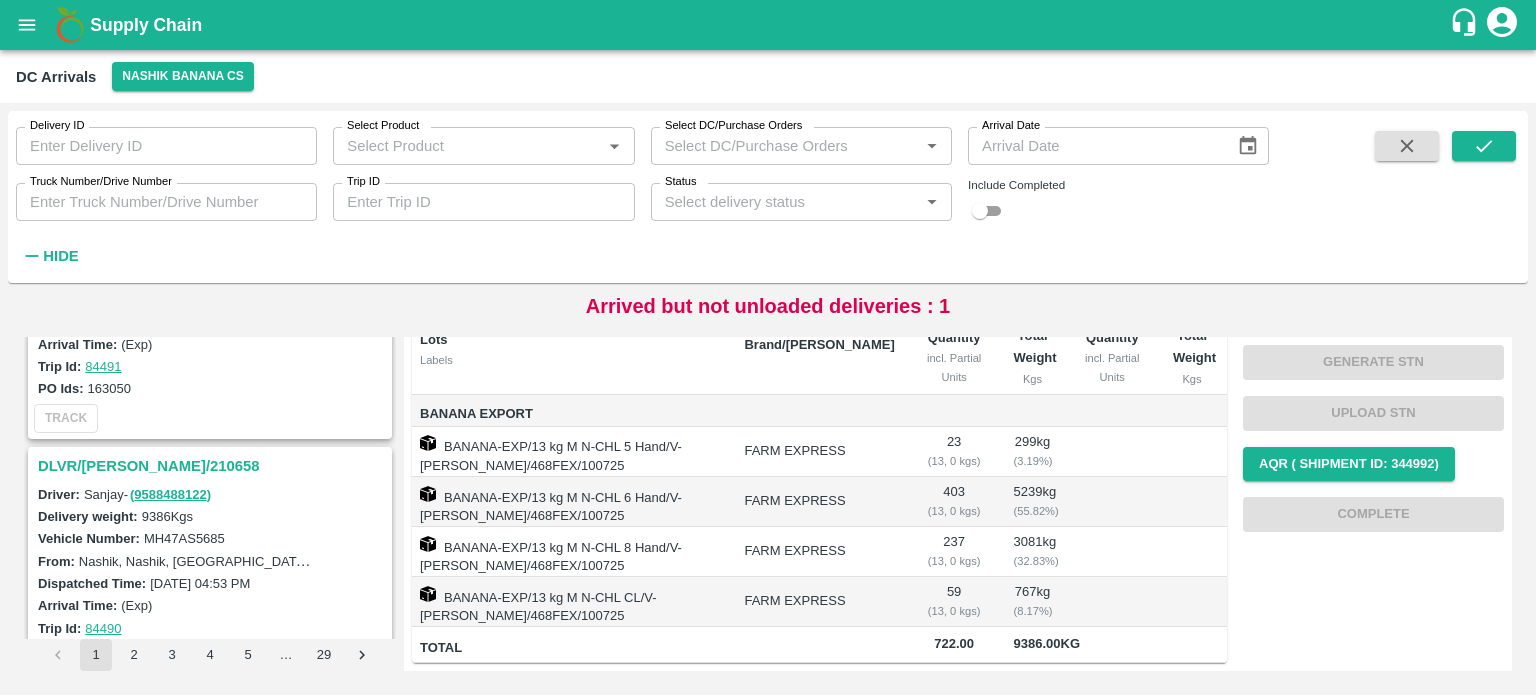 scroll, scrollTop: 4603, scrollLeft: 0, axis: vertical 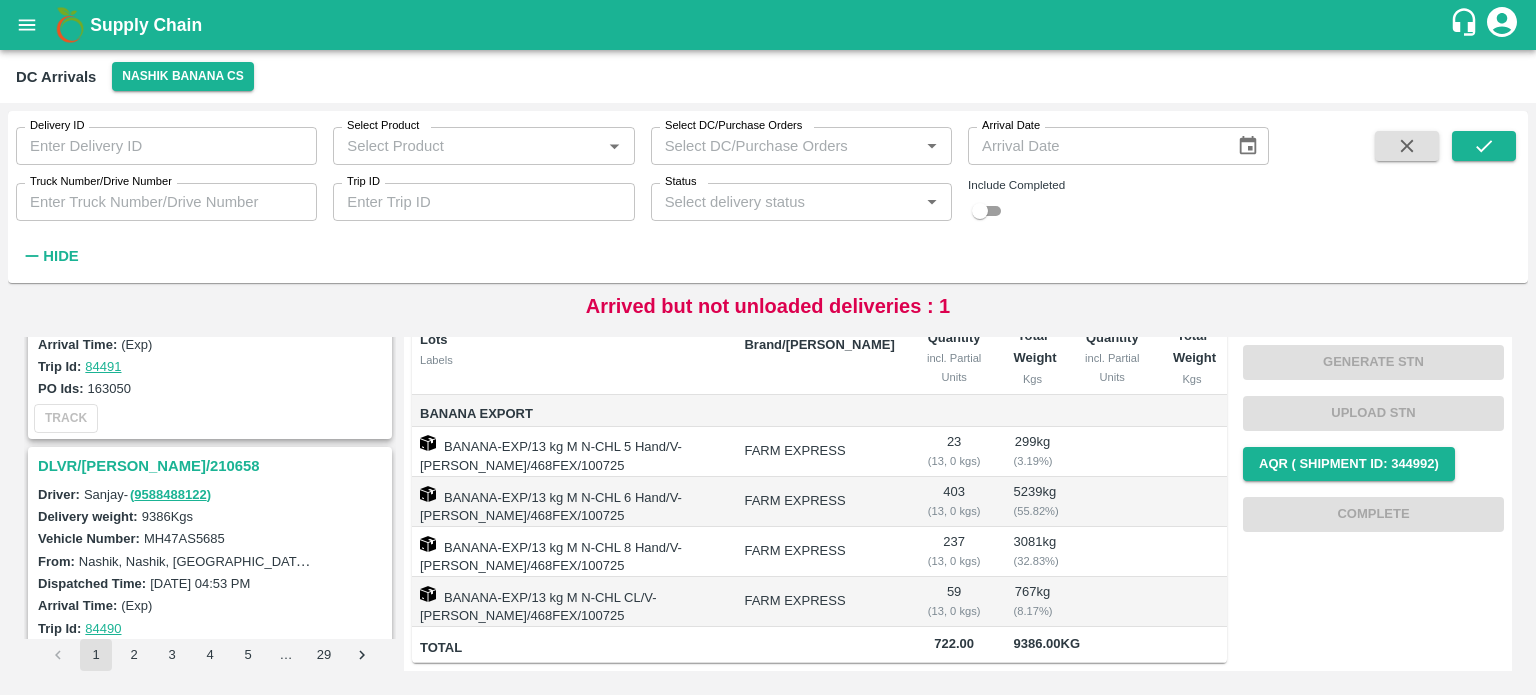 click on "DLVR/[PERSON_NAME]/210658" at bounding box center (213, 466) 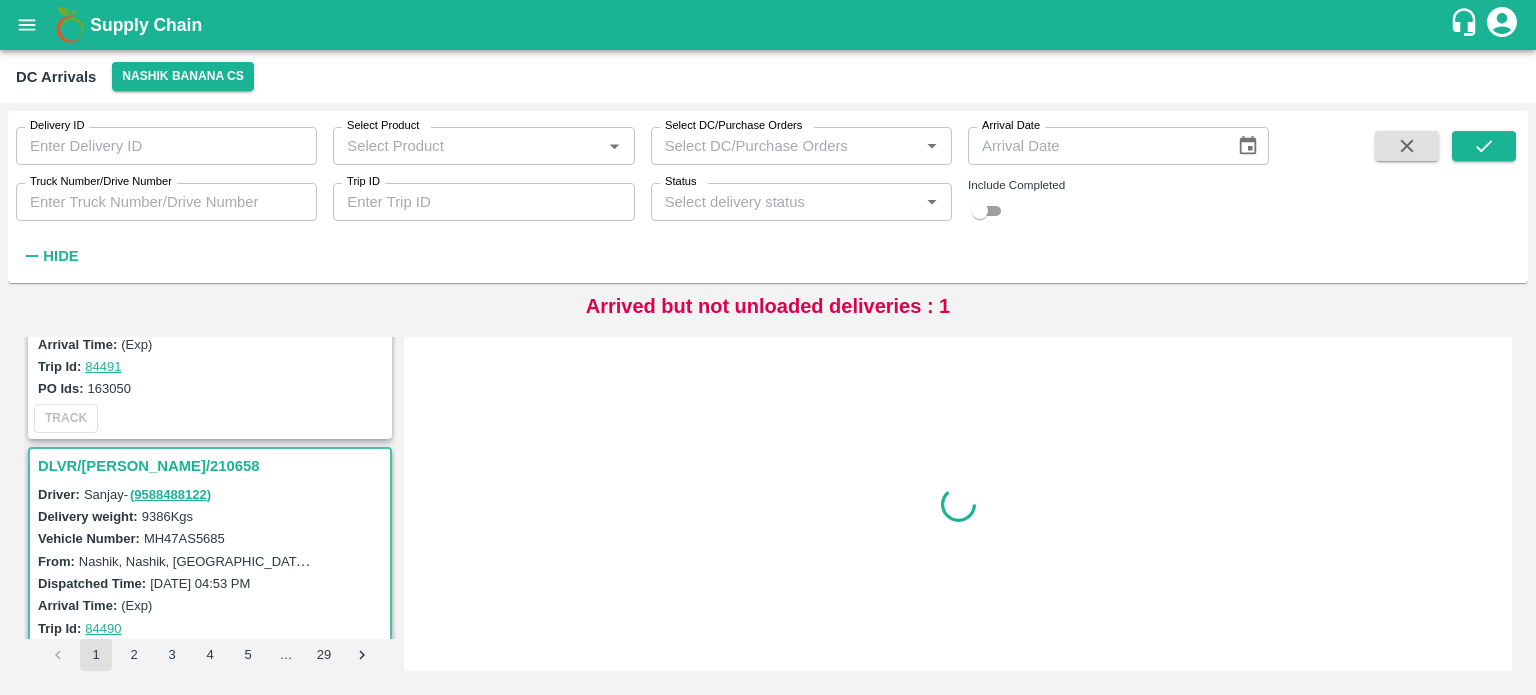 scroll, scrollTop: 0, scrollLeft: 0, axis: both 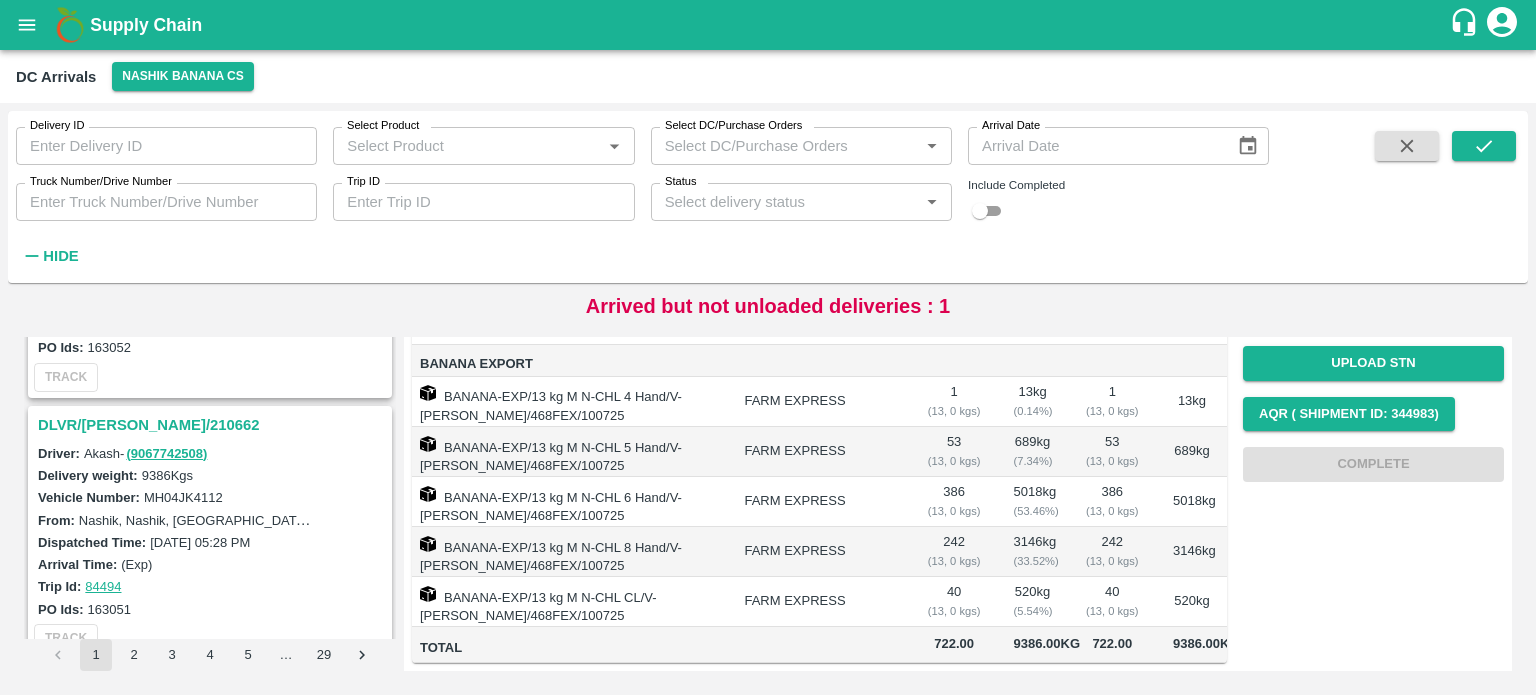 click on "DLVR/NASH/210662" at bounding box center [213, 425] 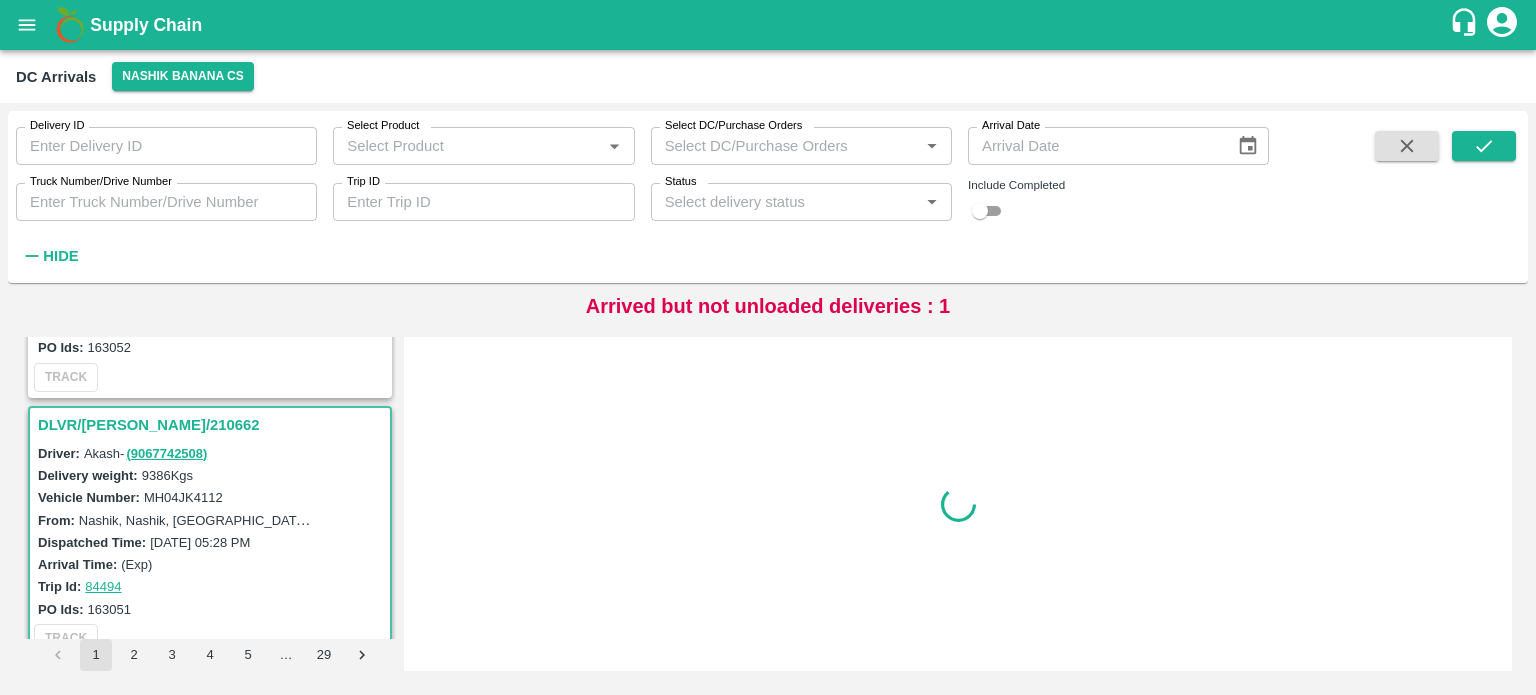 scroll, scrollTop: 0, scrollLeft: 0, axis: both 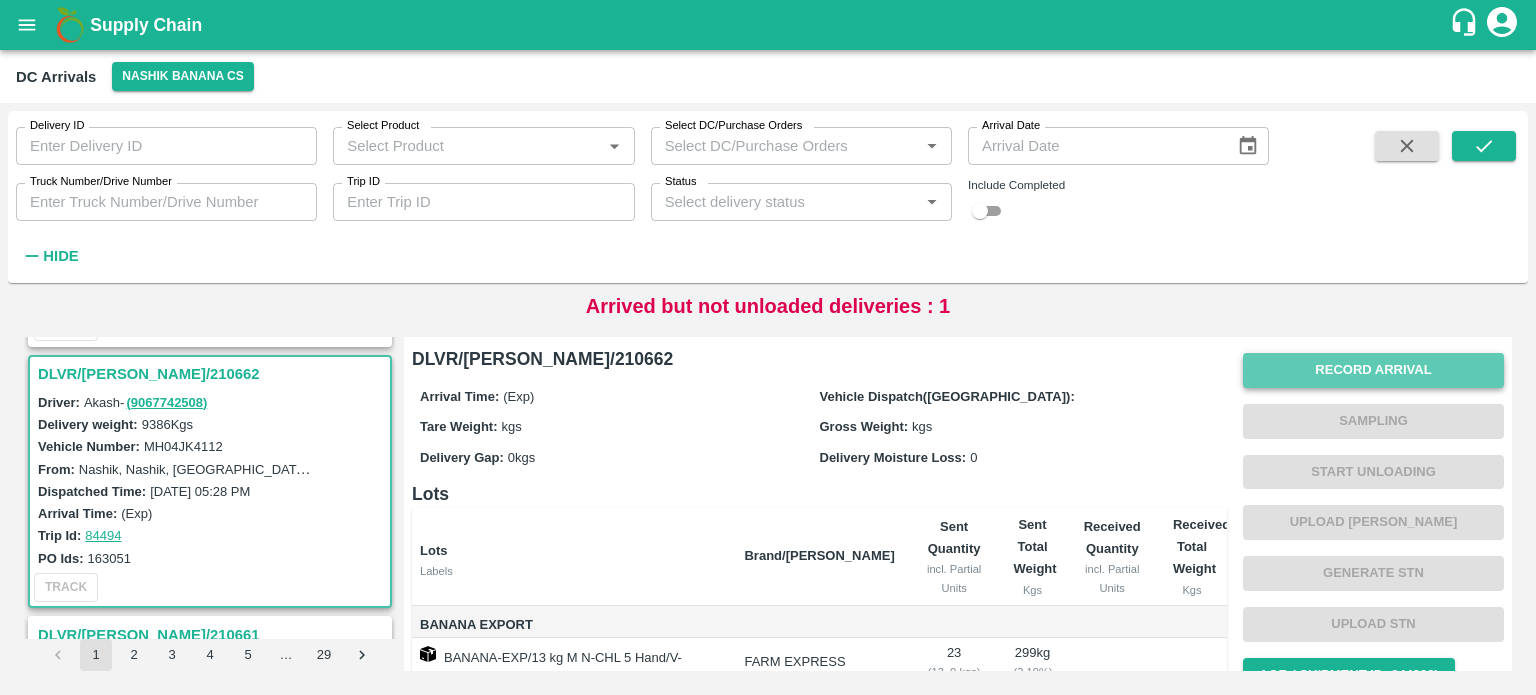 click on "Record Arrival" at bounding box center [1373, 370] 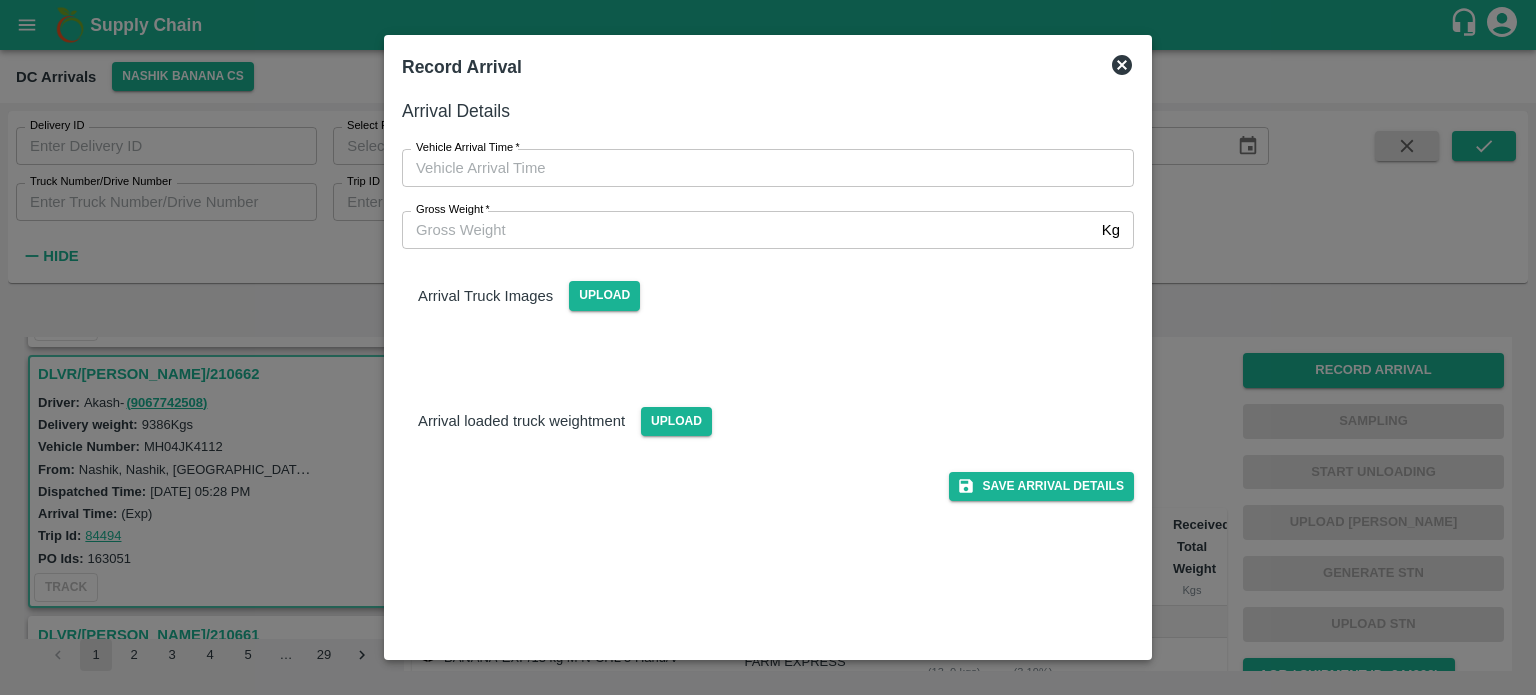 type on "DD/MM/YYYY hh:mm aa" 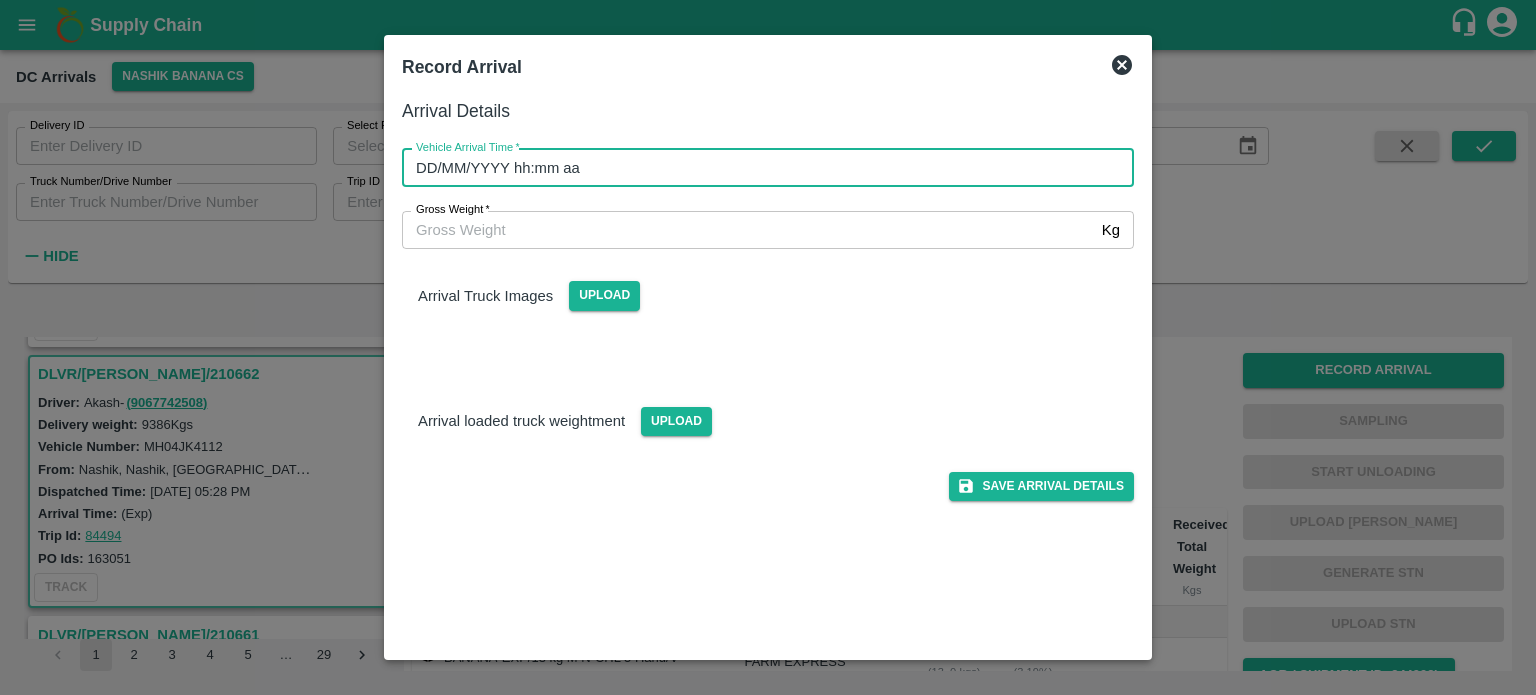 click on "DD/MM/YYYY hh:mm aa" at bounding box center [761, 168] 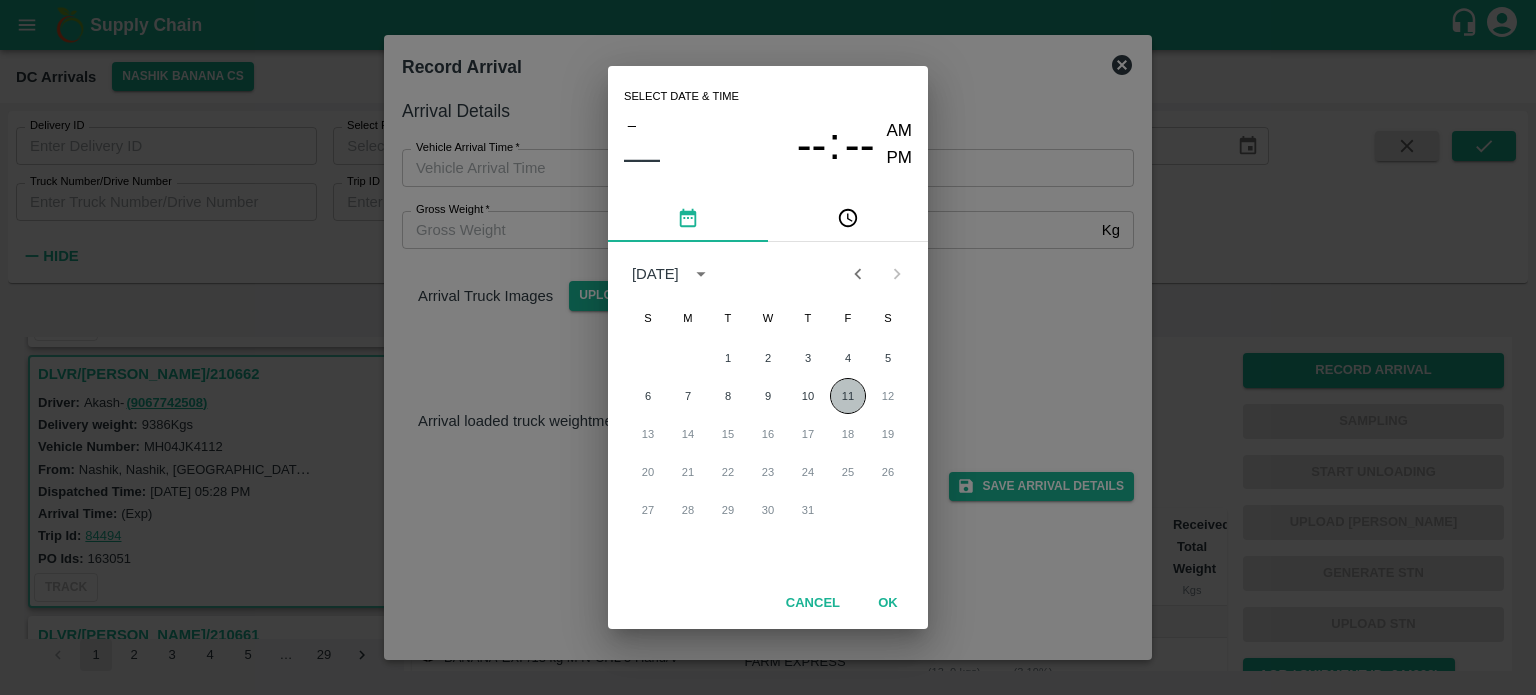 click on "11" at bounding box center (848, 396) 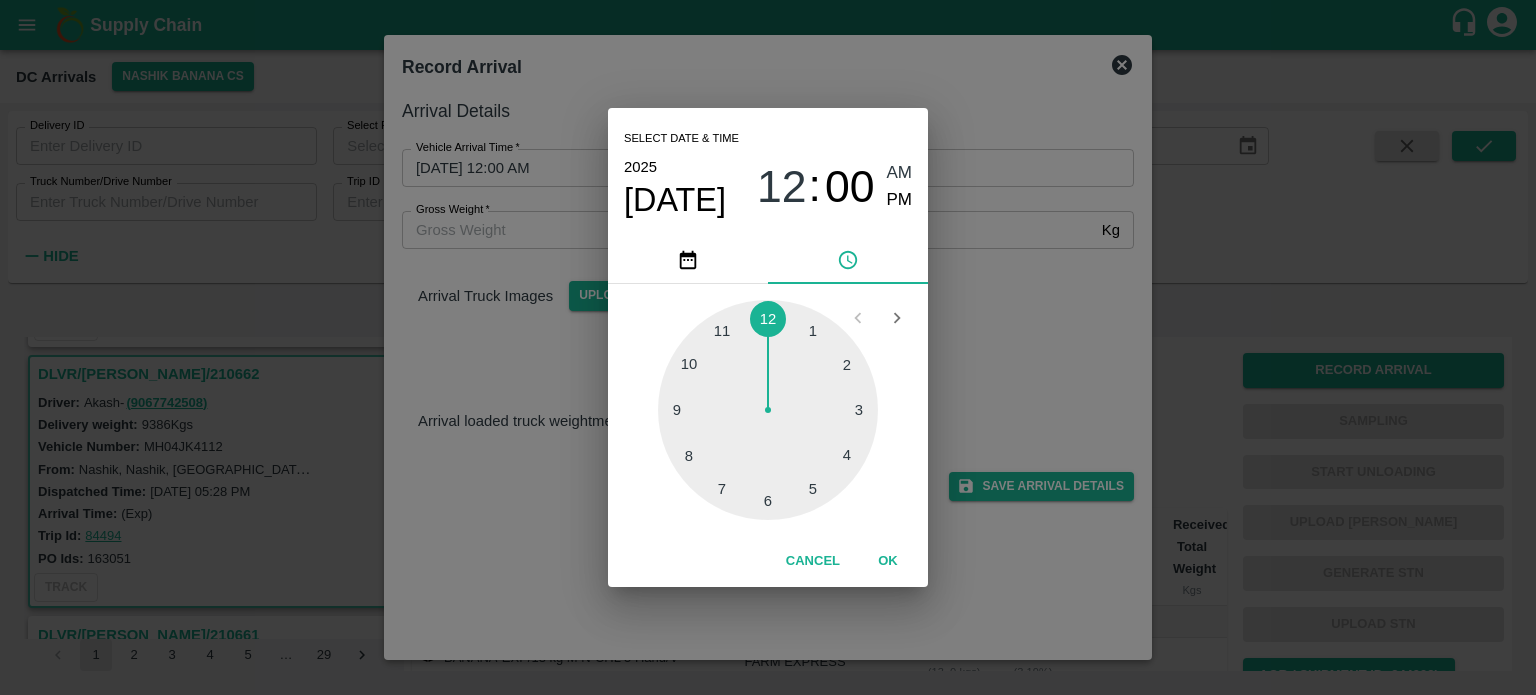 click at bounding box center (768, 410) 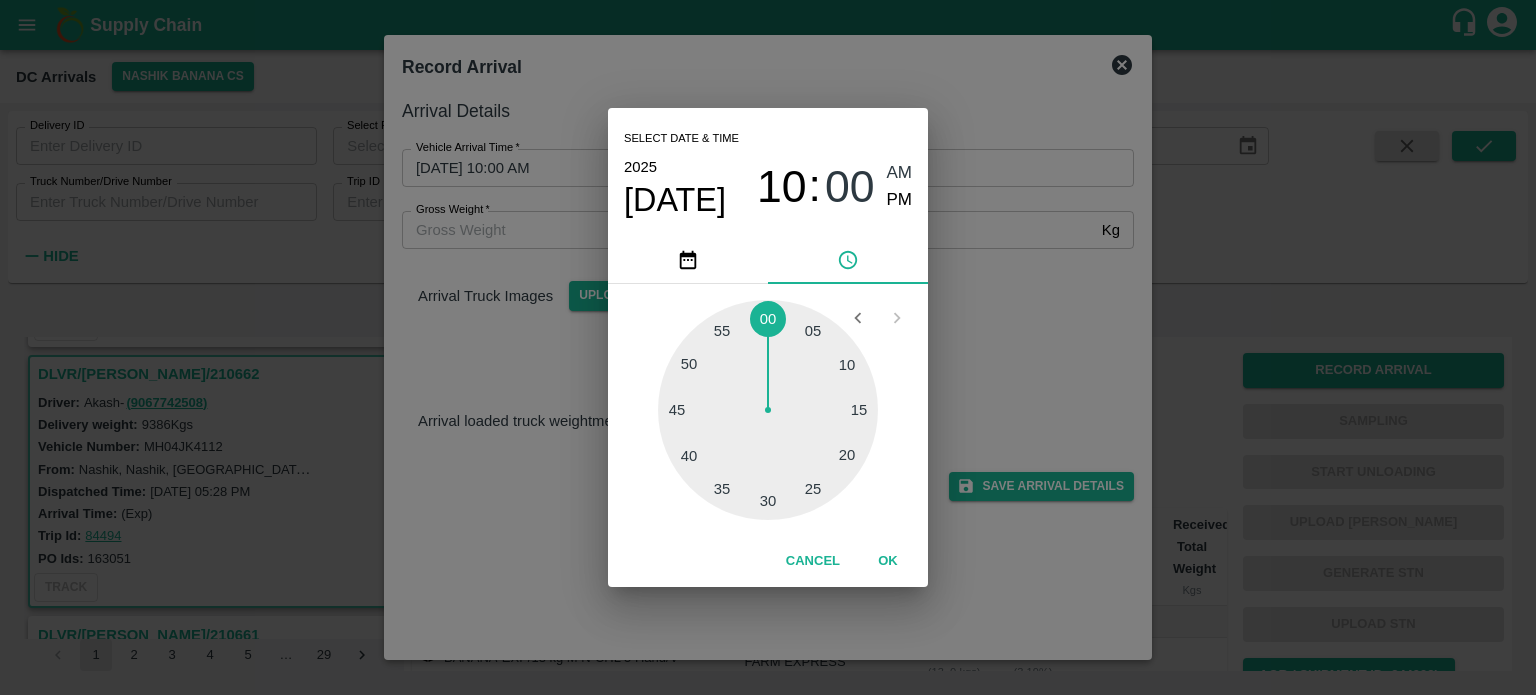 click at bounding box center [768, 410] 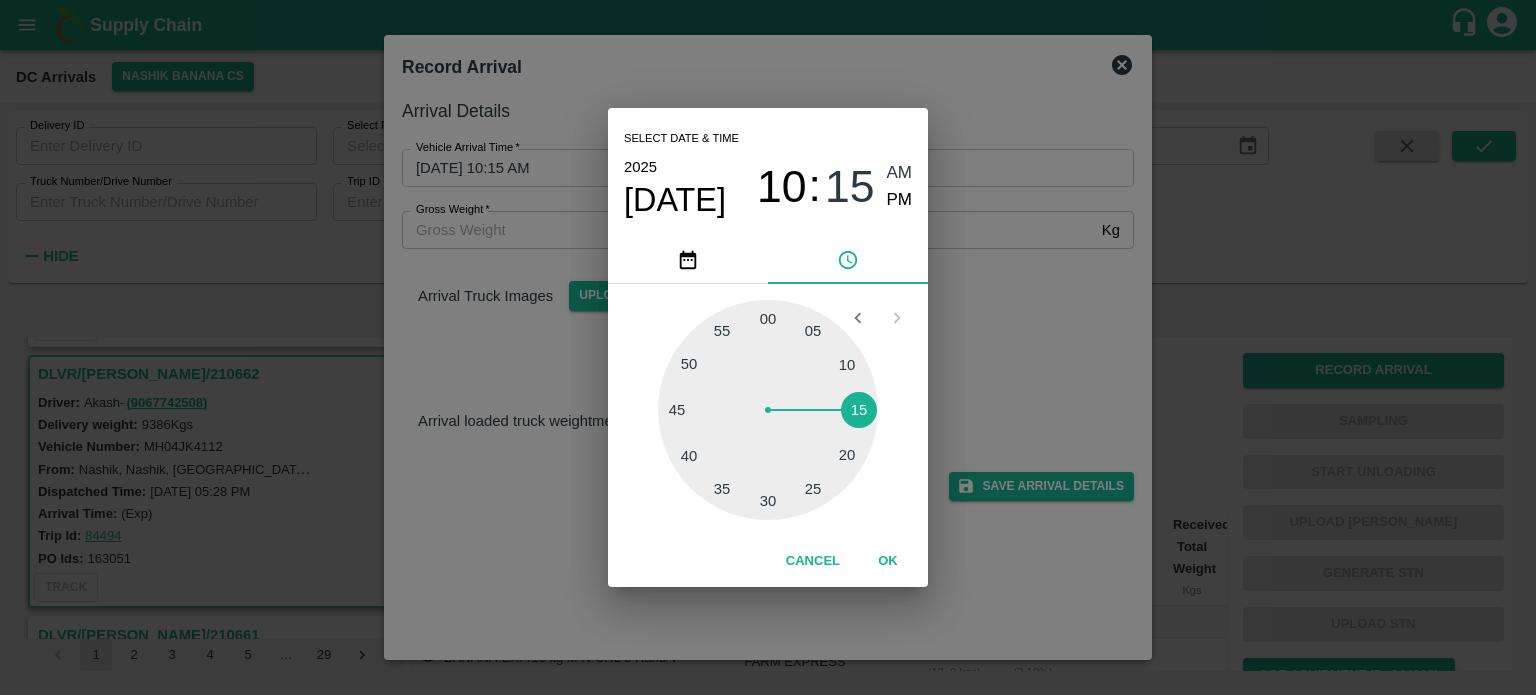 click on "Select date & time 2025 Jul 11 10 : 15 AM PM 05 10 15 20 25 30 35 40 45 50 55 00 Cancel OK" at bounding box center (768, 347) 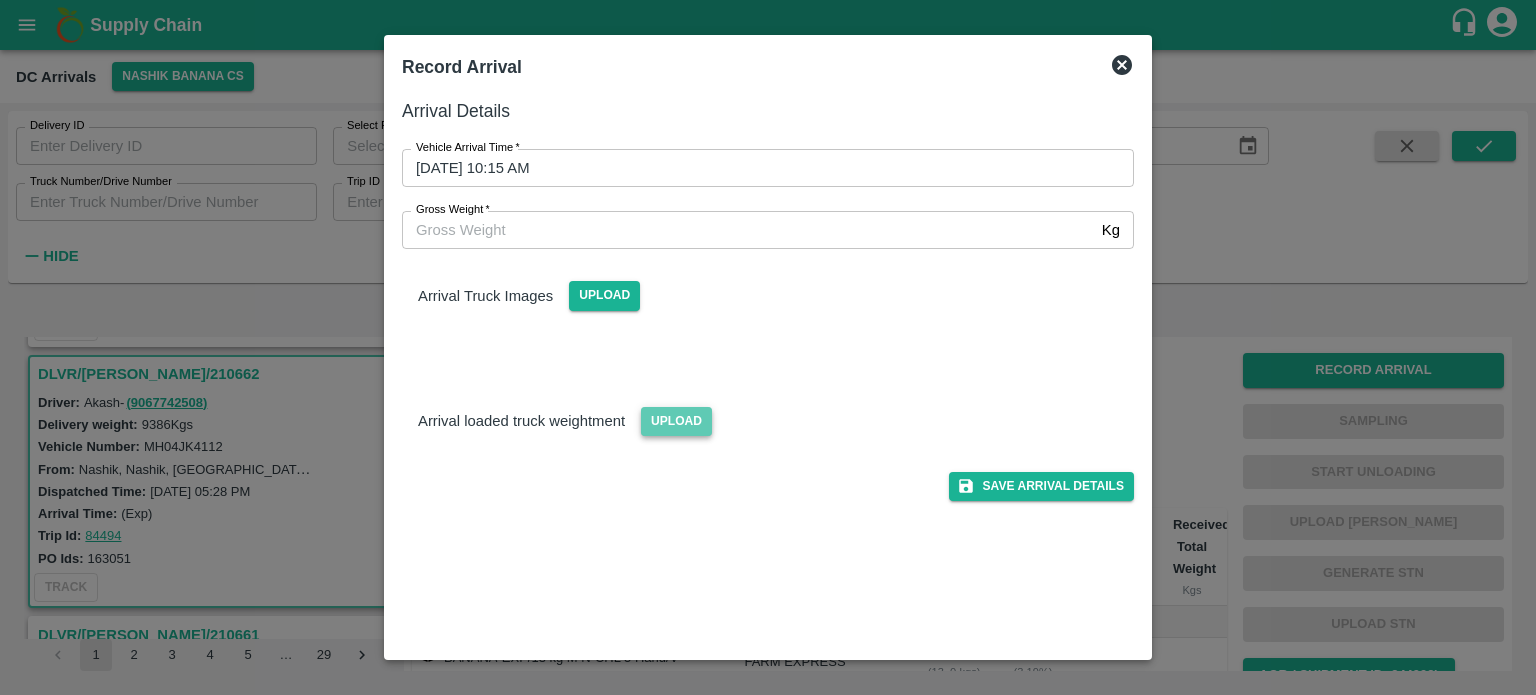 click on "Upload" at bounding box center [676, 421] 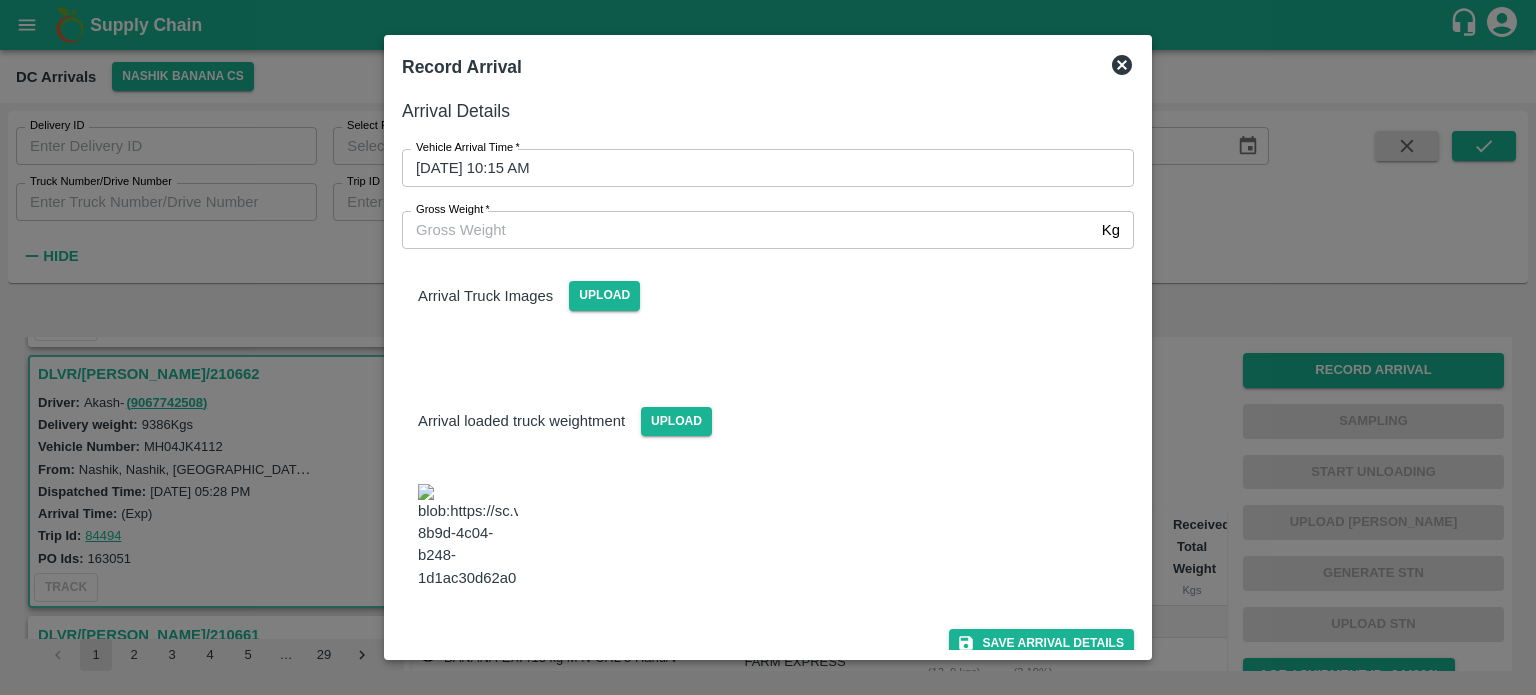 click at bounding box center (468, 536) 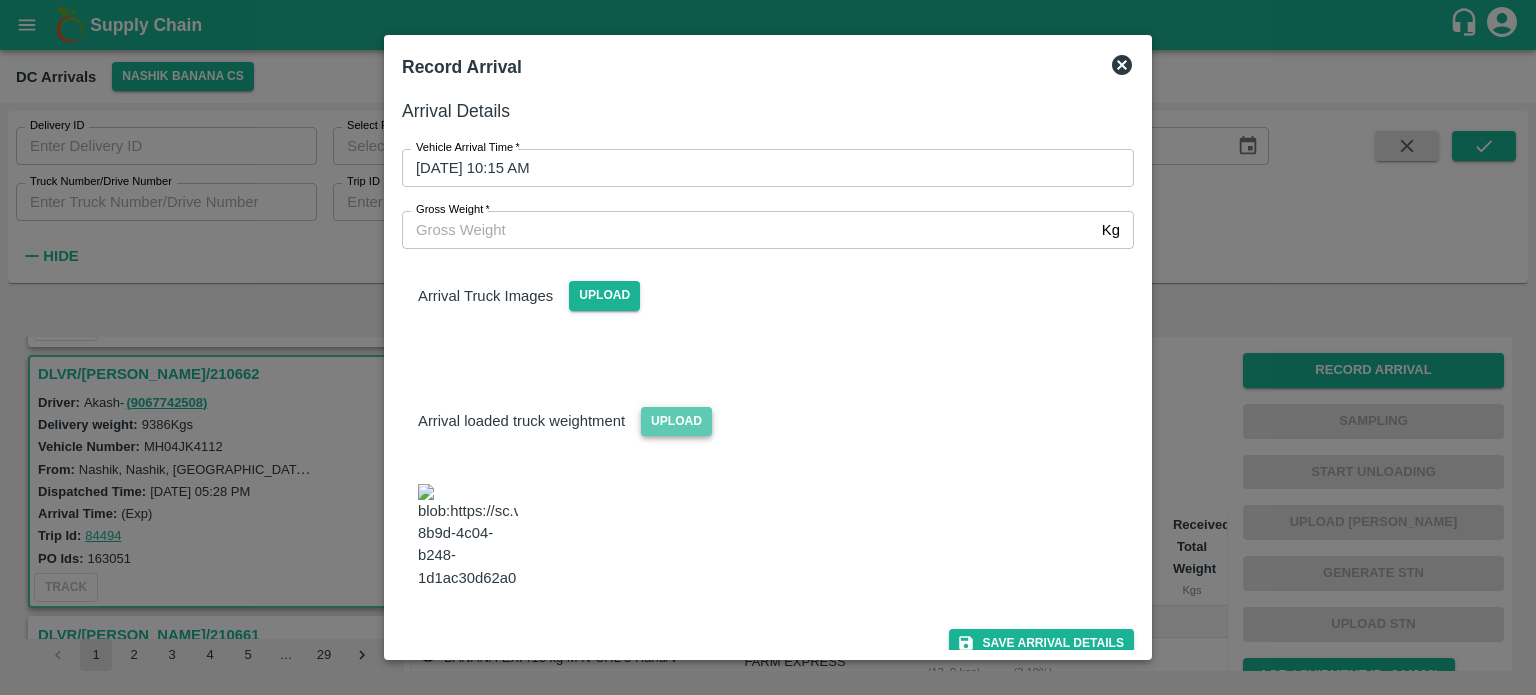click on "Upload" at bounding box center [676, 421] 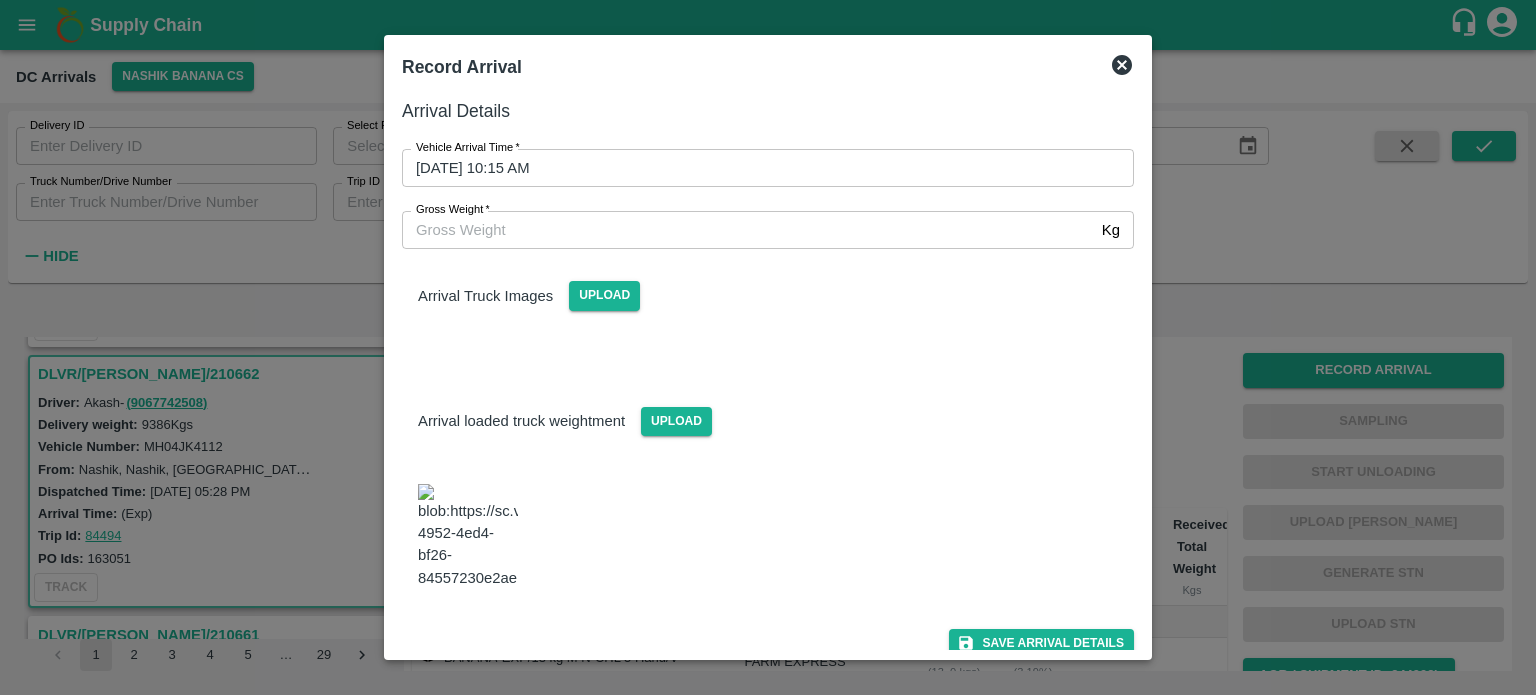 click at bounding box center [468, 536] 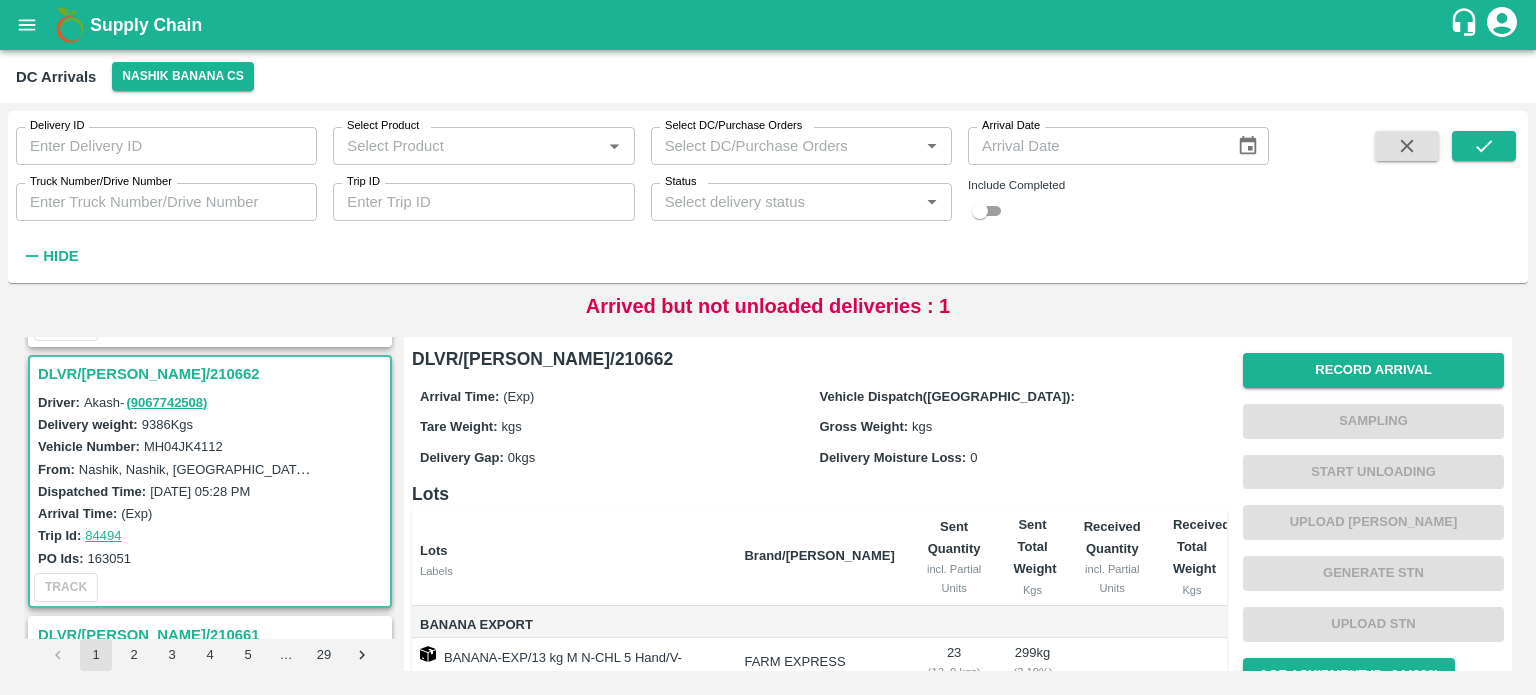 scroll, scrollTop: 4169, scrollLeft: 0, axis: vertical 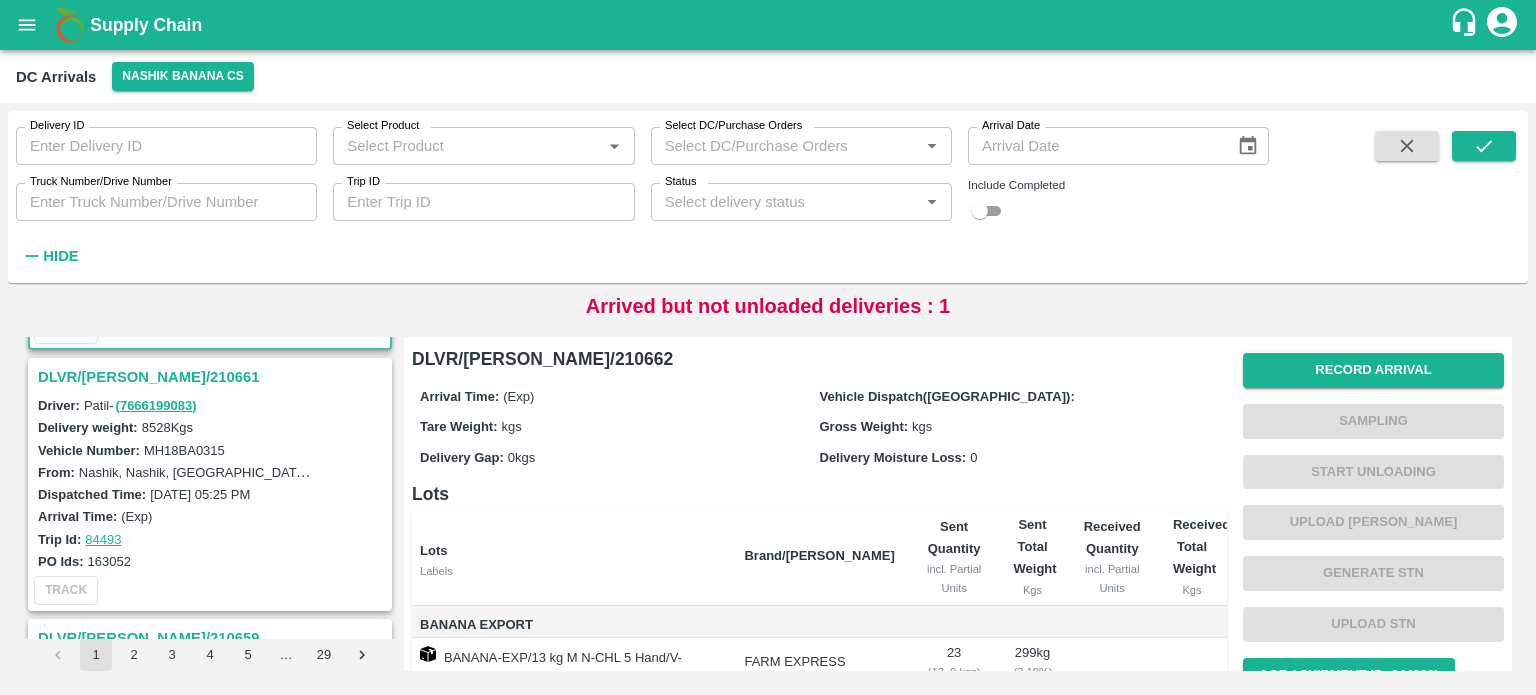 drag, startPoint x: 268, startPoint y: 461, endPoint x: 129, endPoint y: 354, distance: 175.4138 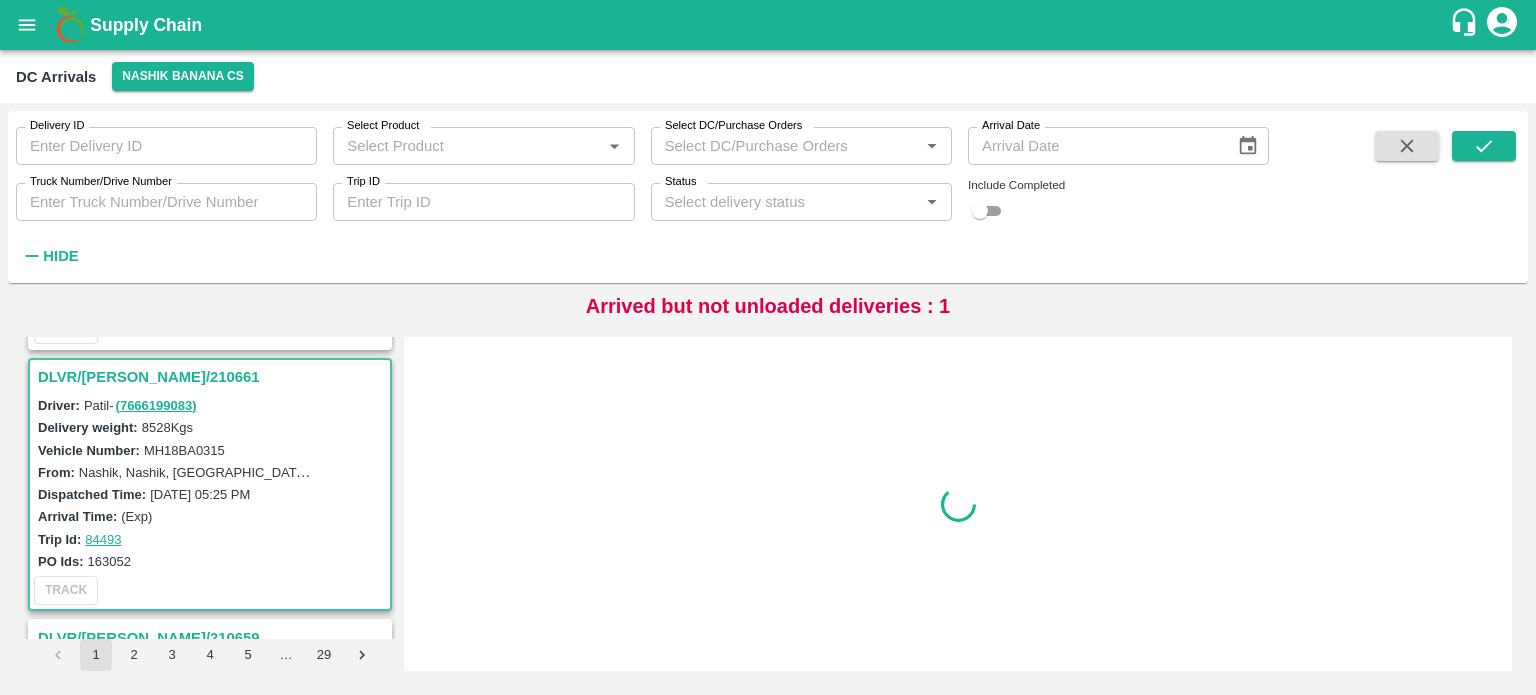 scroll, scrollTop: 4172, scrollLeft: 0, axis: vertical 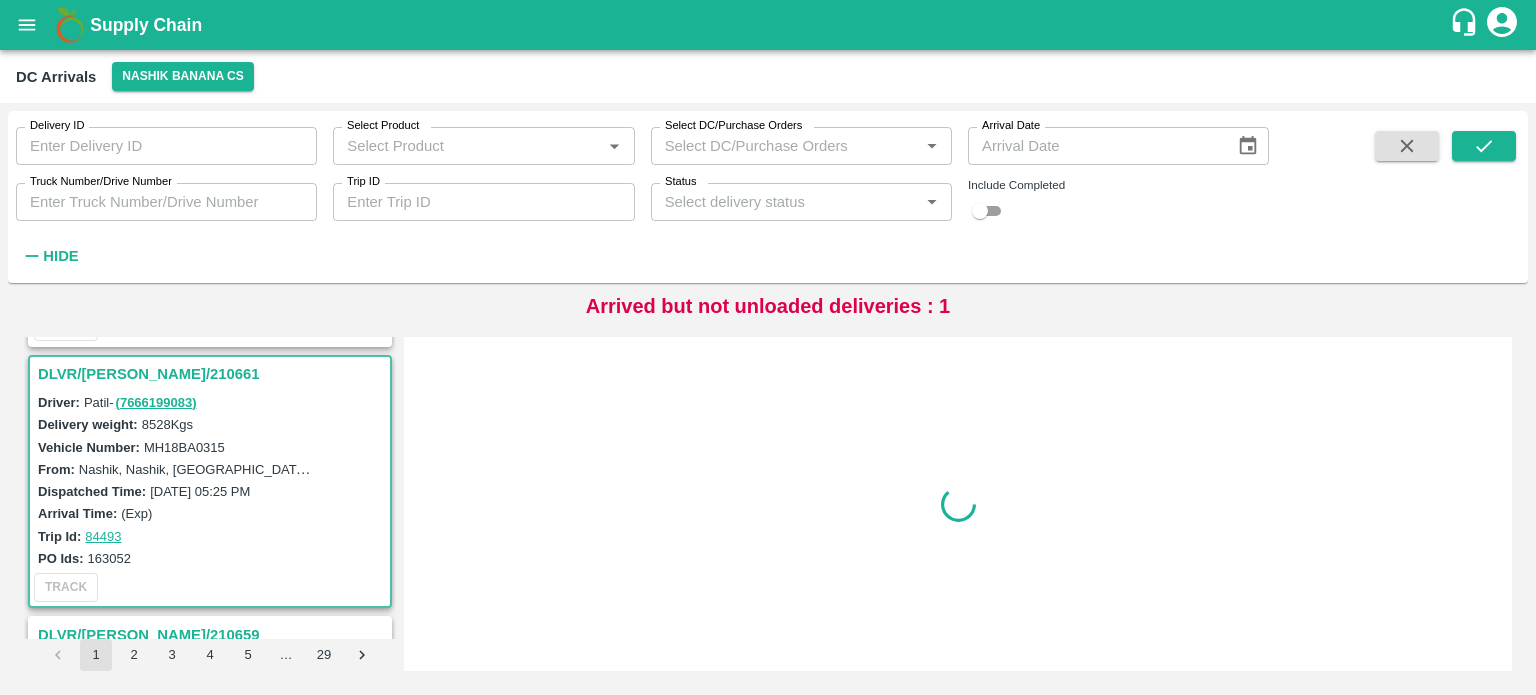 click on "DLVR/NASH/210661" at bounding box center [213, 374] 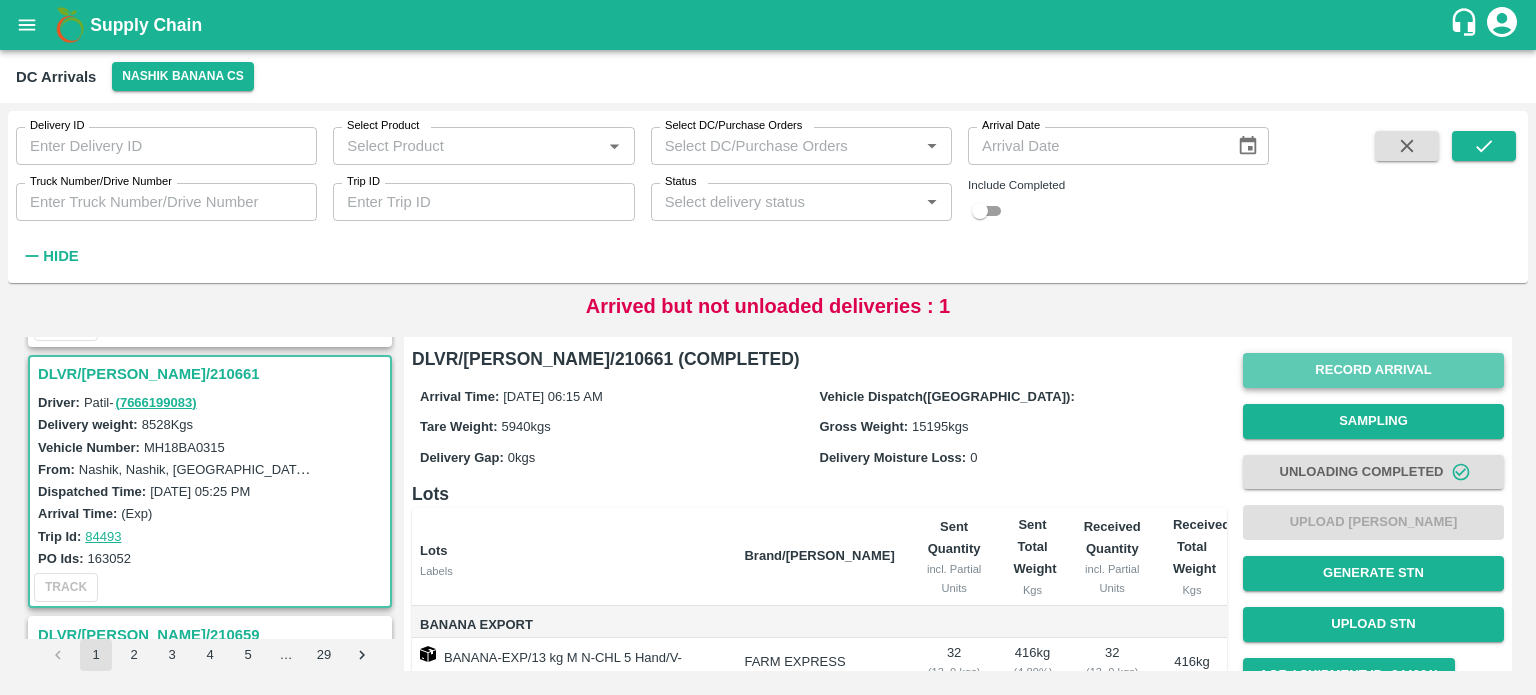 click on "Record Arrival" at bounding box center (1373, 370) 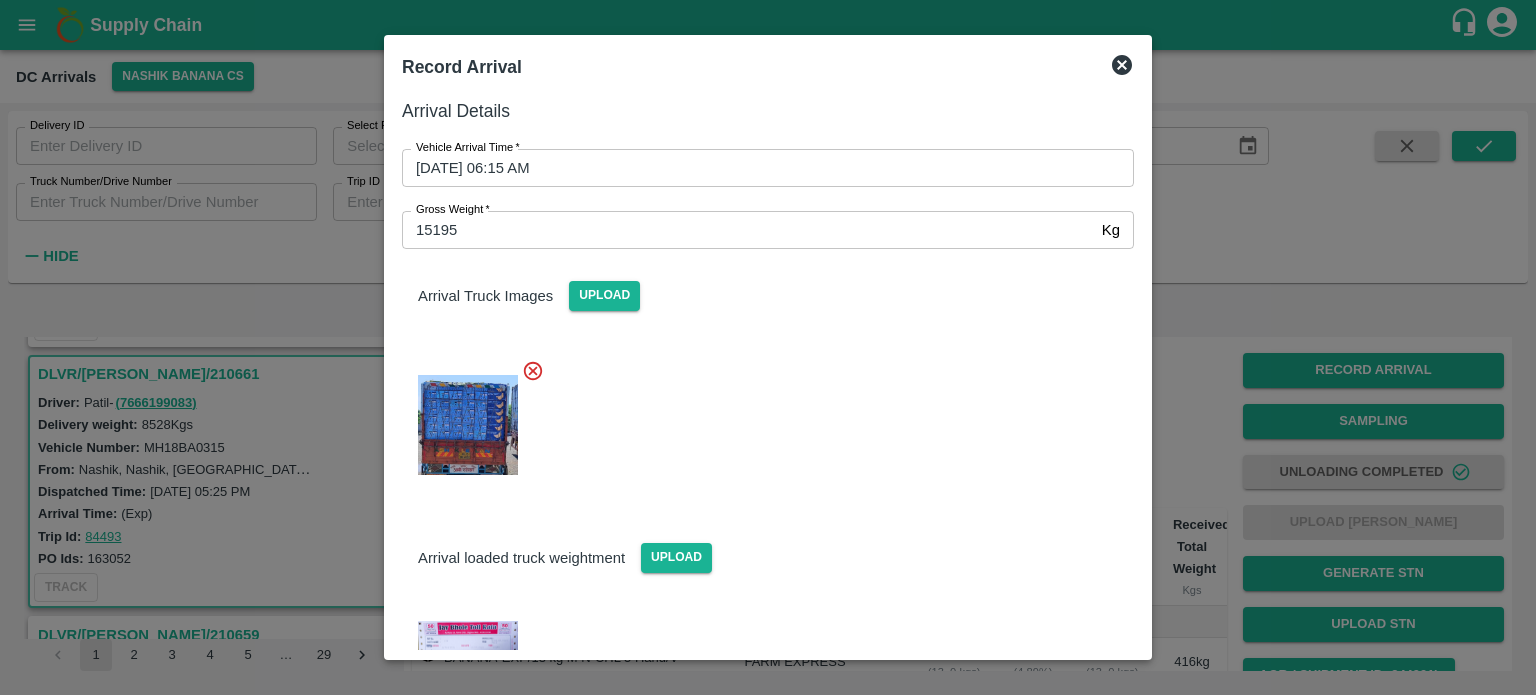 scroll, scrollTop: 98, scrollLeft: 0, axis: vertical 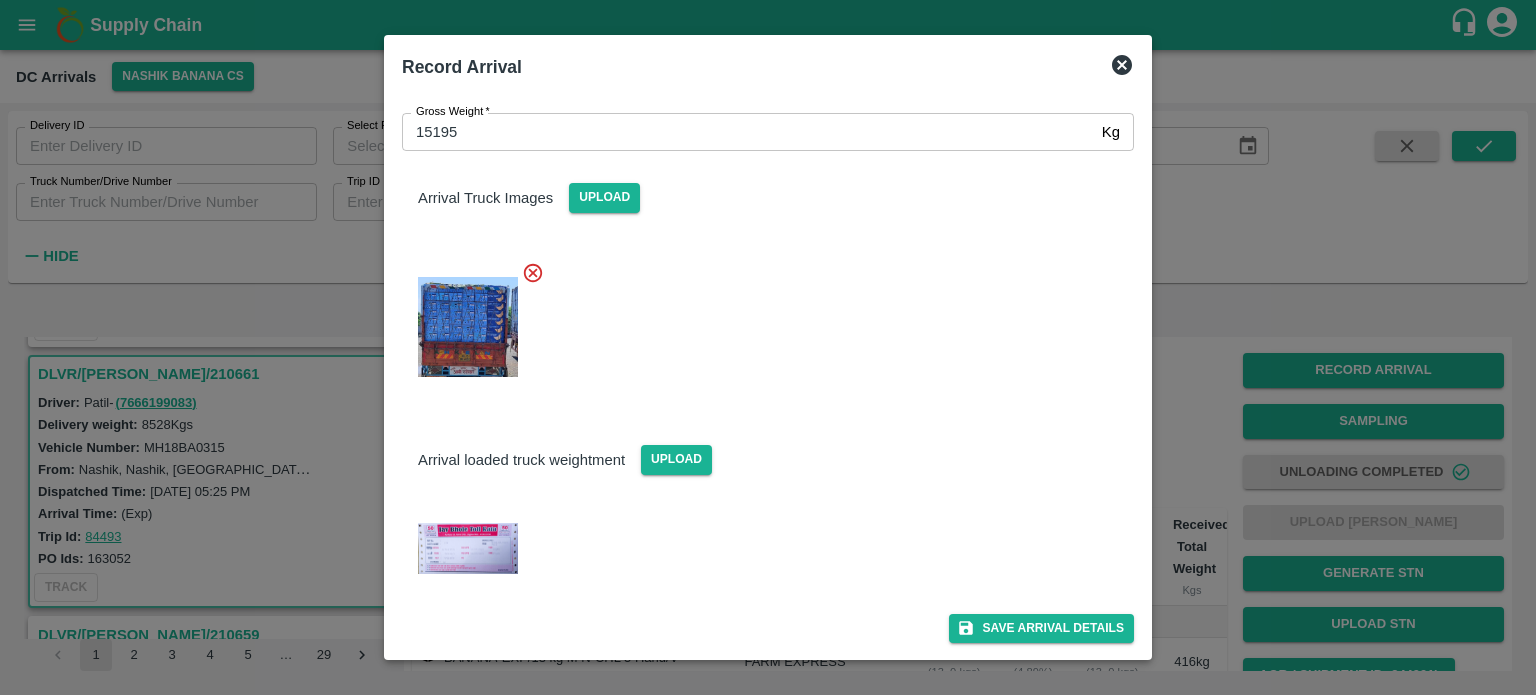 click at bounding box center (468, 548) 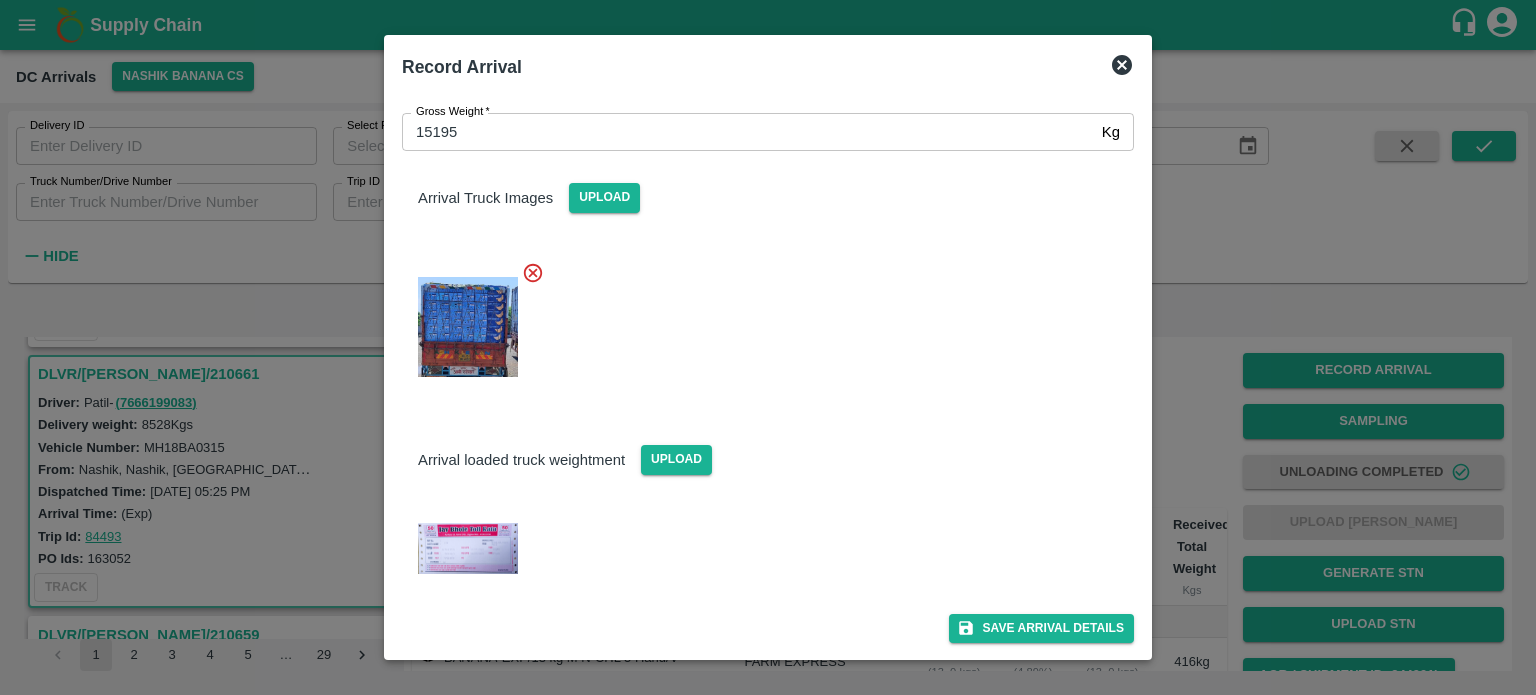 scroll, scrollTop: 0, scrollLeft: 0, axis: both 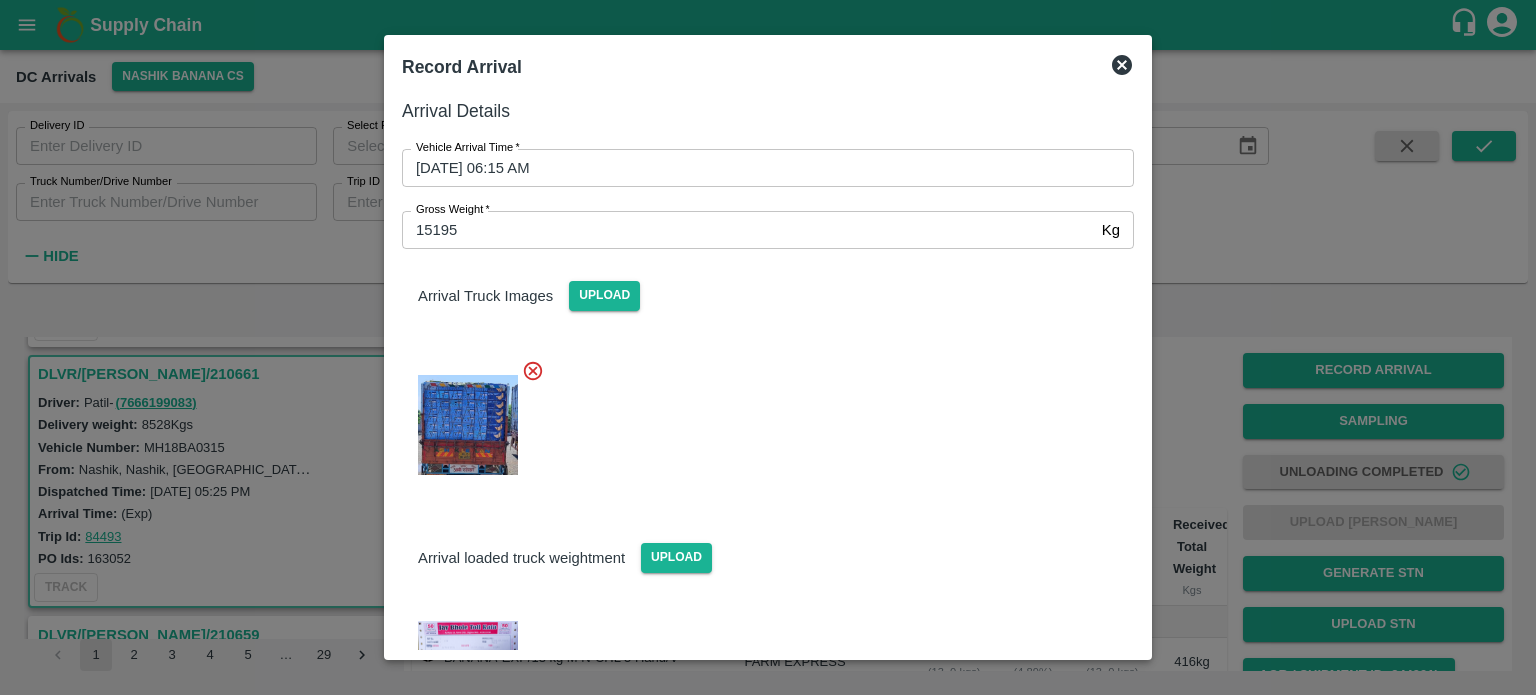 click 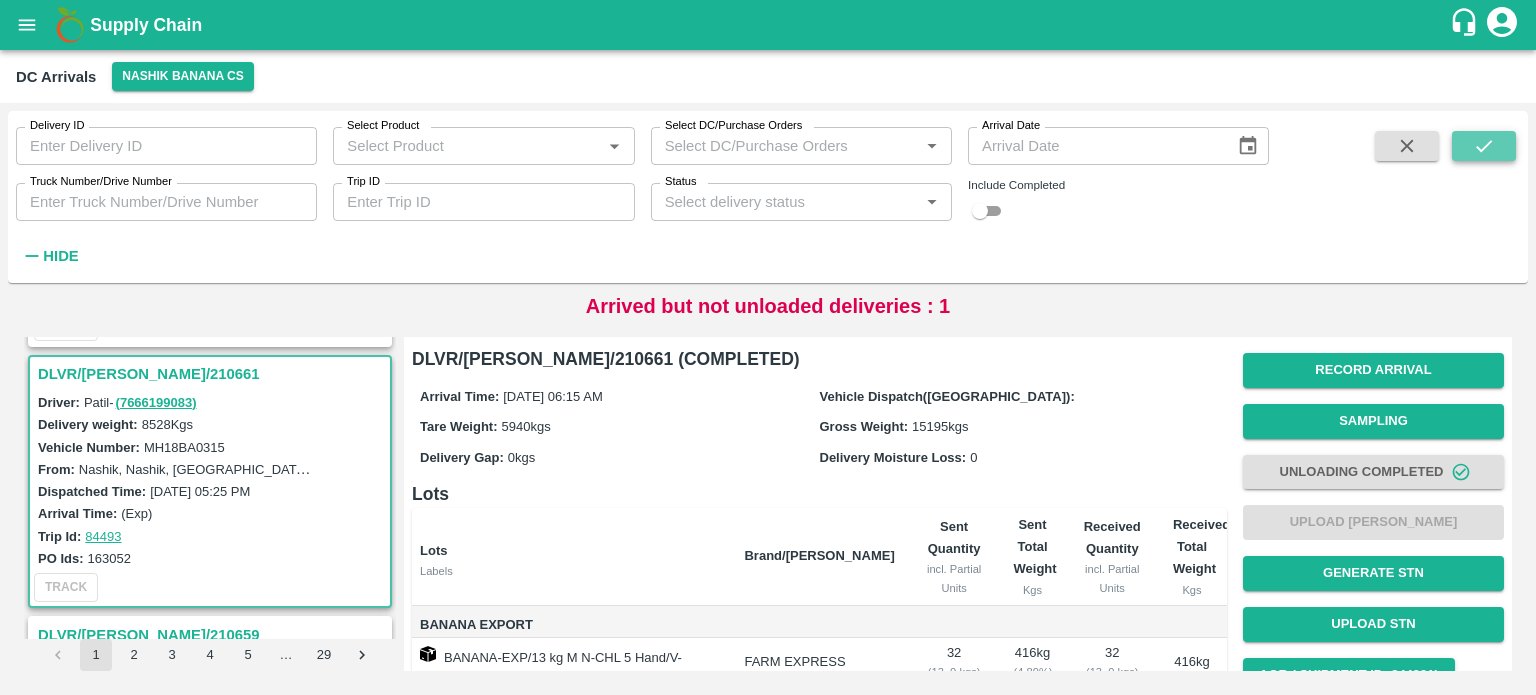 click 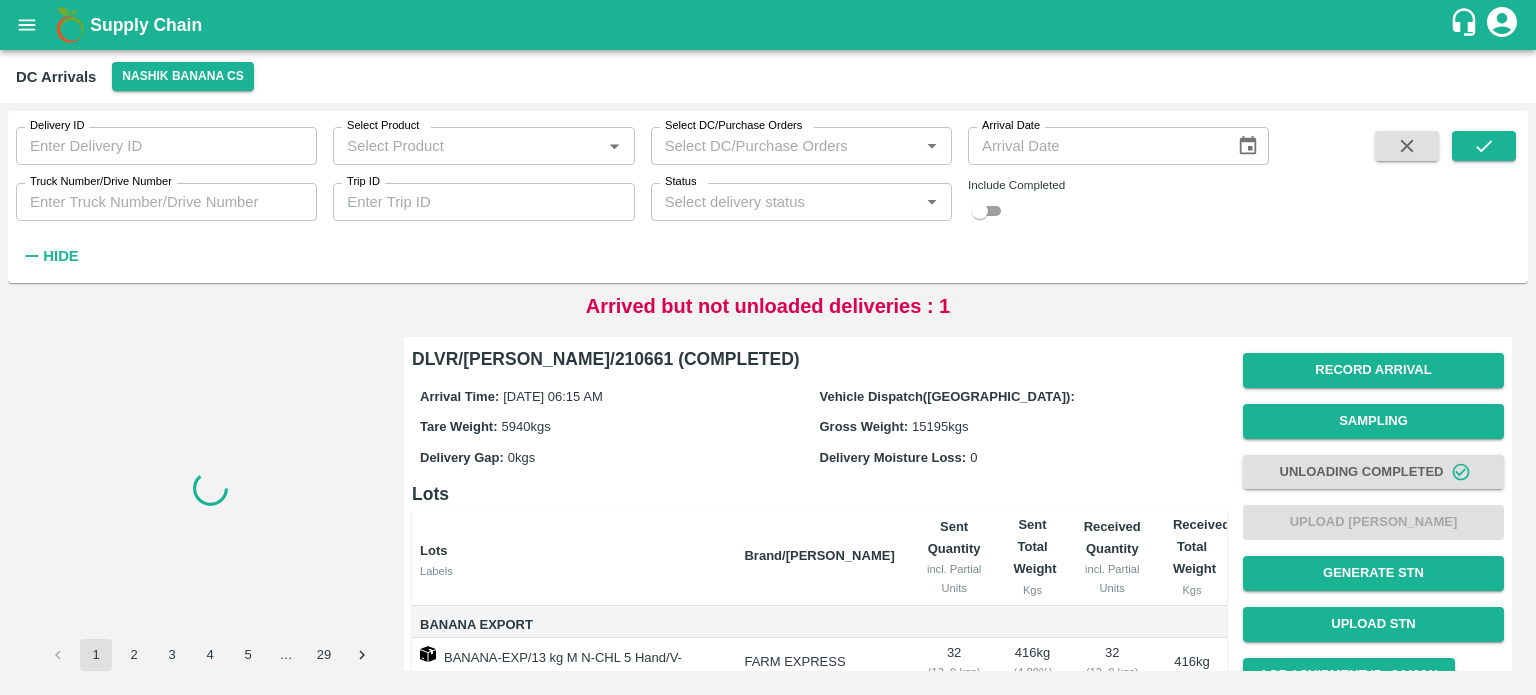 scroll, scrollTop: 0, scrollLeft: 0, axis: both 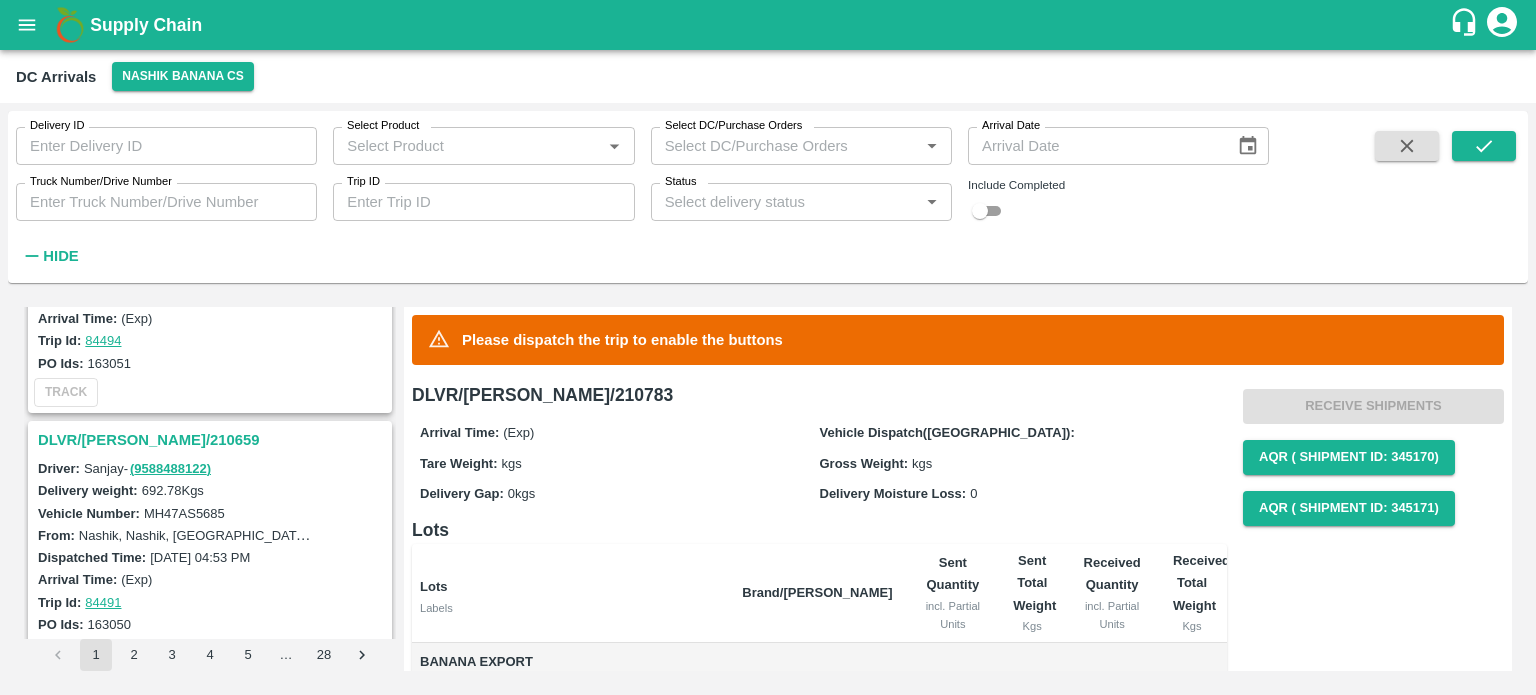 click on "DLVR/[PERSON_NAME]/210659" at bounding box center (213, 440) 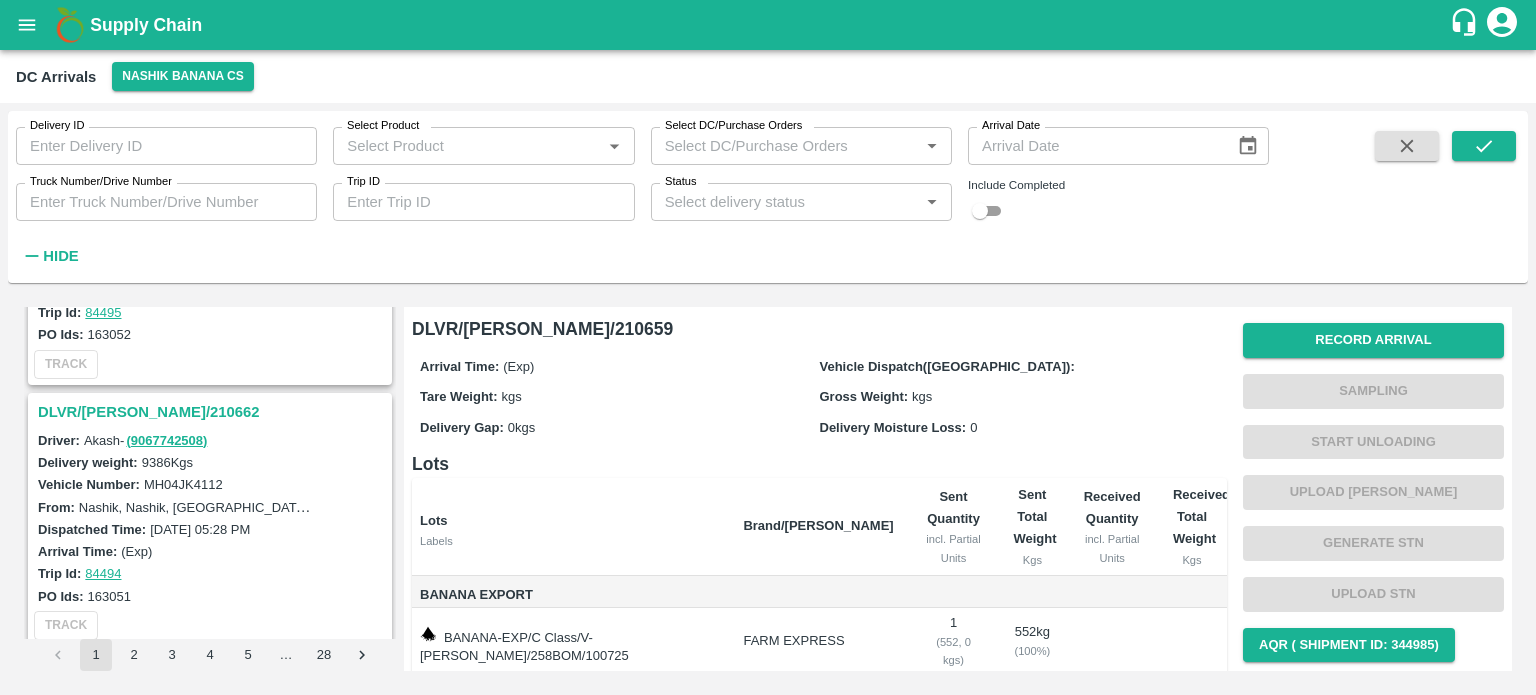 scroll, scrollTop: 3838, scrollLeft: 0, axis: vertical 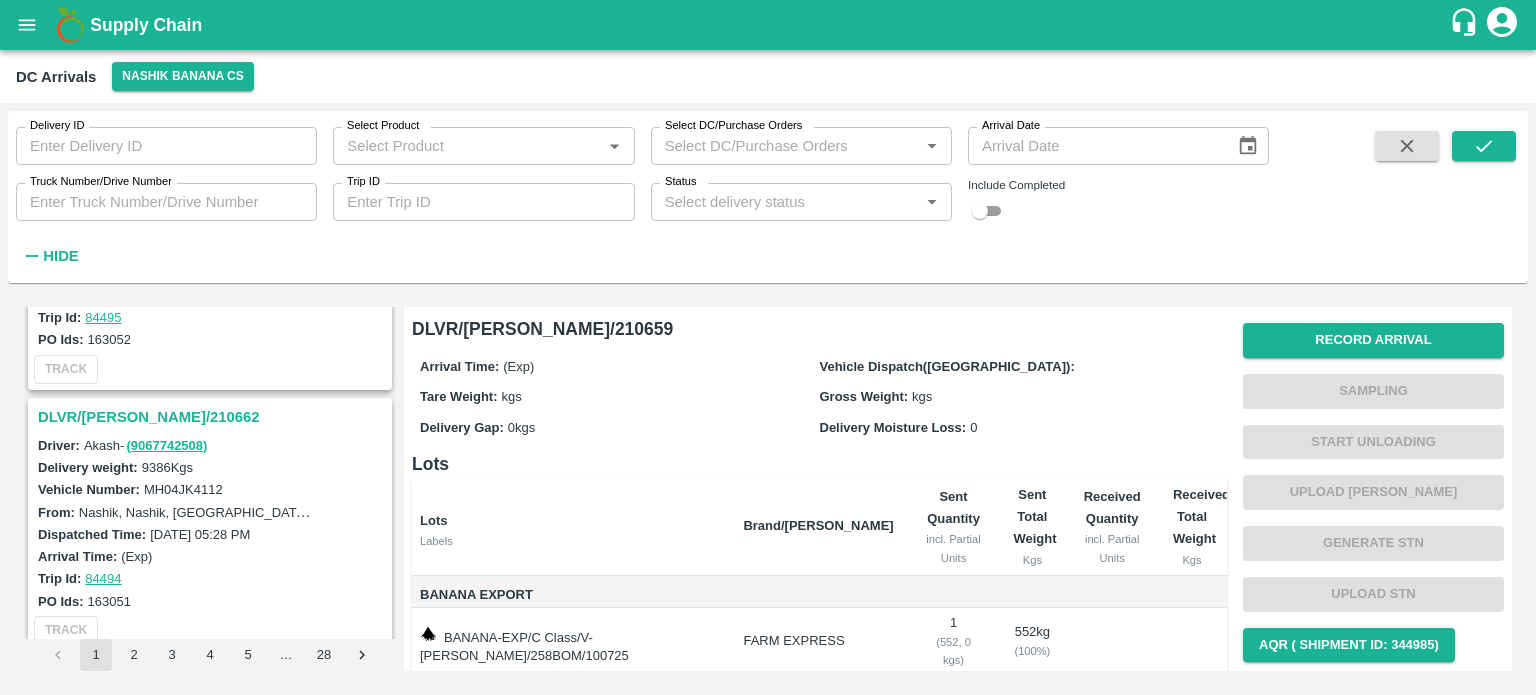 click on "DLVR/NASH/210662" at bounding box center (213, 417) 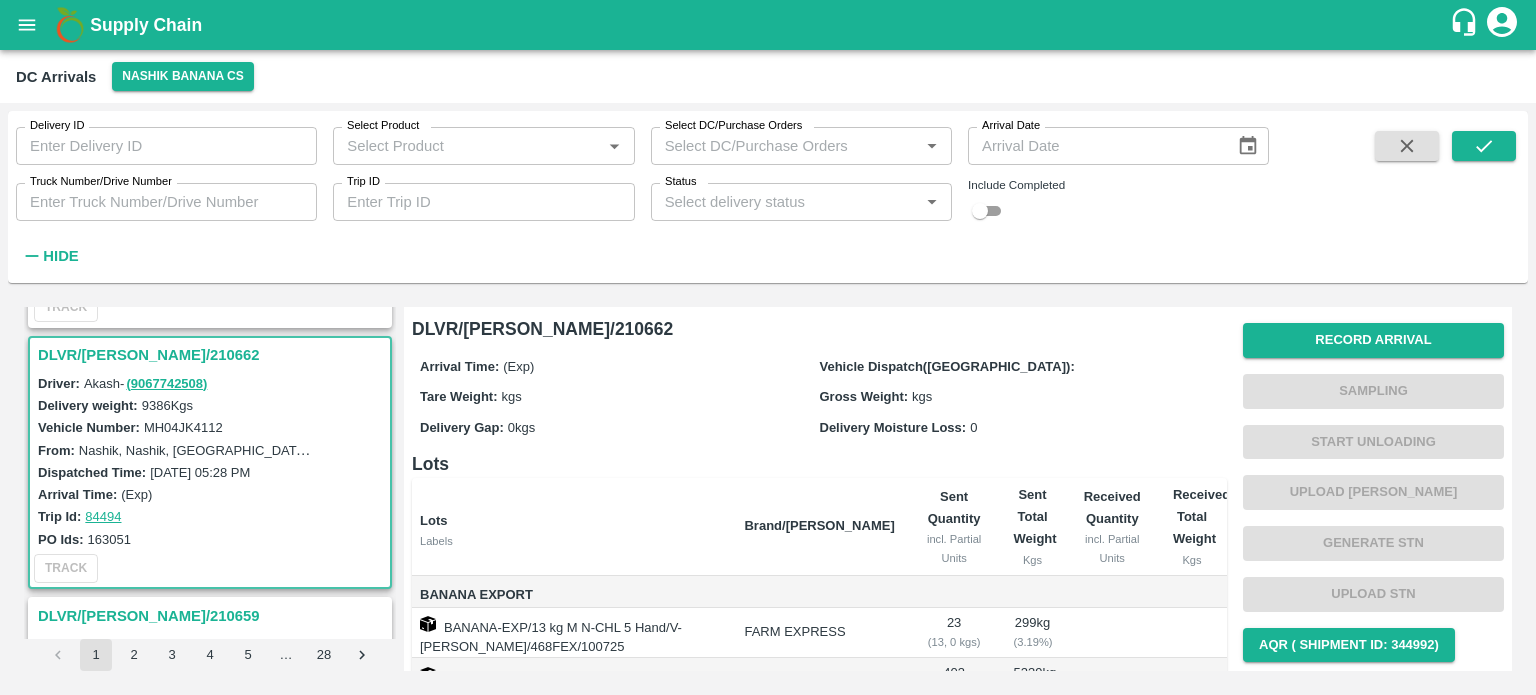 scroll, scrollTop: 3911, scrollLeft: 0, axis: vertical 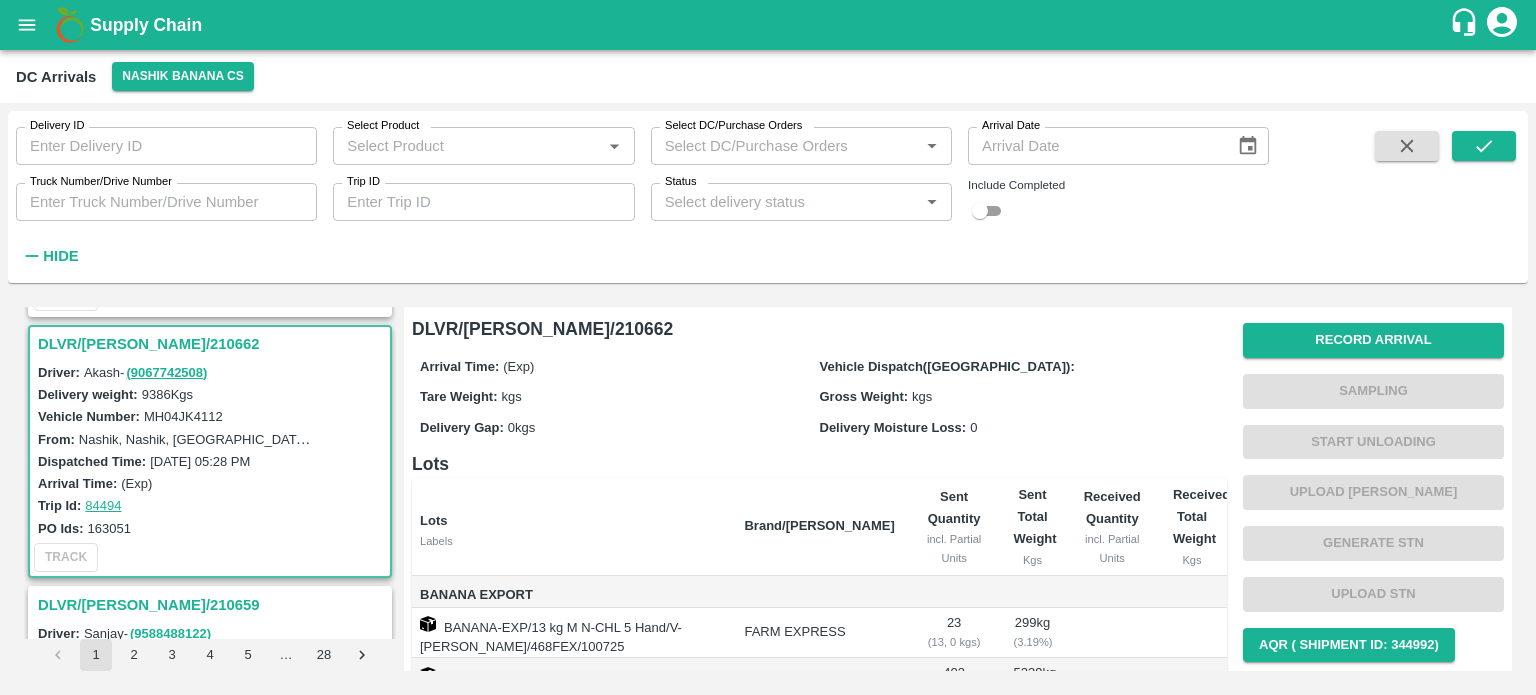 click on "MH04JK4112" at bounding box center [183, 416] 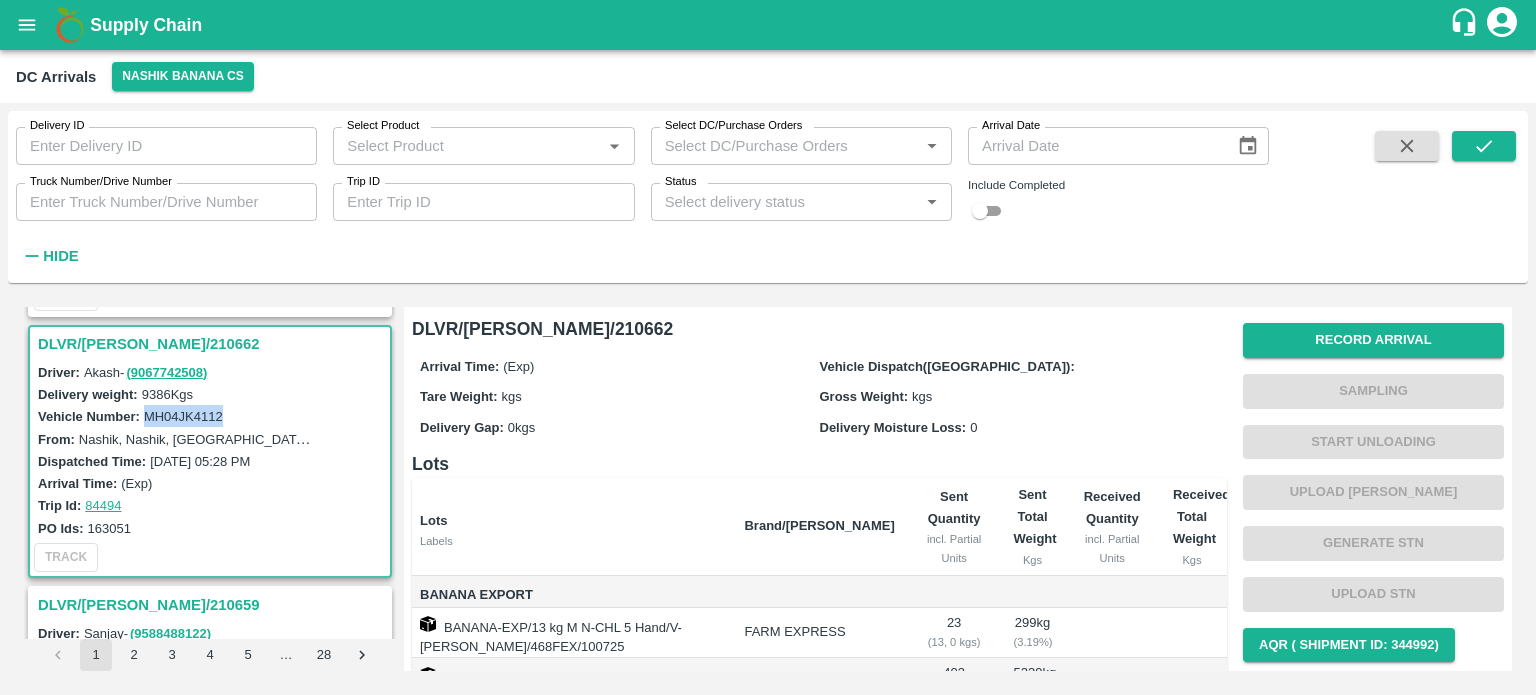 click on "MH04JK4112" at bounding box center [183, 416] 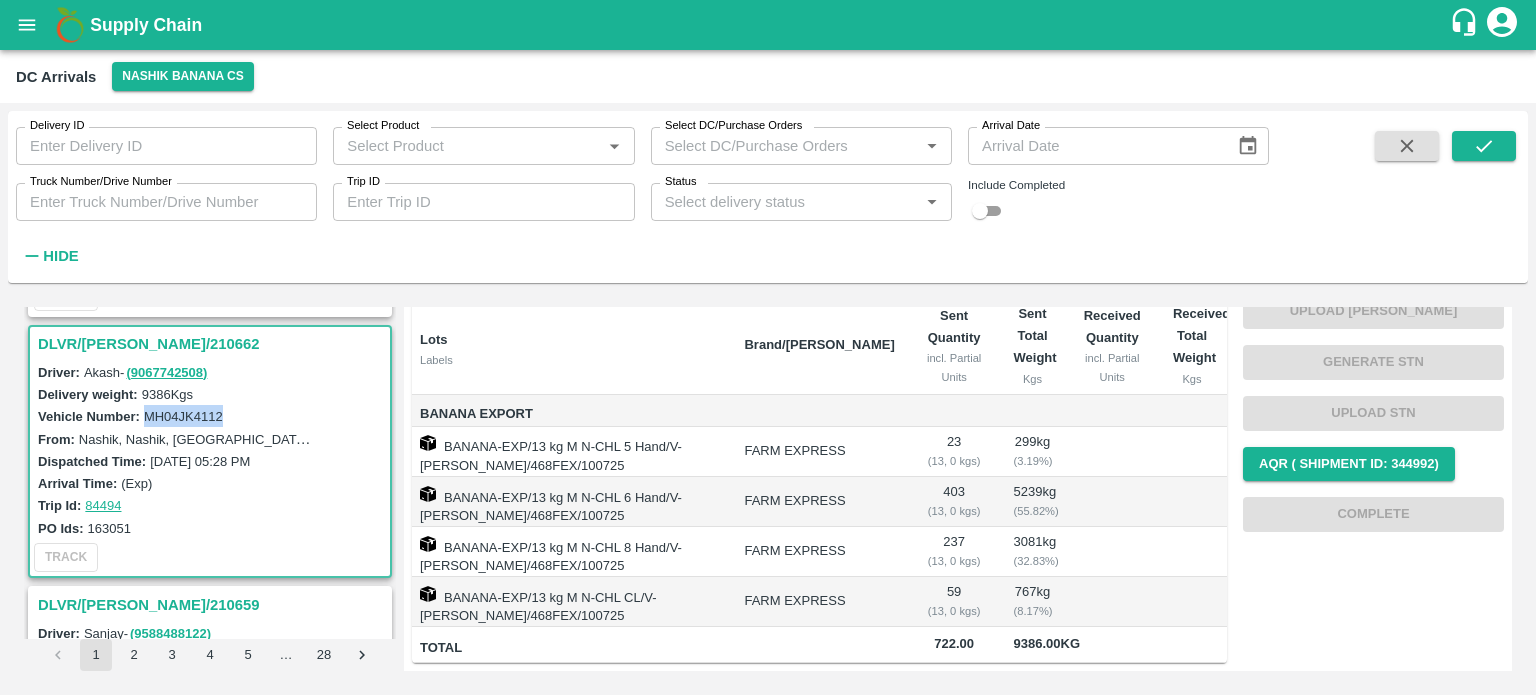 scroll, scrollTop: 0, scrollLeft: 0, axis: both 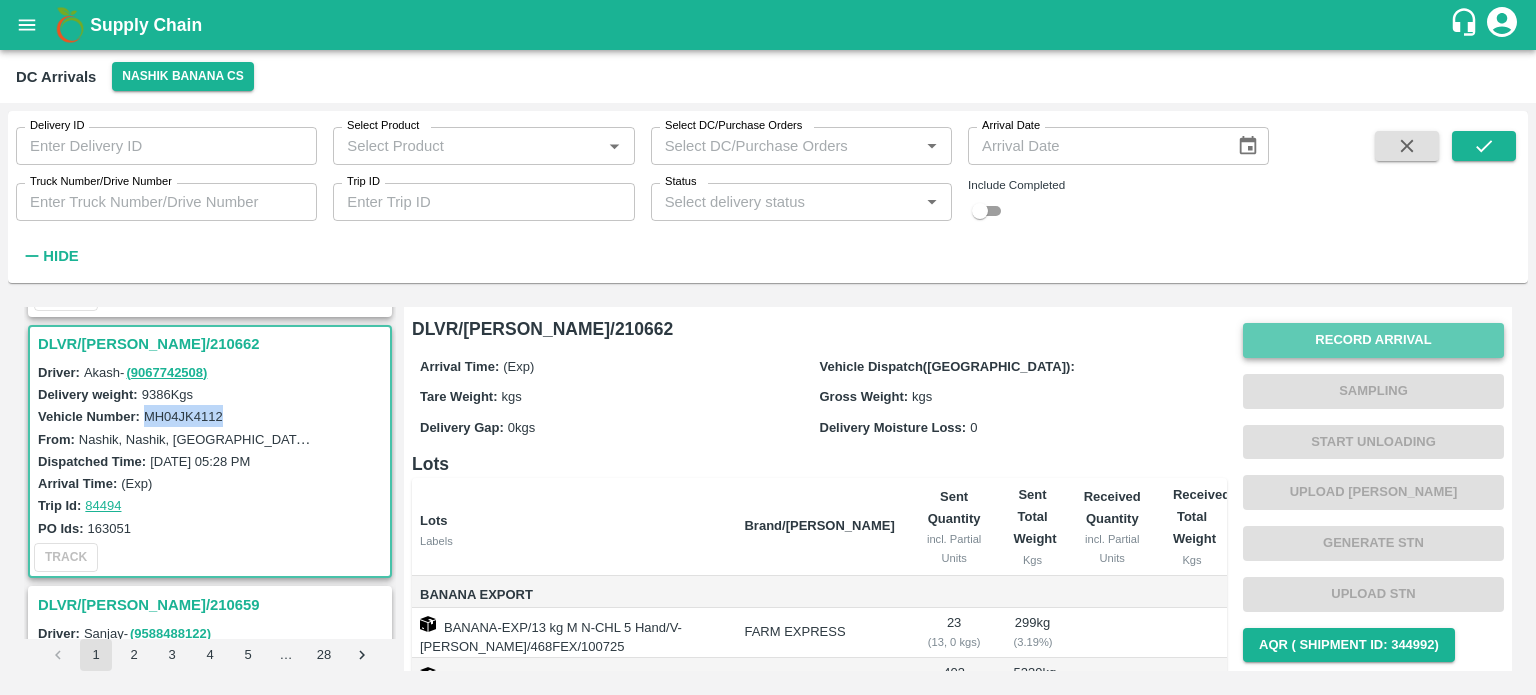 click on "Record Arrival" at bounding box center (1373, 340) 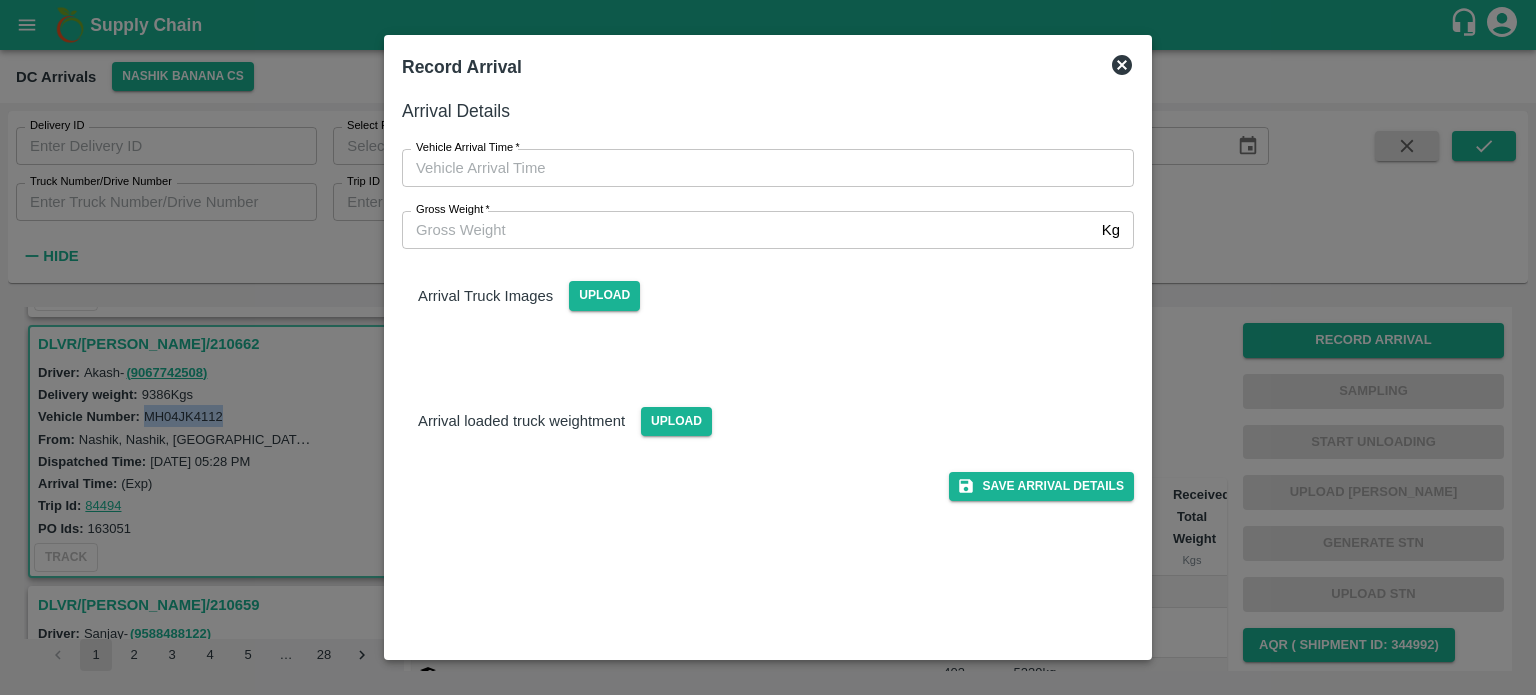 type on "DD/MM/YYYY hh:mm aa" 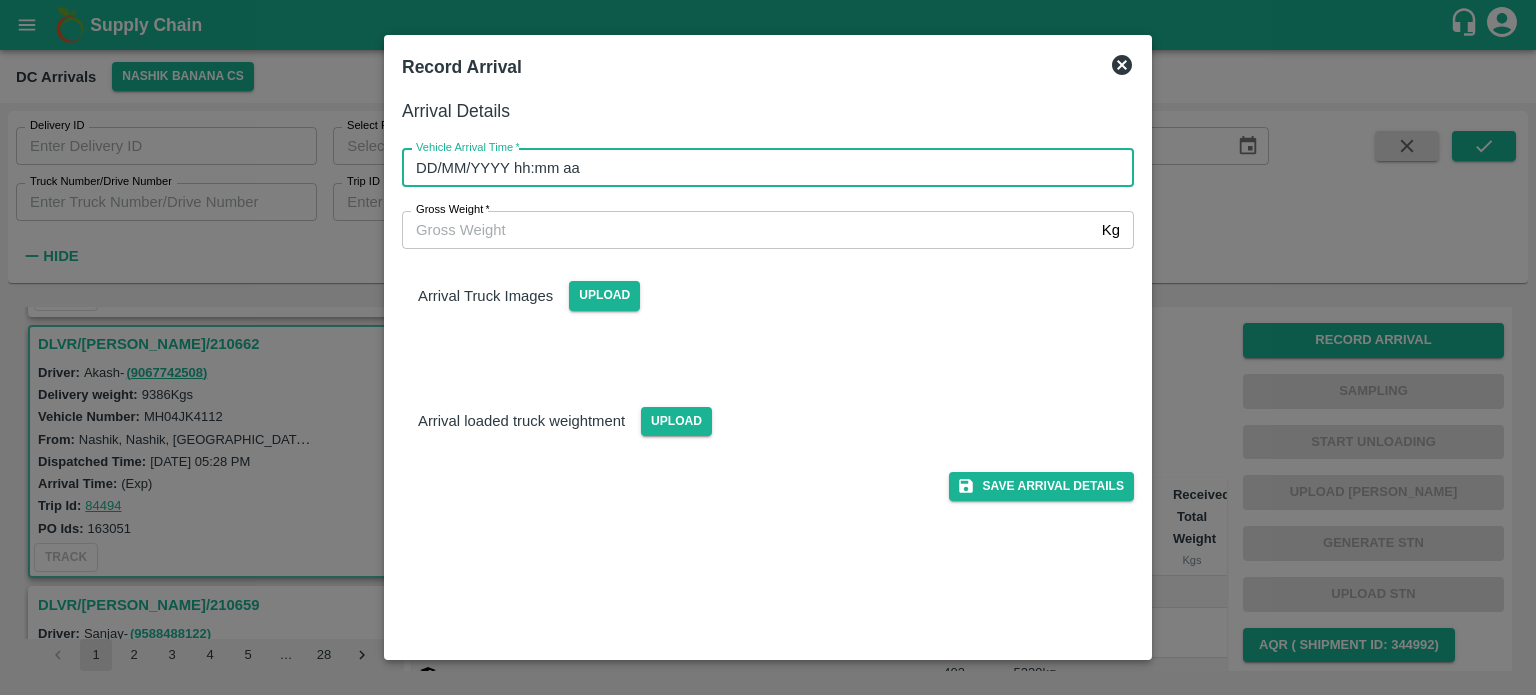 click on "DD/MM/YYYY hh:mm aa" at bounding box center (761, 168) 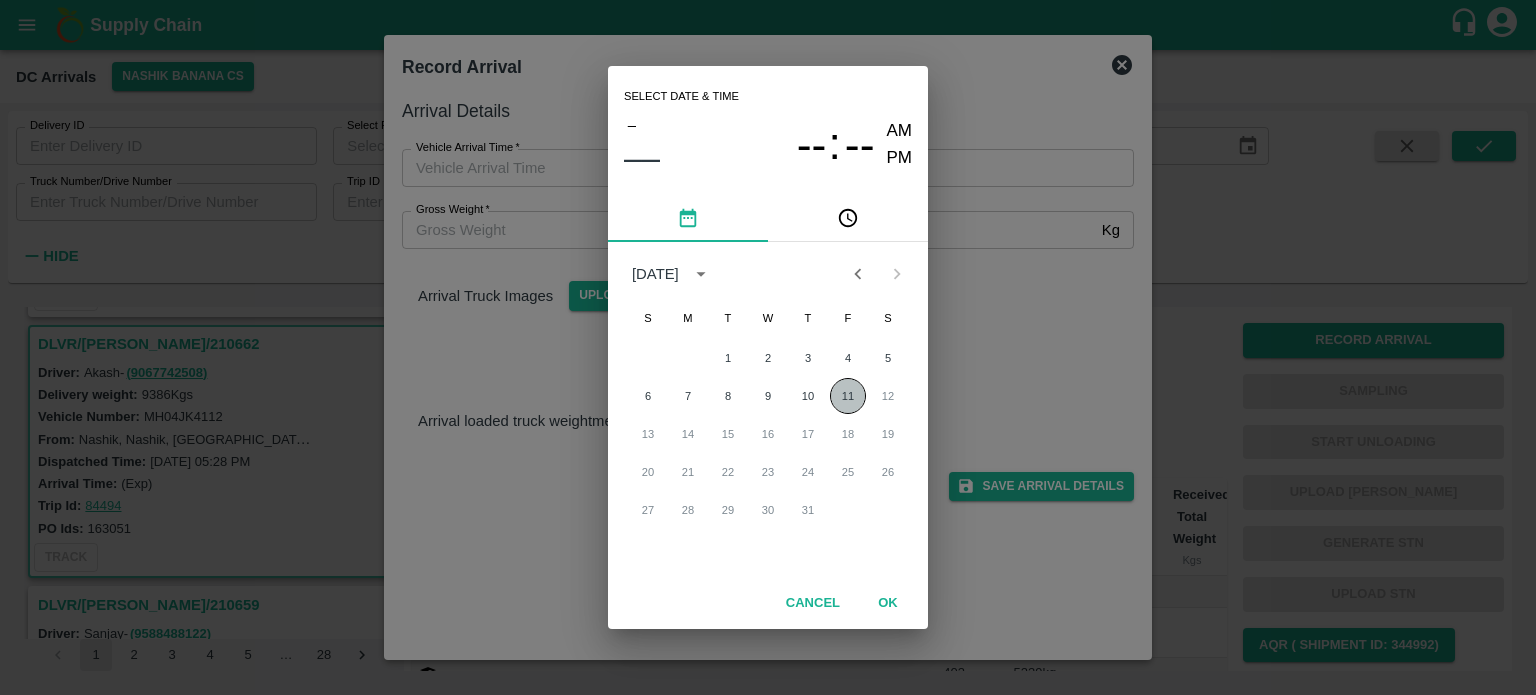 click on "11" at bounding box center [848, 396] 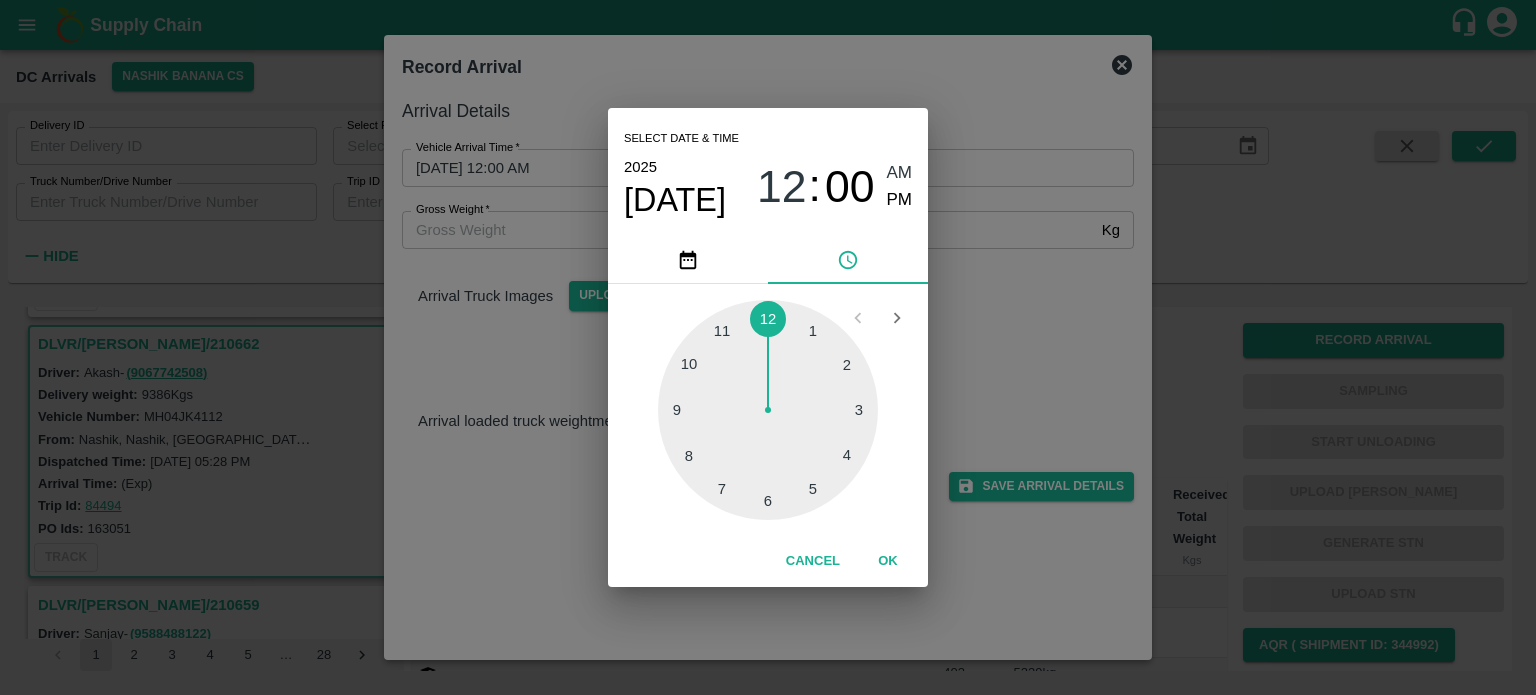 click at bounding box center (768, 410) 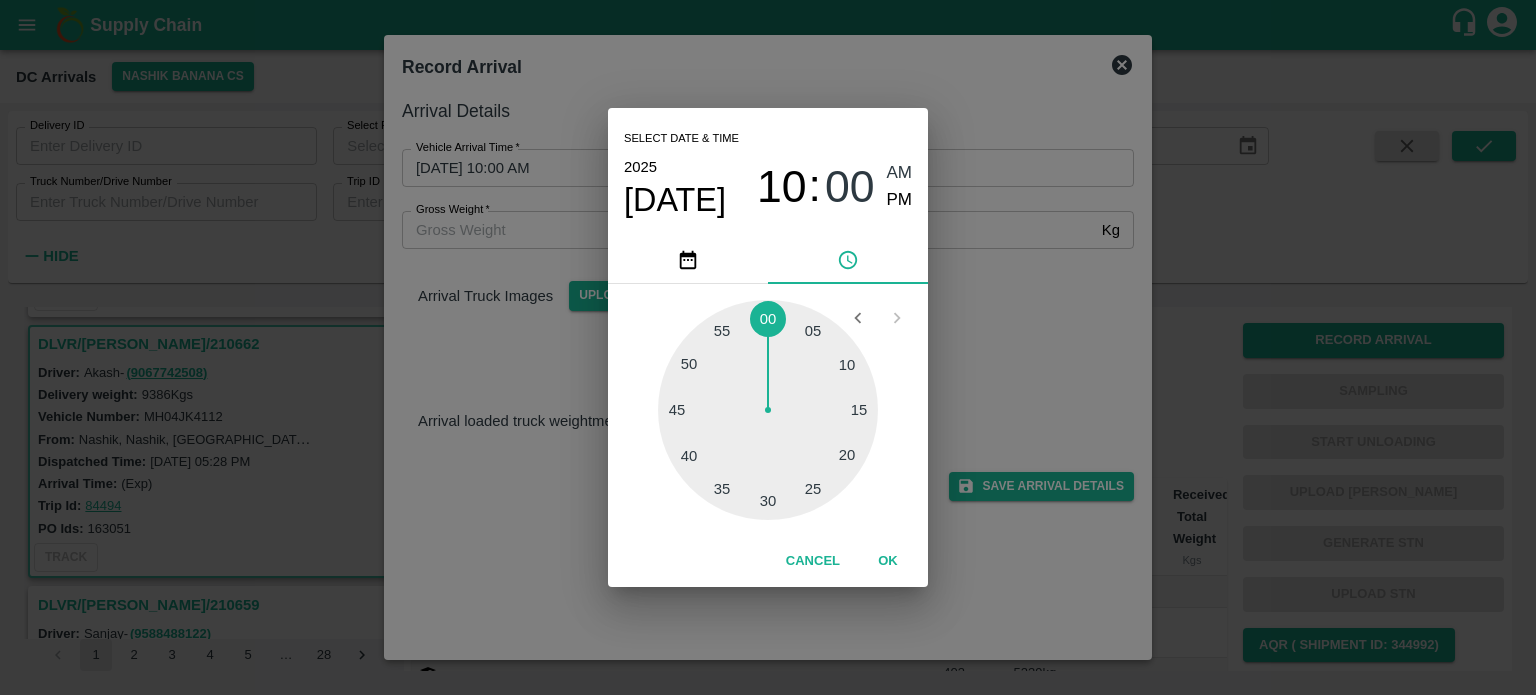 click at bounding box center (768, 410) 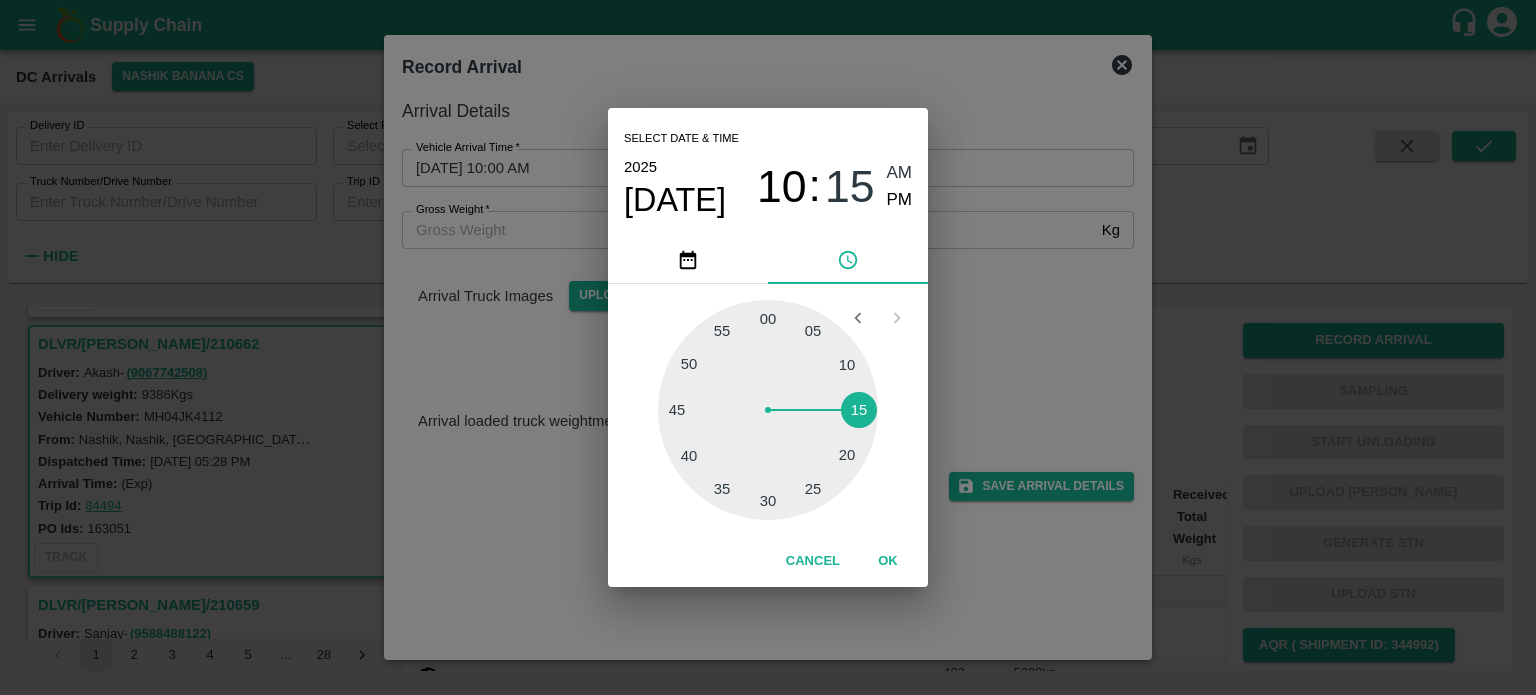 type on "11/07/2025 10:15 AM" 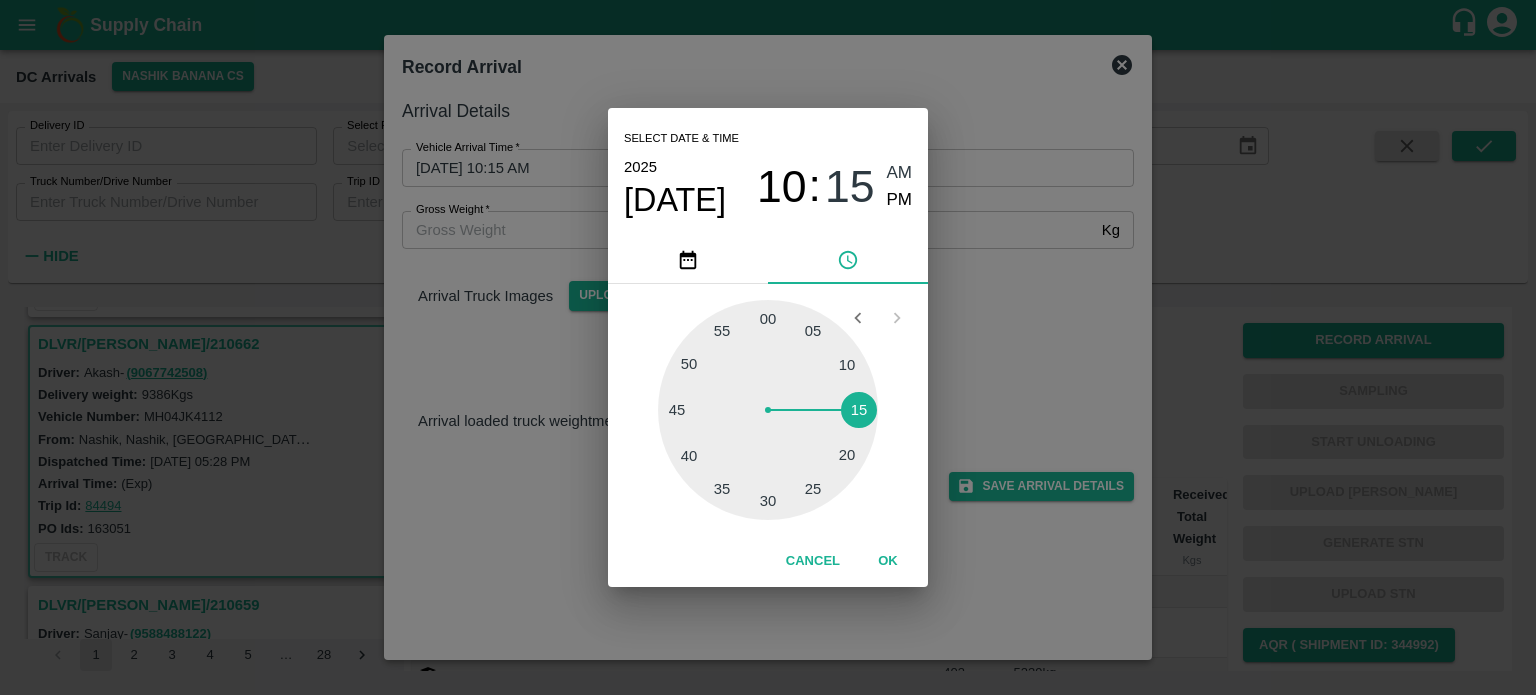 click on "Select date & time 2025 Jul 11 10 : 15 AM PM 05 10 15 20 25 30 35 40 45 50 55 00 Cancel OK" at bounding box center (768, 347) 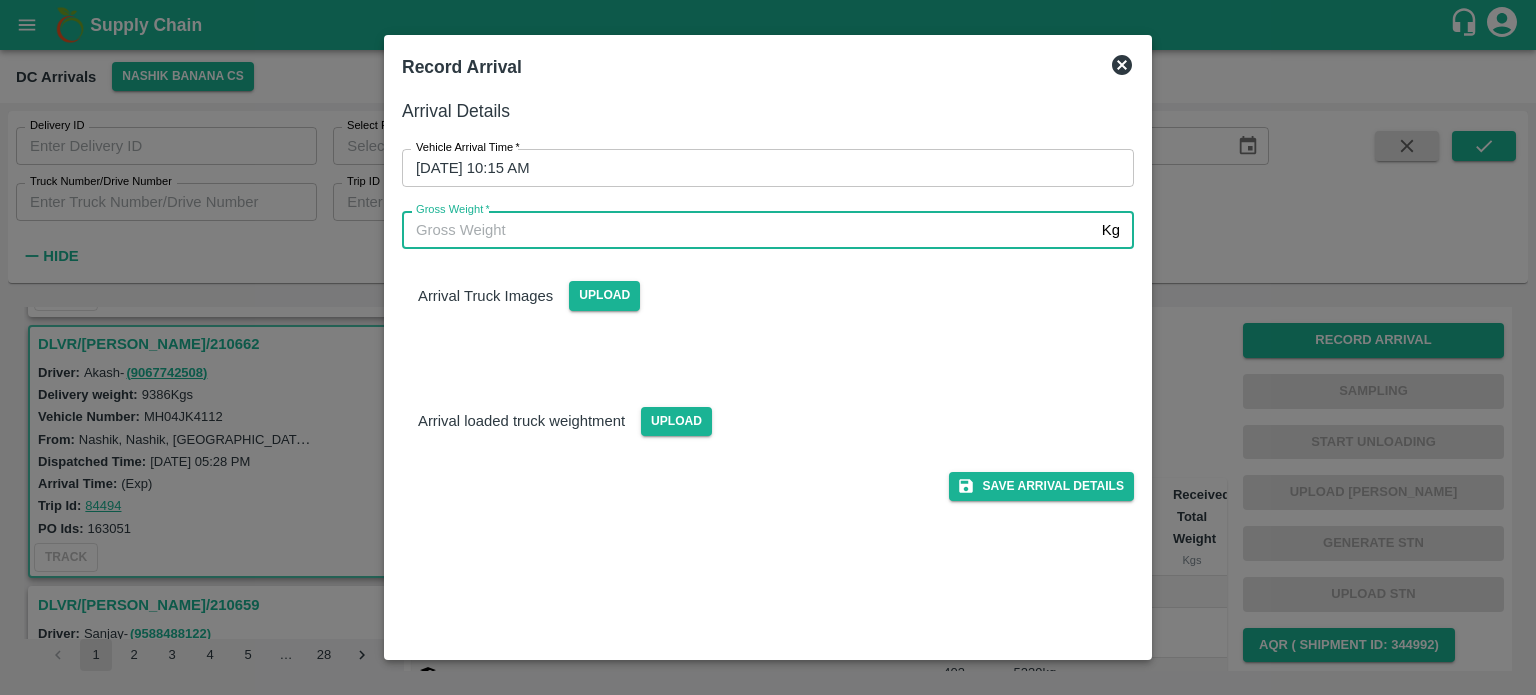 click on "Gross Weight   *" at bounding box center (748, 230) 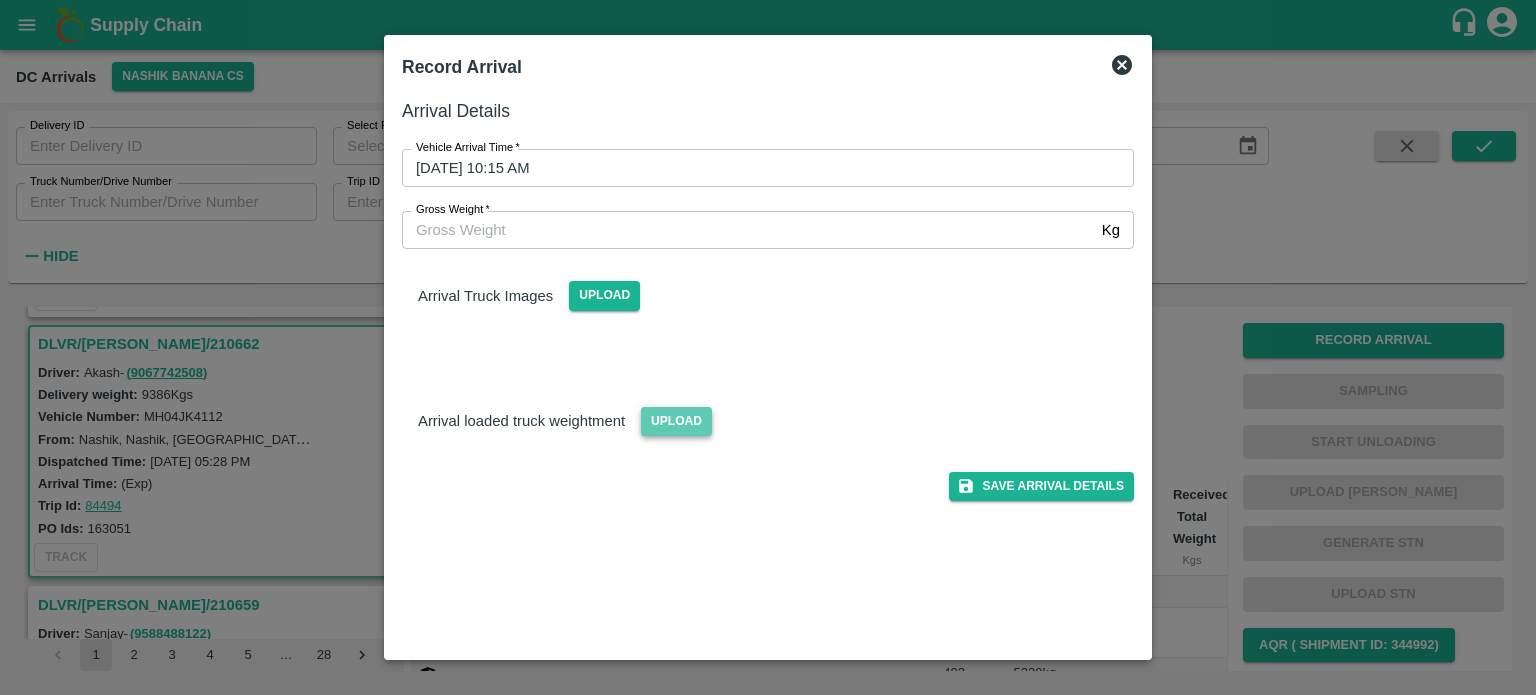 click on "Upload" at bounding box center (676, 421) 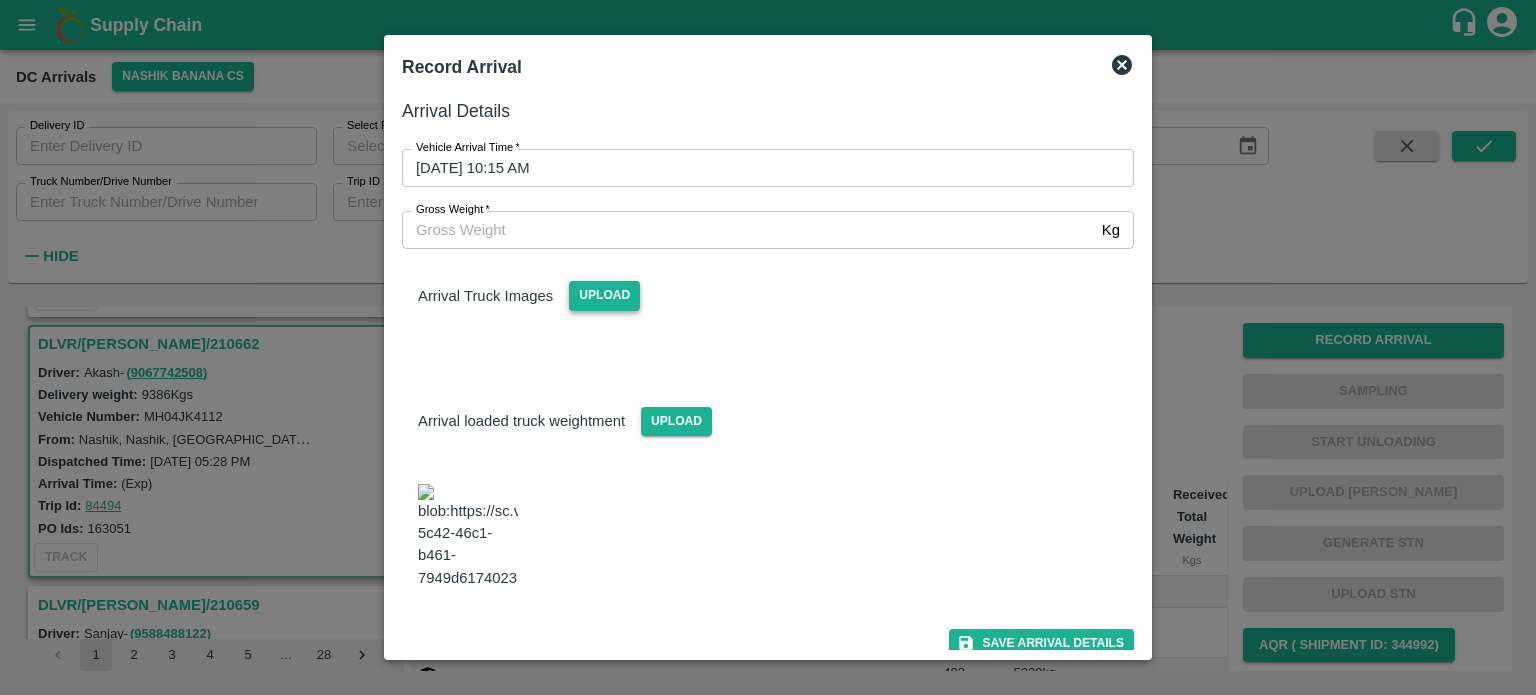 click on "Upload" at bounding box center [604, 295] 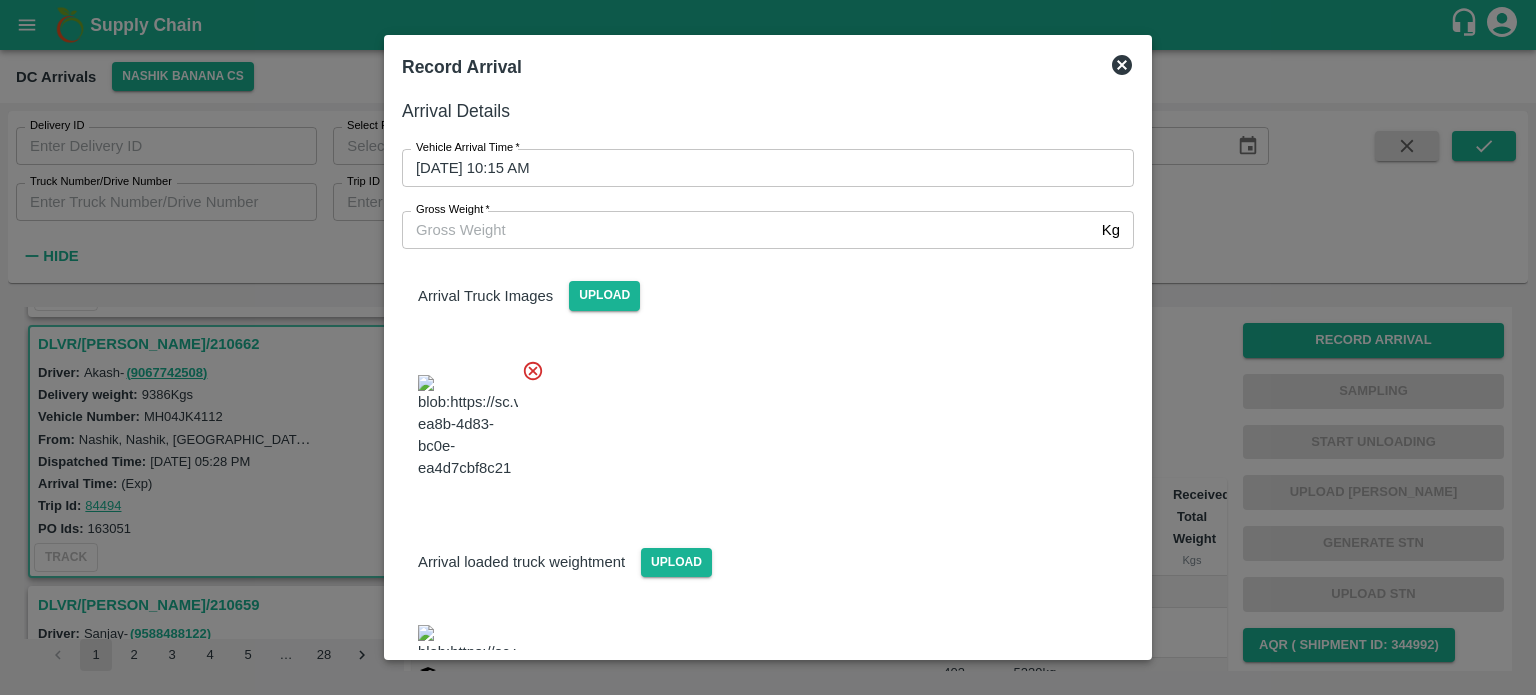 scroll, scrollTop: 234, scrollLeft: 0, axis: vertical 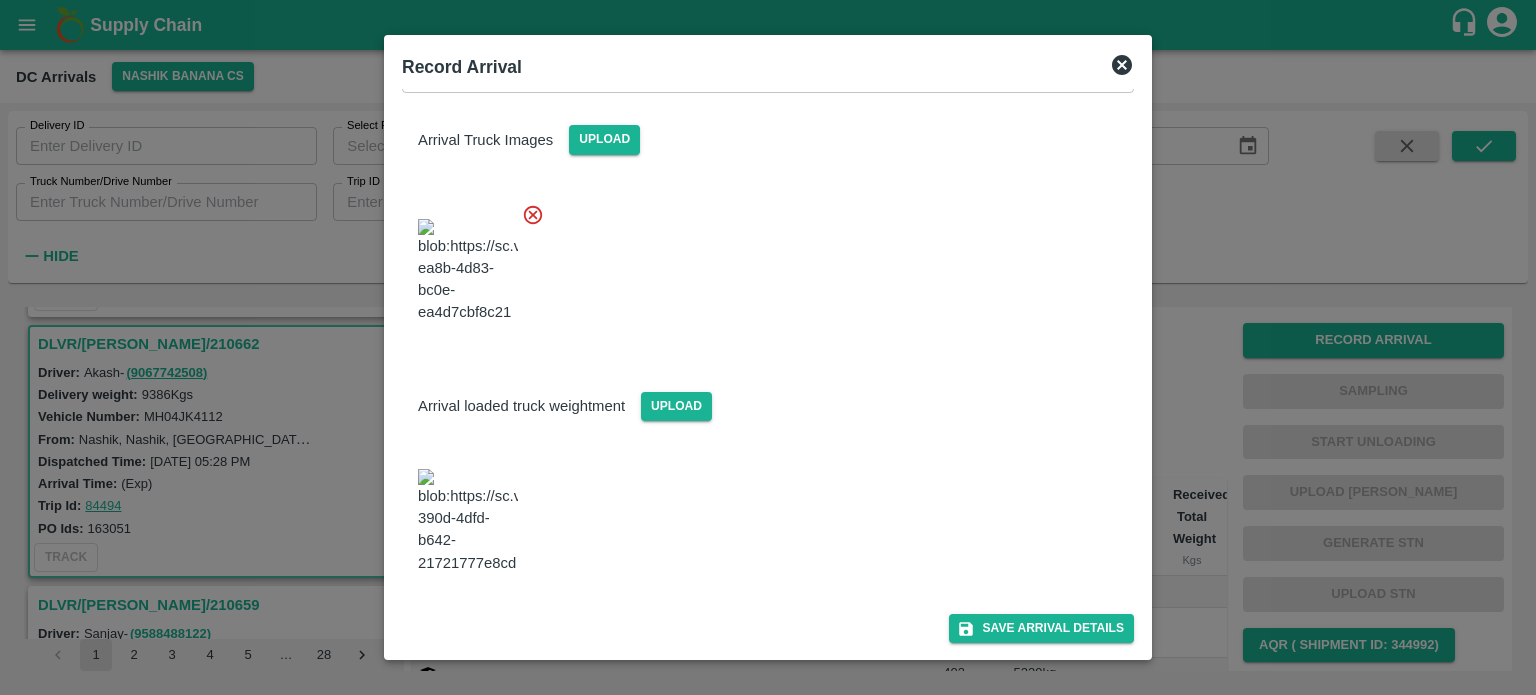 click at bounding box center (468, 521) 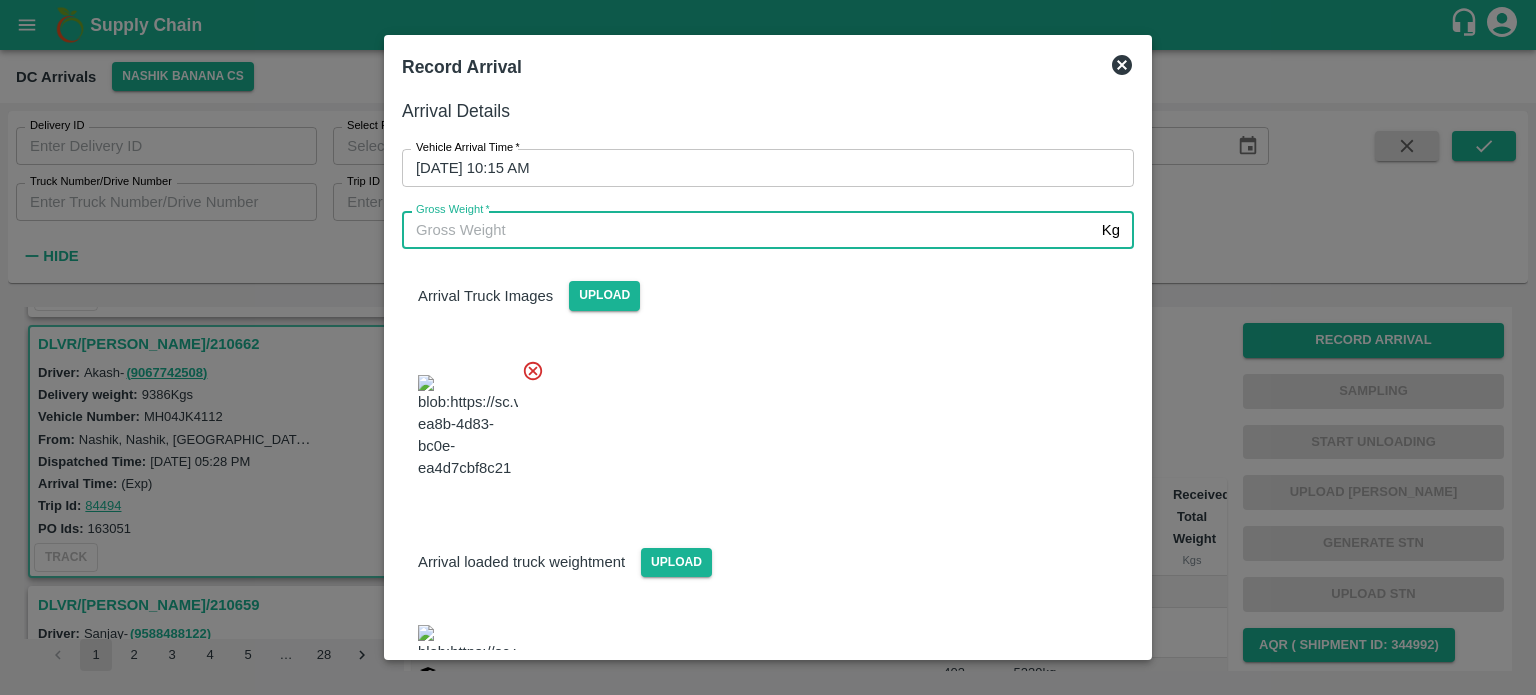 click on "Gross Weight   *" at bounding box center [748, 230] 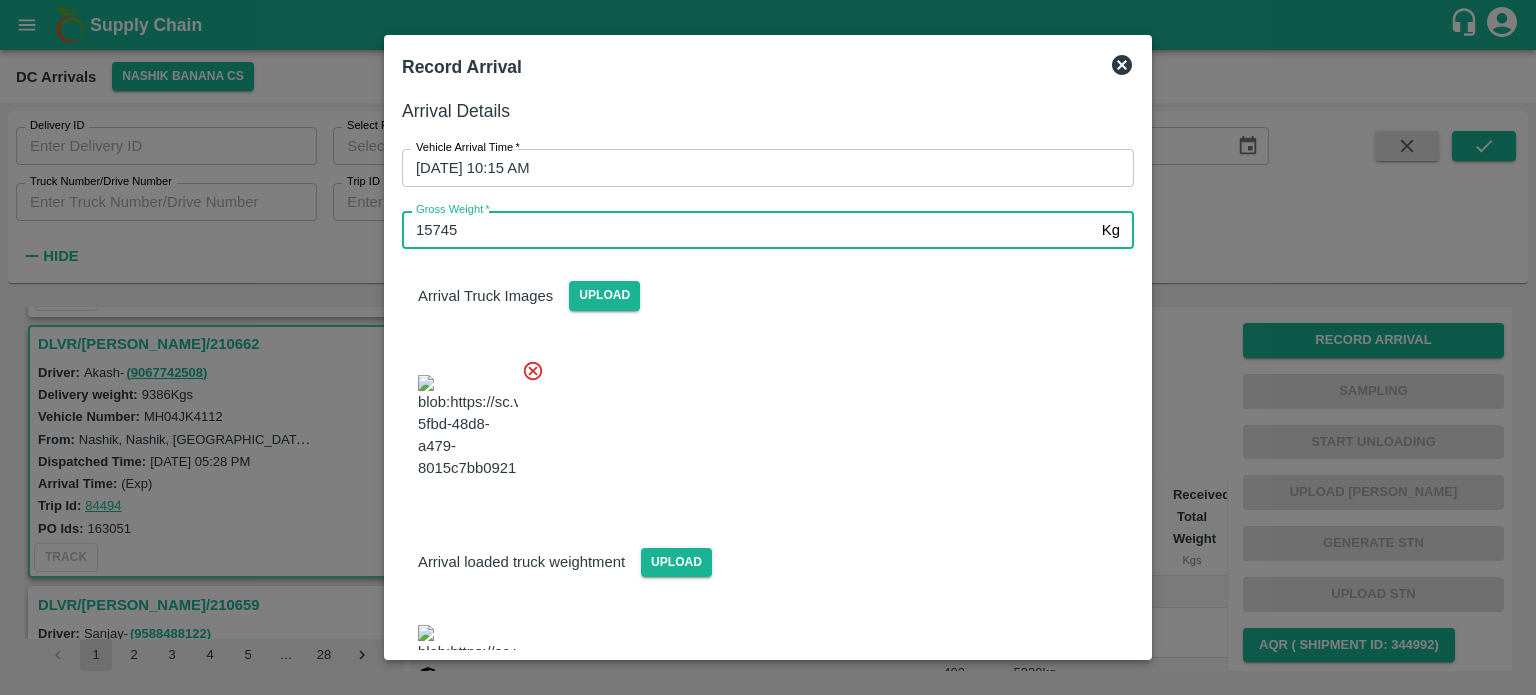 type on "15745" 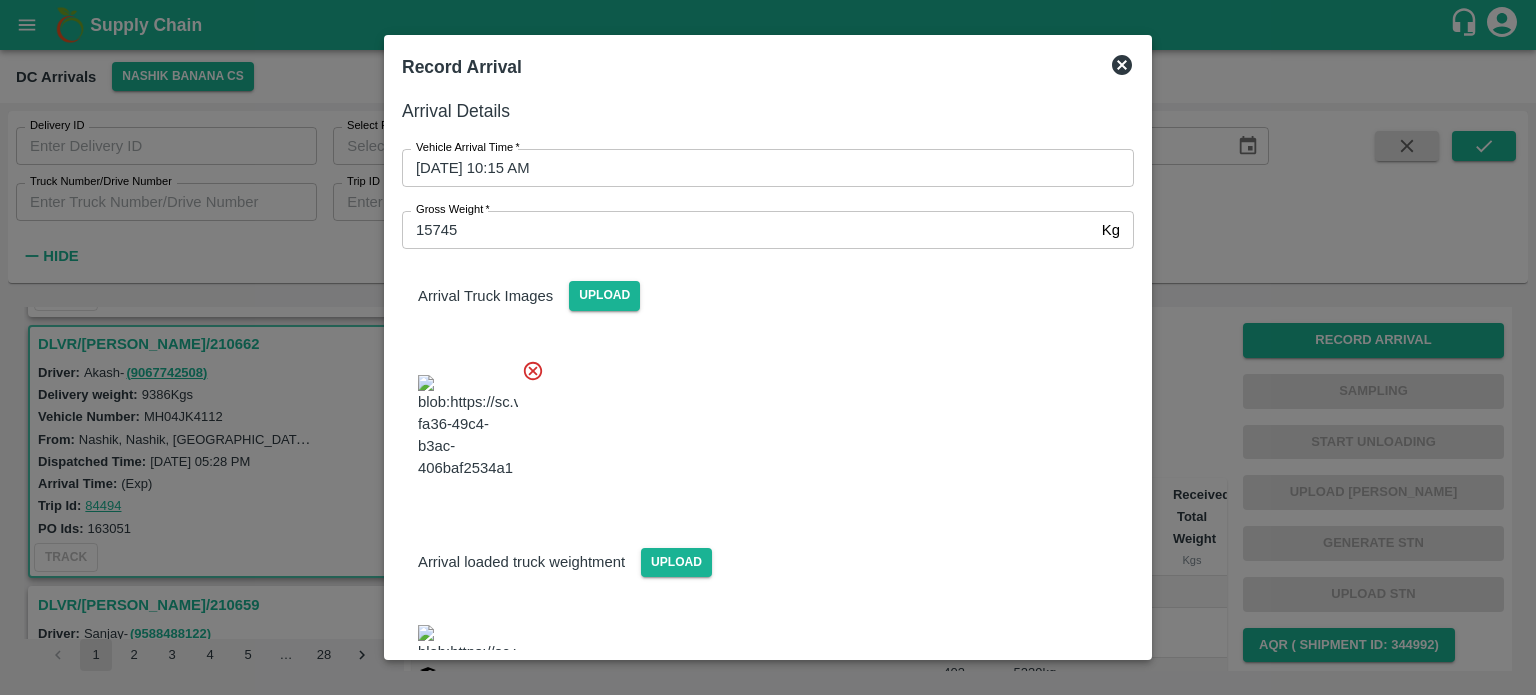 click at bounding box center (760, 421) 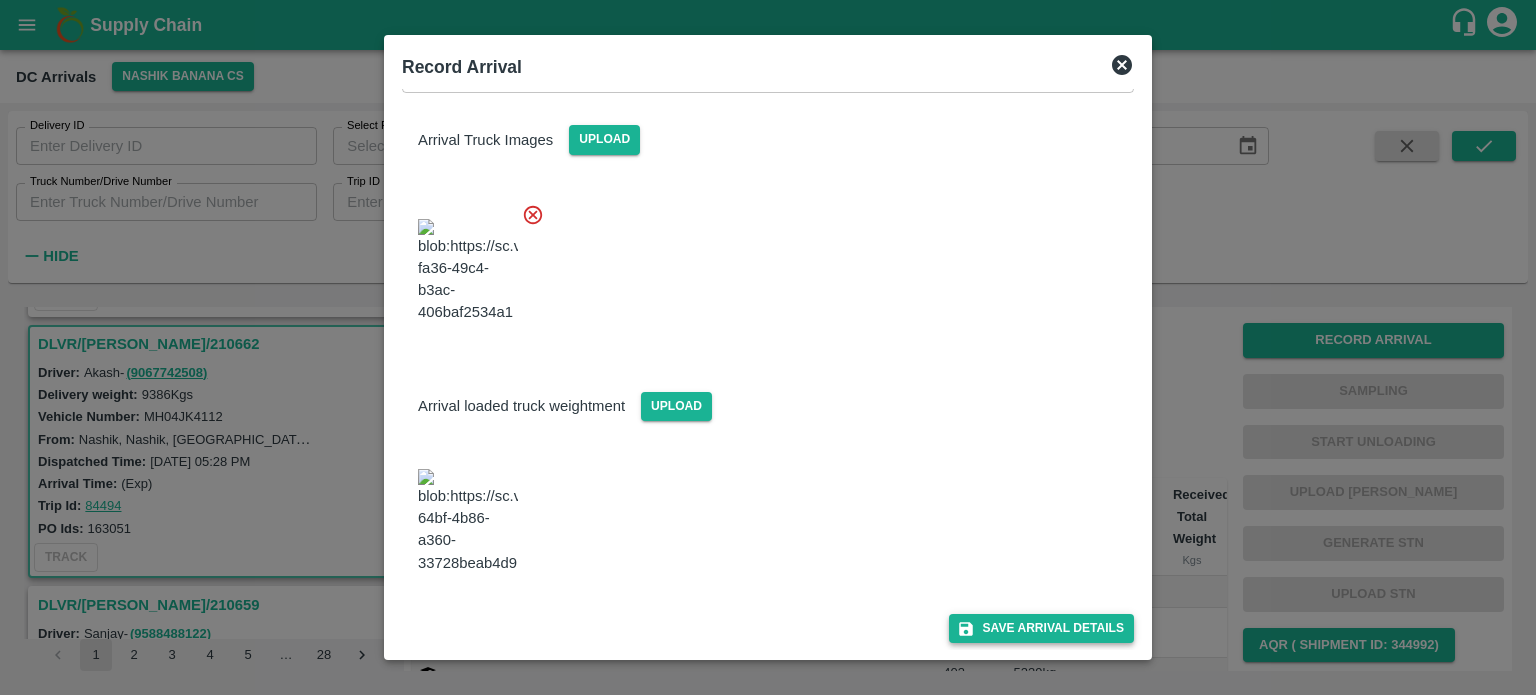 click on "Save Arrival Details" at bounding box center [1041, 628] 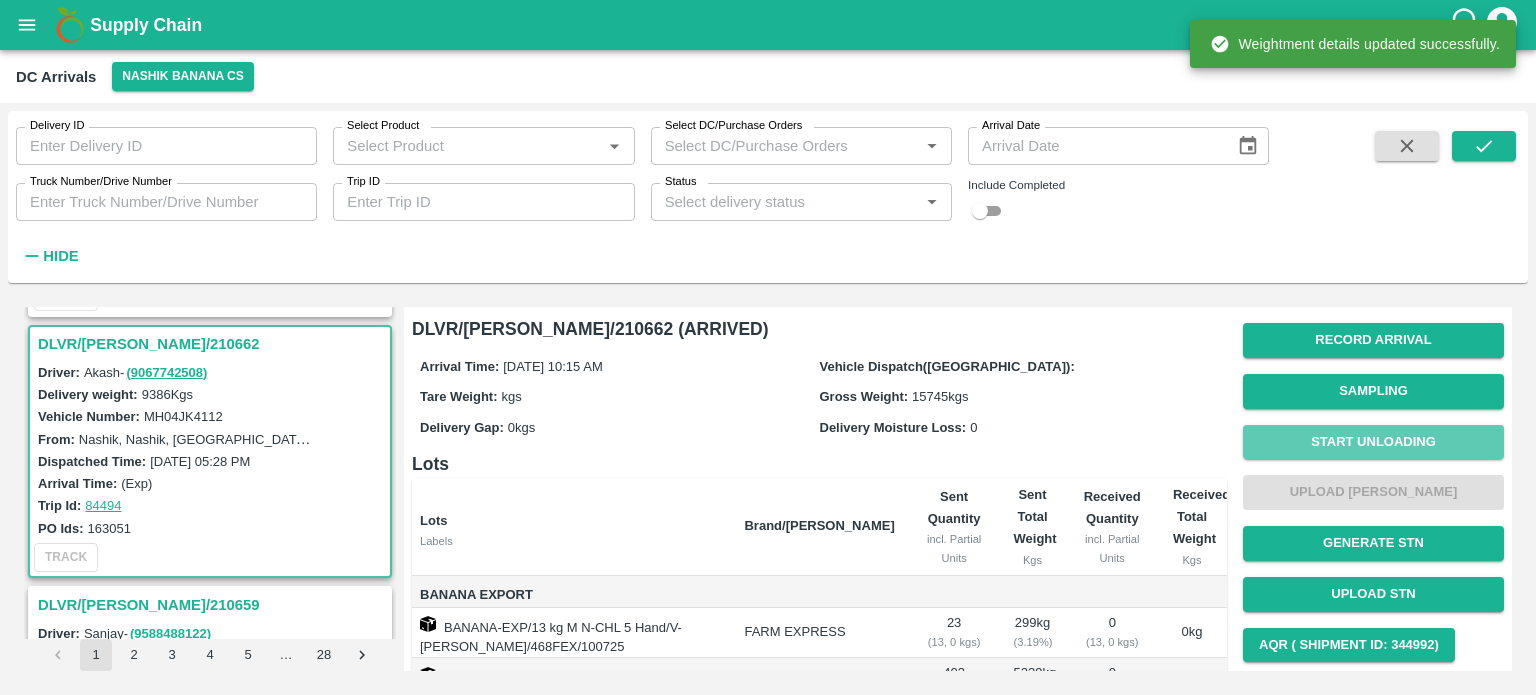 click on "Start Unloading" at bounding box center [1373, 442] 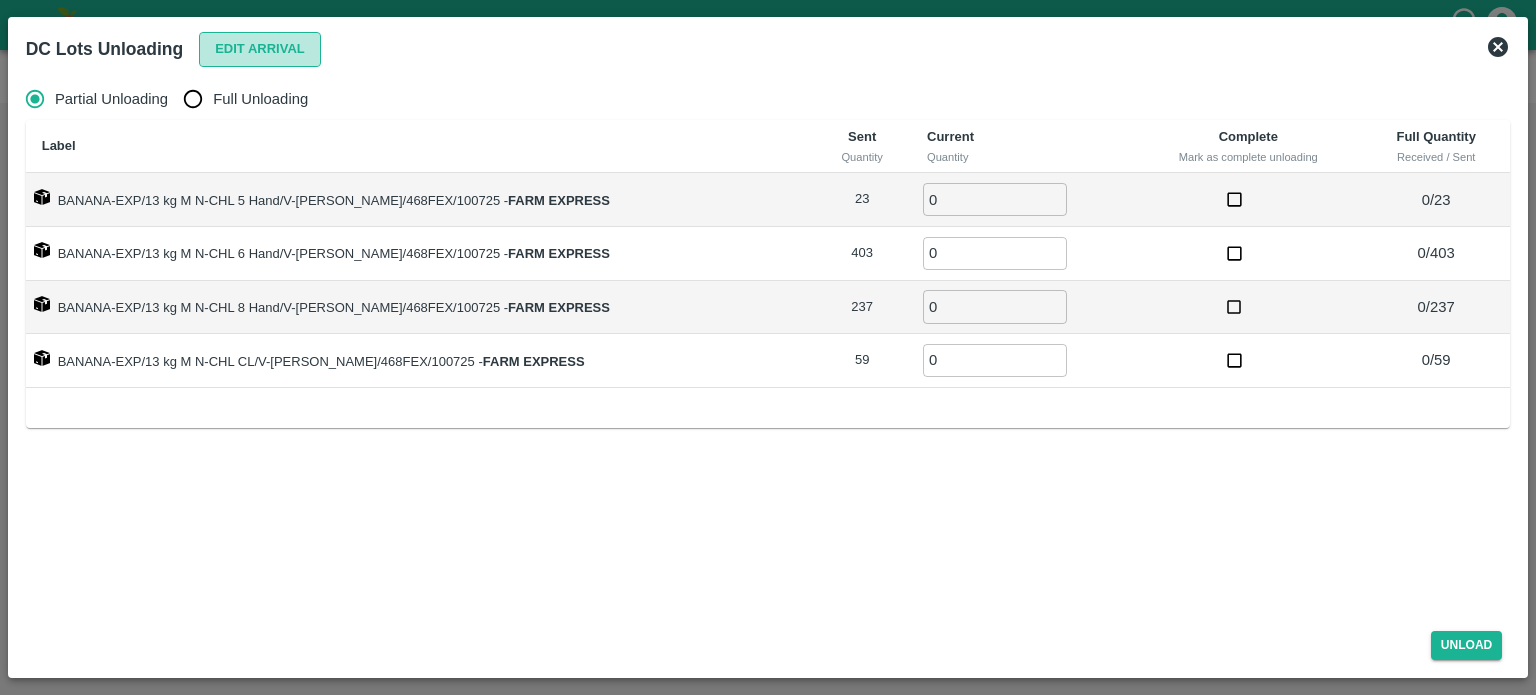 click on "Edit Arrival" at bounding box center (260, 49) 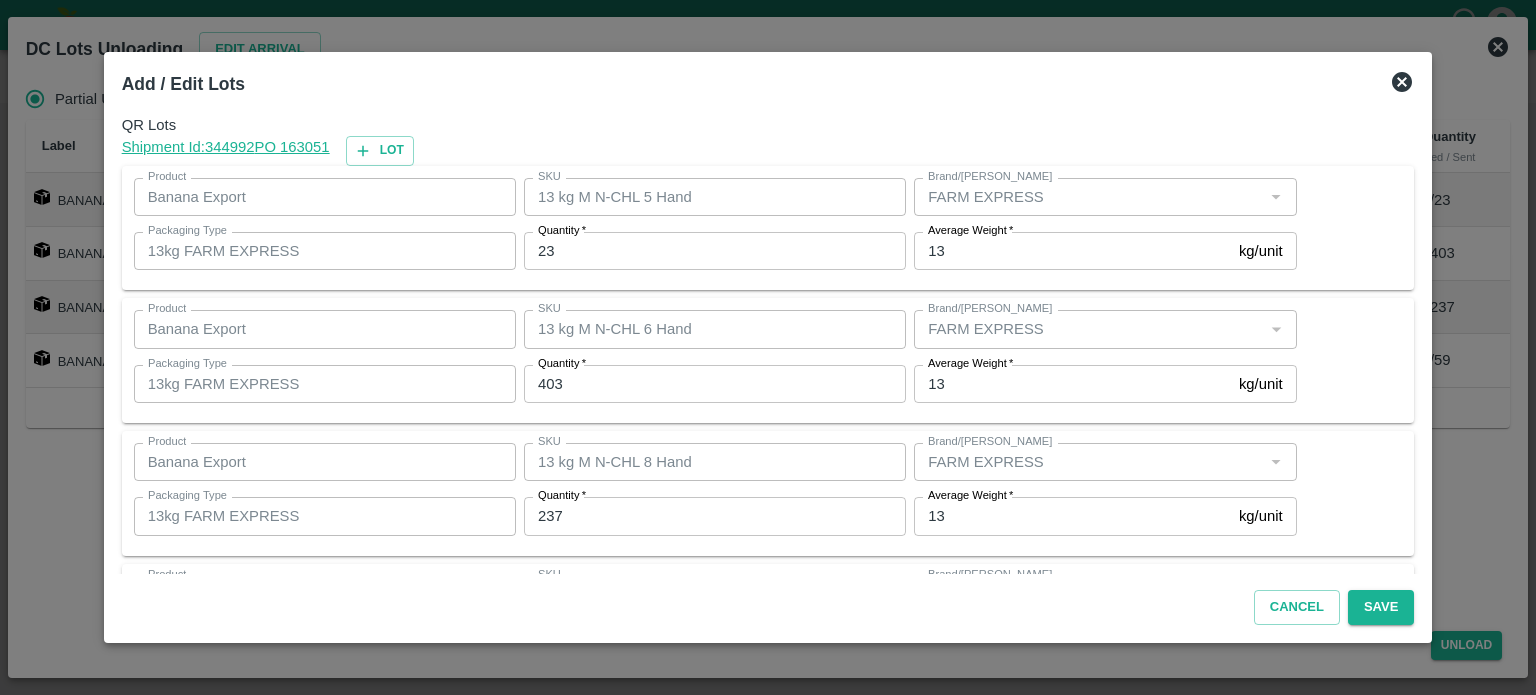 click on "23" at bounding box center (715, 251) 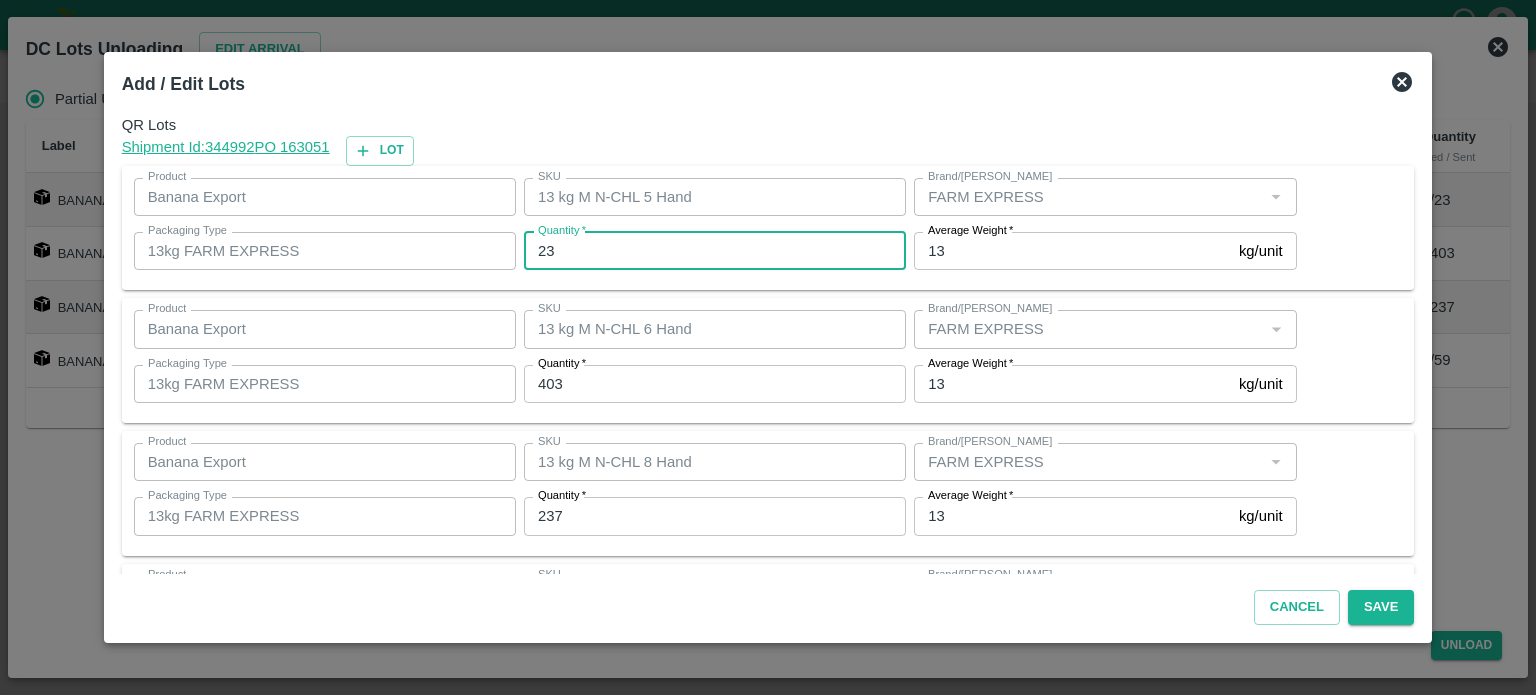 click on "23" at bounding box center [715, 251] 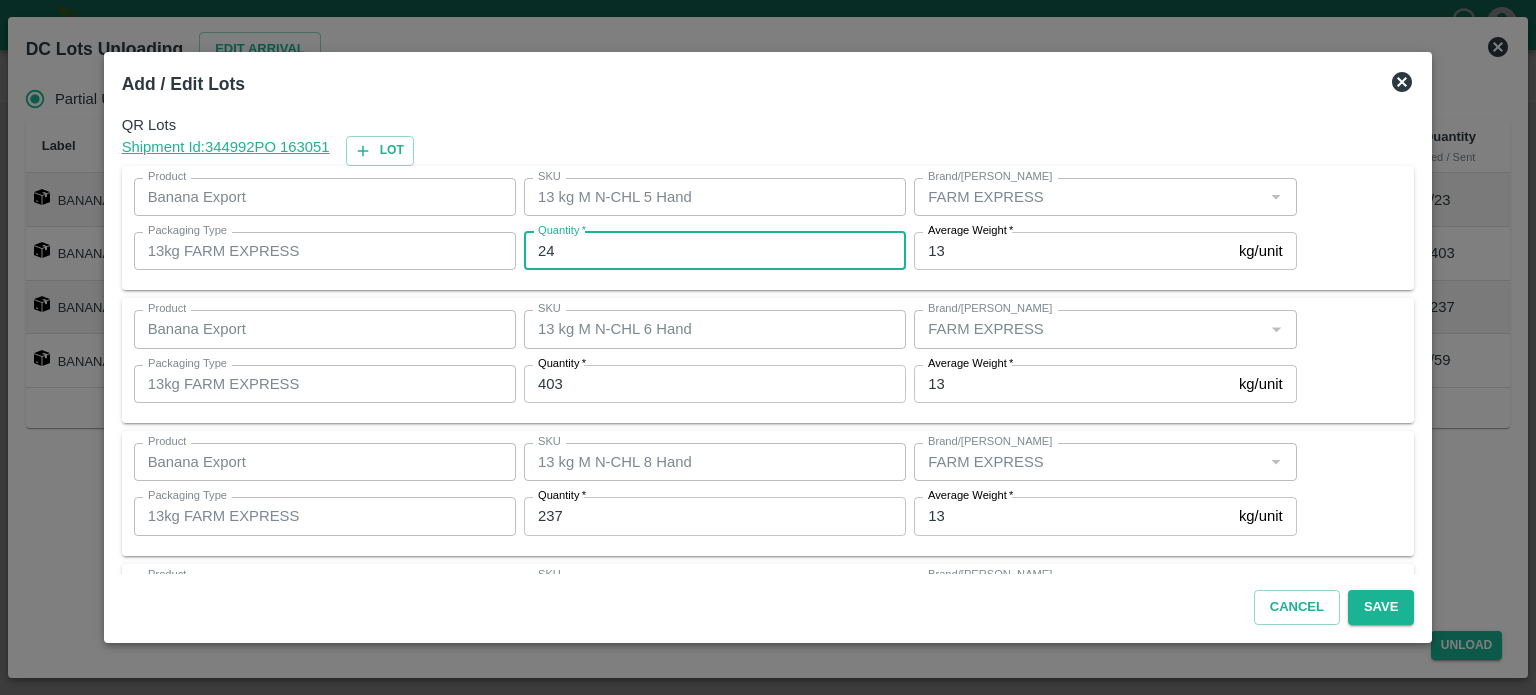 type on "24" 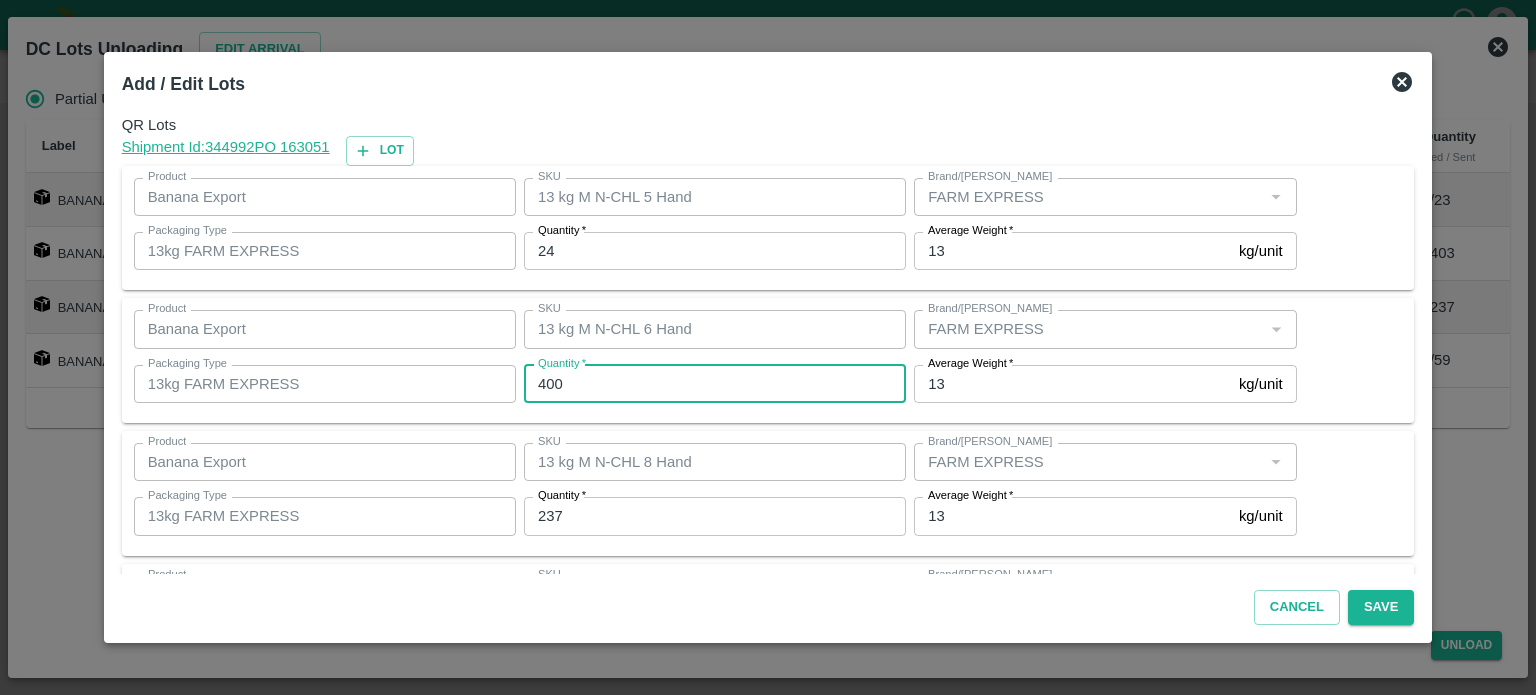 type on "400" 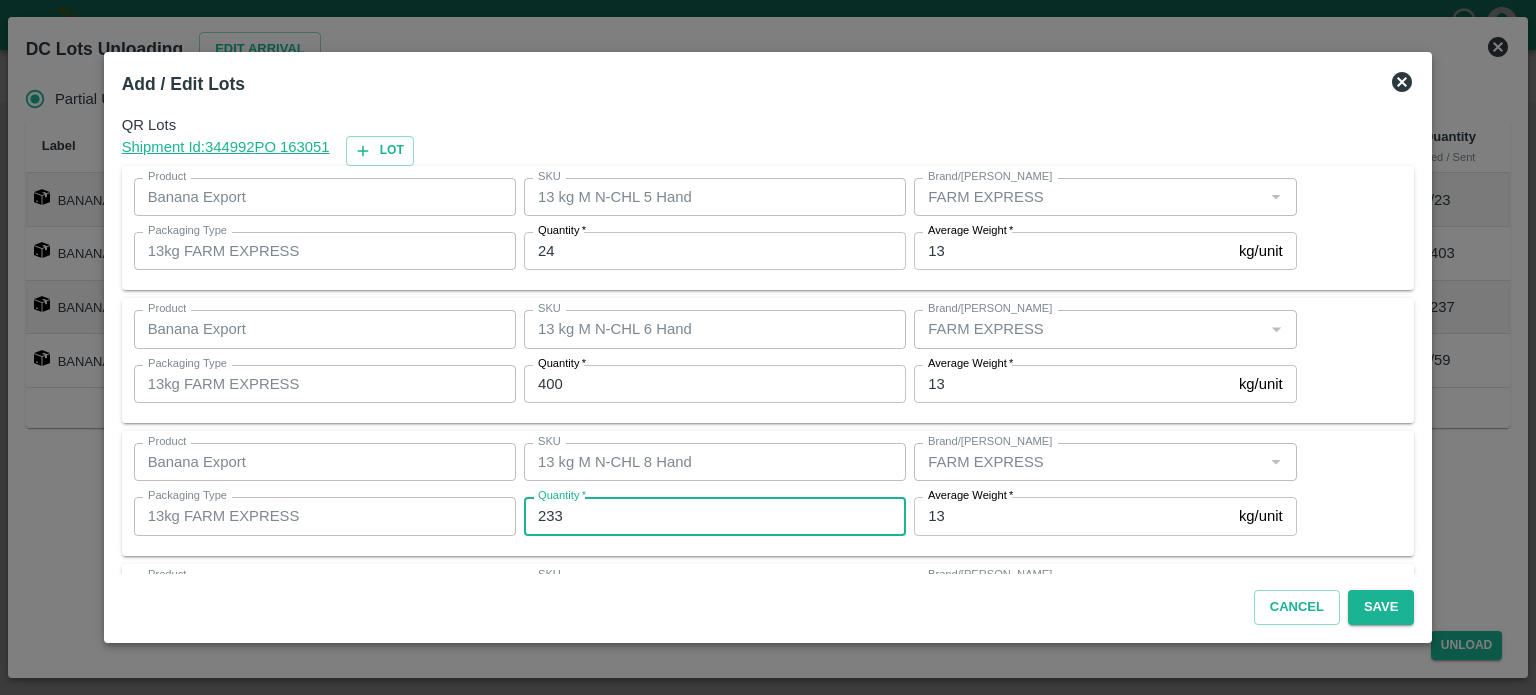 type on "233" 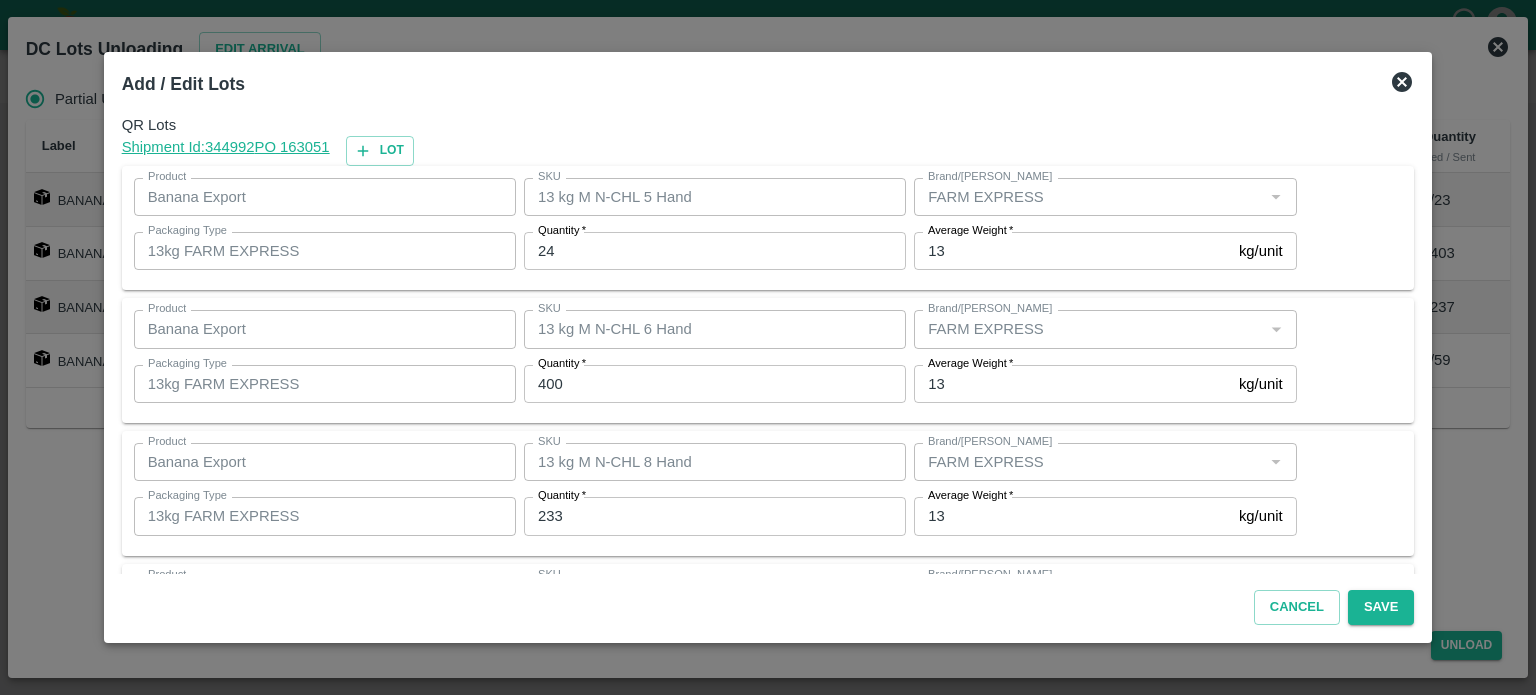 scroll, scrollTop: 129, scrollLeft: 0, axis: vertical 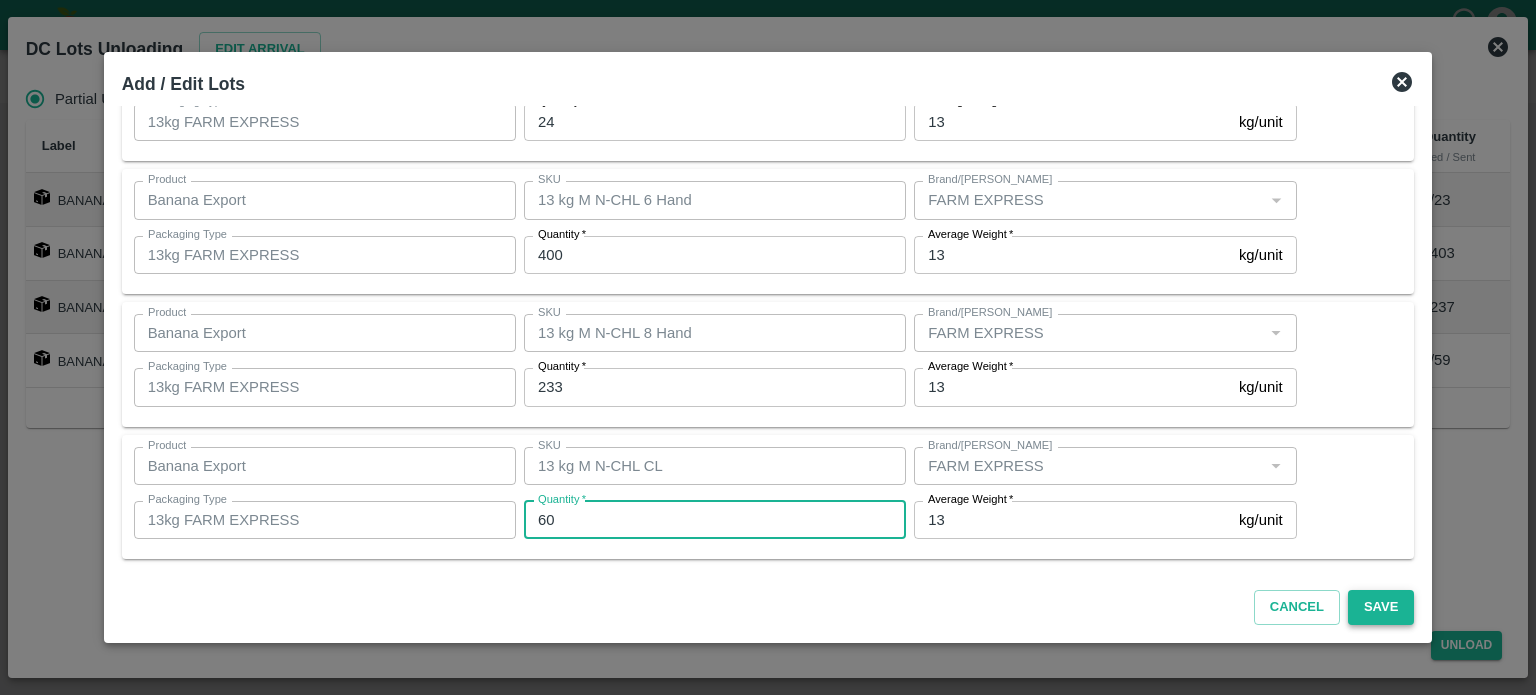 type on "60" 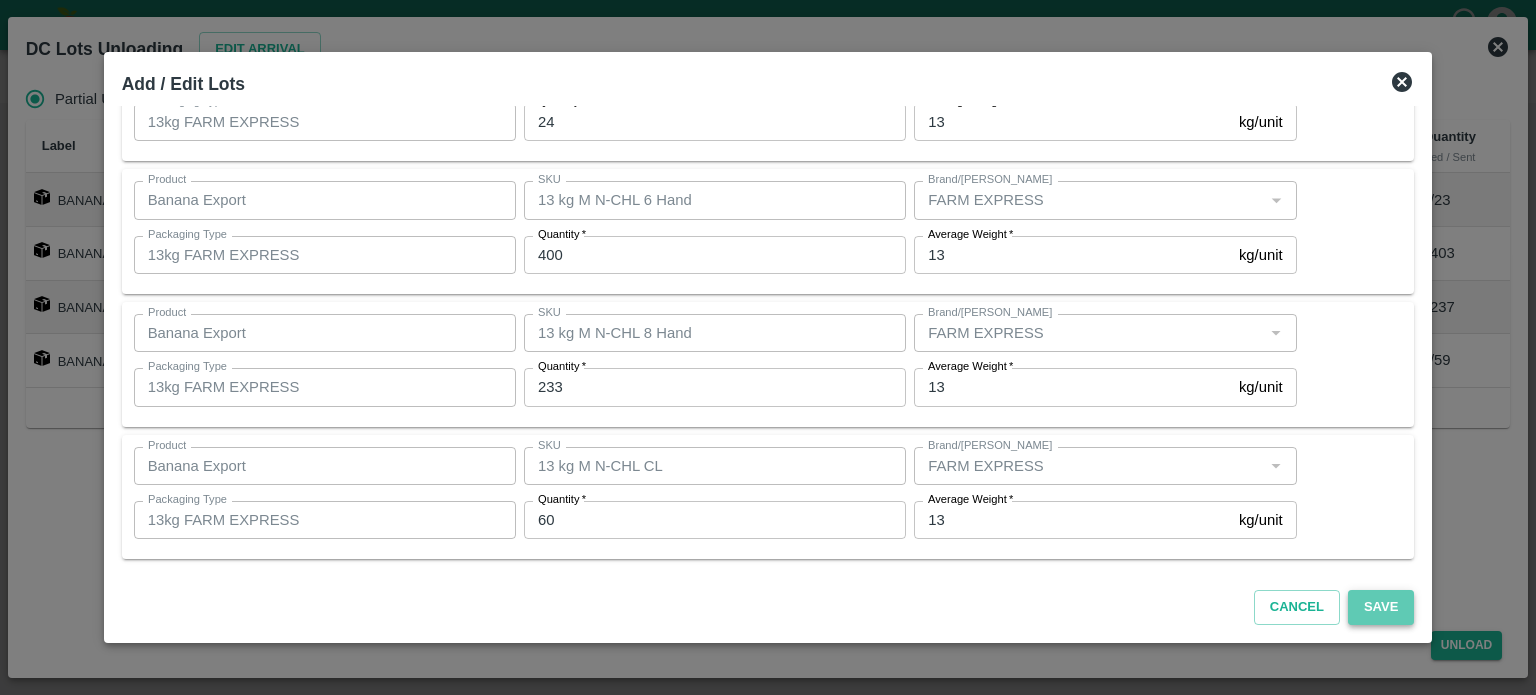 click on "Save" at bounding box center [1381, 607] 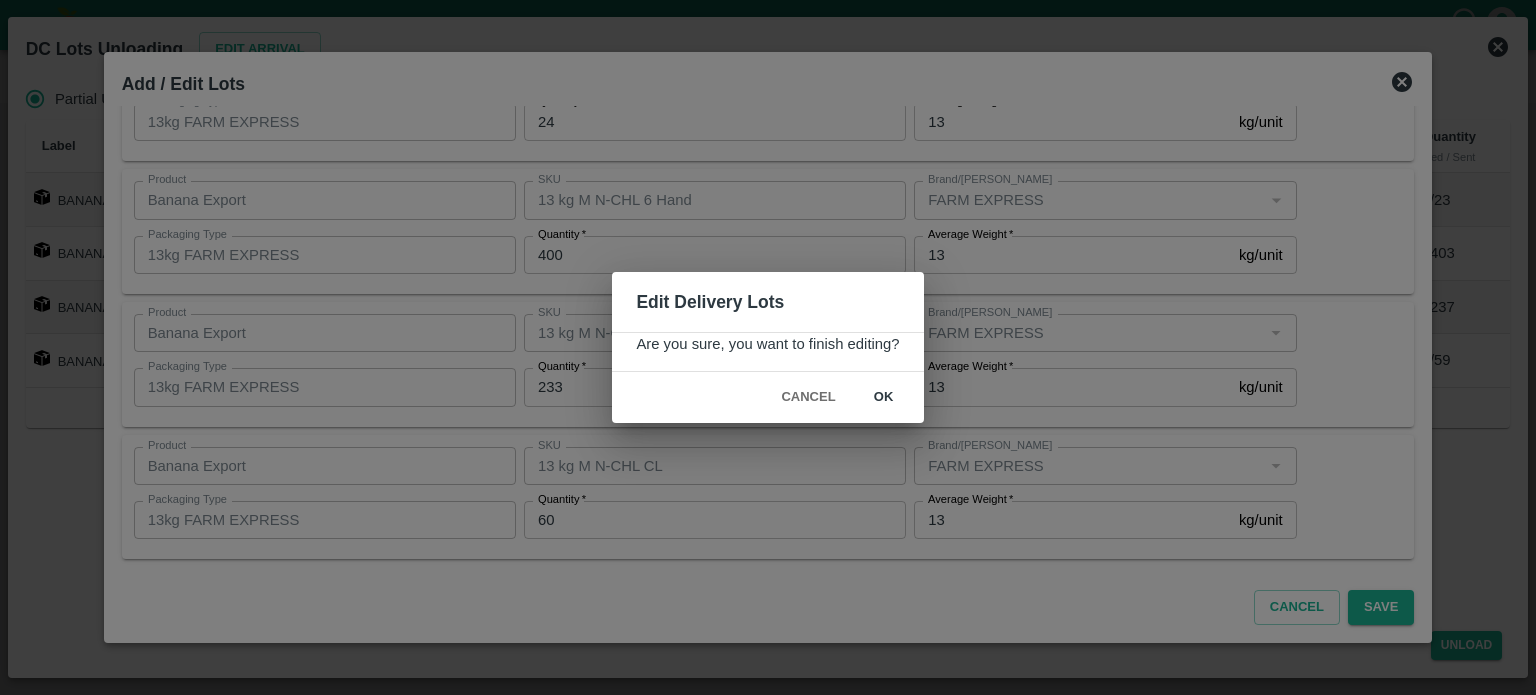 click on "ok" at bounding box center [884, 397] 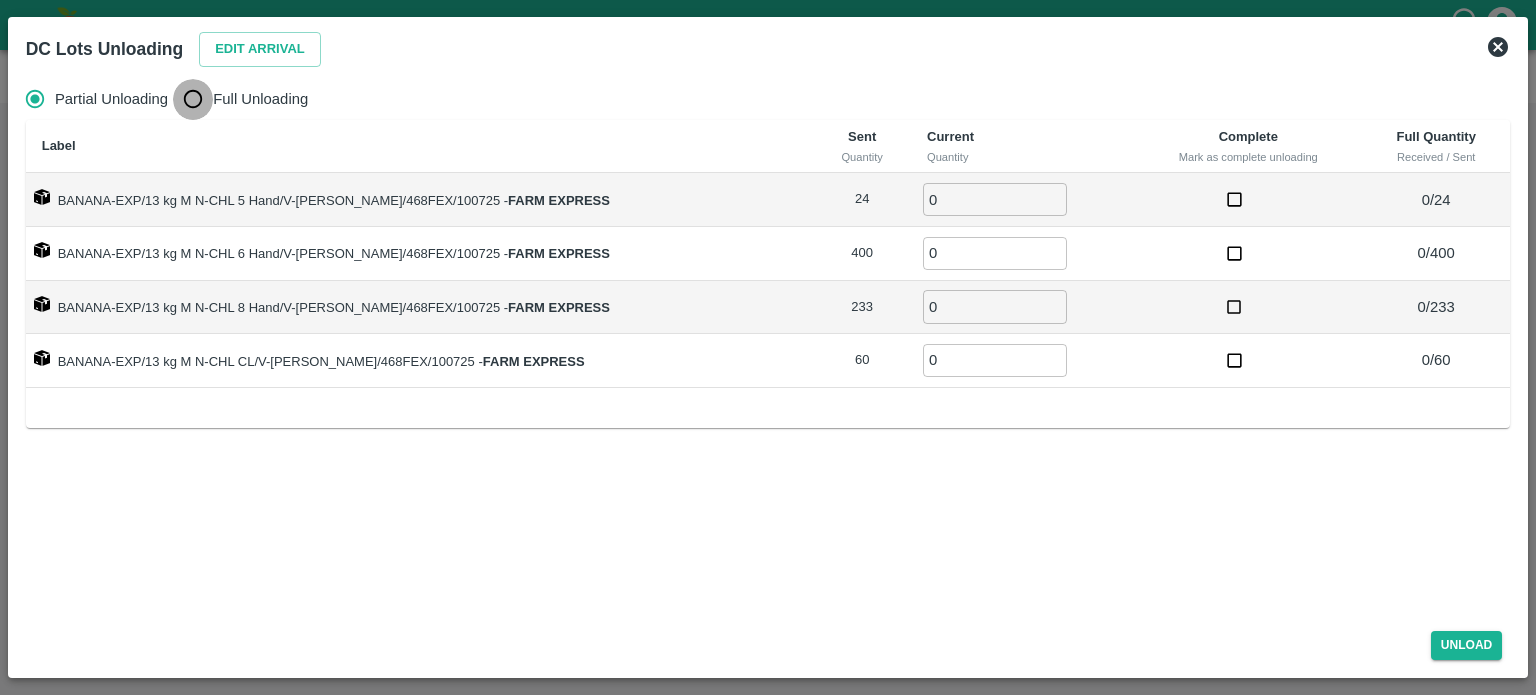 click on "Full Unloading" at bounding box center (193, 99) 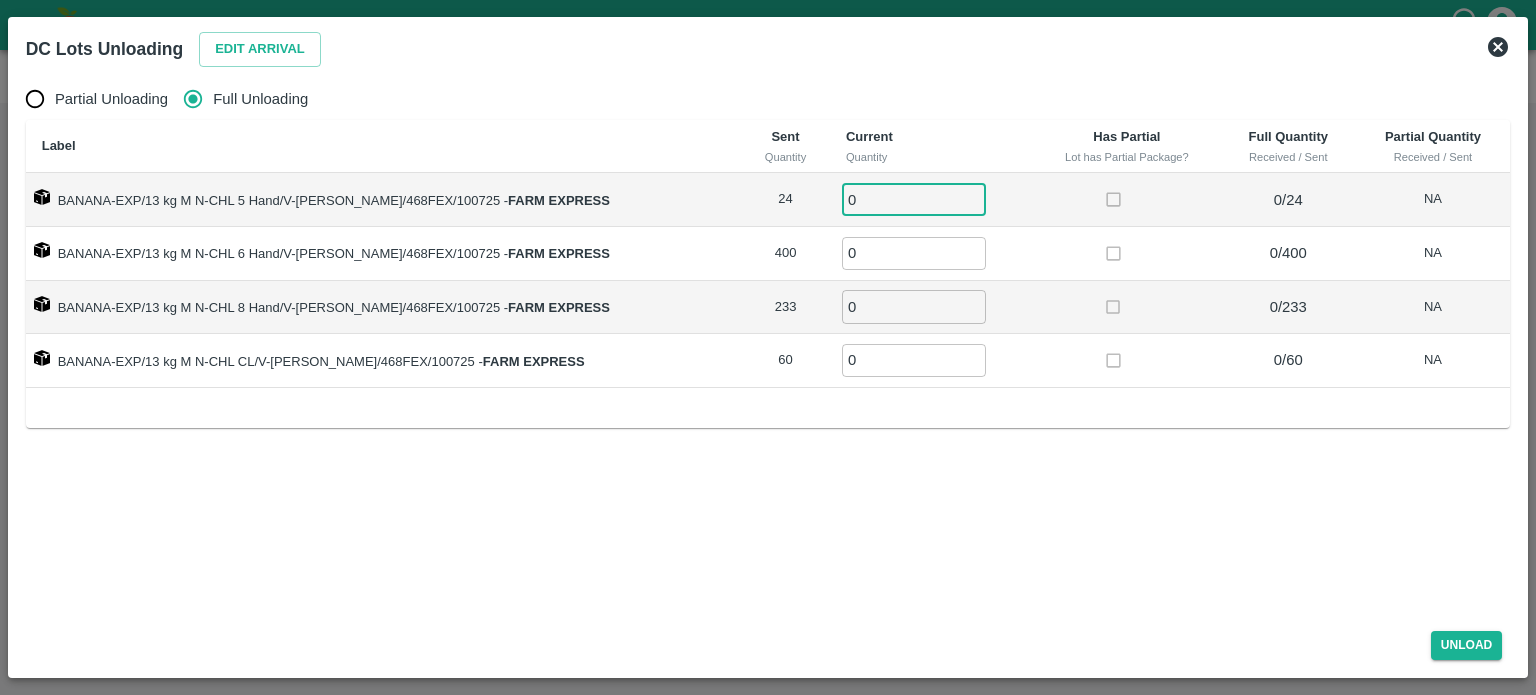 click on "0" at bounding box center (914, 199) 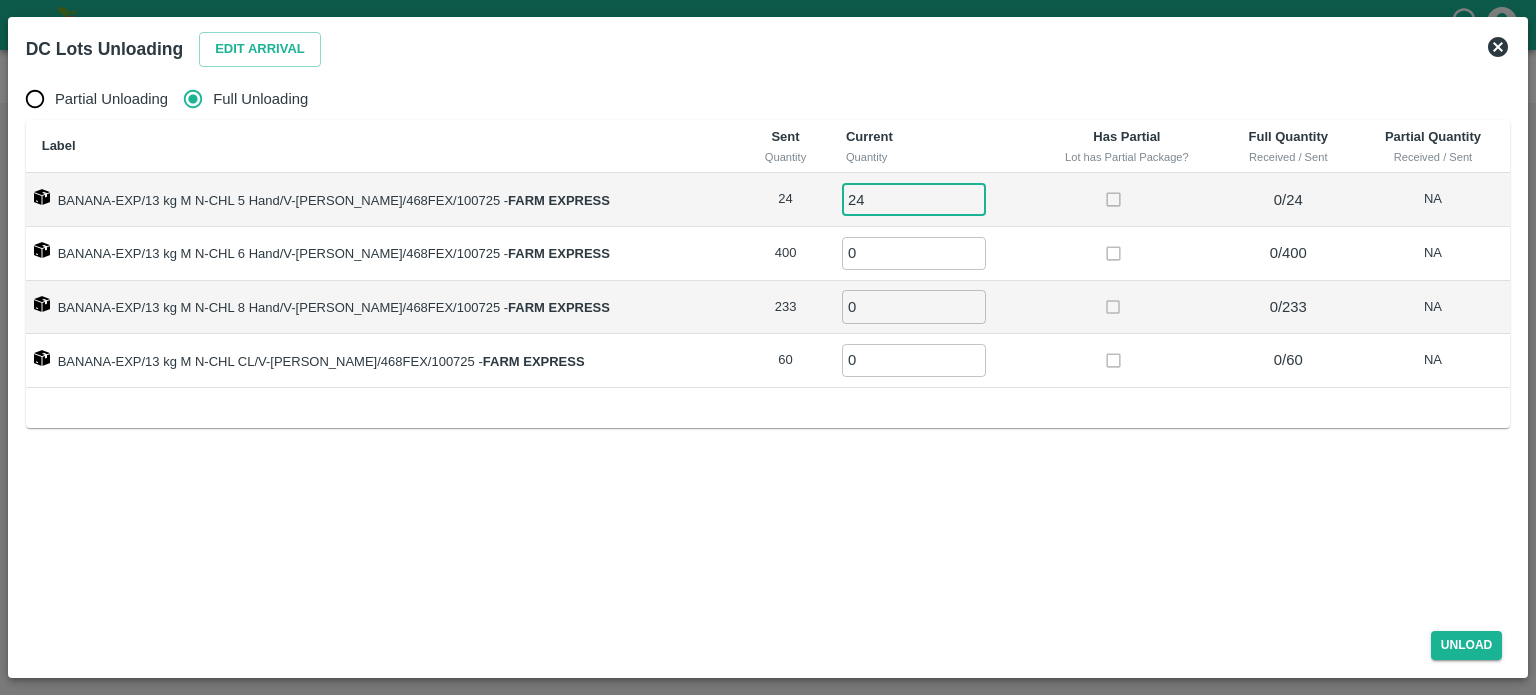 type on "24" 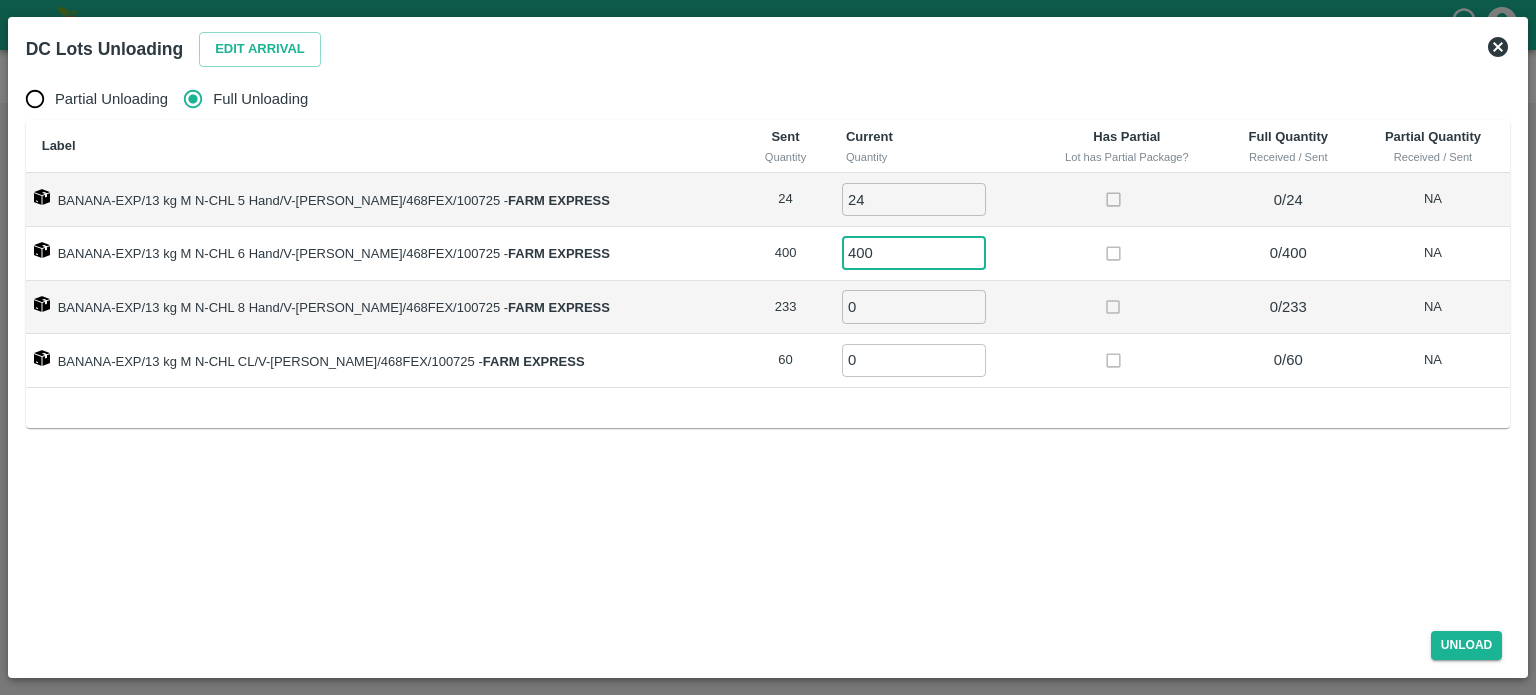 type on "400" 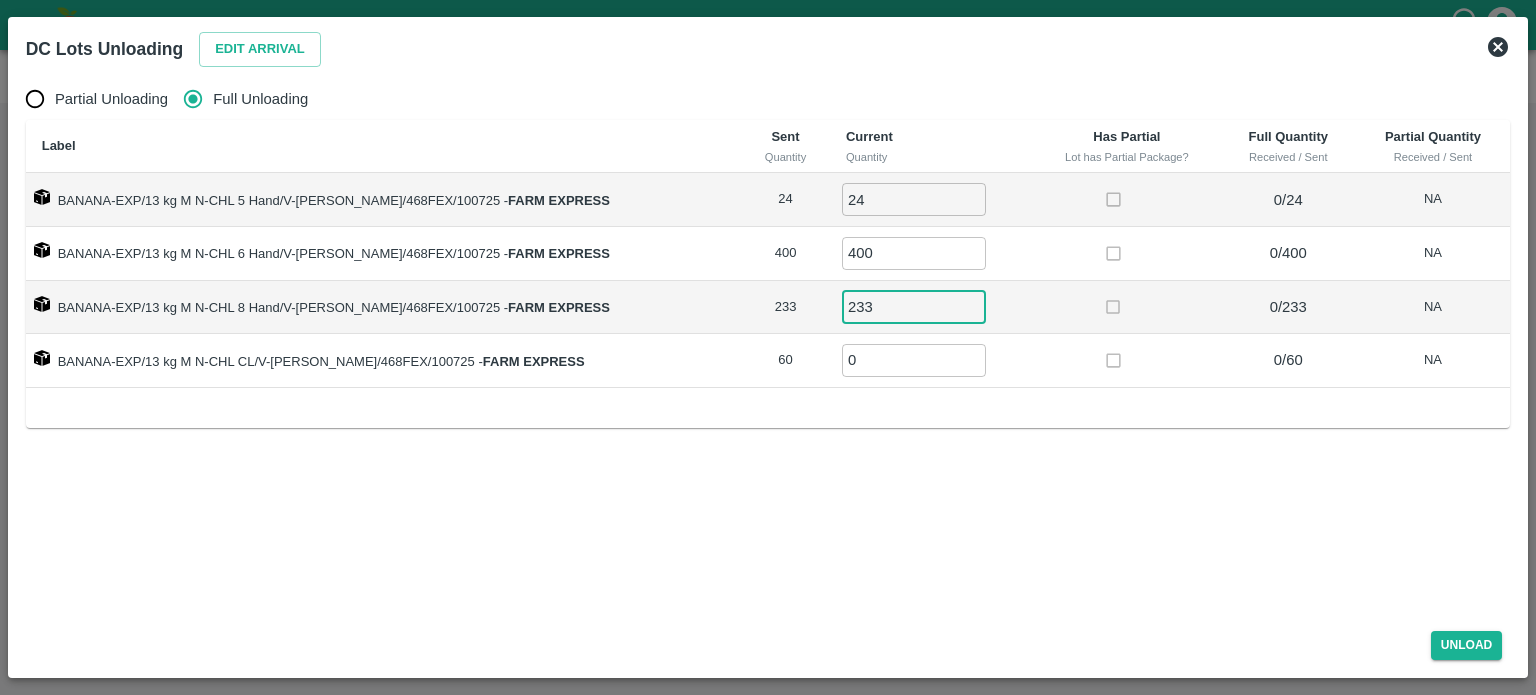 type on "233" 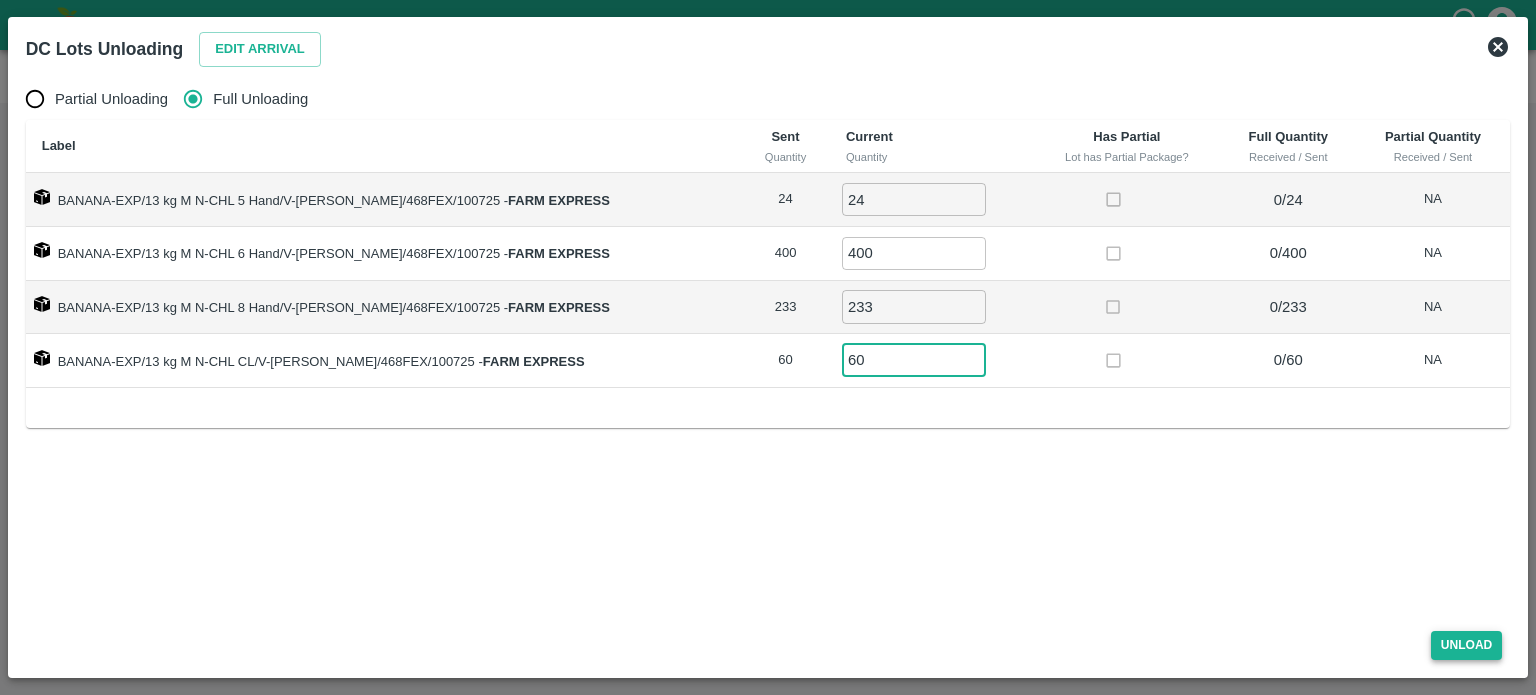 type on "60" 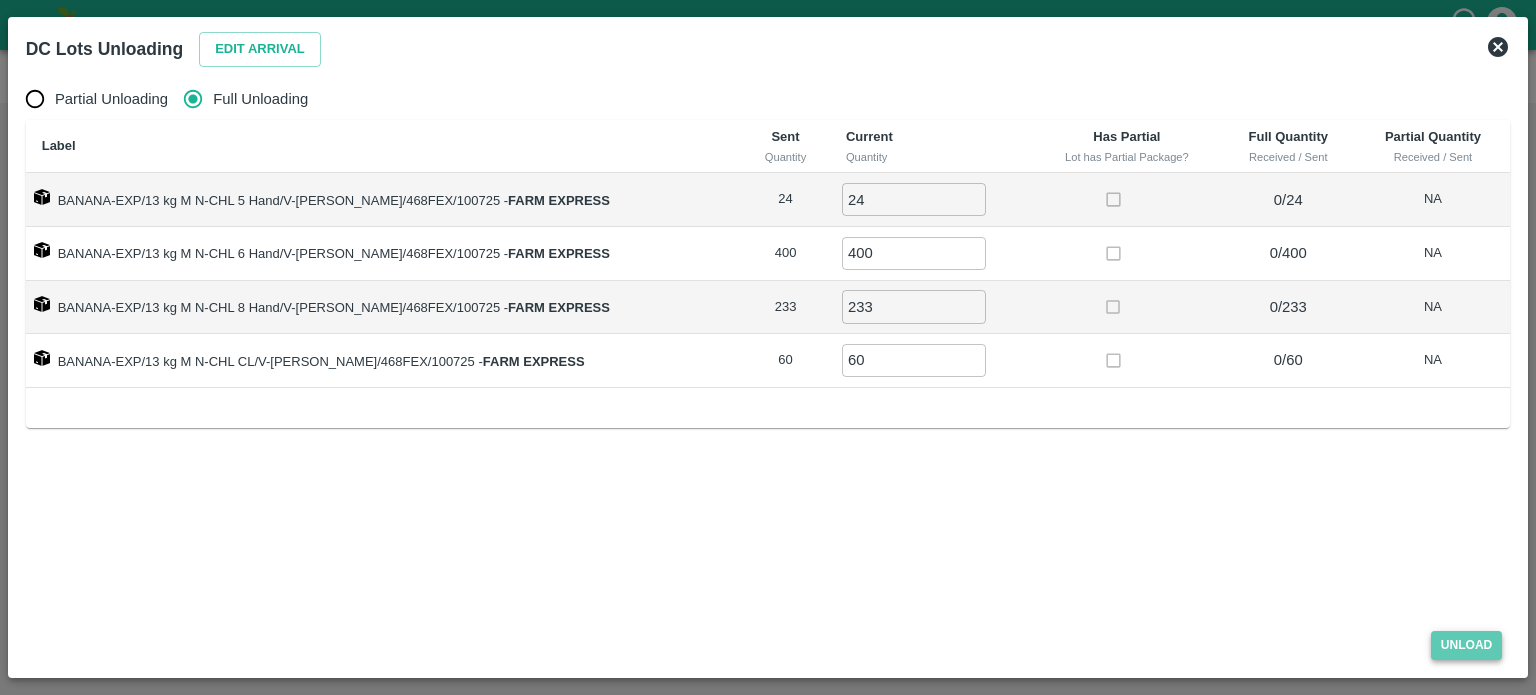 click on "Unload" at bounding box center (1467, 645) 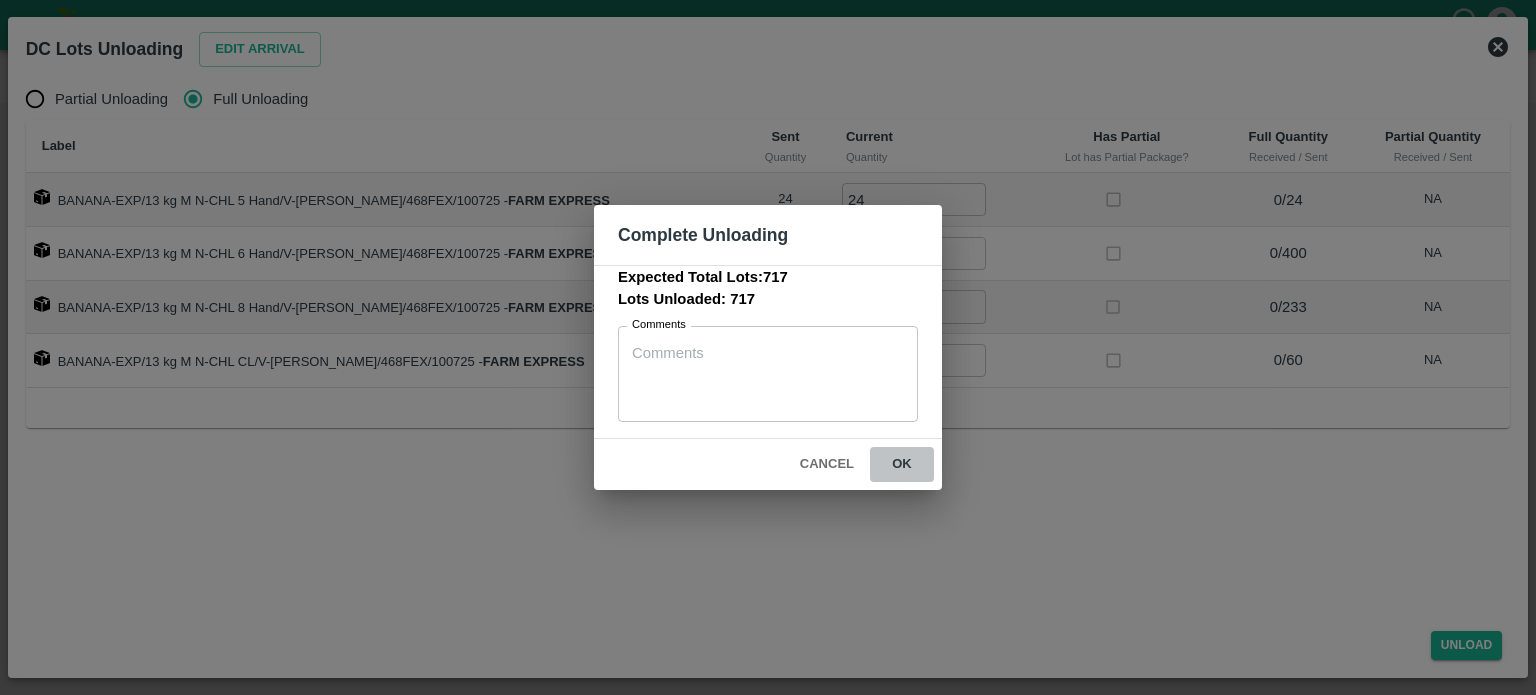 click on "ok" at bounding box center (902, 464) 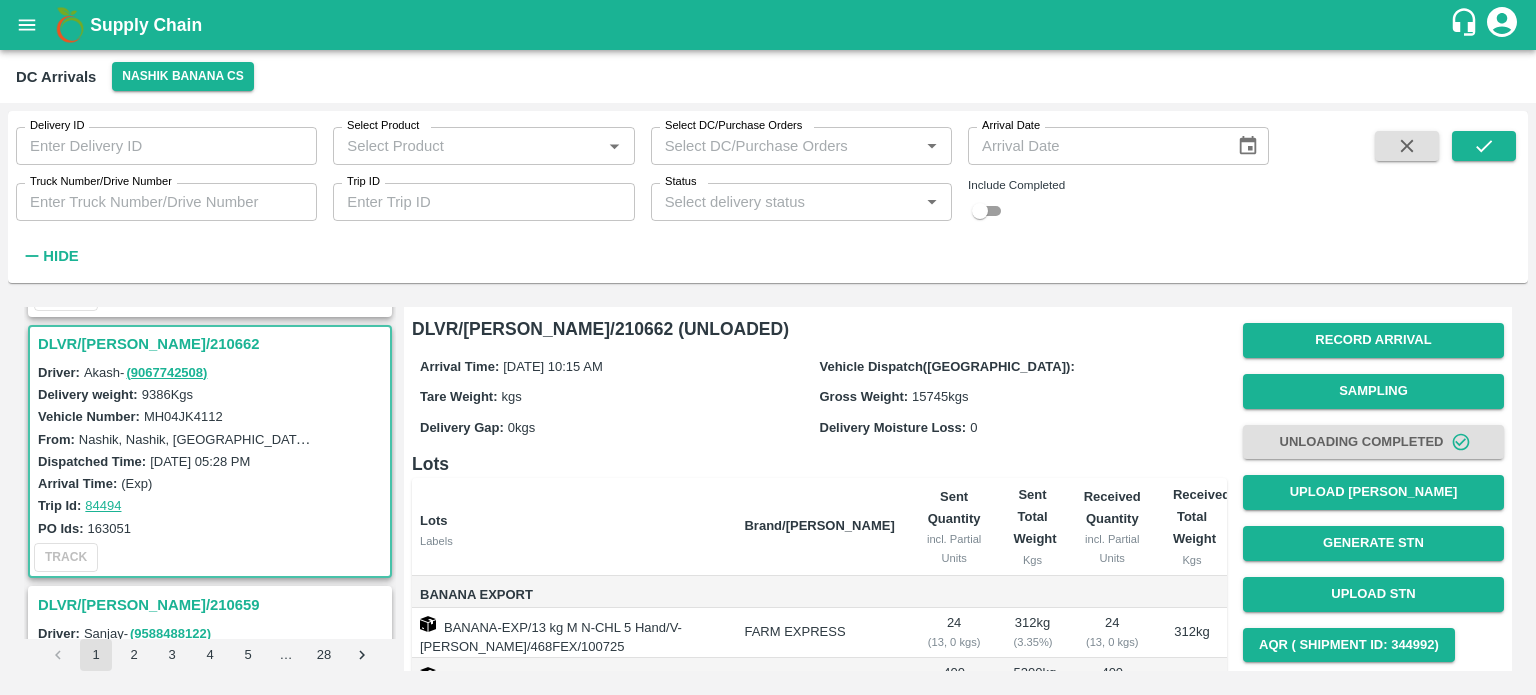 scroll, scrollTop: 134, scrollLeft: 0, axis: vertical 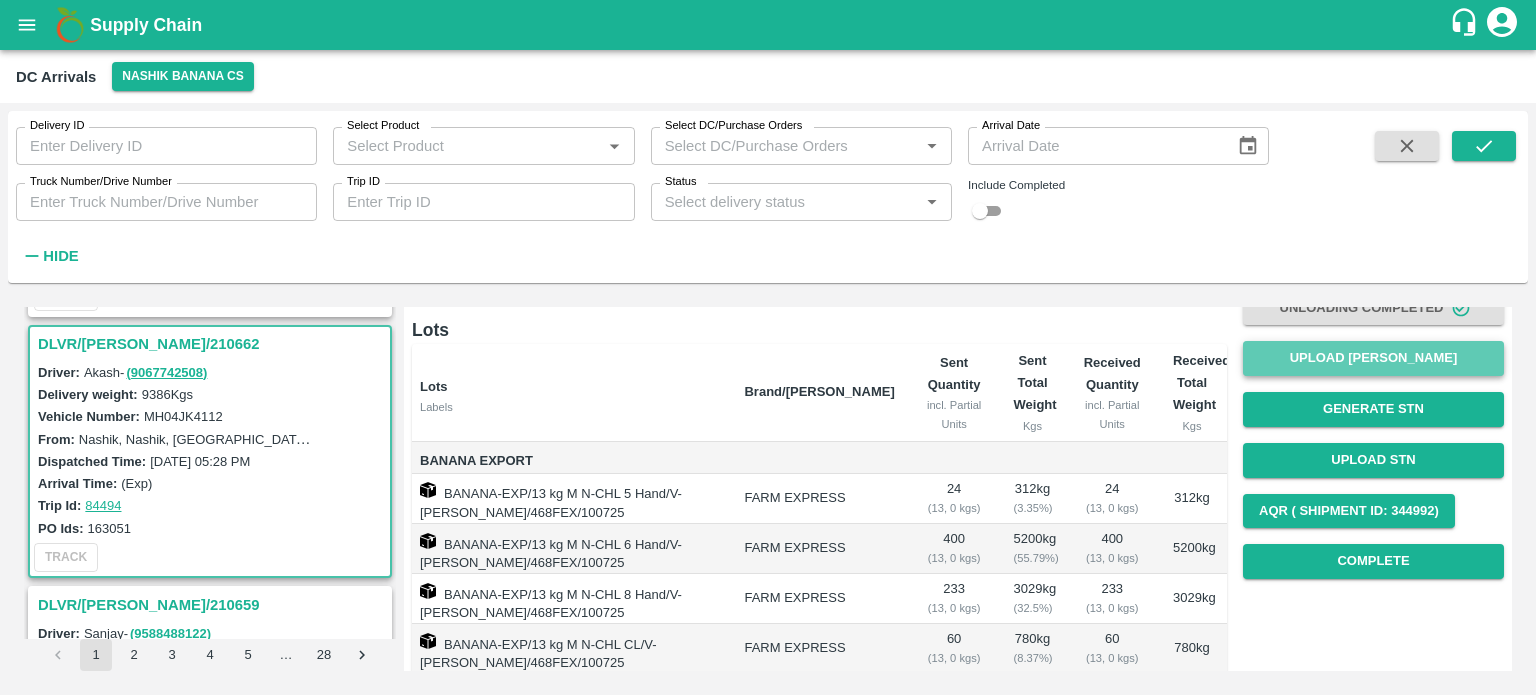 click on "Upload [PERSON_NAME]" at bounding box center [1373, 358] 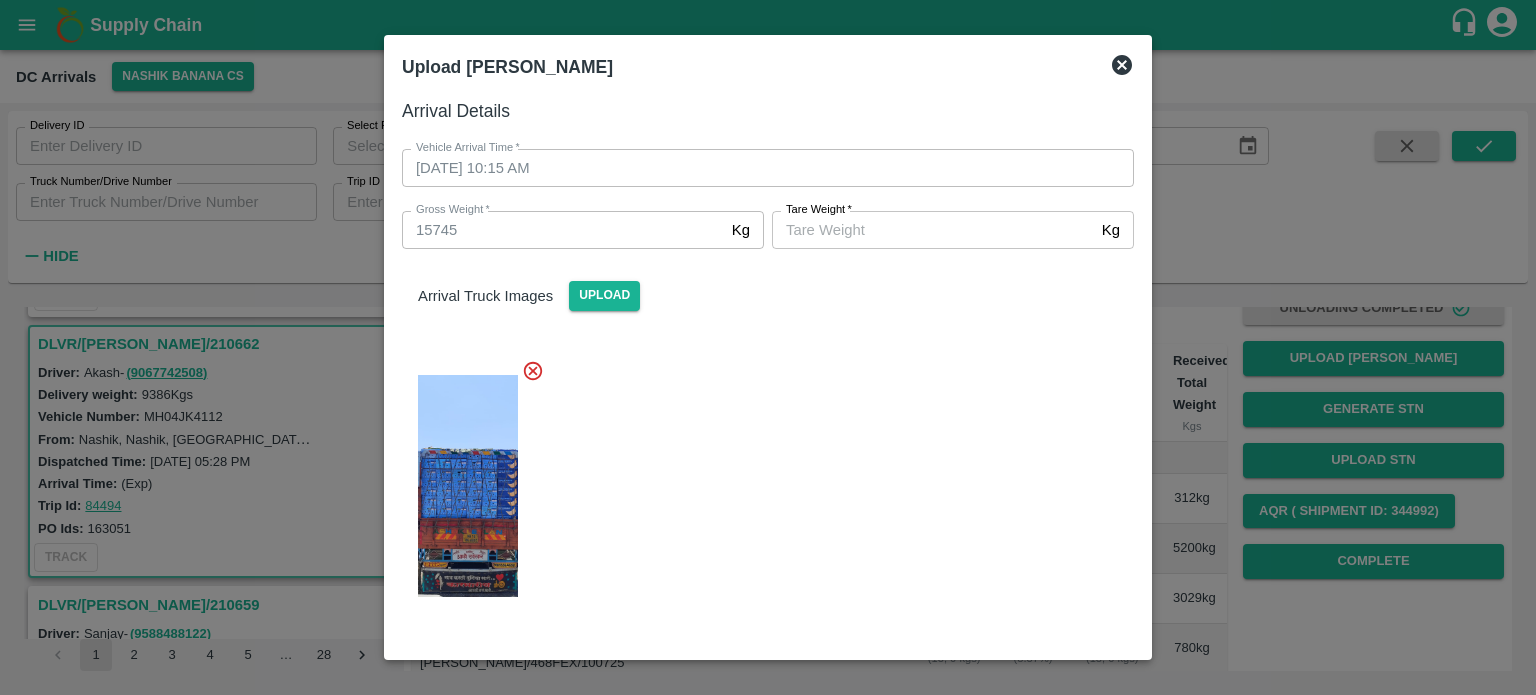 scroll, scrollTop: 152, scrollLeft: 0, axis: vertical 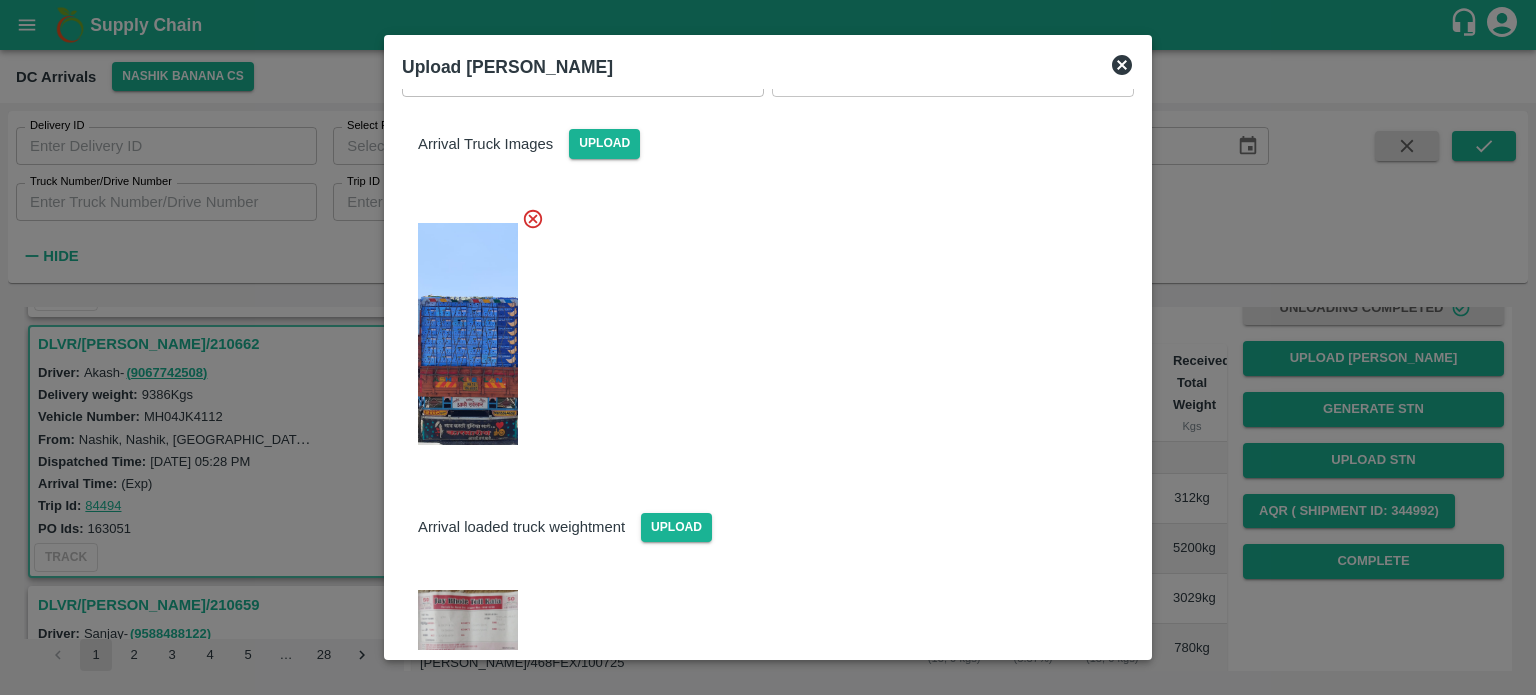 click at bounding box center (468, 623) 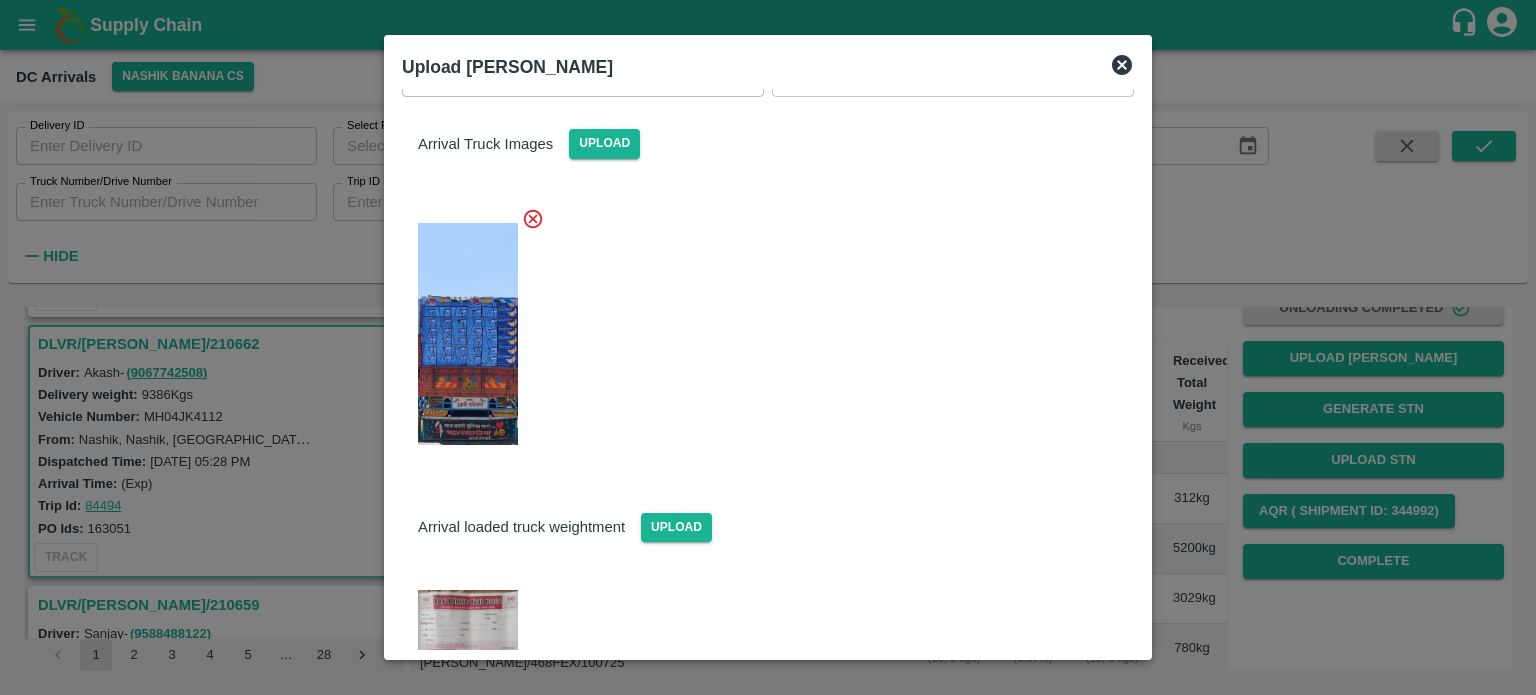 scroll, scrollTop: 0, scrollLeft: 0, axis: both 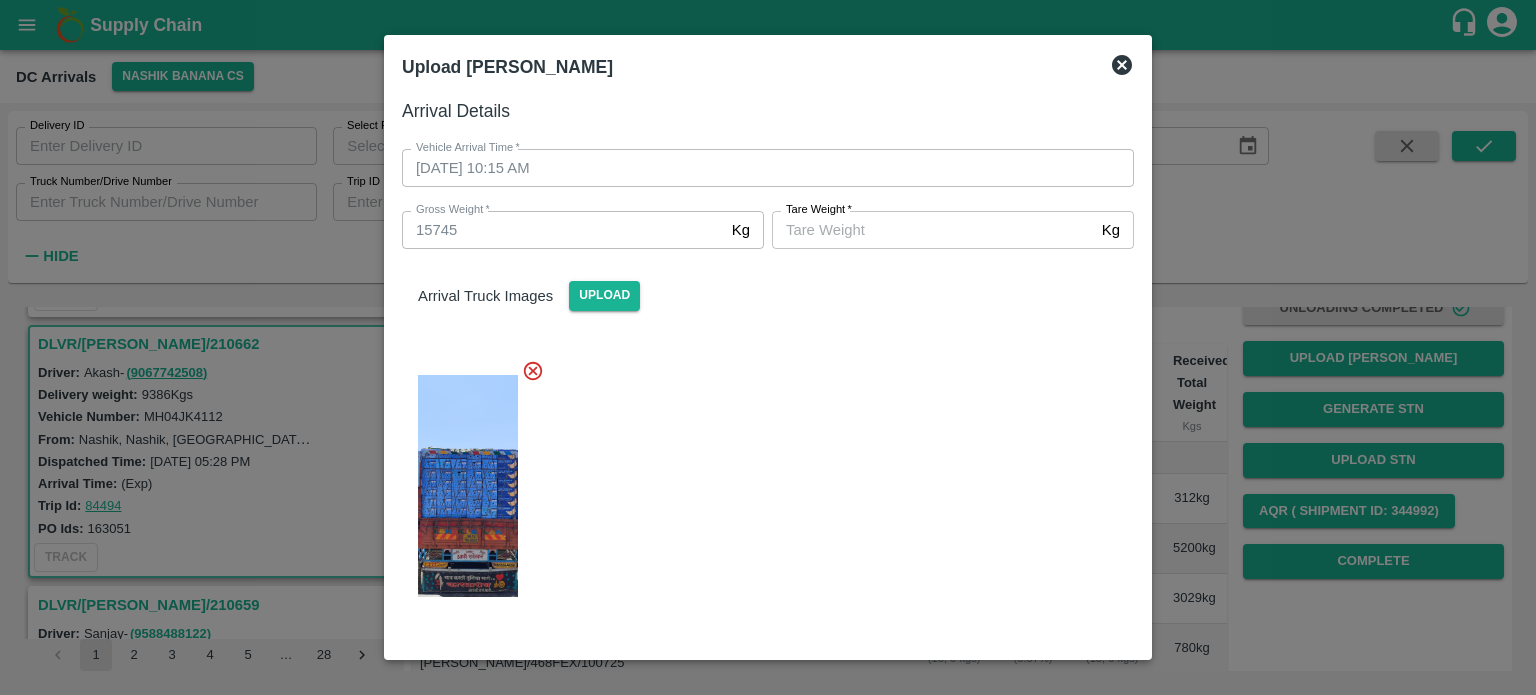 click on "Tare Weight   *" at bounding box center (933, 230) 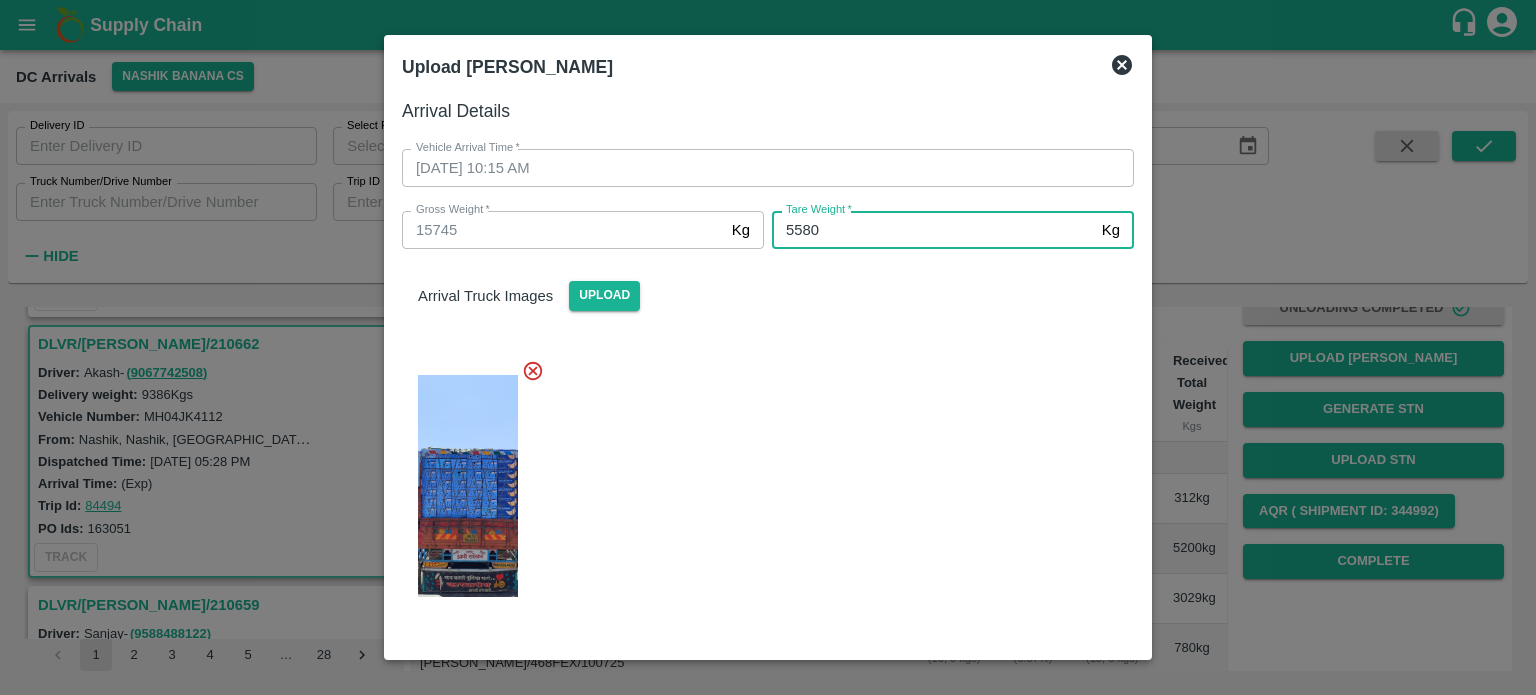 type on "5580" 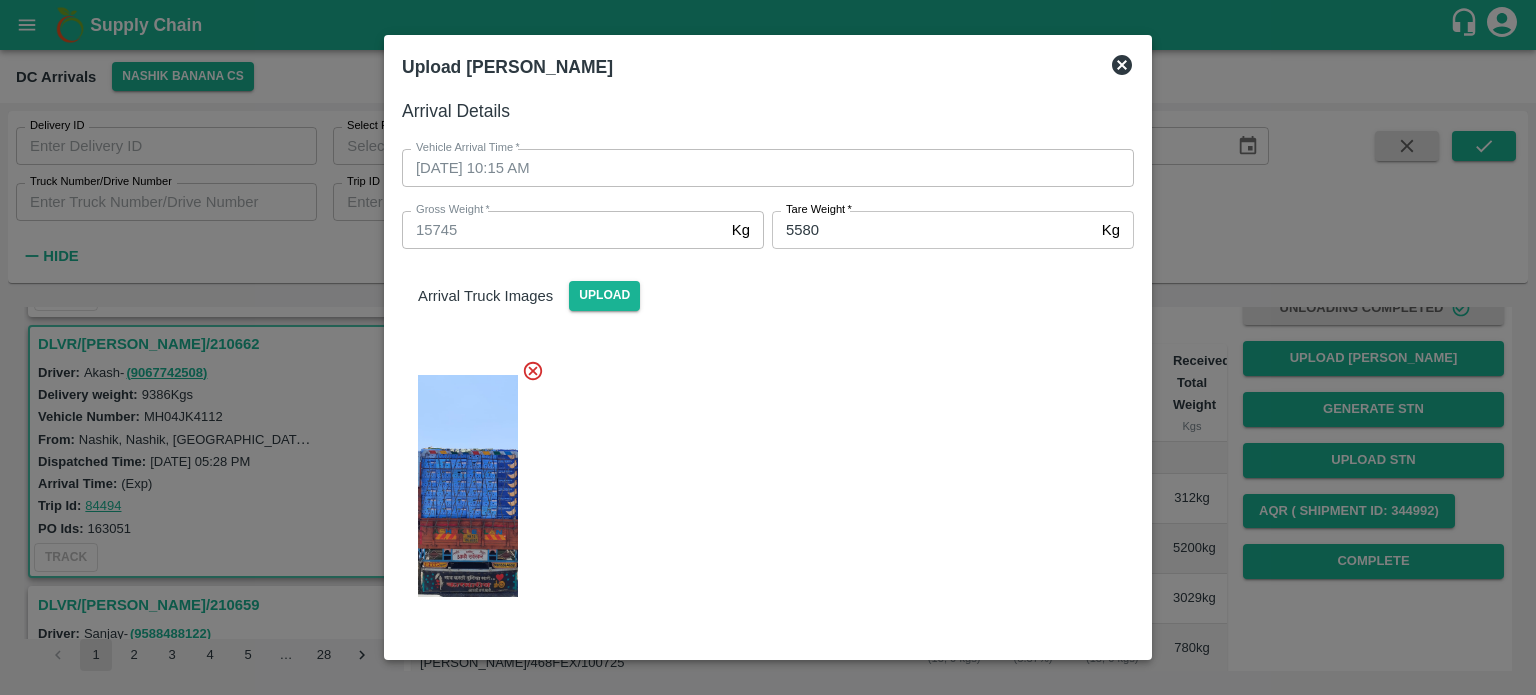 click at bounding box center [760, 480] 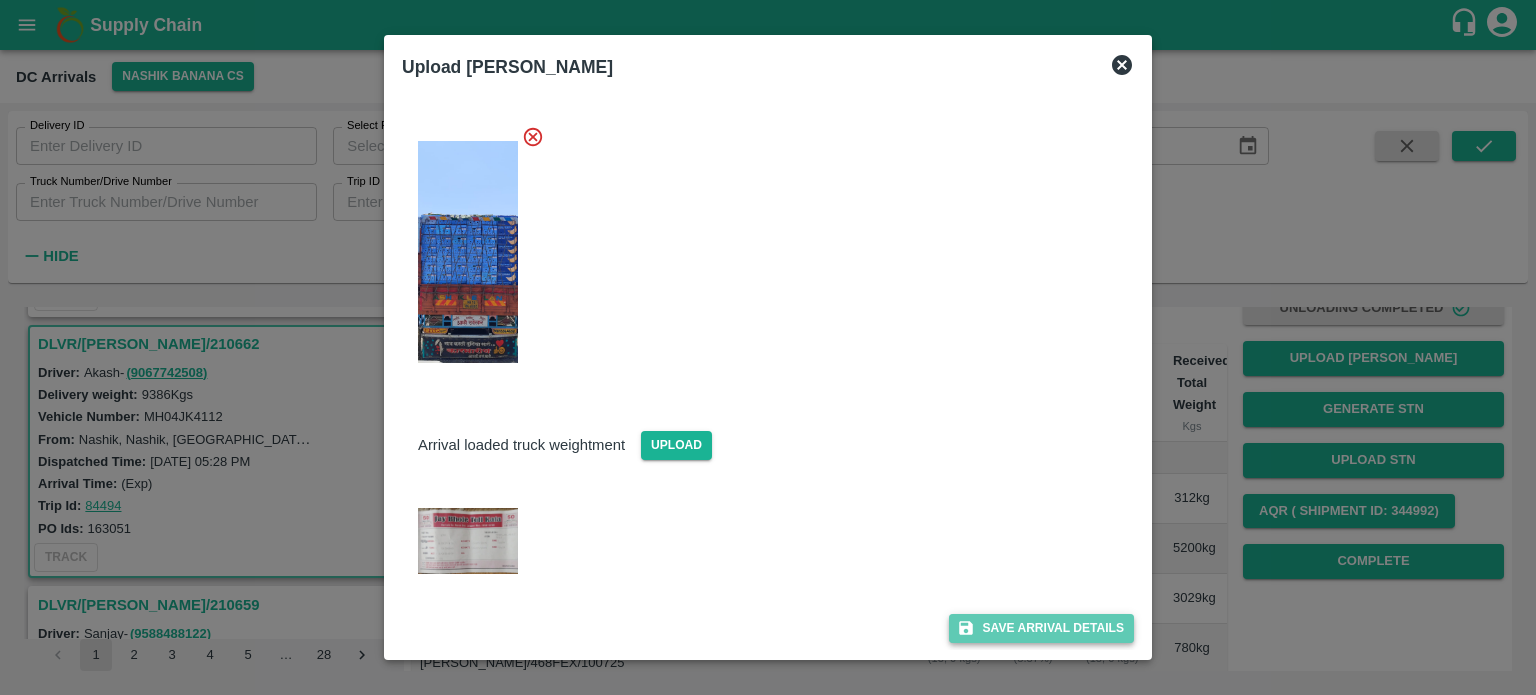 click on "Save Arrival Details" at bounding box center [1041, 628] 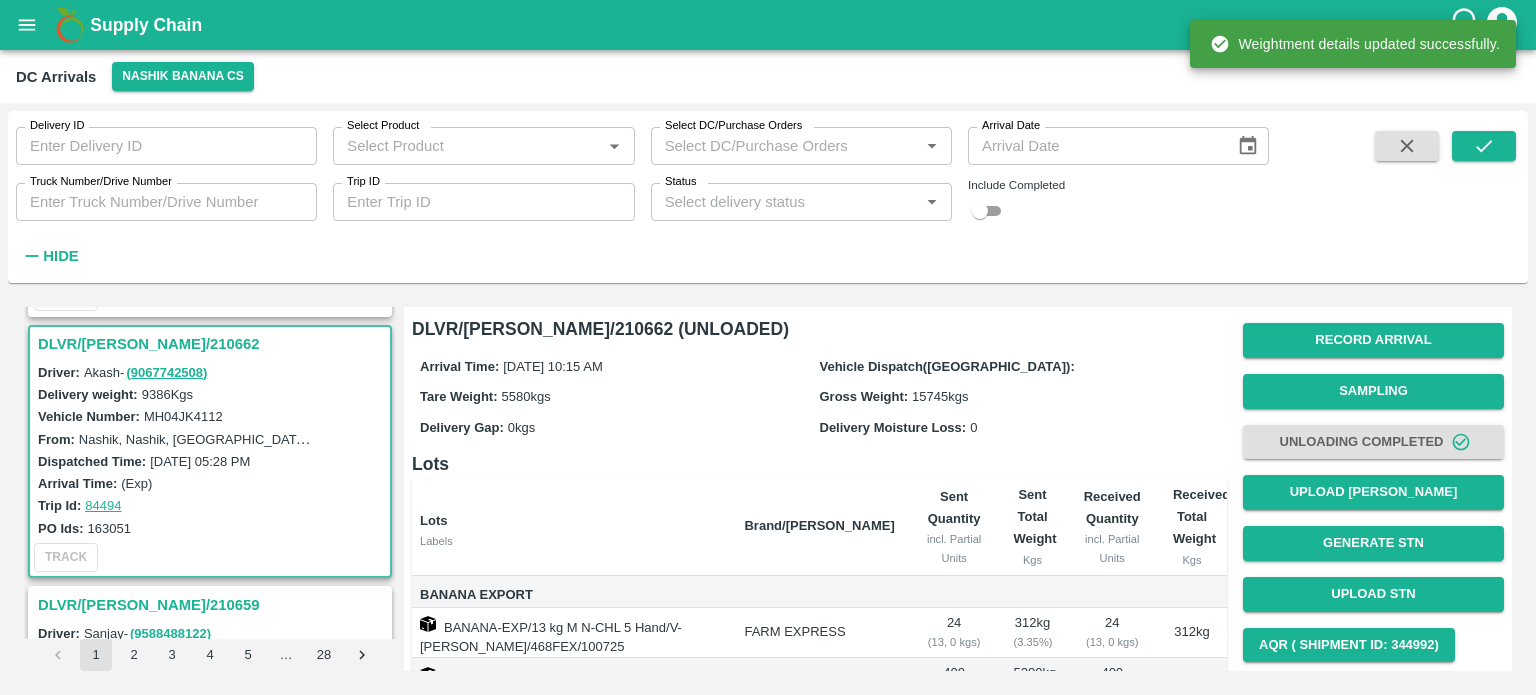 scroll, scrollTop: 284, scrollLeft: 0, axis: vertical 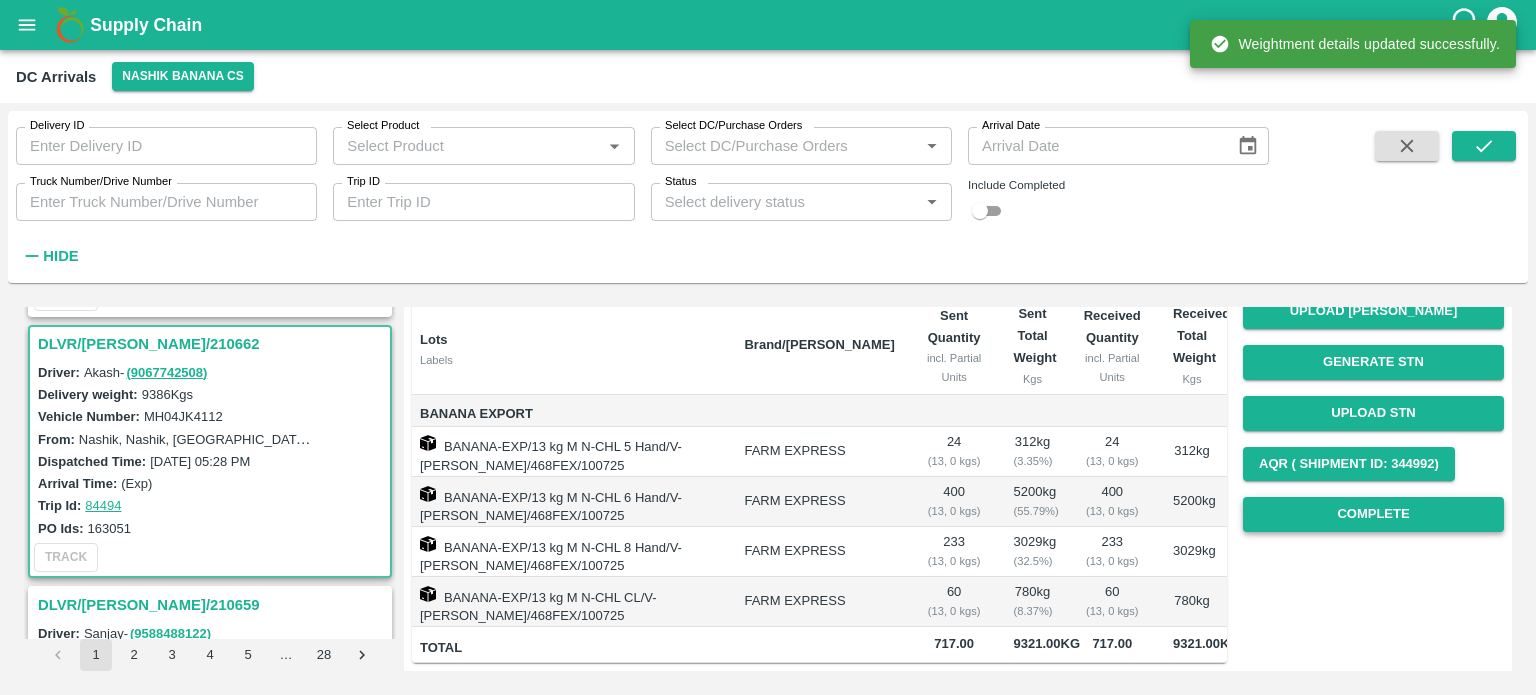 click on "Complete" at bounding box center [1373, 514] 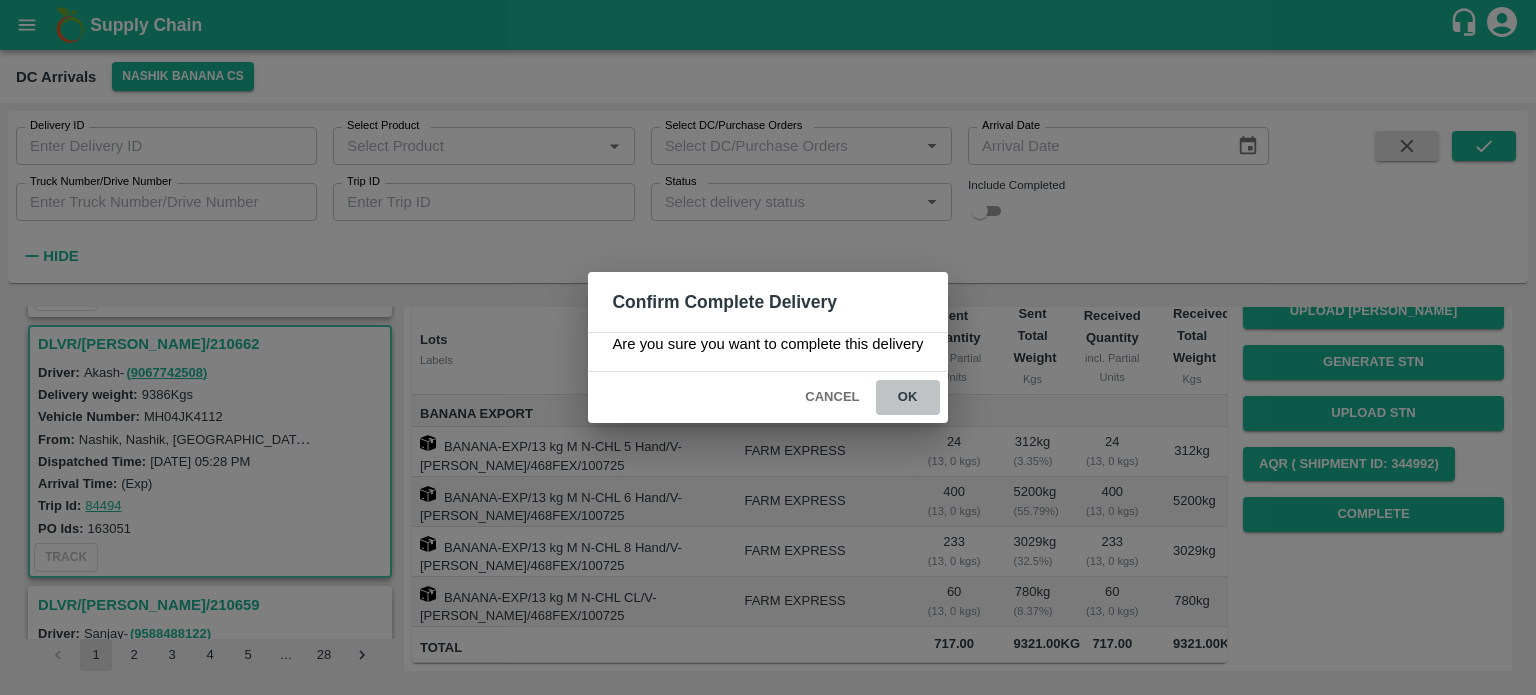 click on "ok" at bounding box center (908, 397) 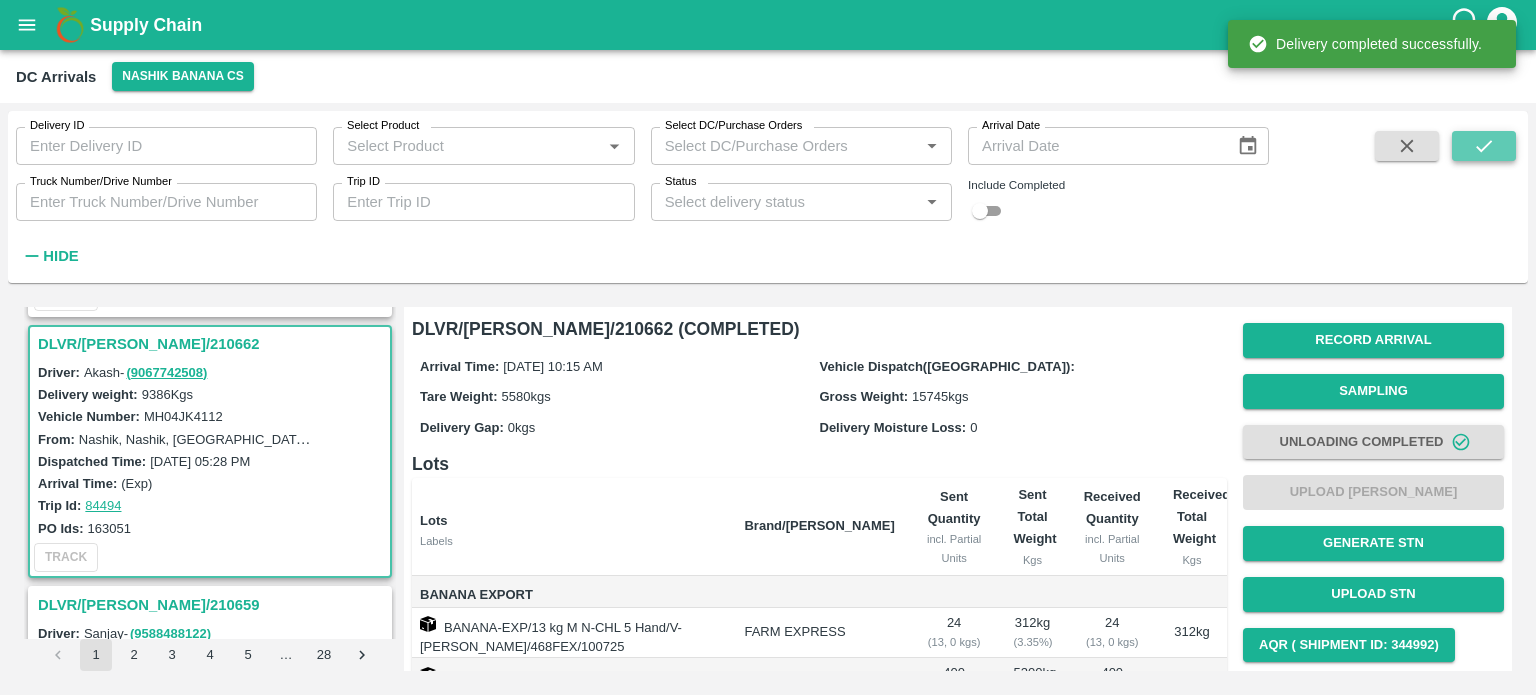 click 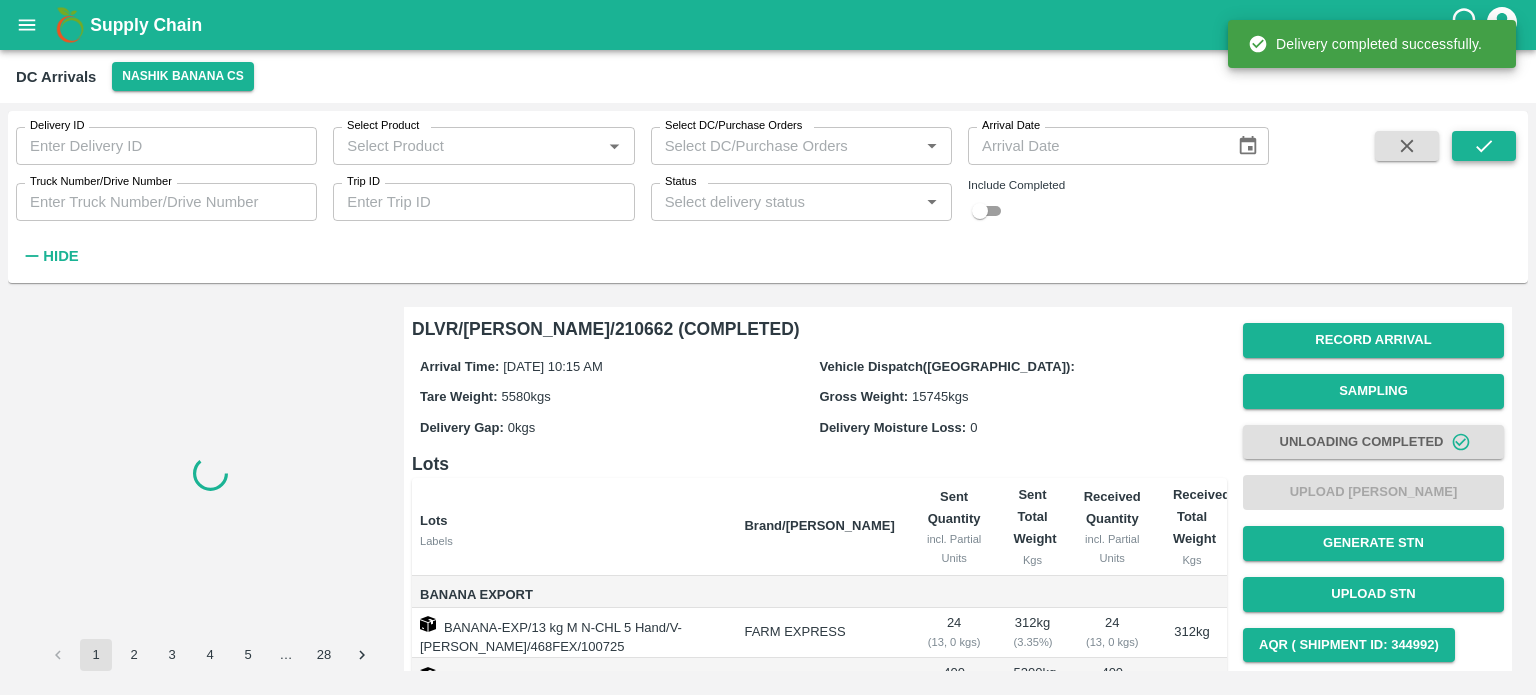 scroll, scrollTop: 0, scrollLeft: 0, axis: both 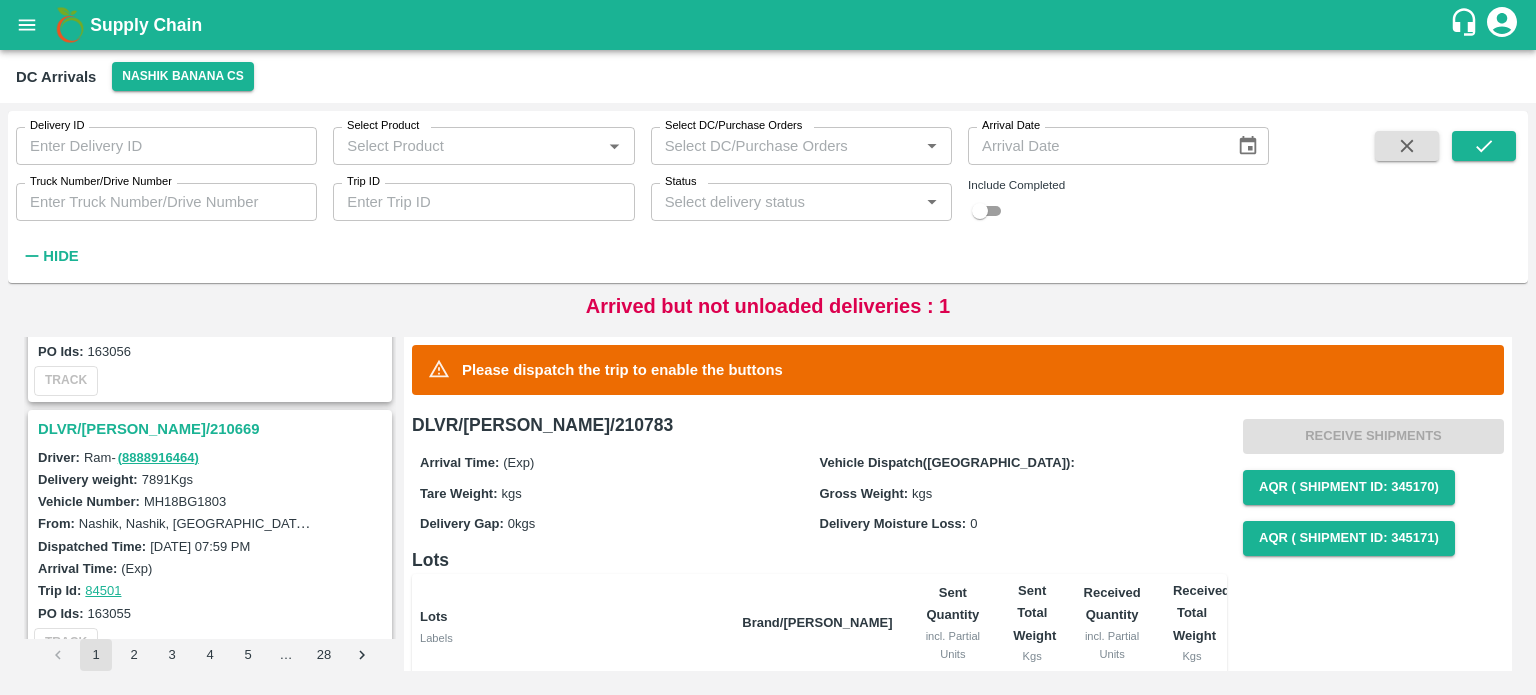 click on "DLVR/NASH/210669" at bounding box center (213, 429) 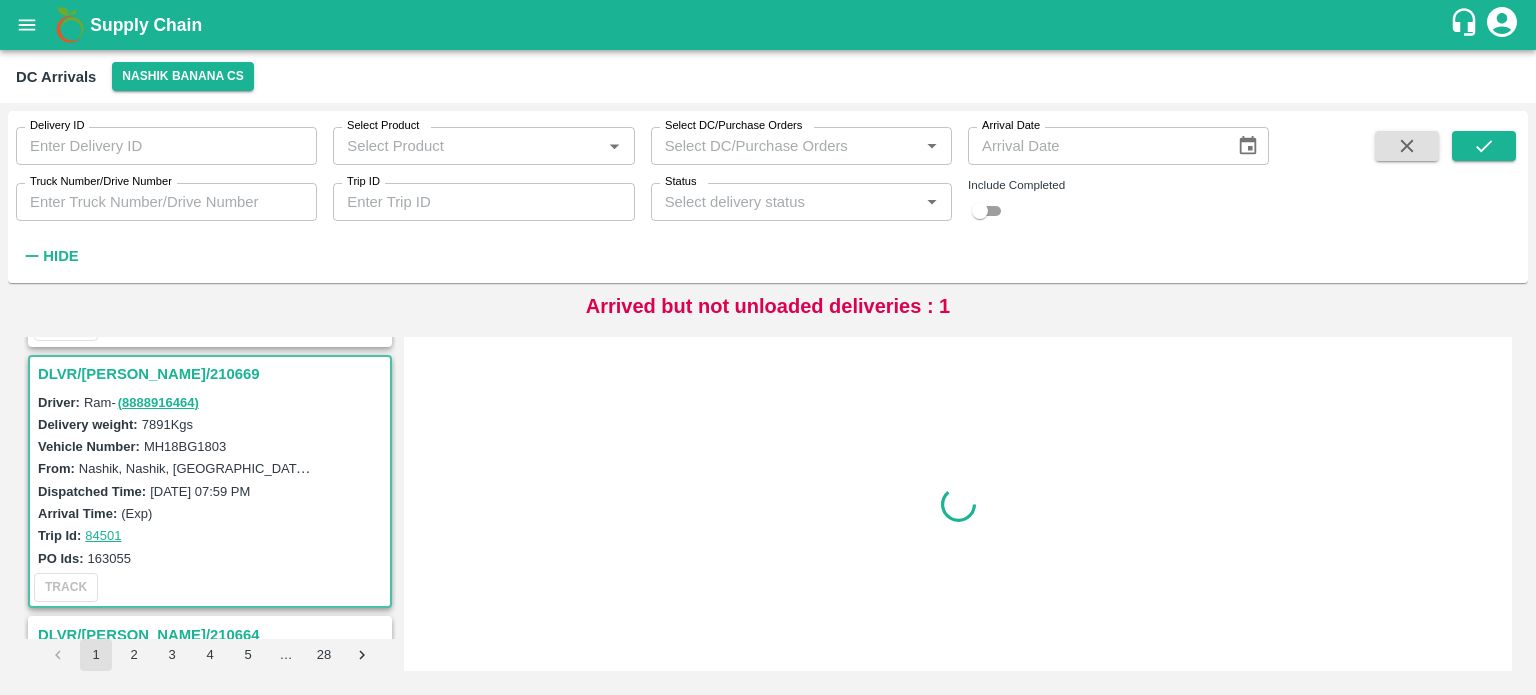 scroll, scrollTop: 3130, scrollLeft: 0, axis: vertical 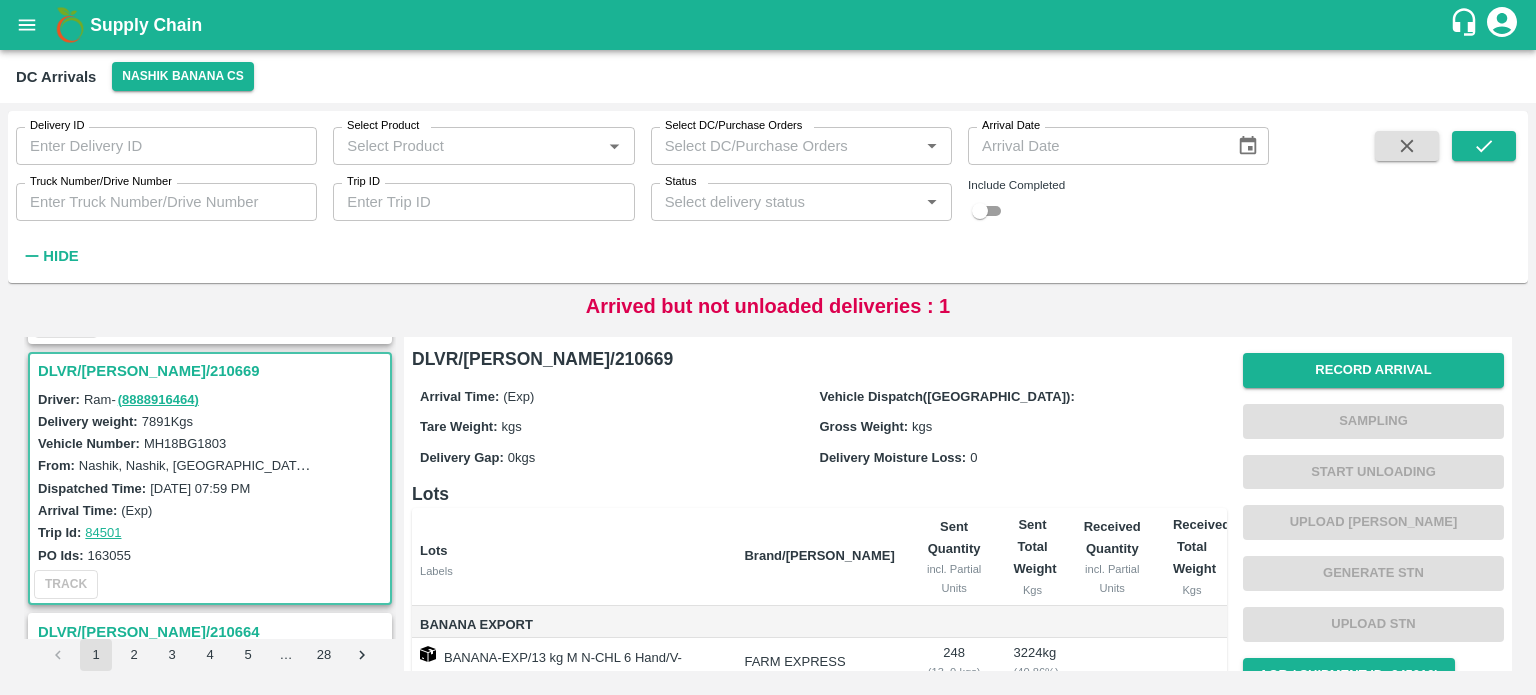 click on "MH18BG1803" at bounding box center (185, 443) 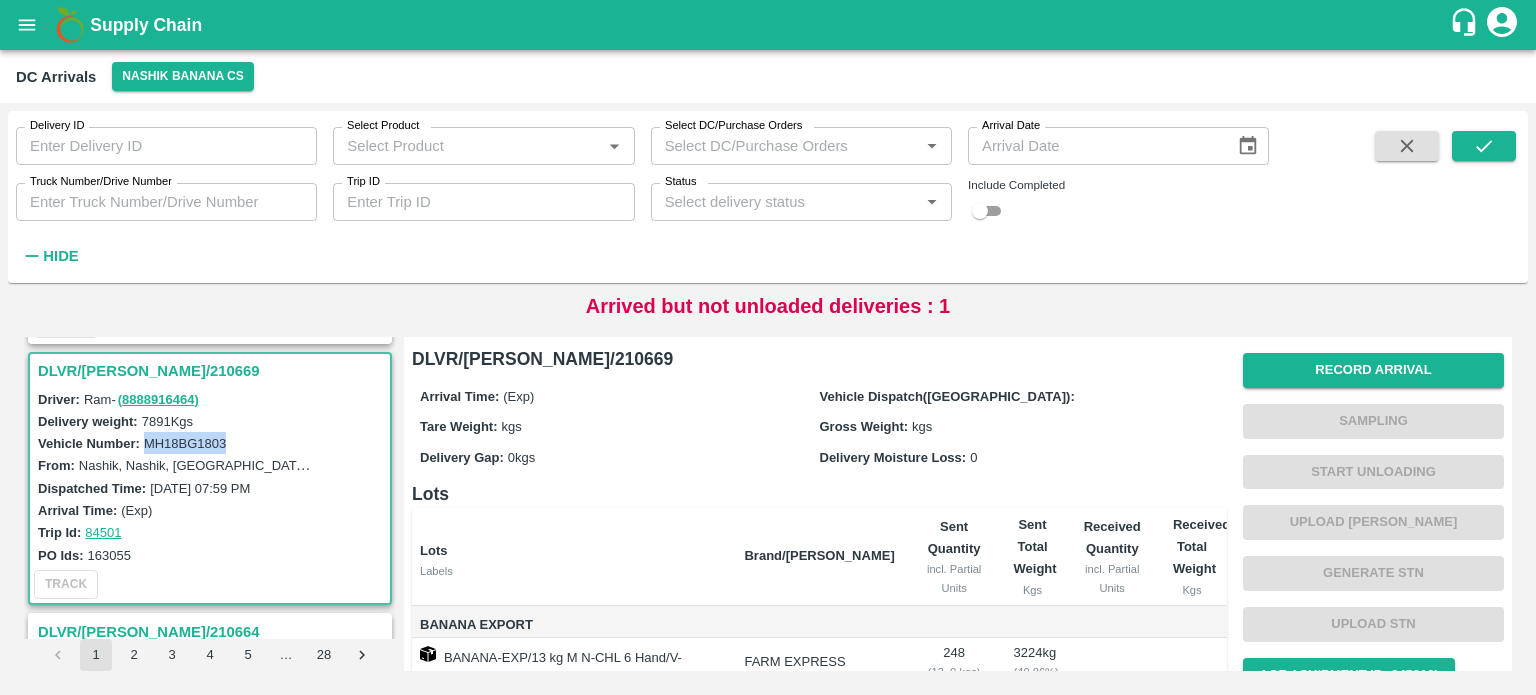 click on "MH18BG1803" at bounding box center [185, 443] 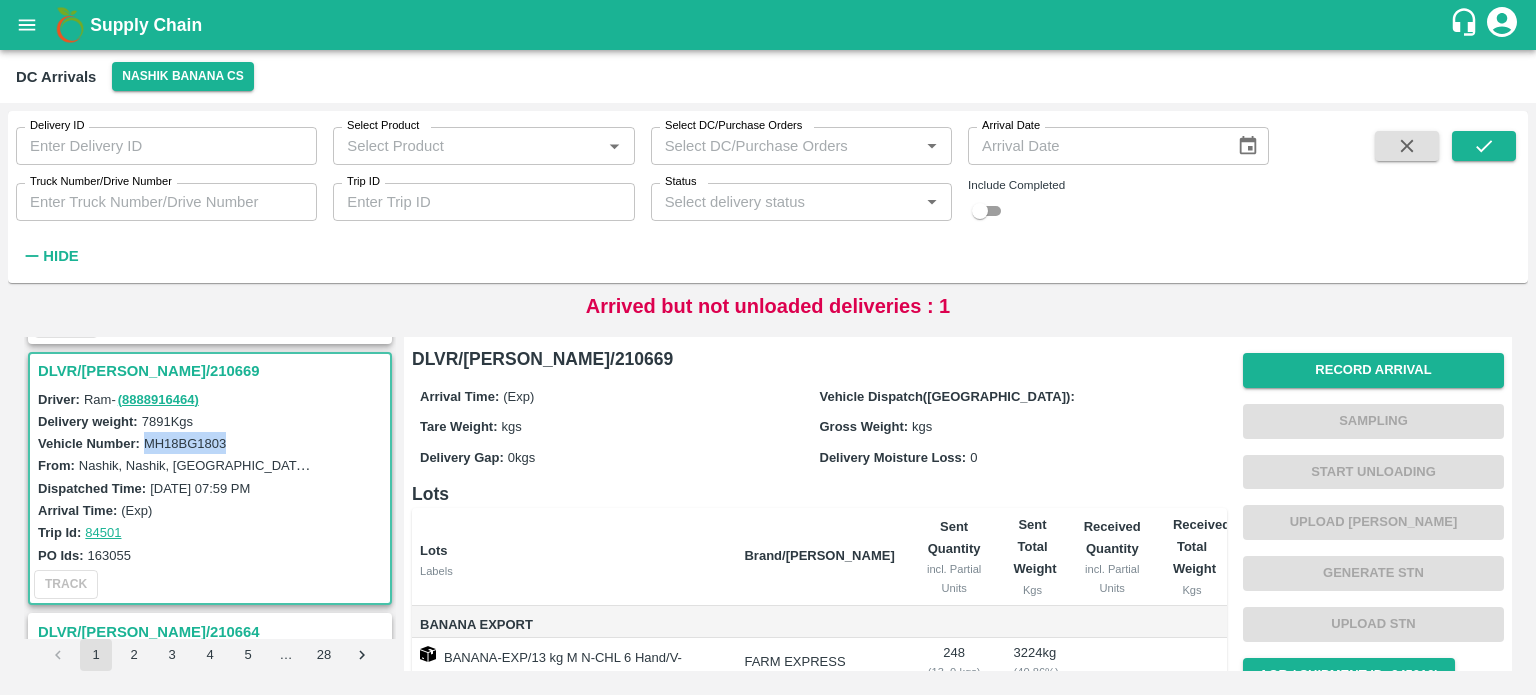 scroll, scrollTop: 245, scrollLeft: 0, axis: vertical 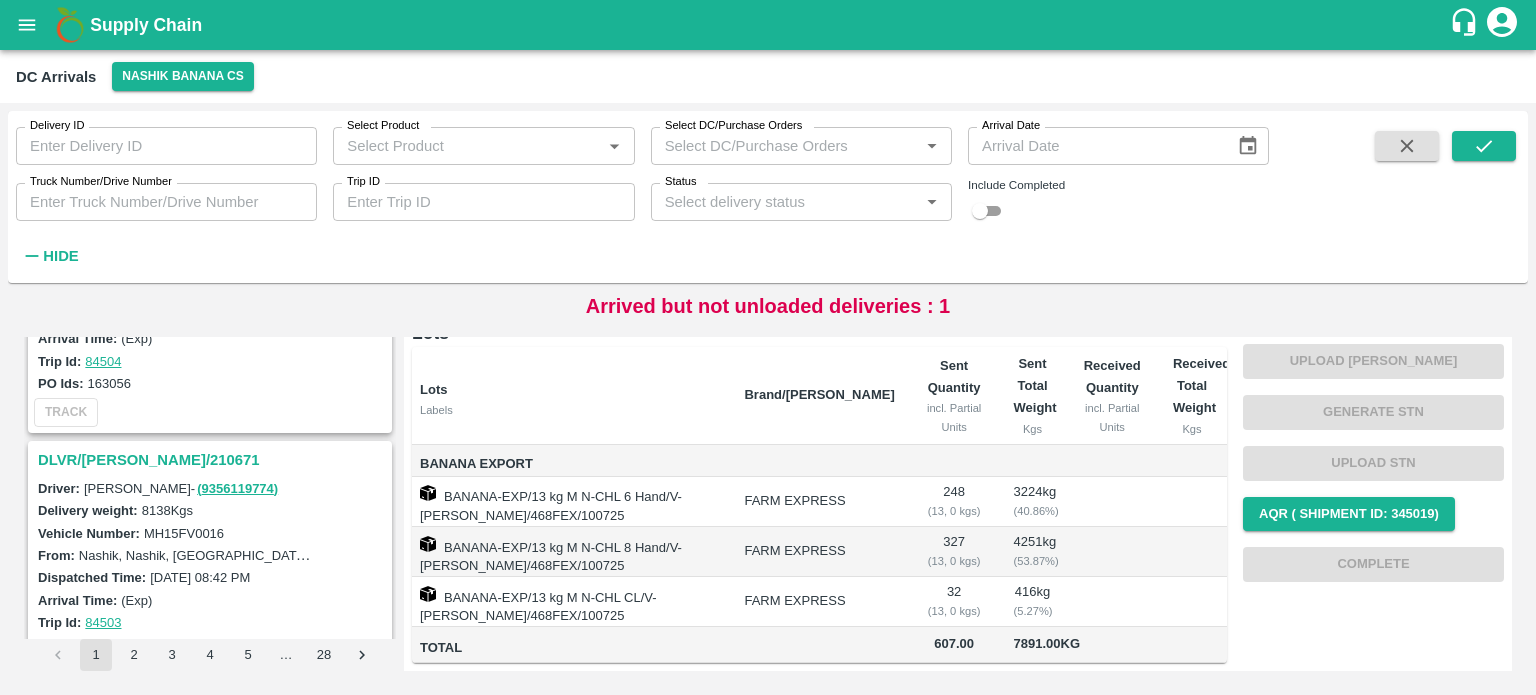 click on "DLVR/NASH/210671" at bounding box center (213, 460) 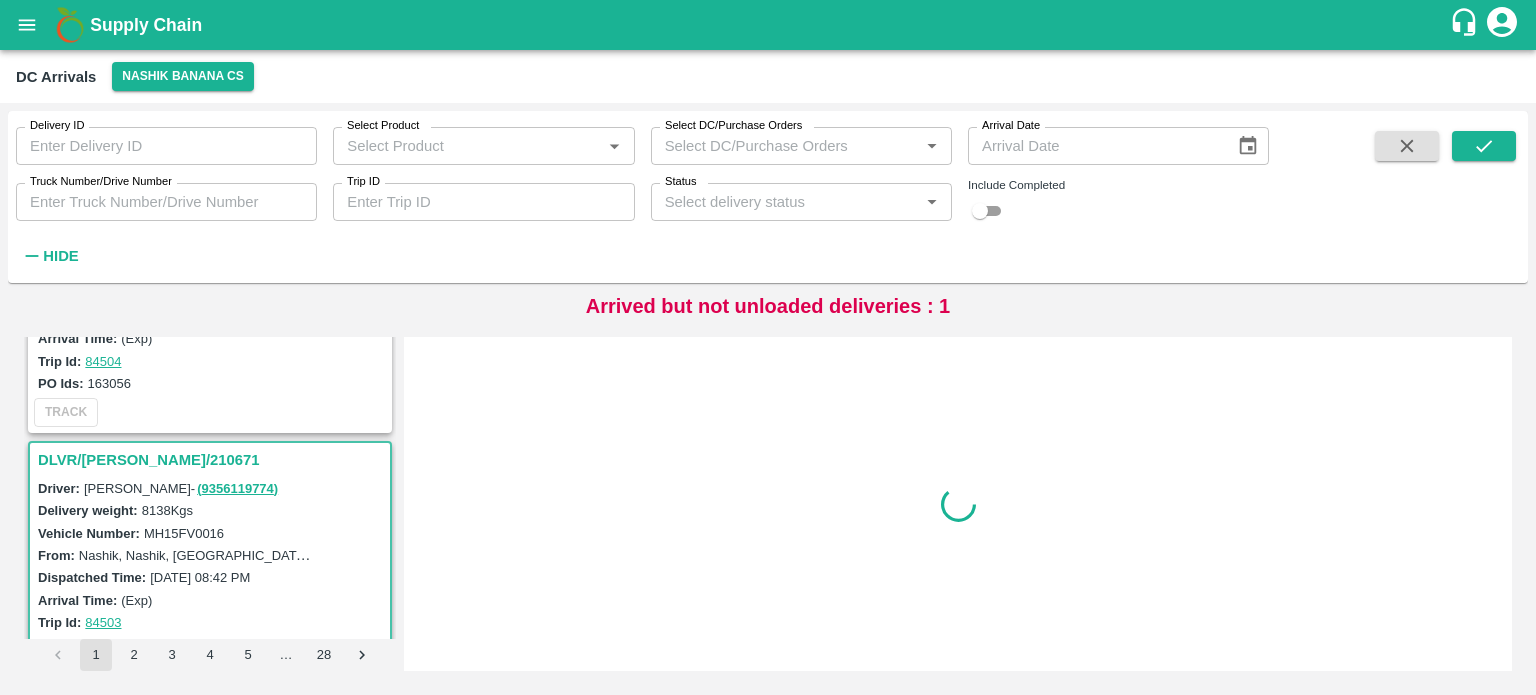 scroll, scrollTop: 0, scrollLeft: 0, axis: both 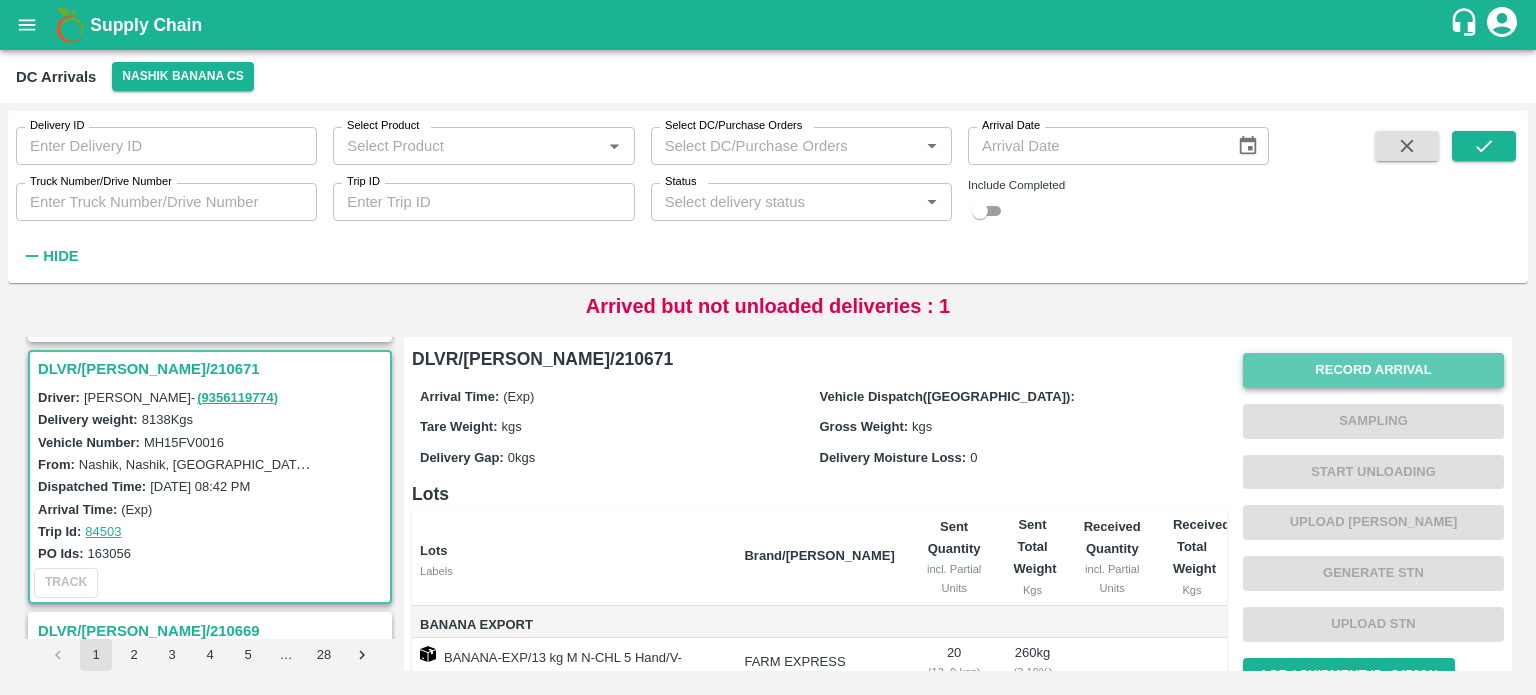 click on "Record Arrival" at bounding box center (1373, 370) 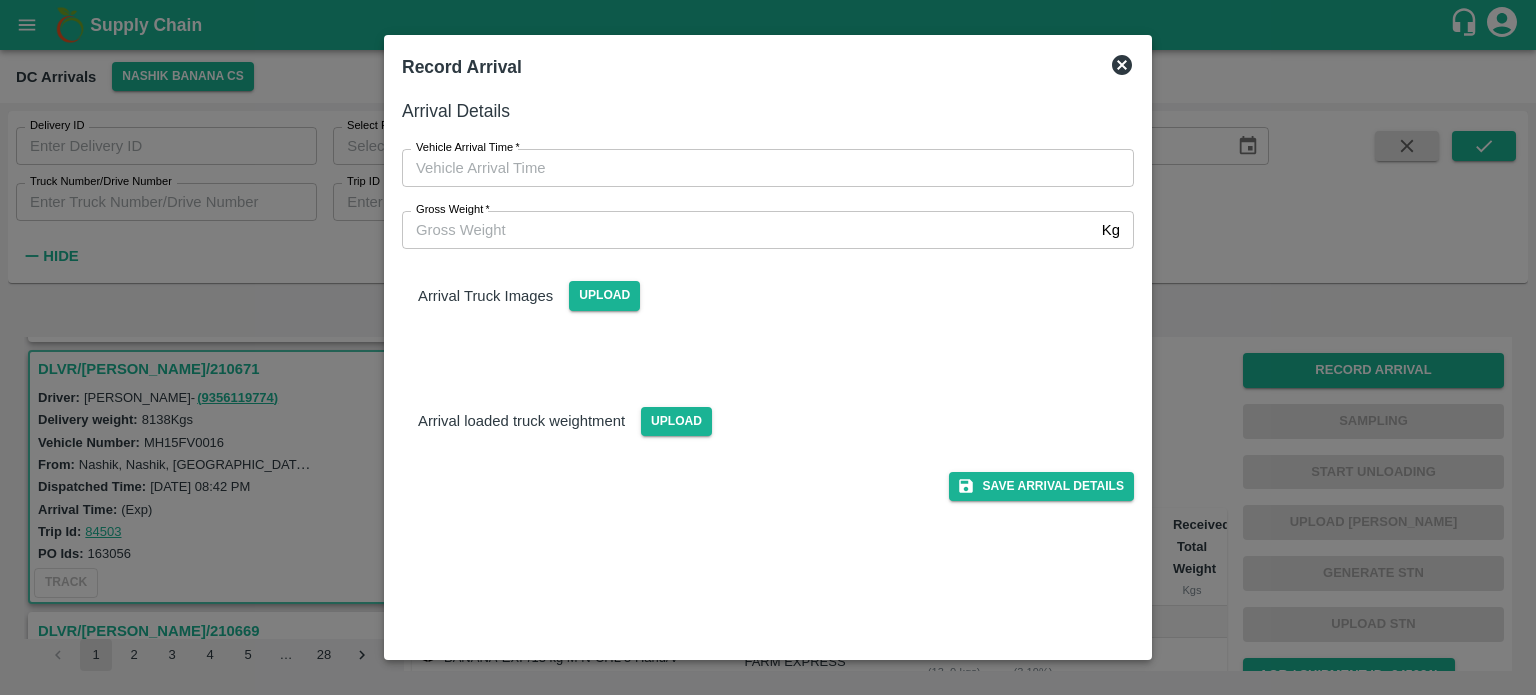 type on "DD/MM/YYYY hh:mm aa" 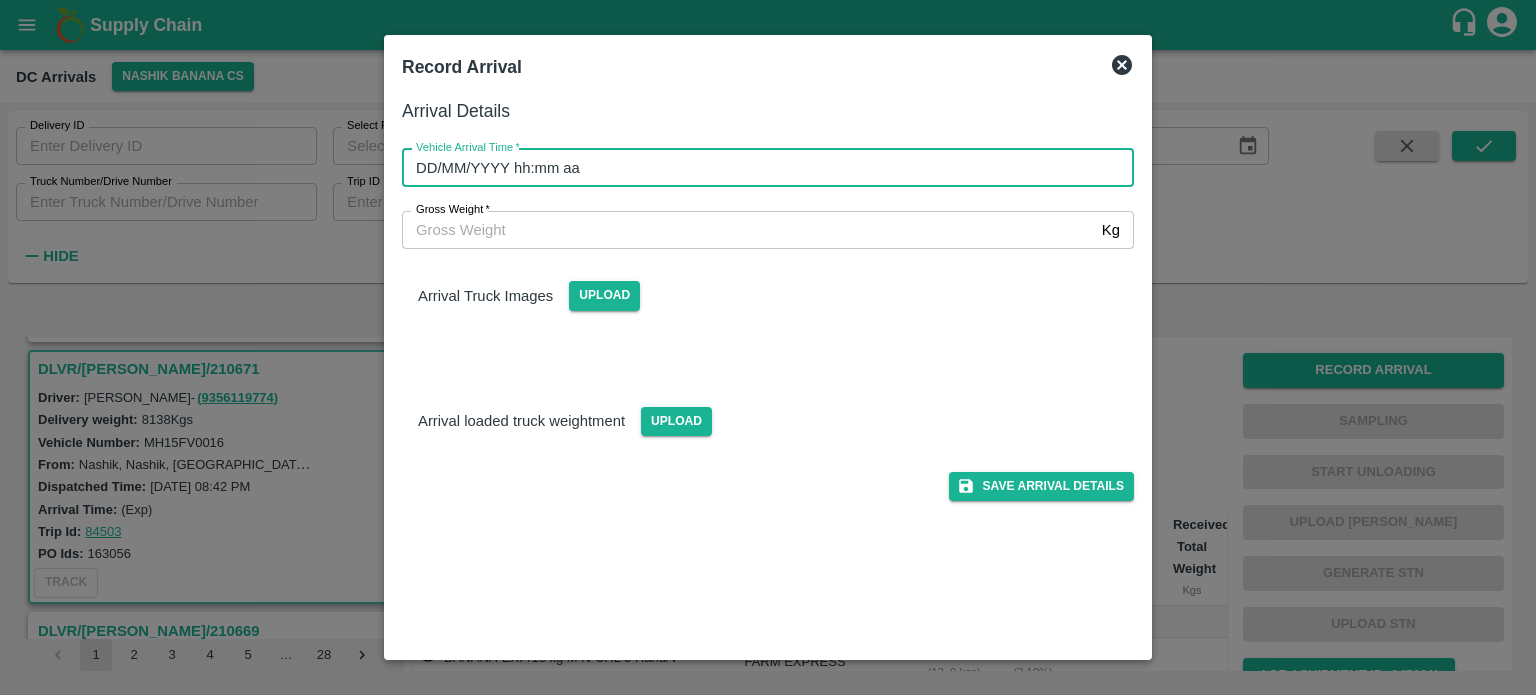 click on "DD/MM/YYYY hh:mm aa" at bounding box center [761, 168] 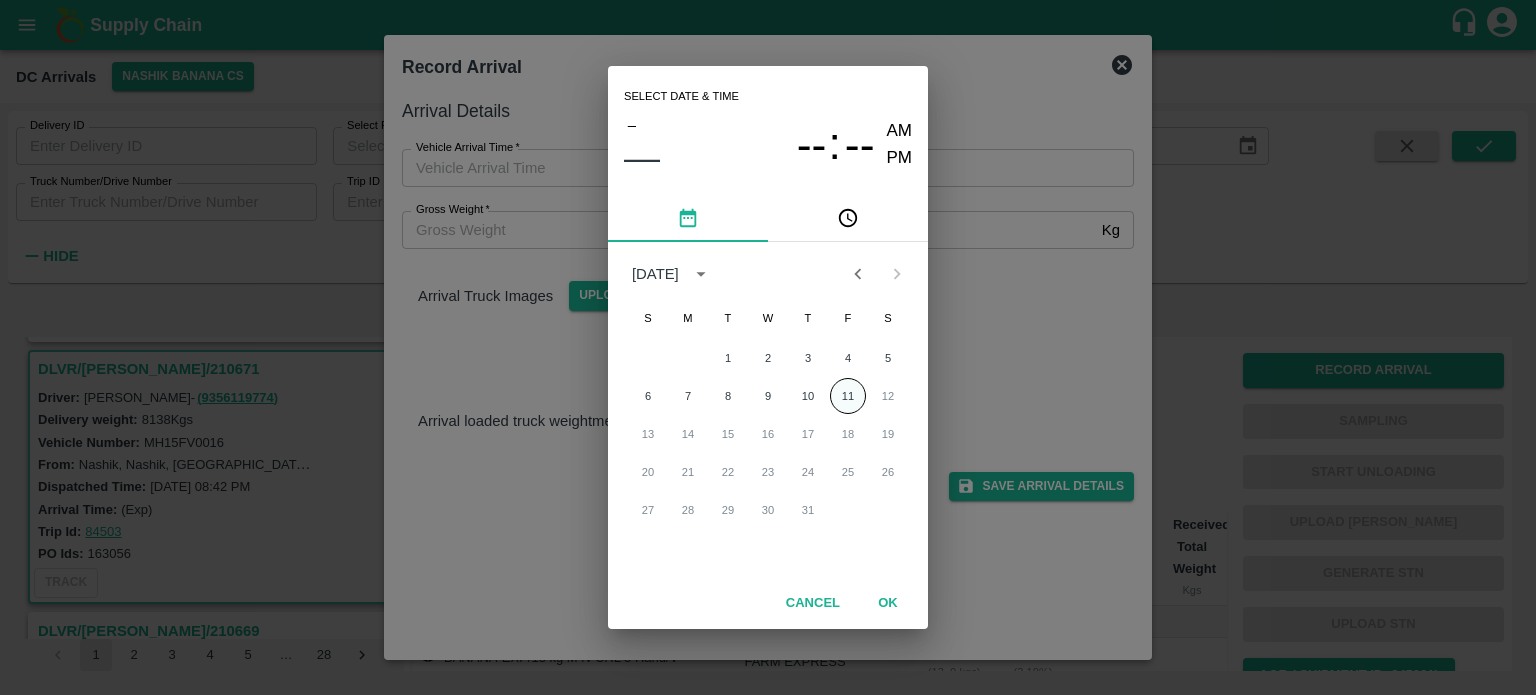click on "11" at bounding box center (848, 396) 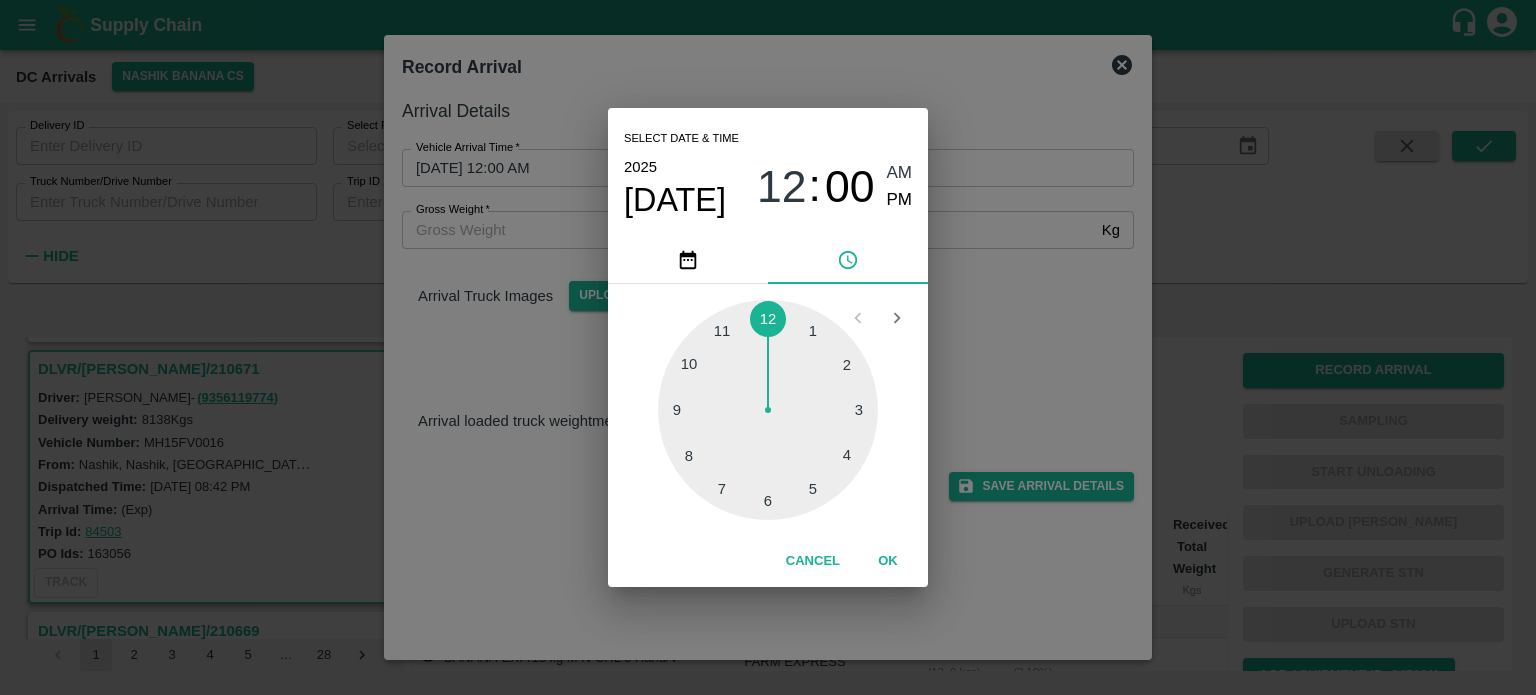 click at bounding box center (768, 410) 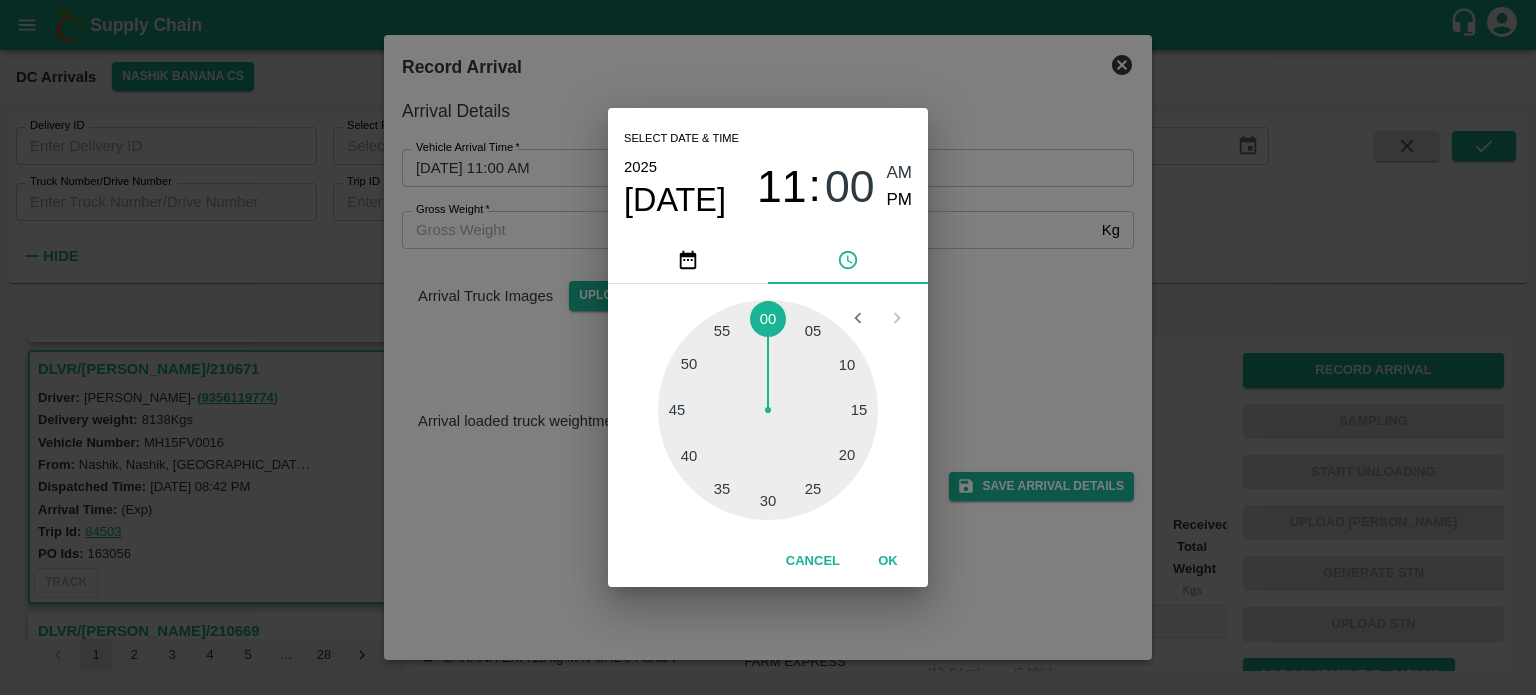 click at bounding box center [768, 410] 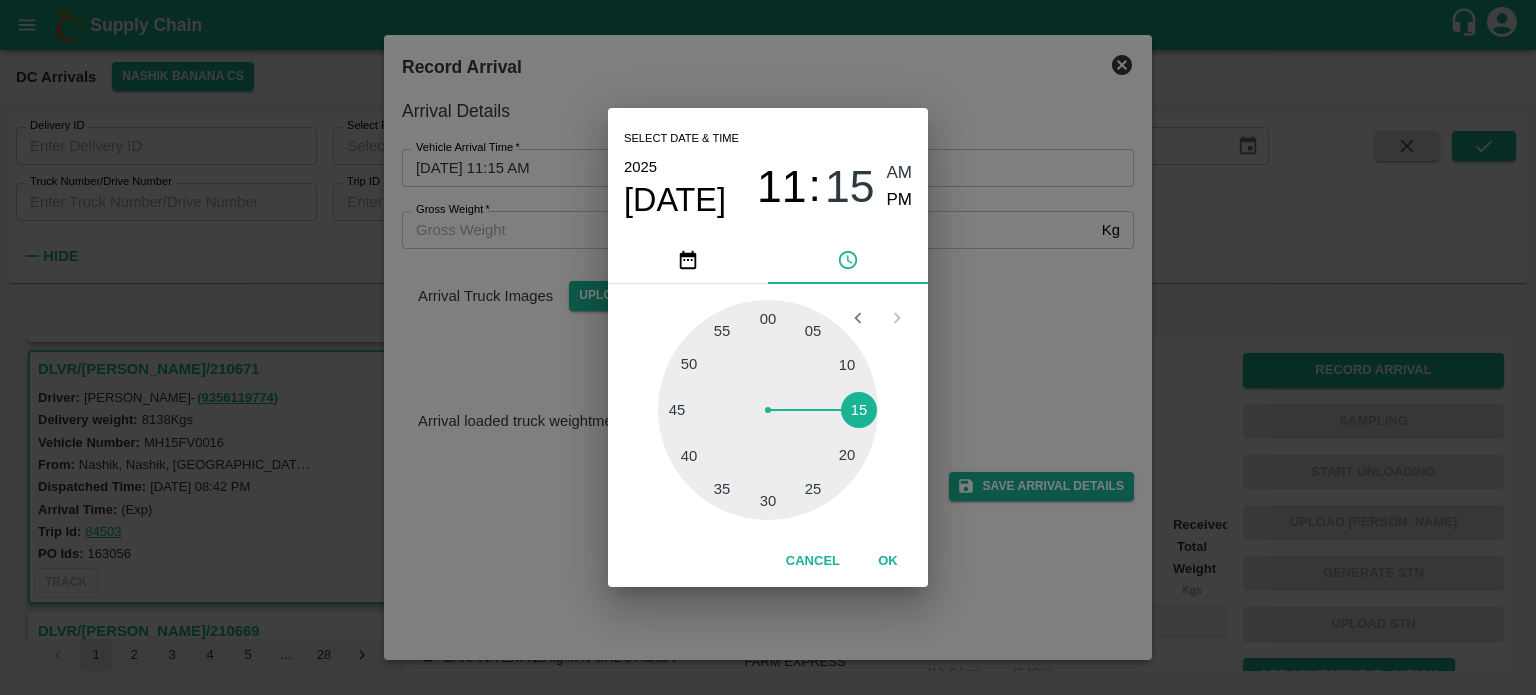 click on "Select date & time 2025 Jul 11 11 : 15 AM PM 05 10 15 20 25 30 35 40 45 50 55 00 Cancel OK" at bounding box center [768, 347] 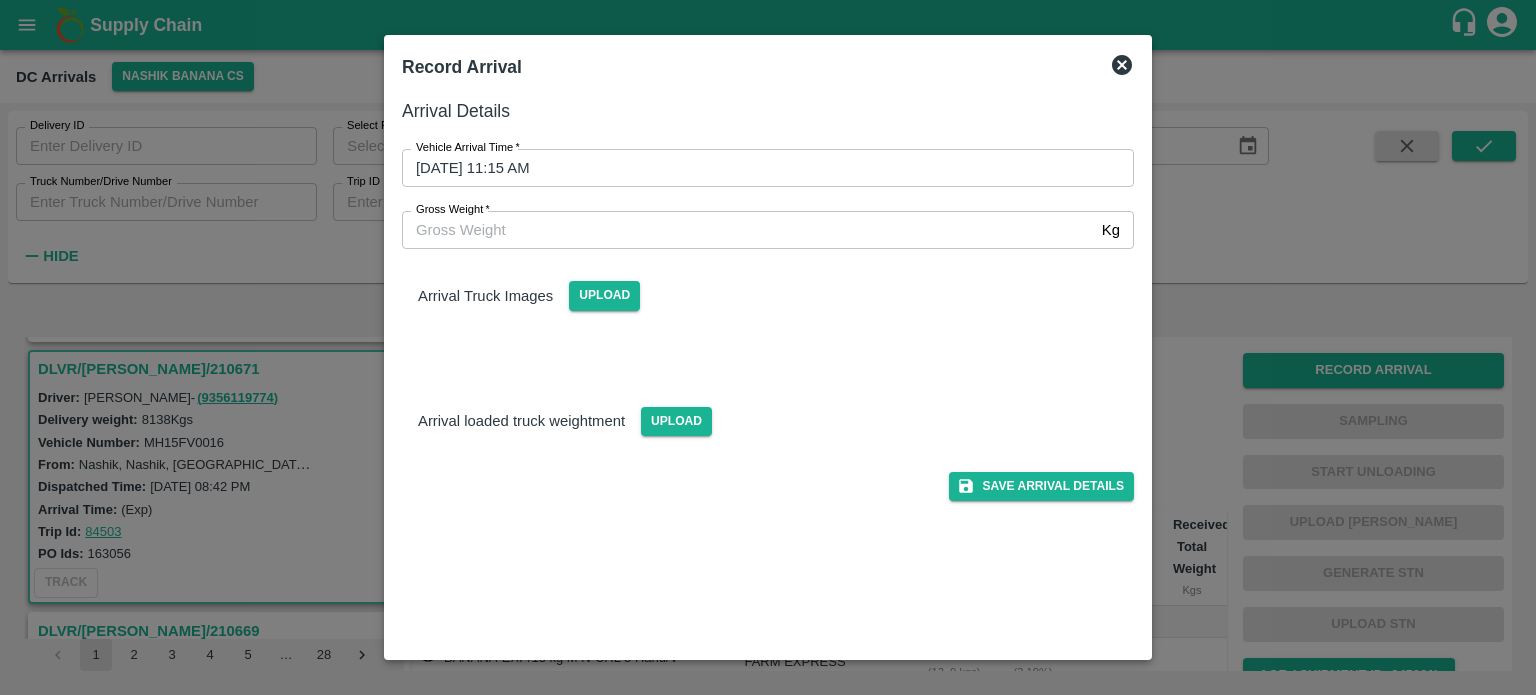 click on "Arrival Details Vehicle Arrival Time   * 11/07/2025 11:15 AM Vehicle Arrival Time Gross Weight   * Kg Gross Weight Arrival Truck Images Upload Arrival loaded truck weightment Upload Save Arrival Details" at bounding box center [768, 370] 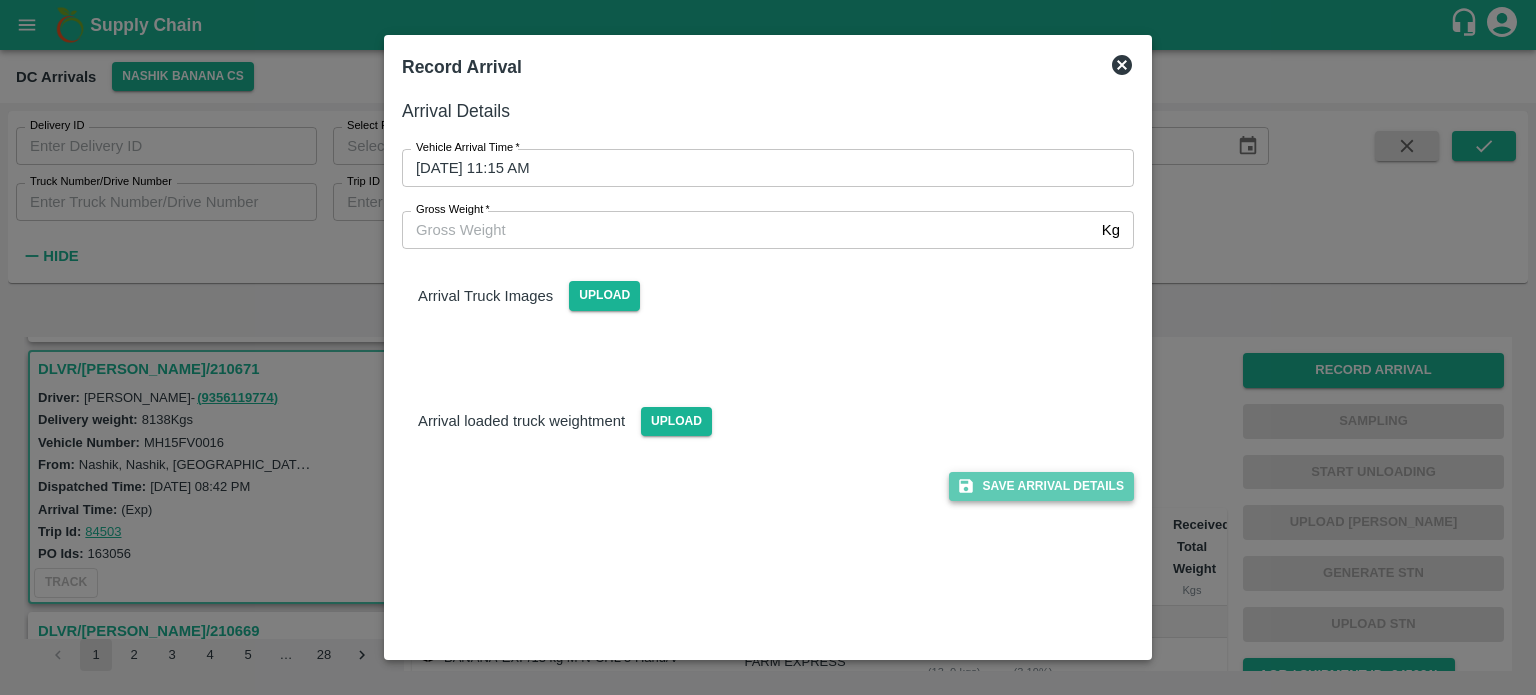 click on "Save Arrival Details" at bounding box center (1041, 486) 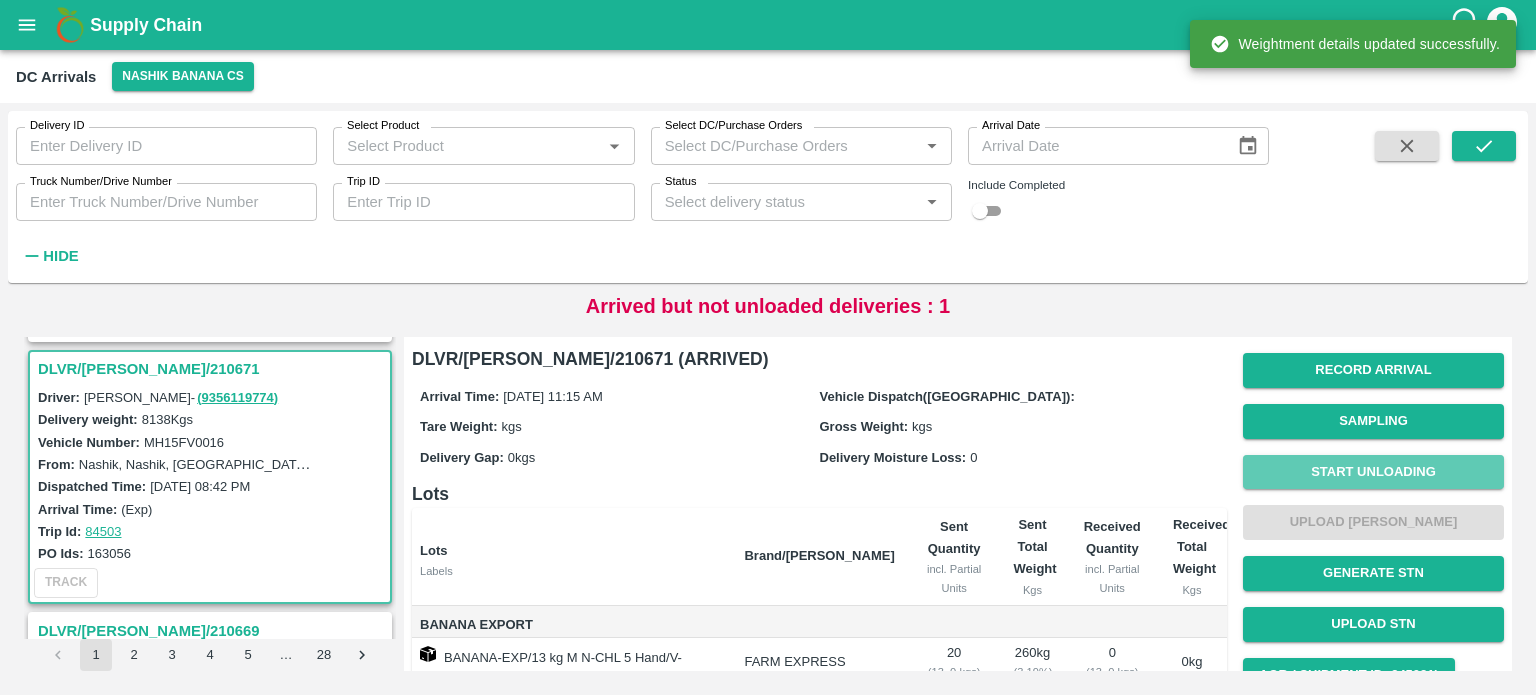 click on "Start Unloading" at bounding box center (1373, 472) 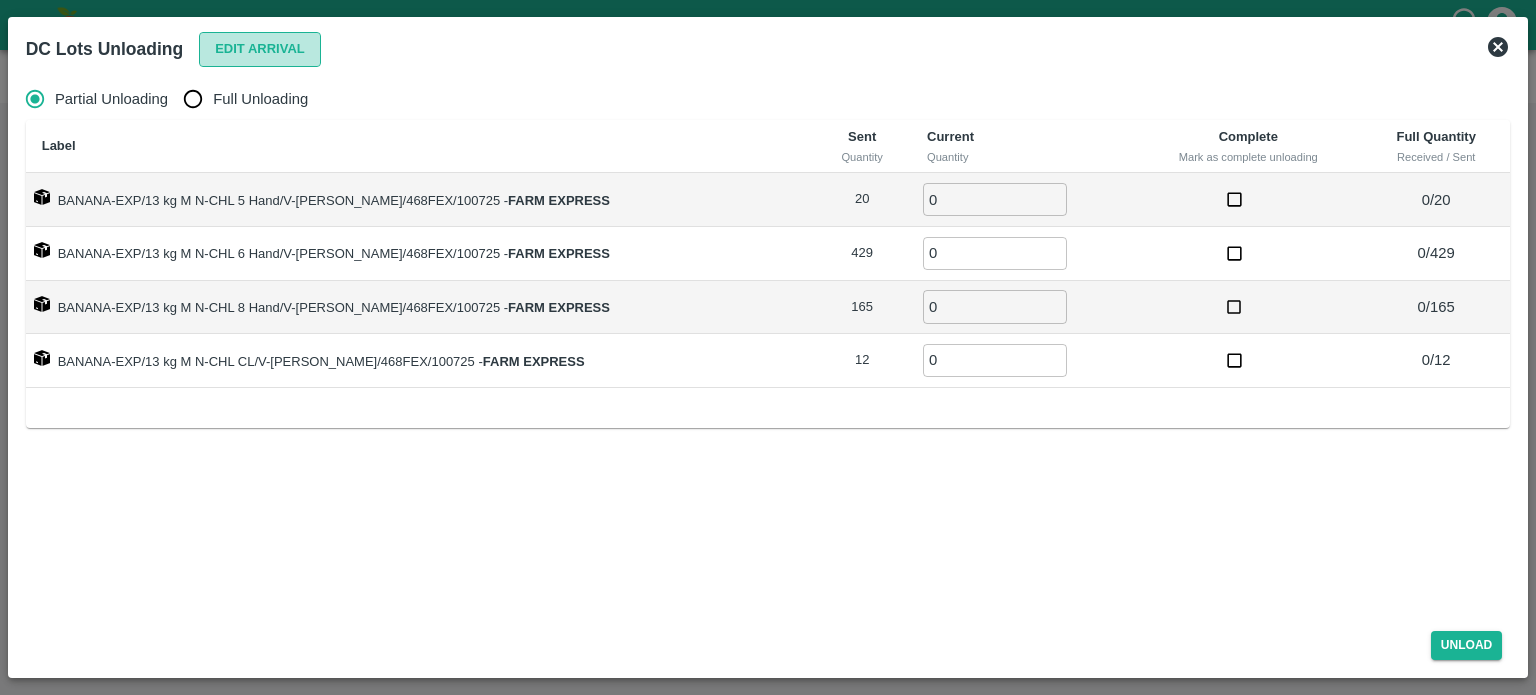 click on "Edit Arrival" at bounding box center (260, 49) 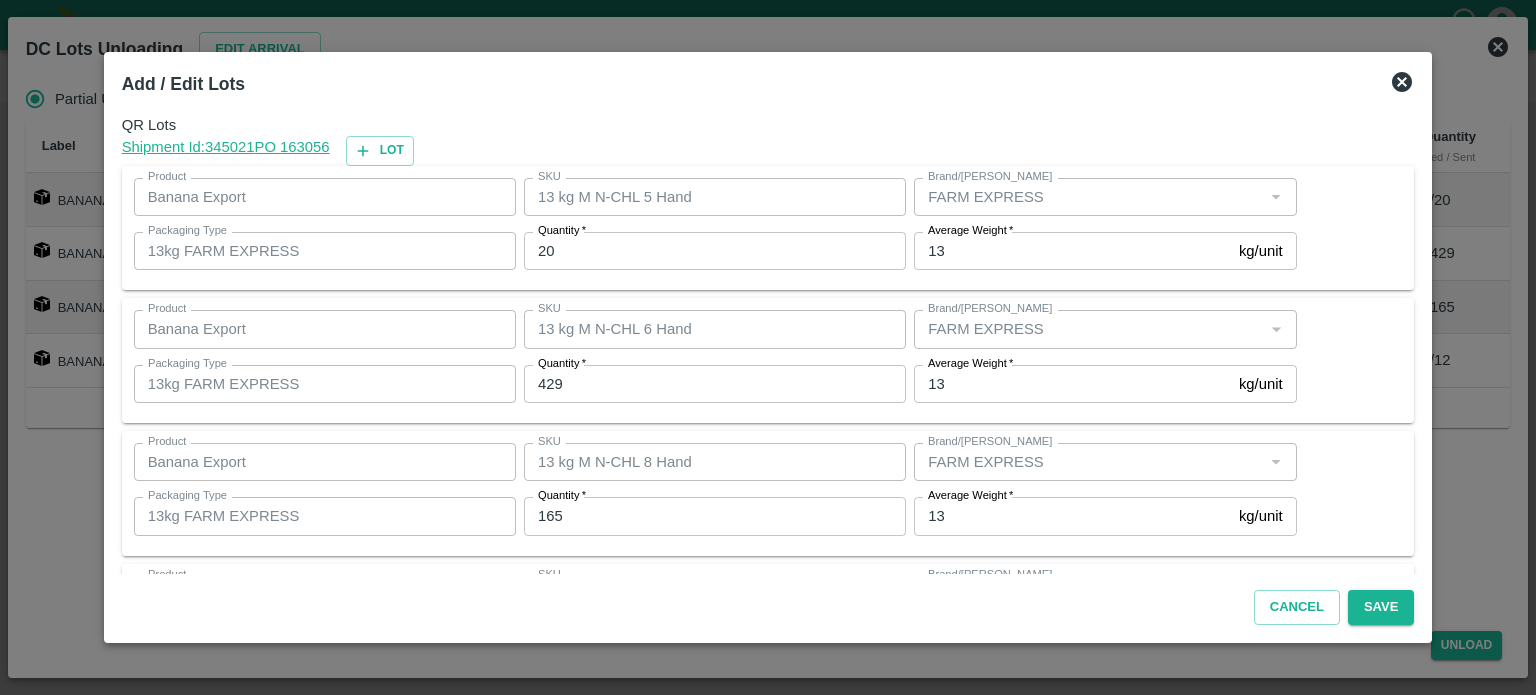 click on "20" at bounding box center [715, 251] 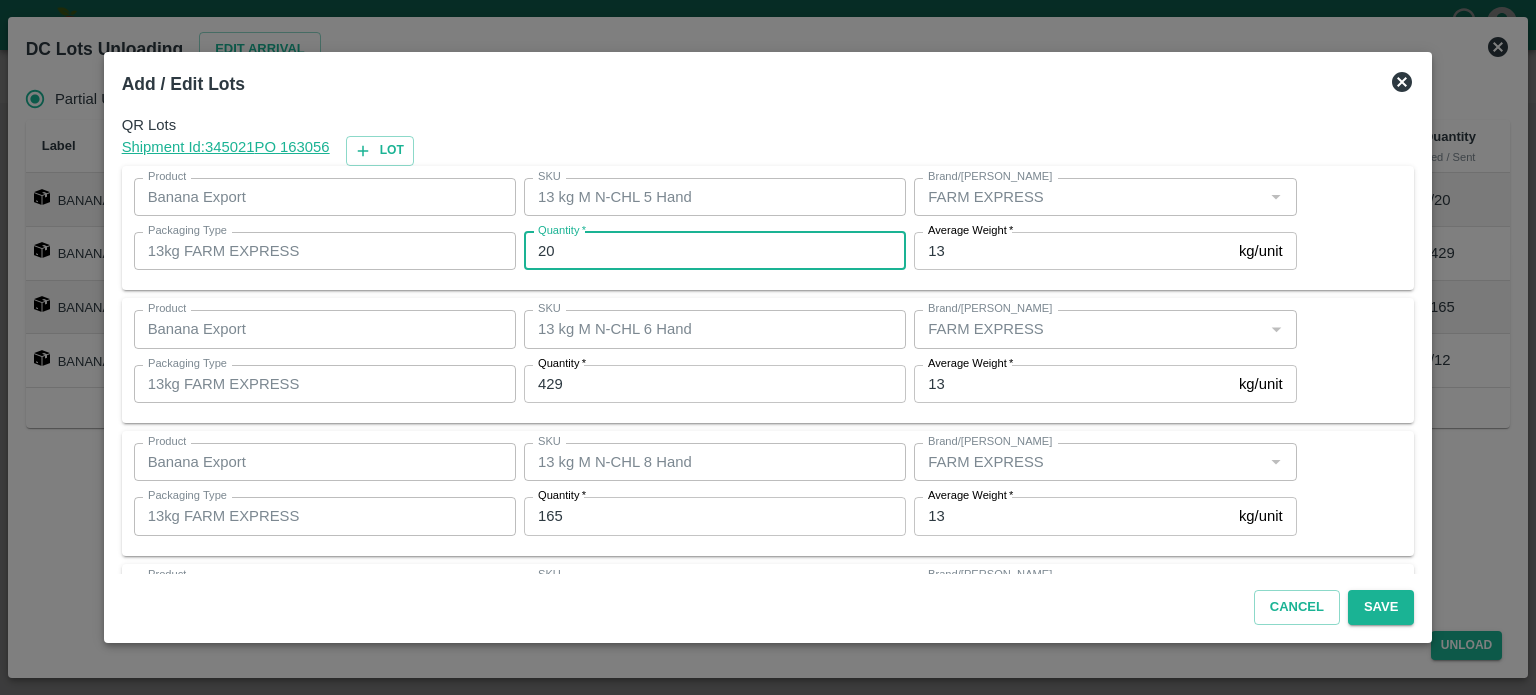 click on "20" at bounding box center (715, 251) 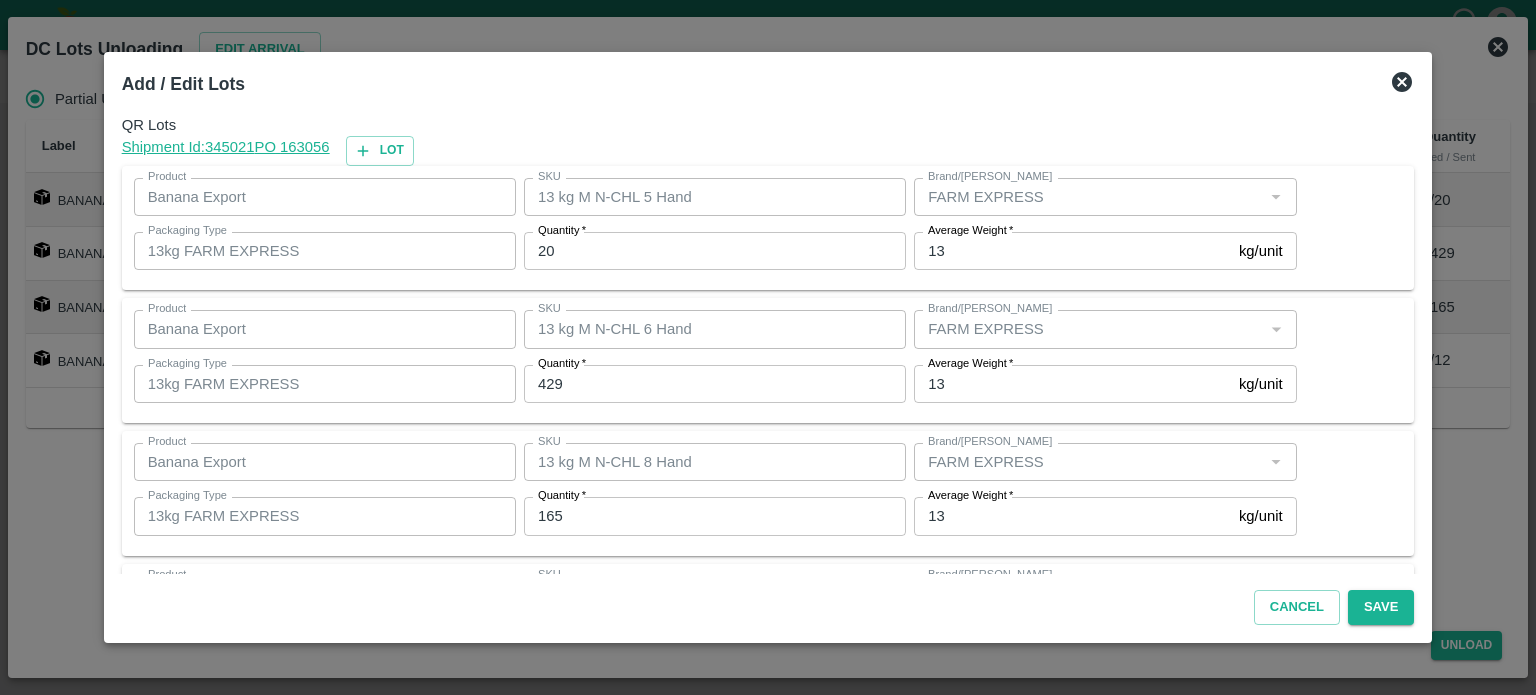 click on "429" at bounding box center [715, 384] 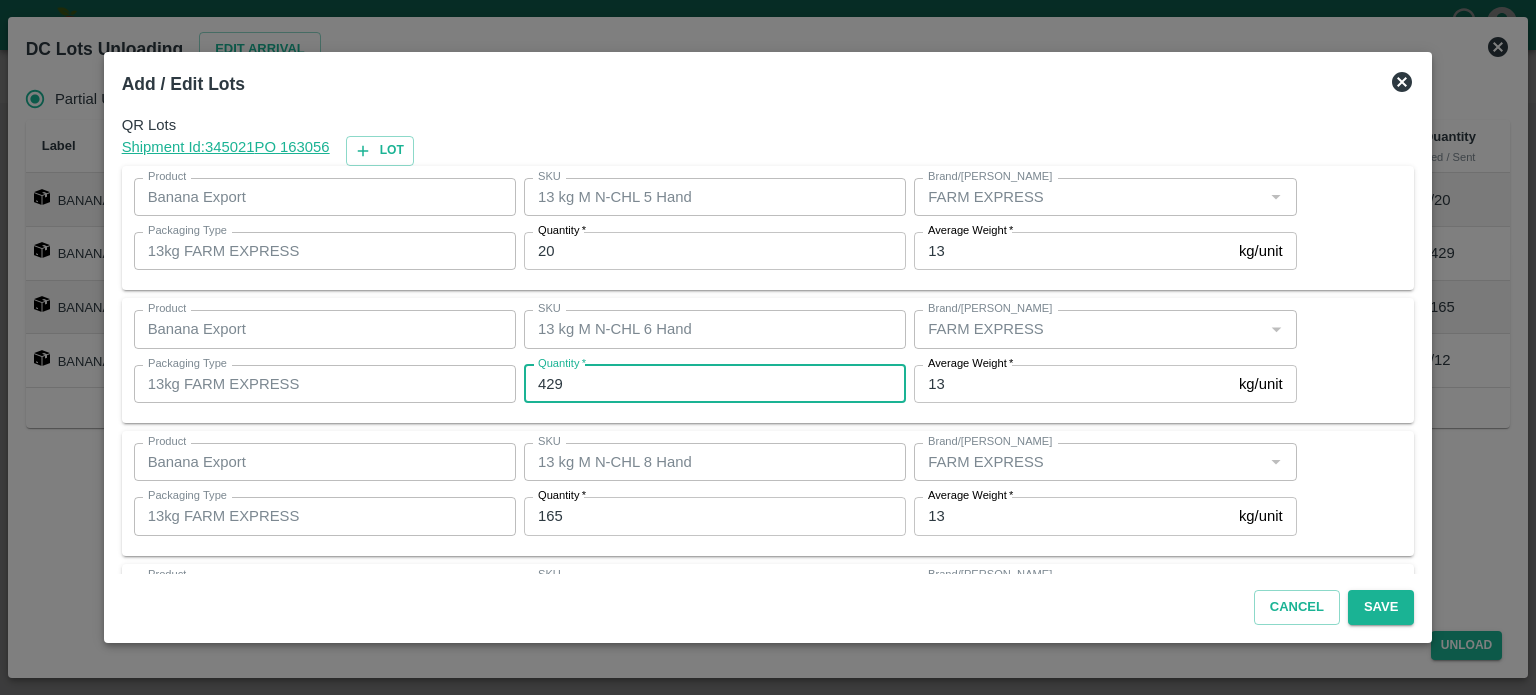 click on "429" at bounding box center (715, 384) 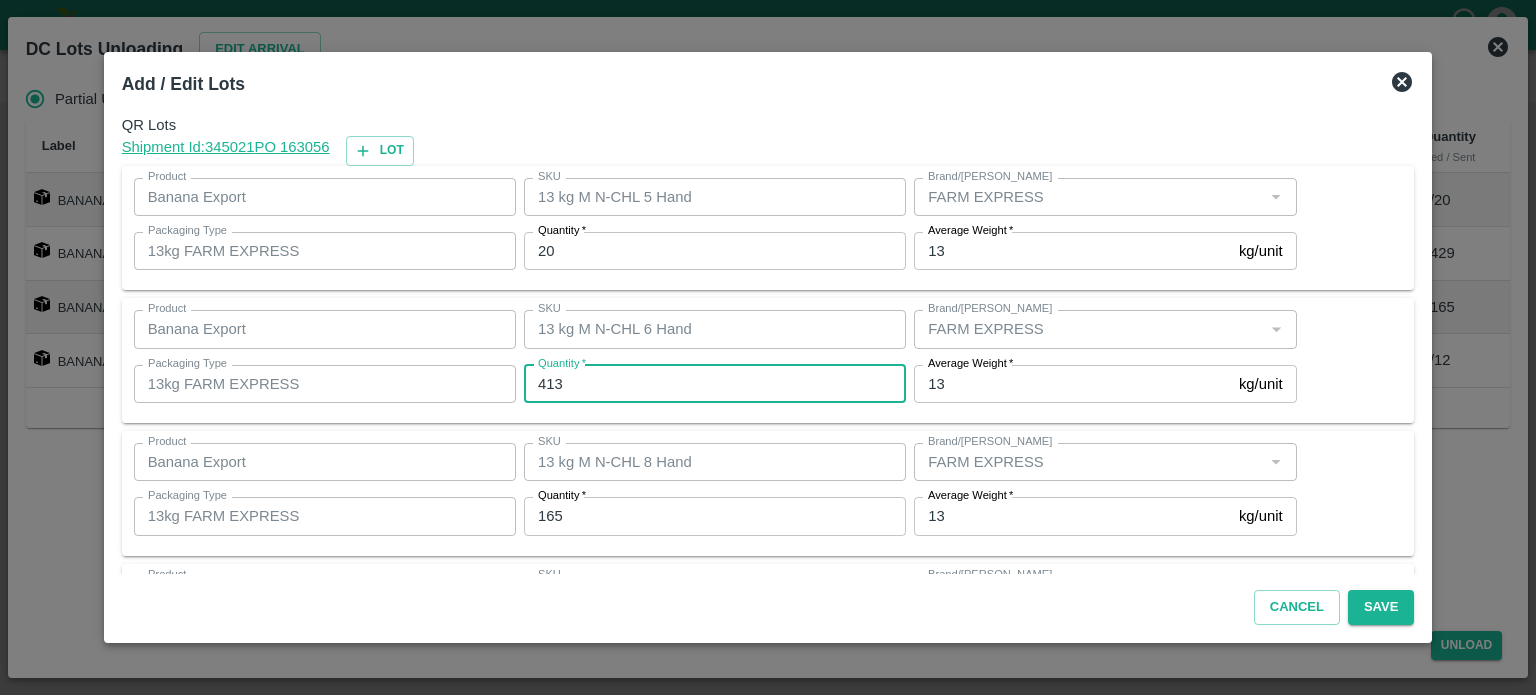 type on "413" 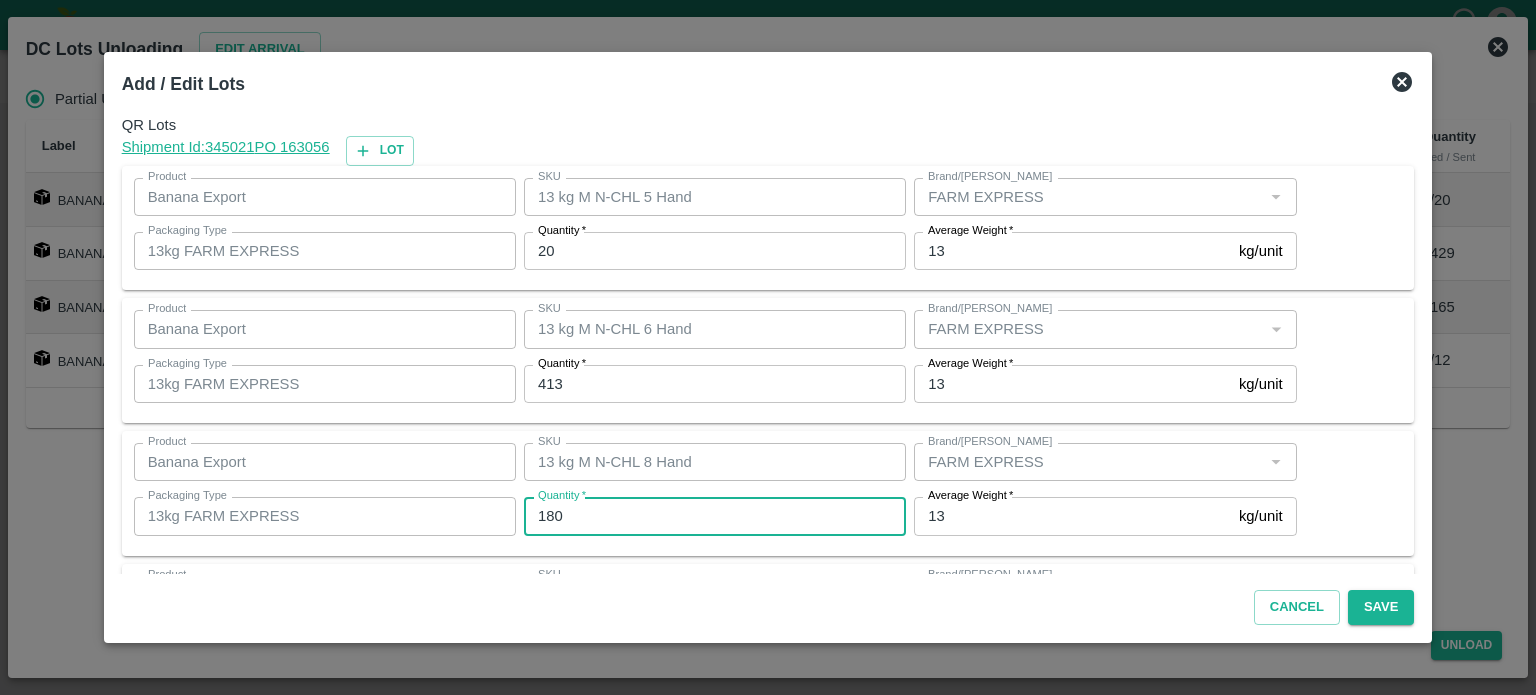 type on "180" 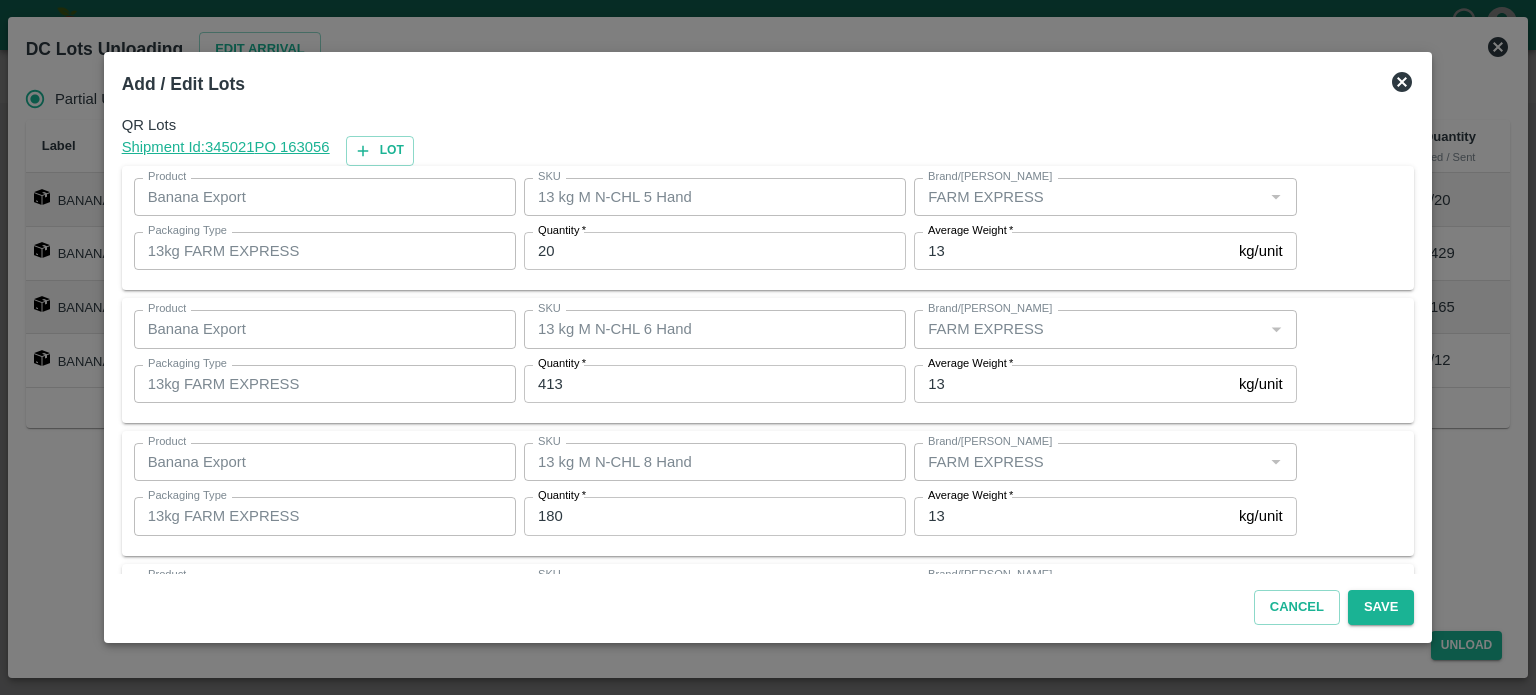 scroll, scrollTop: 129, scrollLeft: 0, axis: vertical 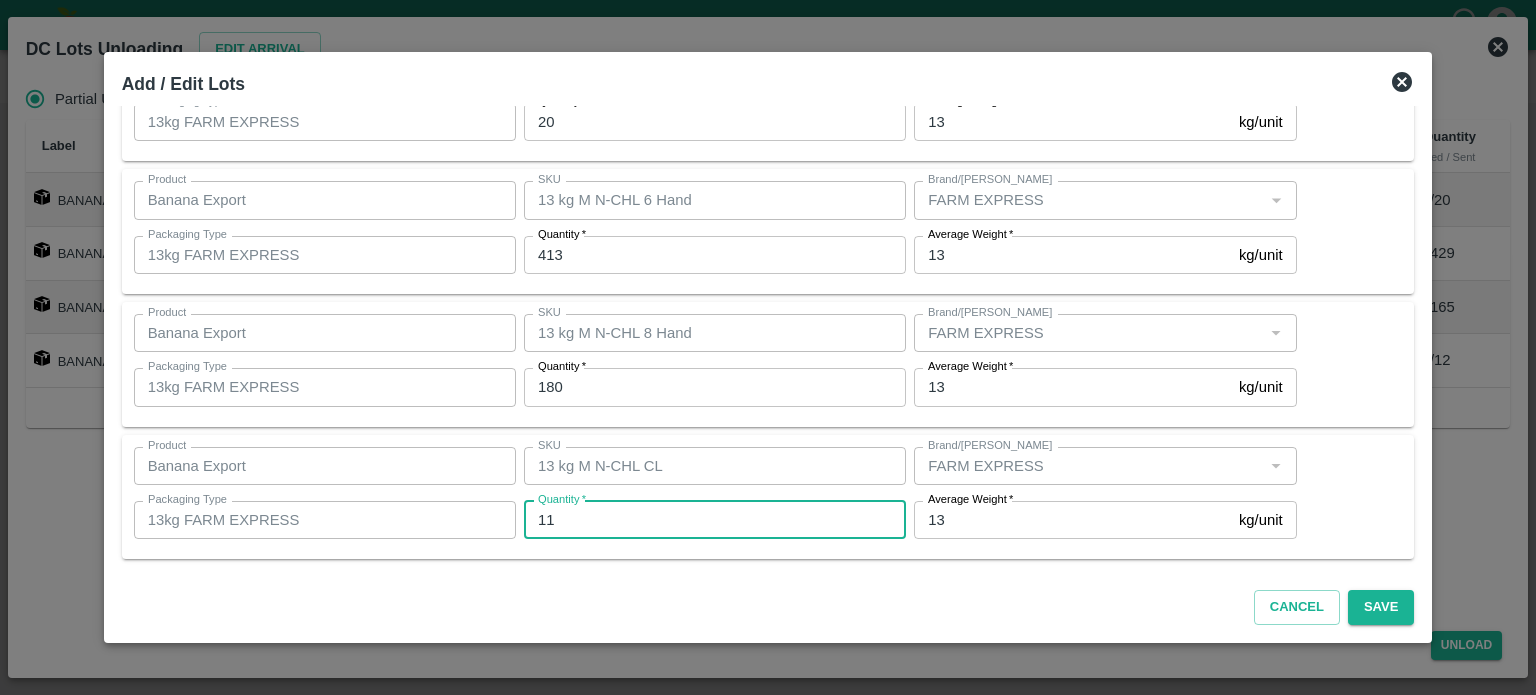 type on "11" 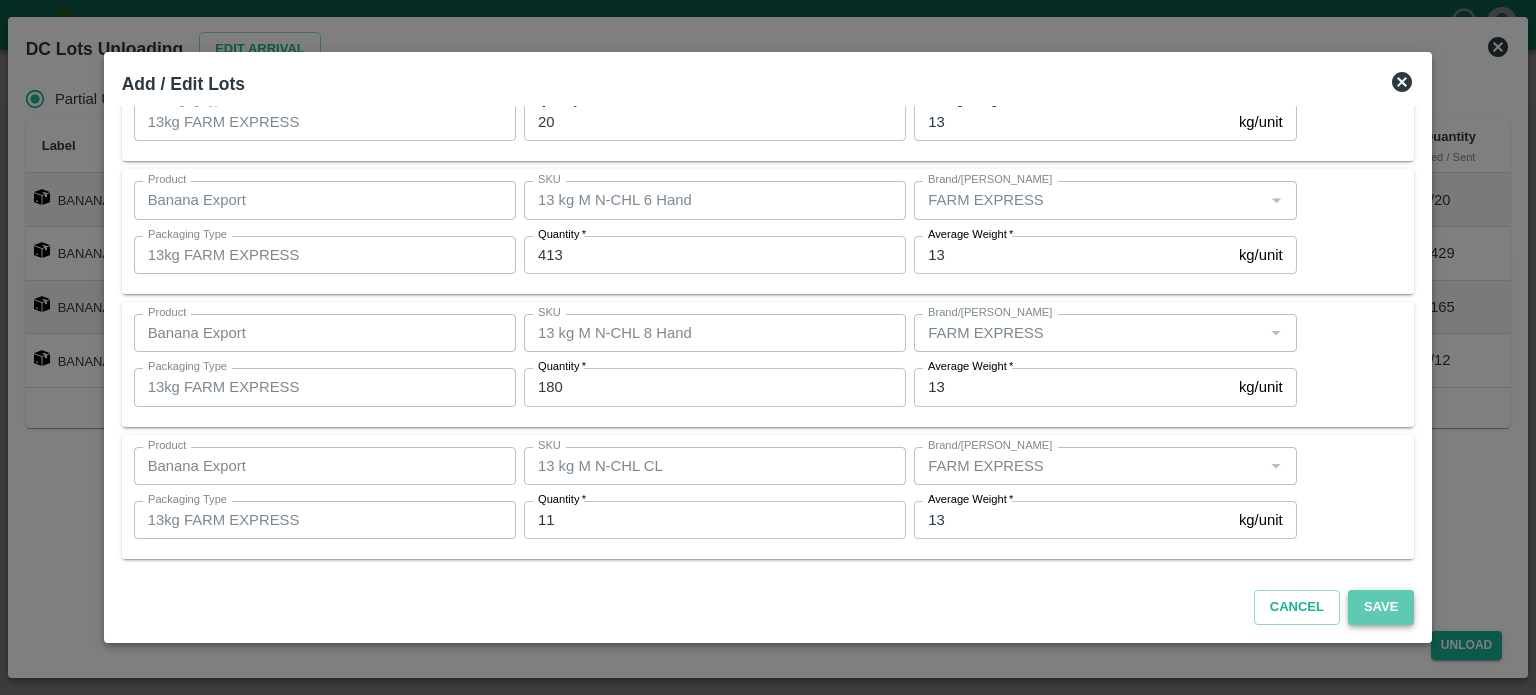 click on "Save" at bounding box center (1381, 607) 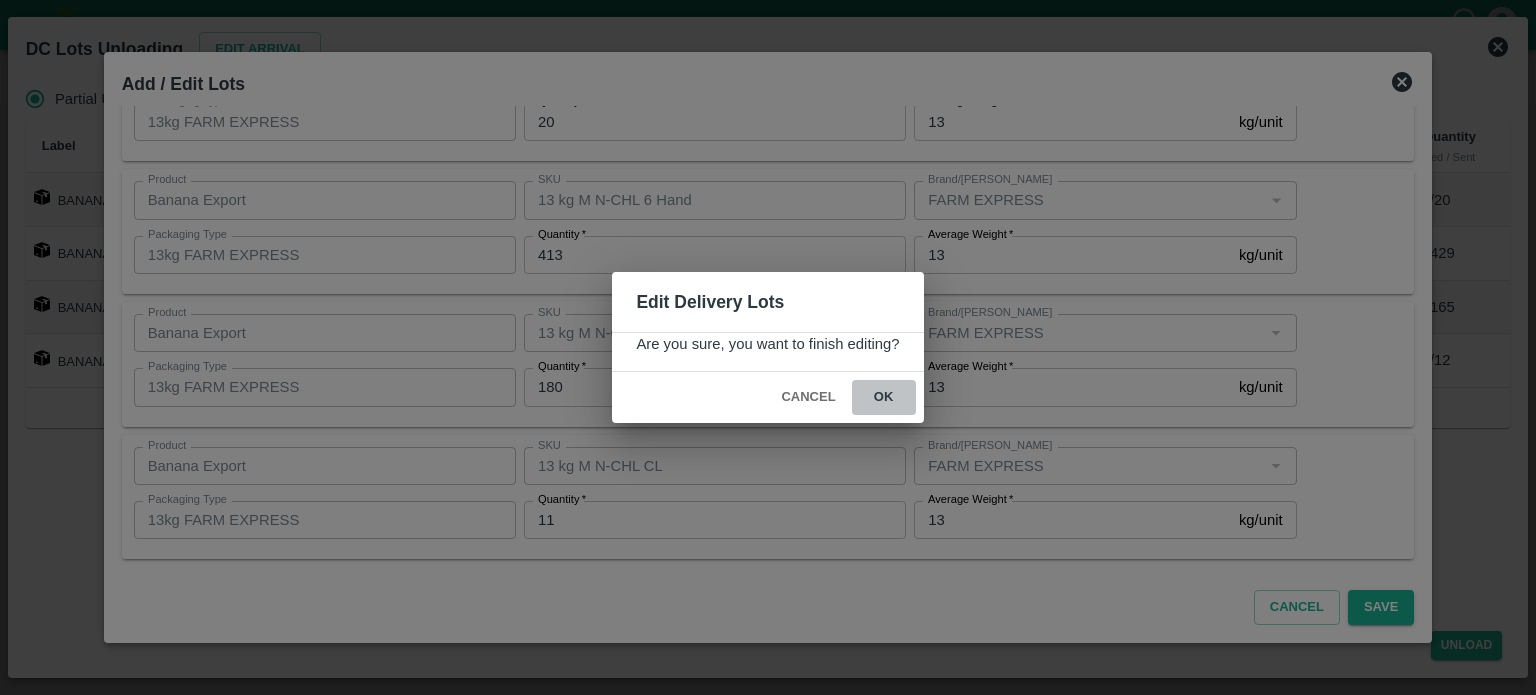 click on "ok" at bounding box center (884, 397) 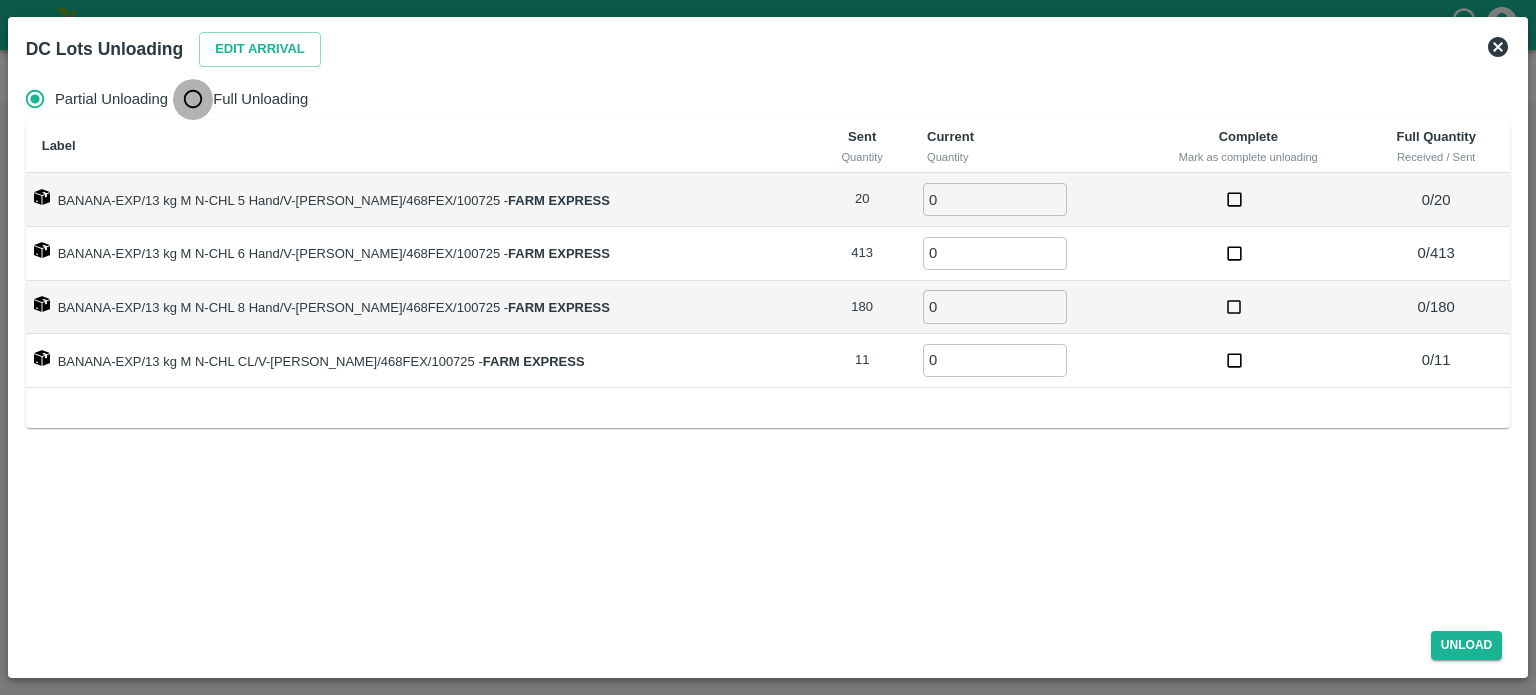 click on "Full Unloading" at bounding box center (193, 99) 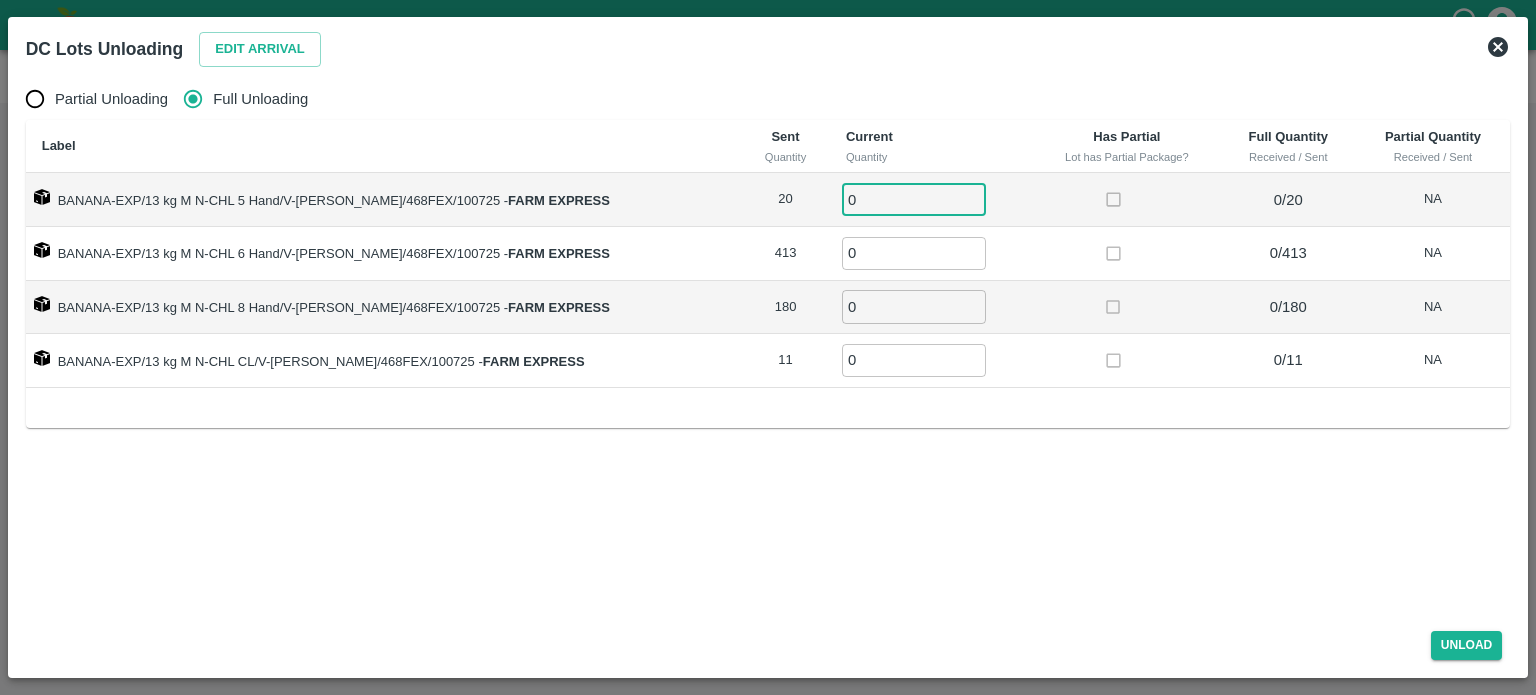 click on "0" at bounding box center [914, 199] 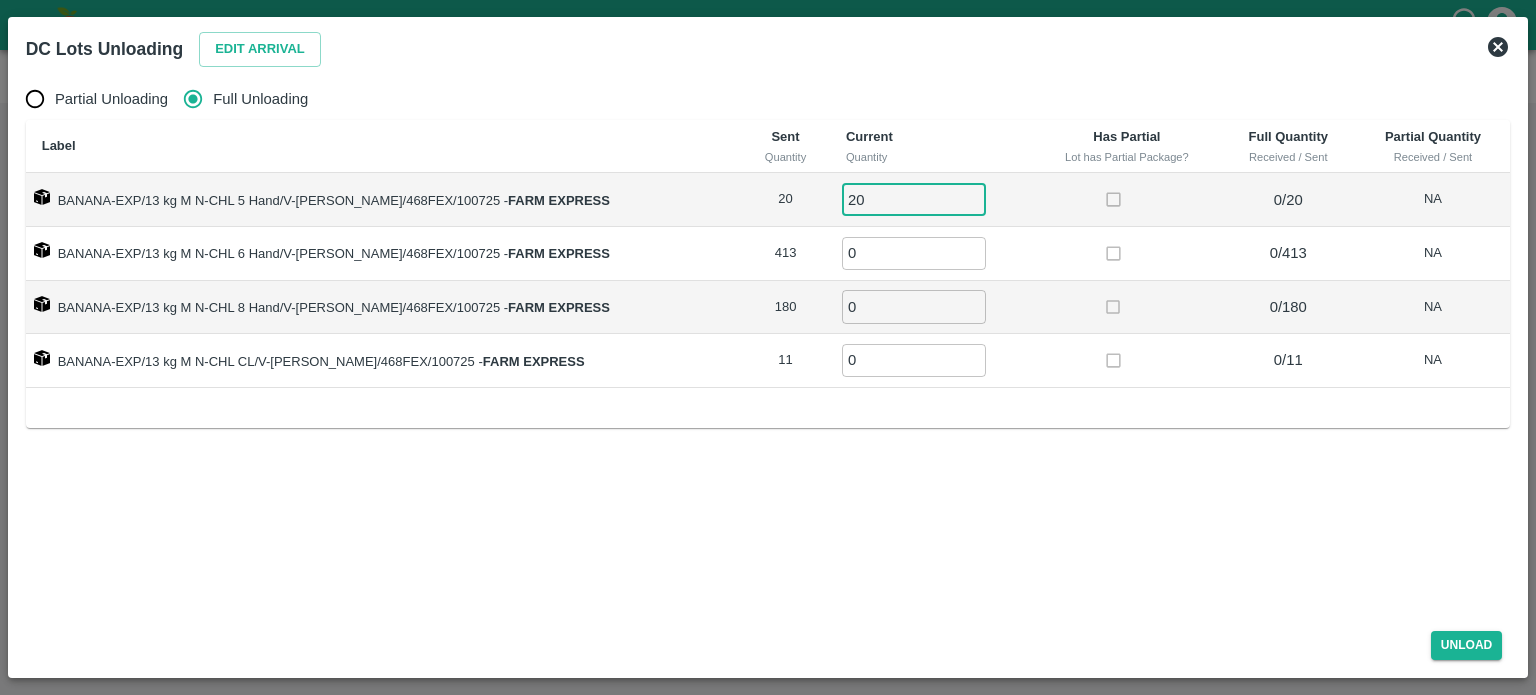 type on "20" 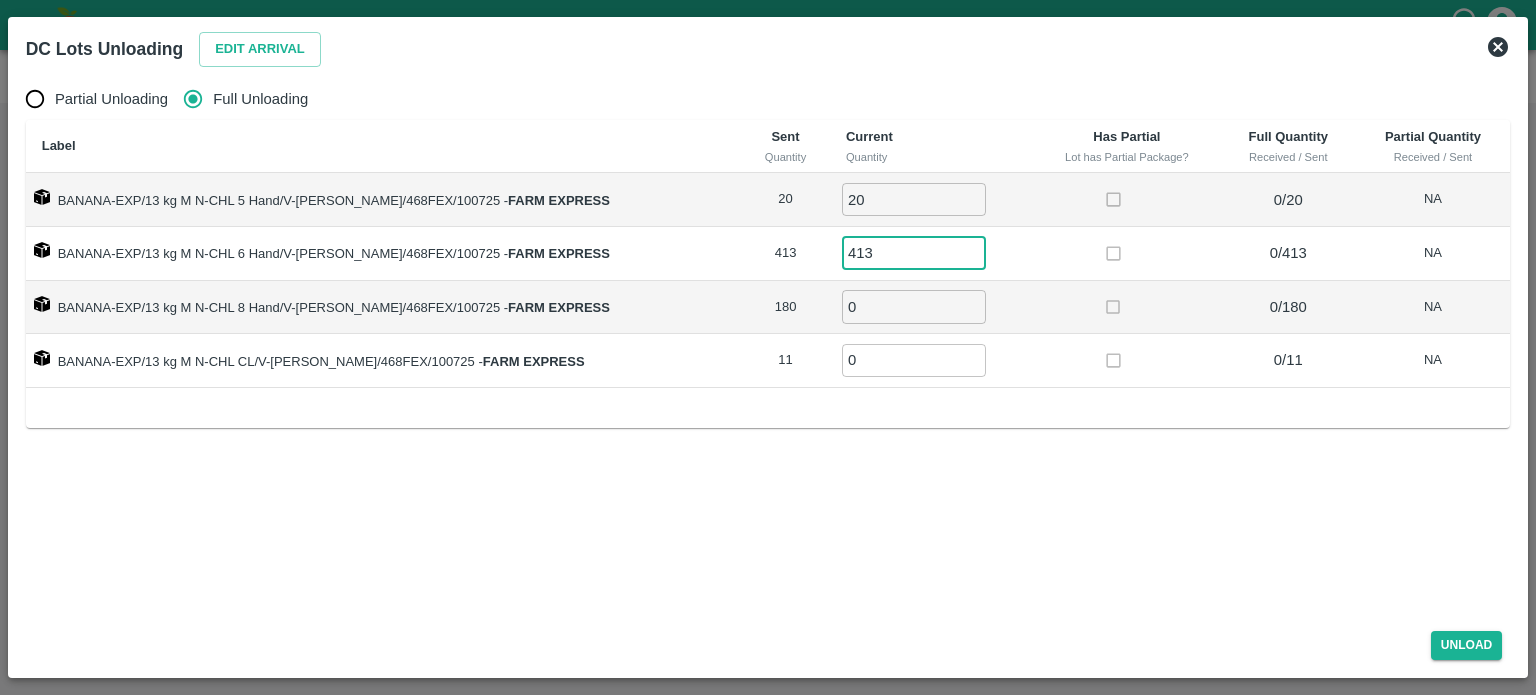 type on "413" 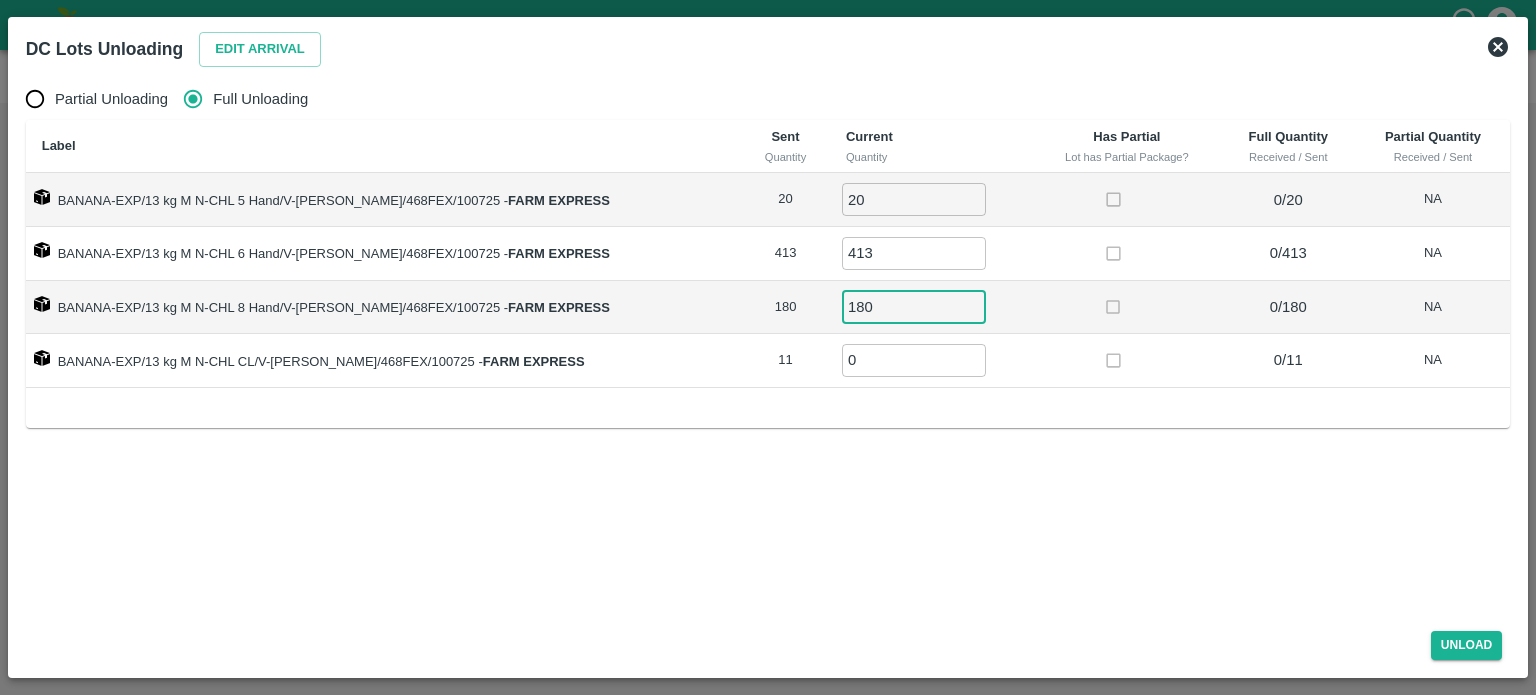type on "180" 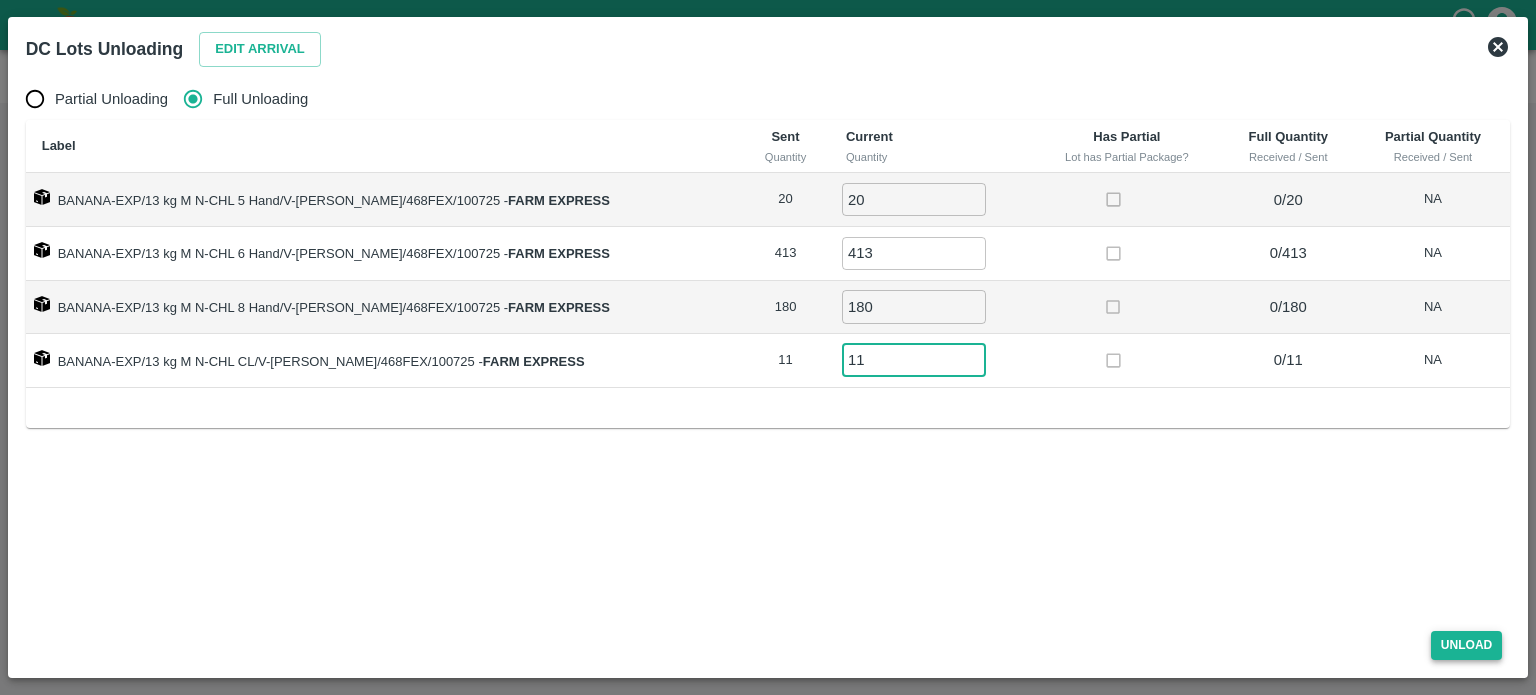 type on "11" 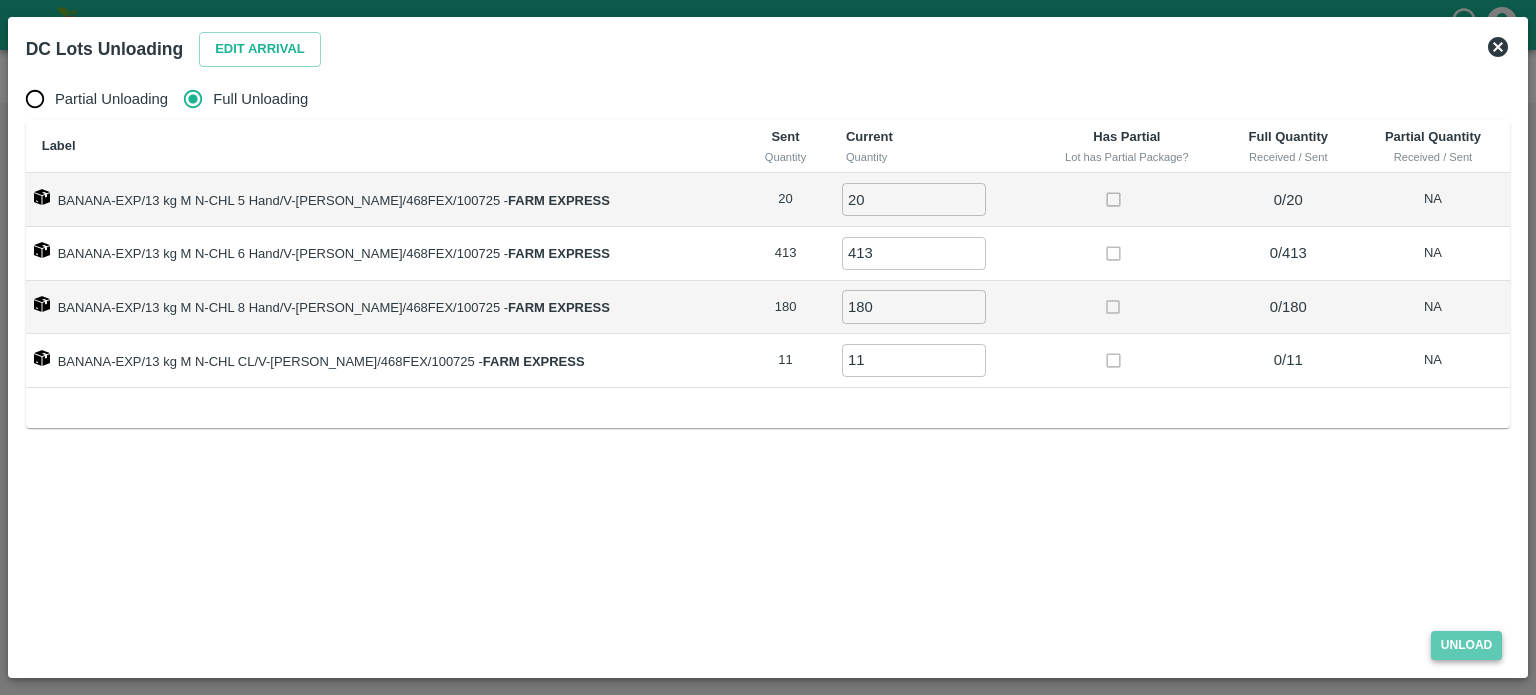 click on "Unload" at bounding box center [1467, 645] 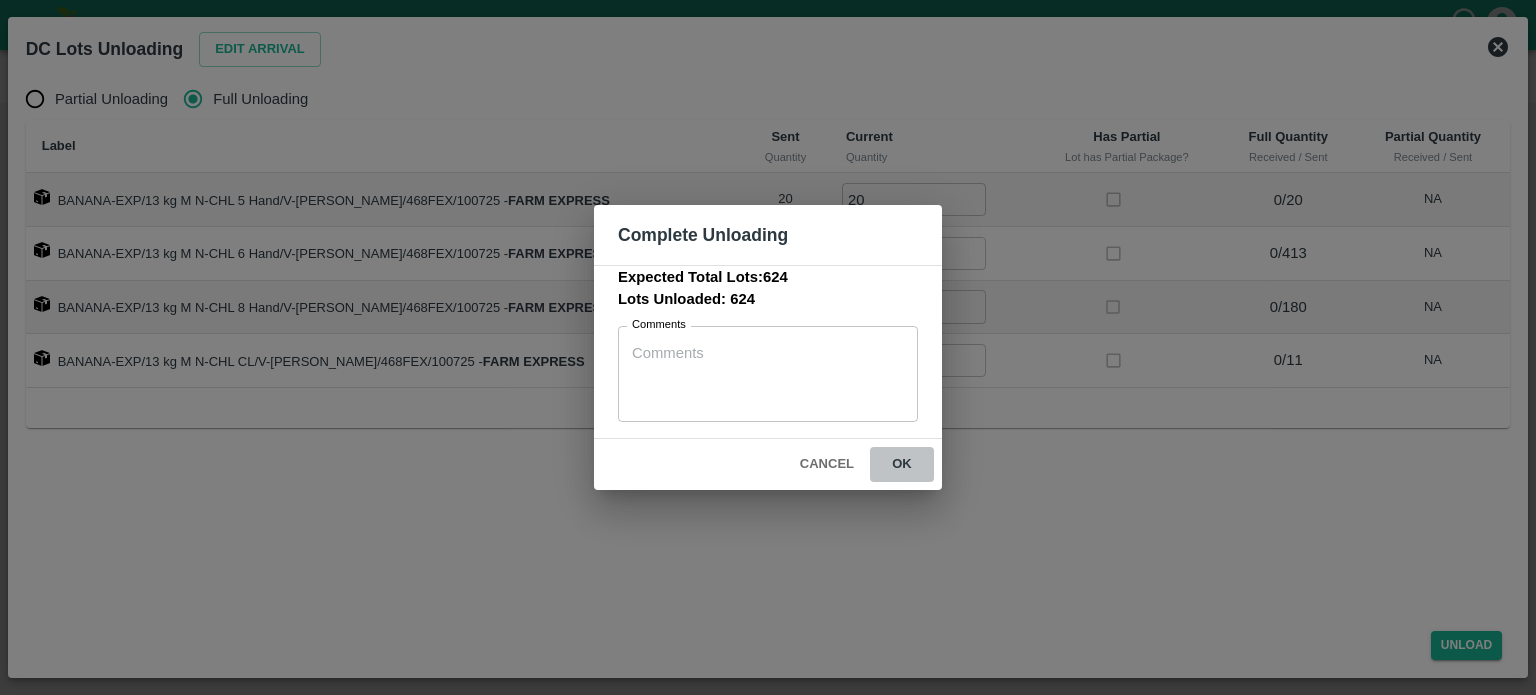 click on "ok" at bounding box center [902, 464] 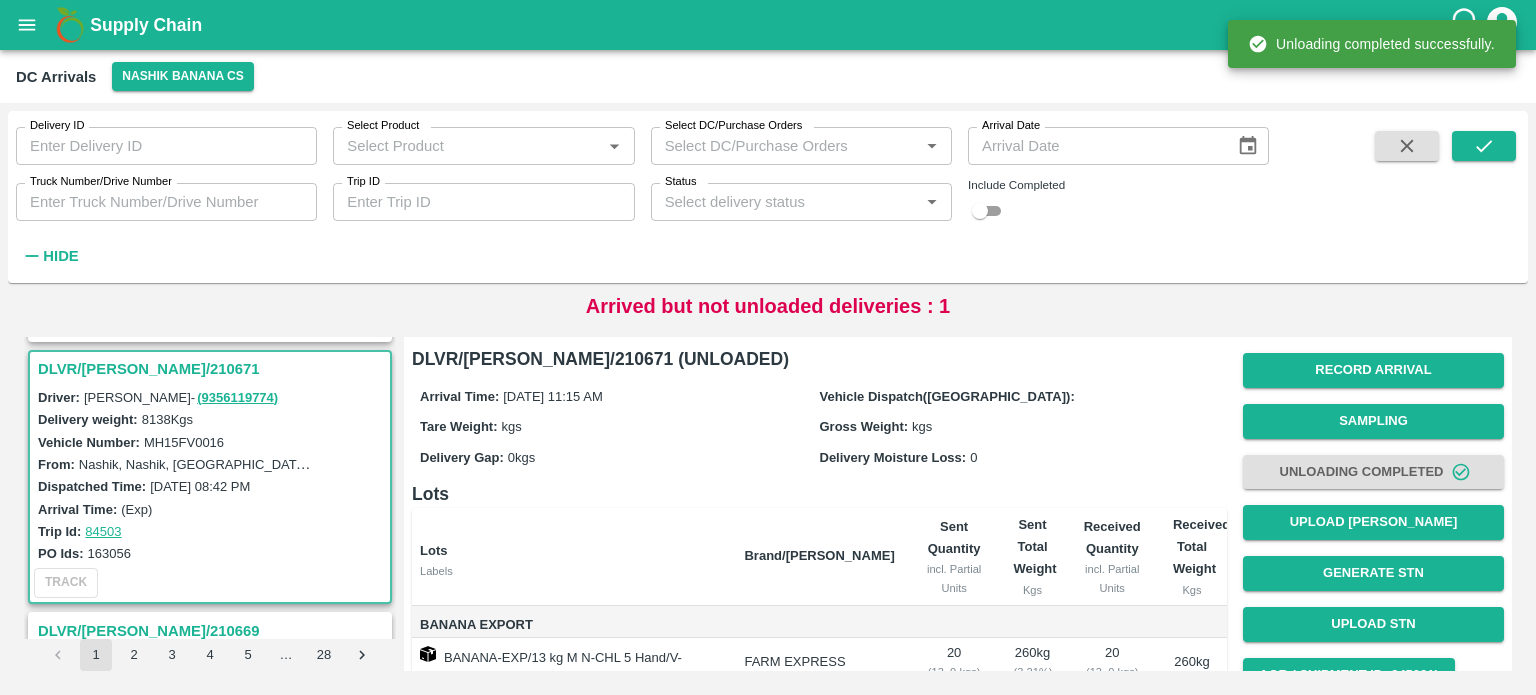 click on "MH15FV0016" at bounding box center [184, 442] 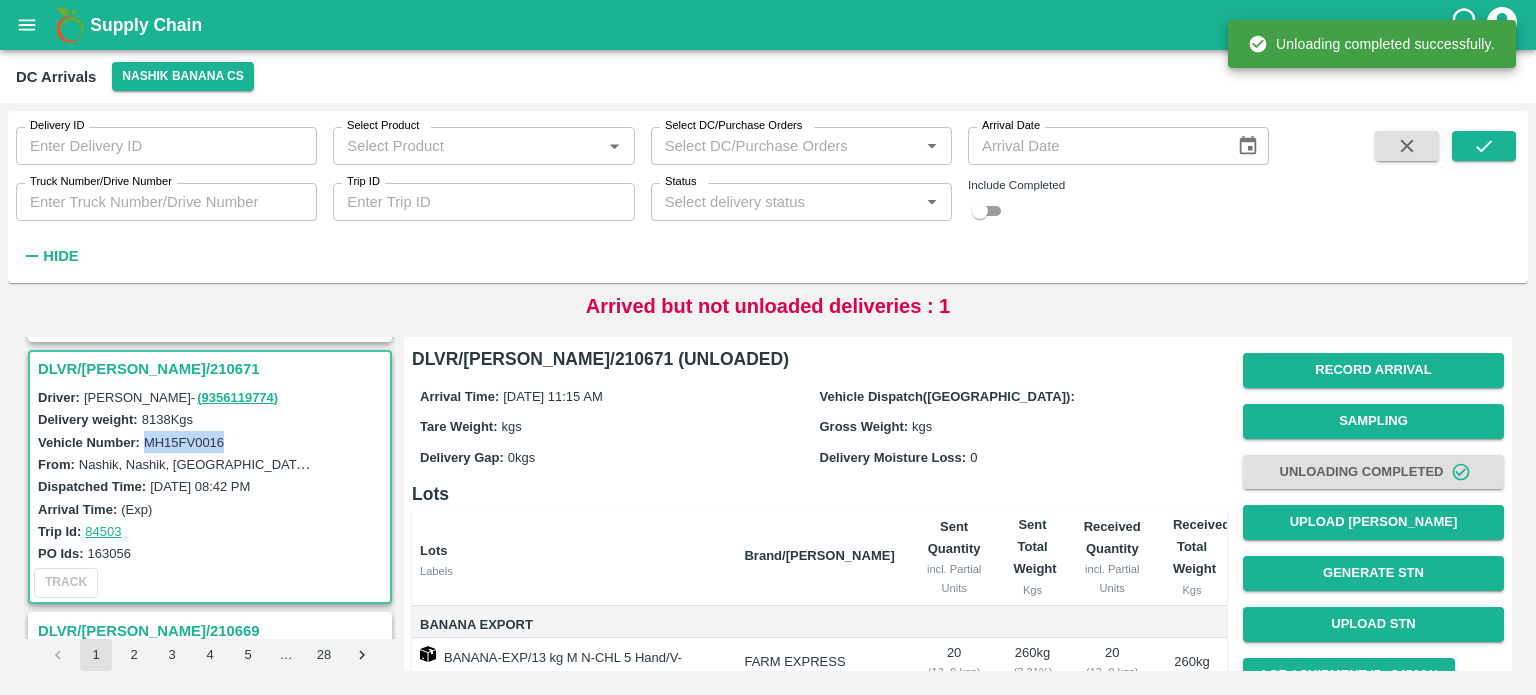 click on "MH15FV0016" at bounding box center [184, 442] 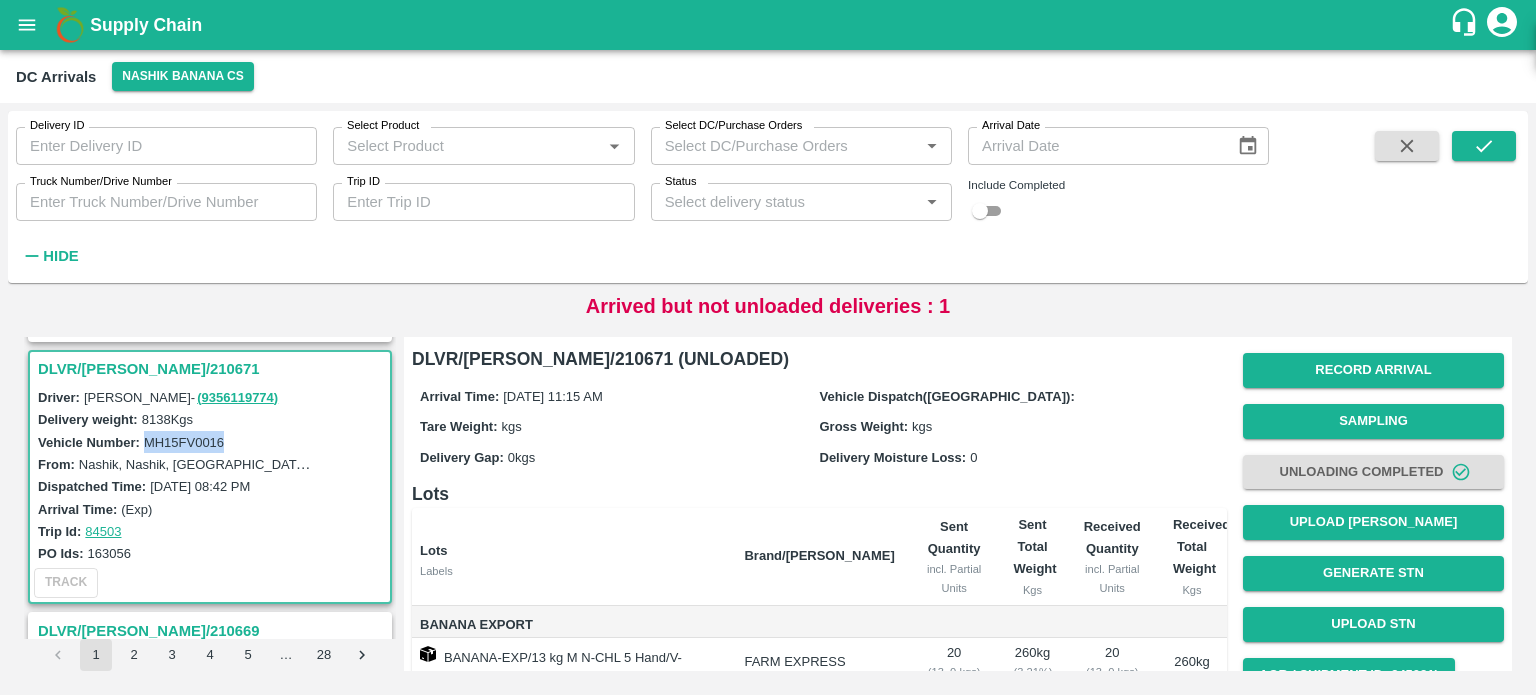 copy on "MH15FV0016" 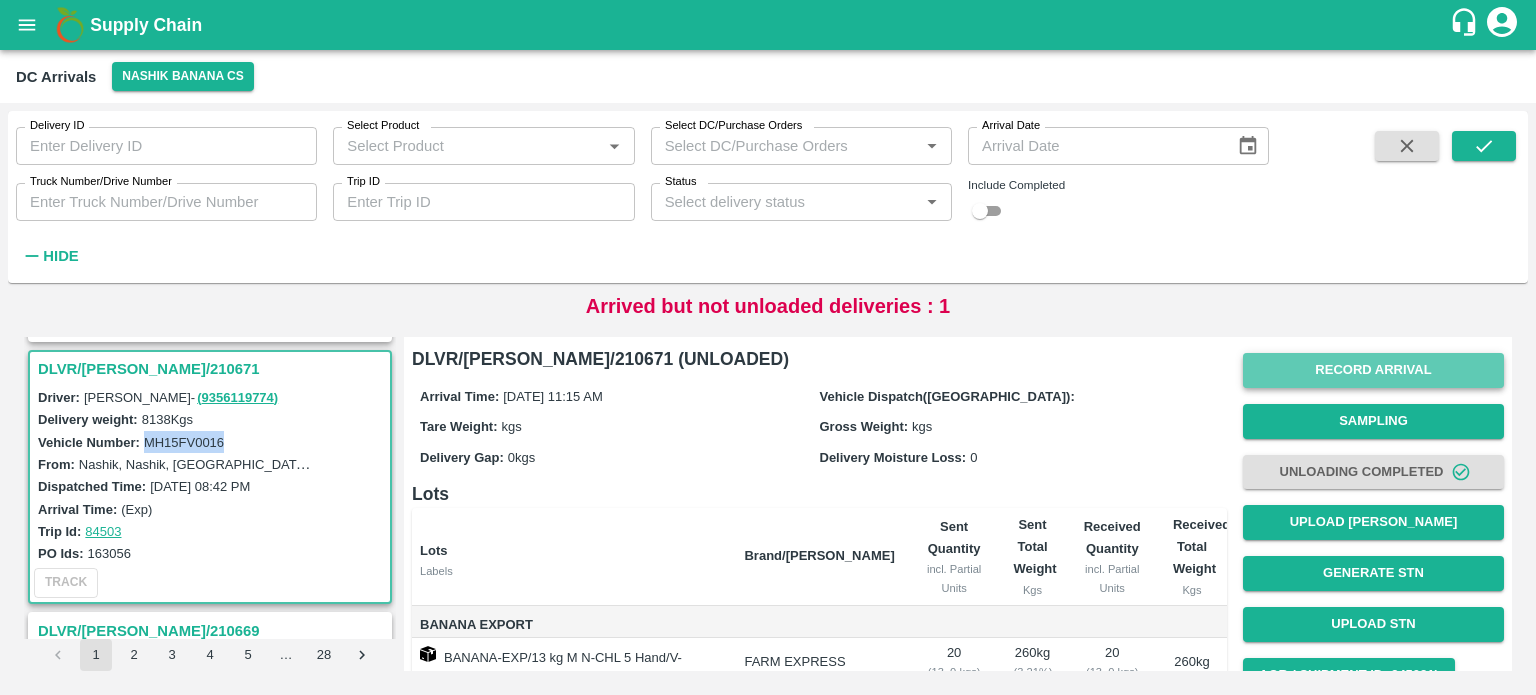 click on "Record Arrival" at bounding box center (1373, 370) 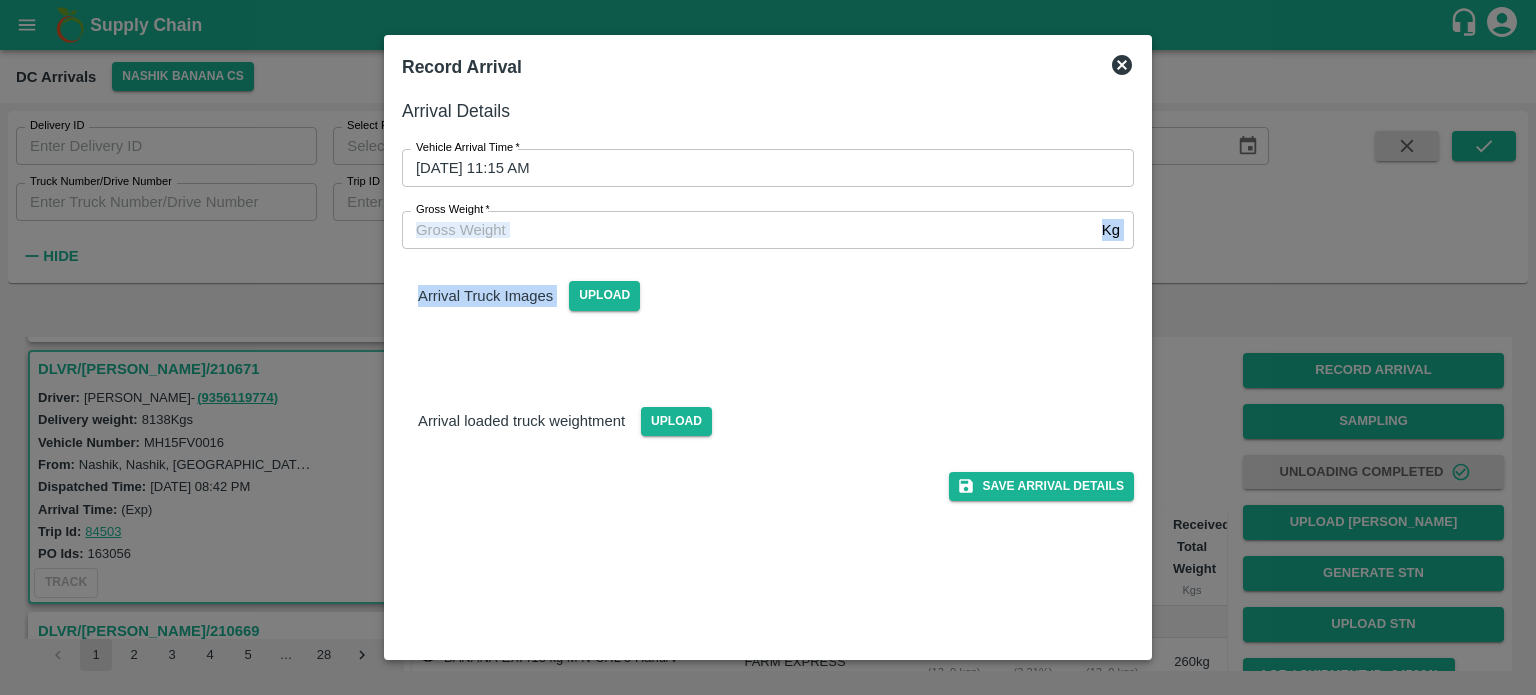drag, startPoint x: 659, startPoint y: 250, endPoint x: 639, endPoint y: 226, distance: 31.241 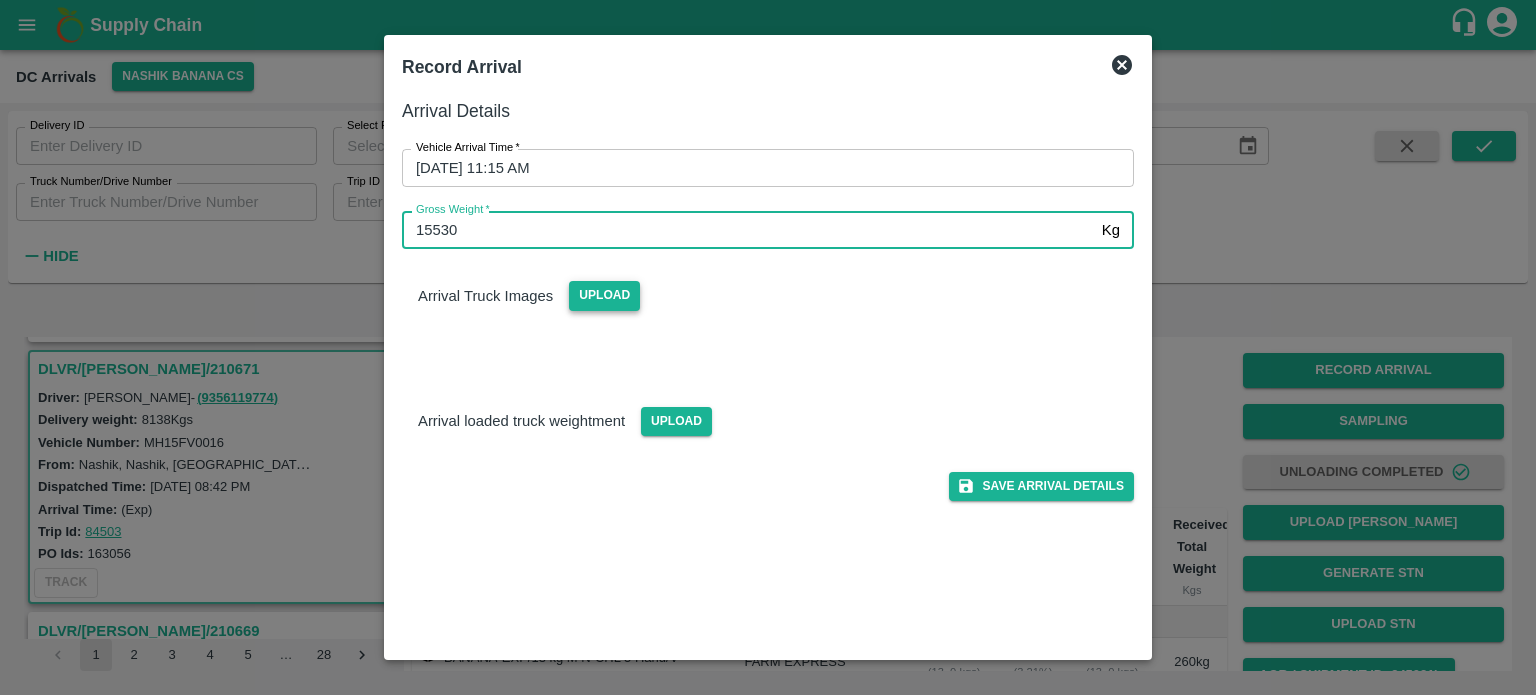 type on "15530" 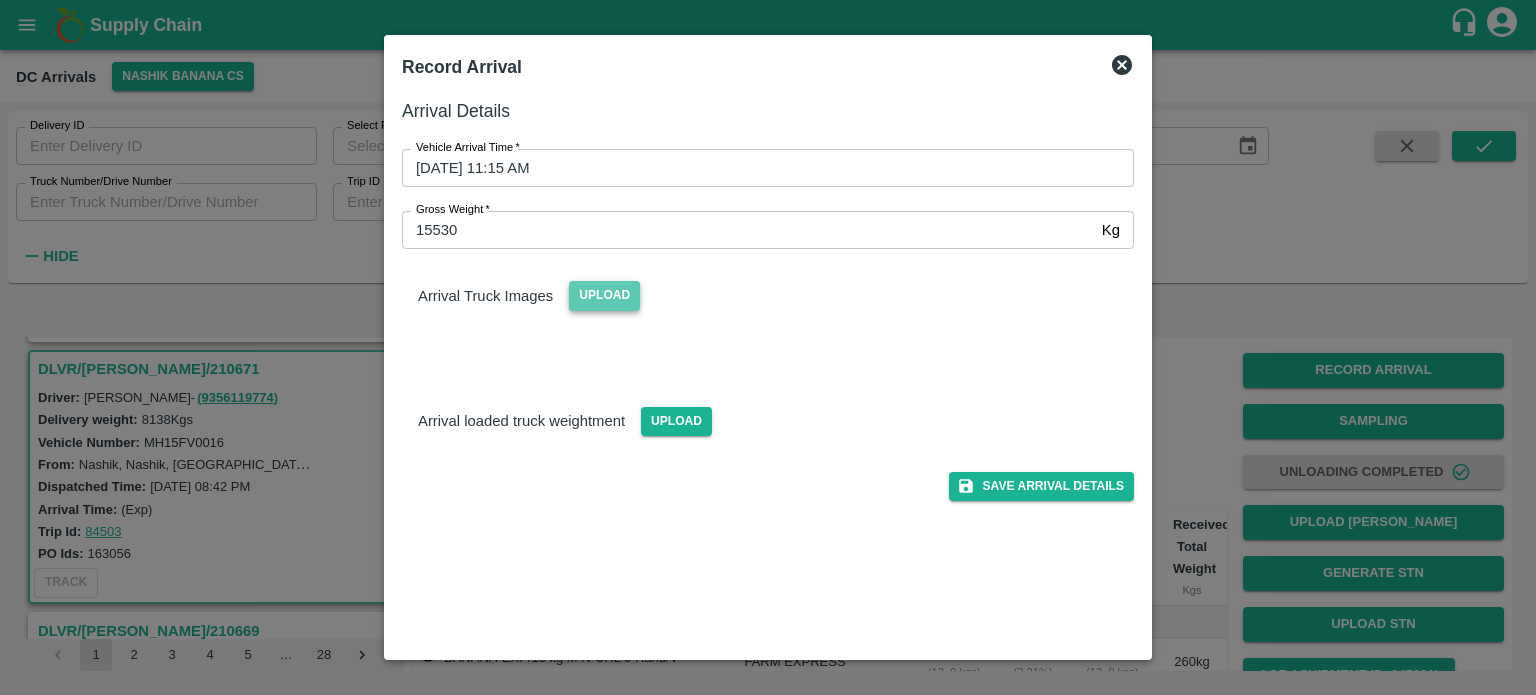 click on "Upload" at bounding box center (604, 295) 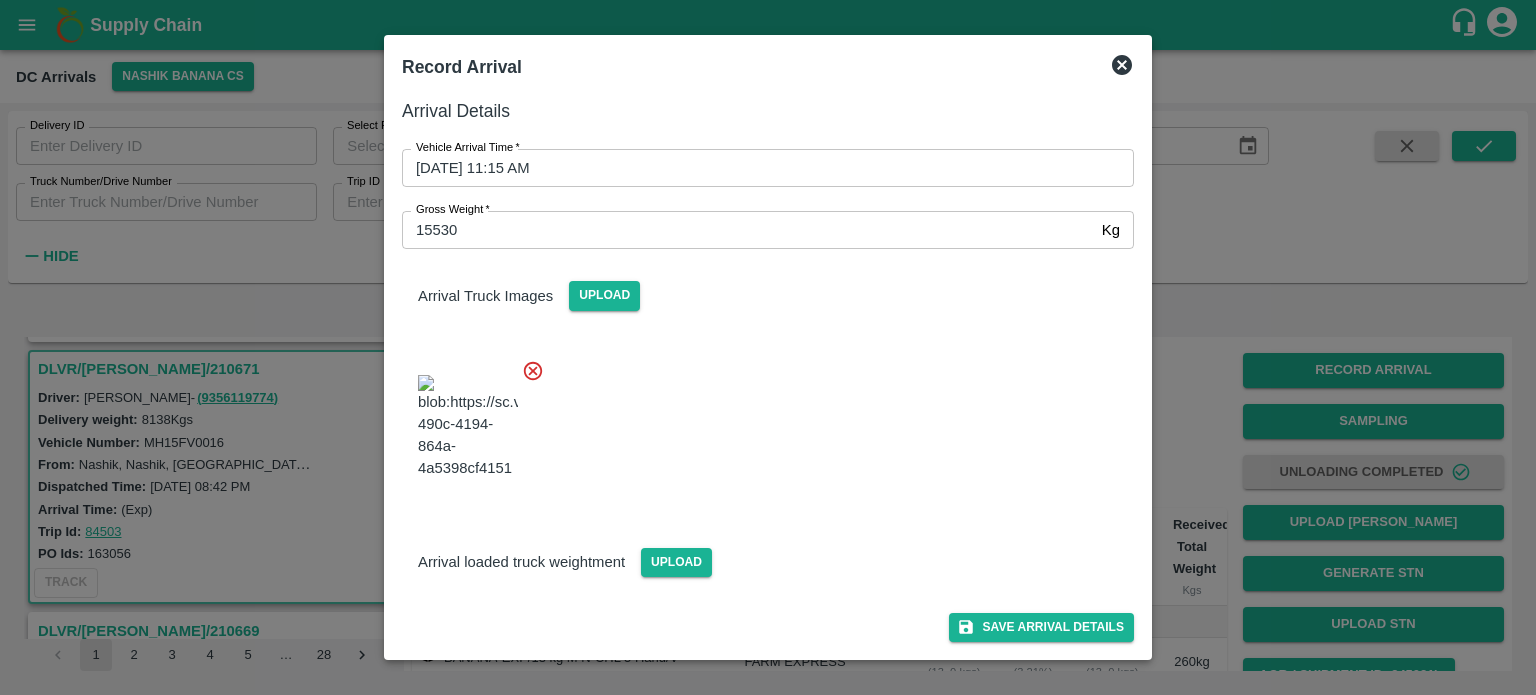 scroll, scrollTop: 116, scrollLeft: 0, axis: vertical 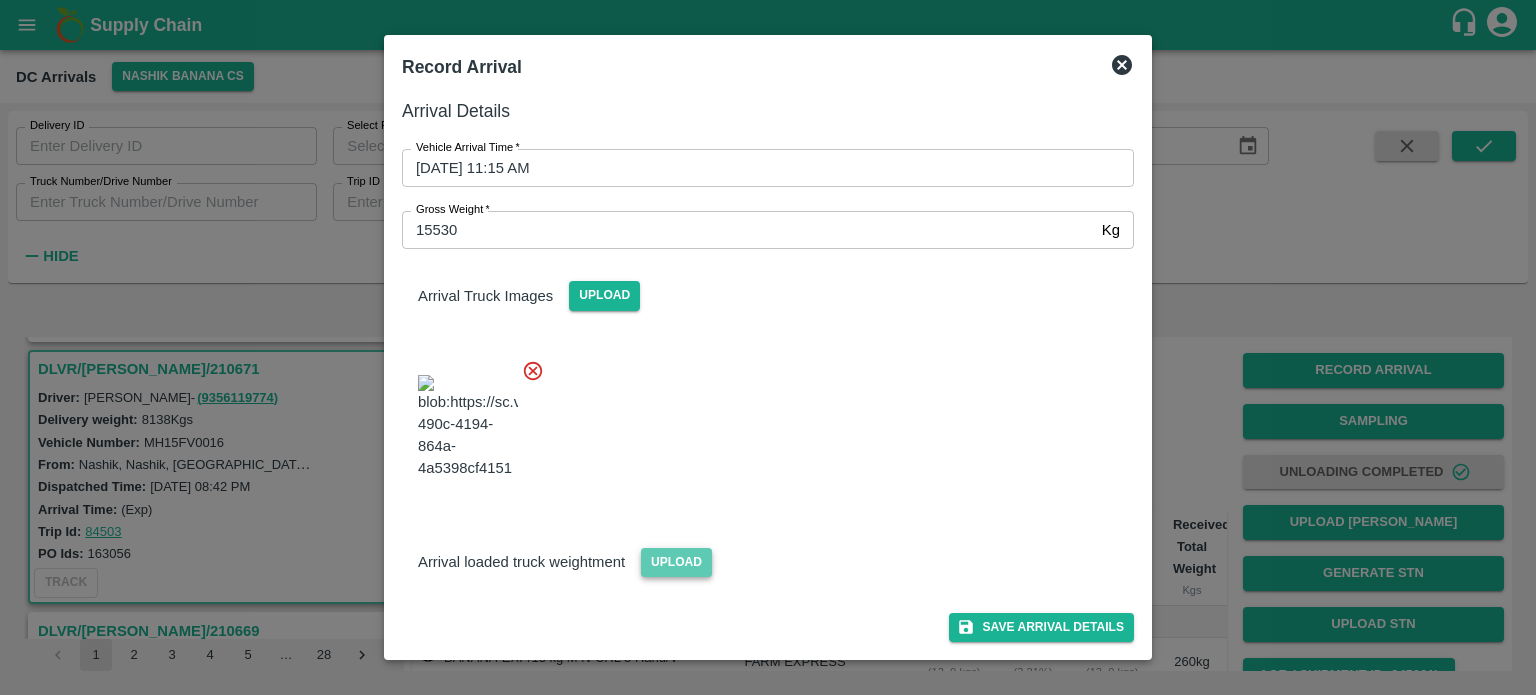 click on "Upload" at bounding box center (676, 562) 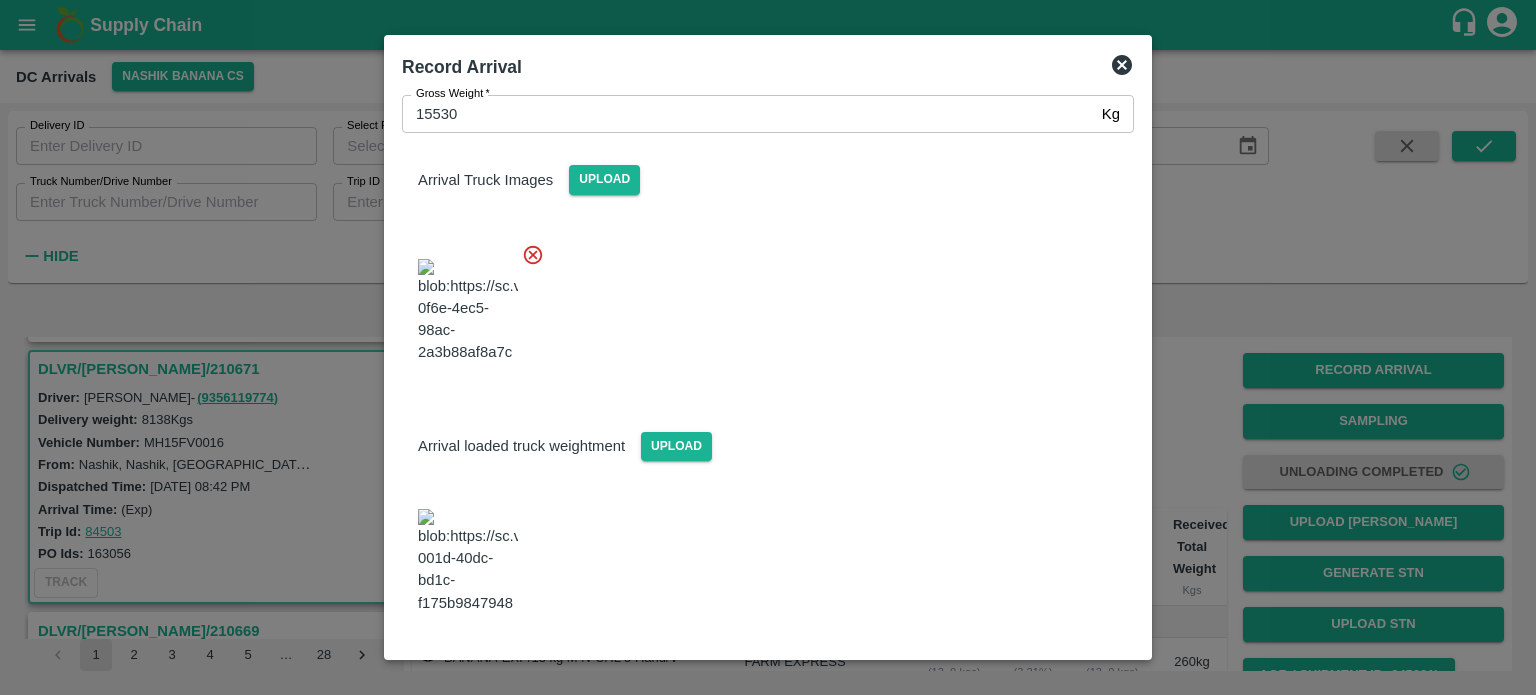 click at bounding box center (760, 305) 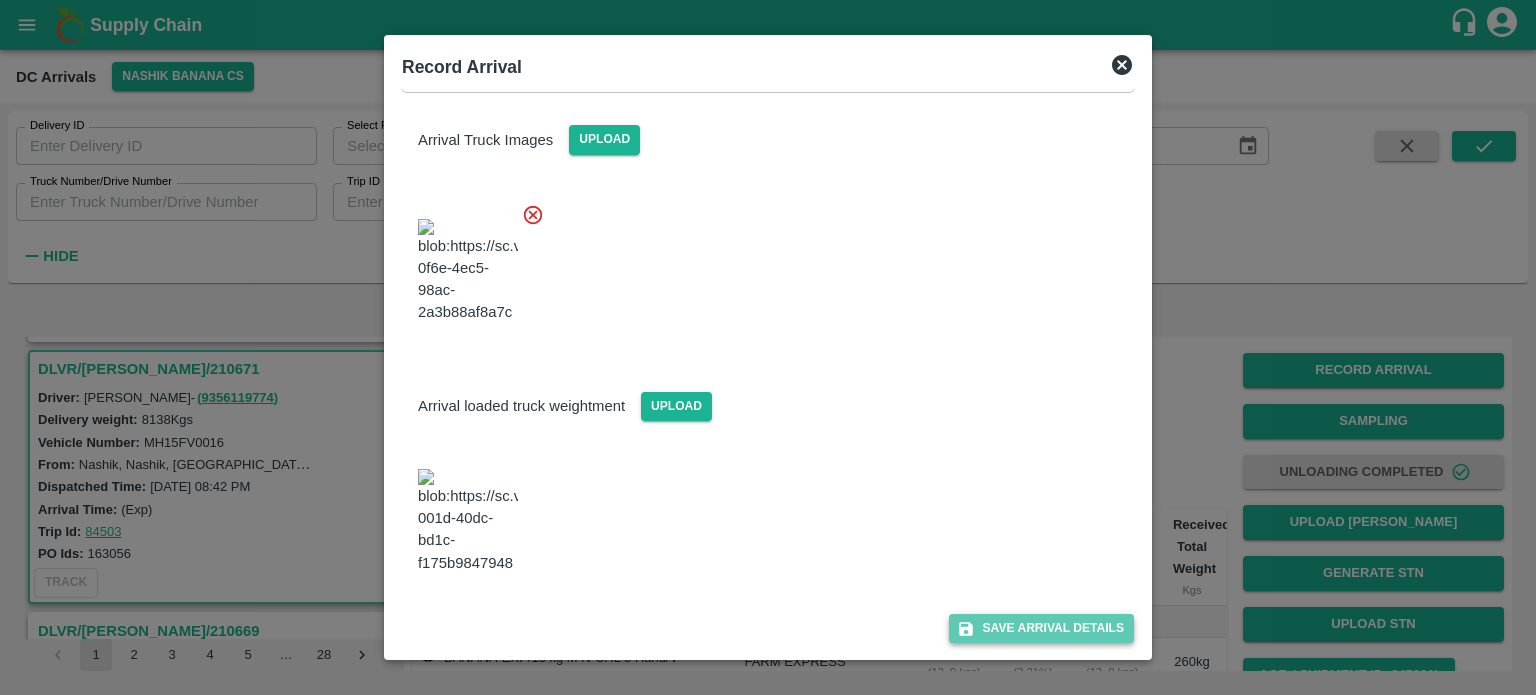 click on "Save Arrival Details" at bounding box center (1041, 628) 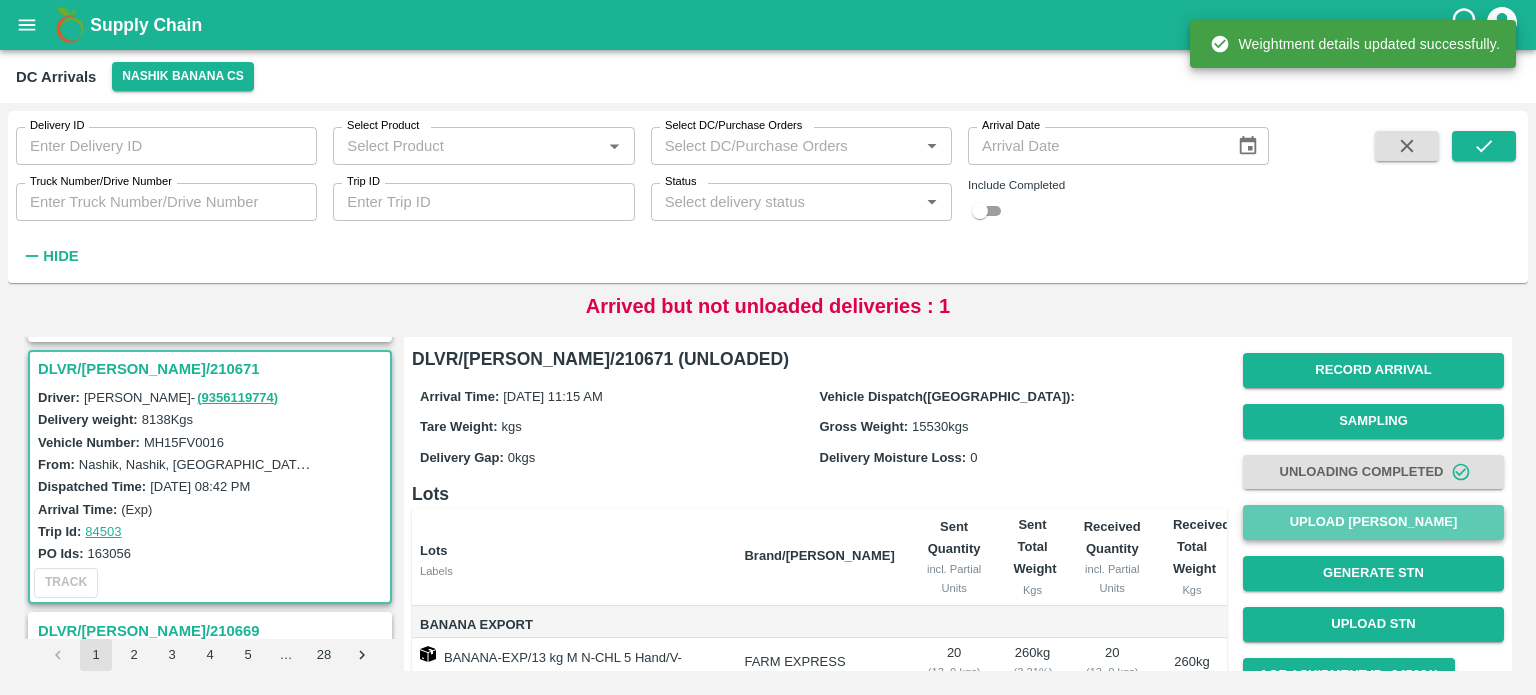 click on "Upload [PERSON_NAME]" at bounding box center [1373, 522] 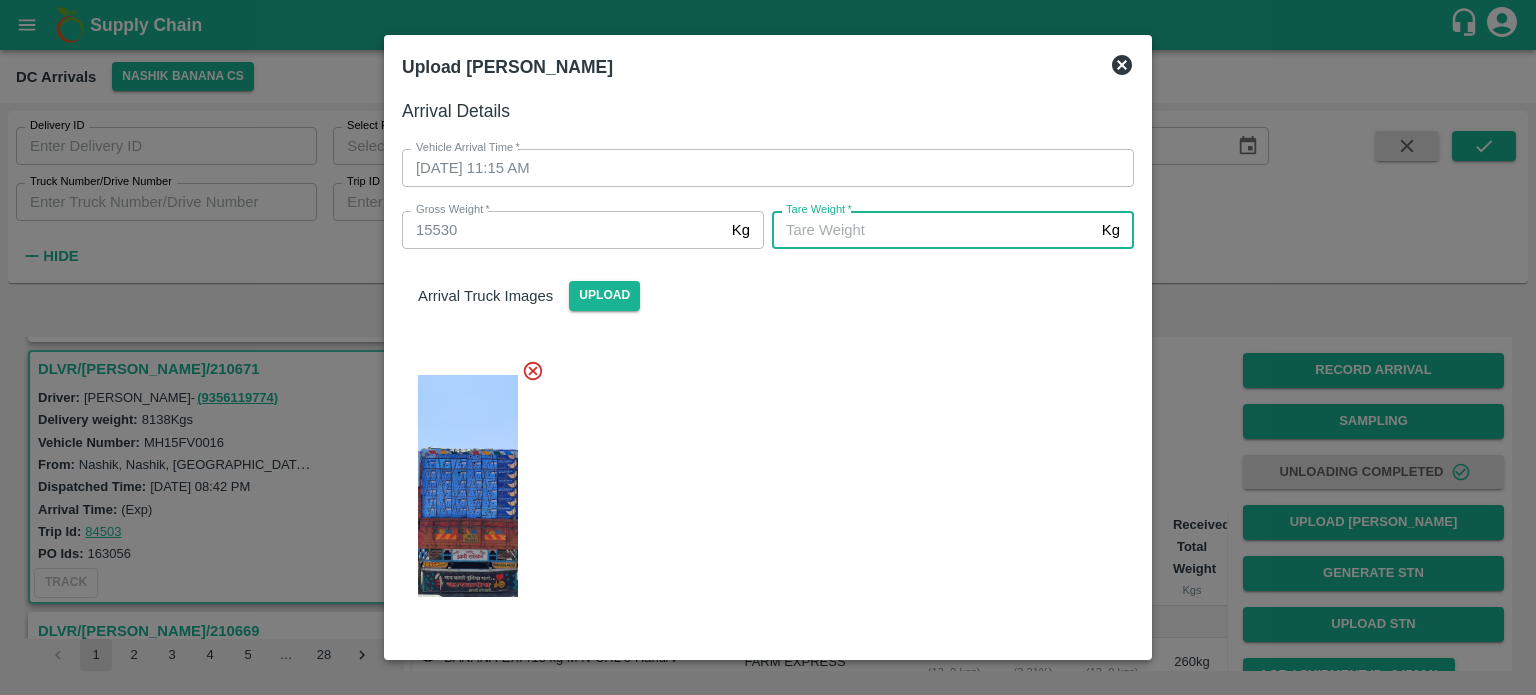 click on "Tare Weight   *" at bounding box center [933, 230] 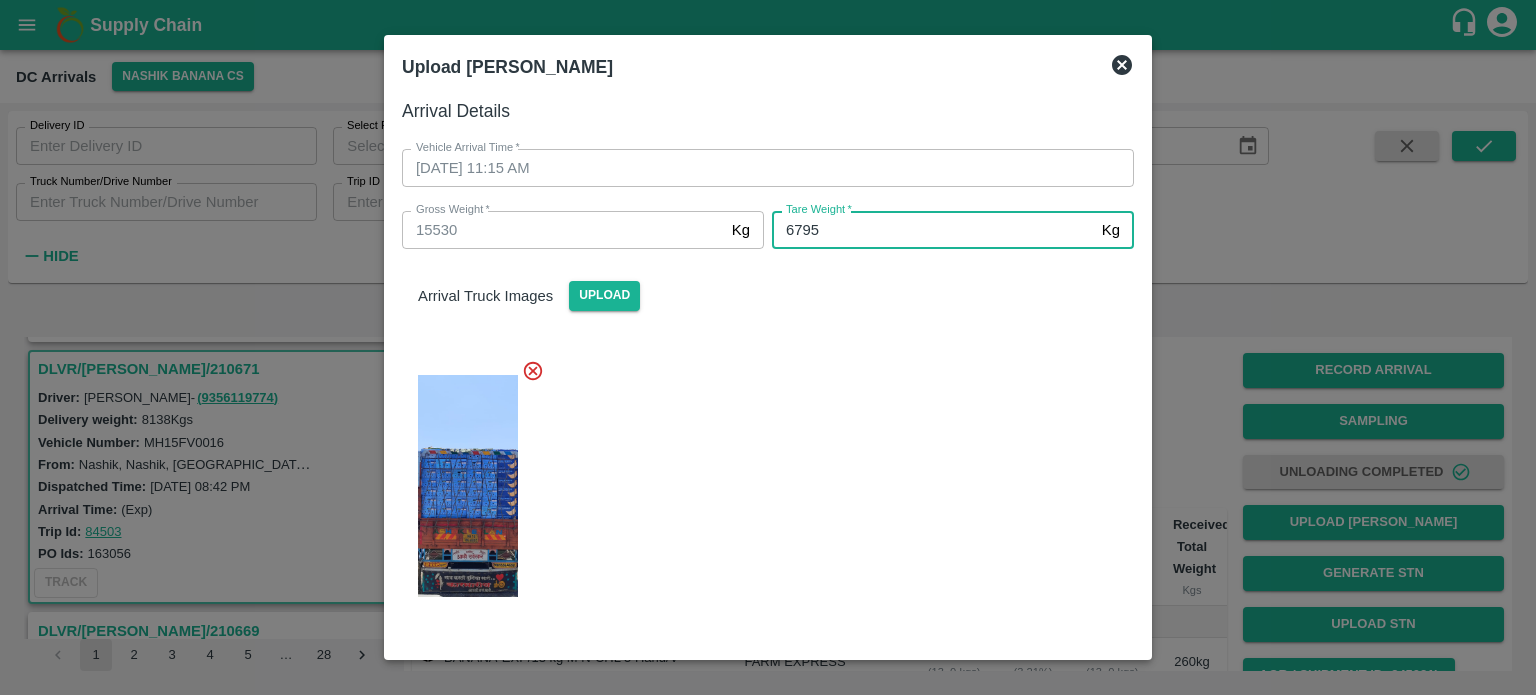 type on "6795" 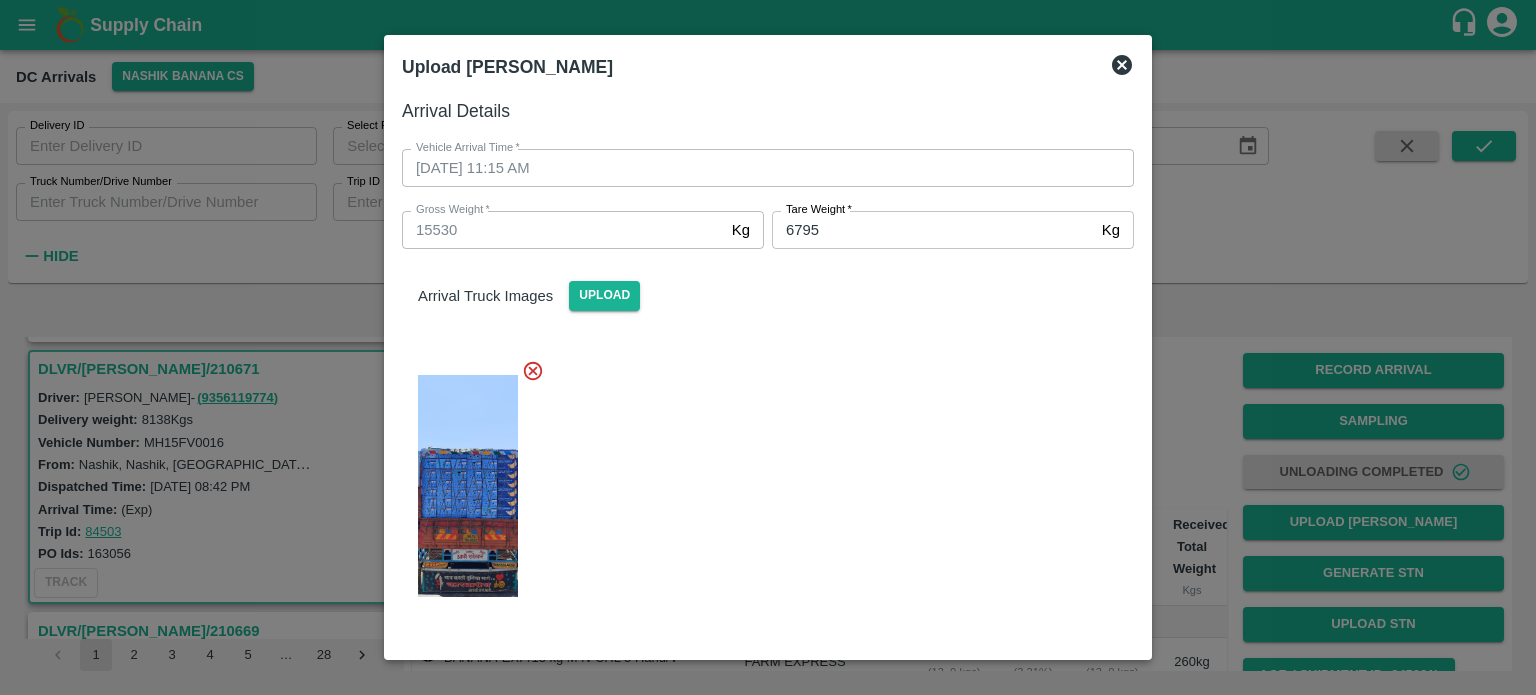 click at bounding box center (760, 480) 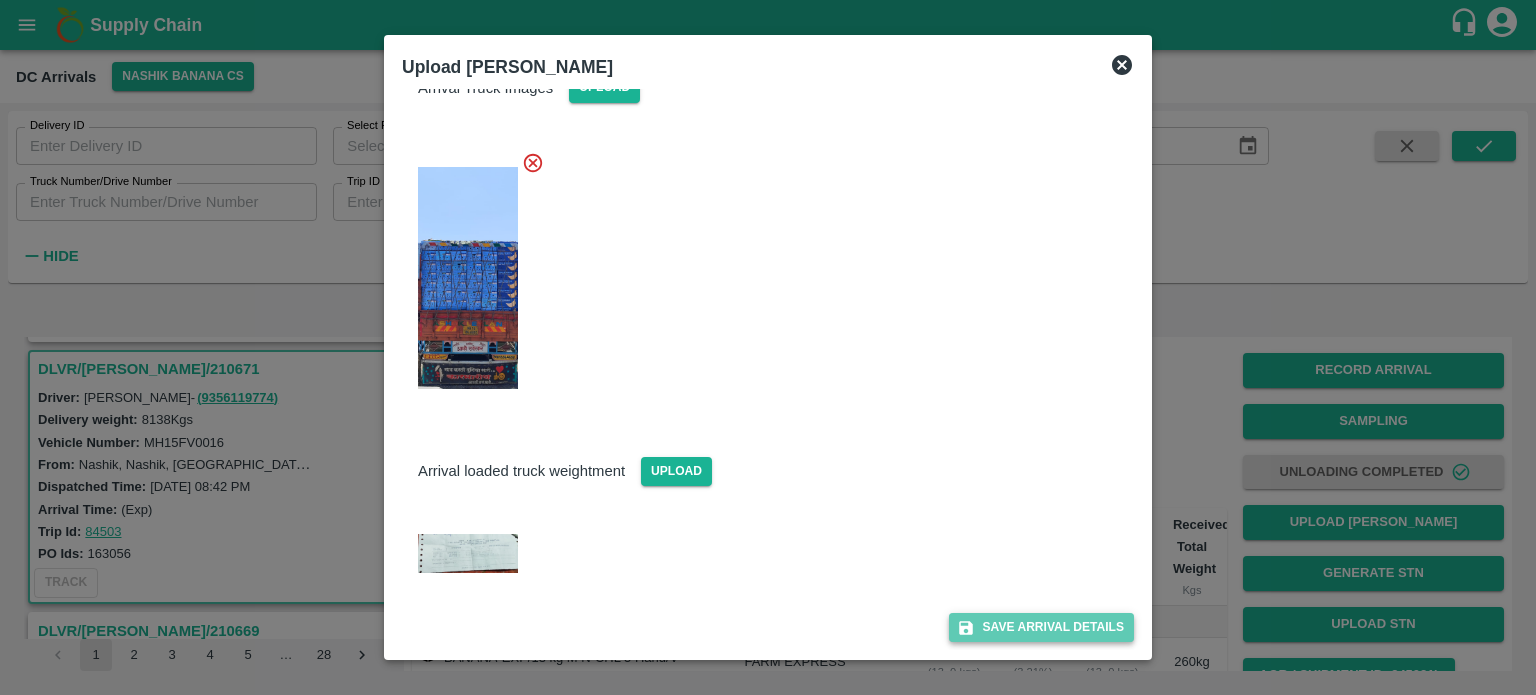 click on "Save Arrival Details" at bounding box center [1041, 627] 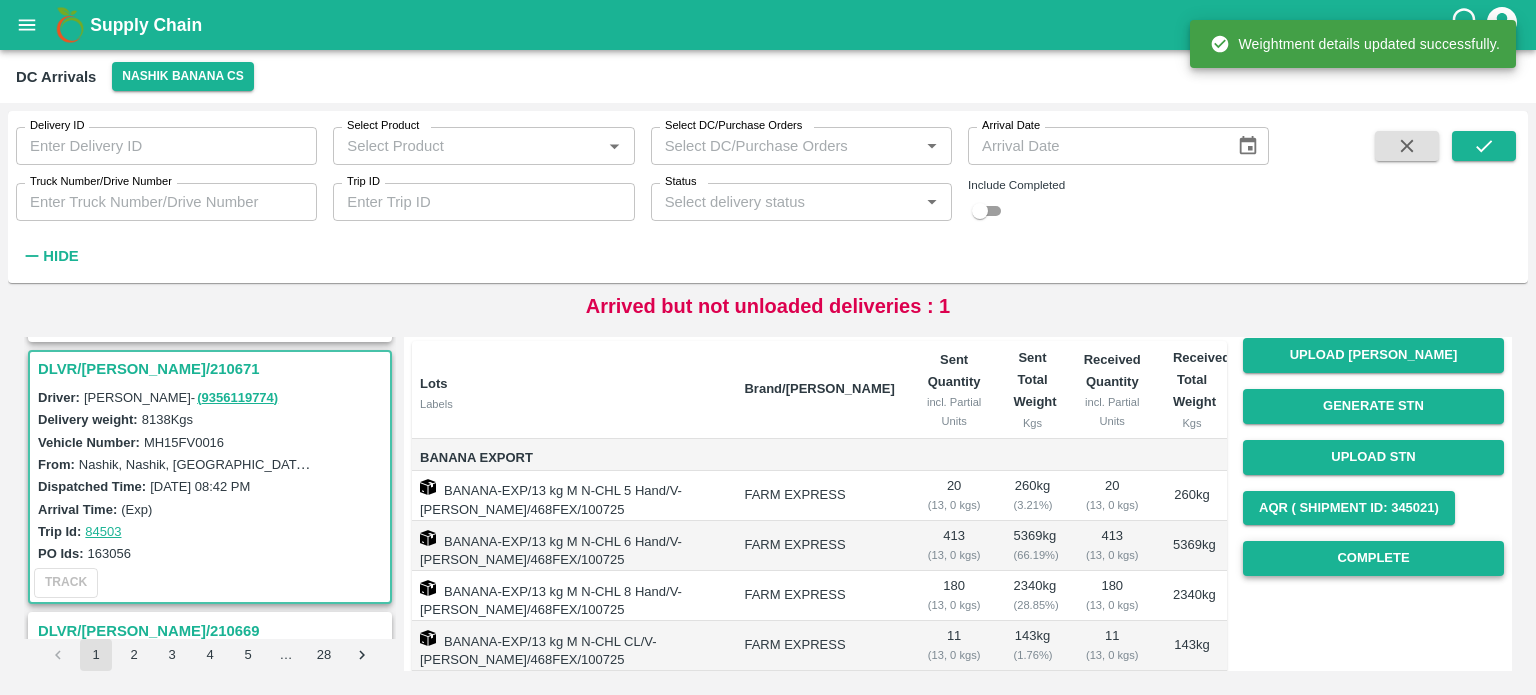 scroll, scrollTop: 168, scrollLeft: 0, axis: vertical 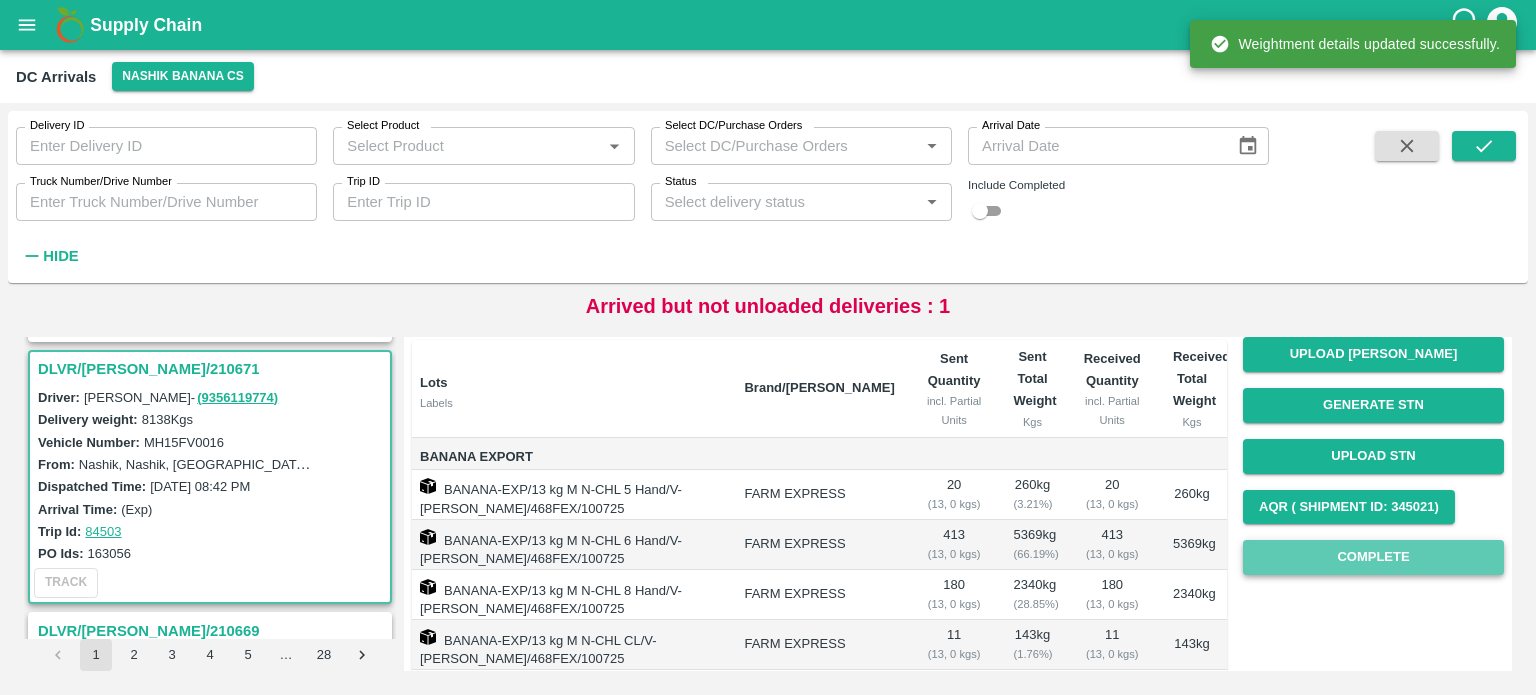click on "Complete" at bounding box center [1373, 557] 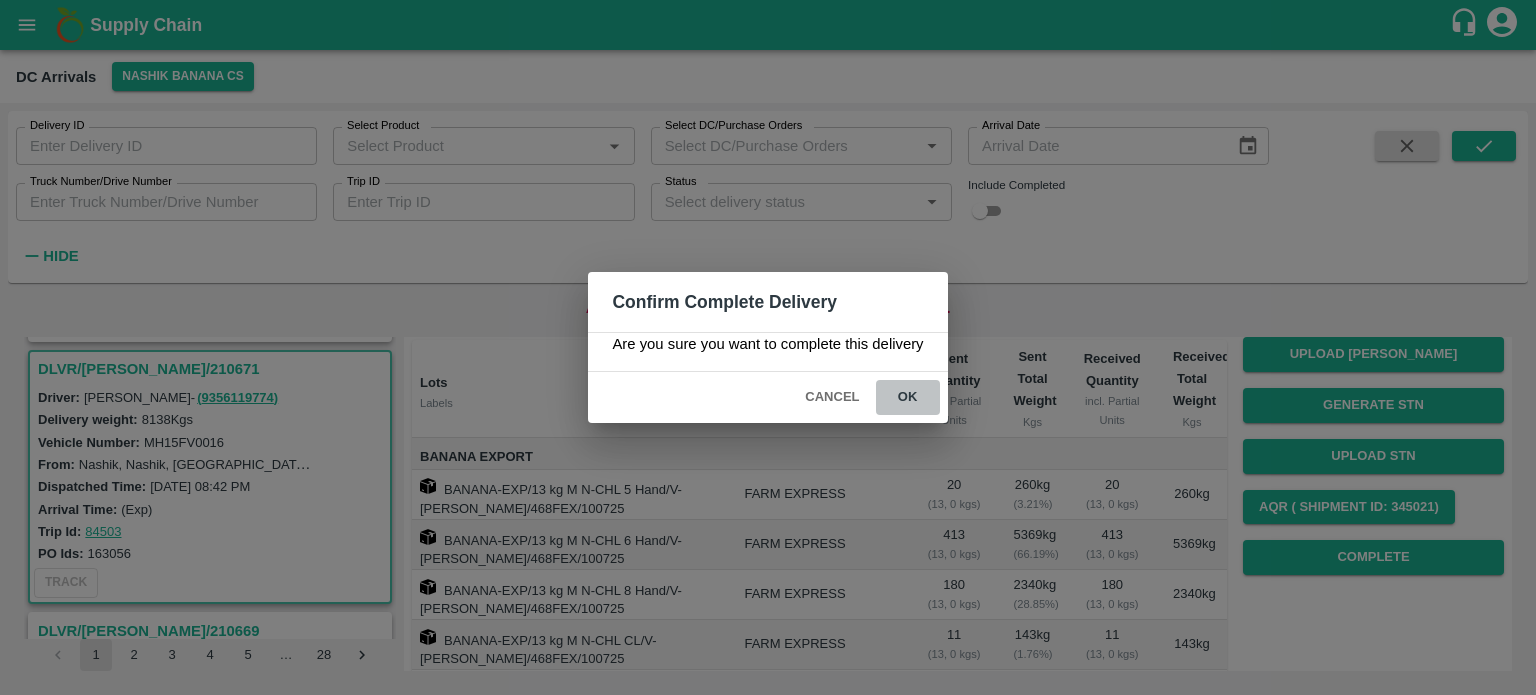 click on "ok" at bounding box center (908, 397) 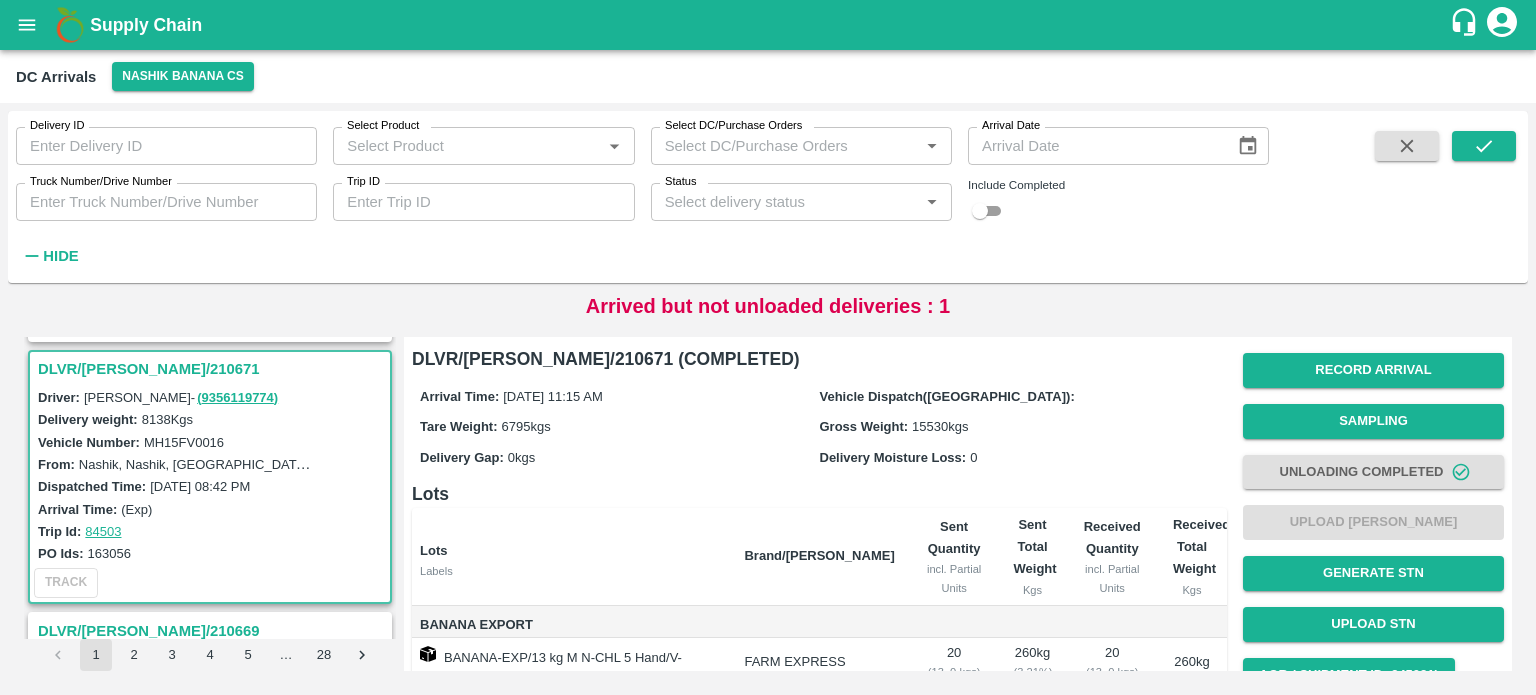 click on "Arrival Time:  (Exp)" at bounding box center [213, 509] 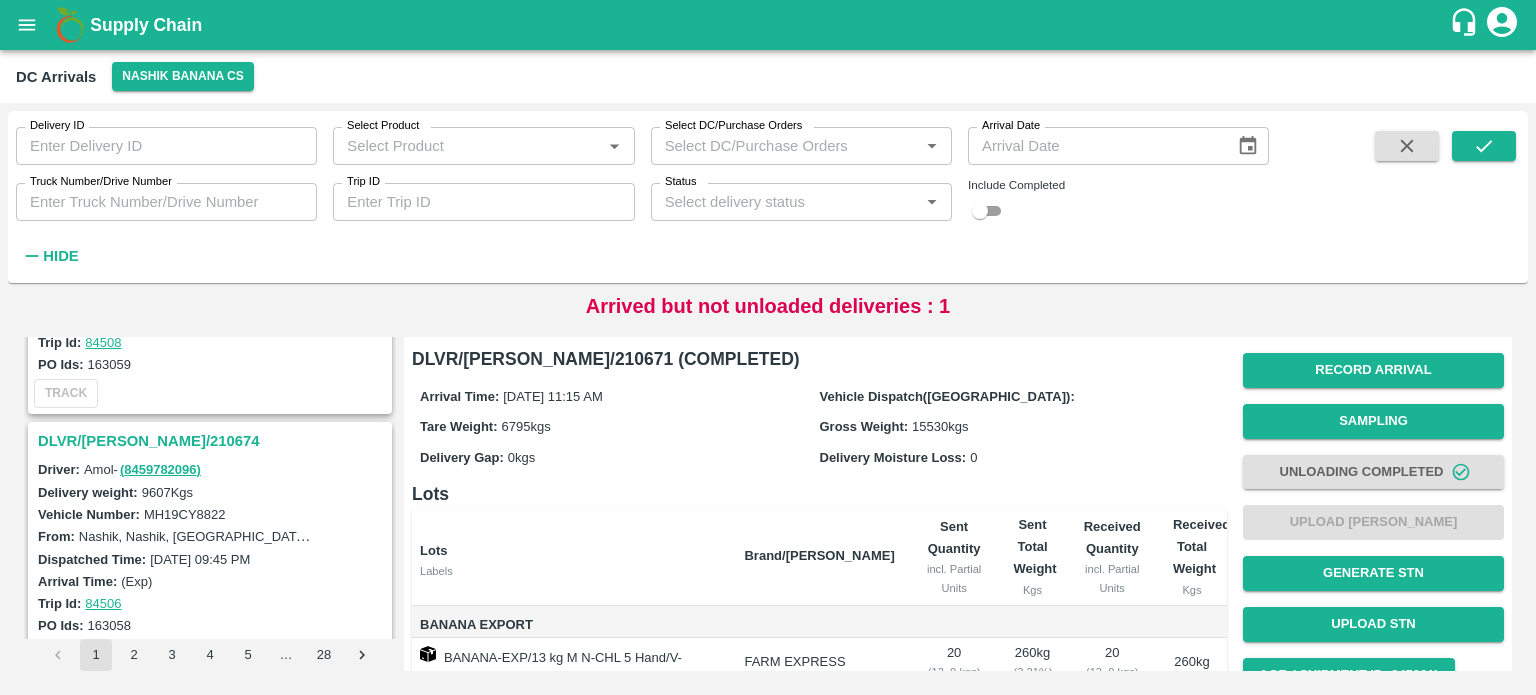 scroll, scrollTop: 2268, scrollLeft: 0, axis: vertical 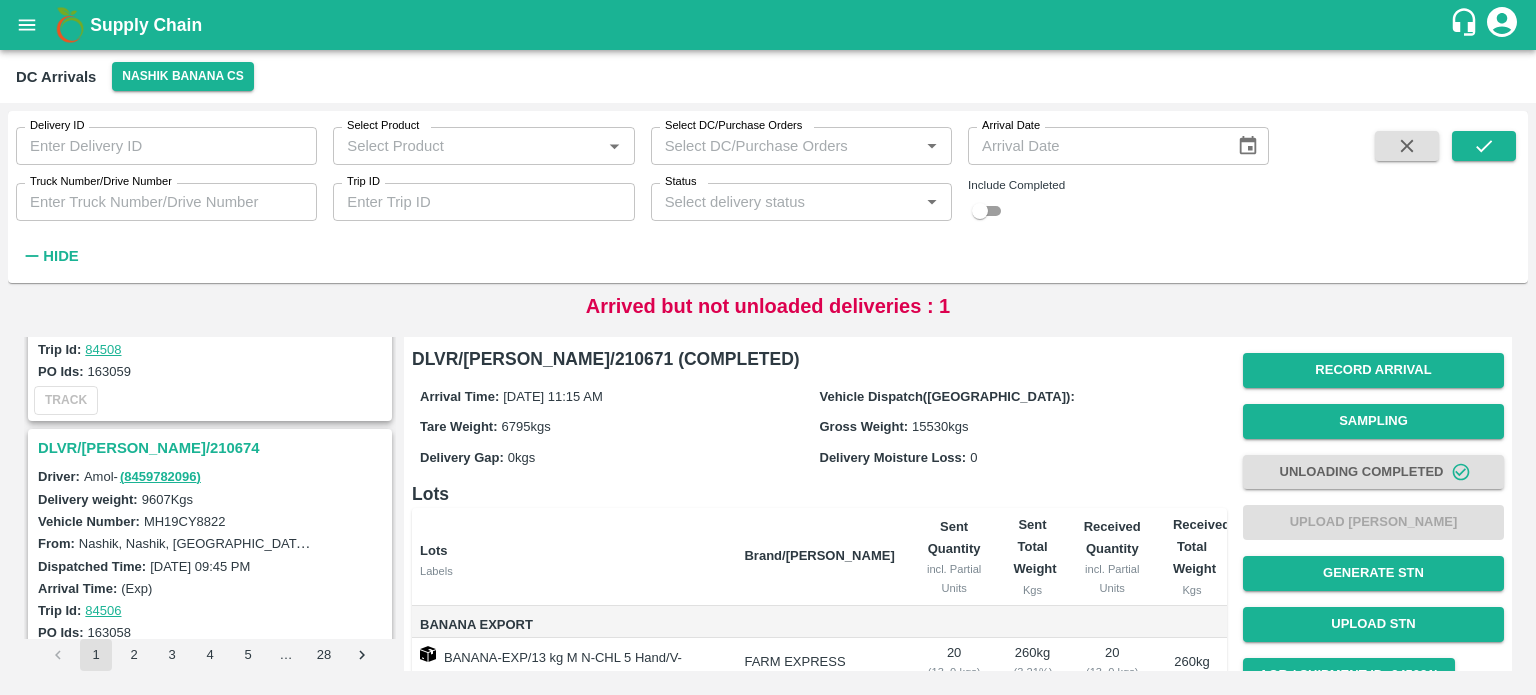 click on "DLVR/NASH/210674" at bounding box center [213, 448] 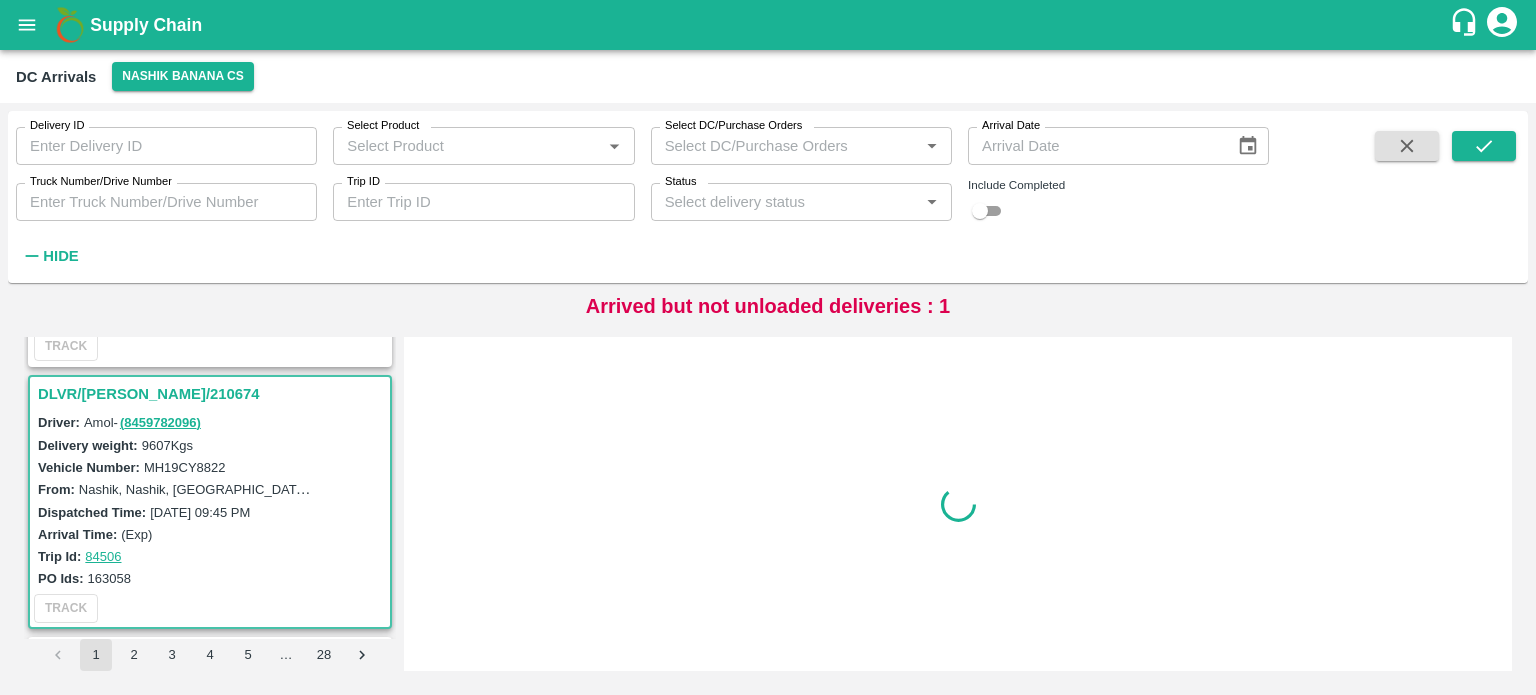 scroll, scrollTop: 2350, scrollLeft: 0, axis: vertical 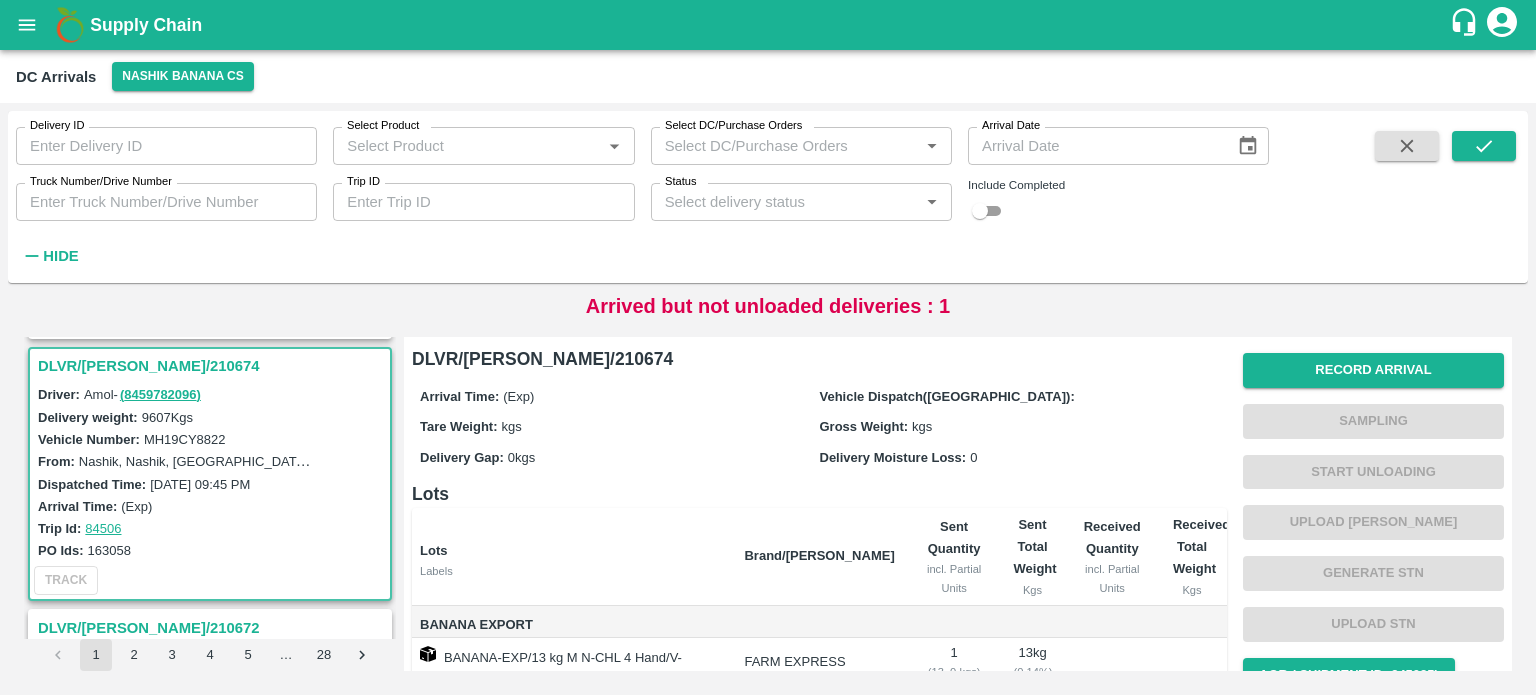 click on "MH19CY8822" at bounding box center [185, 439] 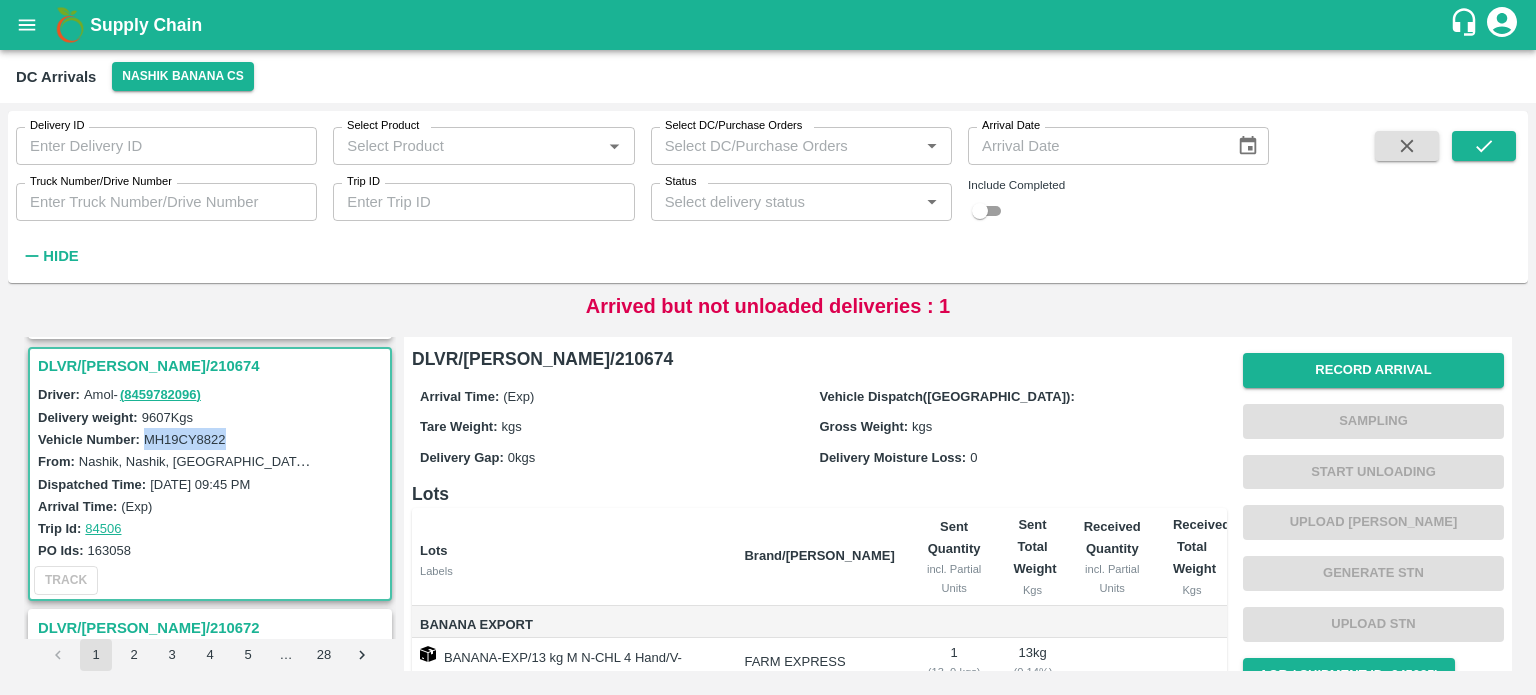click on "MH19CY8822" at bounding box center (185, 439) 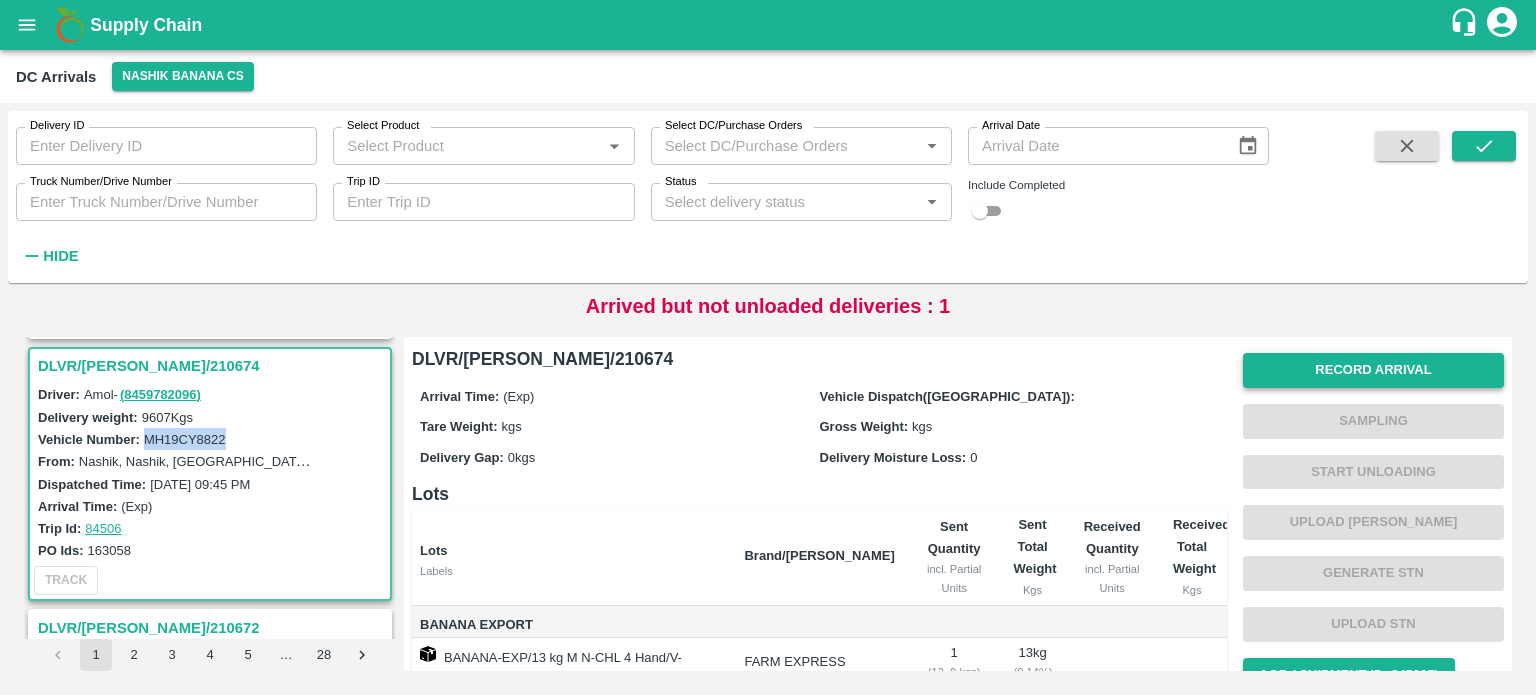 scroll, scrollTop: 0, scrollLeft: 0, axis: both 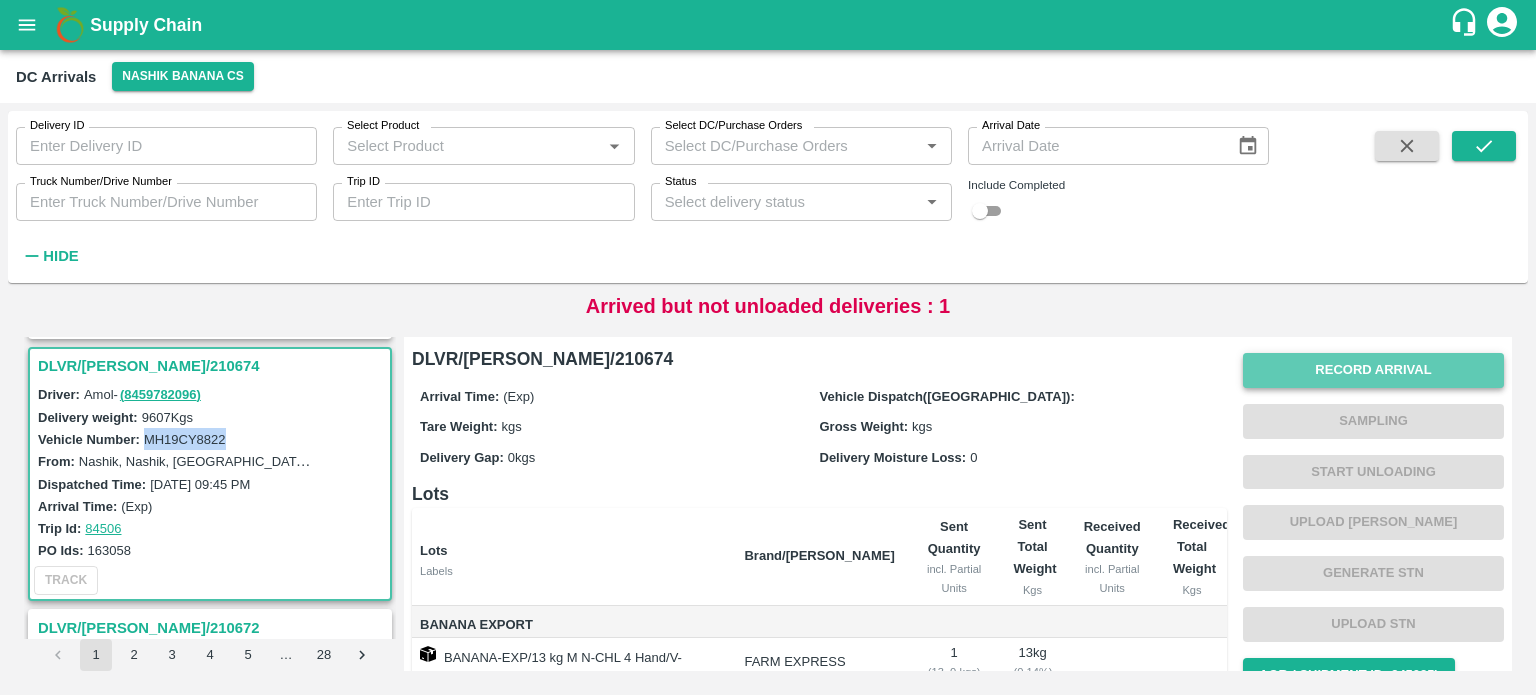 click on "Record Arrival" at bounding box center [1373, 370] 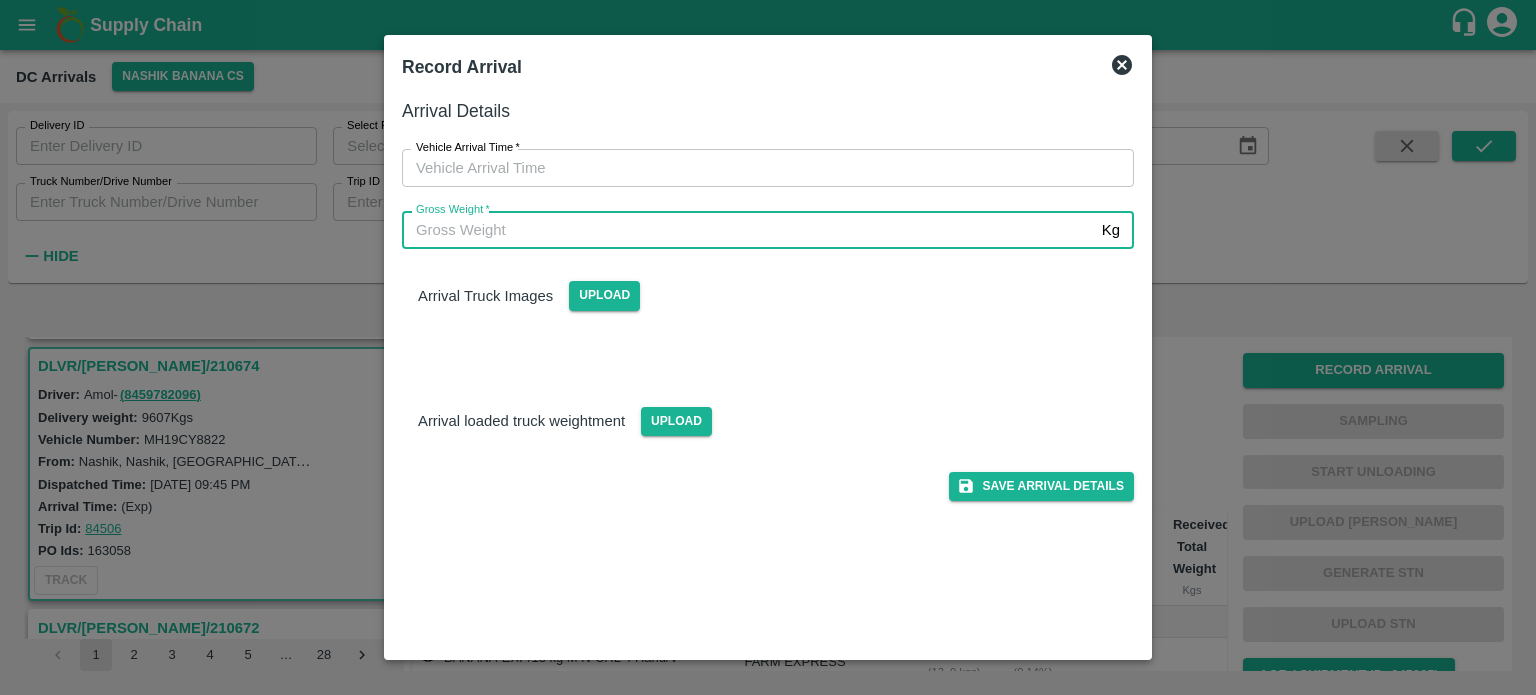 click on "Gross Weight   *" at bounding box center (748, 230) 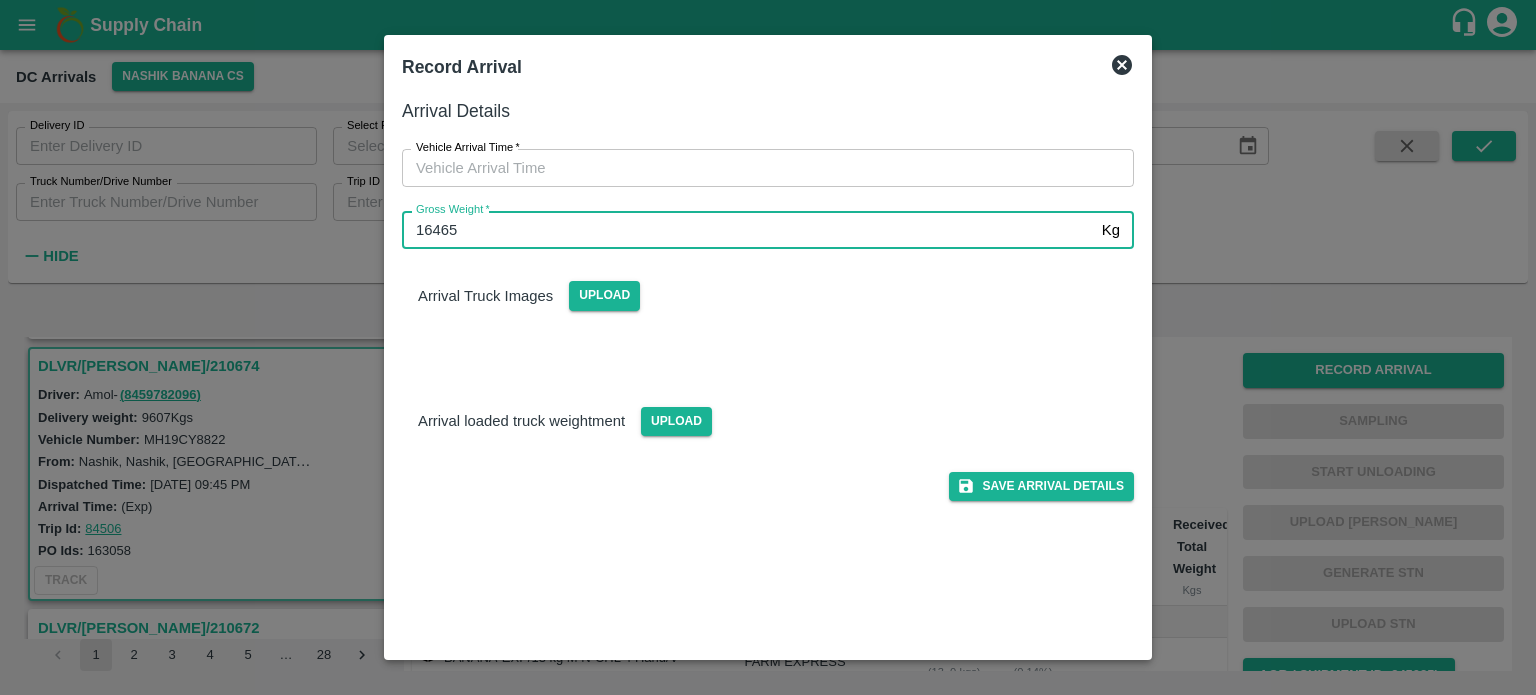 type on "16465" 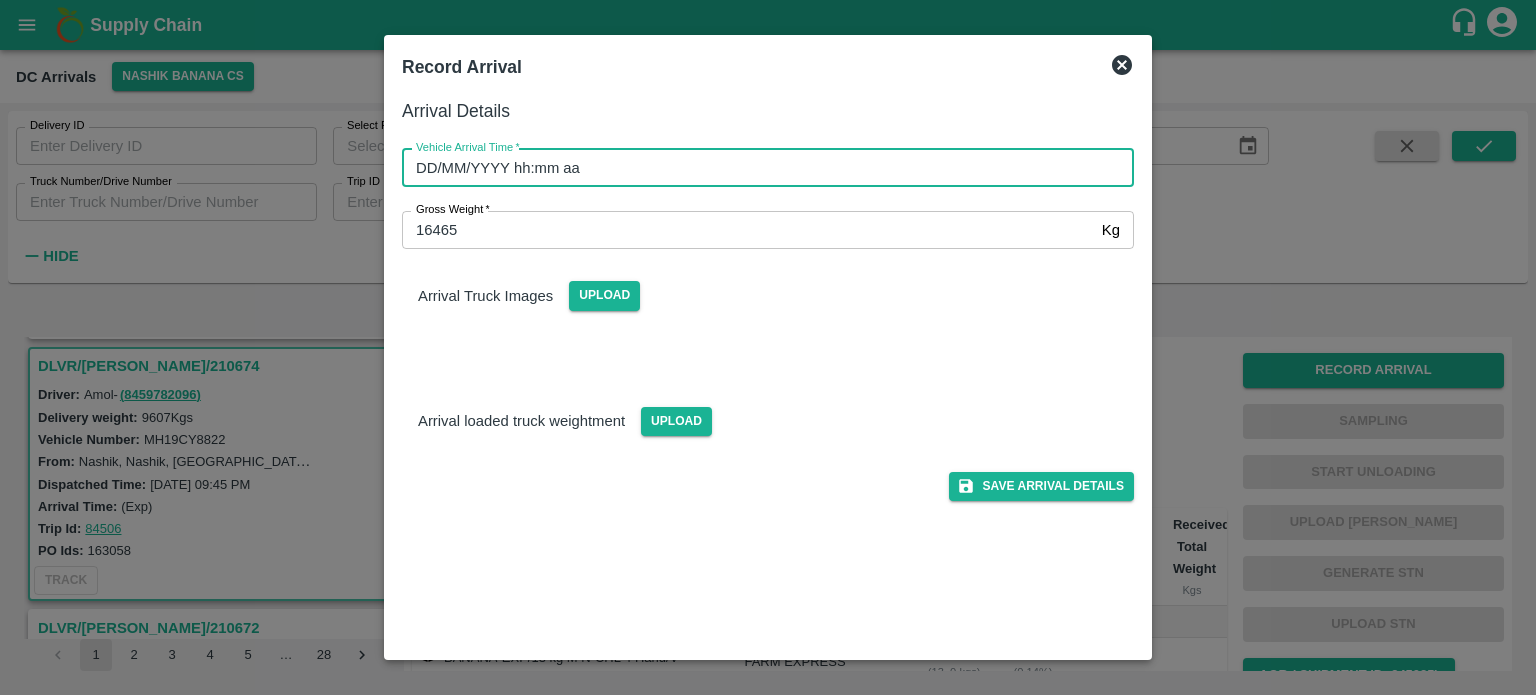 click on "DD/MM/YYYY hh:mm aa" at bounding box center [761, 168] 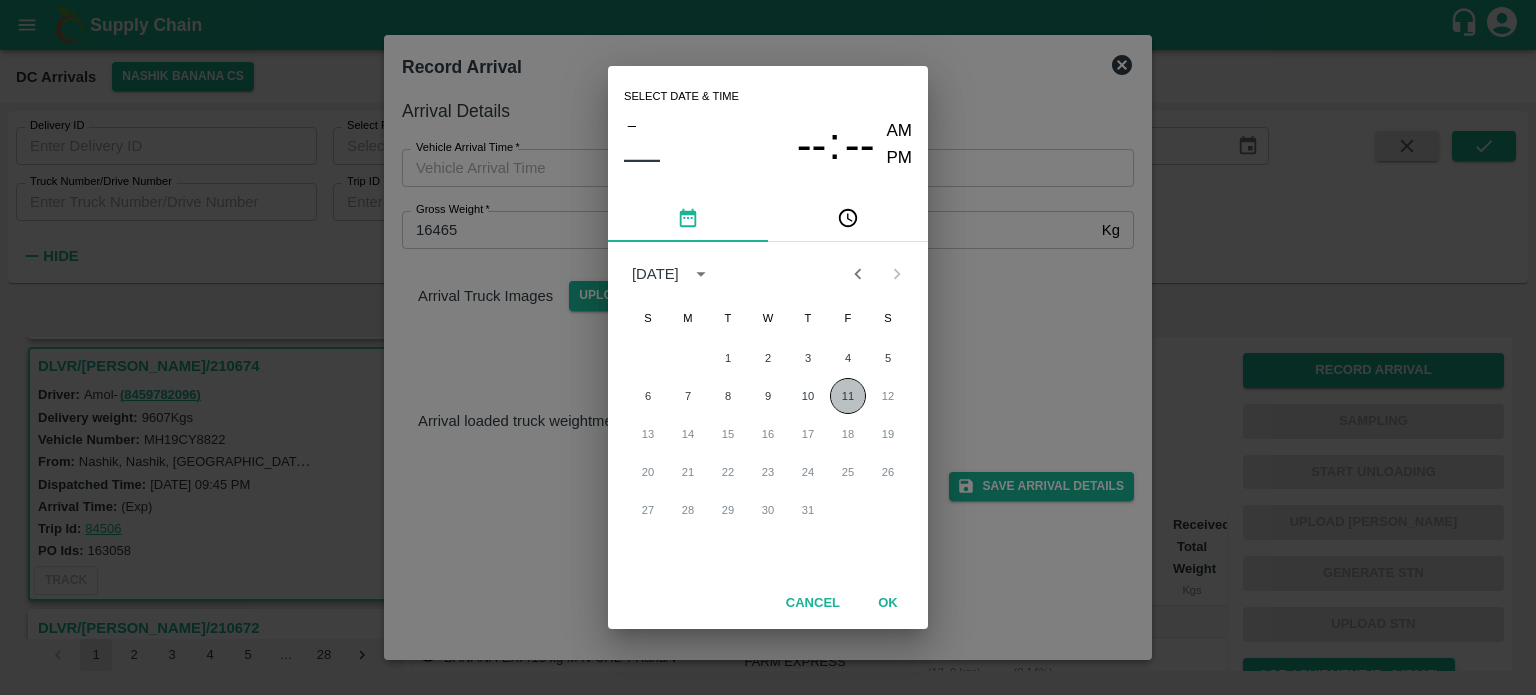 click on "11" at bounding box center [848, 396] 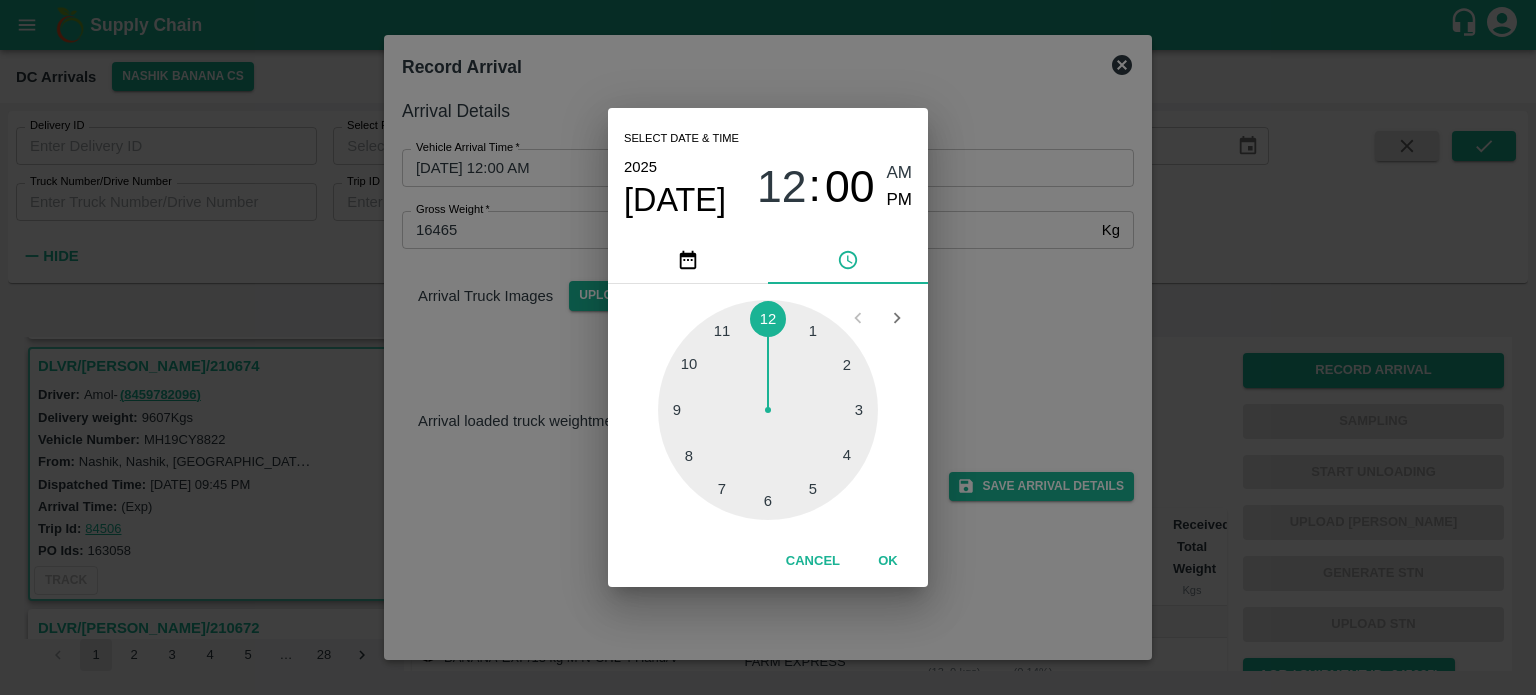click at bounding box center [768, 410] 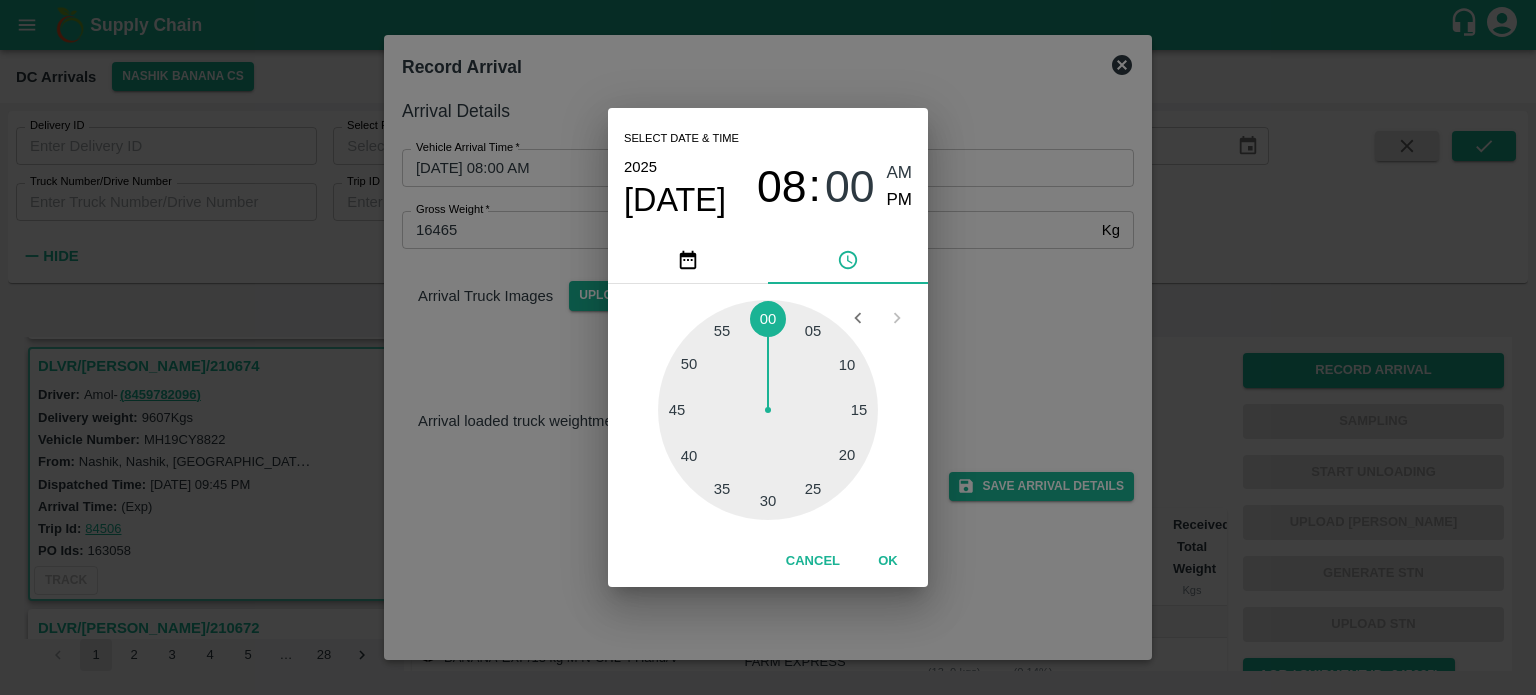 click on "Select date & time 2025 Jul 11 08 : 00 AM PM 05 10 15 20 25 30 35 40 45 50 55 00 Cancel OK" at bounding box center [768, 347] 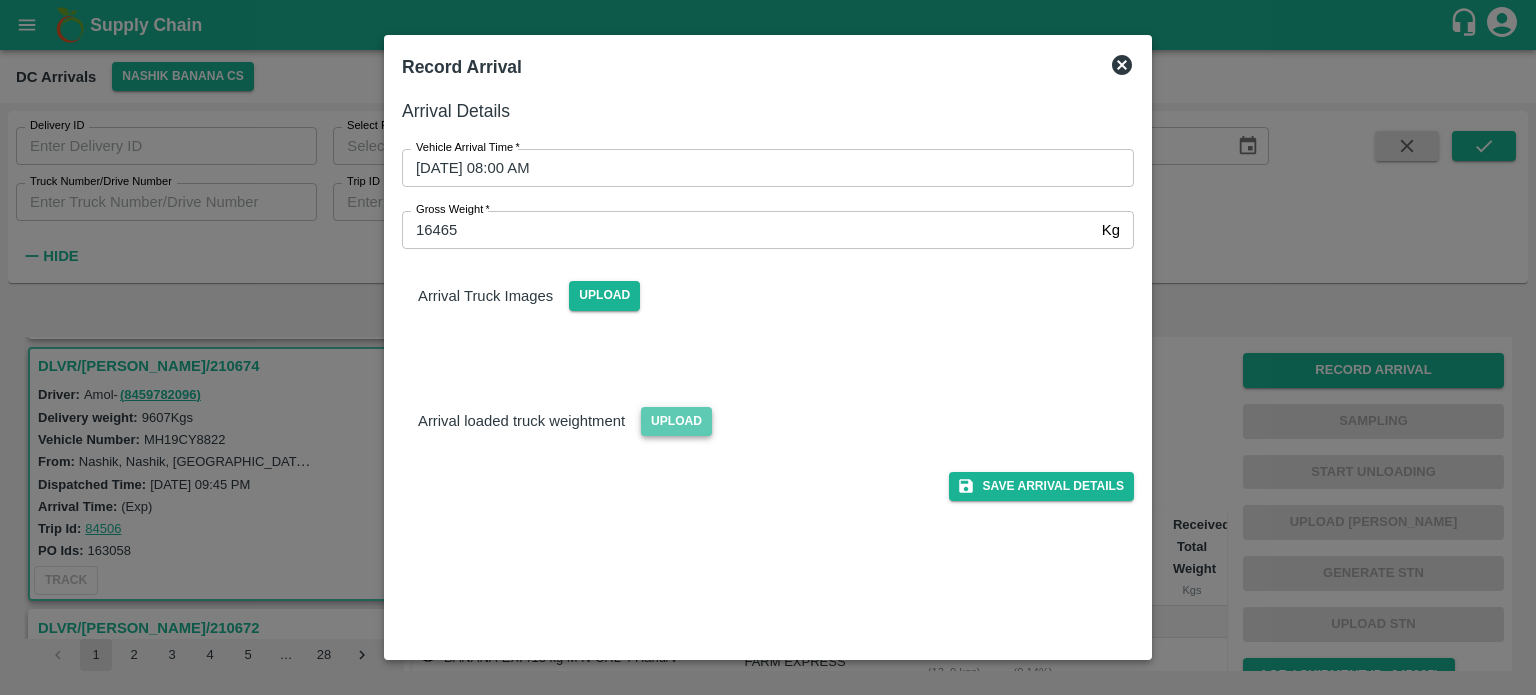 click on "Upload" at bounding box center (676, 421) 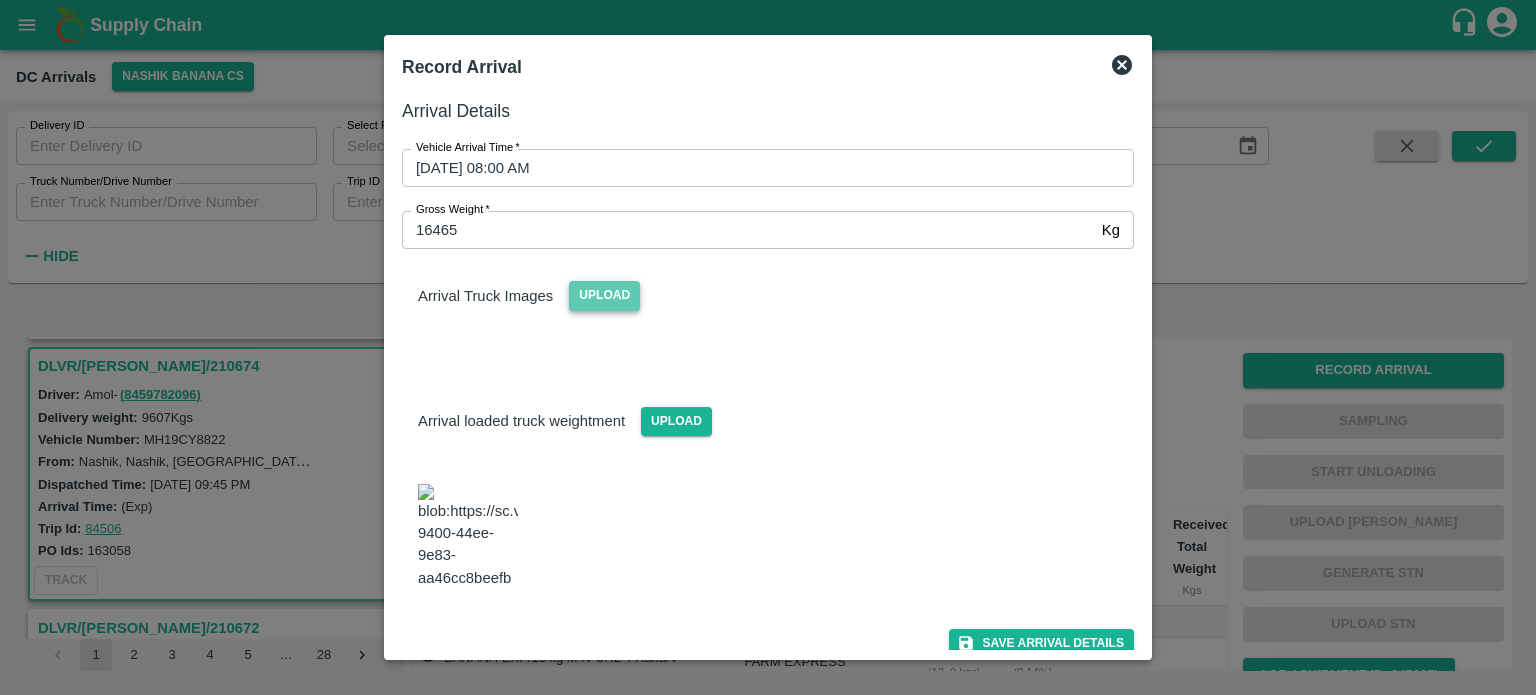 click on "Upload" at bounding box center [604, 295] 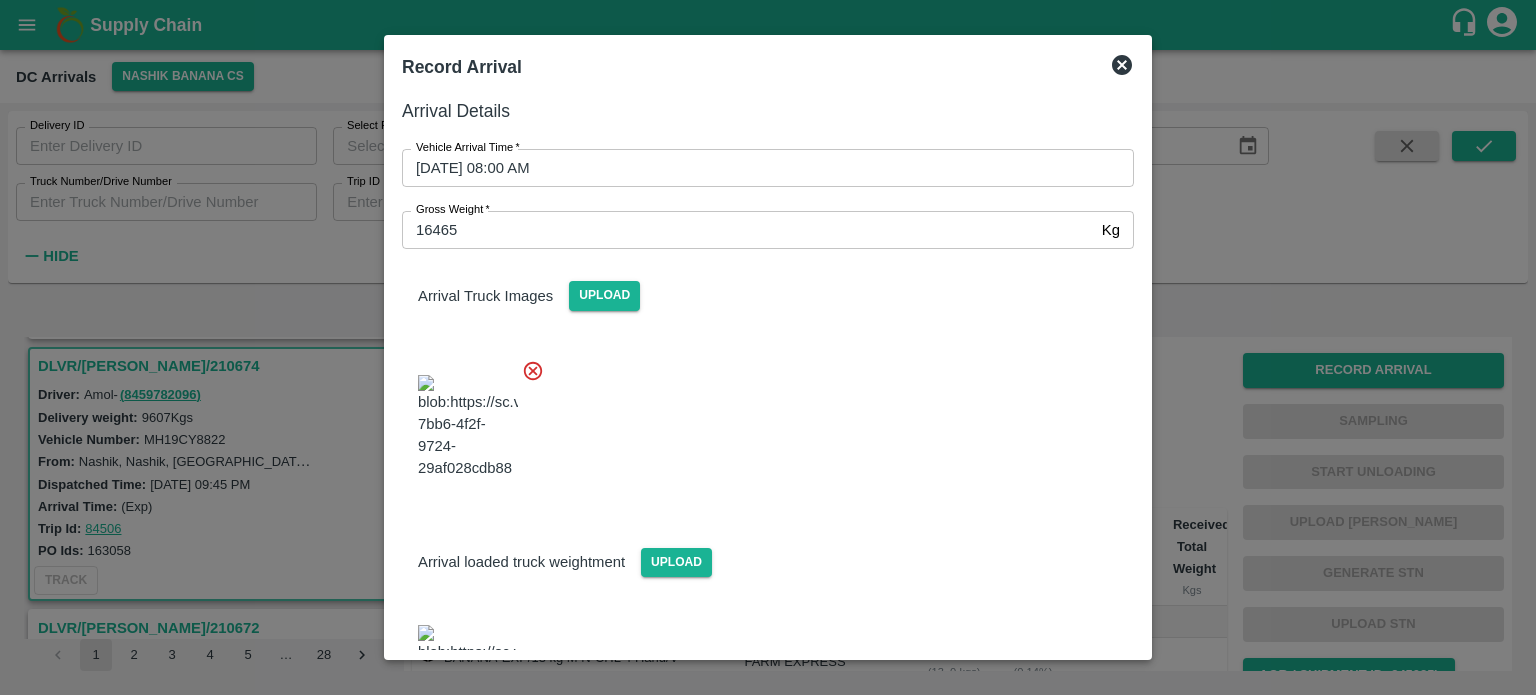 click on "Arrival Truck Images Upload" at bounding box center (768, 279) 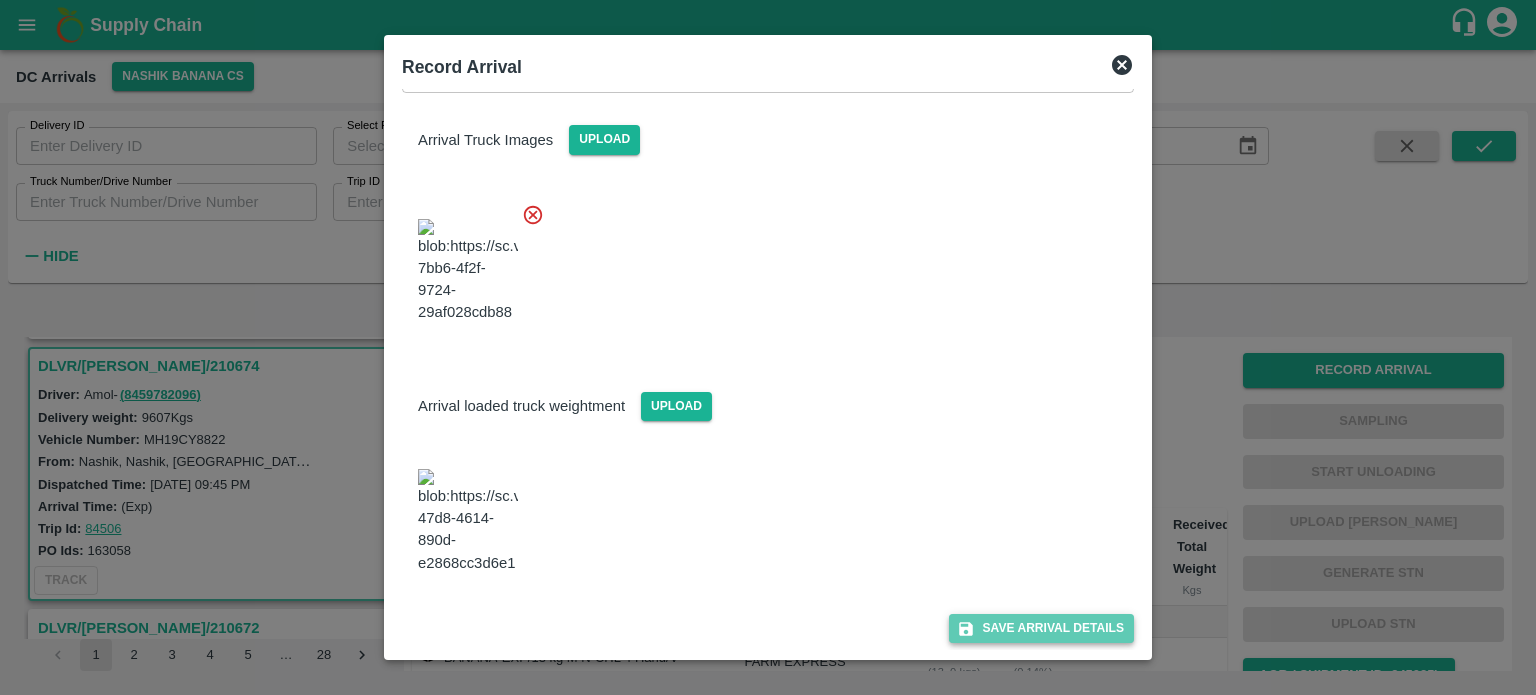 click on "Save Arrival Details" at bounding box center (1041, 628) 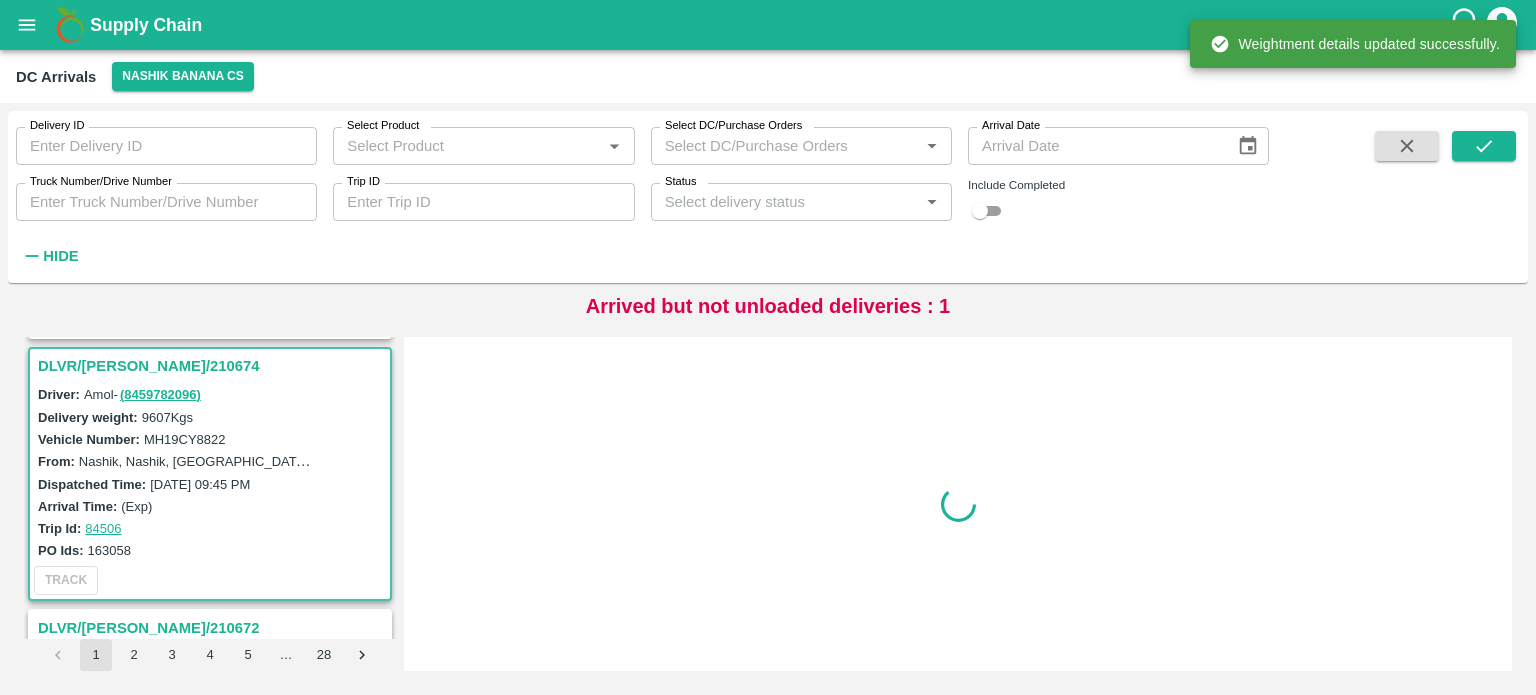 scroll, scrollTop: 0, scrollLeft: 0, axis: both 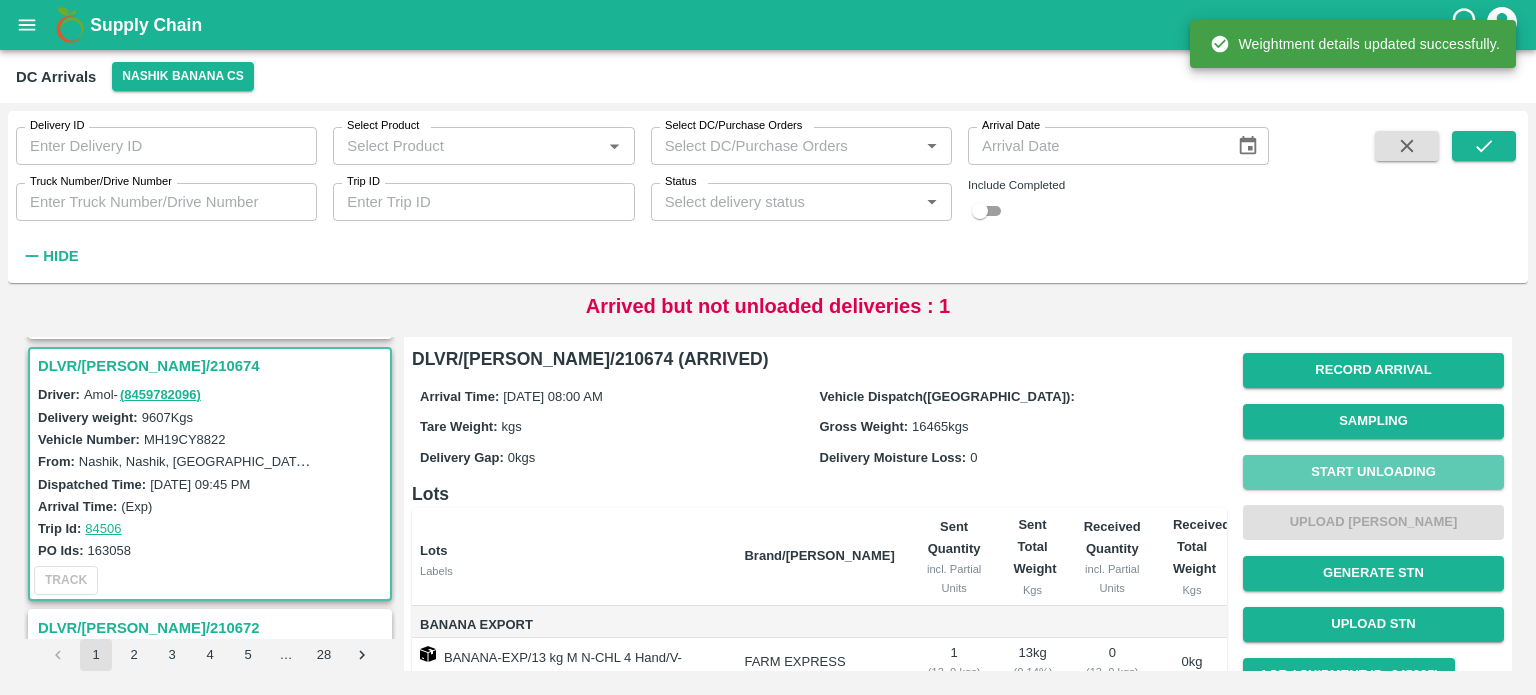 click on "Start Unloading" at bounding box center [1373, 472] 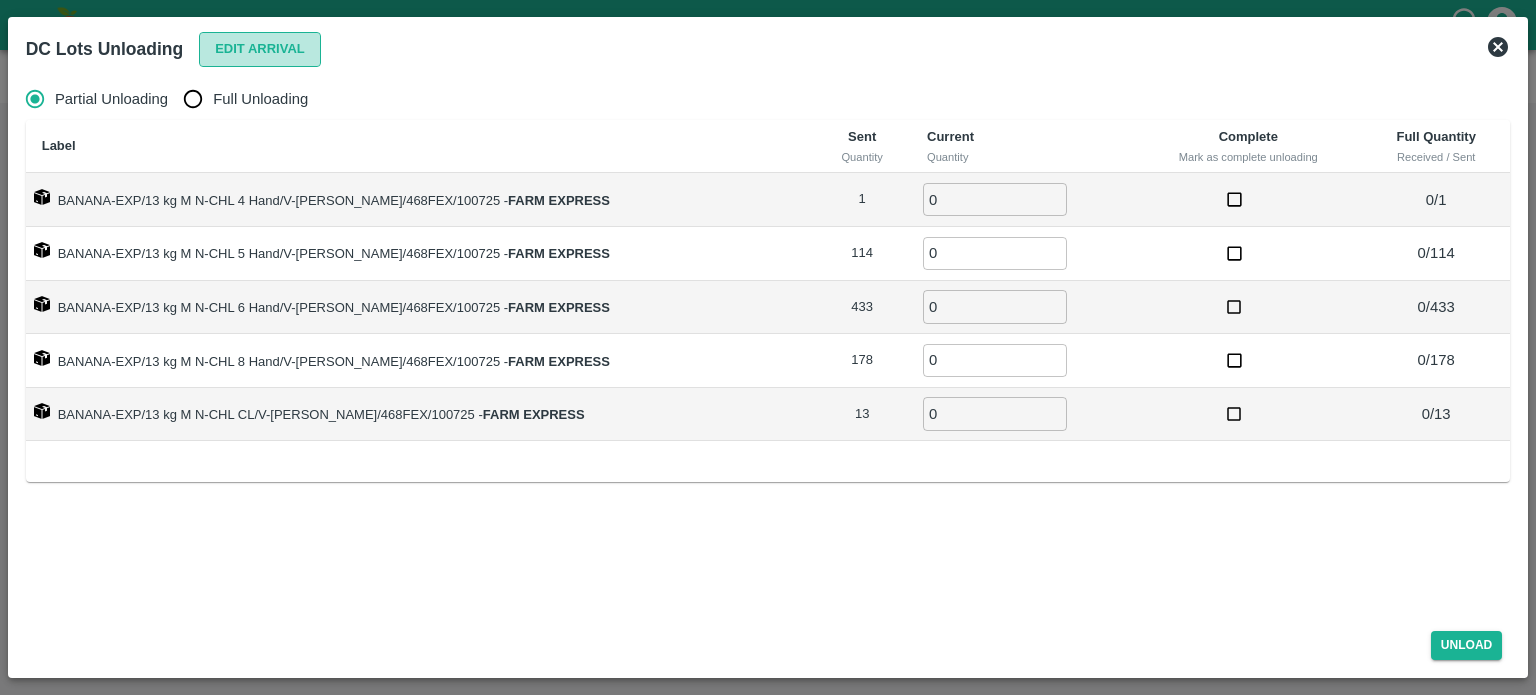 click on "Edit Arrival" at bounding box center (260, 49) 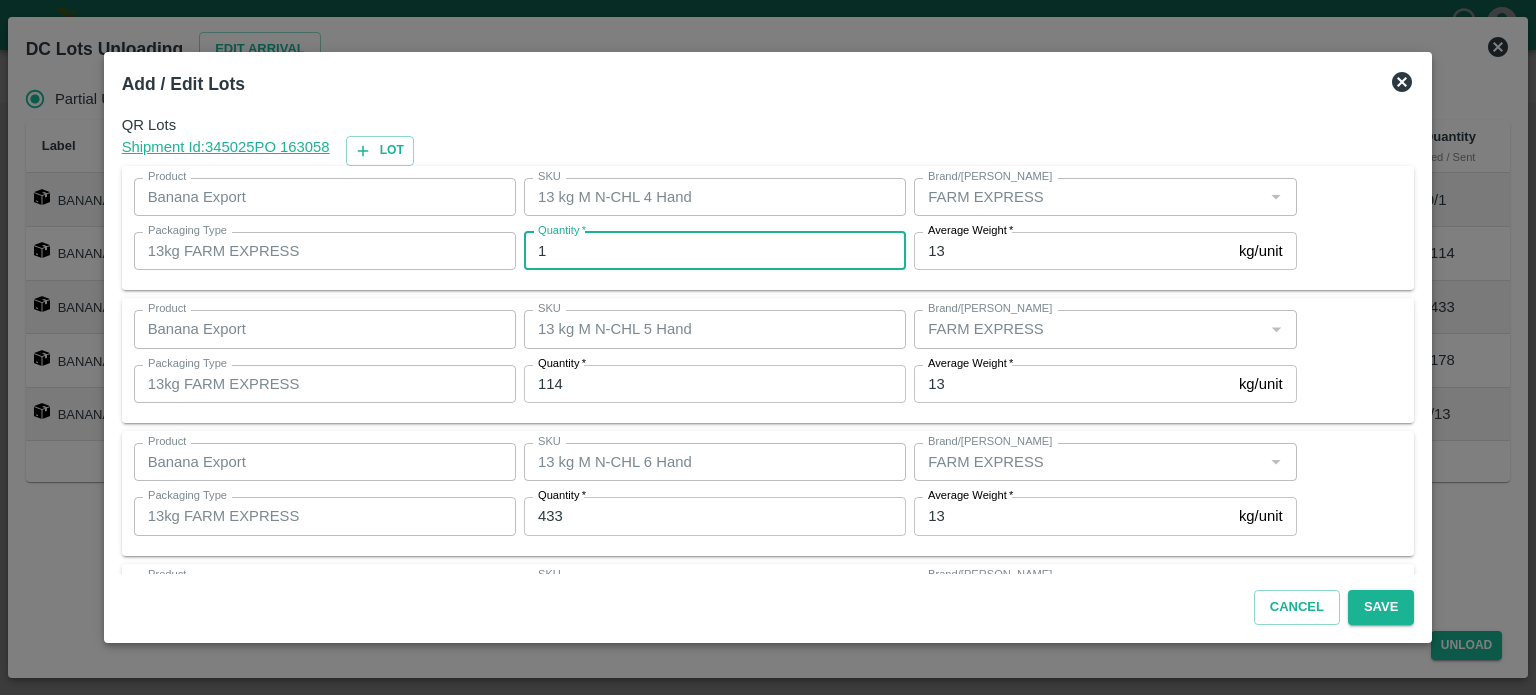 click on "1" at bounding box center [715, 251] 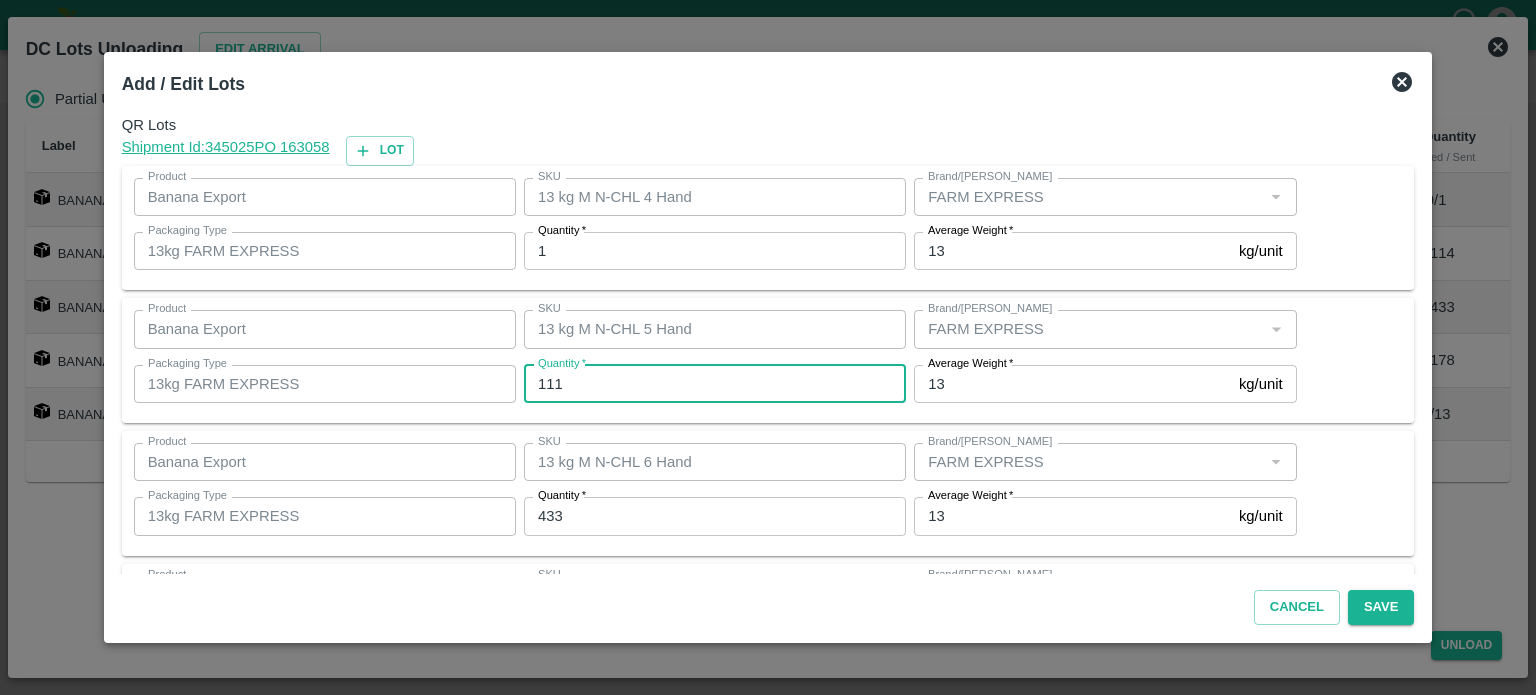 type on "111" 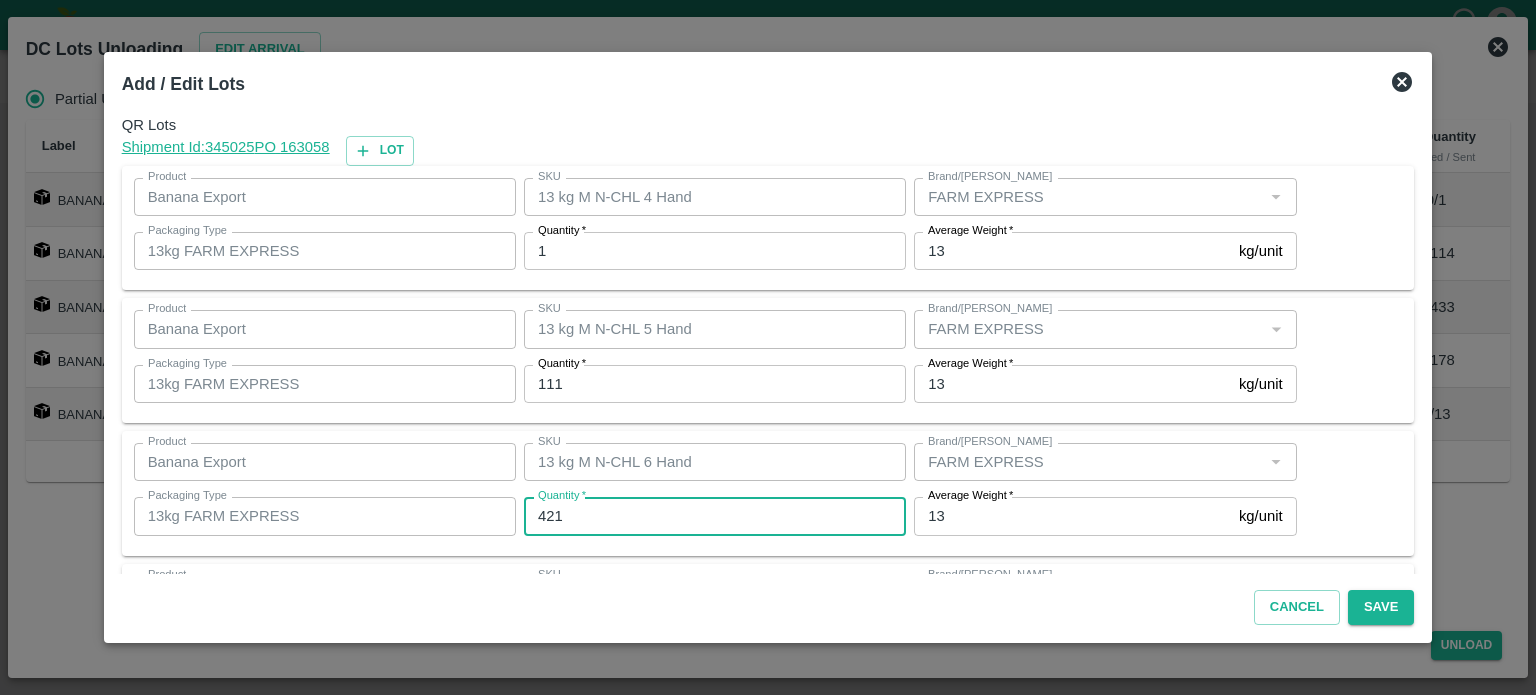 type on "421" 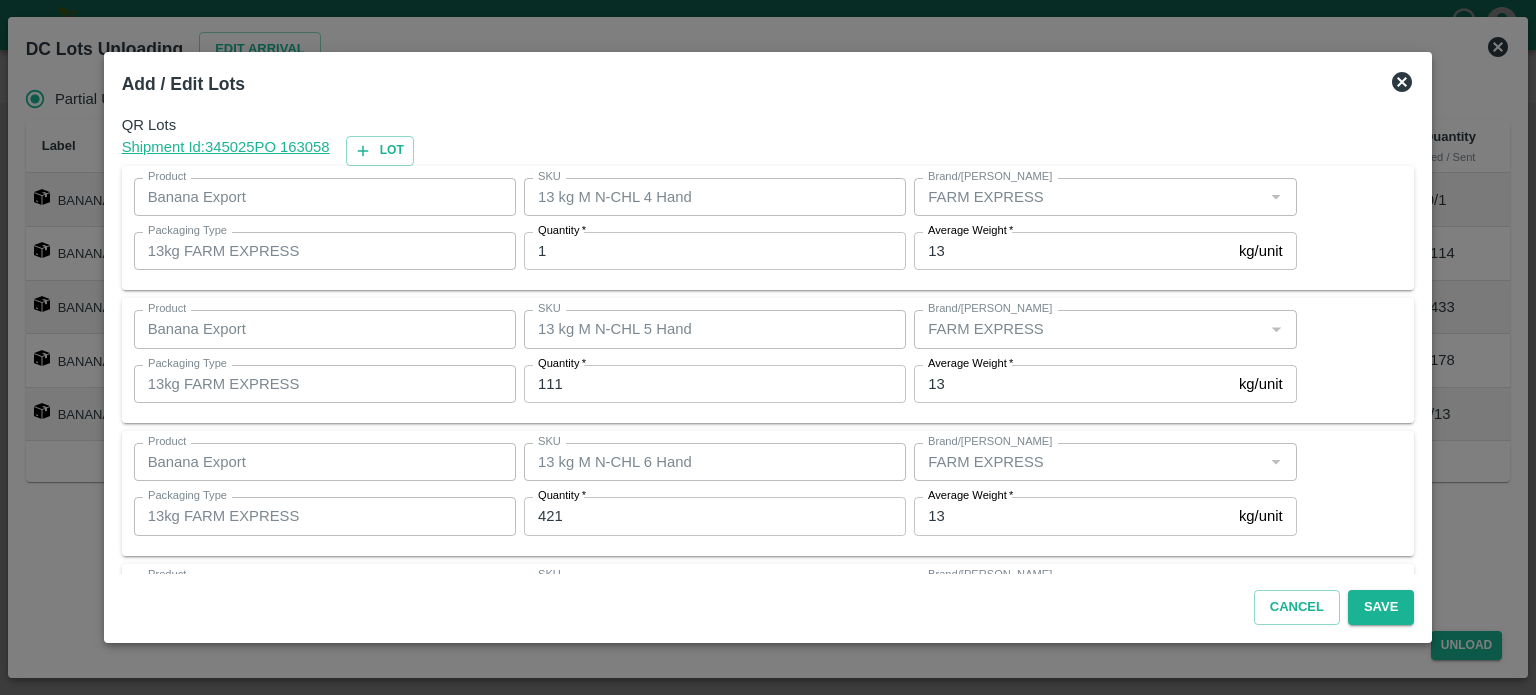 scroll, scrollTop: 262, scrollLeft: 0, axis: vertical 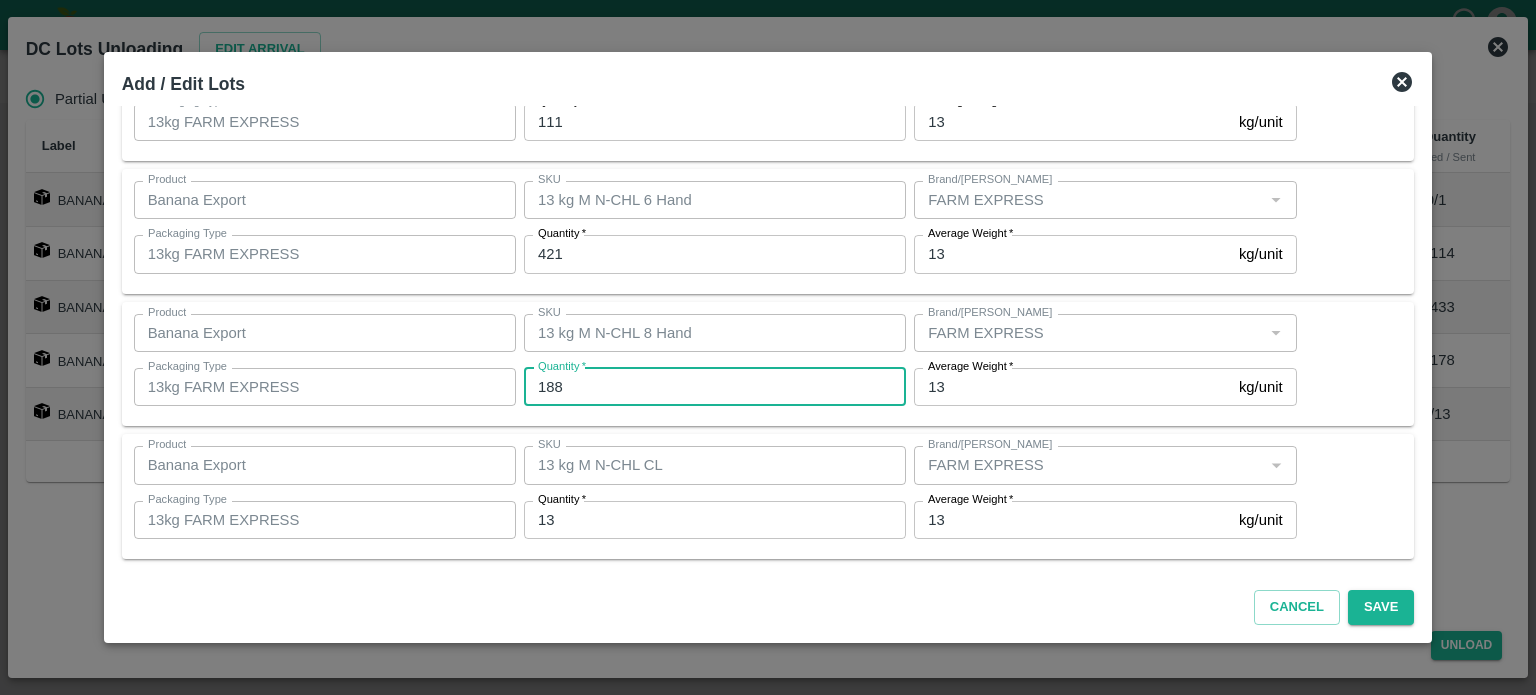 type on "188" 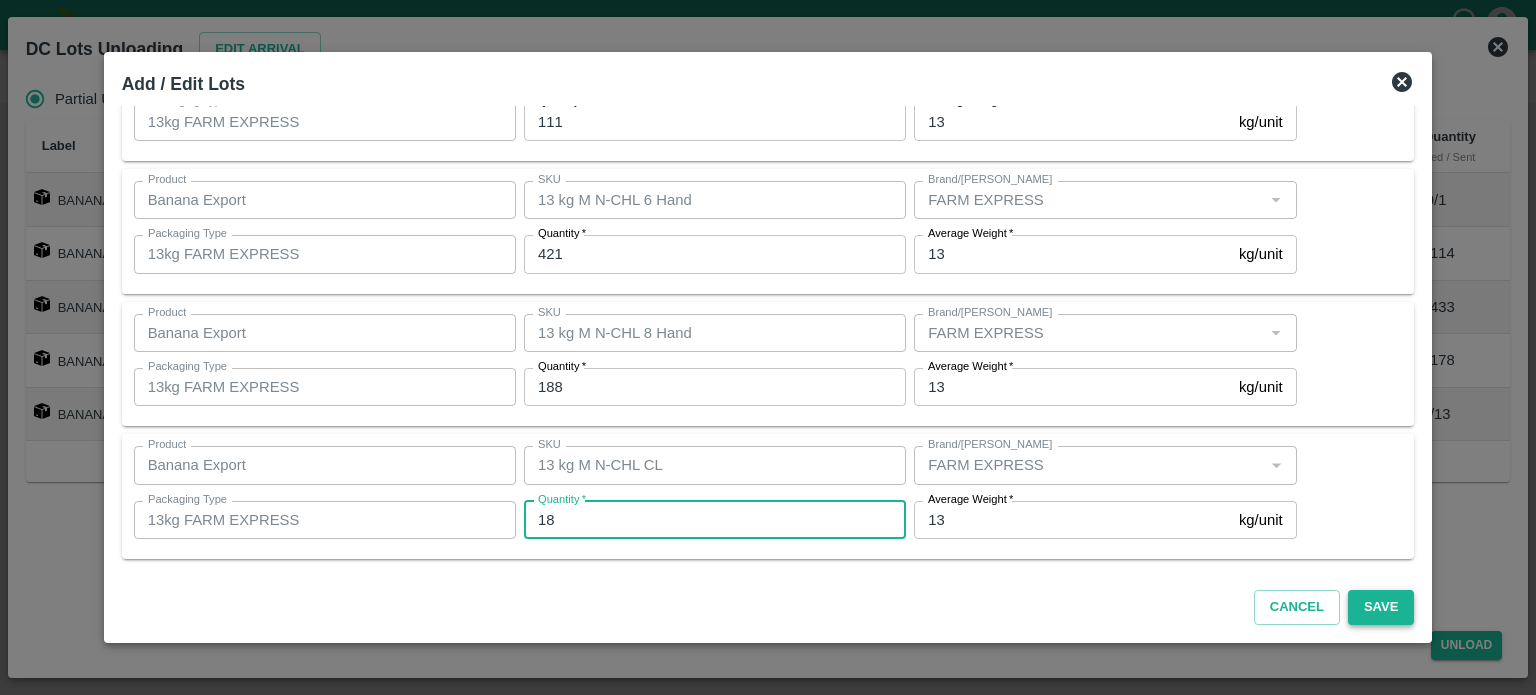 type on "18" 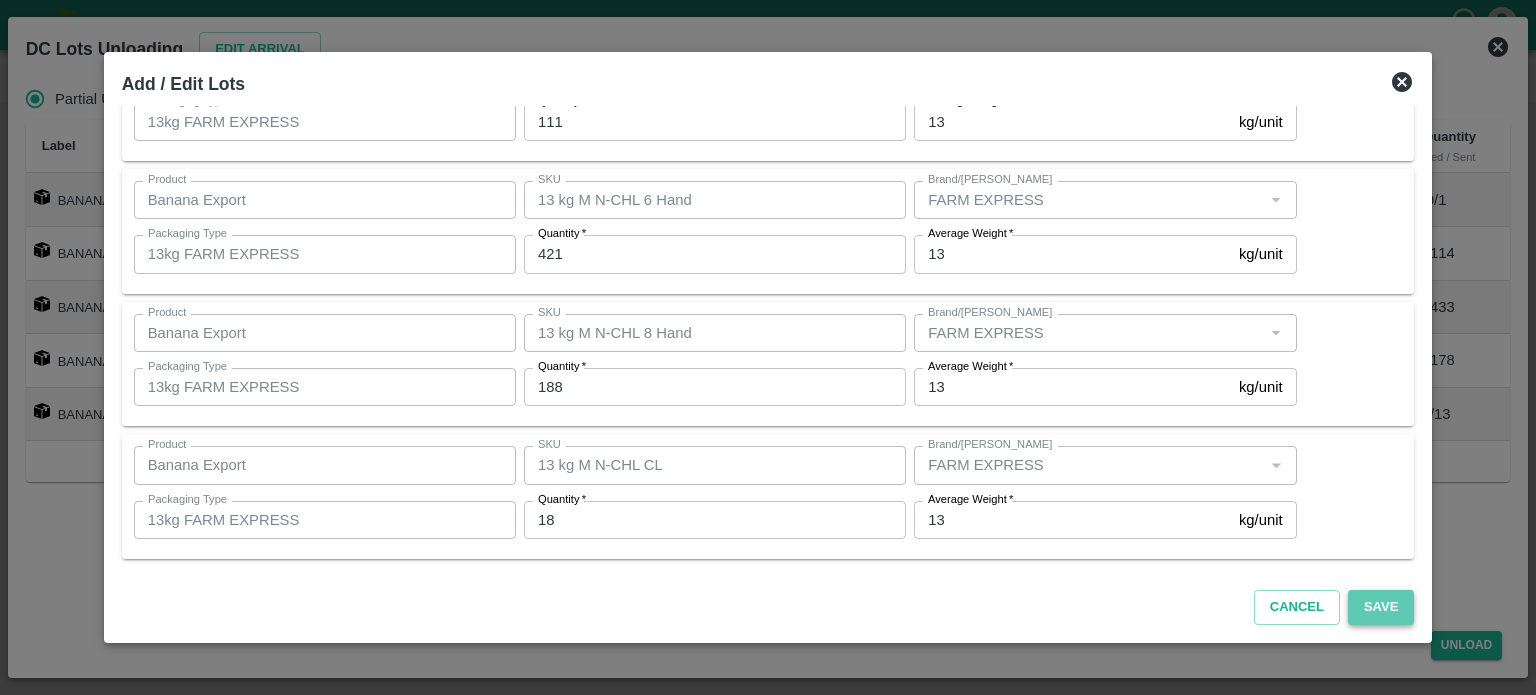 click on "Save" at bounding box center [1381, 607] 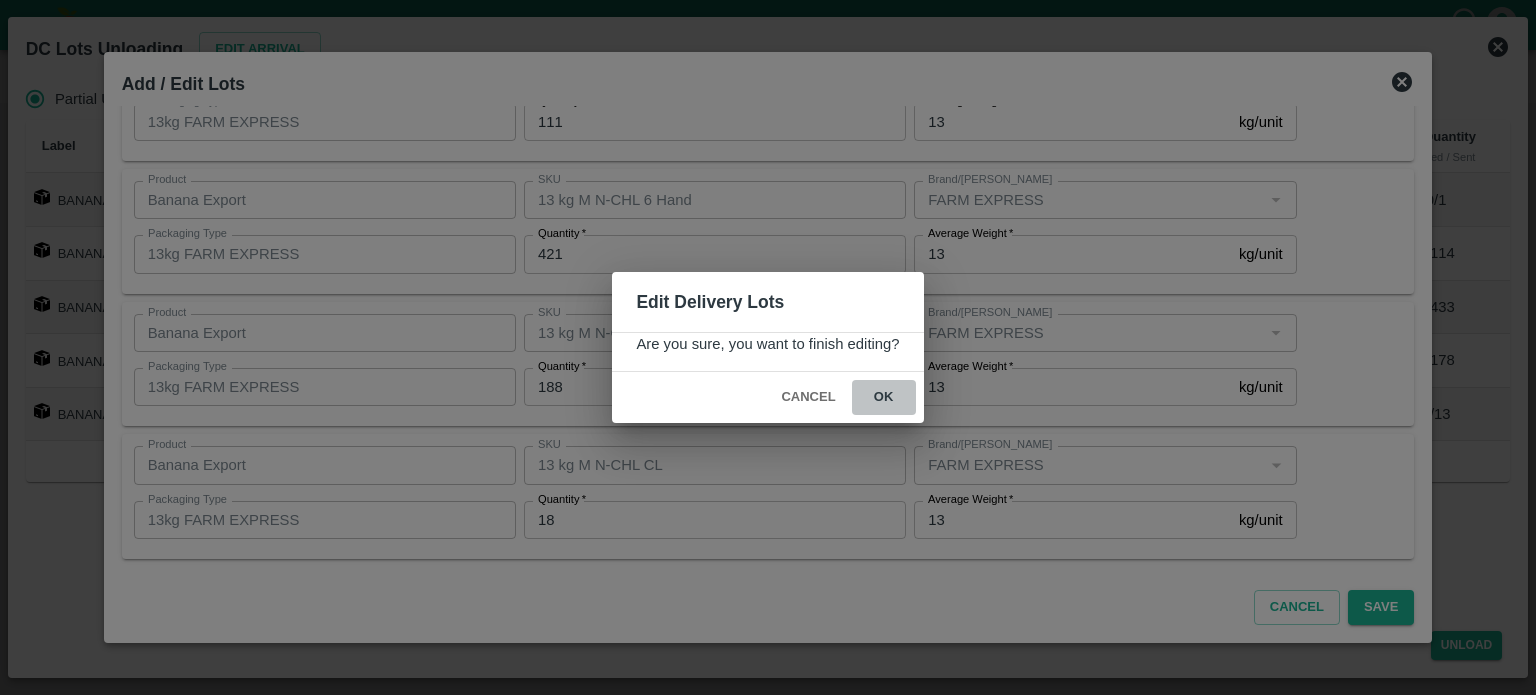 click on "ok" at bounding box center [884, 397] 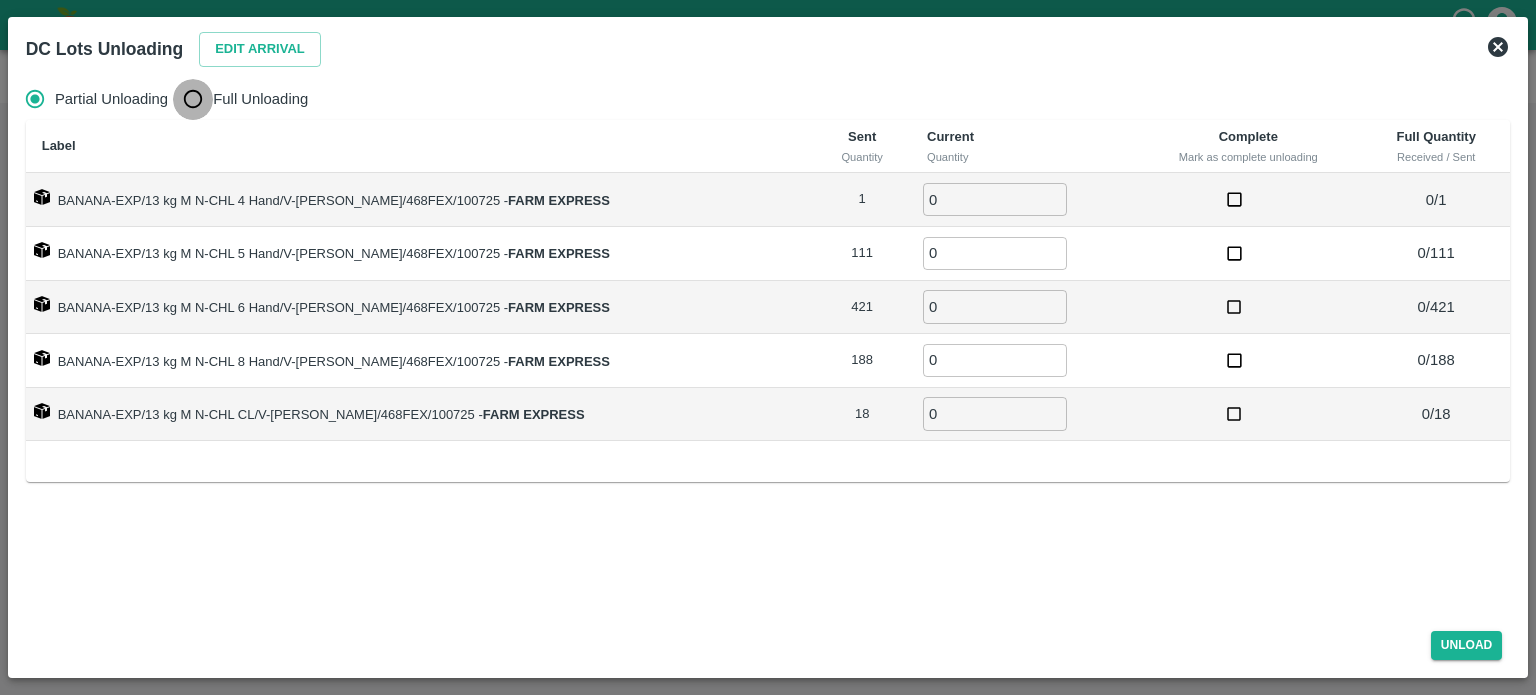 click on "Full Unloading" at bounding box center [193, 99] 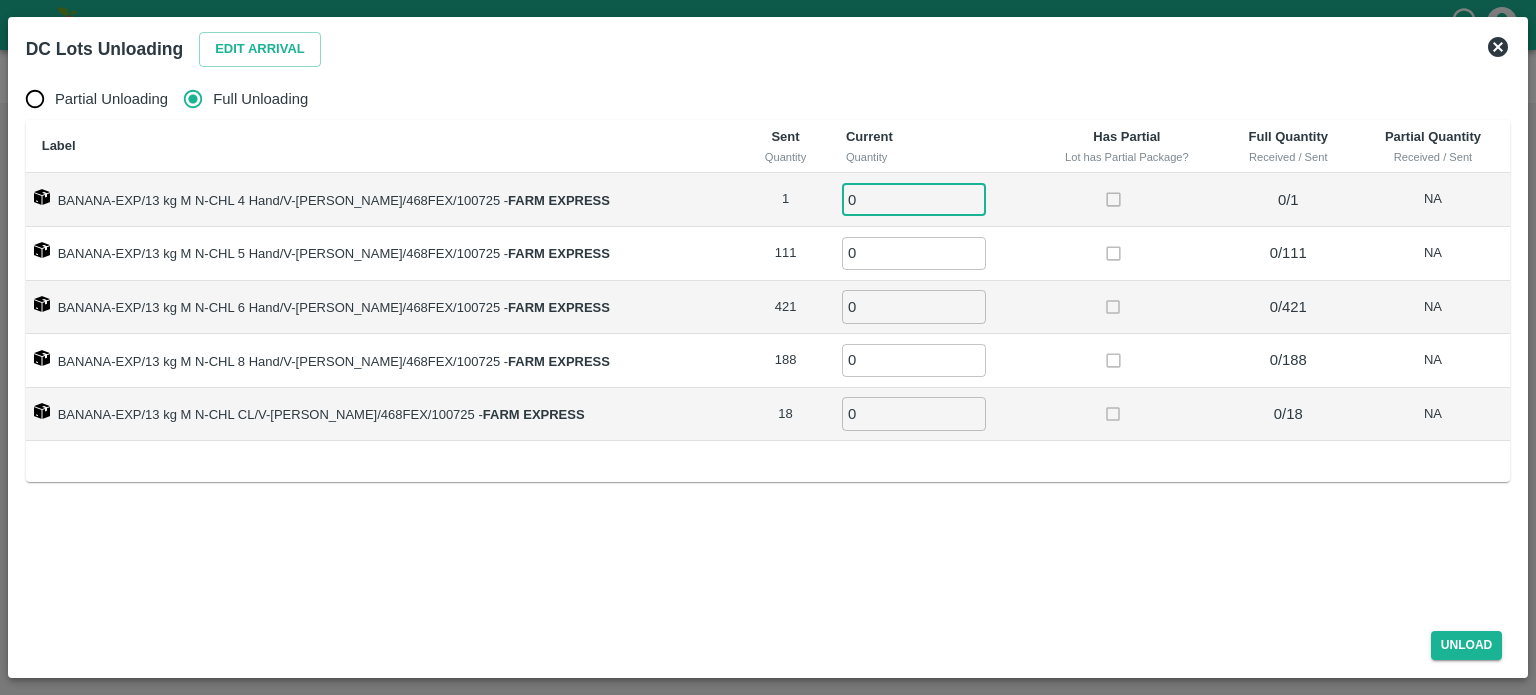 click on "0" at bounding box center [914, 199] 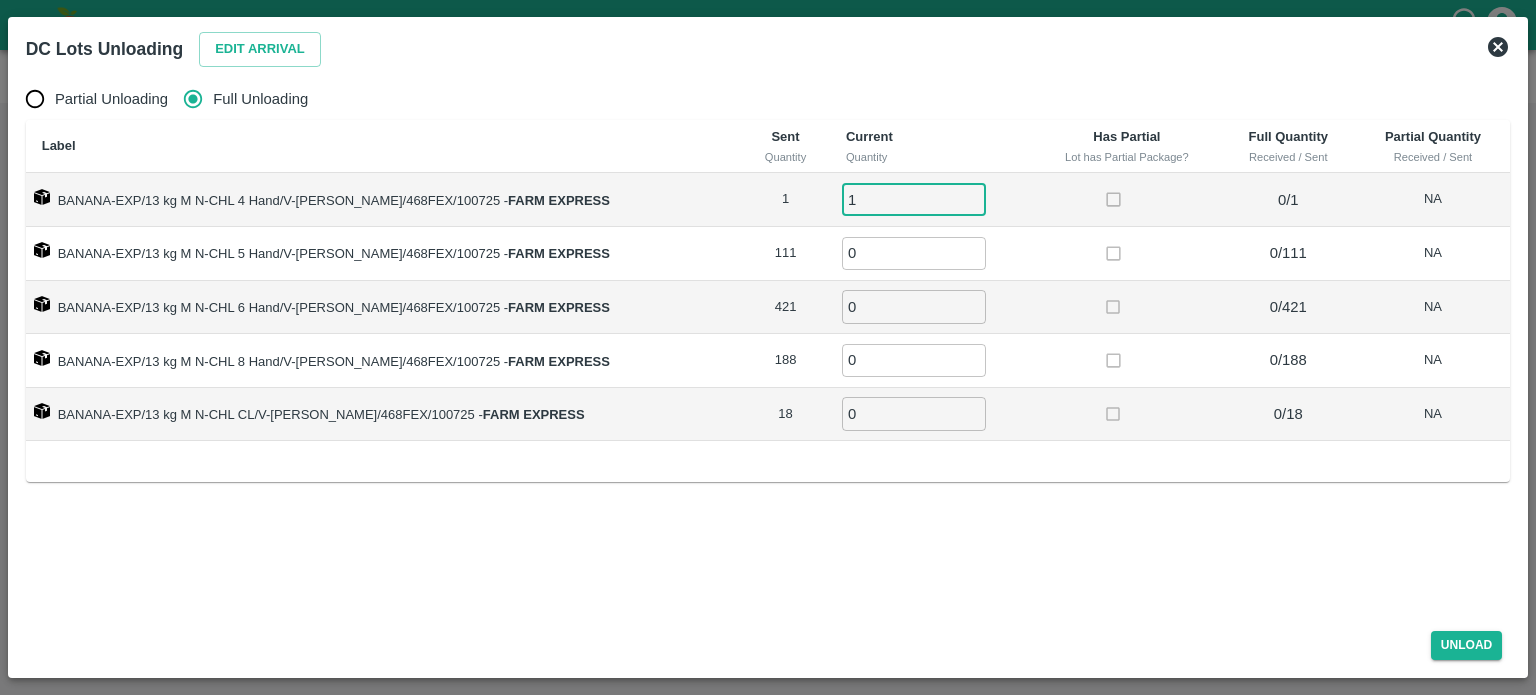 type on "1" 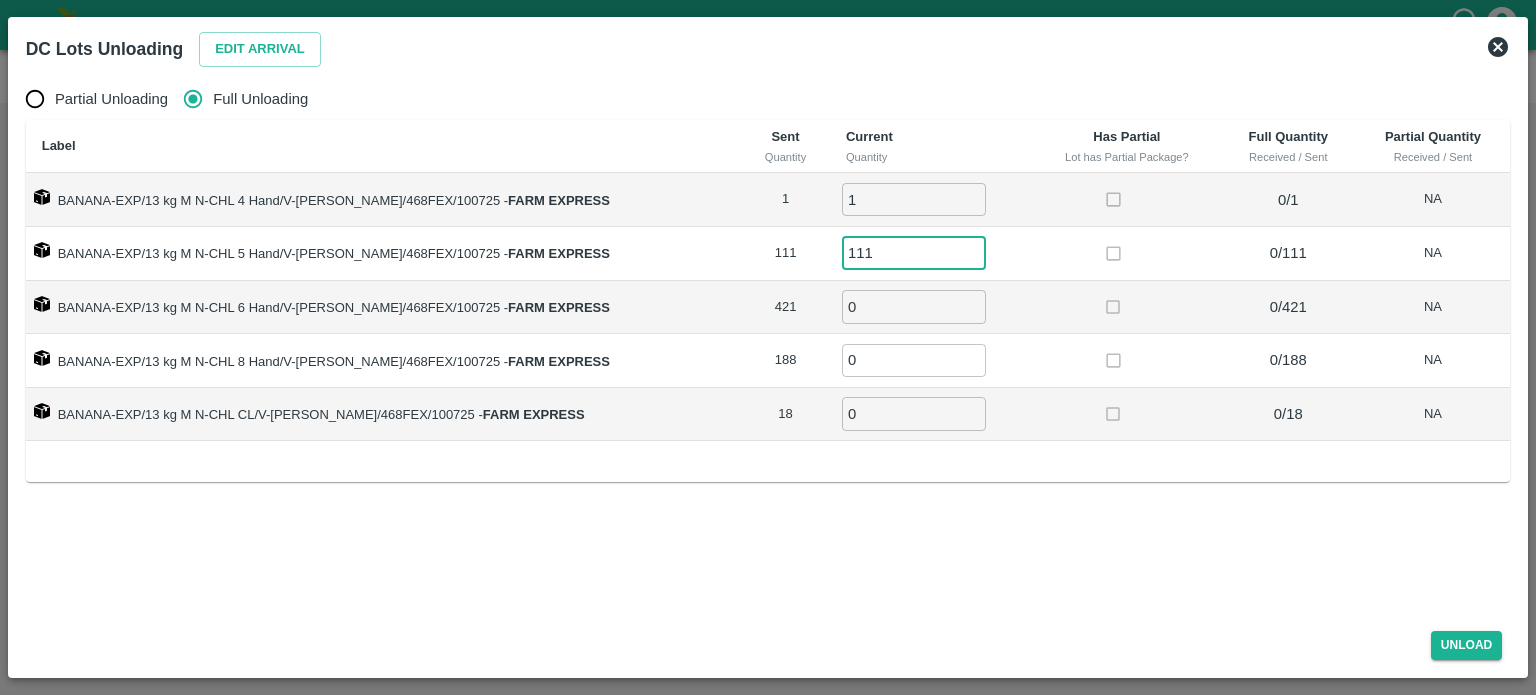 type on "111" 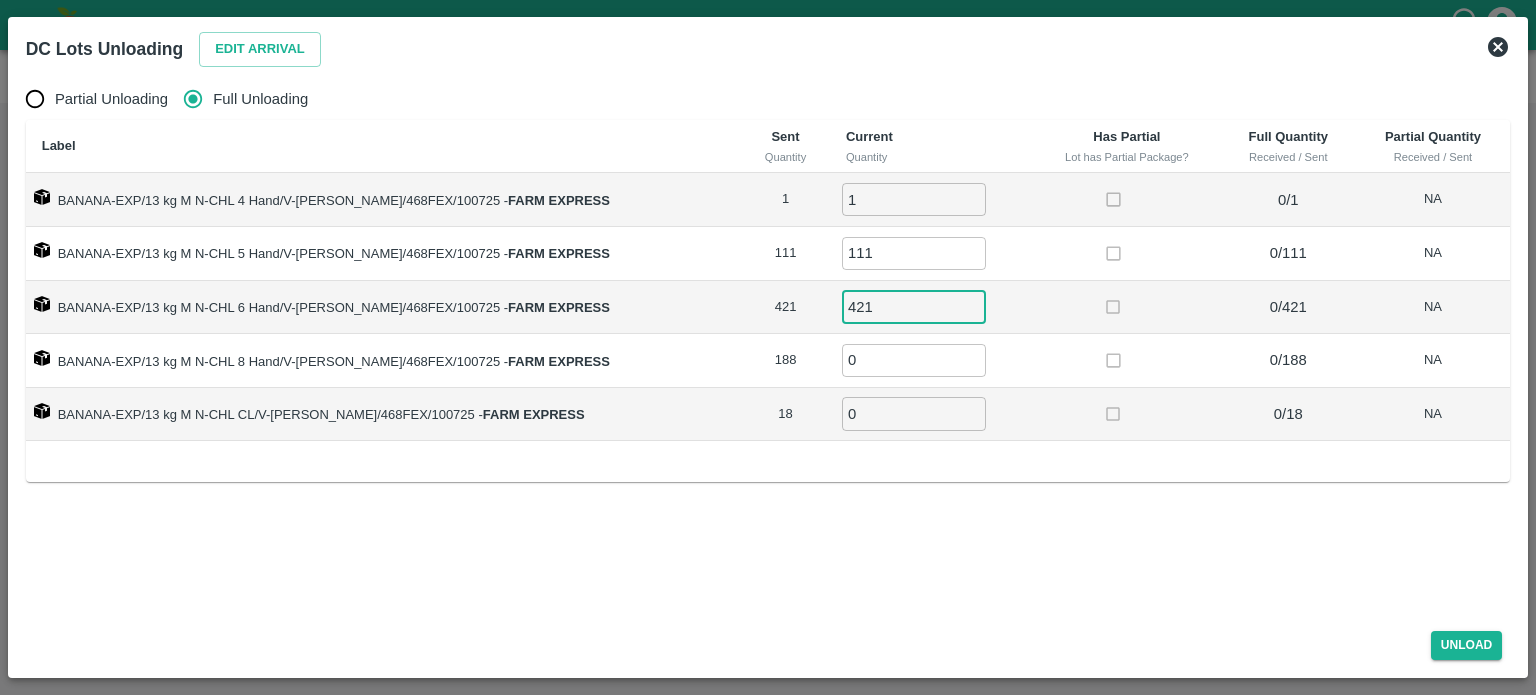 type on "421" 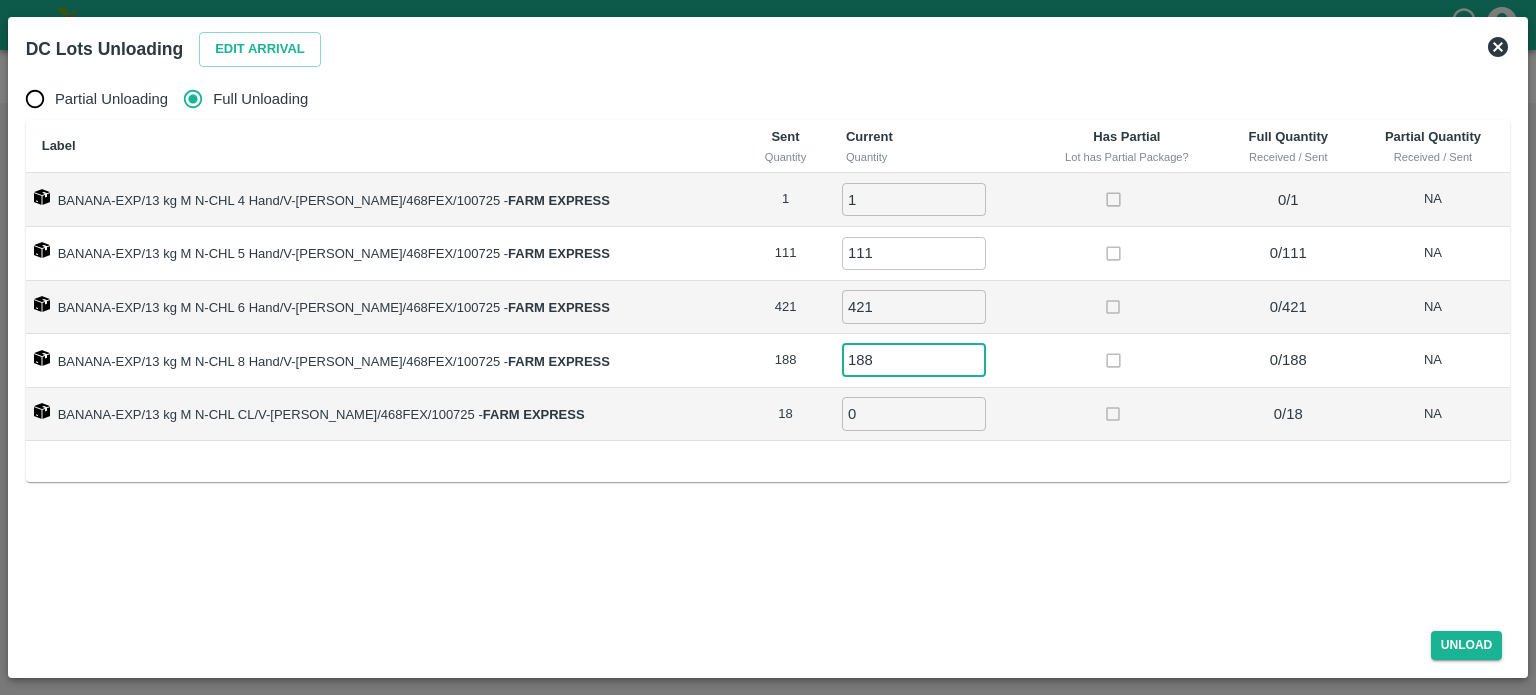type on "188" 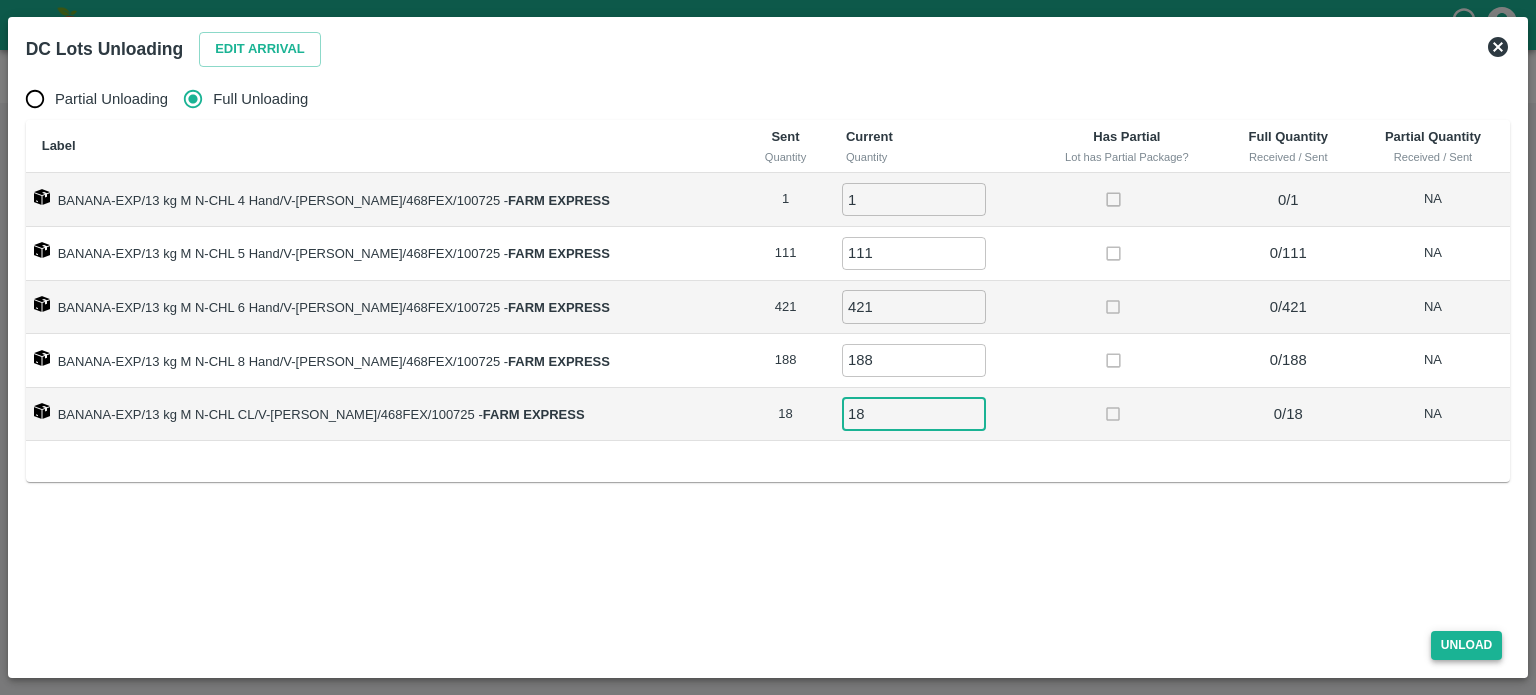 type on "18" 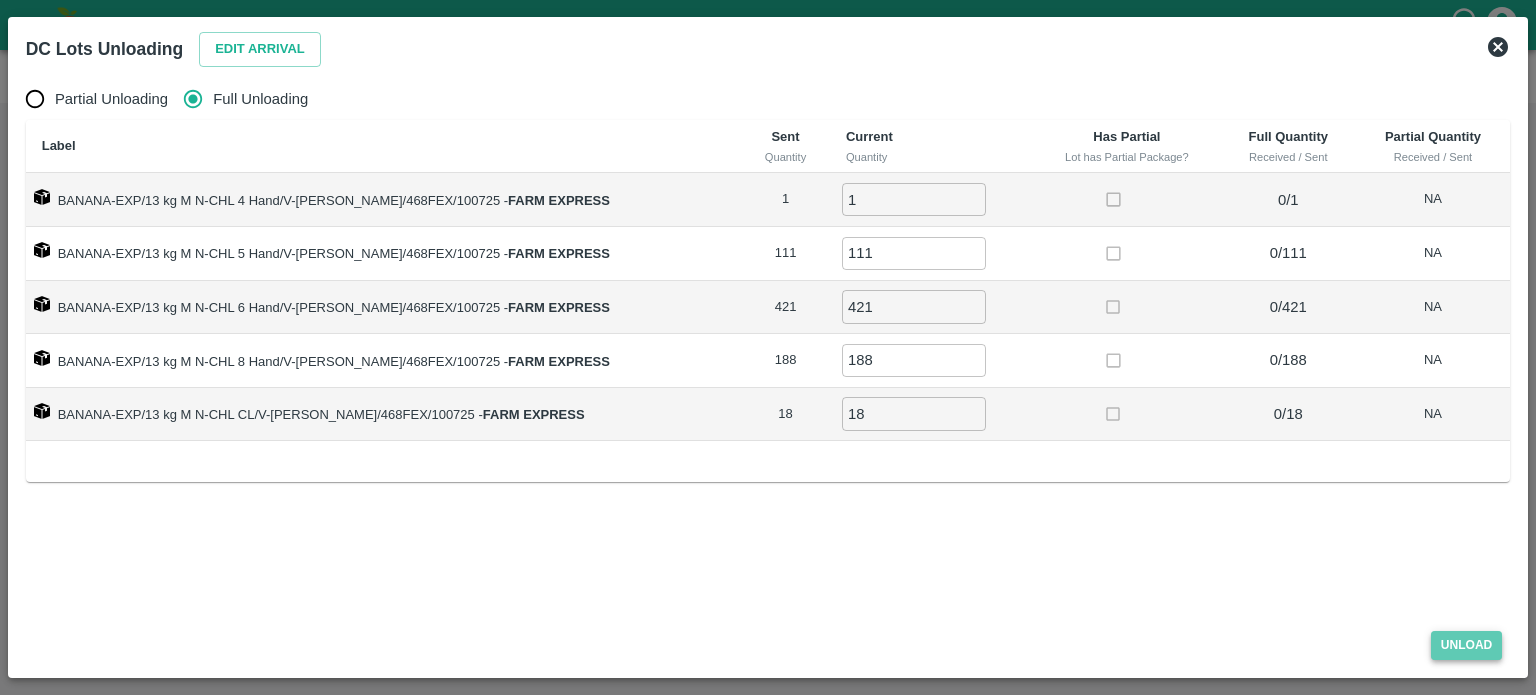 click on "Unload" at bounding box center [1467, 645] 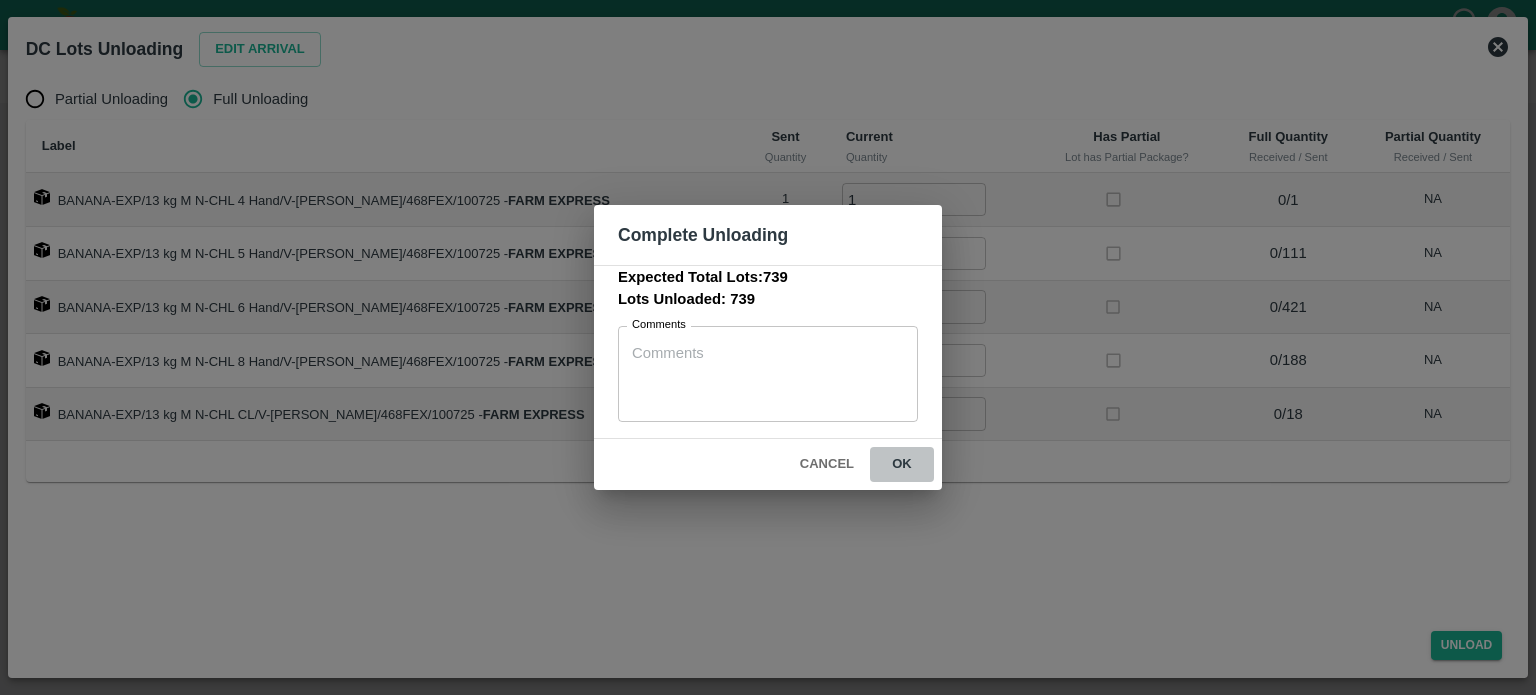 click on "ok" at bounding box center (902, 464) 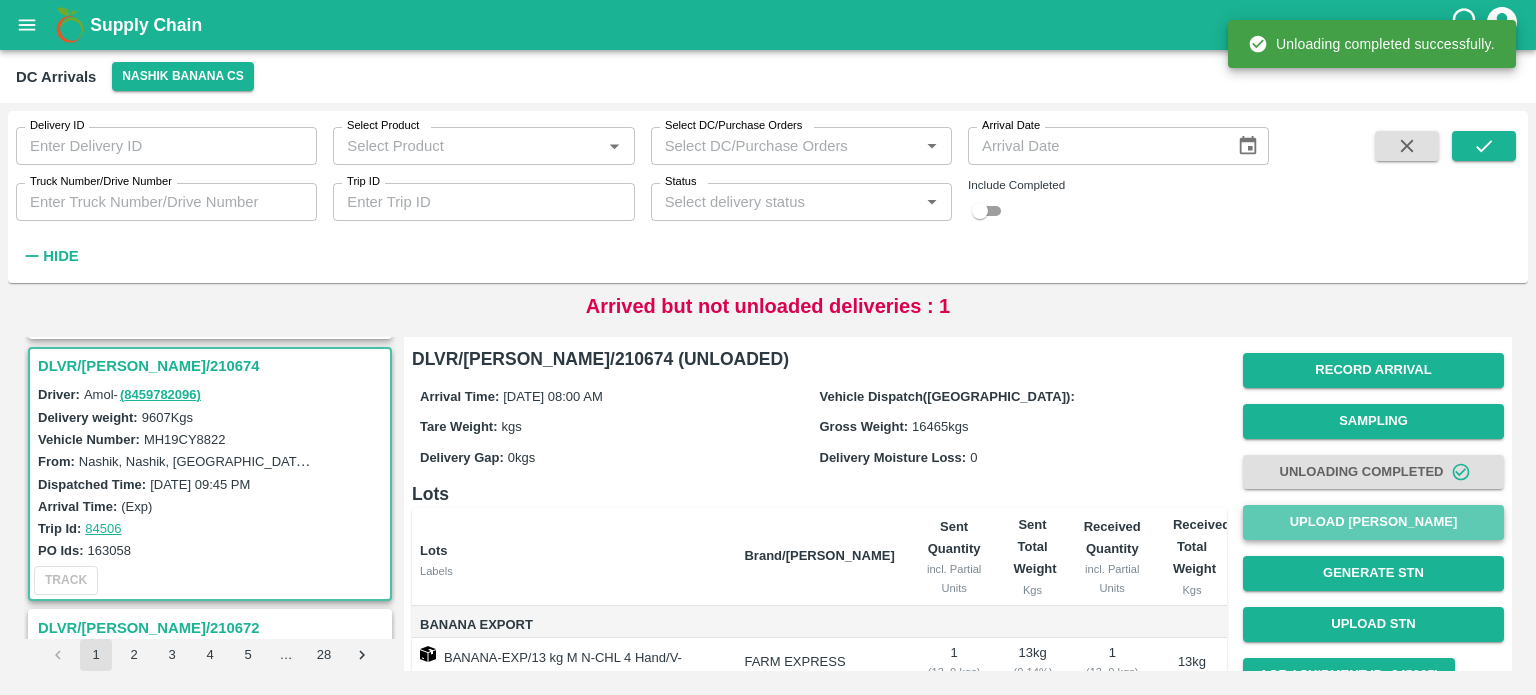 click on "Upload [PERSON_NAME]" at bounding box center [1373, 522] 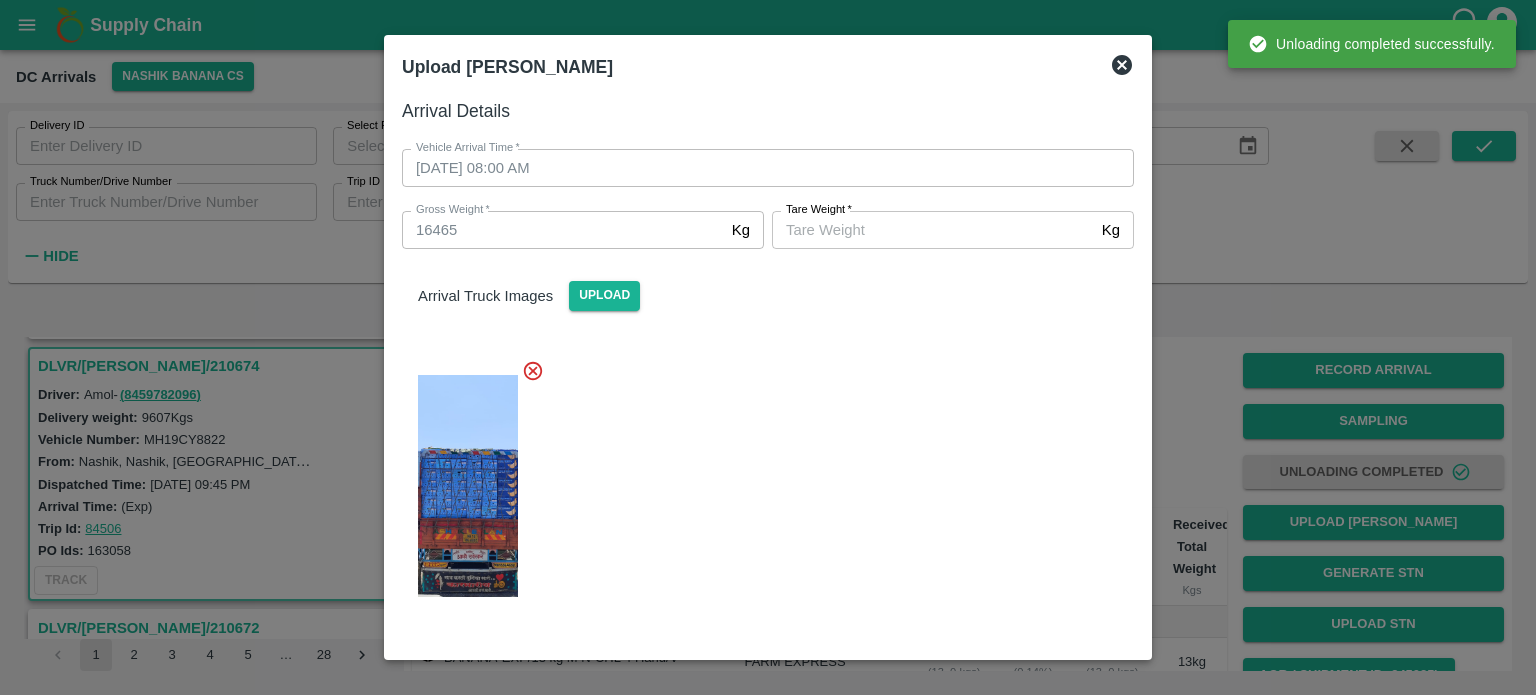 scroll, scrollTop: 211, scrollLeft: 0, axis: vertical 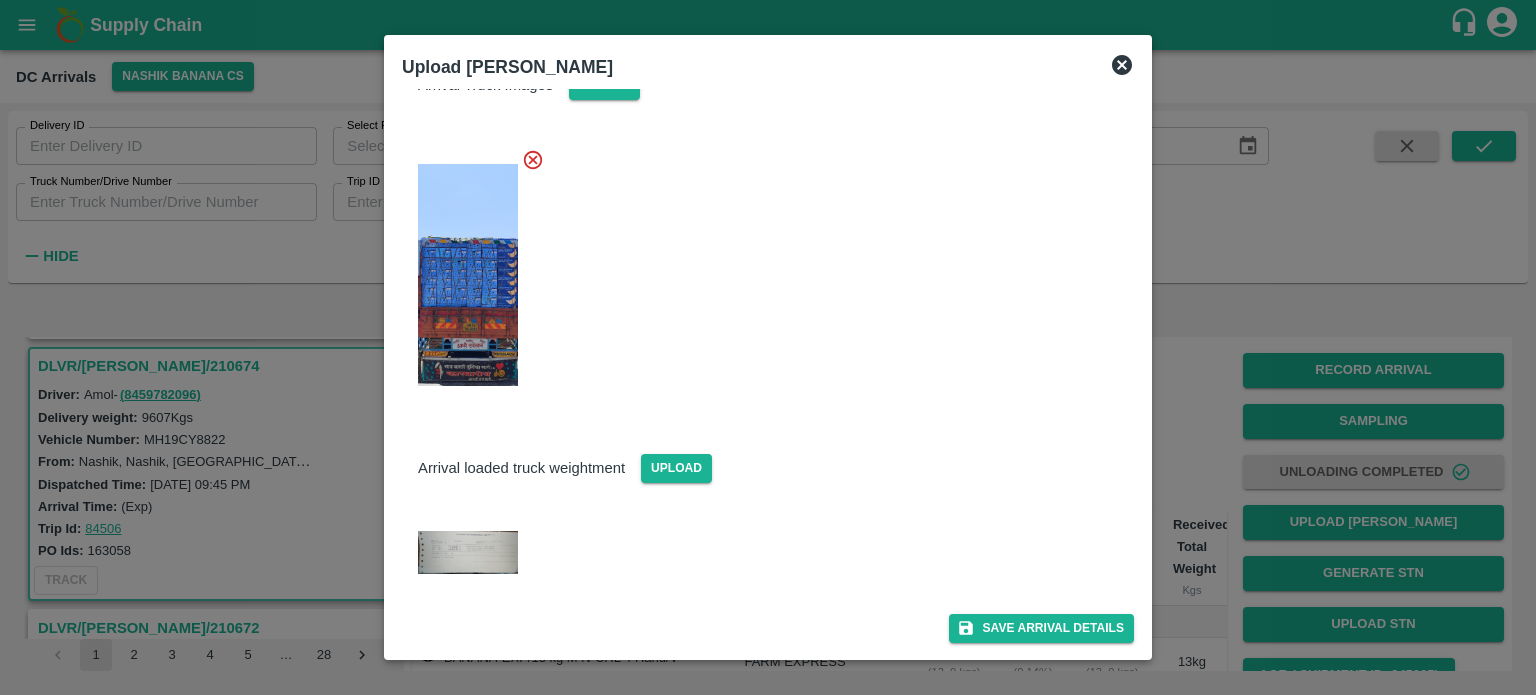 click at bounding box center [468, 552] 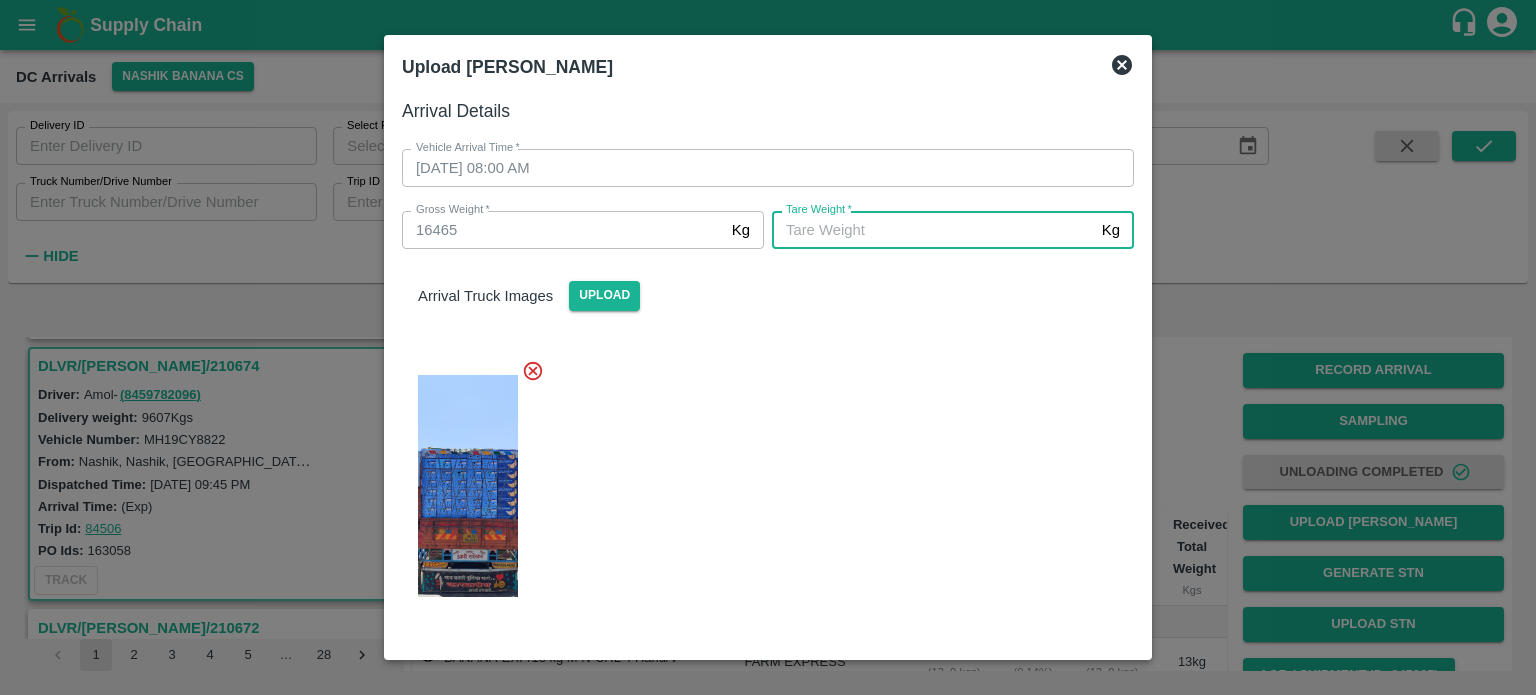 click on "Tare Weight   *" at bounding box center [933, 230] 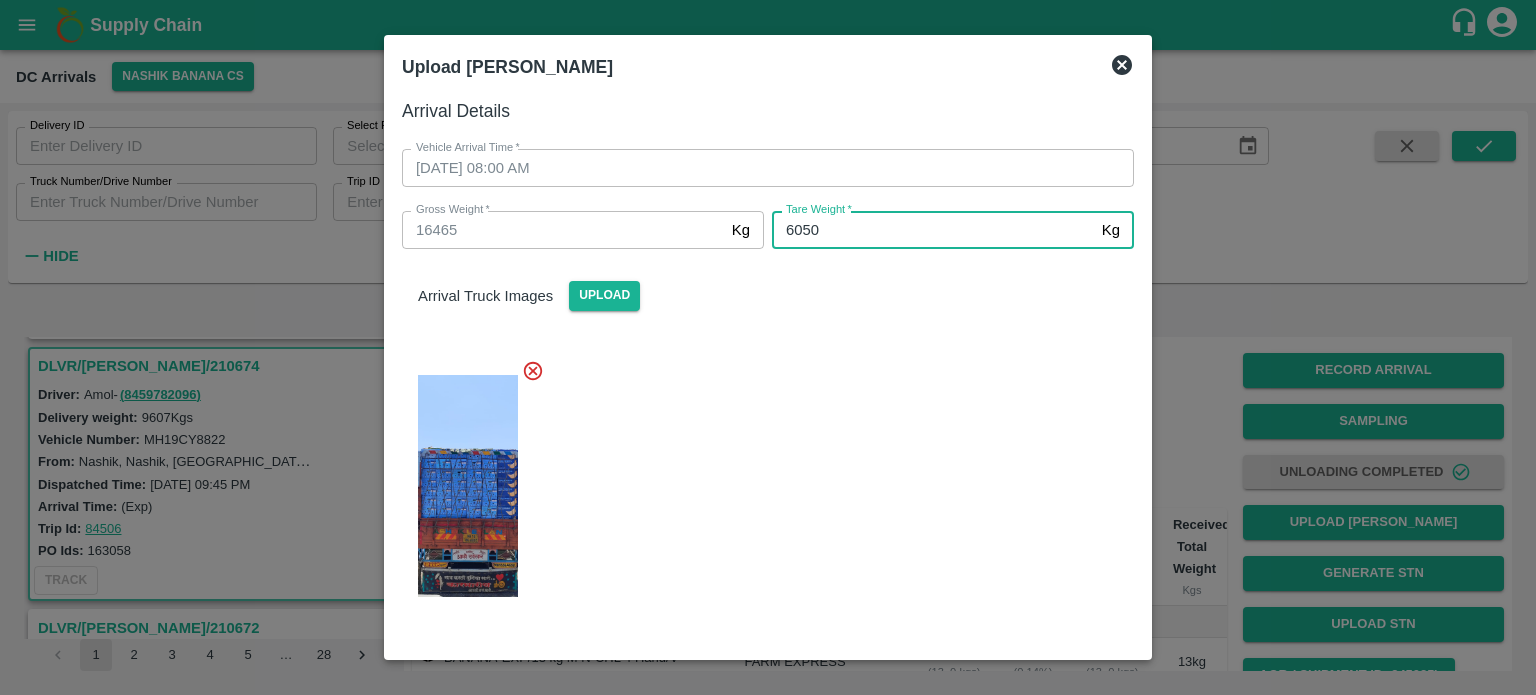 type on "6050" 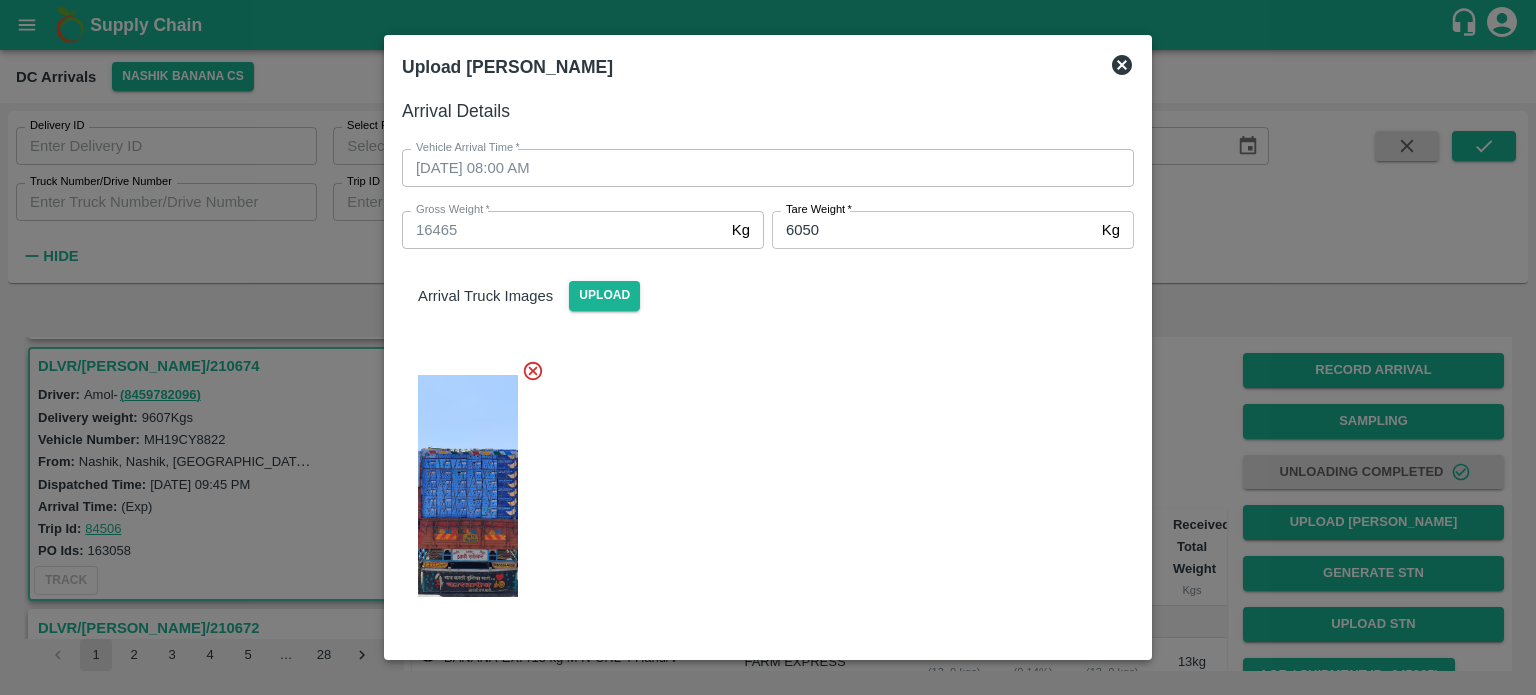 click at bounding box center (760, 480) 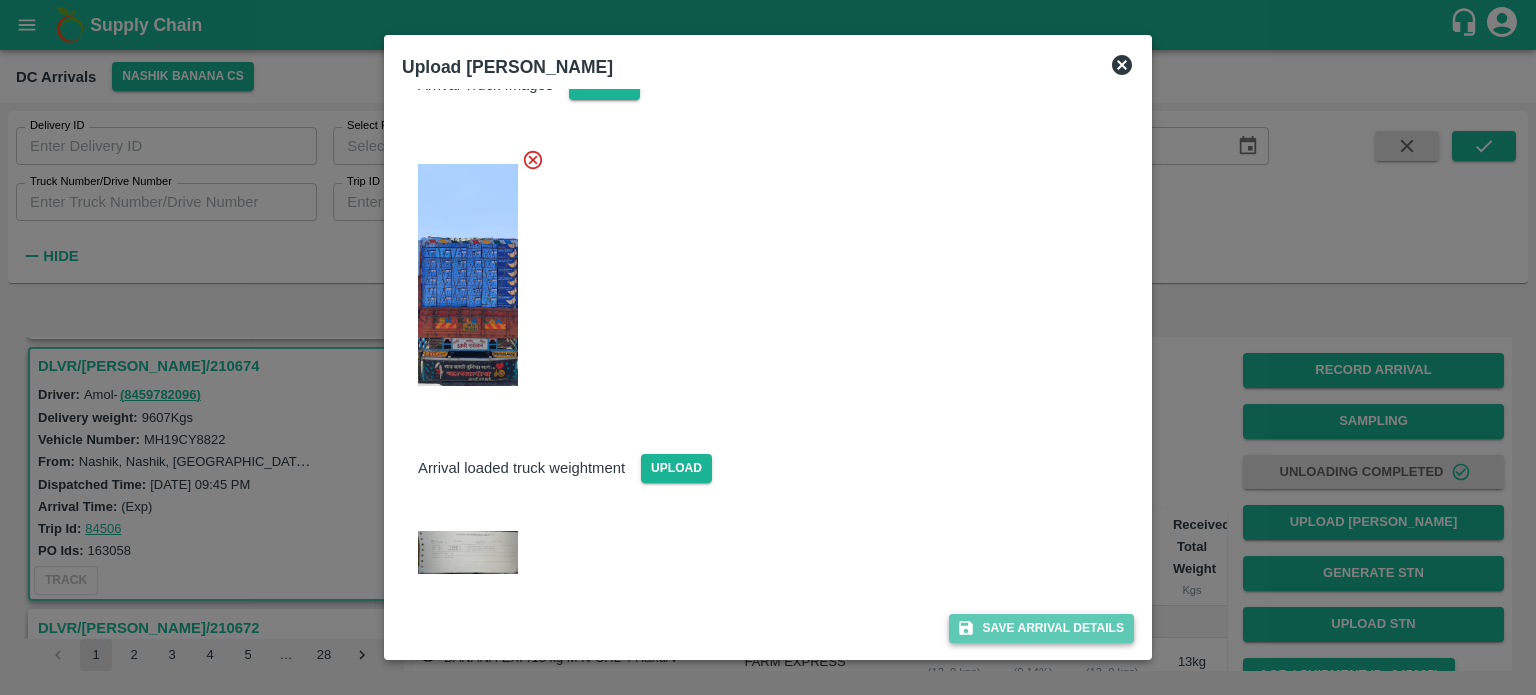 click on "Save Arrival Details" at bounding box center [1041, 628] 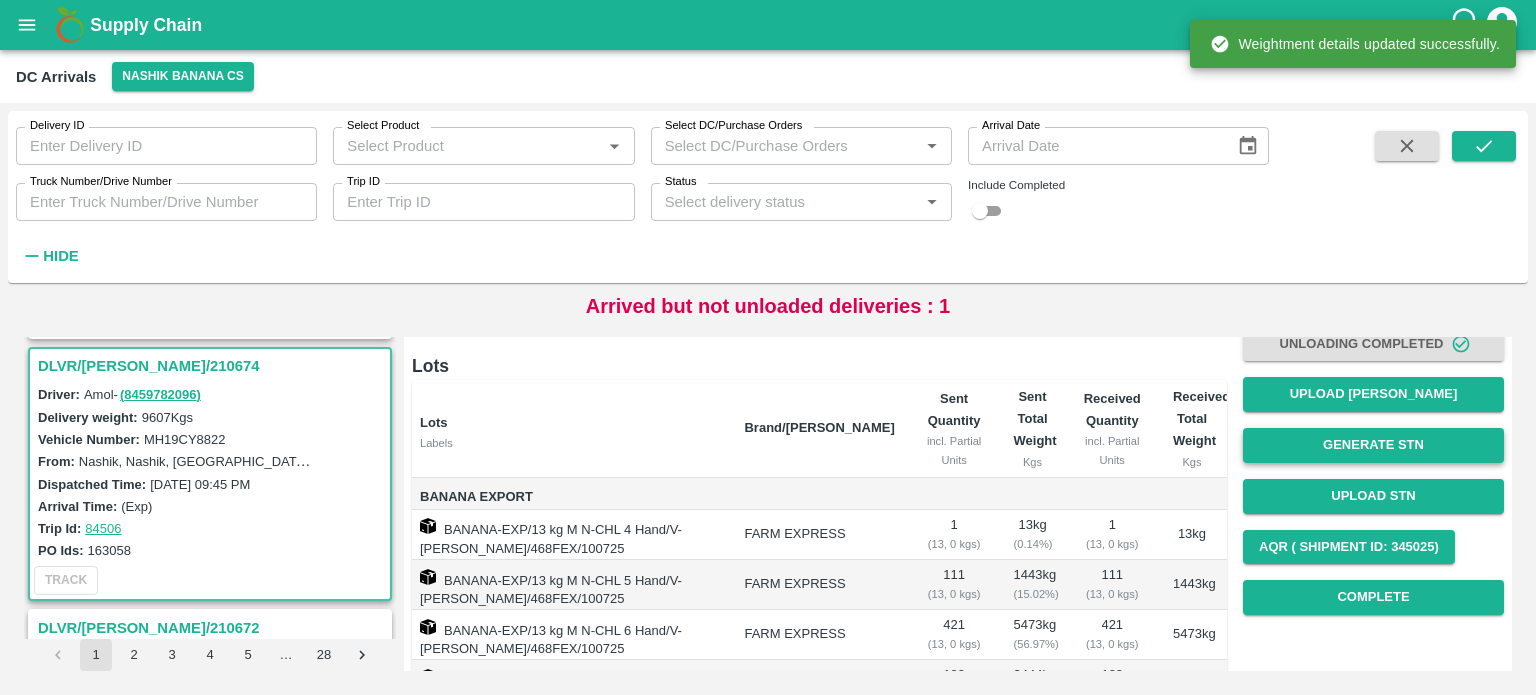 scroll, scrollTop: 143, scrollLeft: 0, axis: vertical 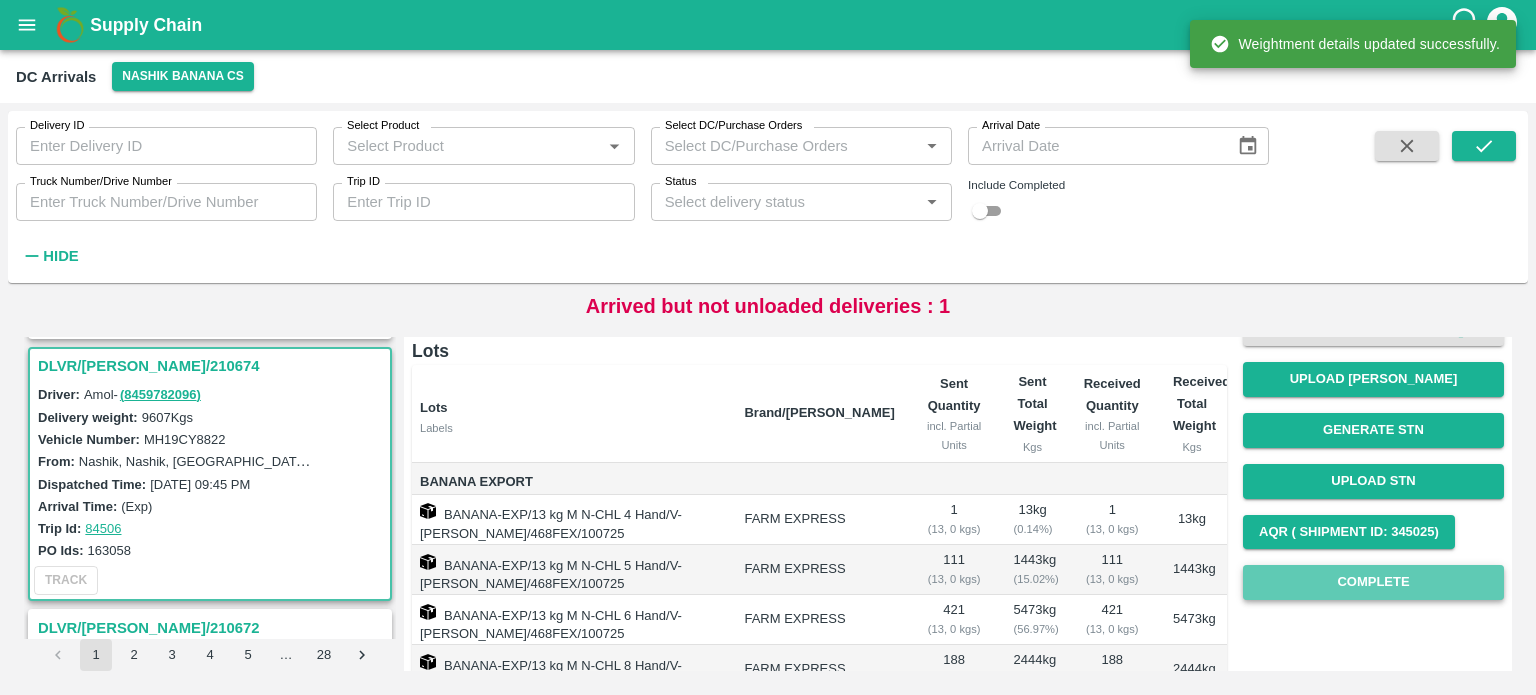 click on "Complete" at bounding box center [1373, 582] 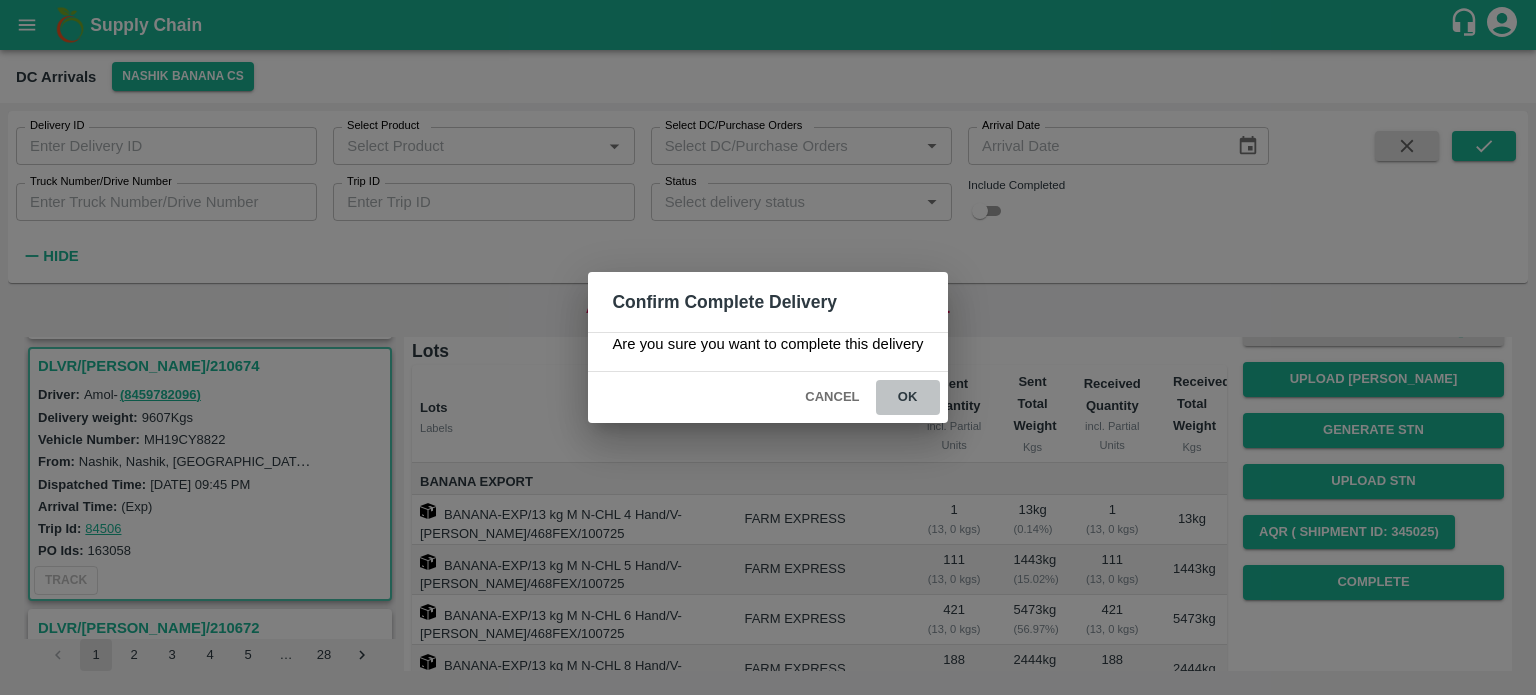 click on "ok" at bounding box center [908, 397] 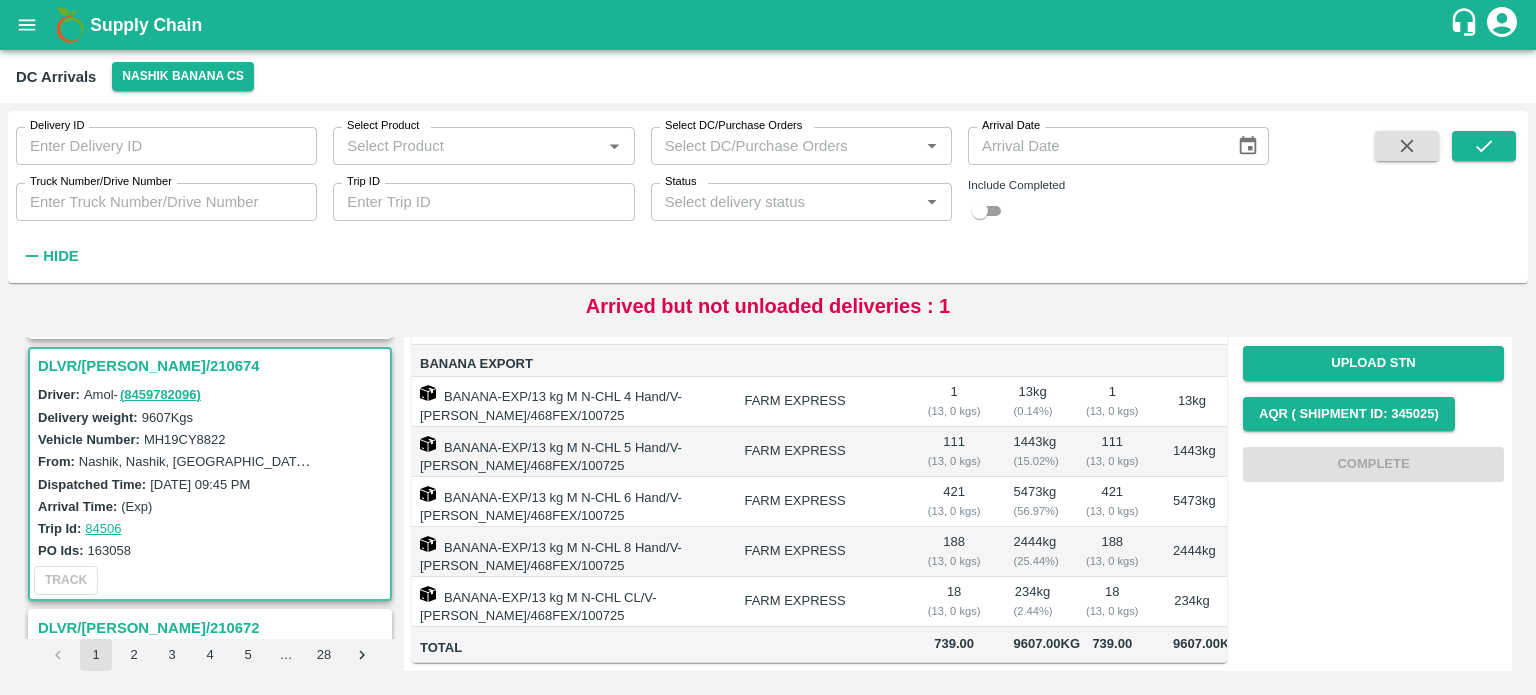 scroll, scrollTop: 0, scrollLeft: 0, axis: both 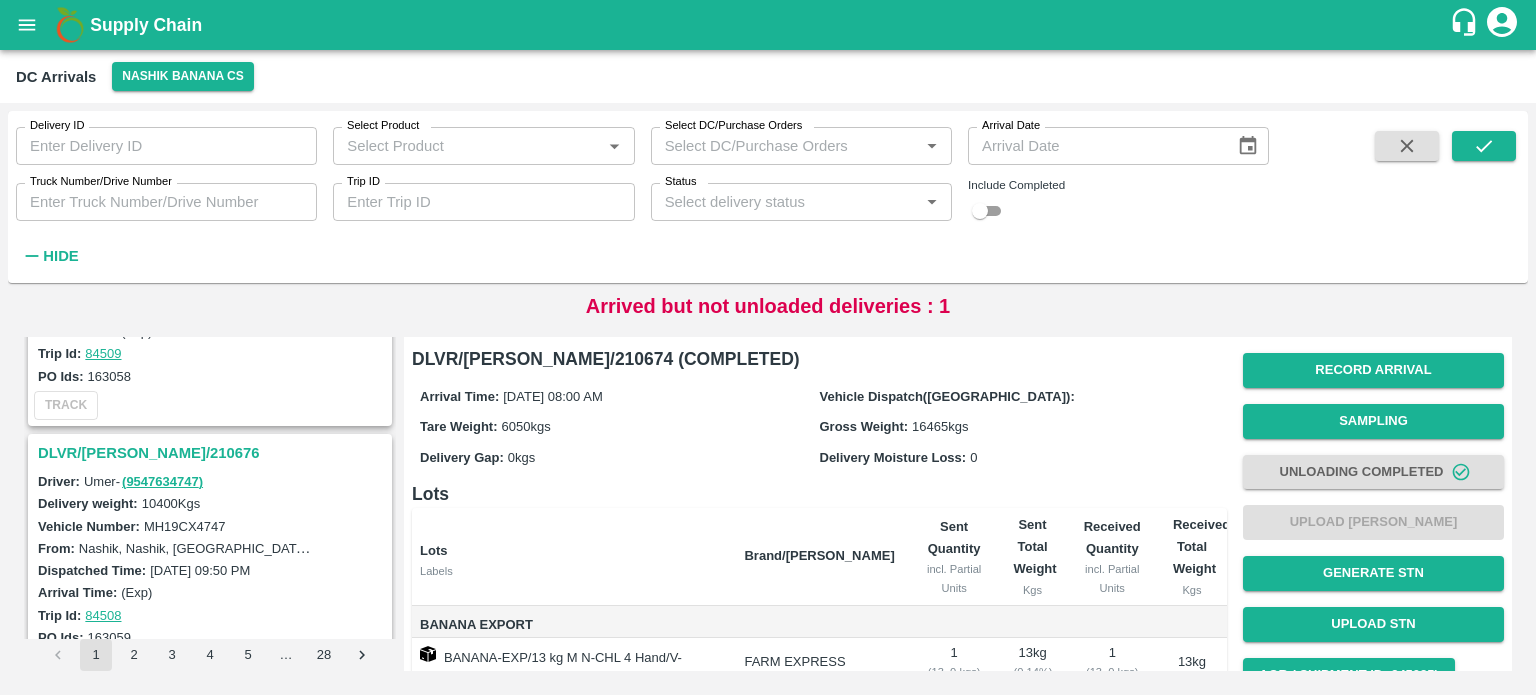 click on "DLVR/NASH/210676" at bounding box center (213, 453) 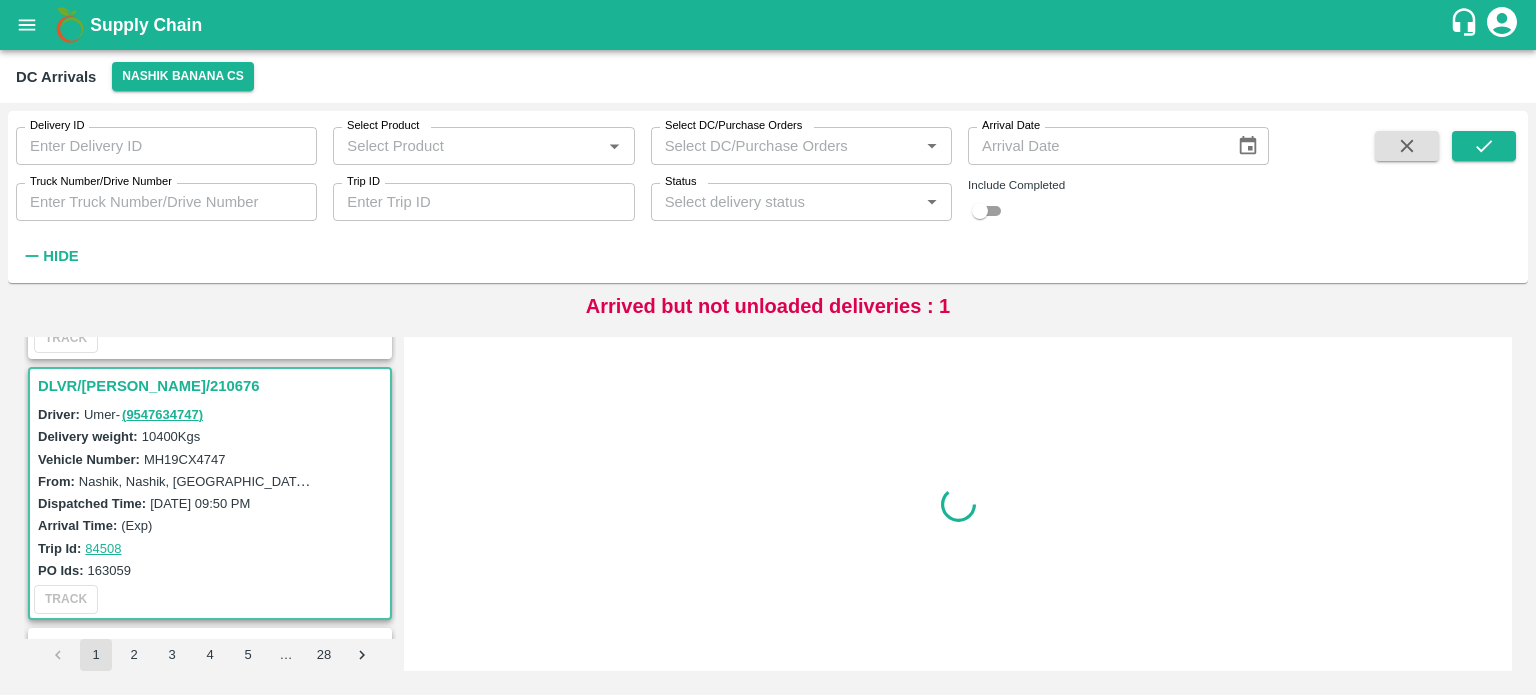 scroll, scrollTop: 2089, scrollLeft: 0, axis: vertical 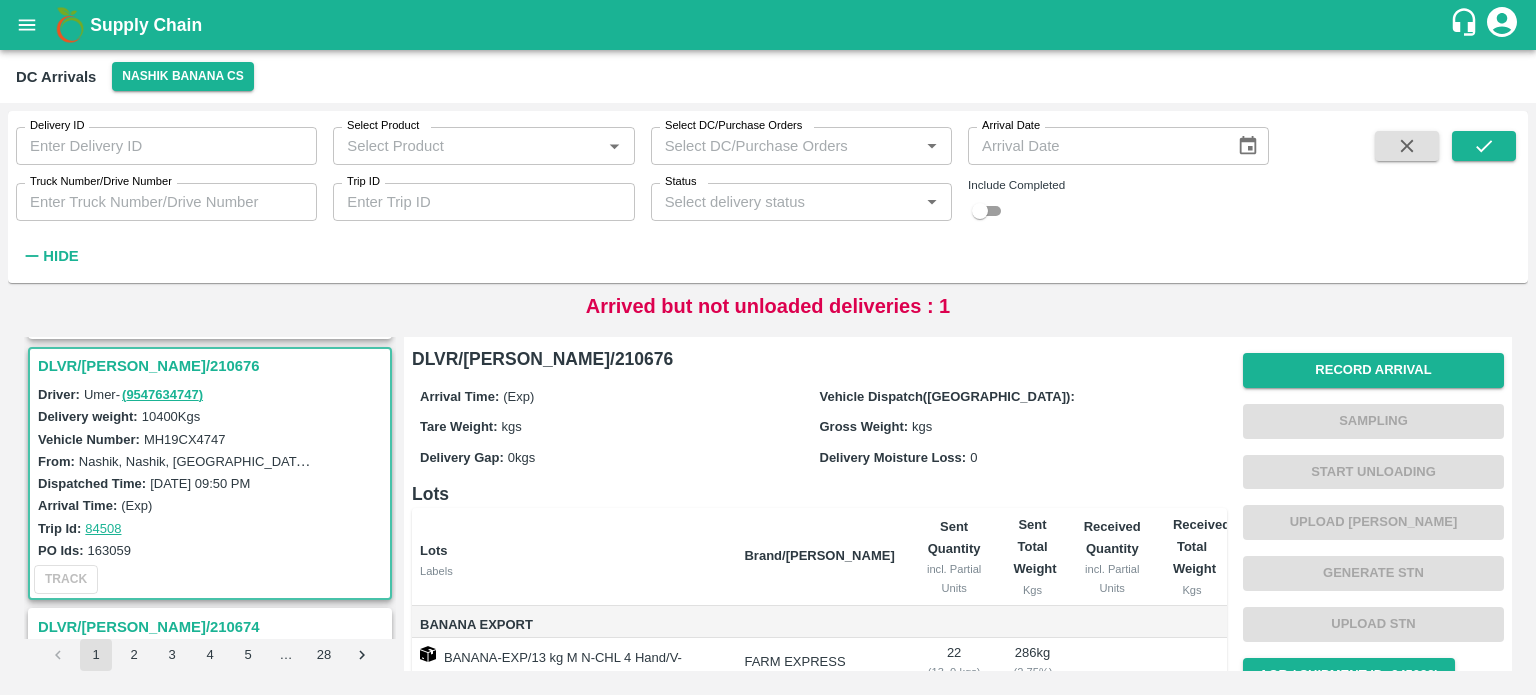click on "MH19CX4747" at bounding box center (185, 439) 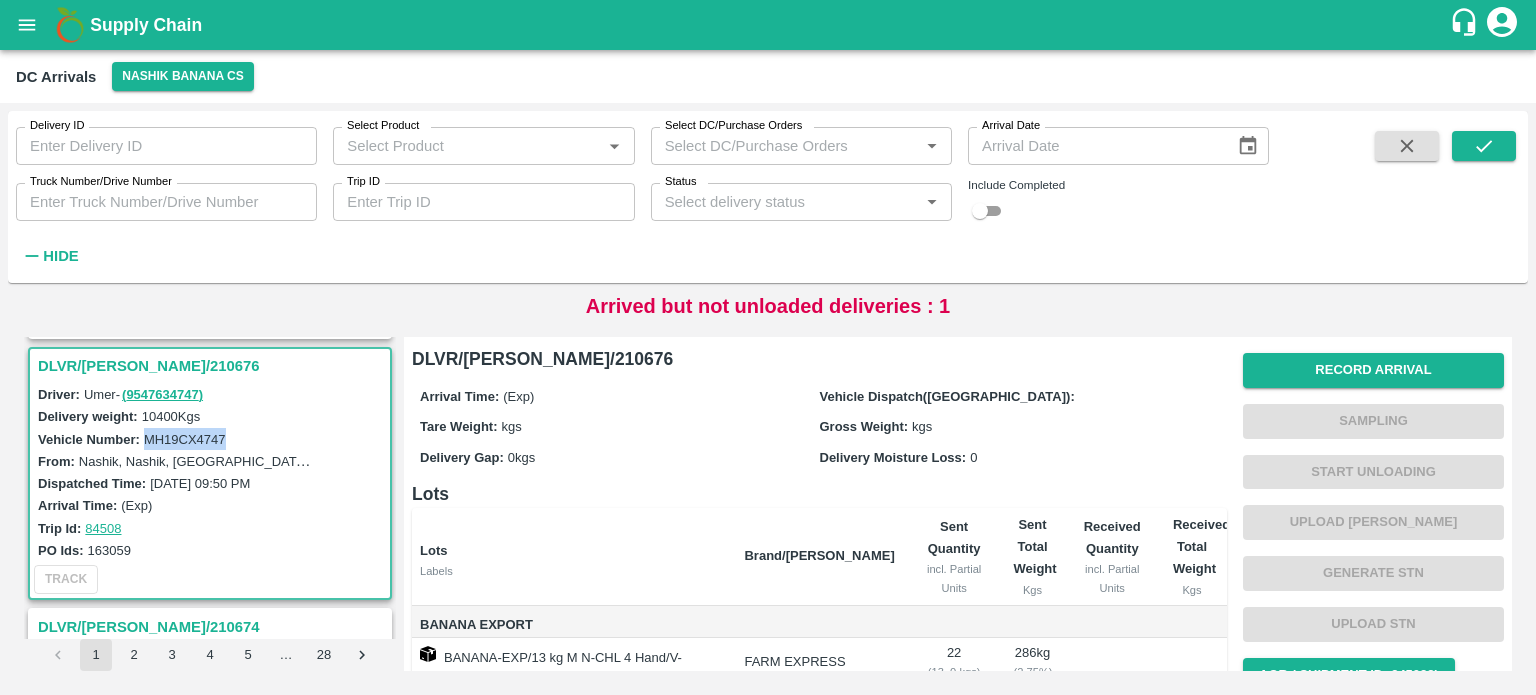 click on "MH19CX4747" at bounding box center (185, 439) 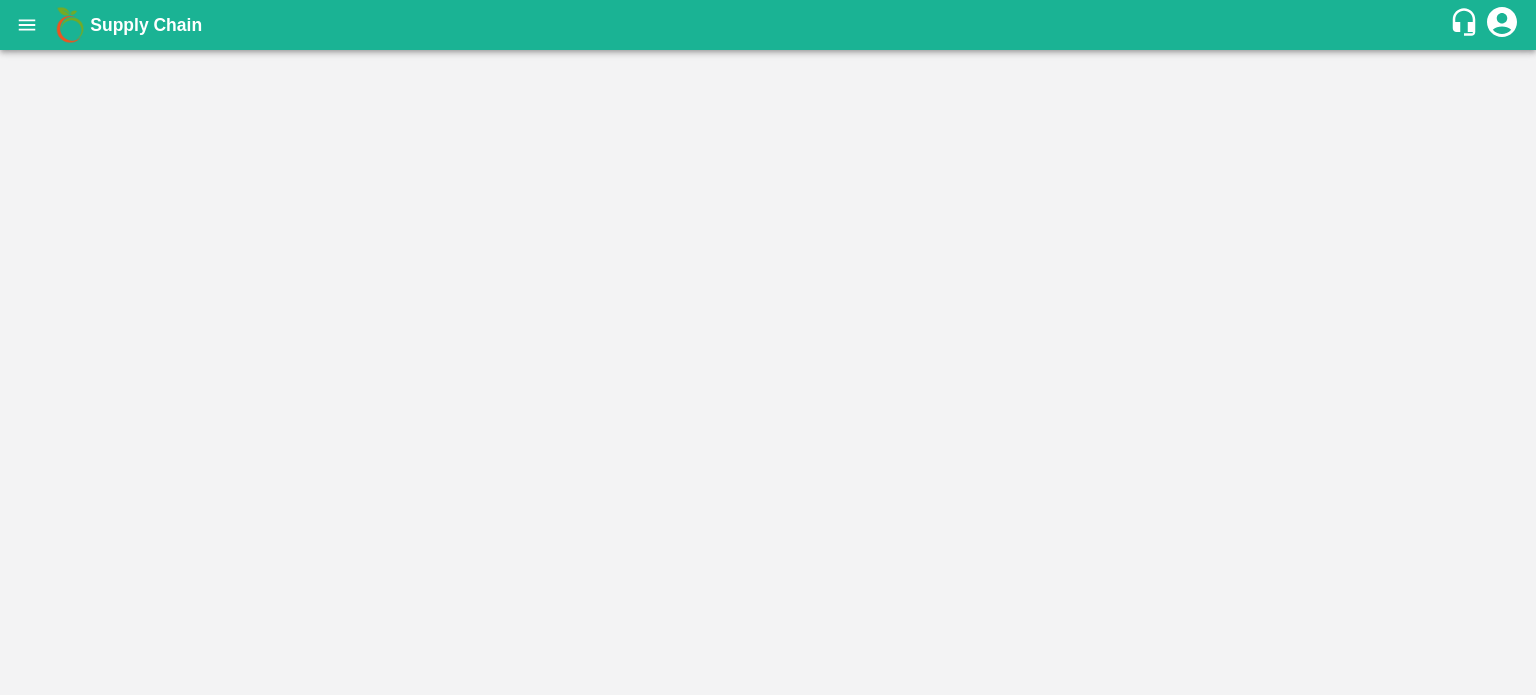 scroll, scrollTop: 0, scrollLeft: 0, axis: both 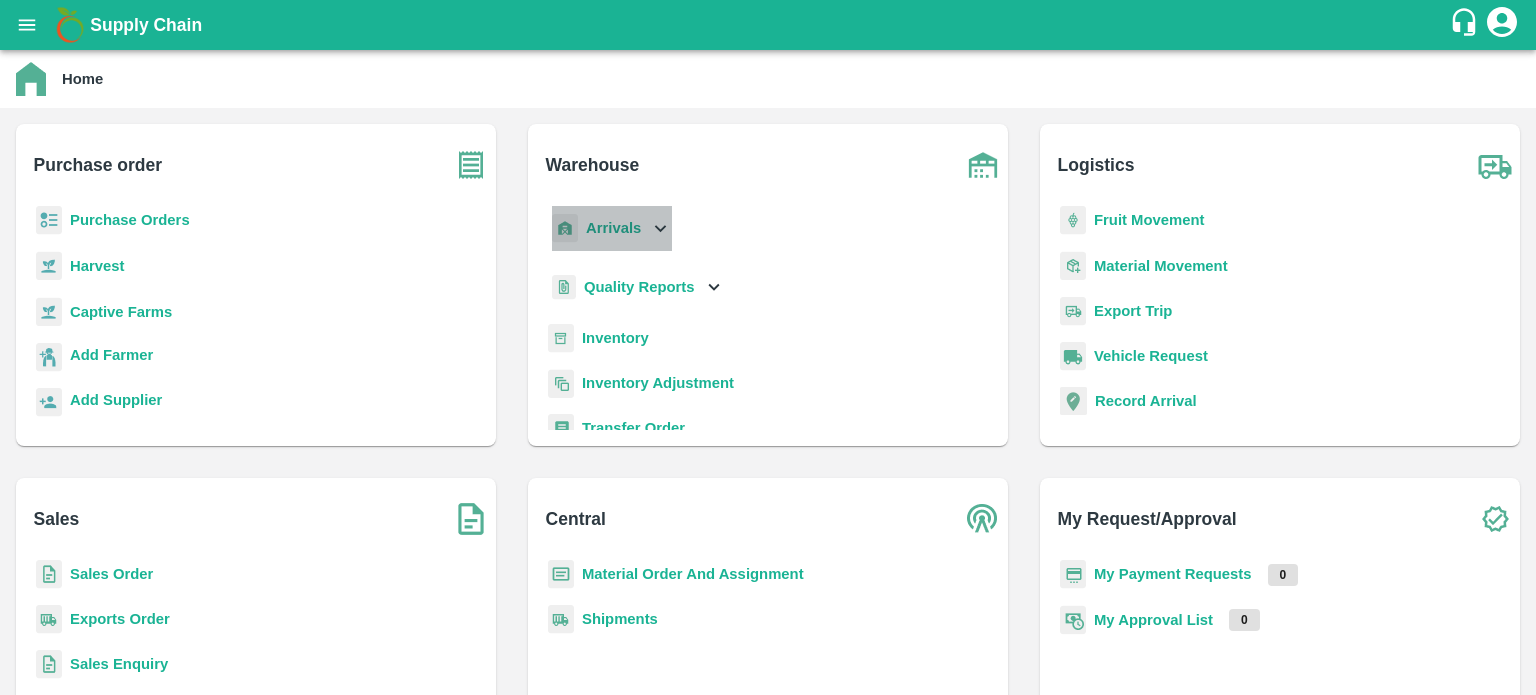 click 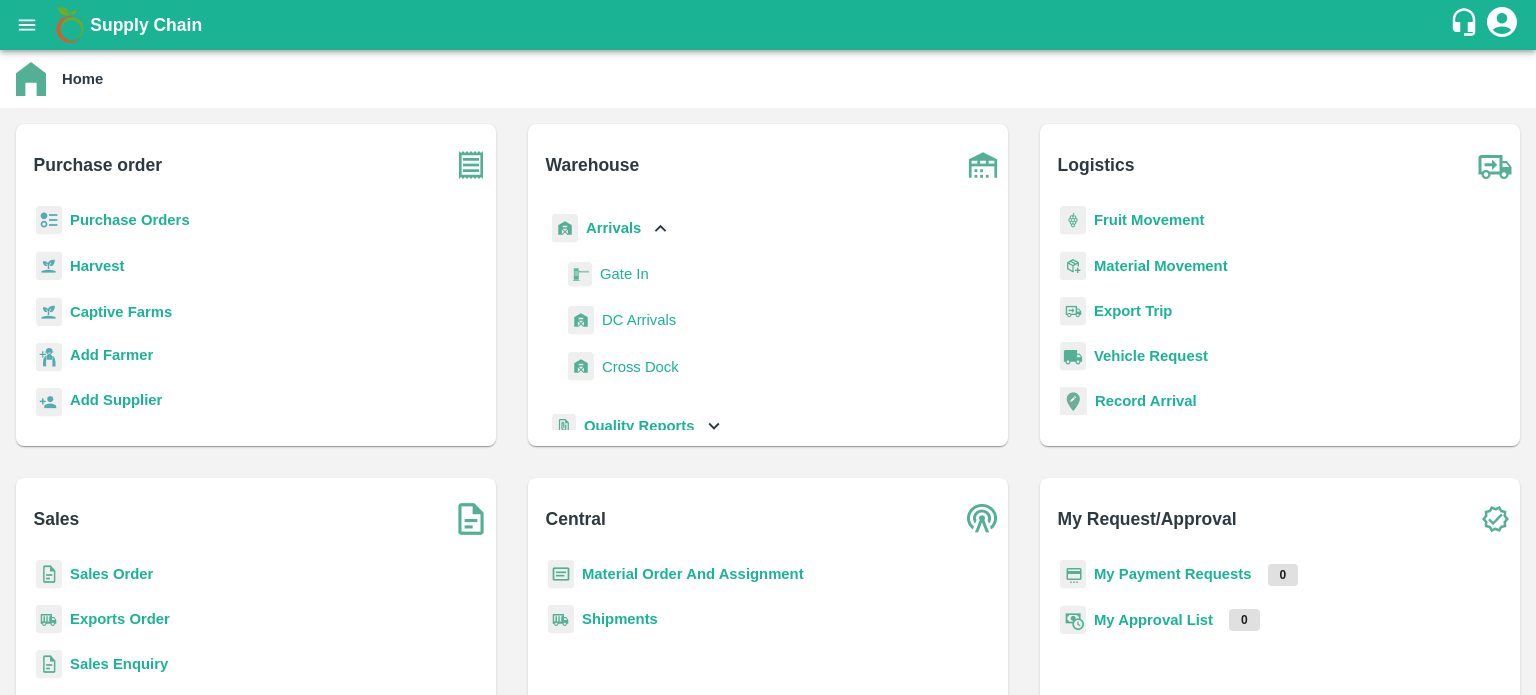 click on "DC Arrivals" at bounding box center [639, 320] 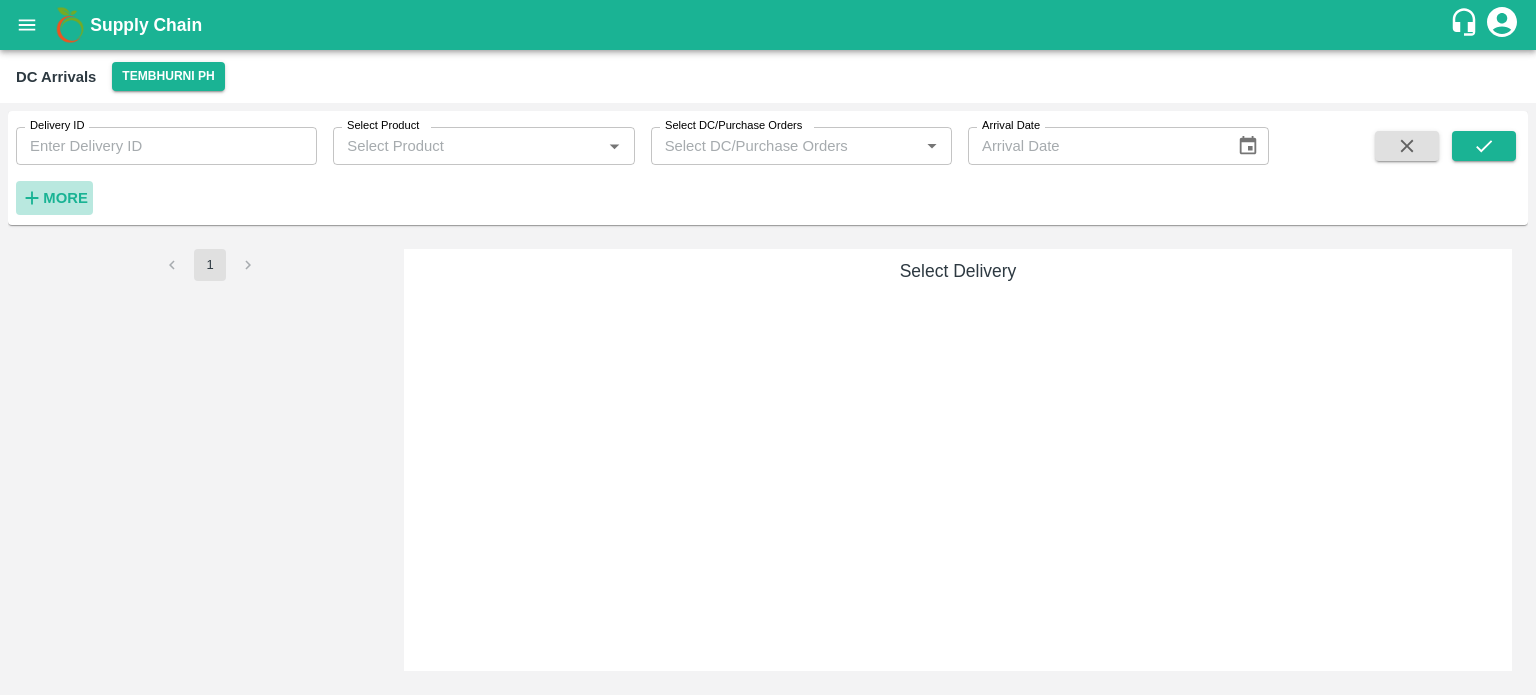 click on "More" at bounding box center [65, 198] 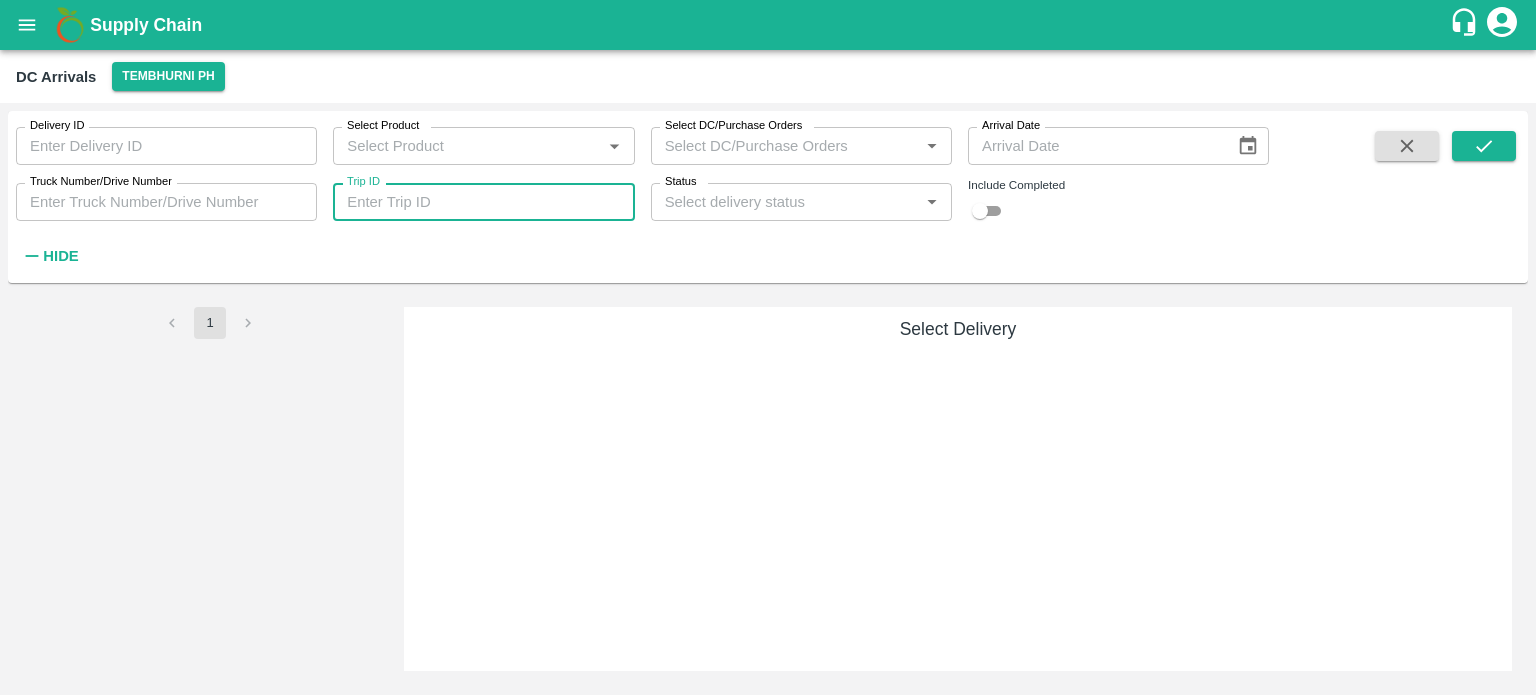 click on "Trip ID" at bounding box center (483, 202) 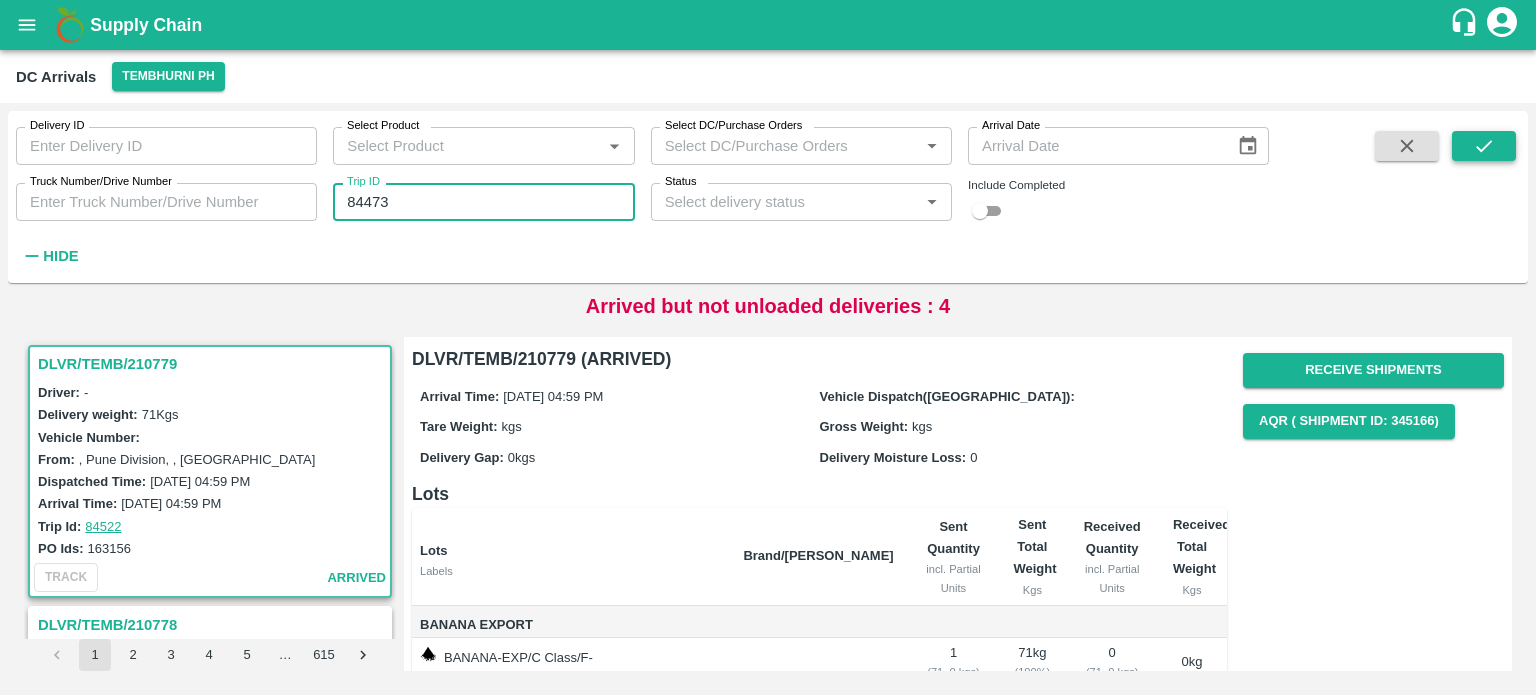 type on "84473" 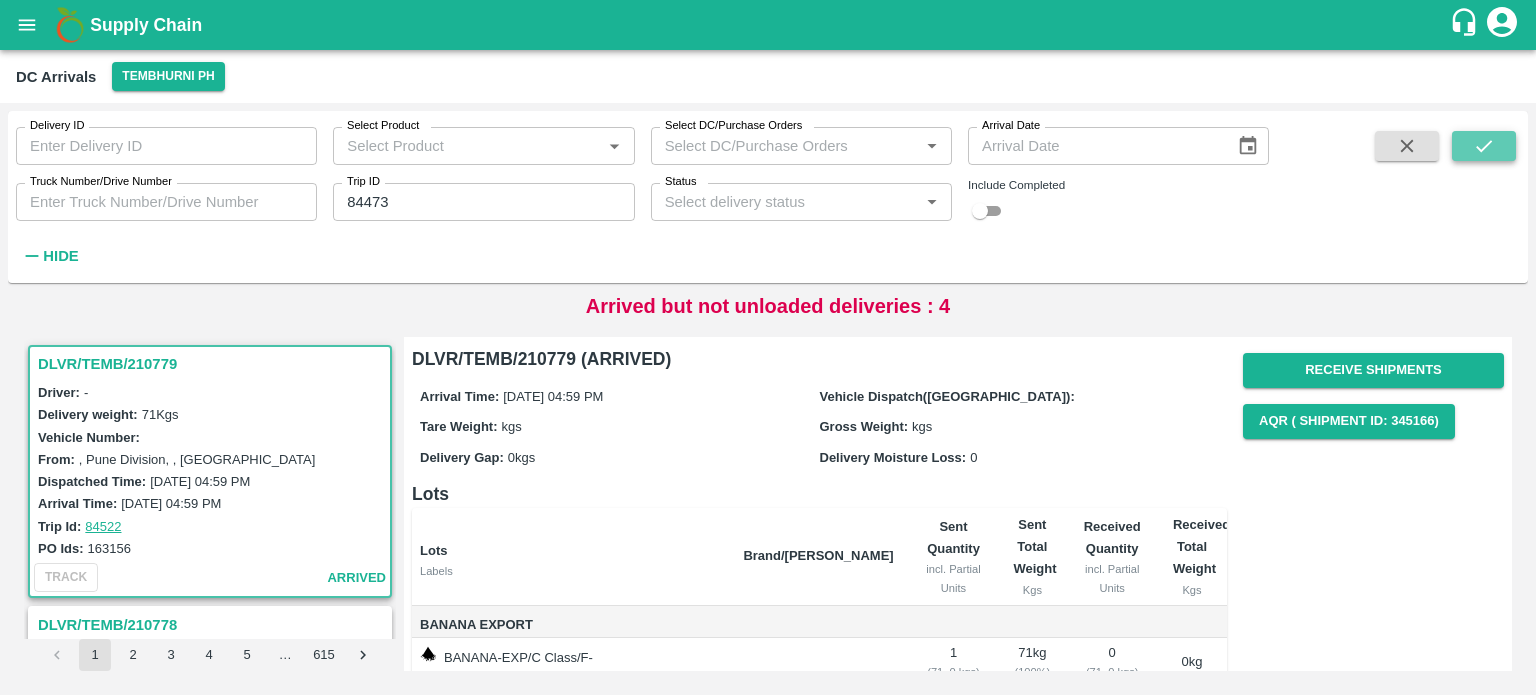 click 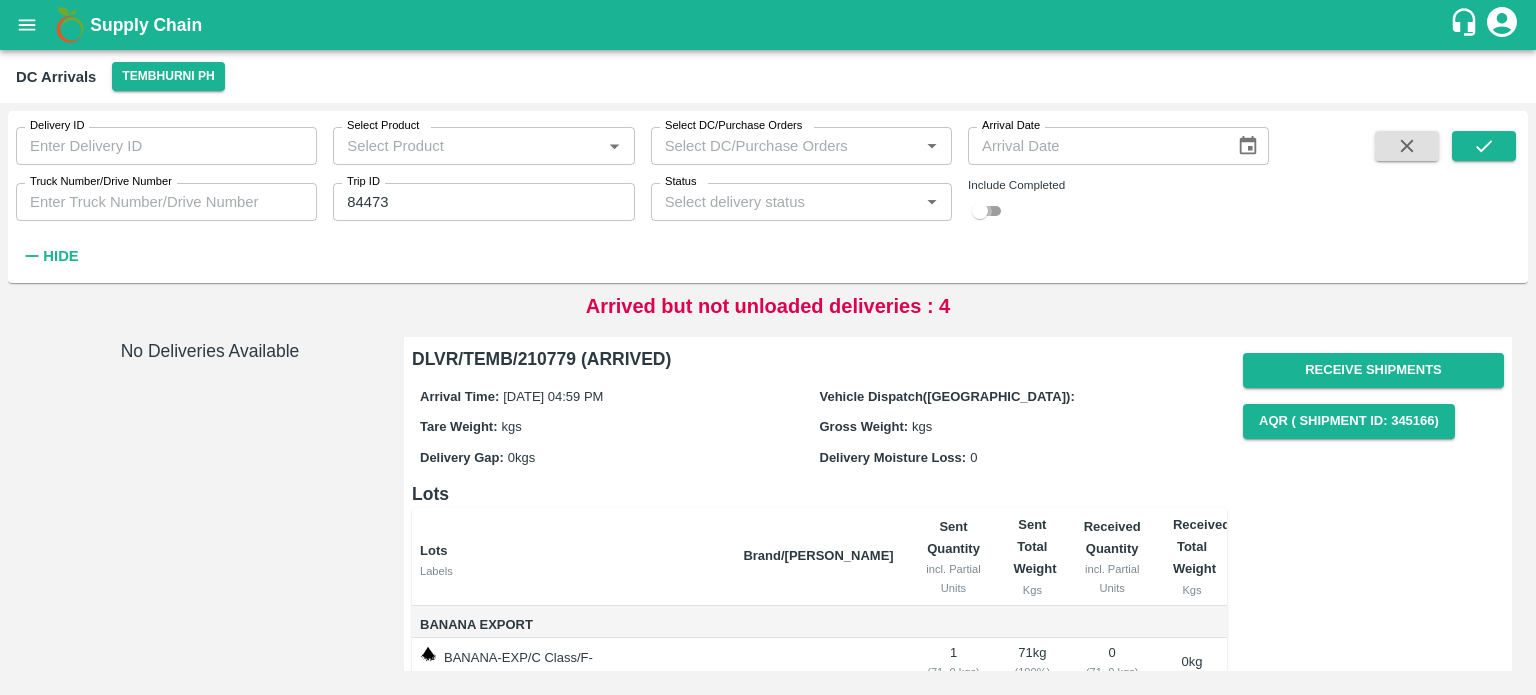 click at bounding box center (980, 211) 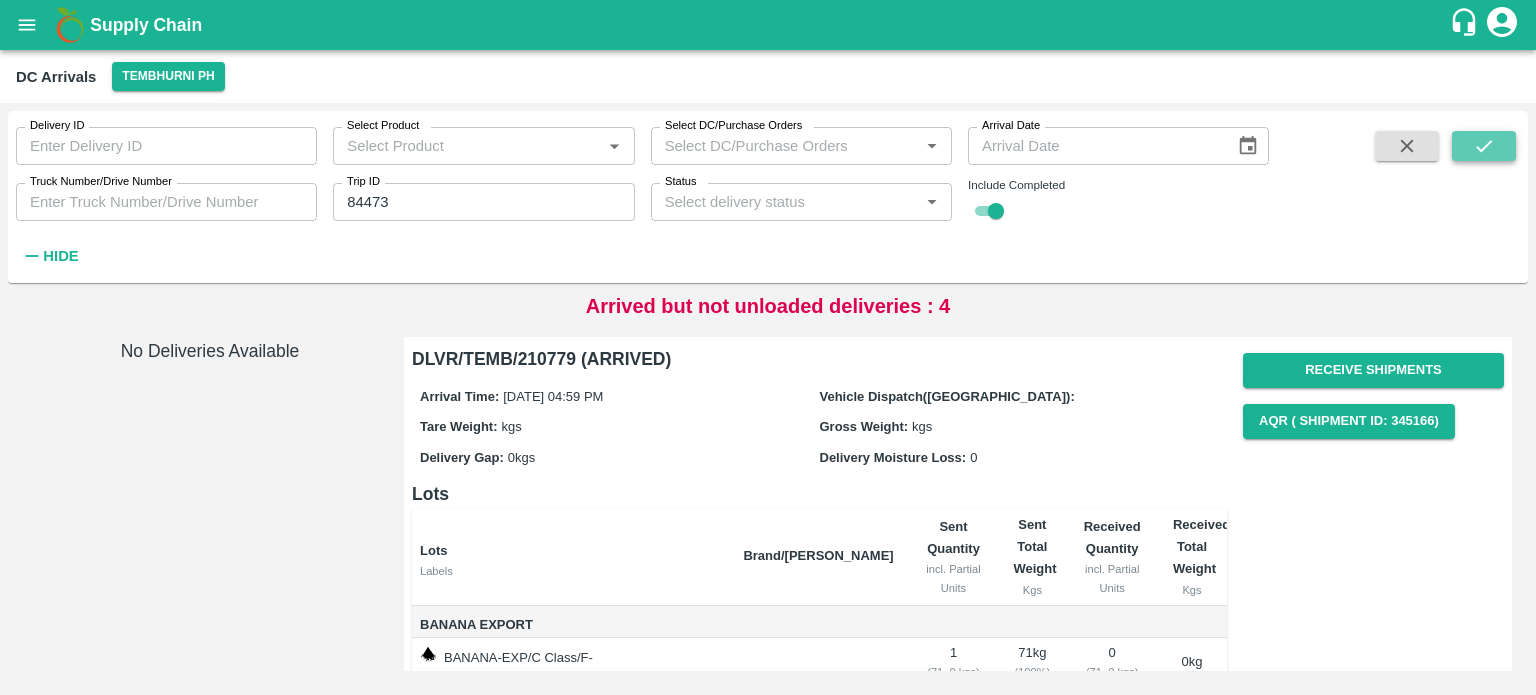 click 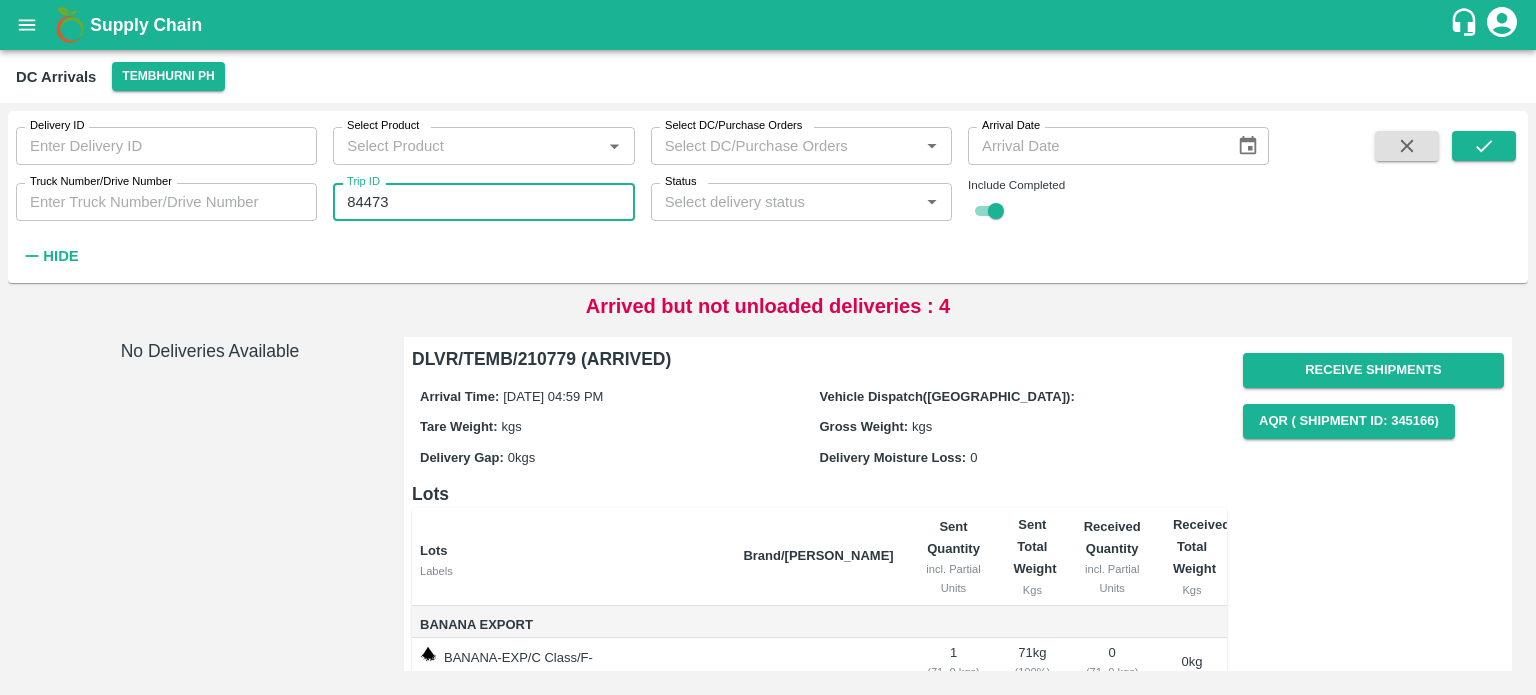 click on "84473" at bounding box center [483, 202] 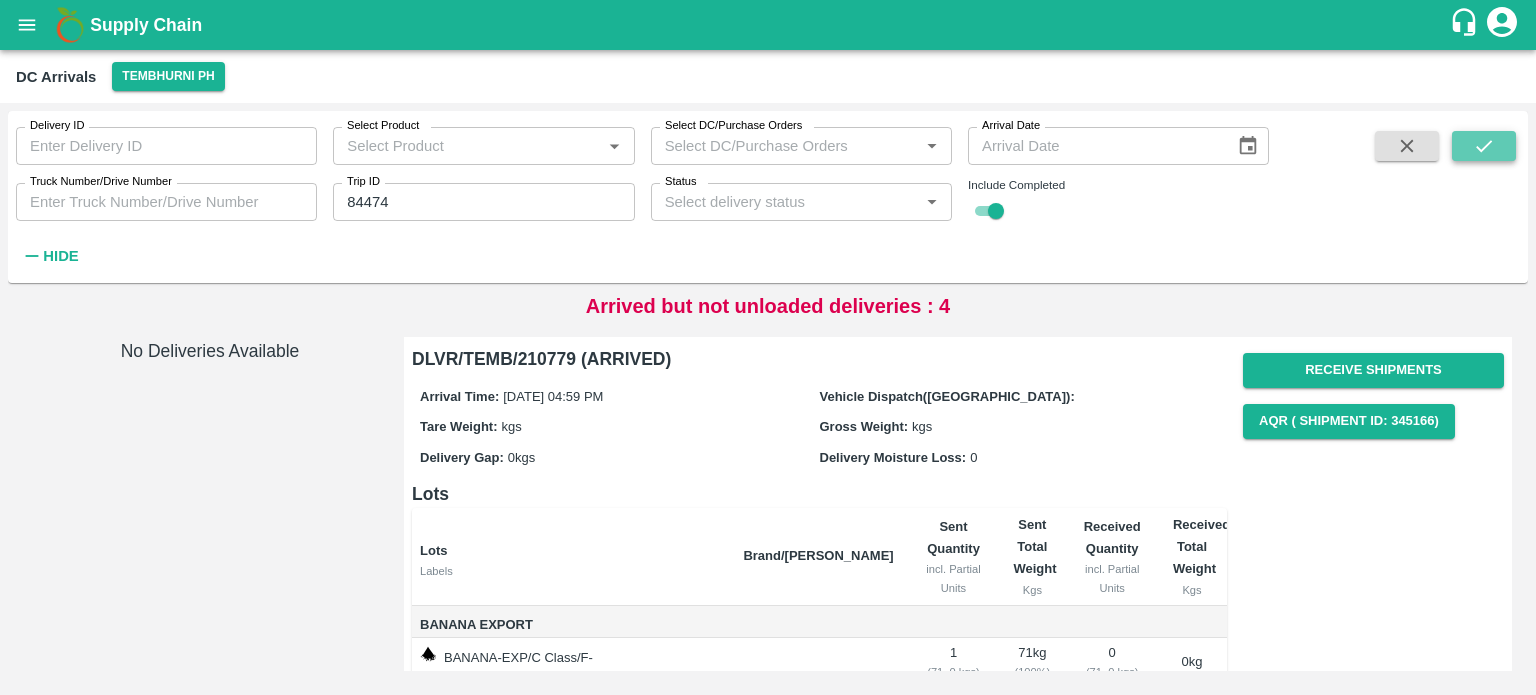 click 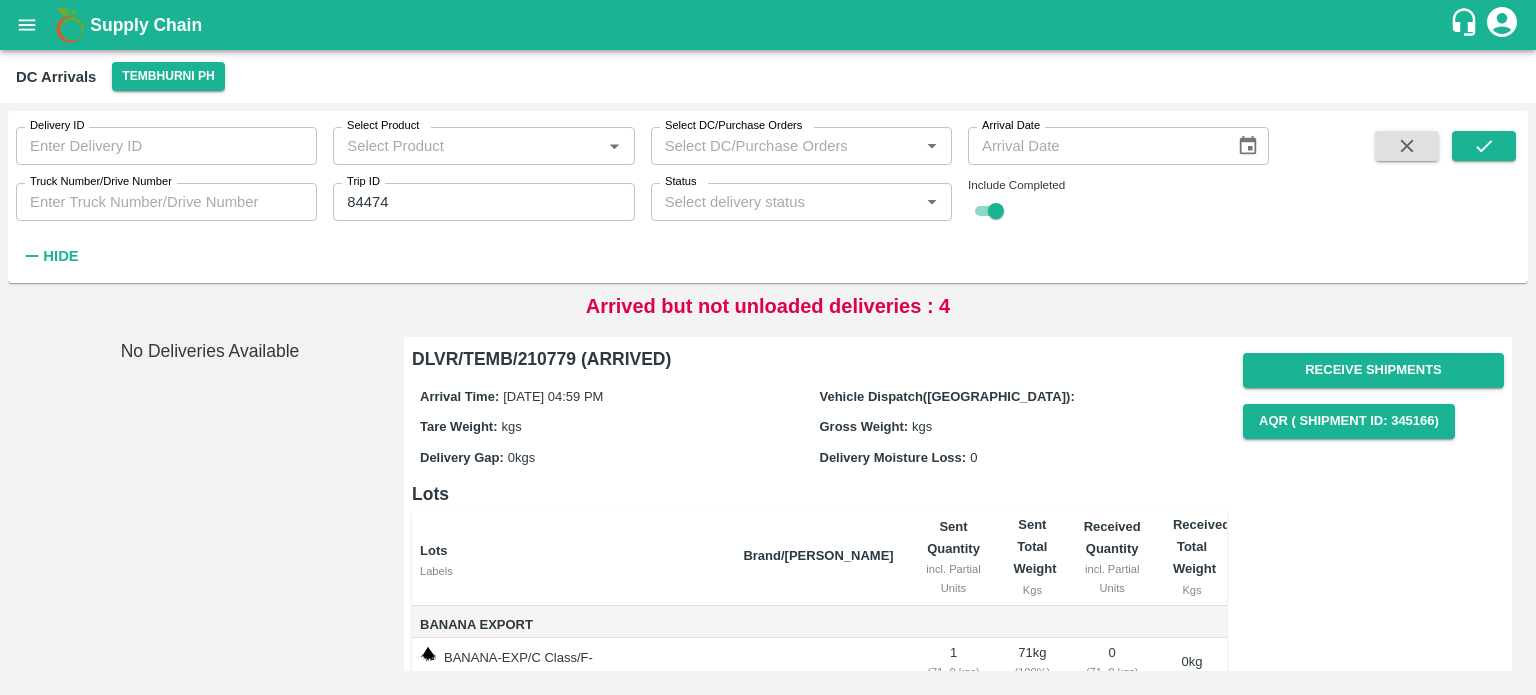 click on "84474" at bounding box center (483, 202) 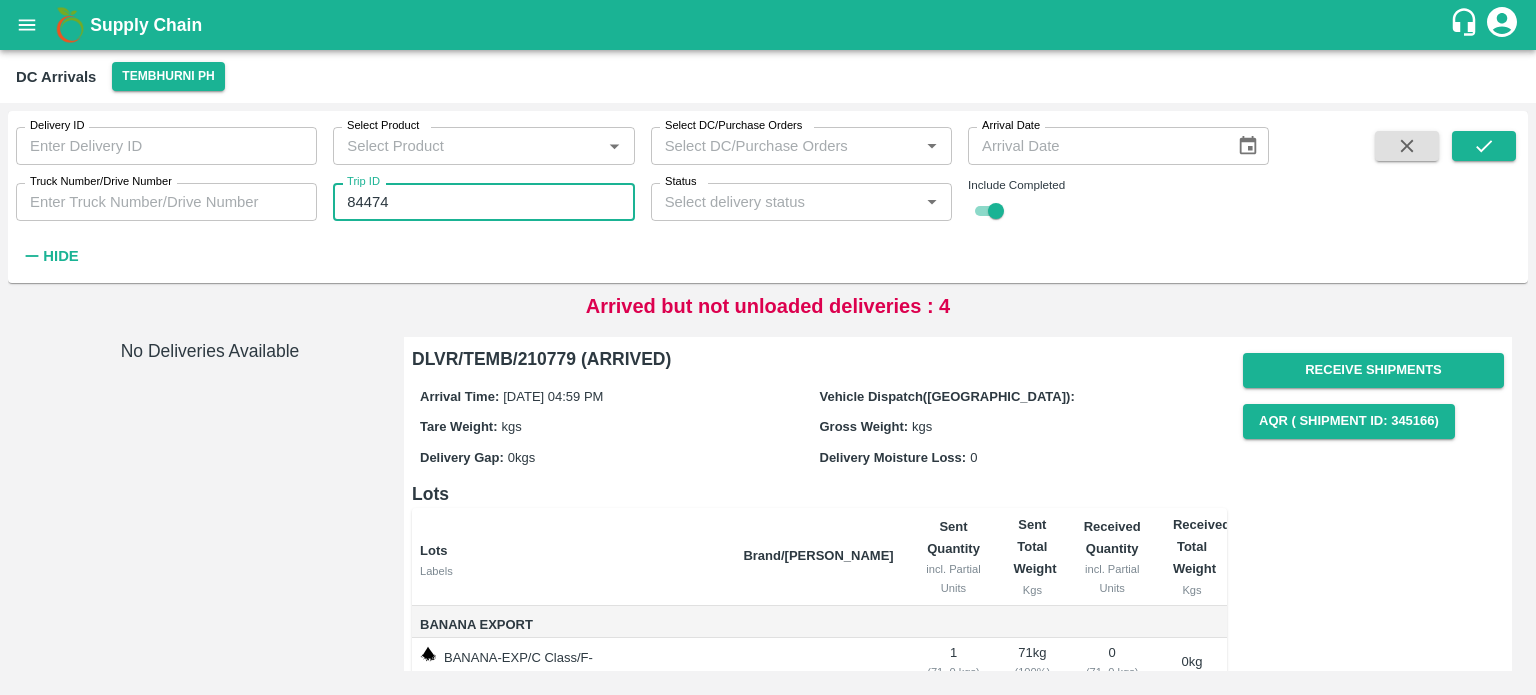 click on "84474" at bounding box center [483, 202] 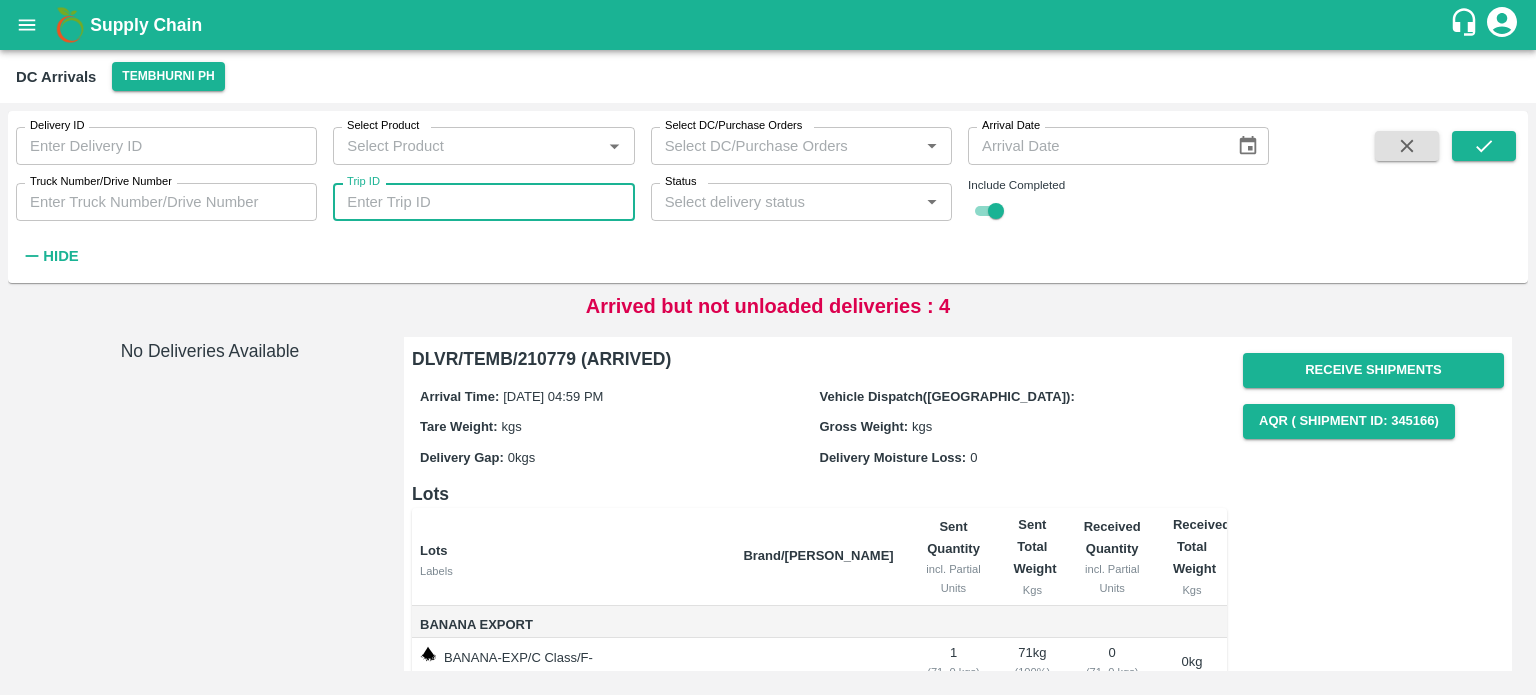type 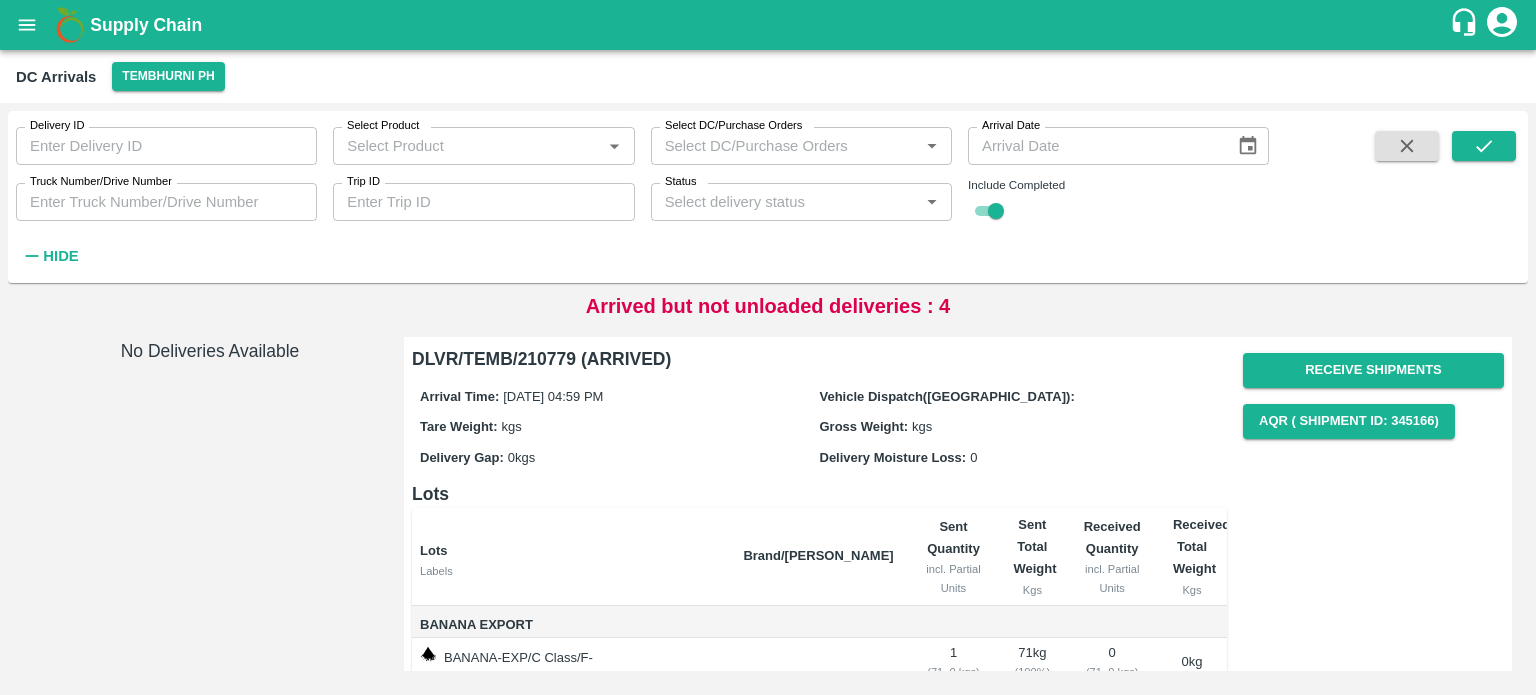 click on "Truck Number/Drive Number" at bounding box center [101, 182] 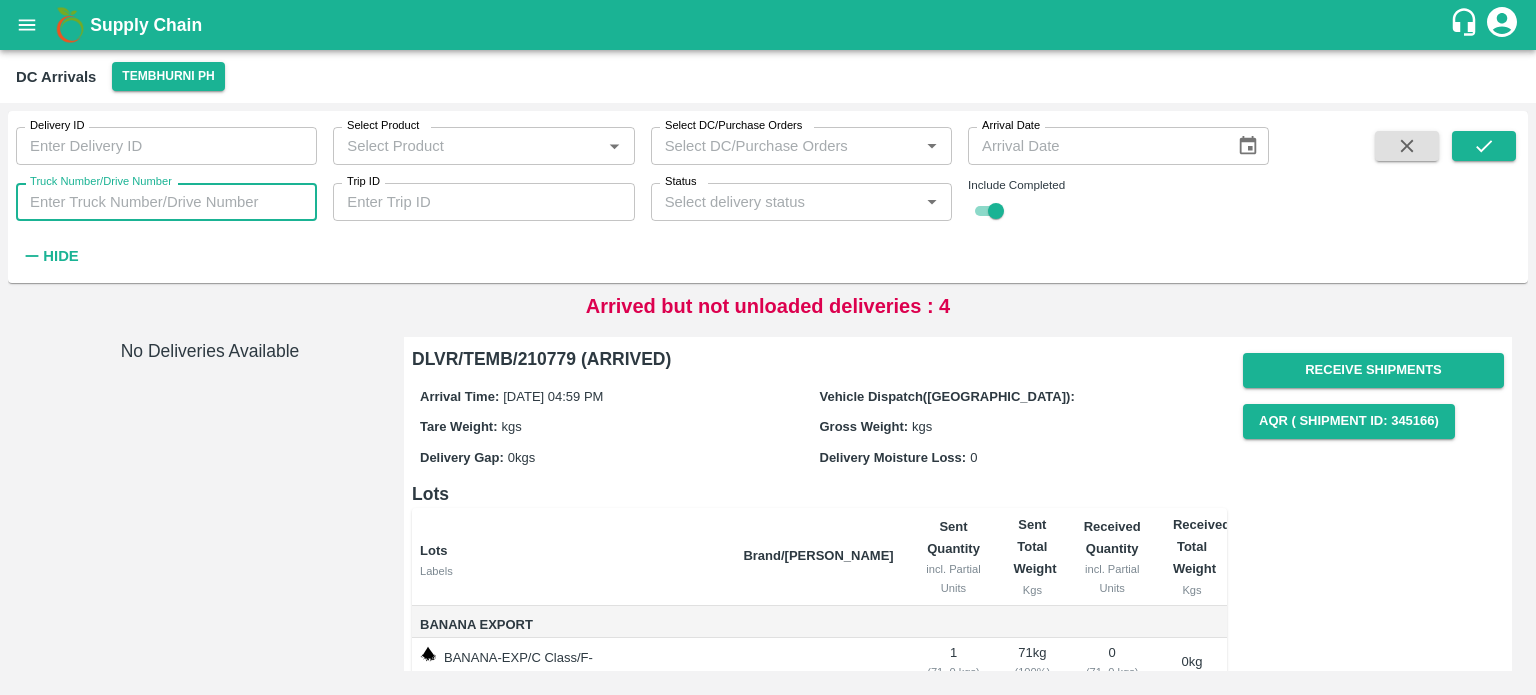 paste on "MH459972" 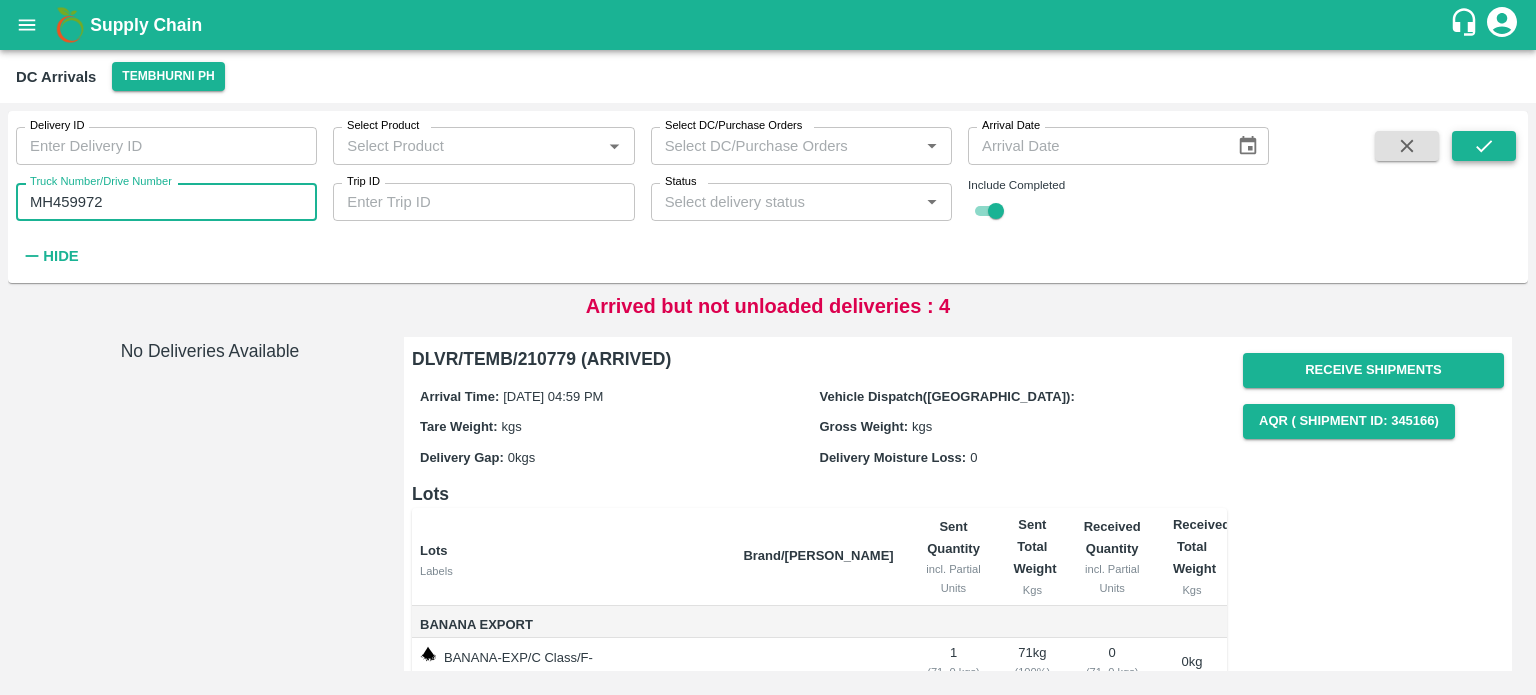 type on "MH459972" 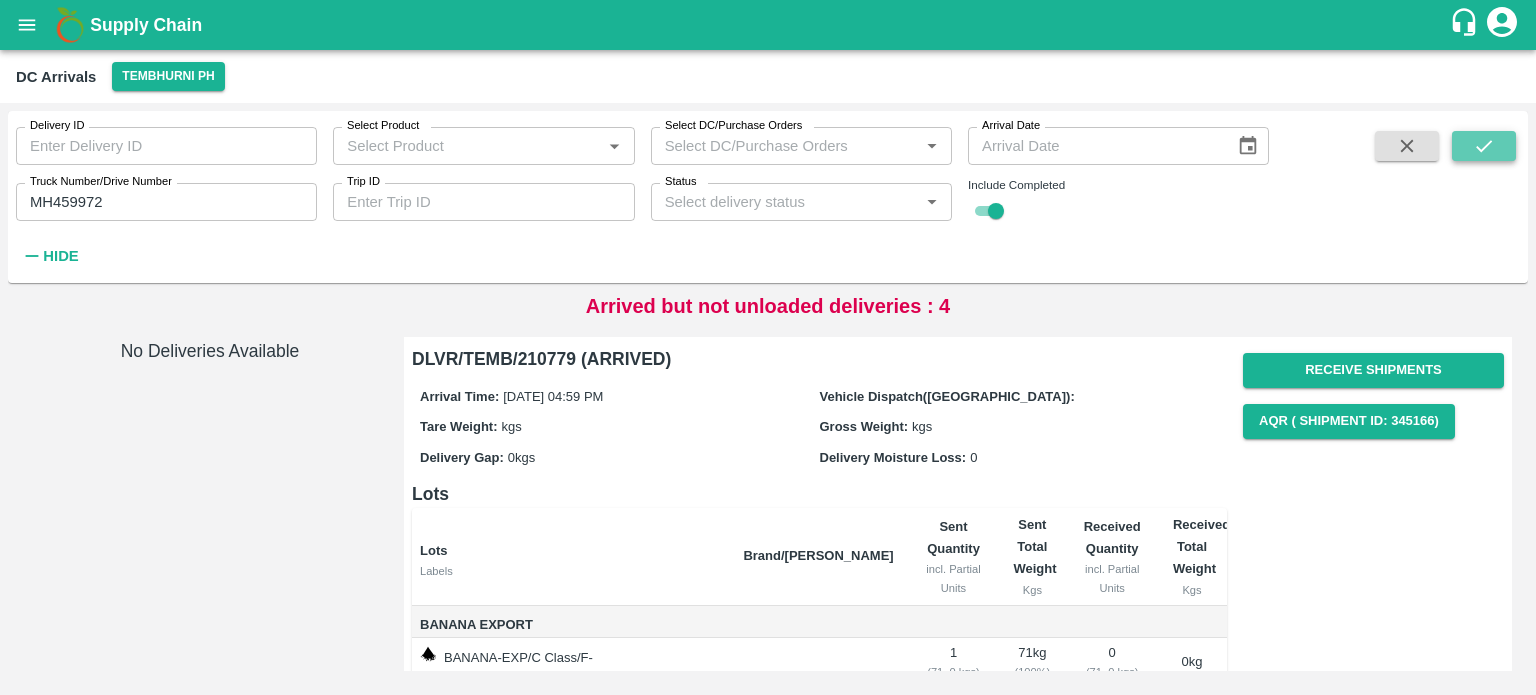 click 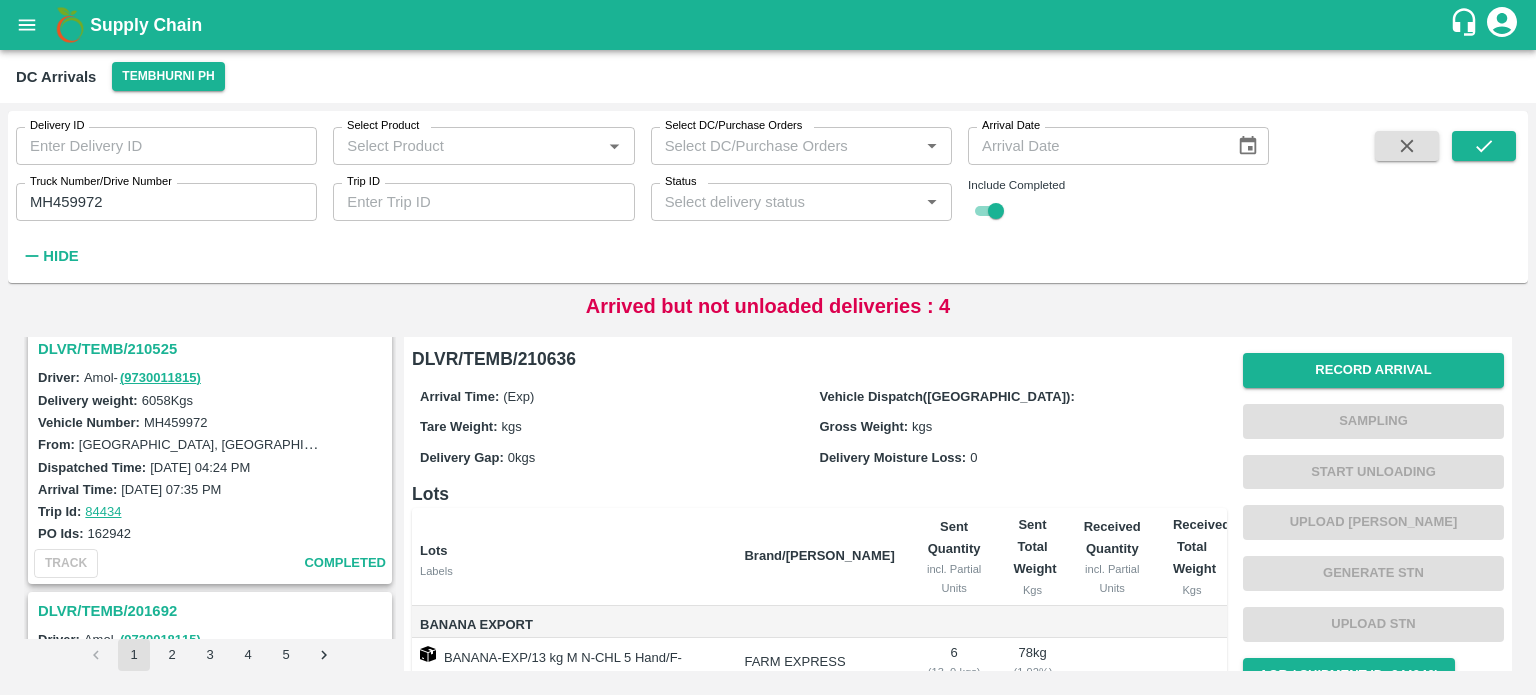 scroll, scrollTop: 0, scrollLeft: 0, axis: both 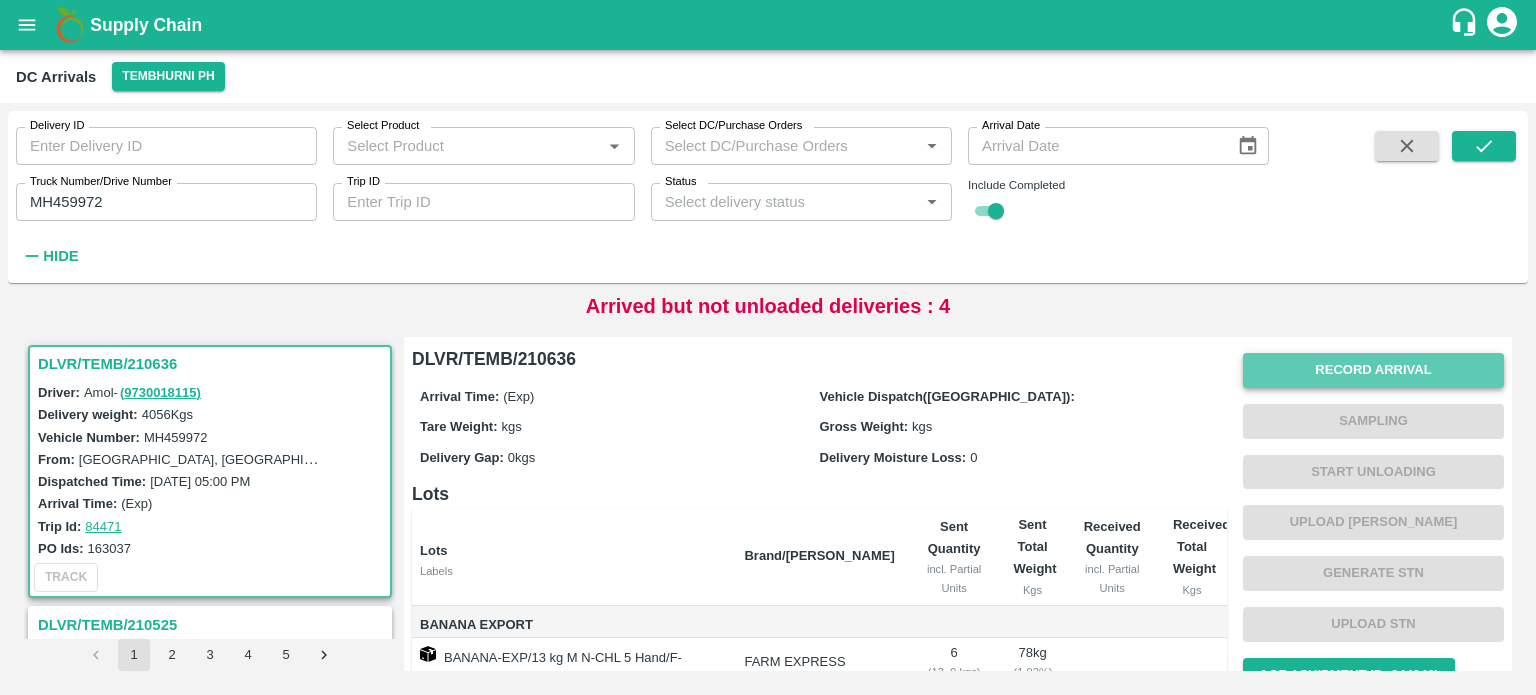 click on "Record Arrival" at bounding box center (1373, 370) 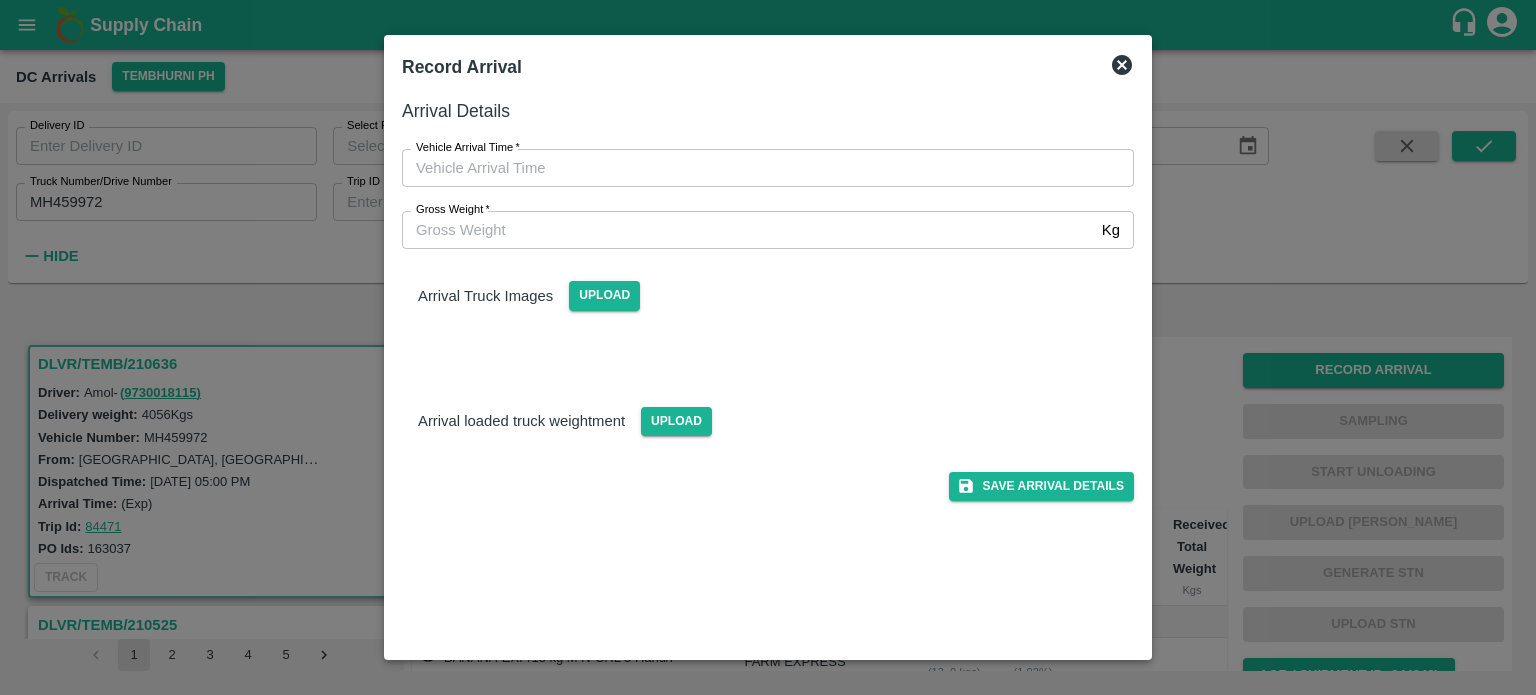 type on "DD/MM/YYYY hh:mm aa" 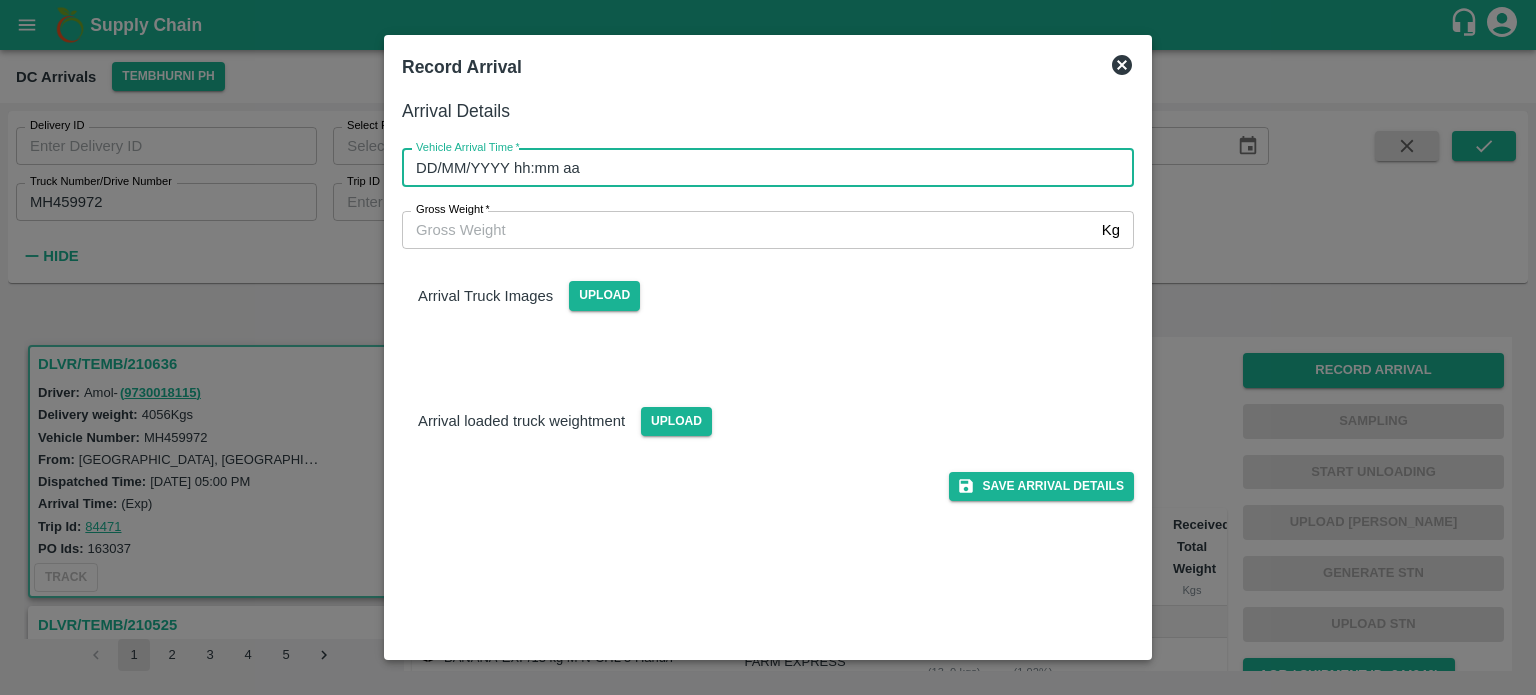 click on "DD/MM/YYYY hh:mm aa" at bounding box center (761, 168) 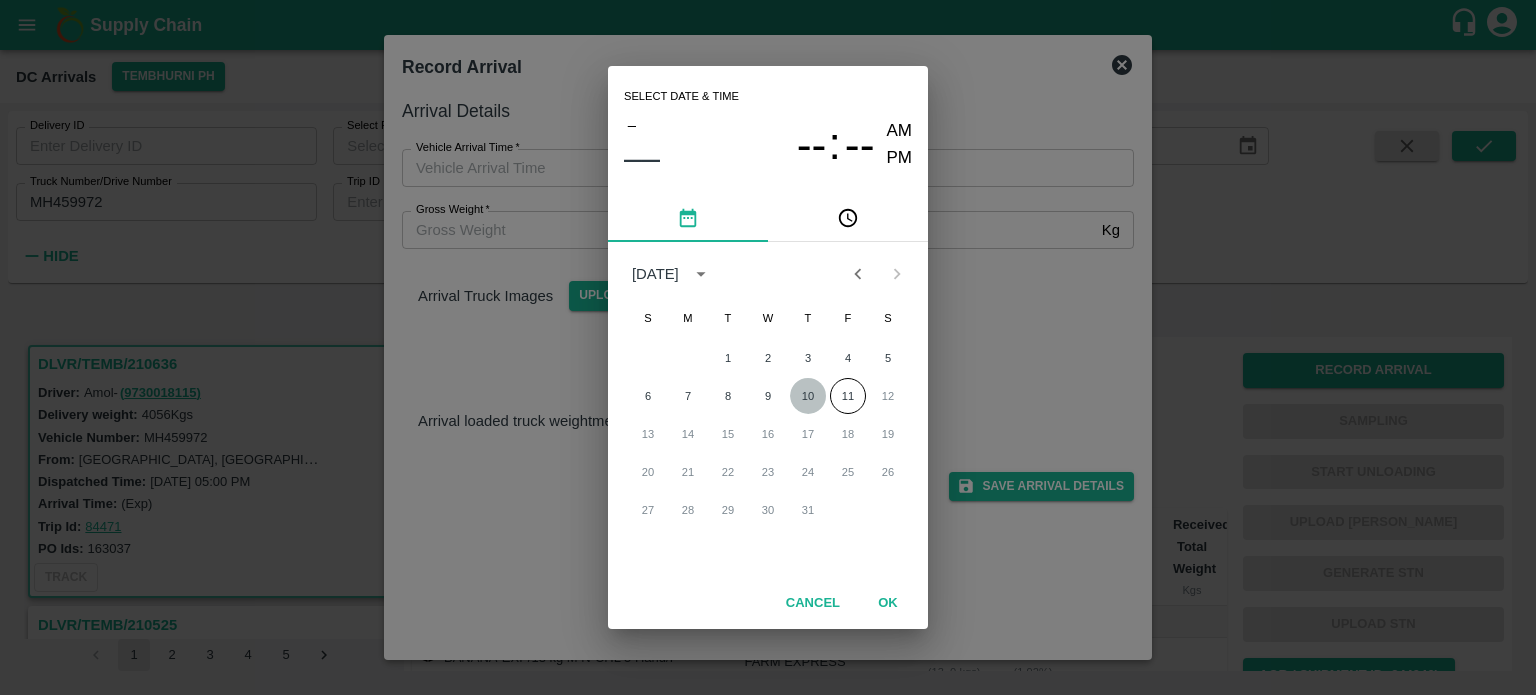 click on "10" at bounding box center (808, 396) 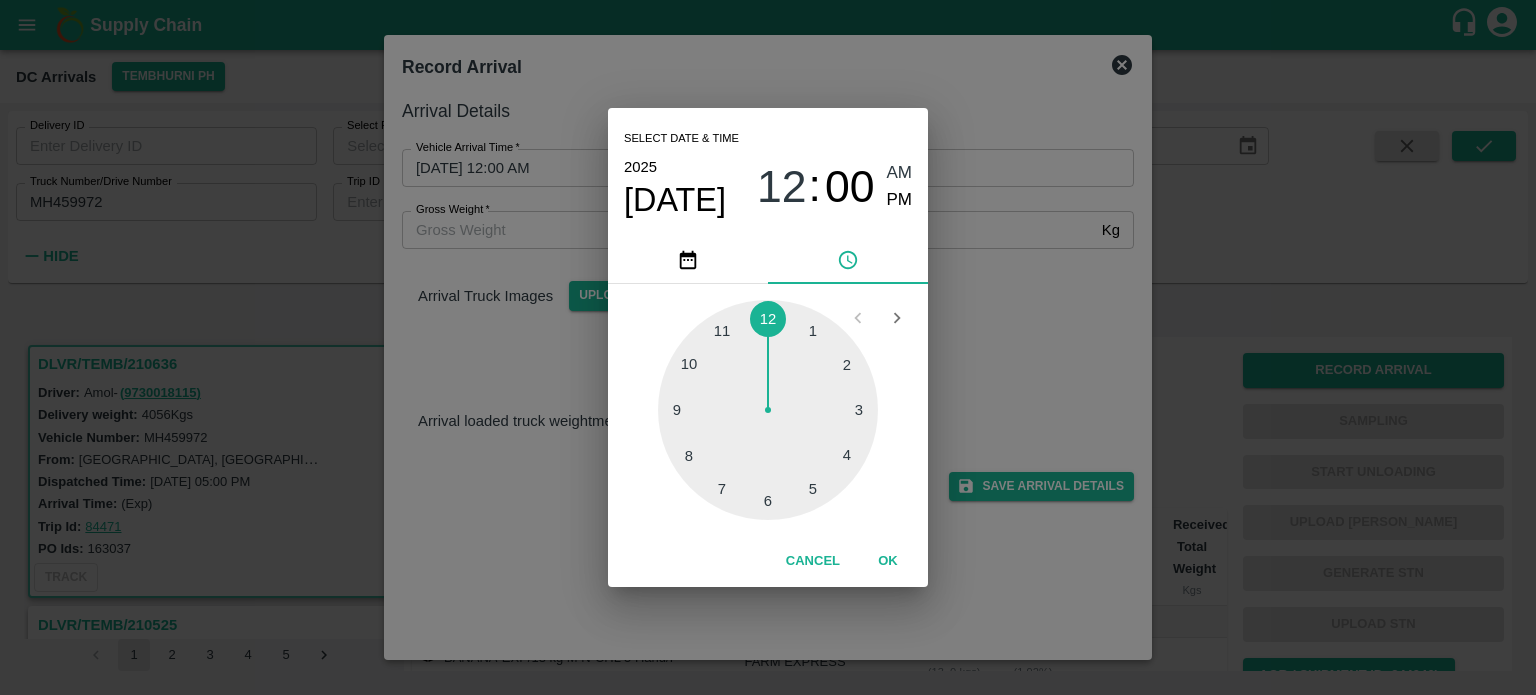 click at bounding box center [768, 410] 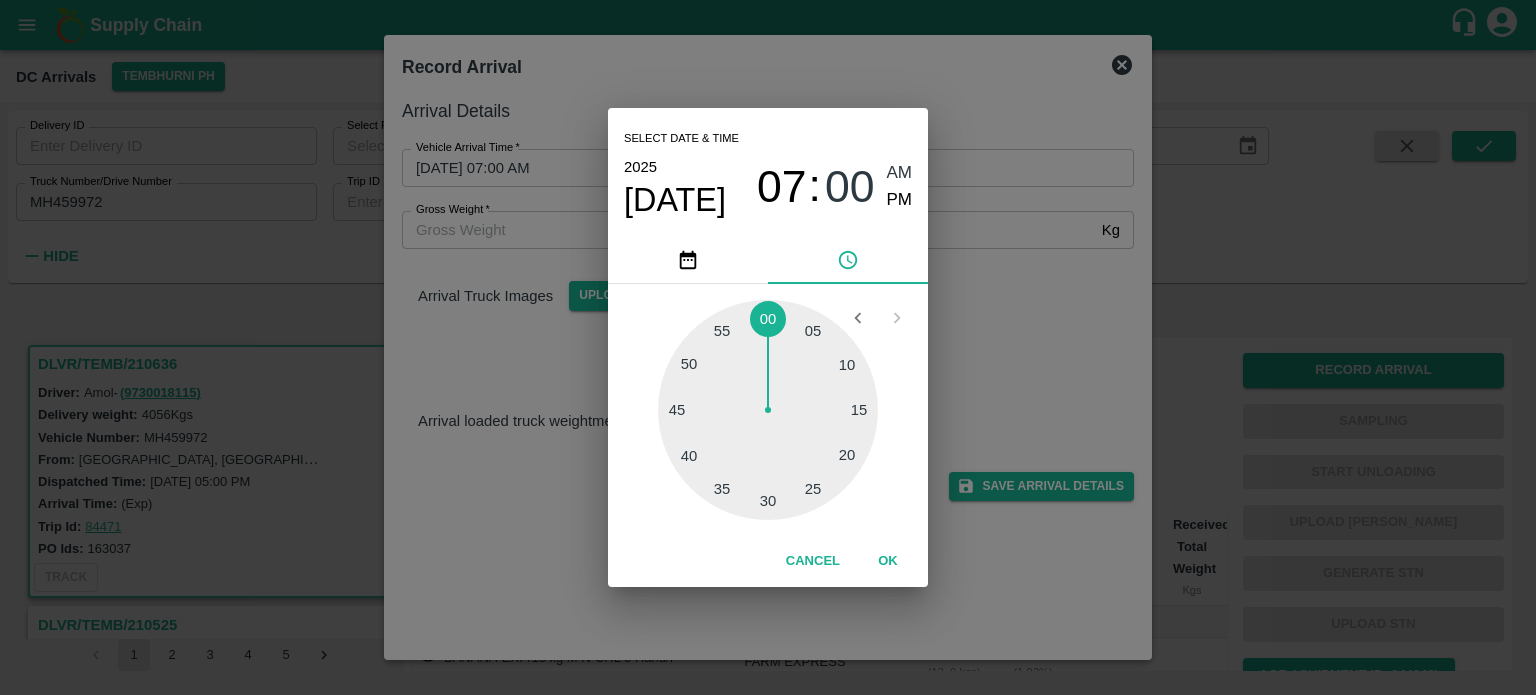 click at bounding box center [768, 410] 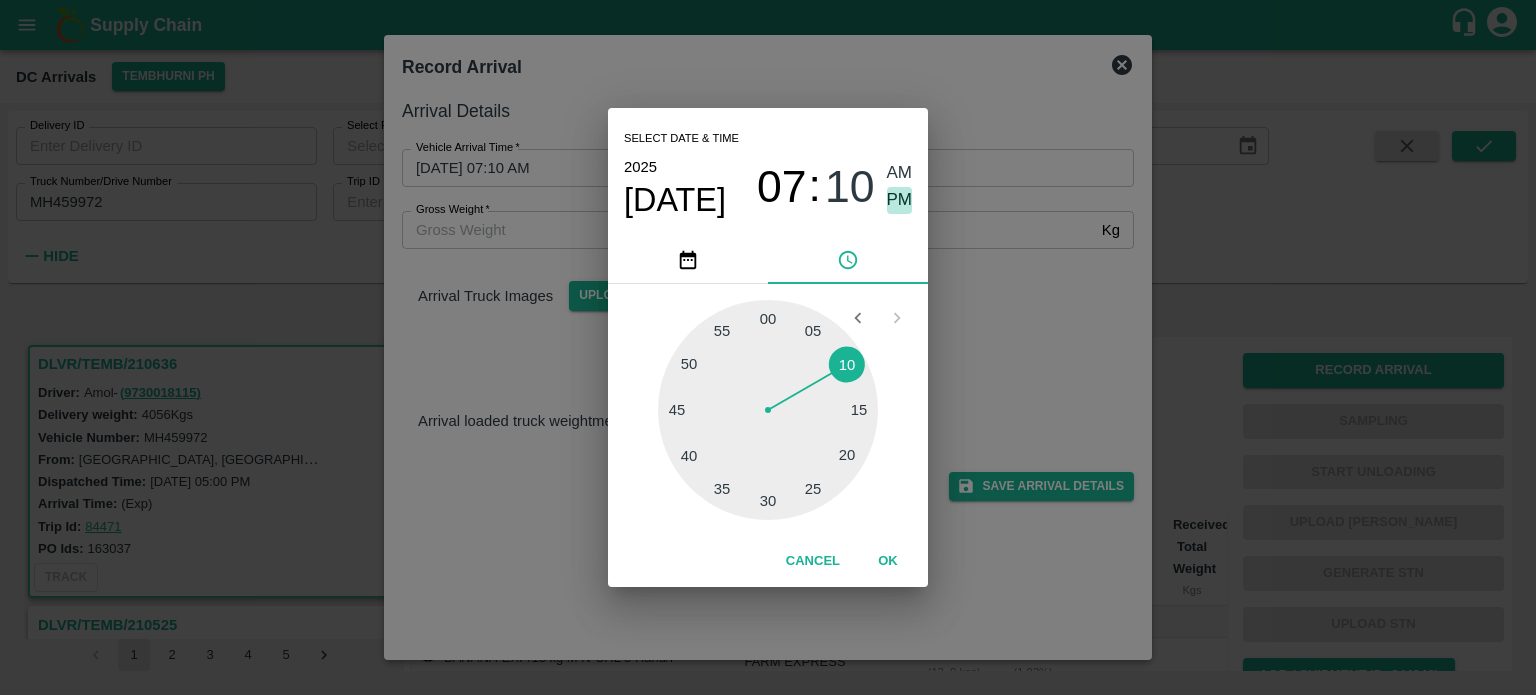 click on "PM" at bounding box center (900, 200) 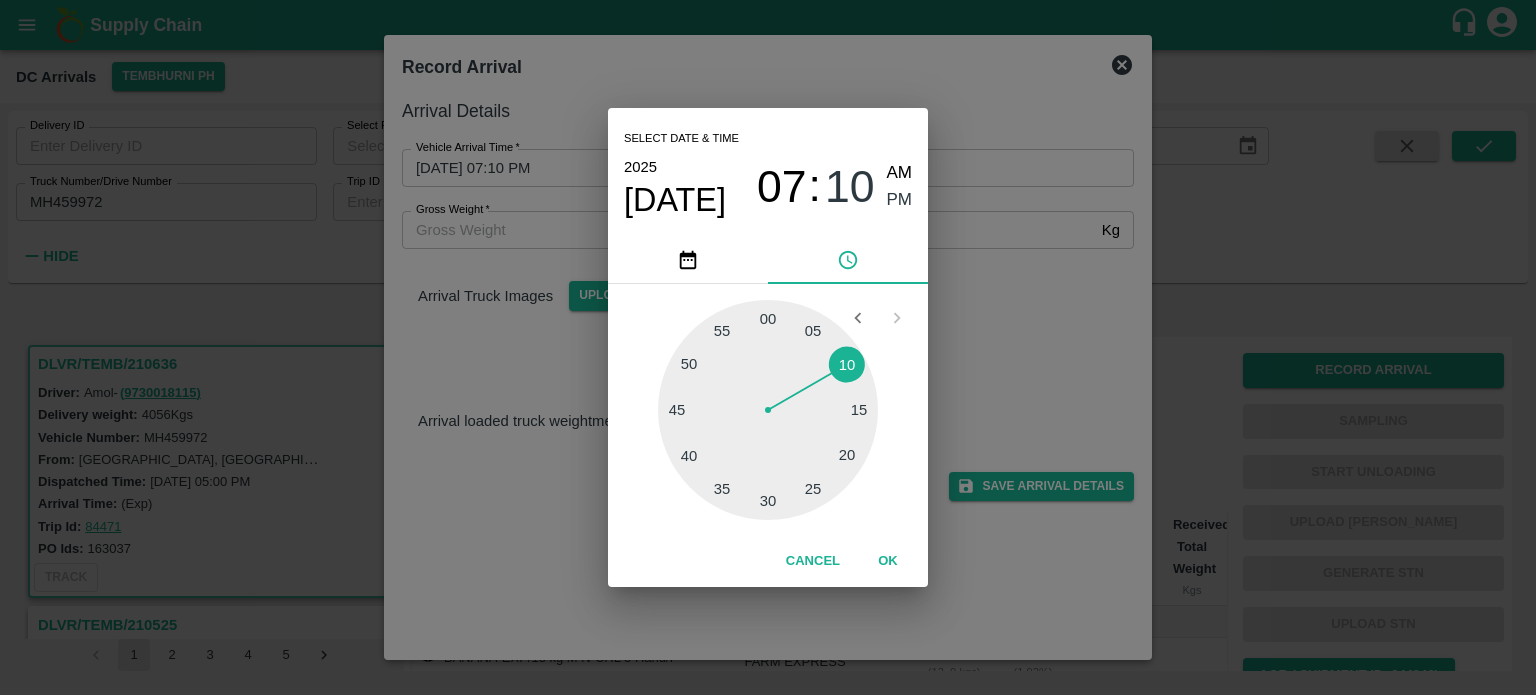click on "Select date & time 2025 Jul 10 07 : 10 AM PM 05 10 15 20 25 30 35 40 45 50 55 00 Cancel OK" at bounding box center [768, 347] 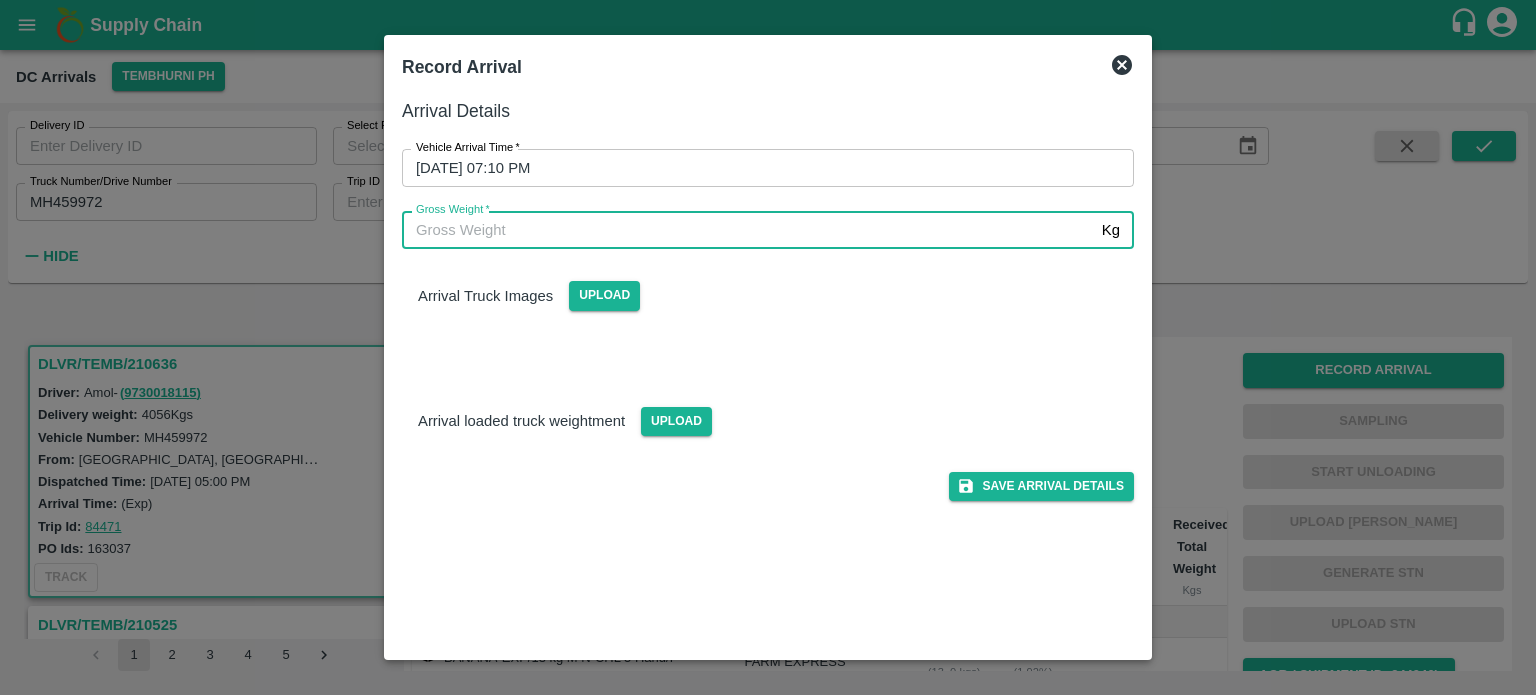 click on "Gross Weight   *" at bounding box center (748, 230) 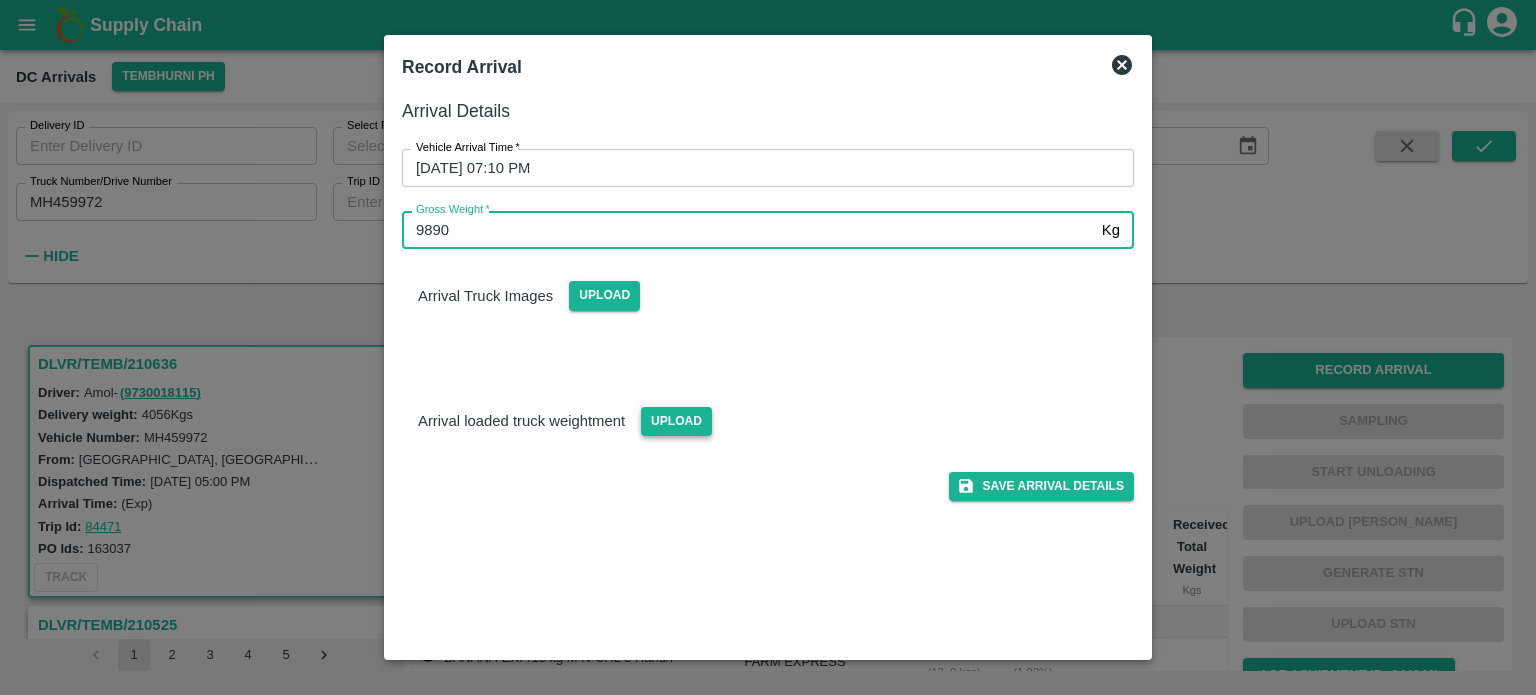 type on "9890" 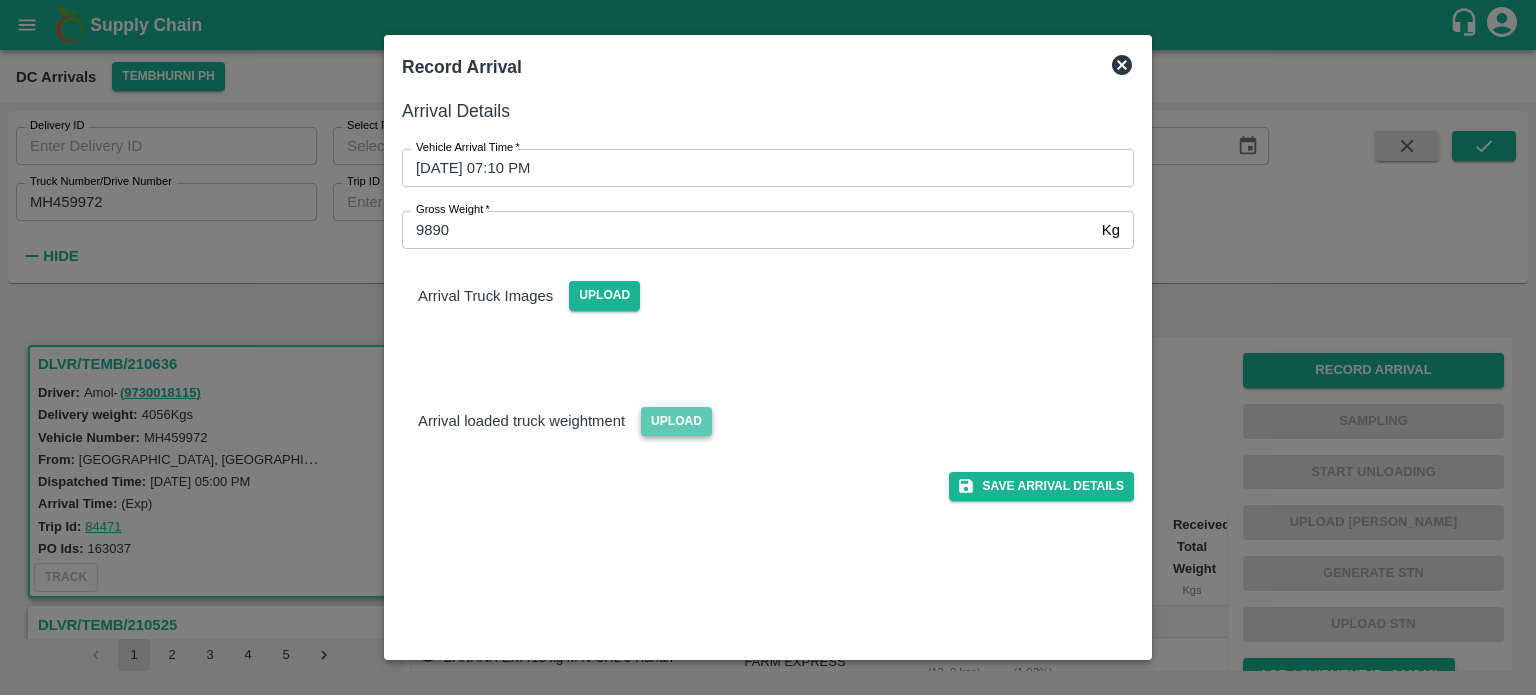 click on "Upload" at bounding box center (676, 421) 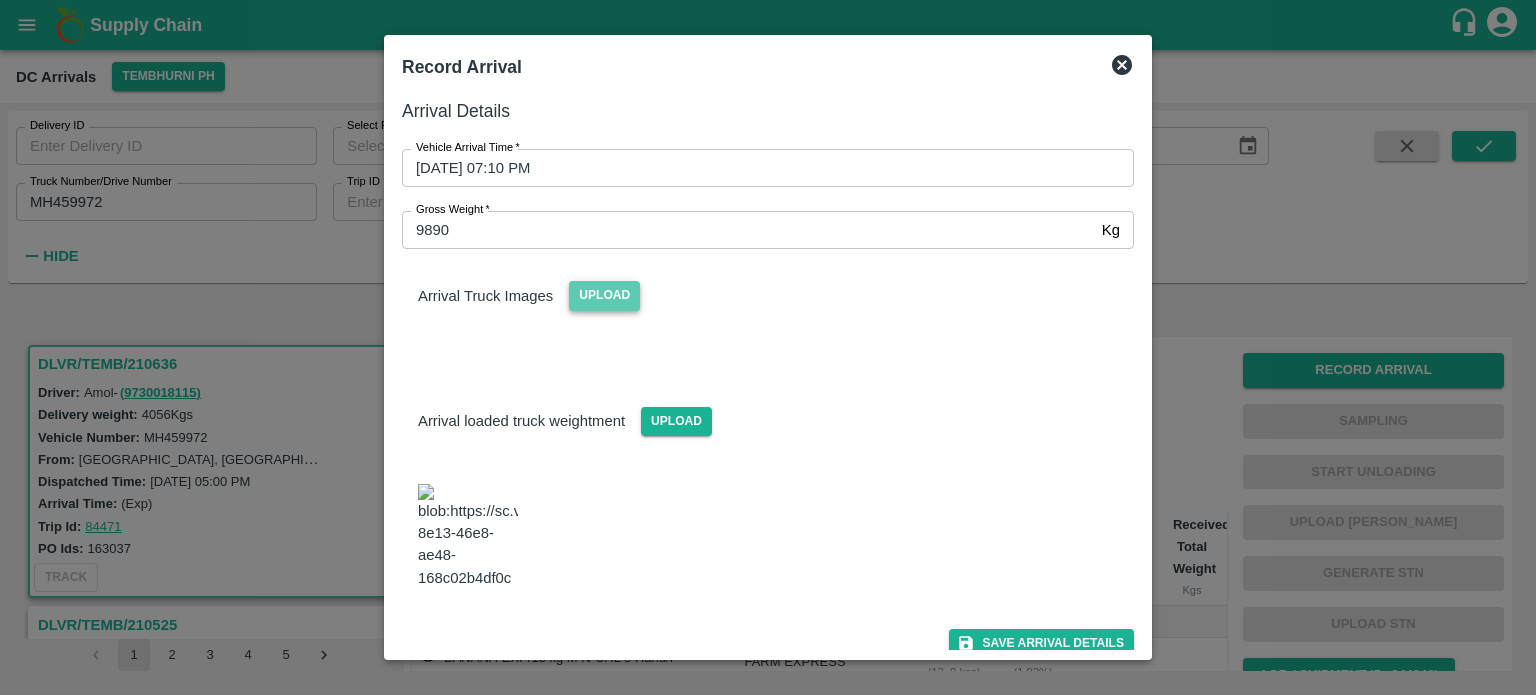 click on "Upload" at bounding box center [604, 295] 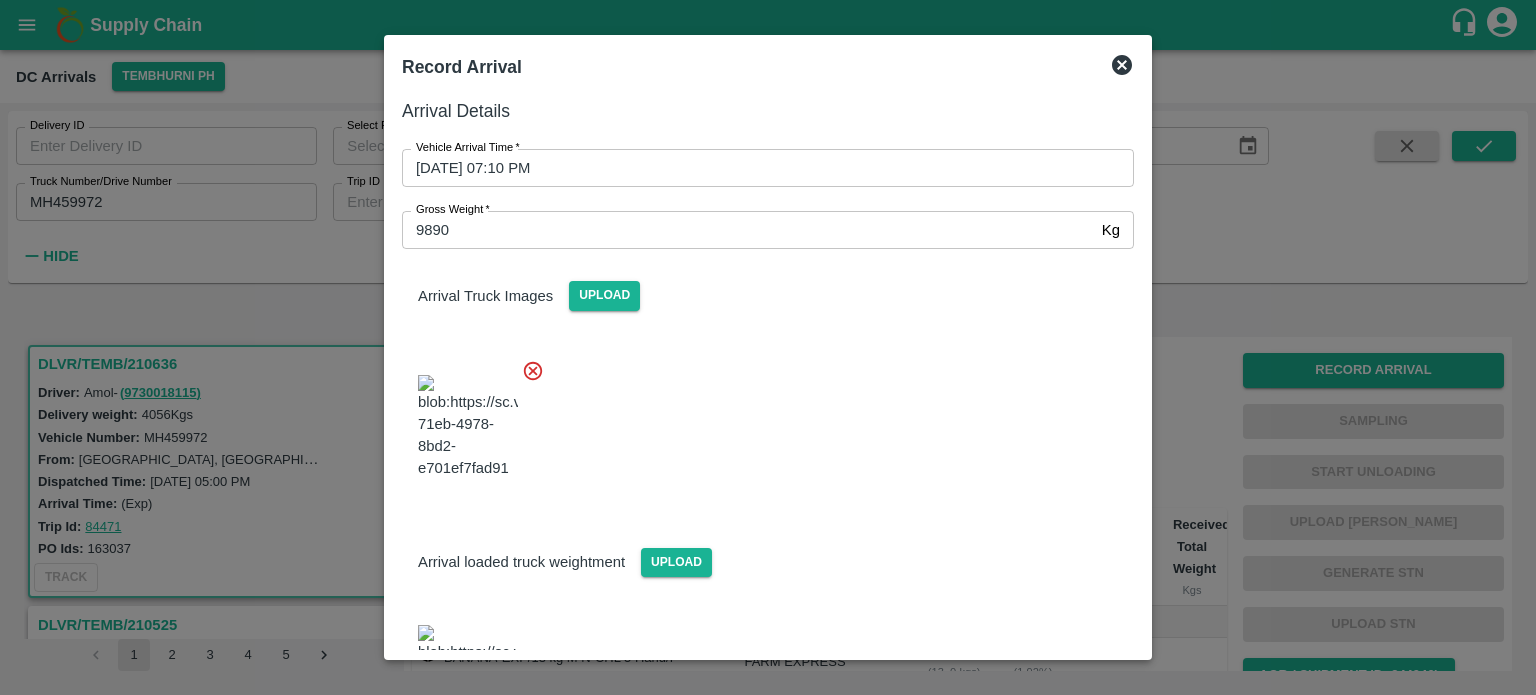 scroll, scrollTop: 208, scrollLeft: 0, axis: vertical 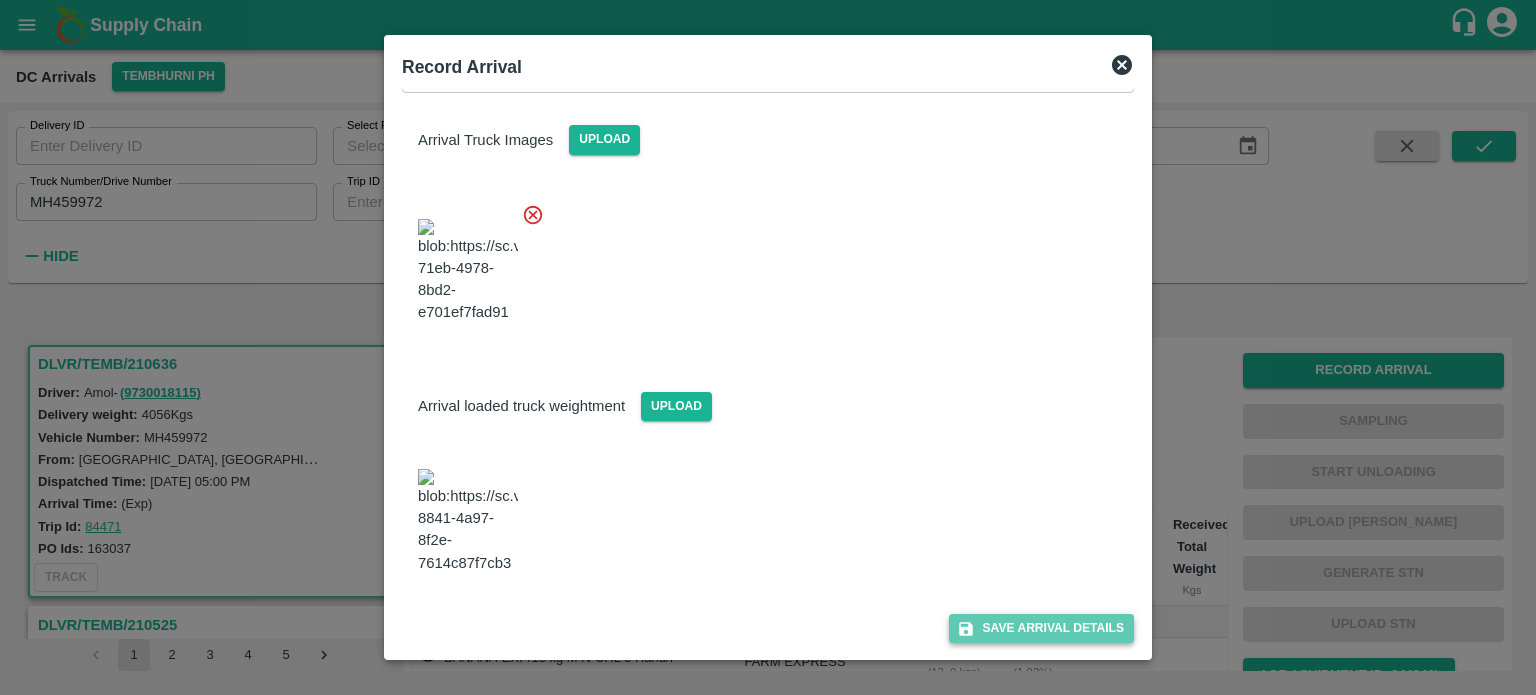 click on "Save Arrival Details" at bounding box center (1041, 628) 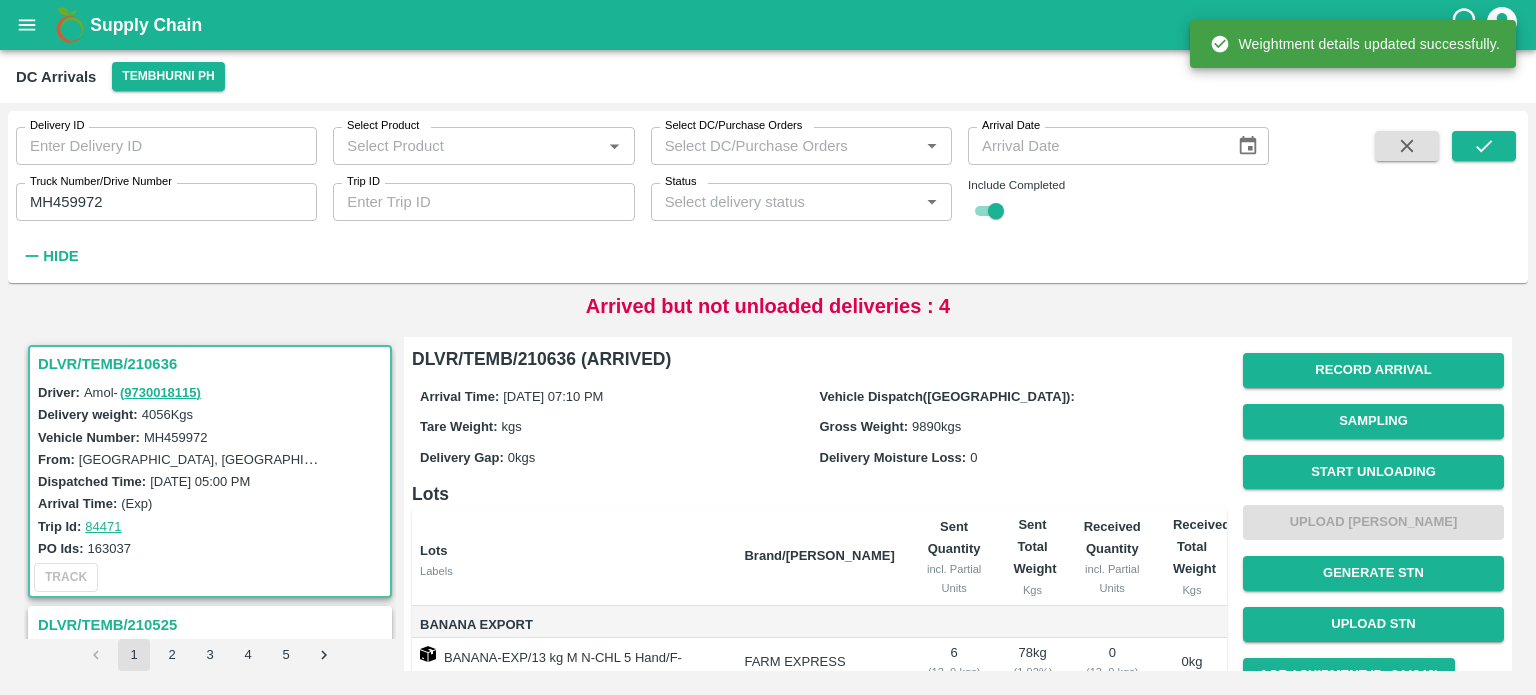 click on "Start Unloading" at bounding box center [1373, 472] 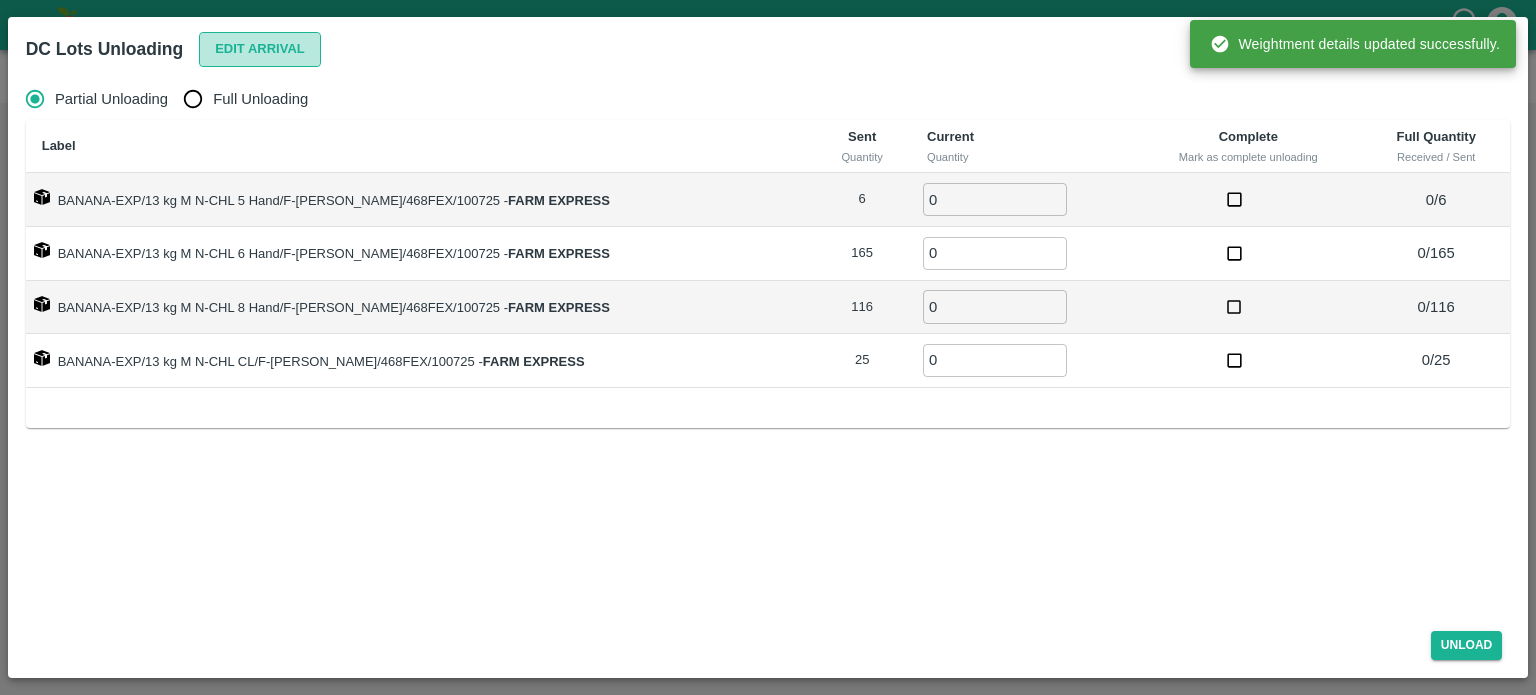 click on "Edit Arrival" at bounding box center [260, 49] 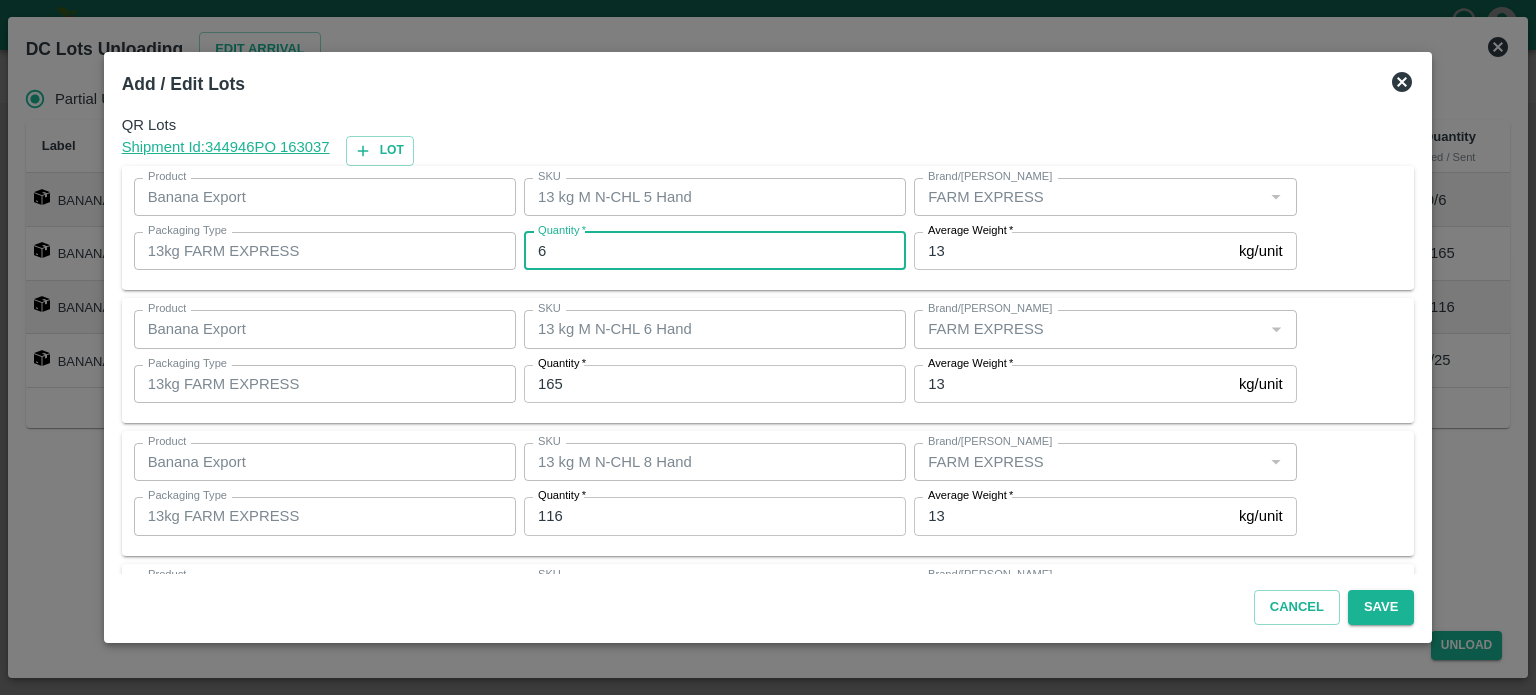 click on "6" at bounding box center [715, 251] 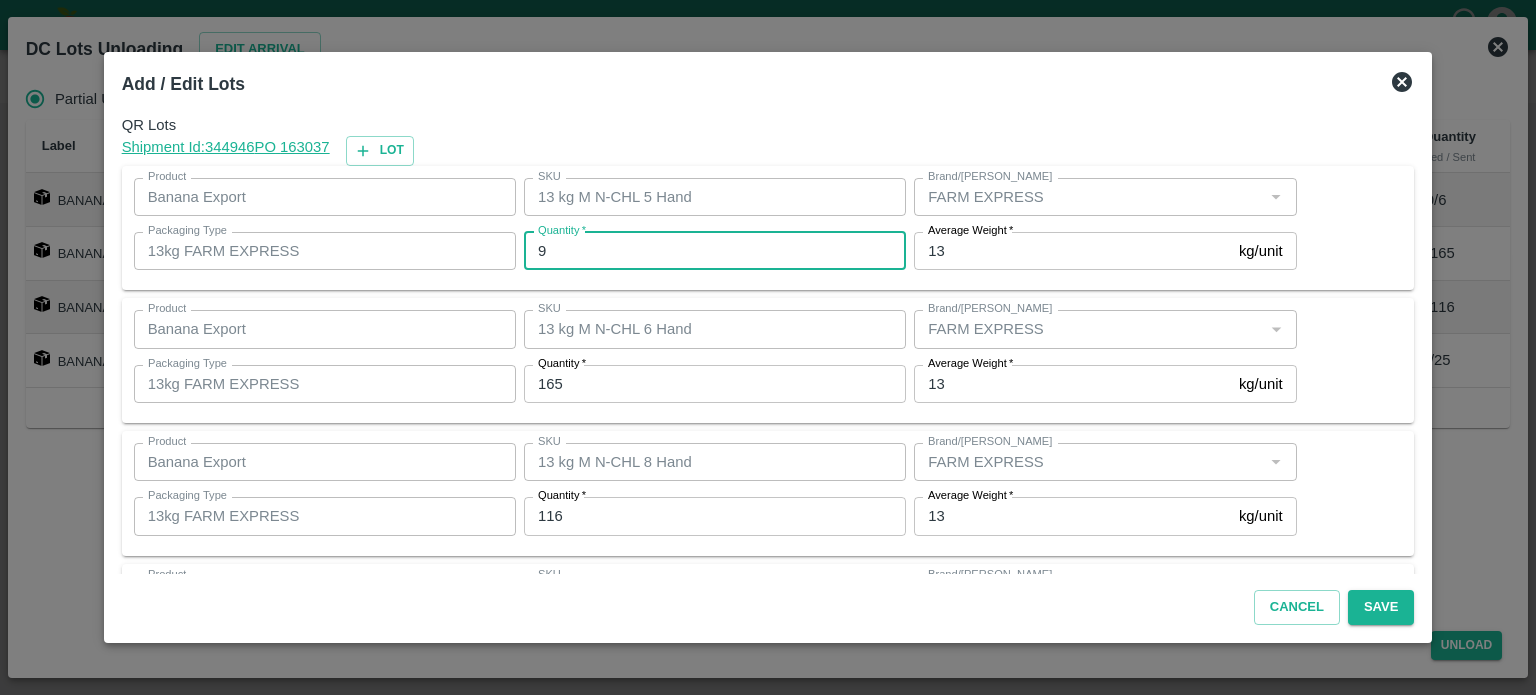type on "9" 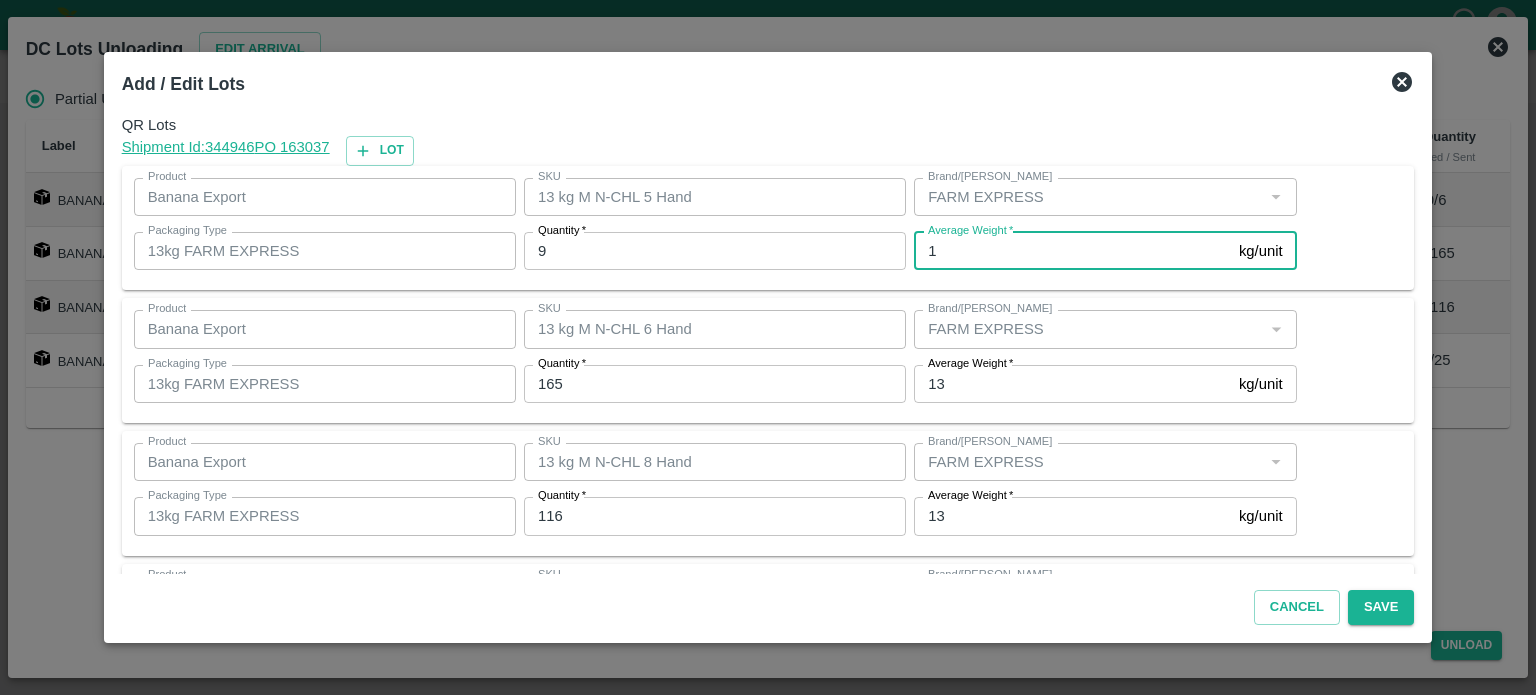 type on "13" 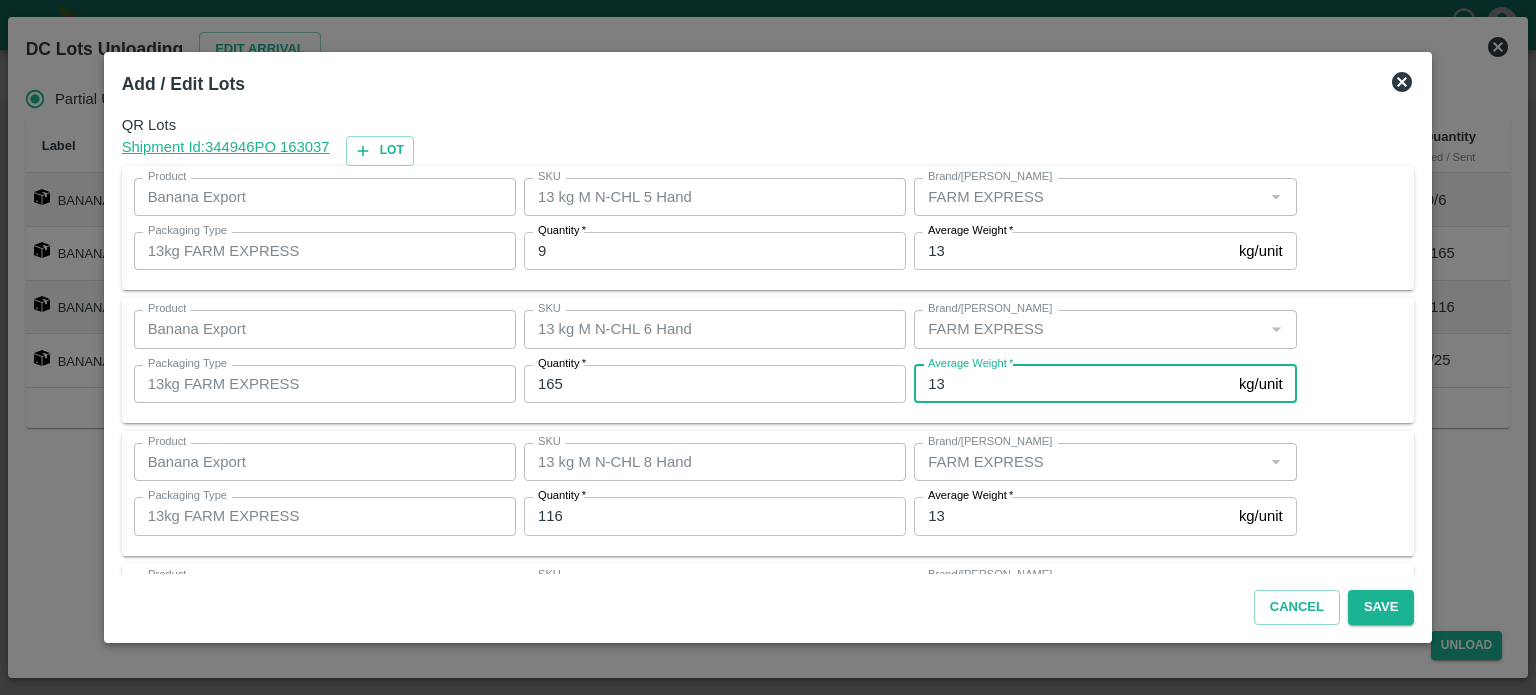click on "165" at bounding box center (715, 384) 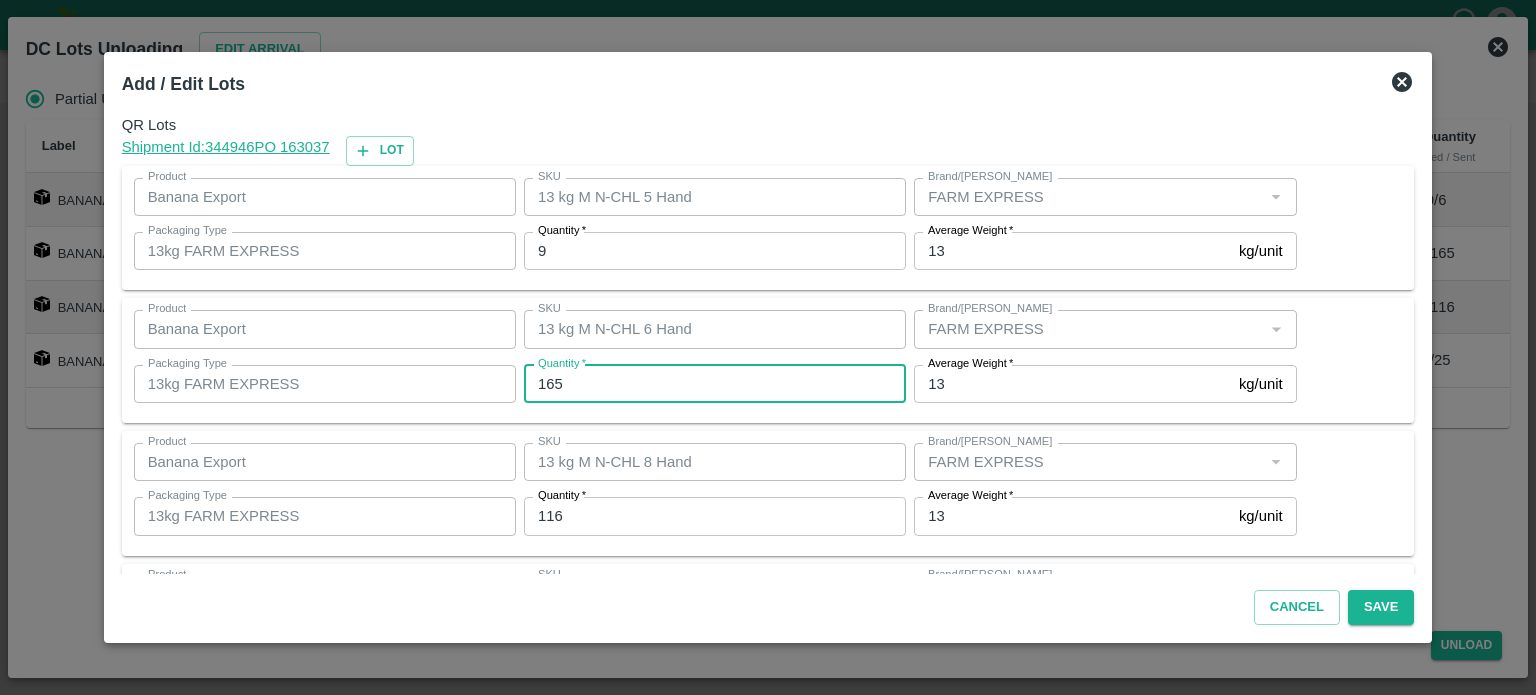 click on "165" at bounding box center [715, 384] 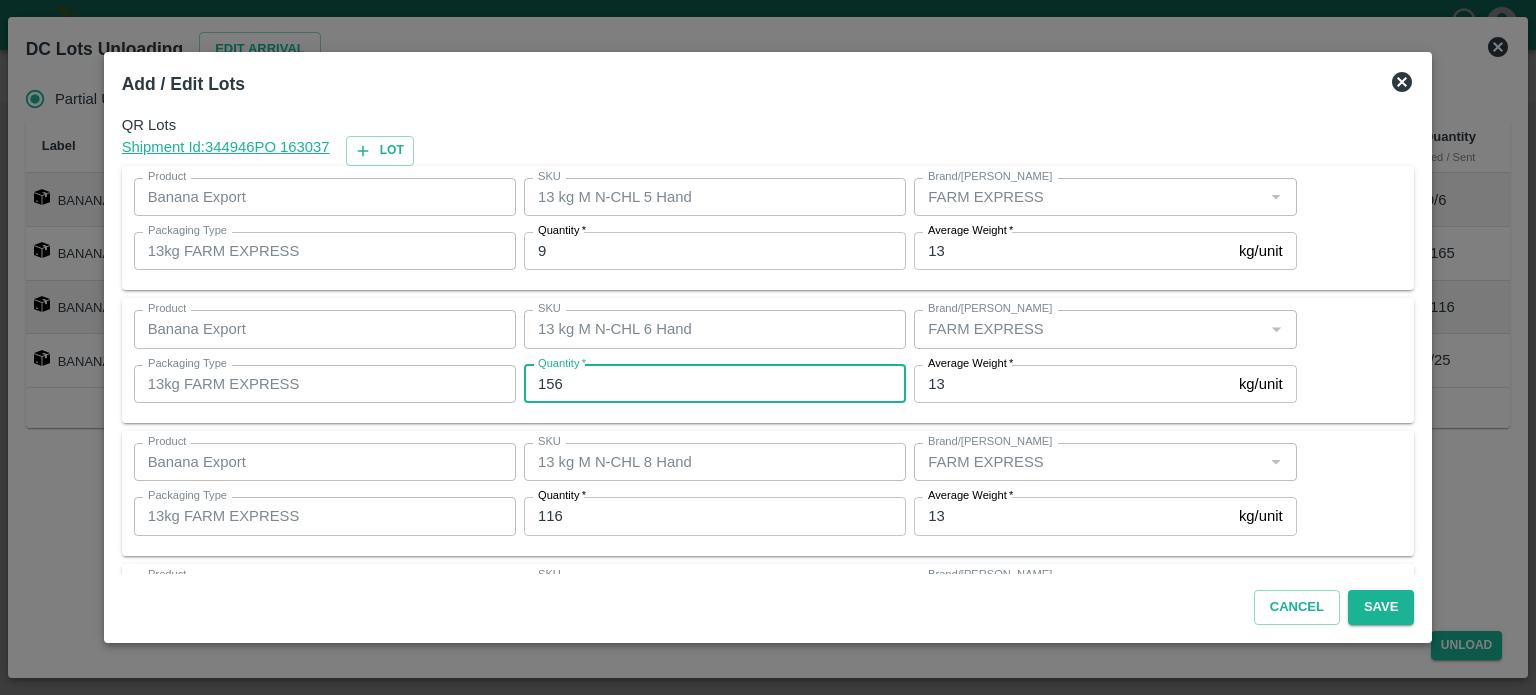 type on "156" 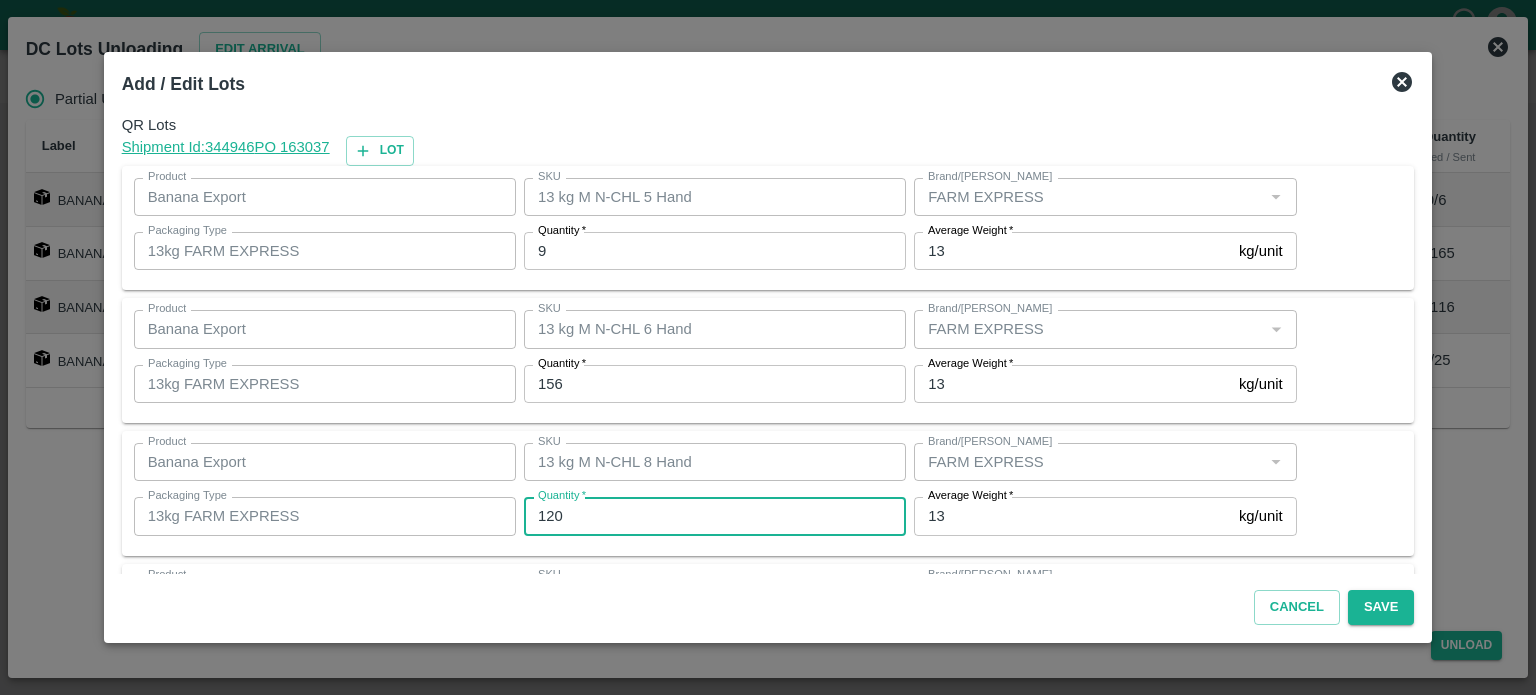 type on "120" 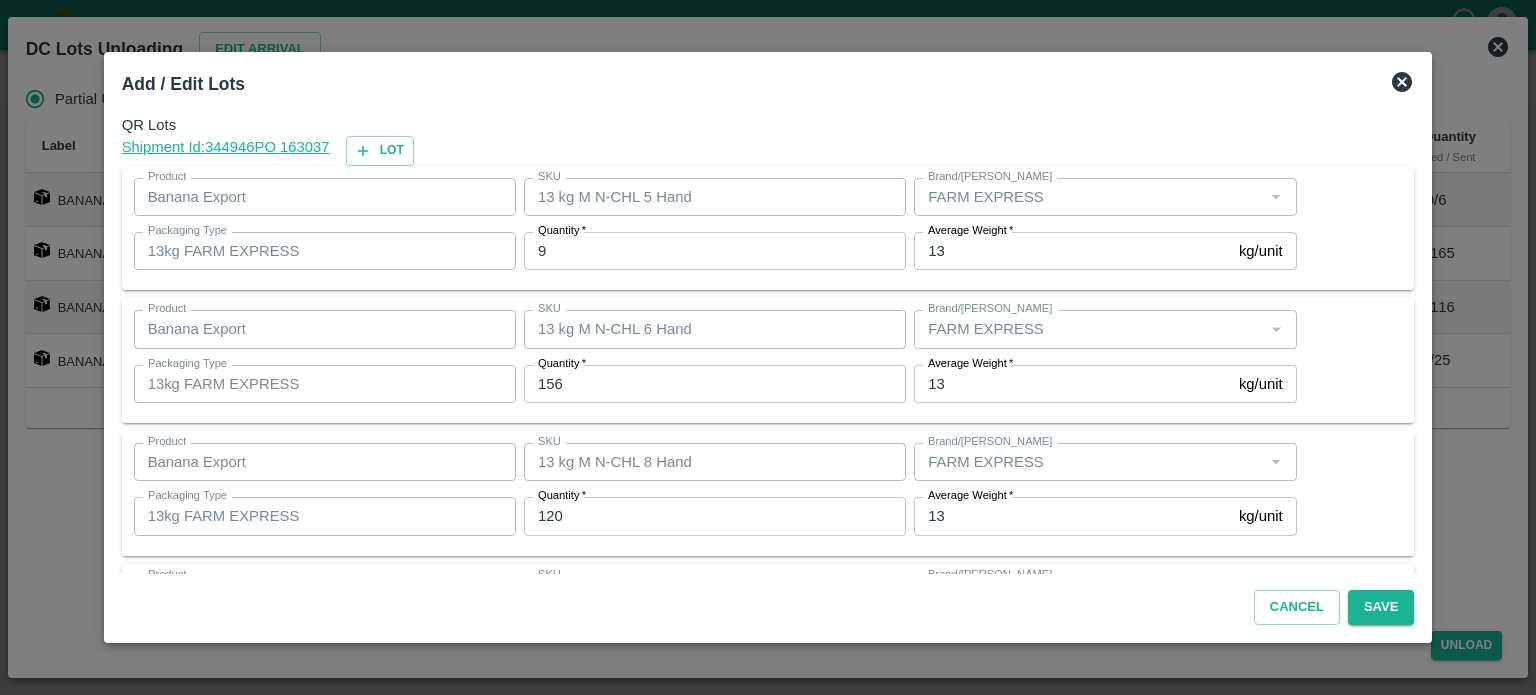 scroll, scrollTop: 129, scrollLeft: 0, axis: vertical 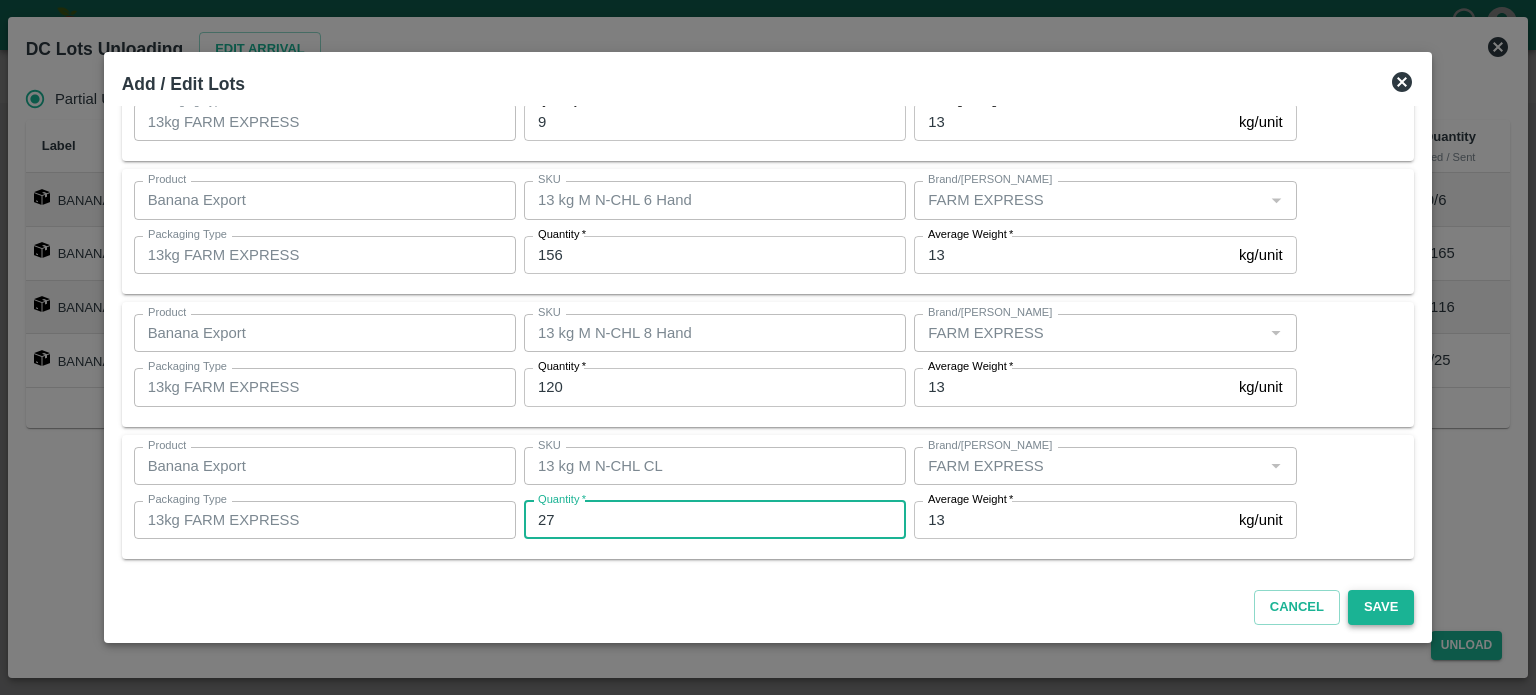 type on "27" 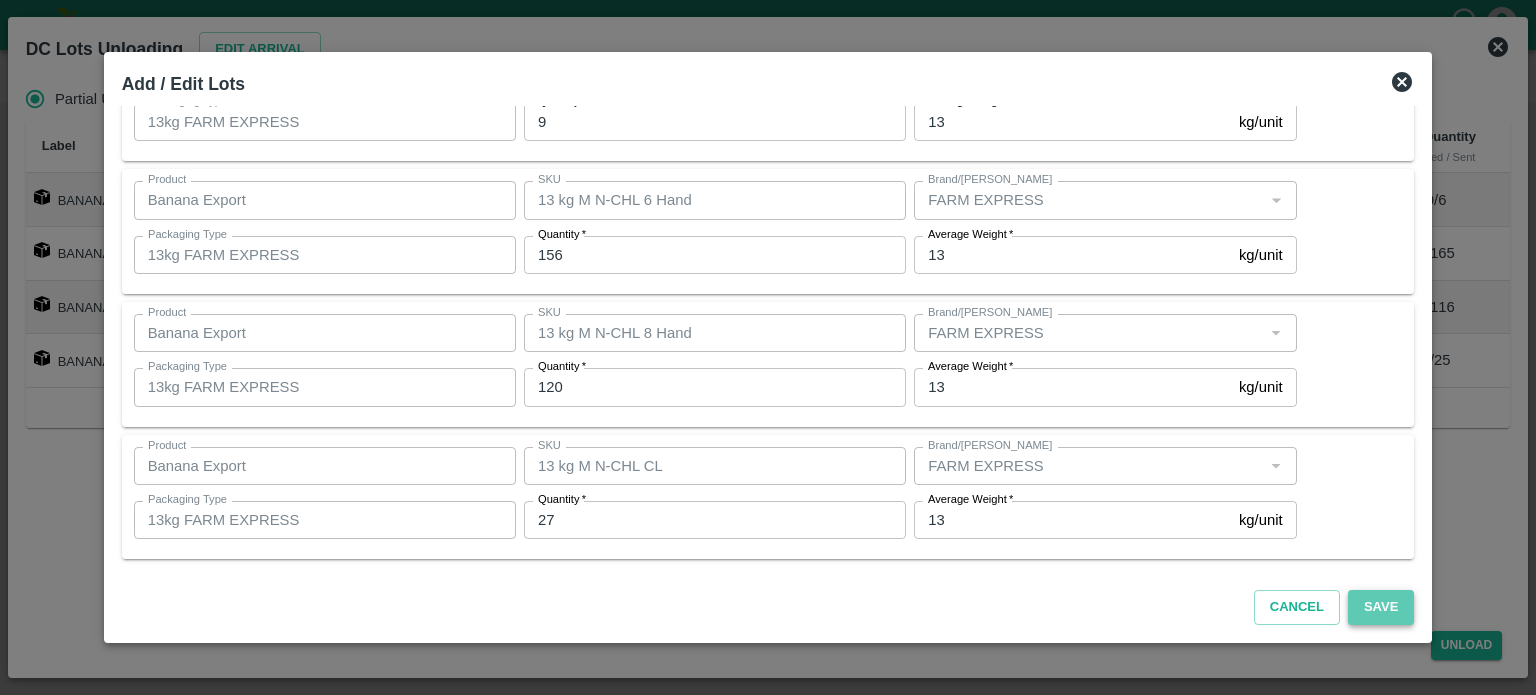 click on "Save" at bounding box center (1381, 607) 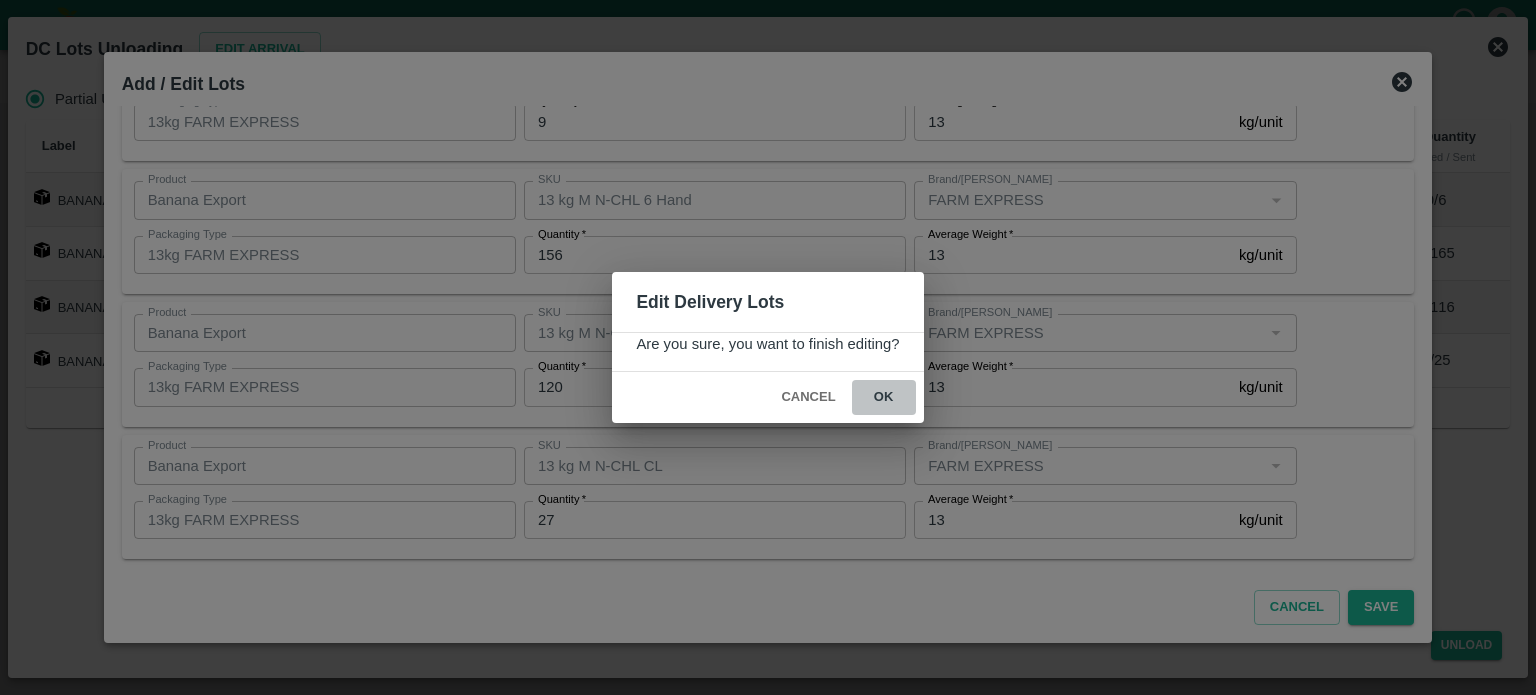click on "ok" at bounding box center (884, 397) 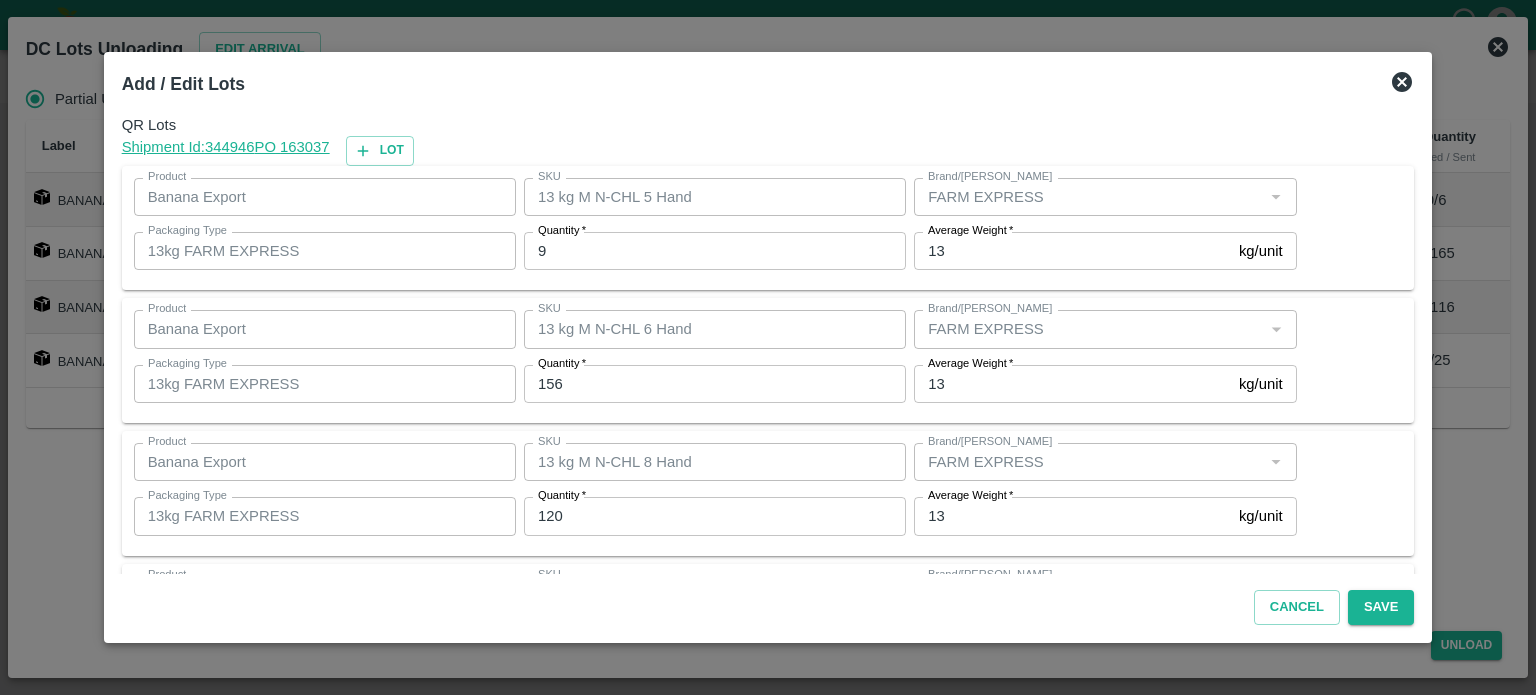scroll, scrollTop: 129, scrollLeft: 0, axis: vertical 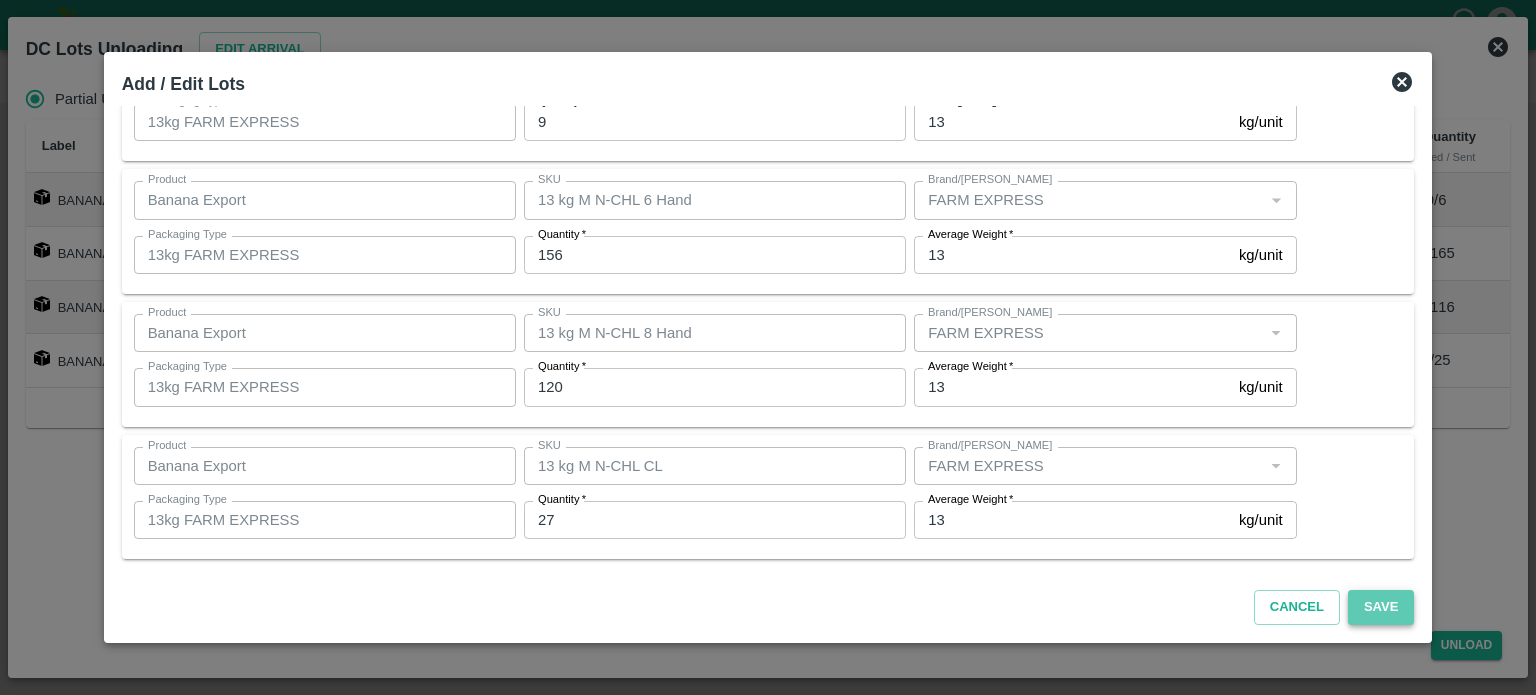 click on "Save" at bounding box center [1381, 607] 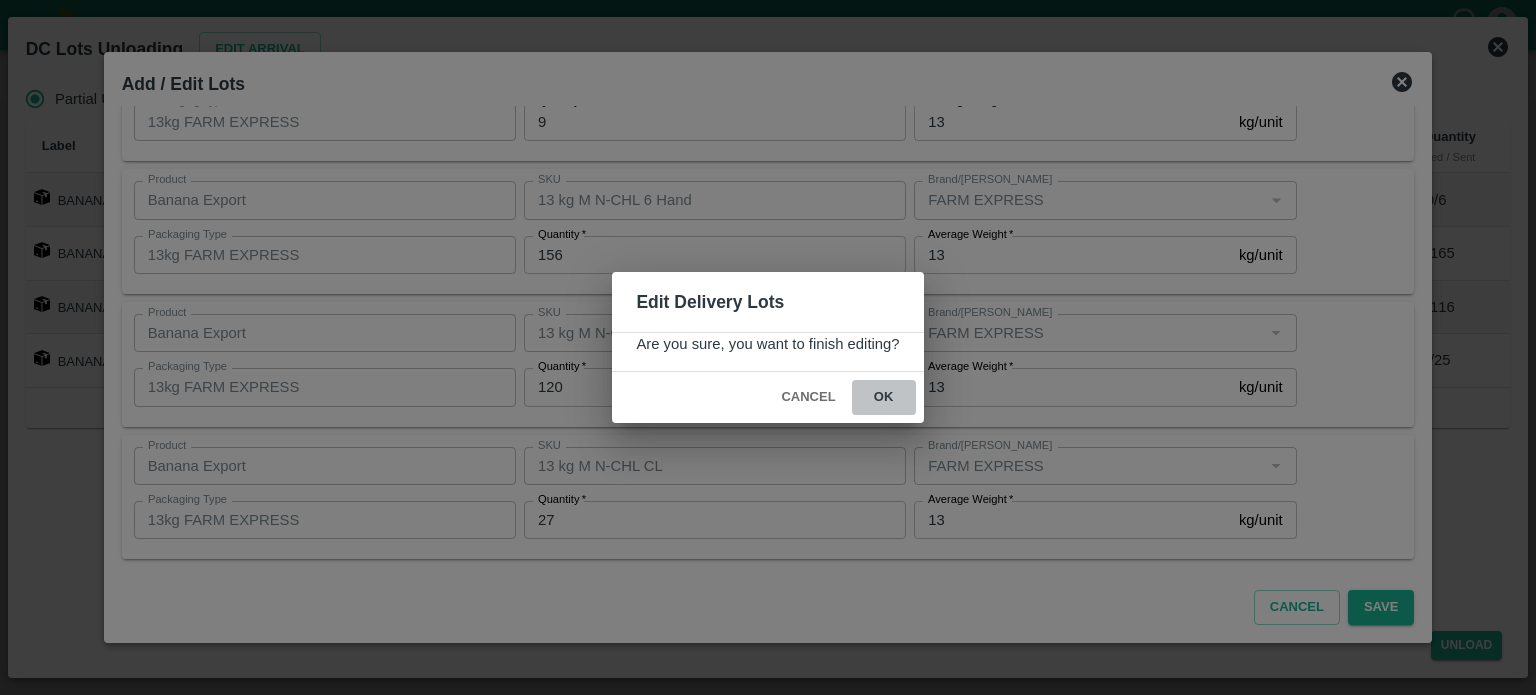 click on "ok" at bounding box center (884, 397) 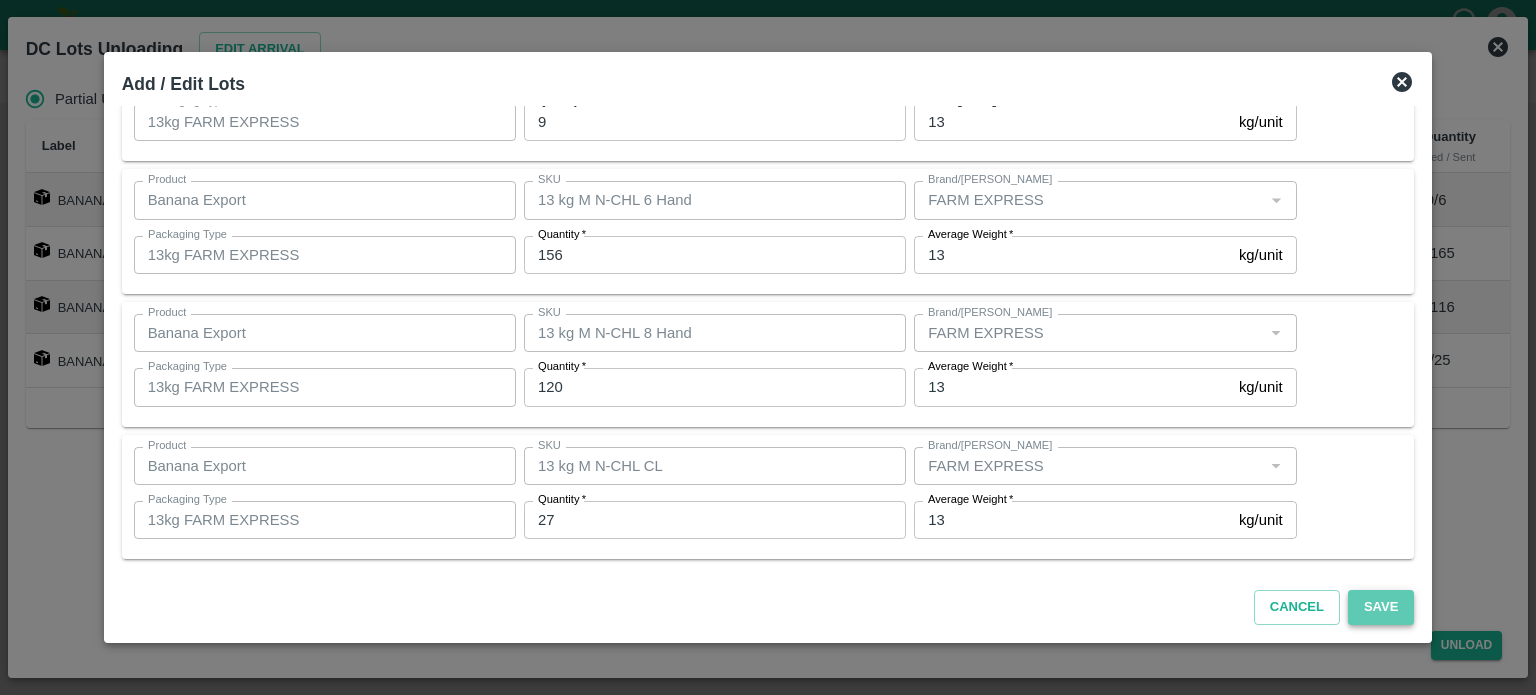 click on "Save" at bounding box center (1381, 607) 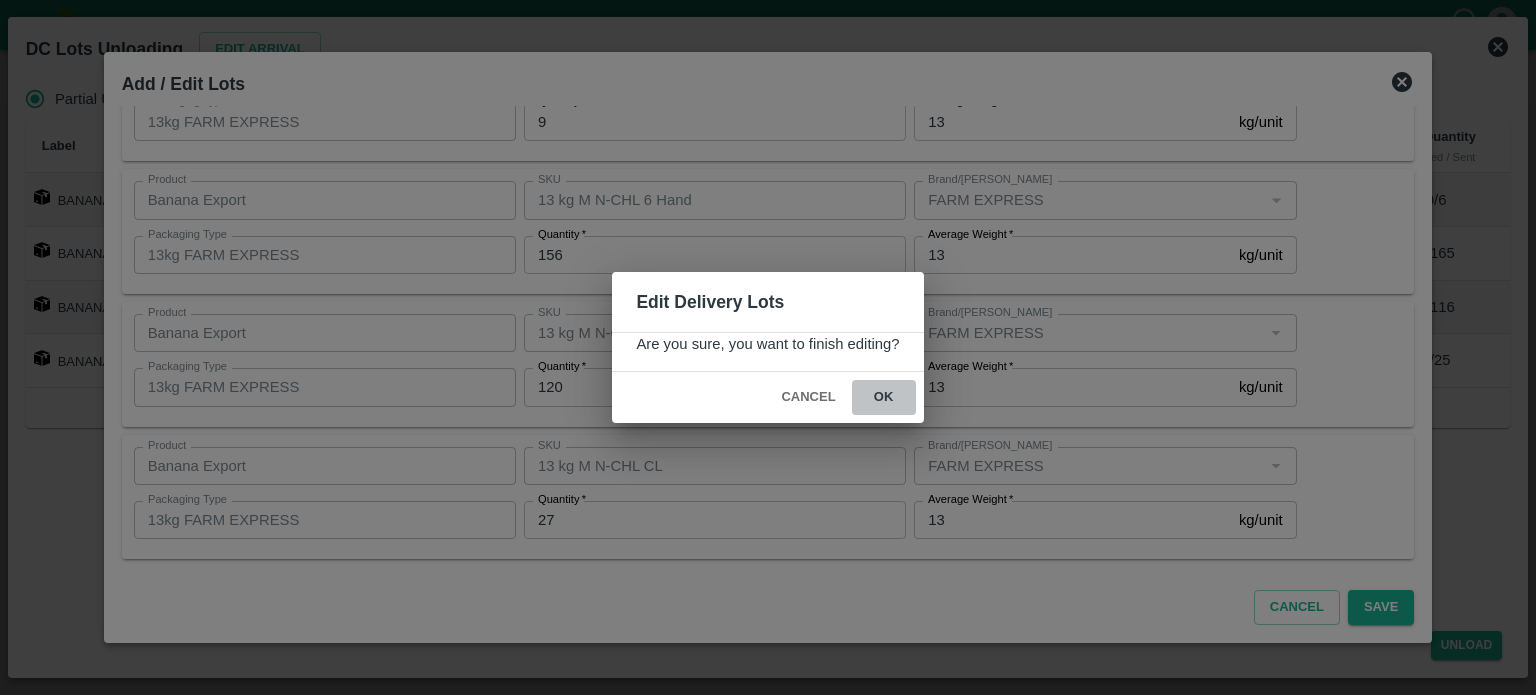 click on "ok" at bounding box center [884, 397] 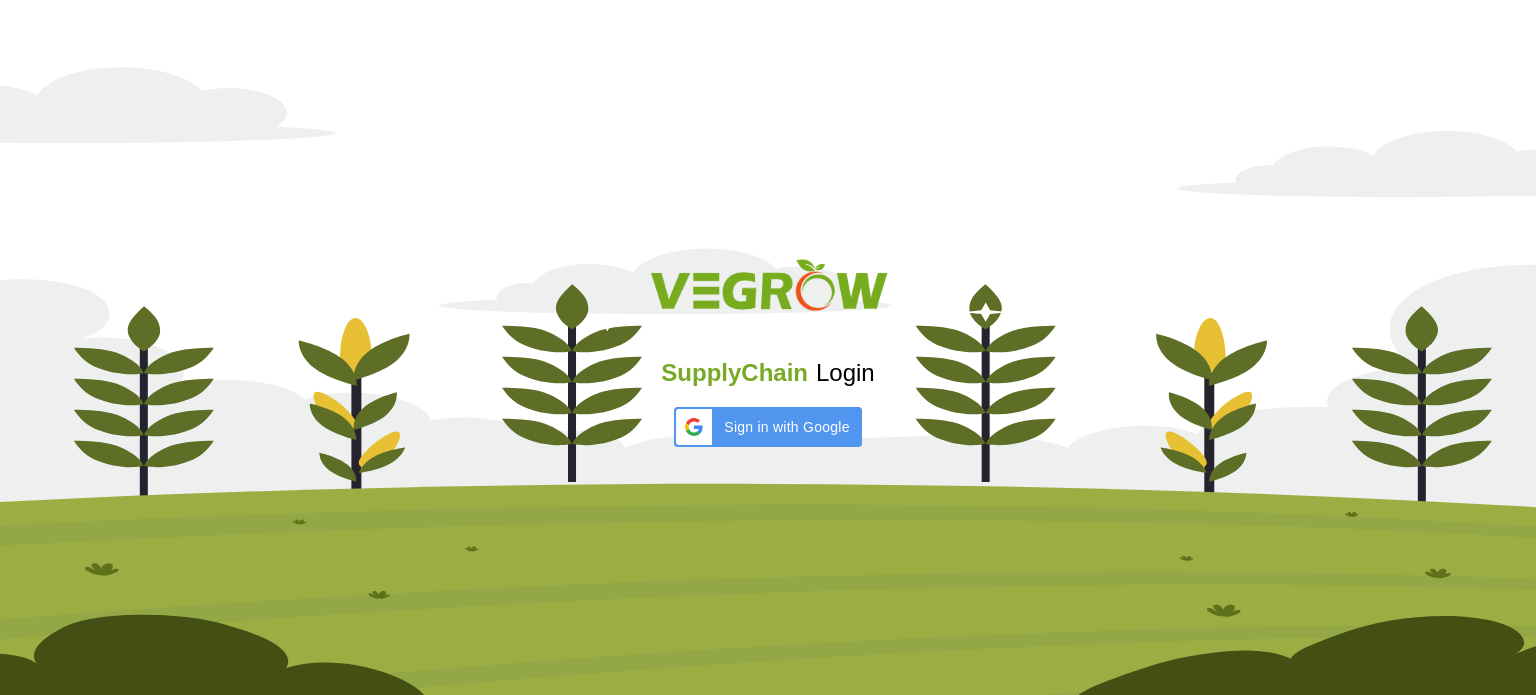 scroll, scrollTop: 0, scrollLeft: 0, axis: both 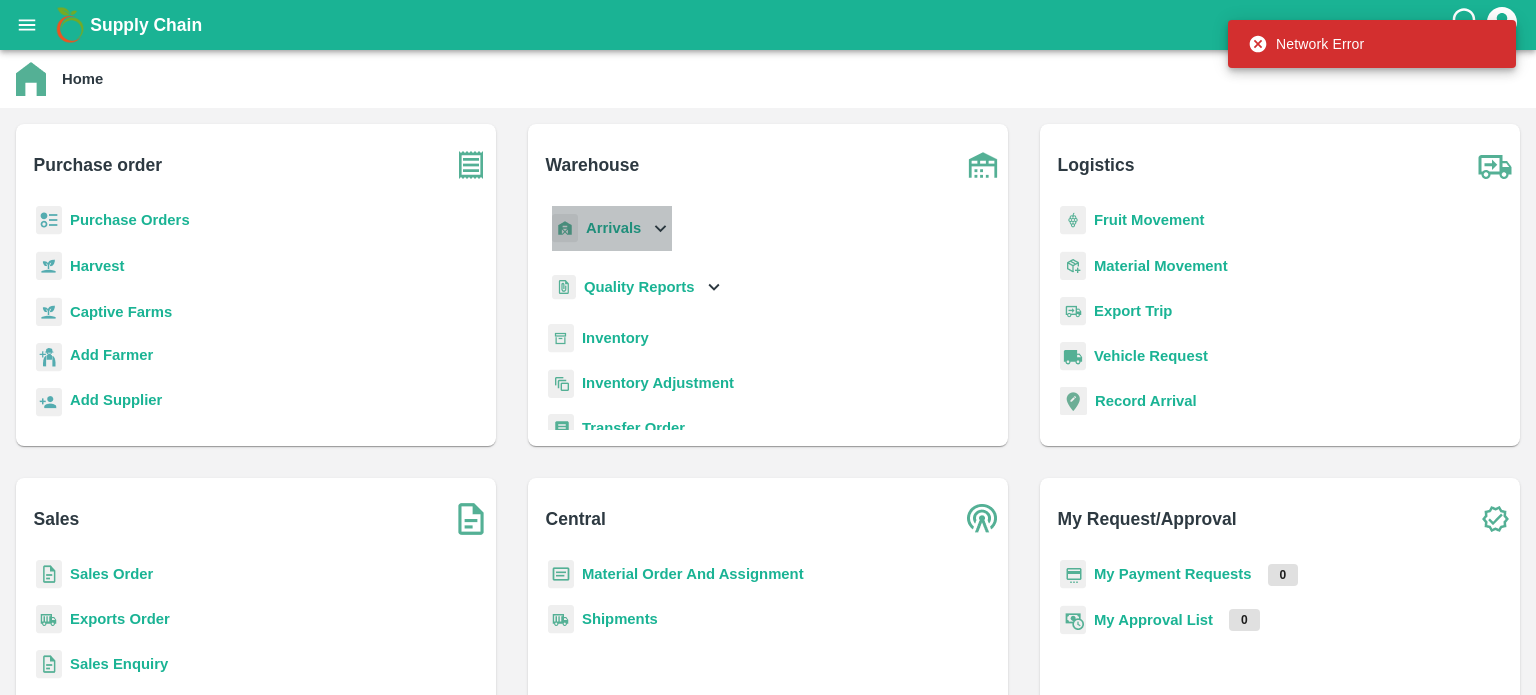 click 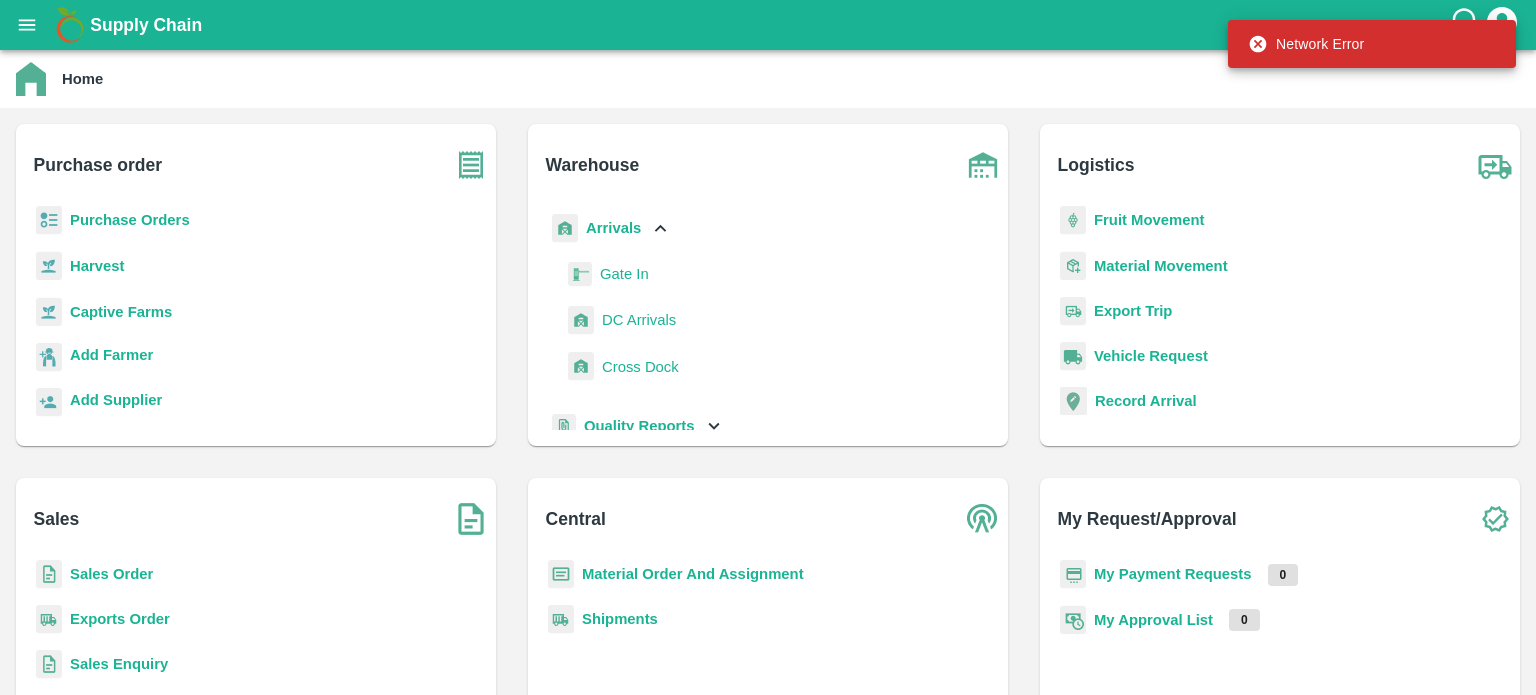 click on "DC Arrivals" at bounding box center (639, 320) 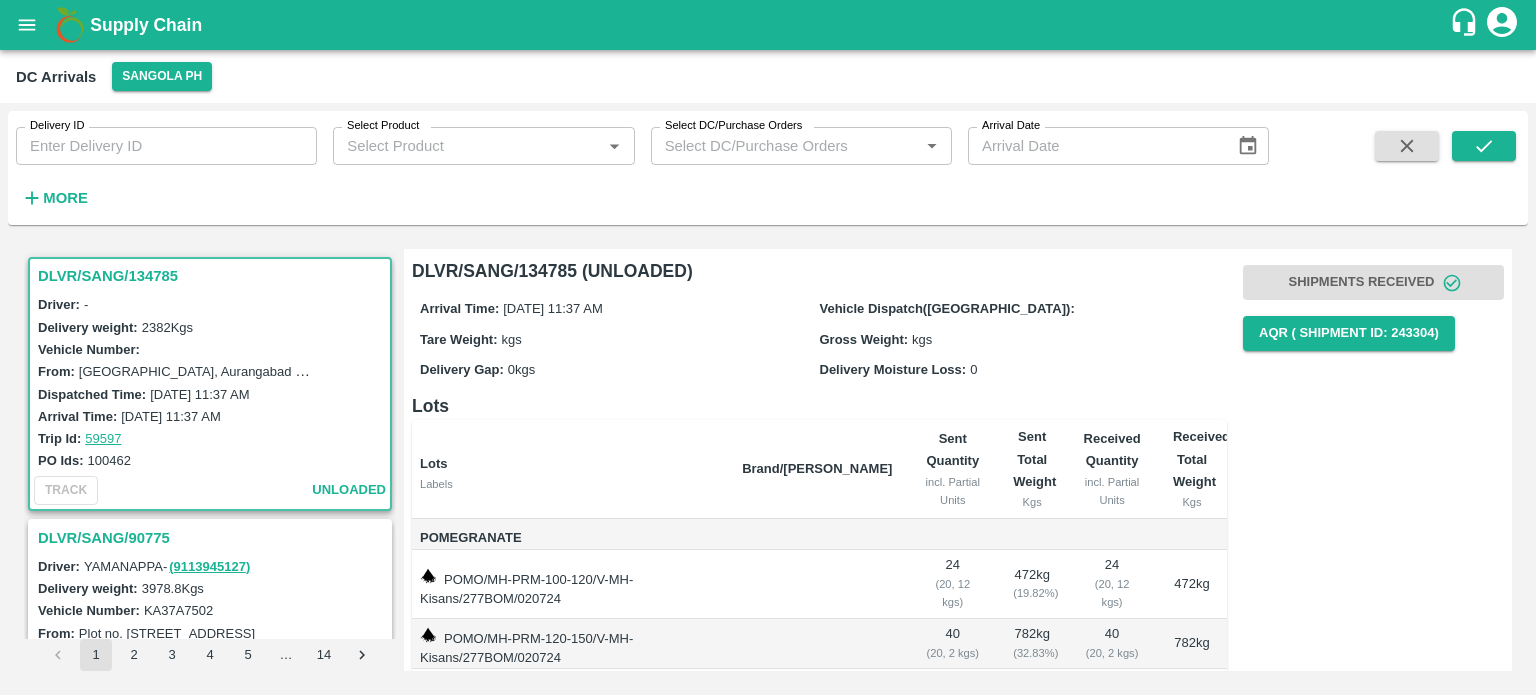 scroll, scrollTop: 0, scrollLeft: 0, axis: both 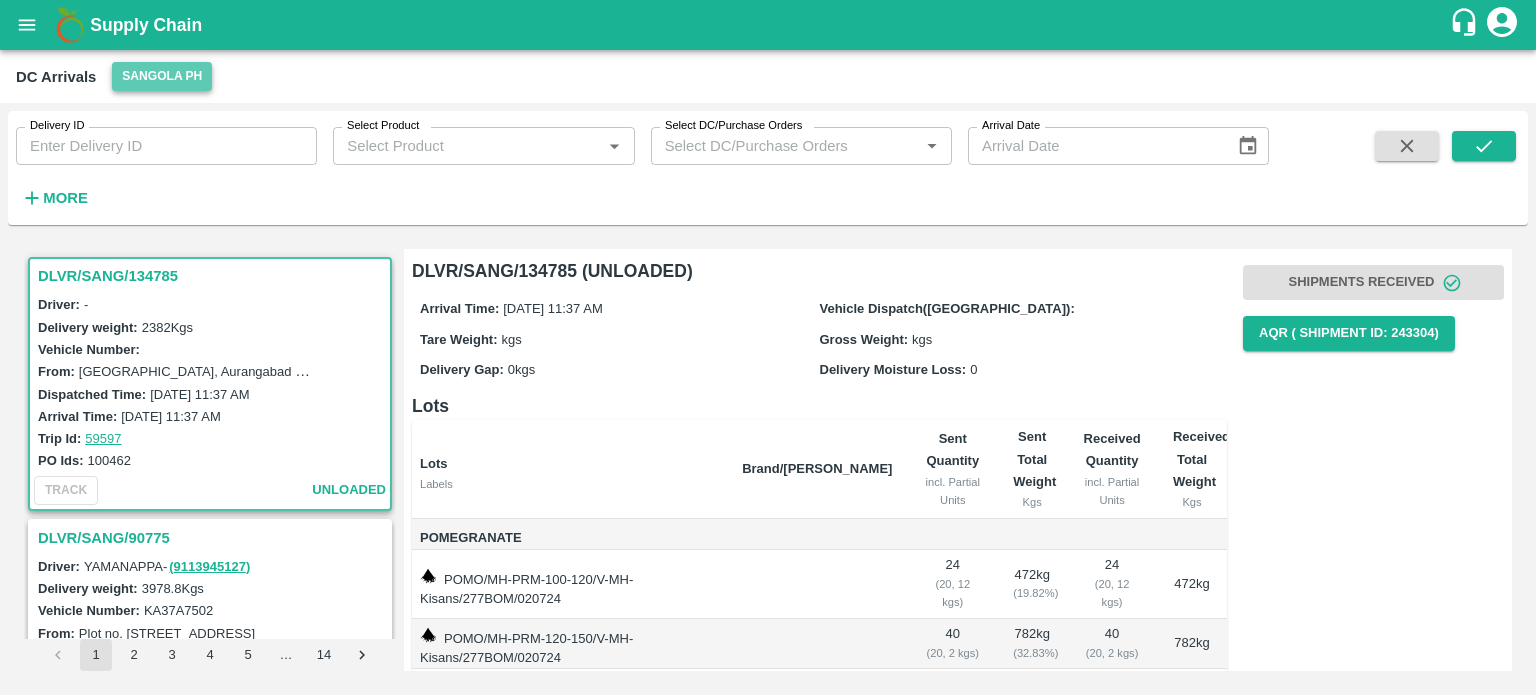 click on "Sangola PH" at bounding box center (162, 76) 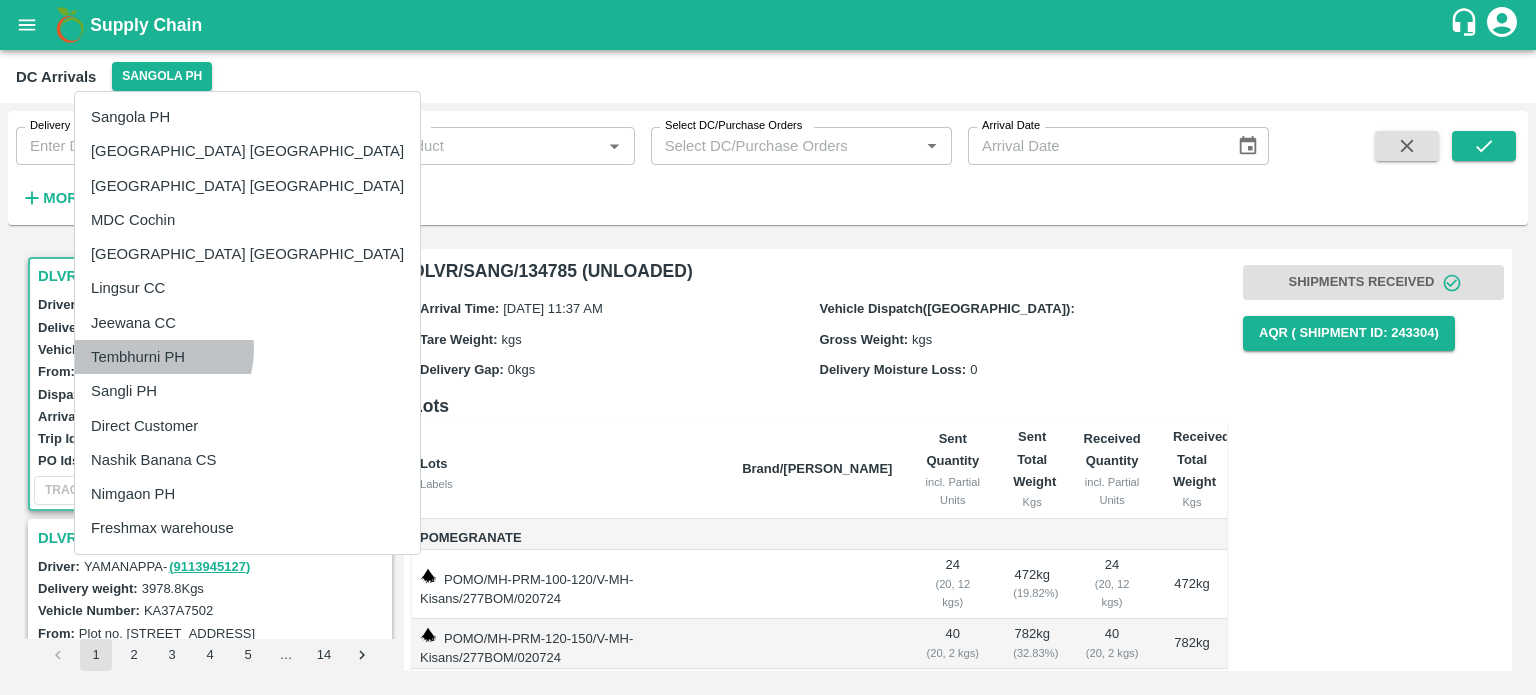 click on "Tembhurni PH" at bounding box center [247, 357] 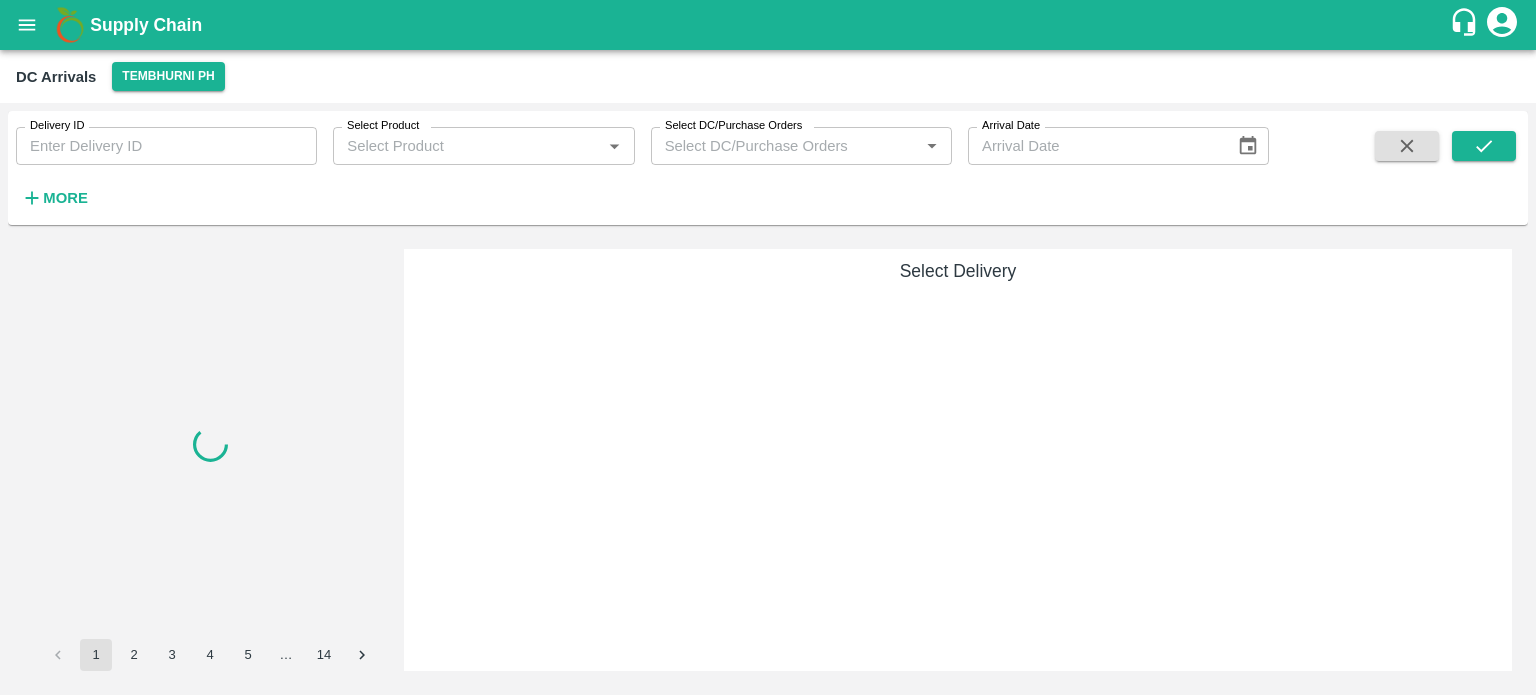 scroll, scrollTop: 0, scrollLeft: 0, axis: both 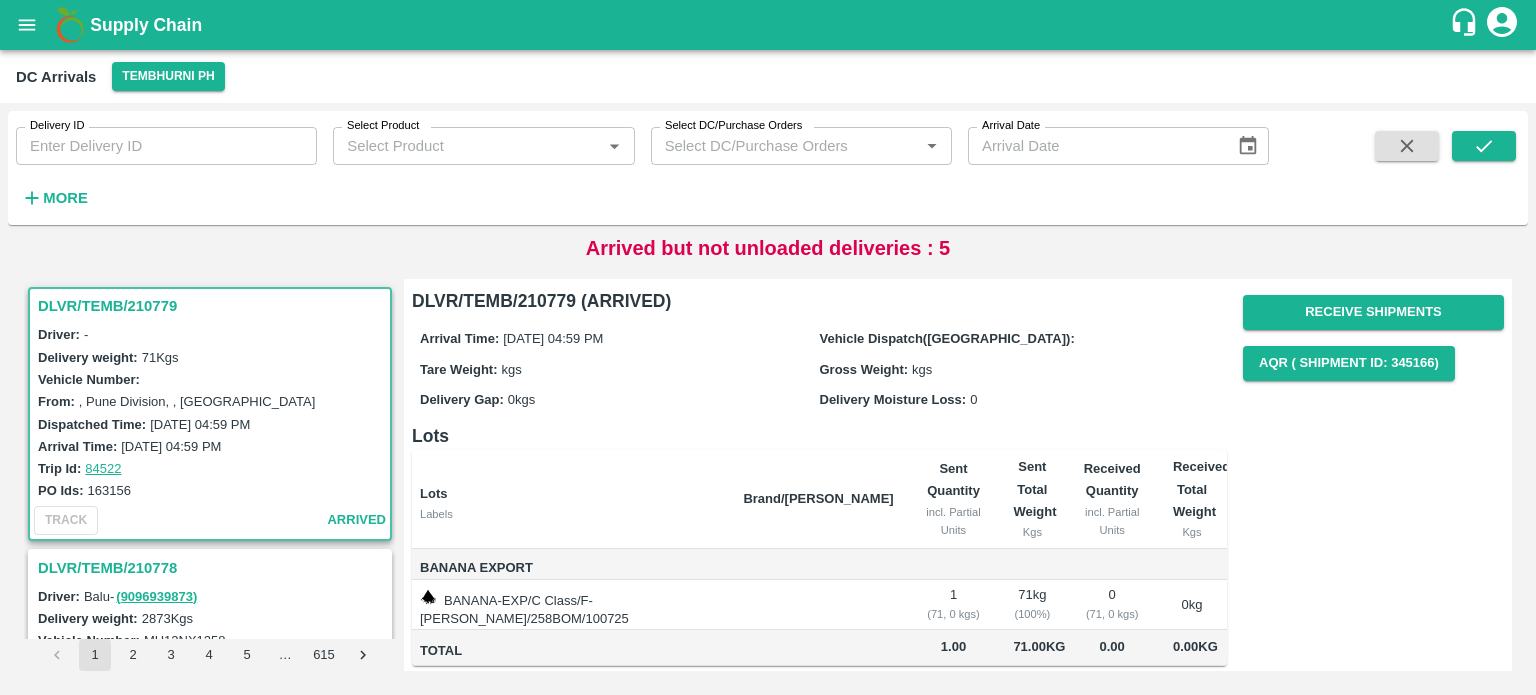 type 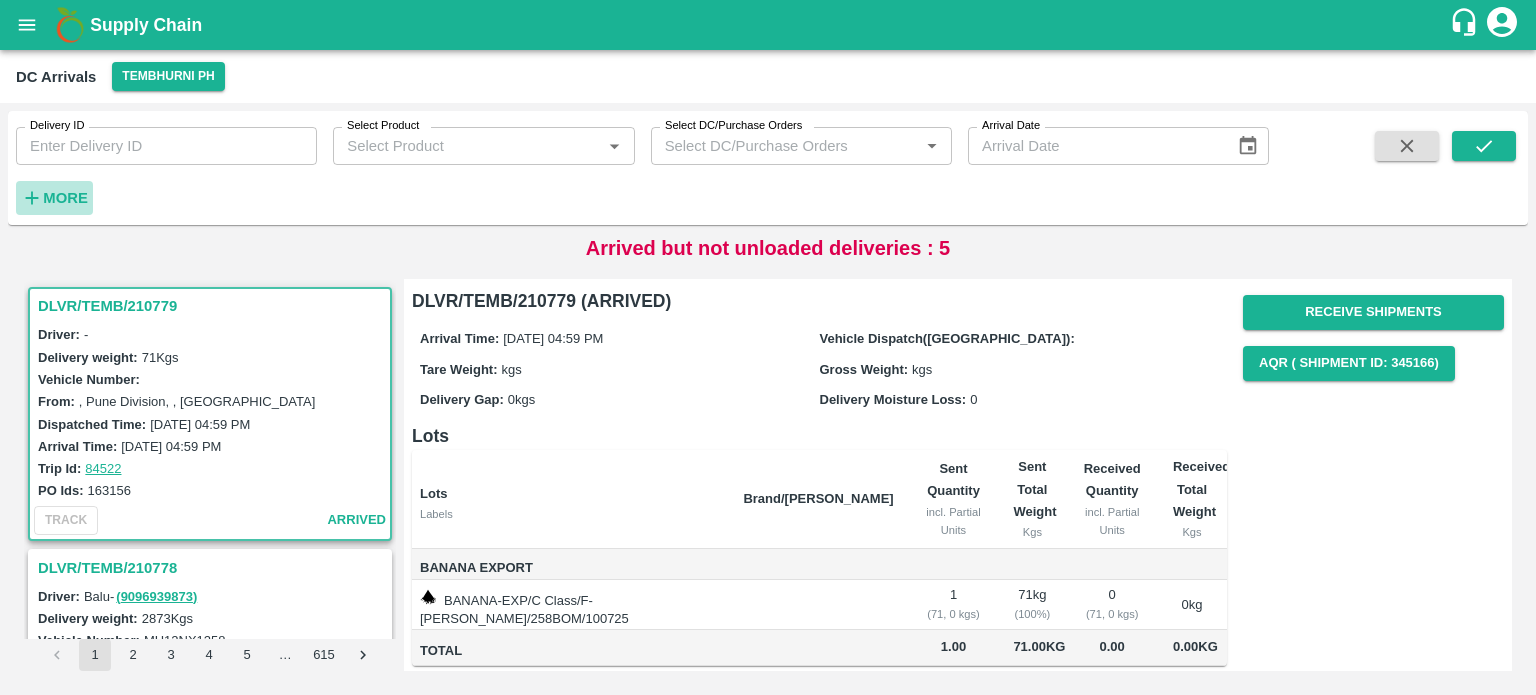click on "More" at bounding box center [65, 198] 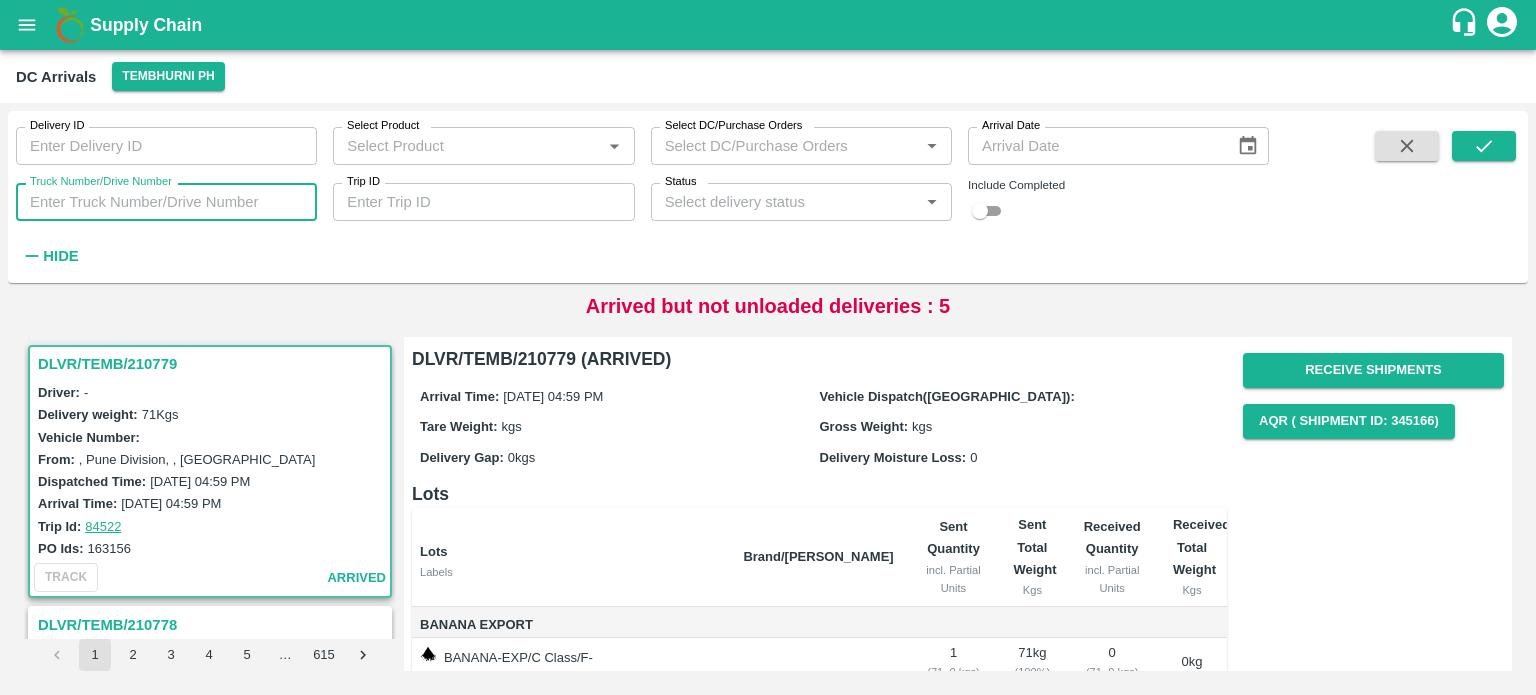 click on "Truck Number/Drive Number" at bounding box center (166, 202) 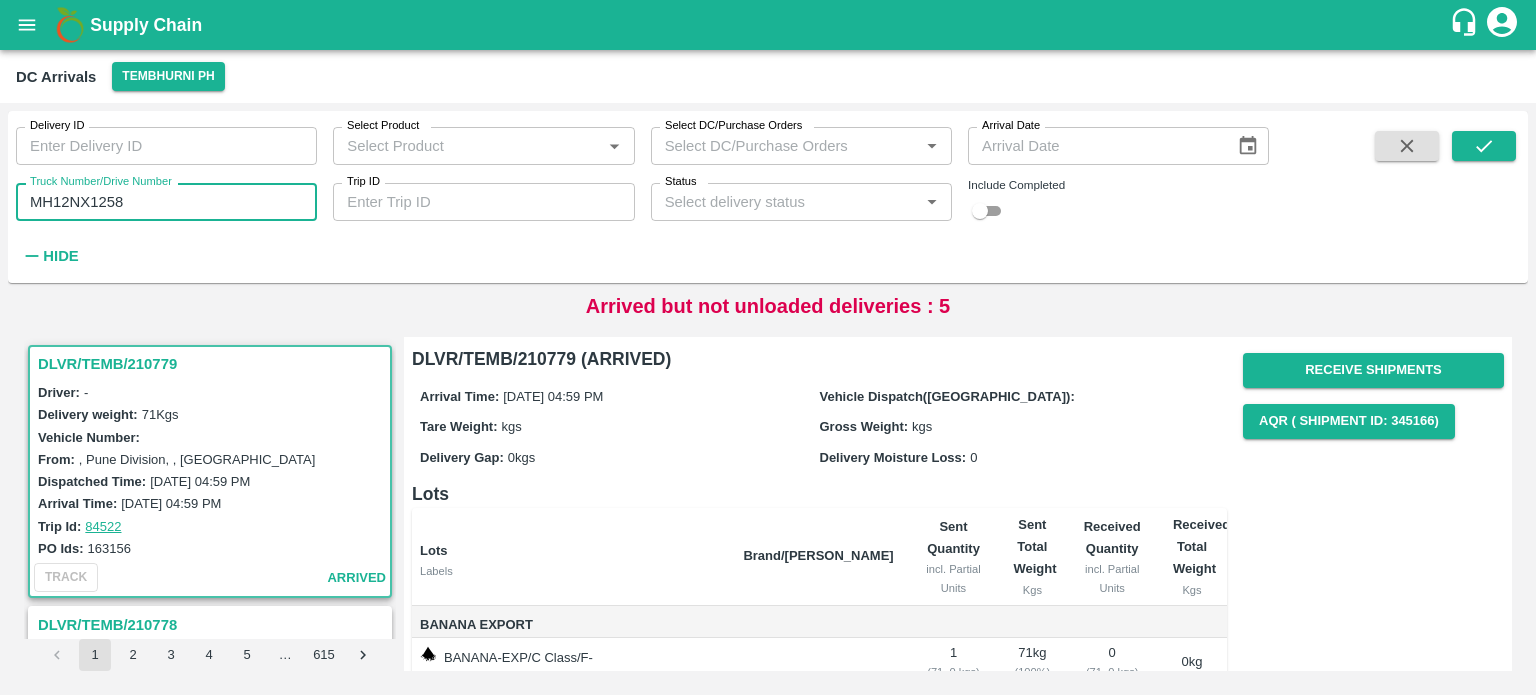 type on "MH12NX1258" 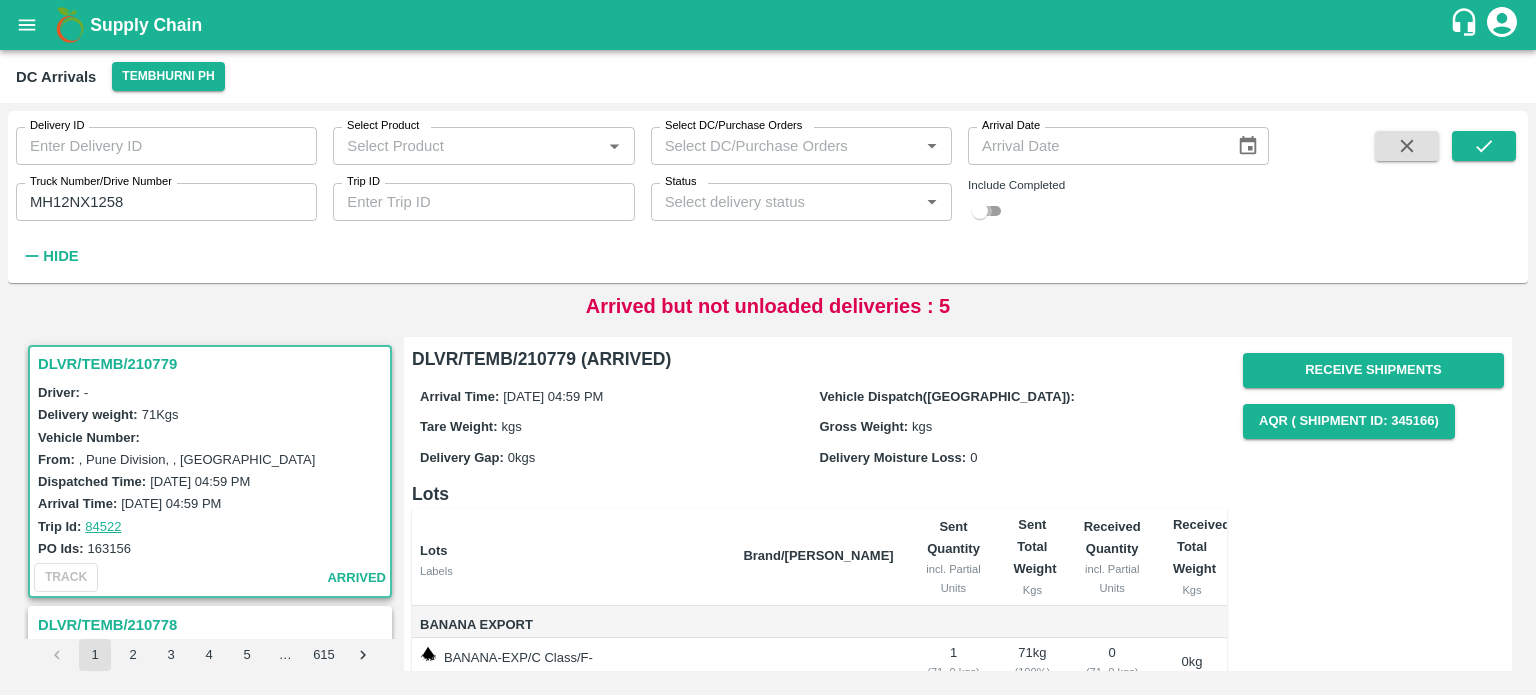 click at bounding box center [980, 211] 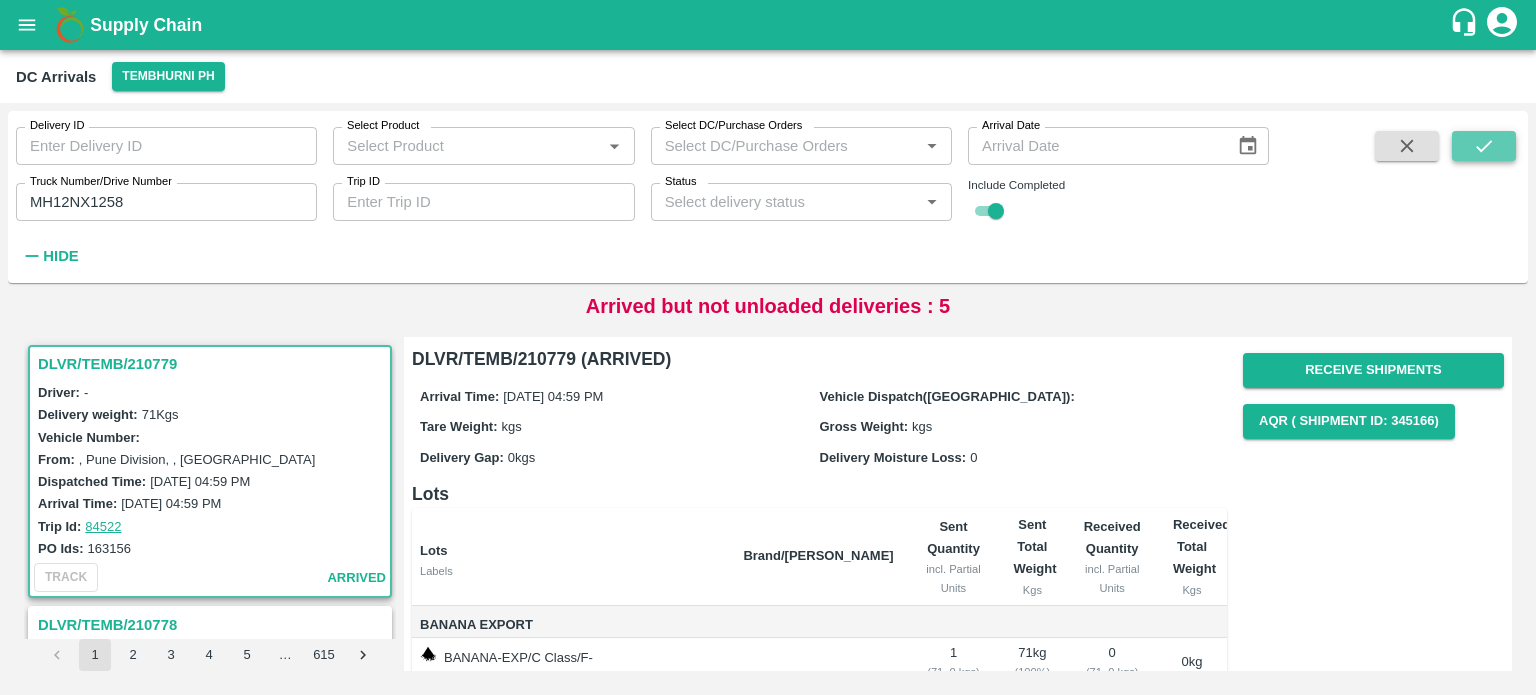 click 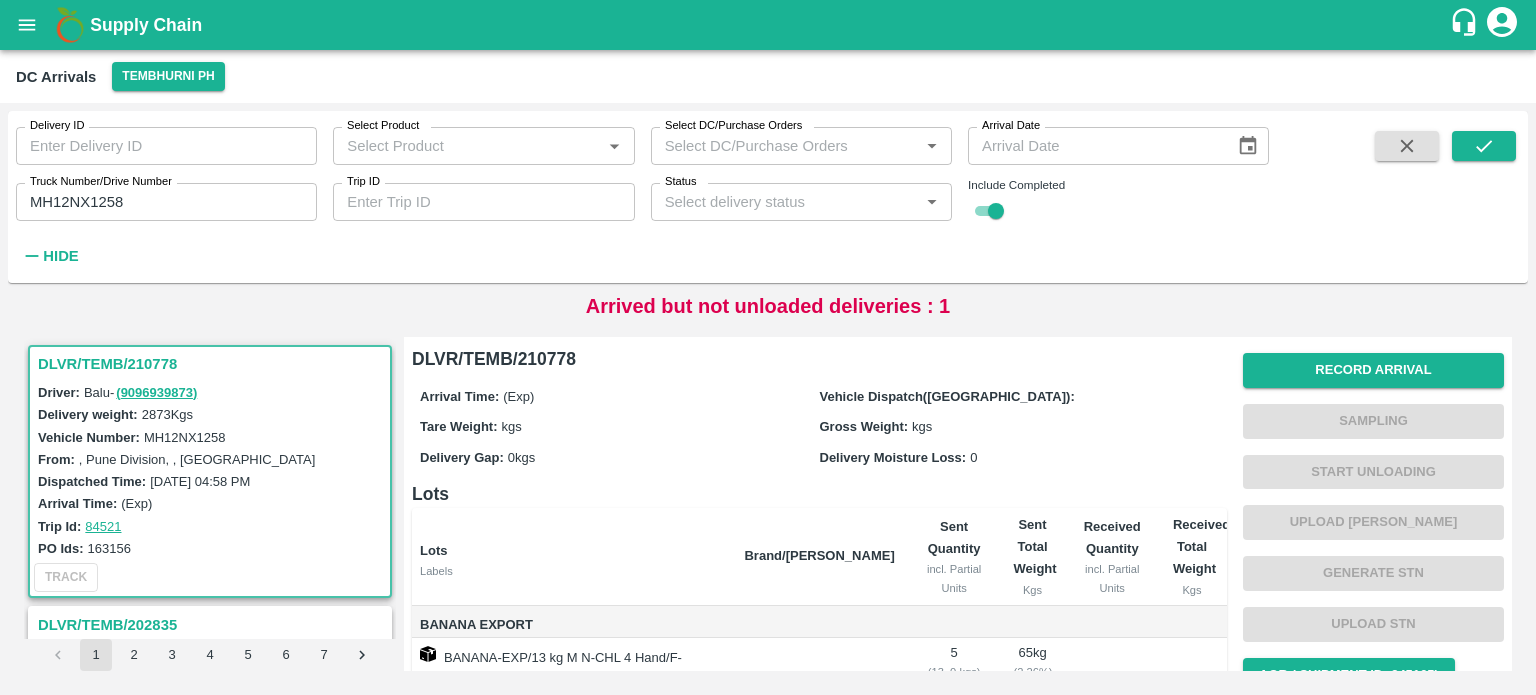 click on "Trip Id: 84521" at bounding box center (213, 526) 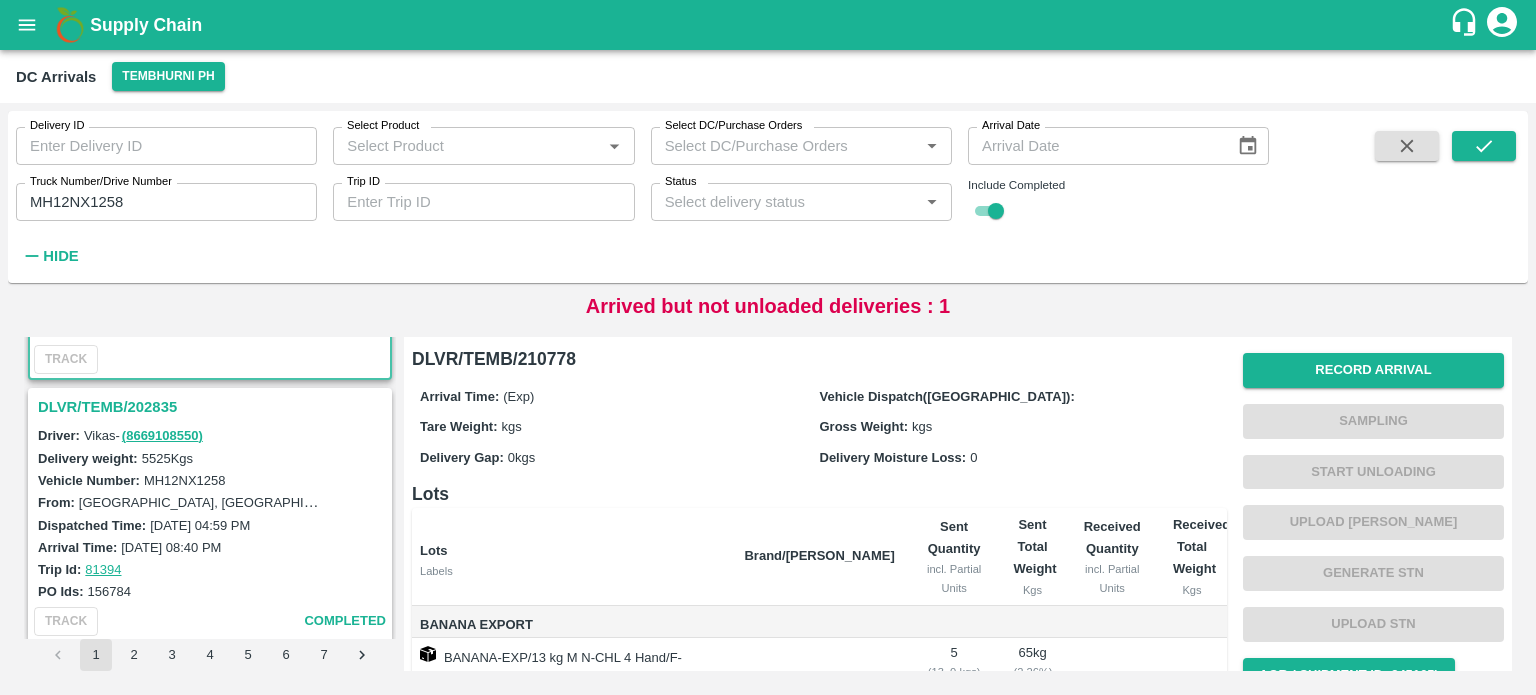 scroll, scrollTop: 0, scrollLeft: 0, axis: both 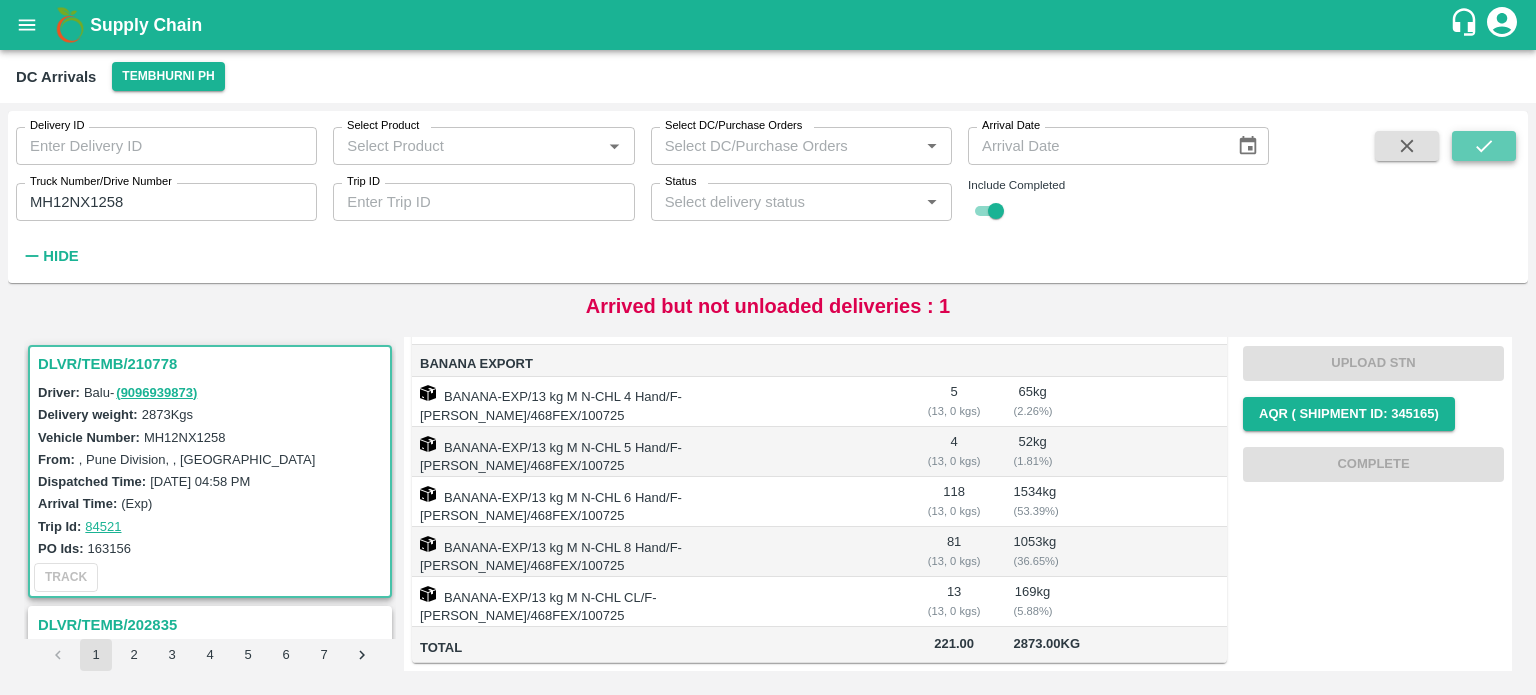 click 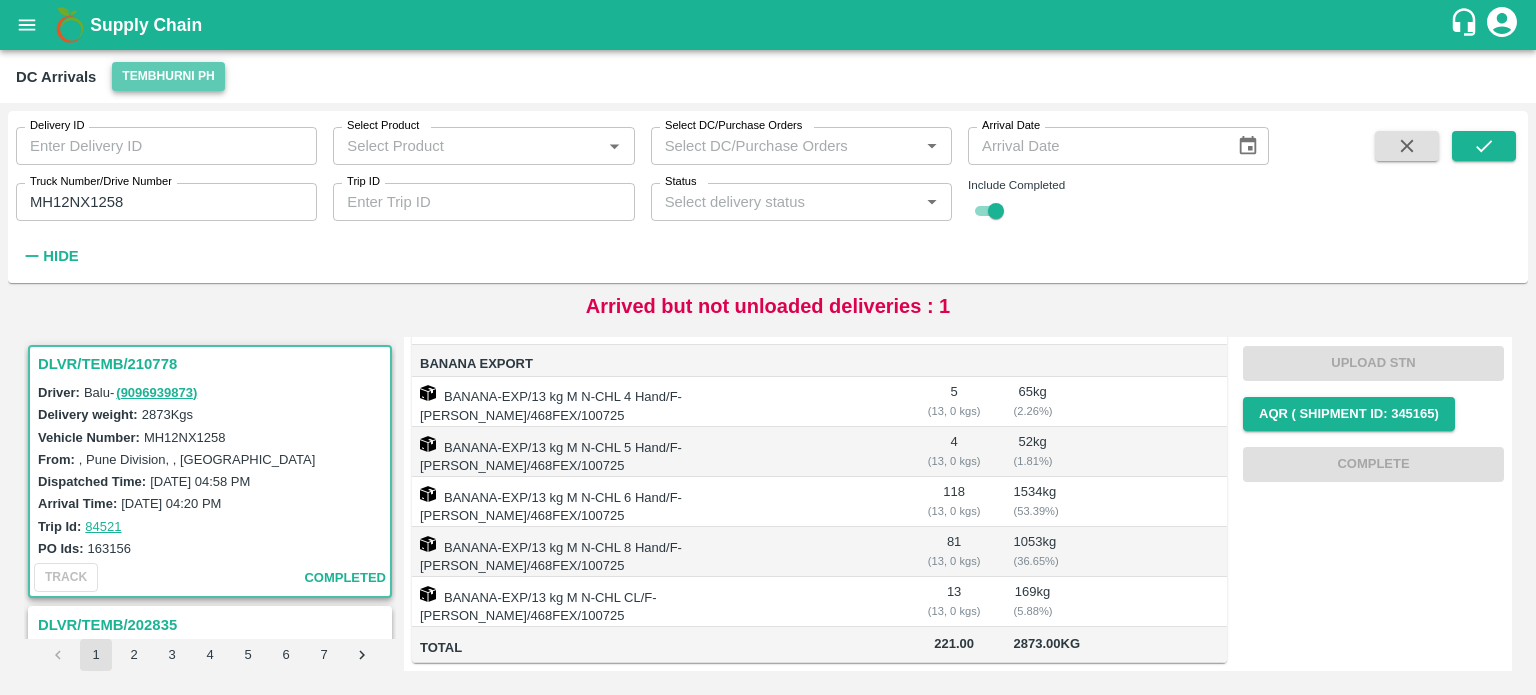 click on "Tembhurni PH" at bounding box center (168, 76) 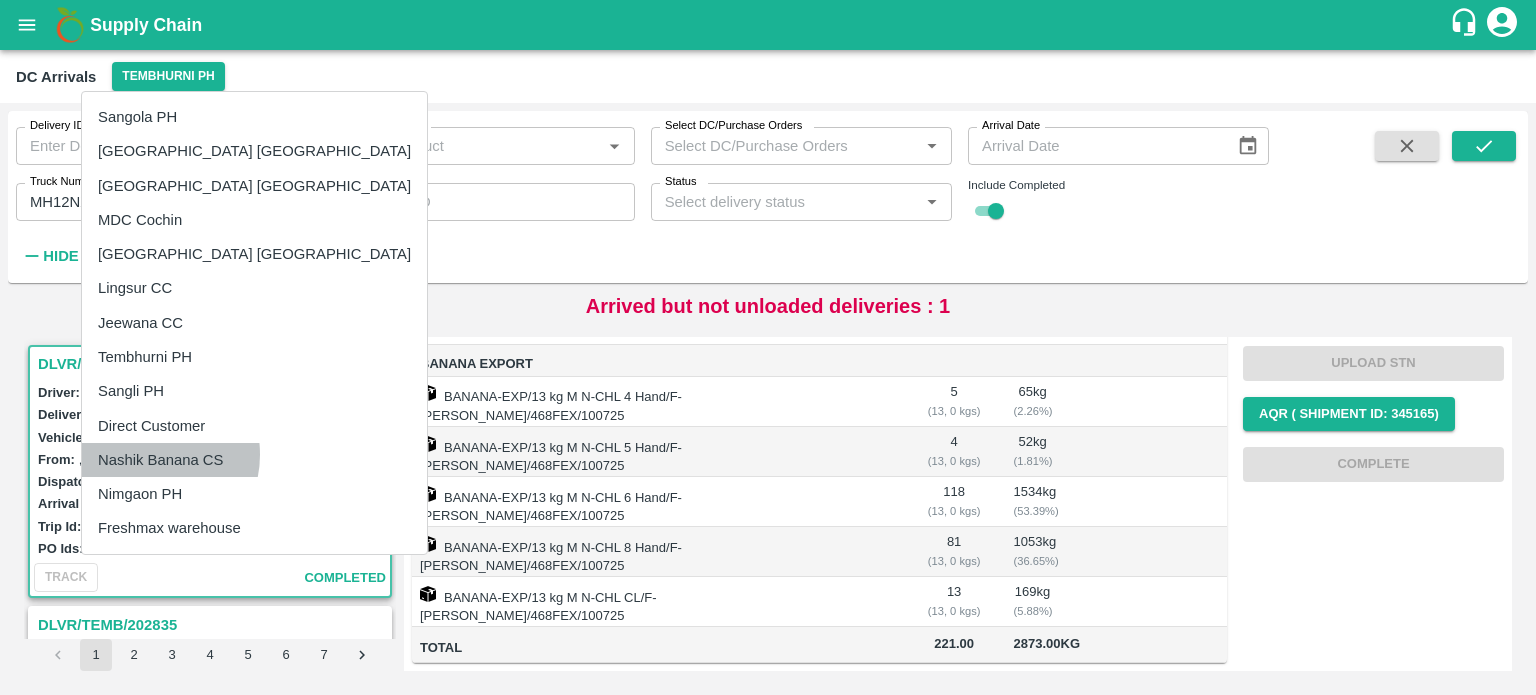 click on "Nashik Banana CS" at bounding box center [254, 460] 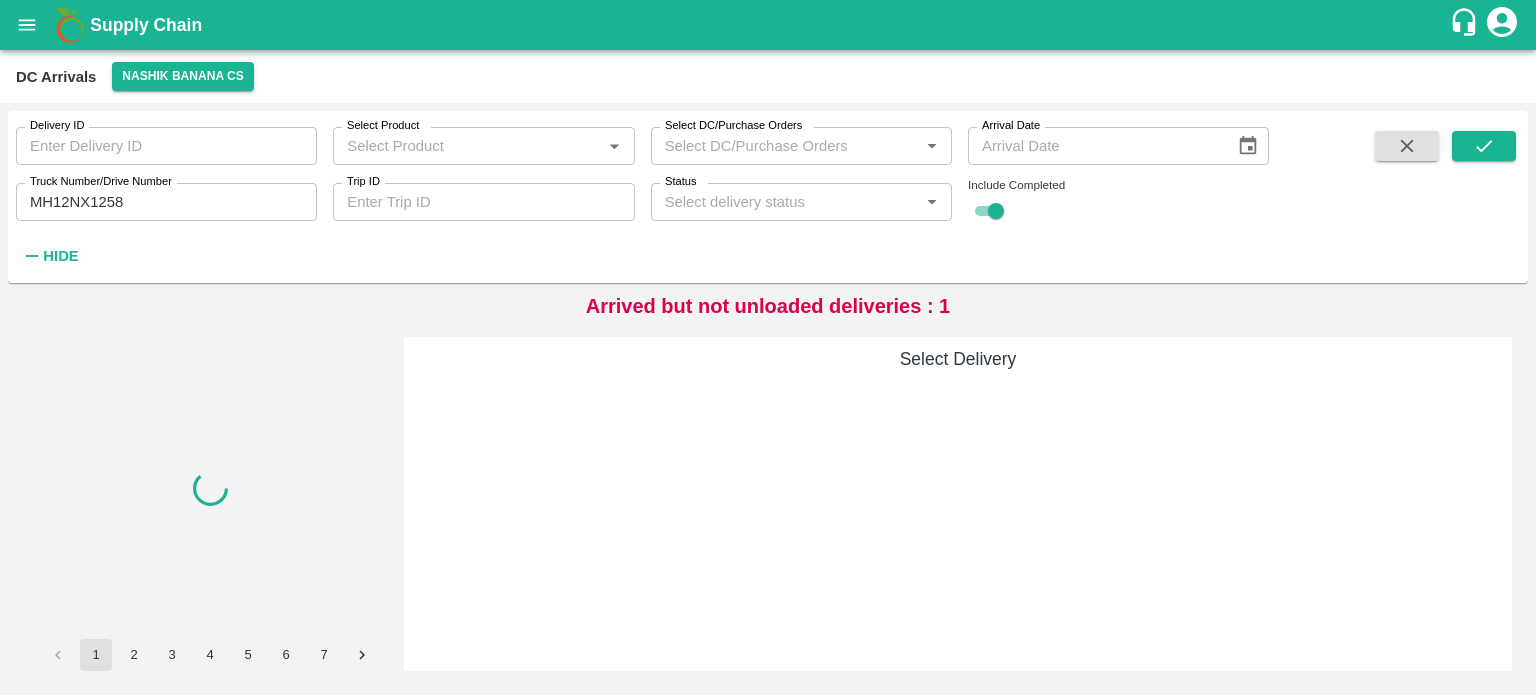 scroll, scrollTop: 0, scrollLeft: 0, axis: both 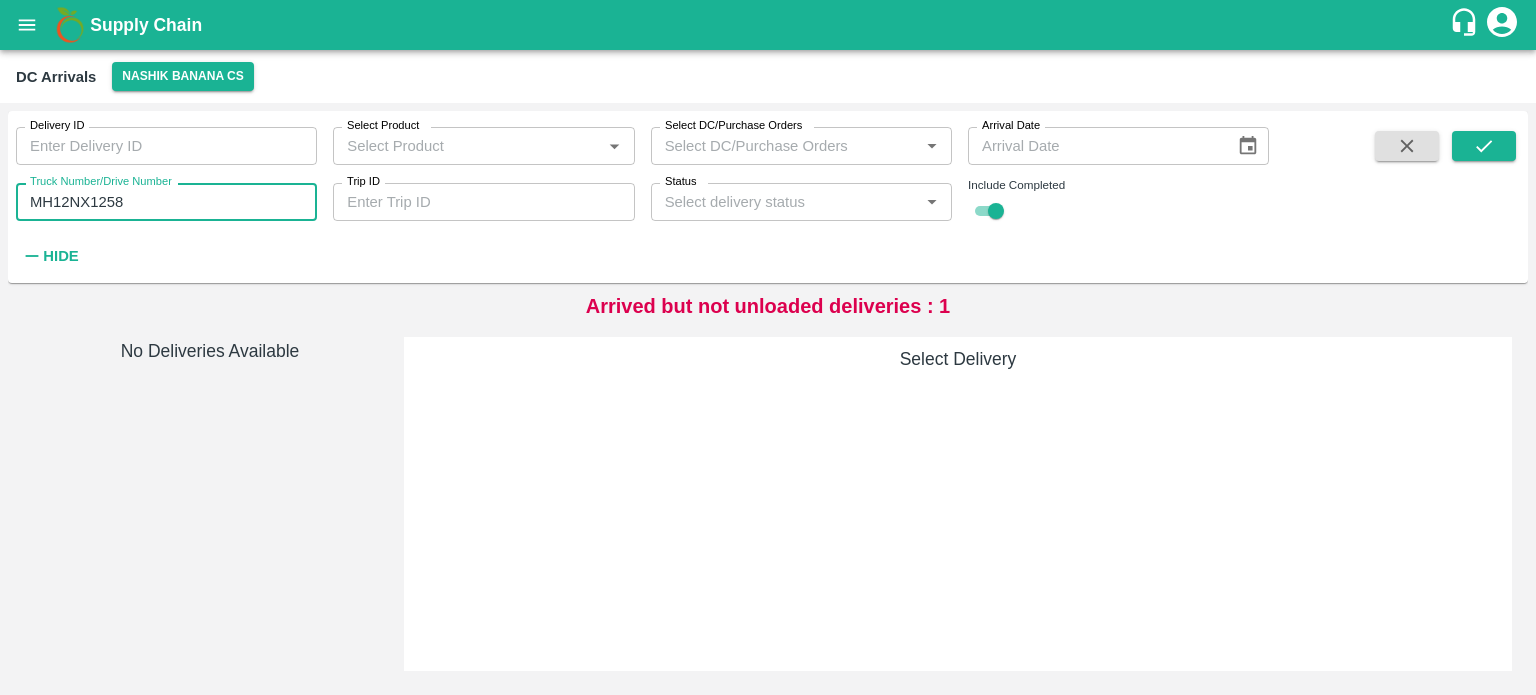 click on "MH12NX1258" at bounding box center (166, 202) 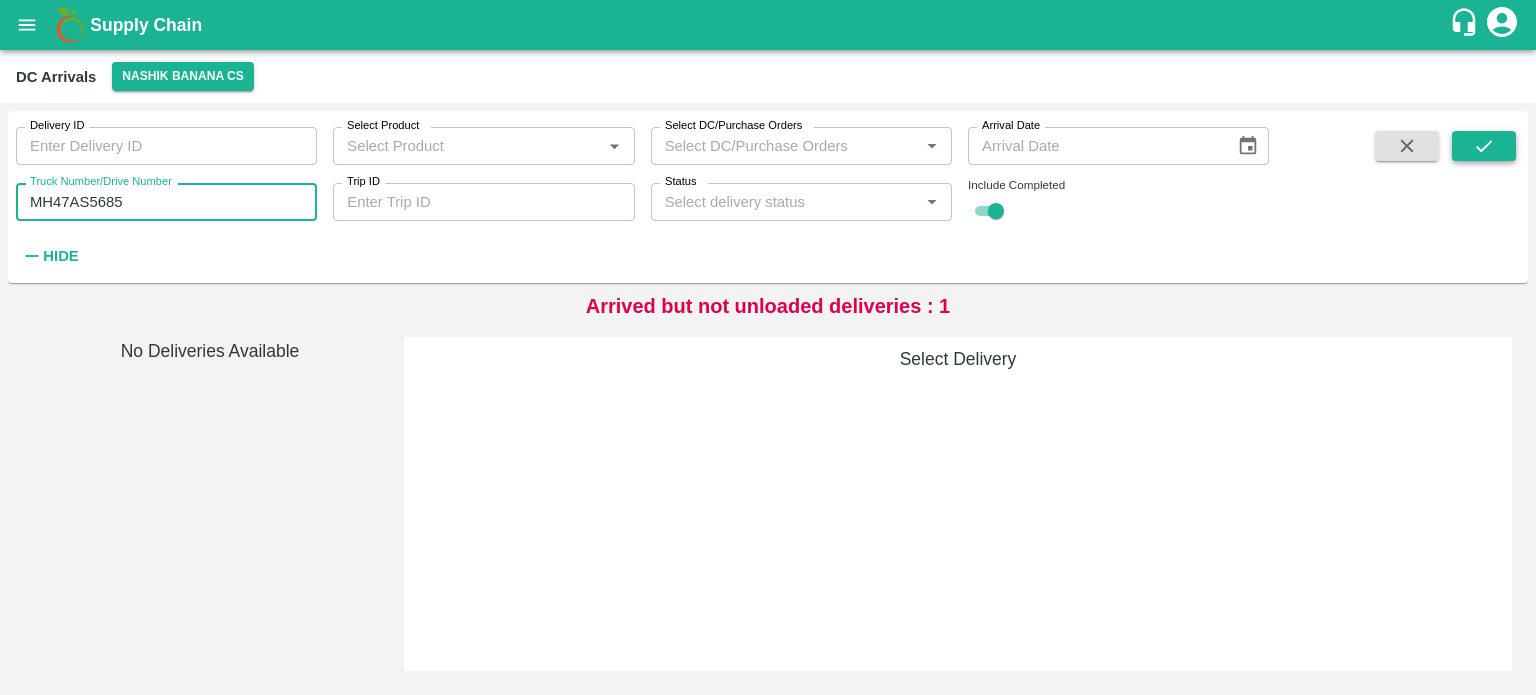 type on "MH47AS5685" 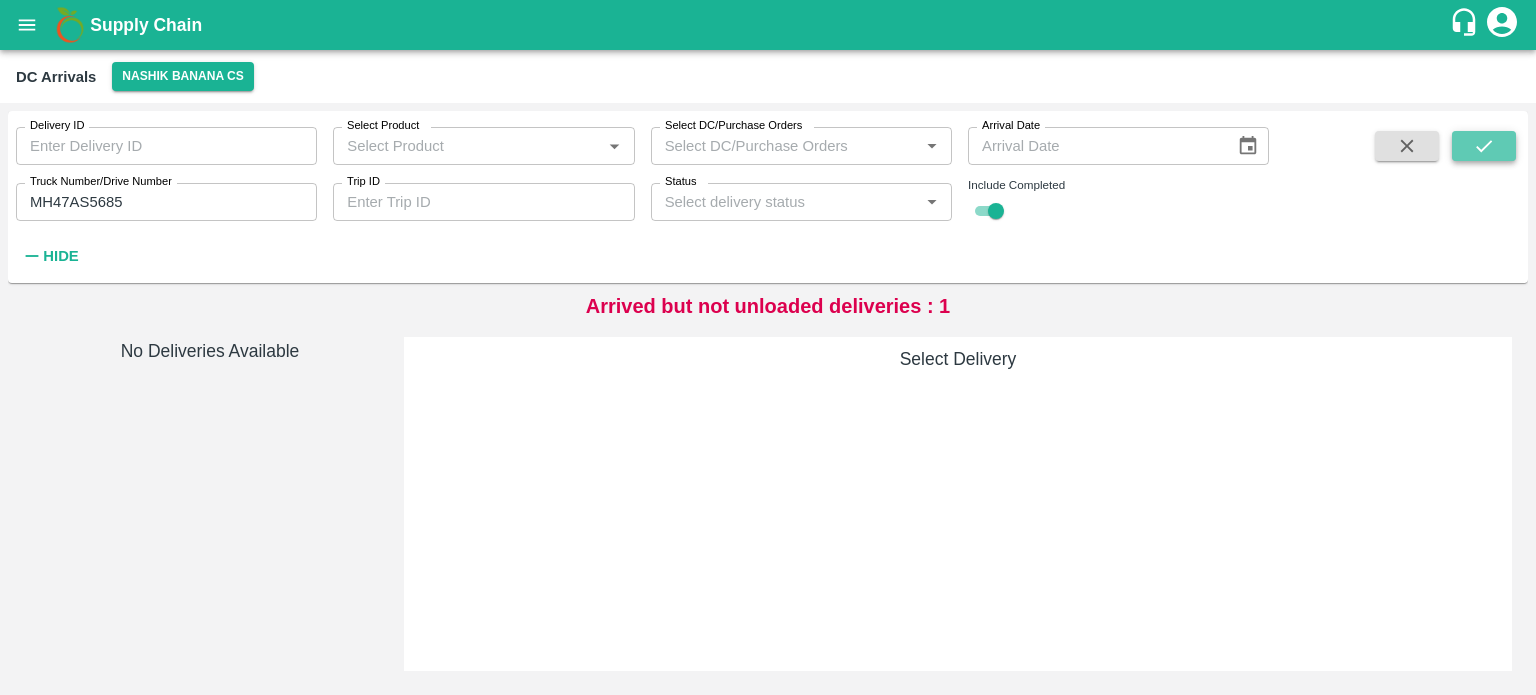 click 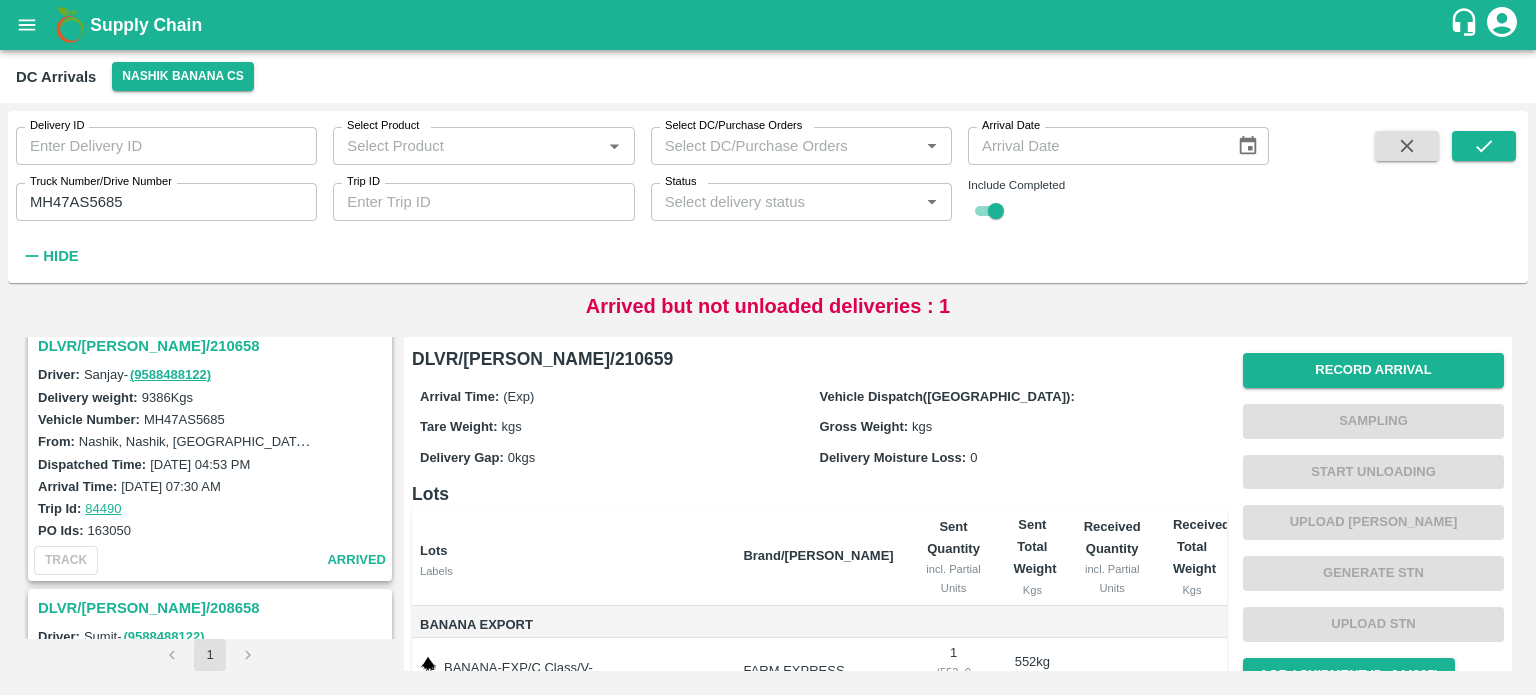 scroll, scrollTop: 0, scrollLeft: 0, axis: both 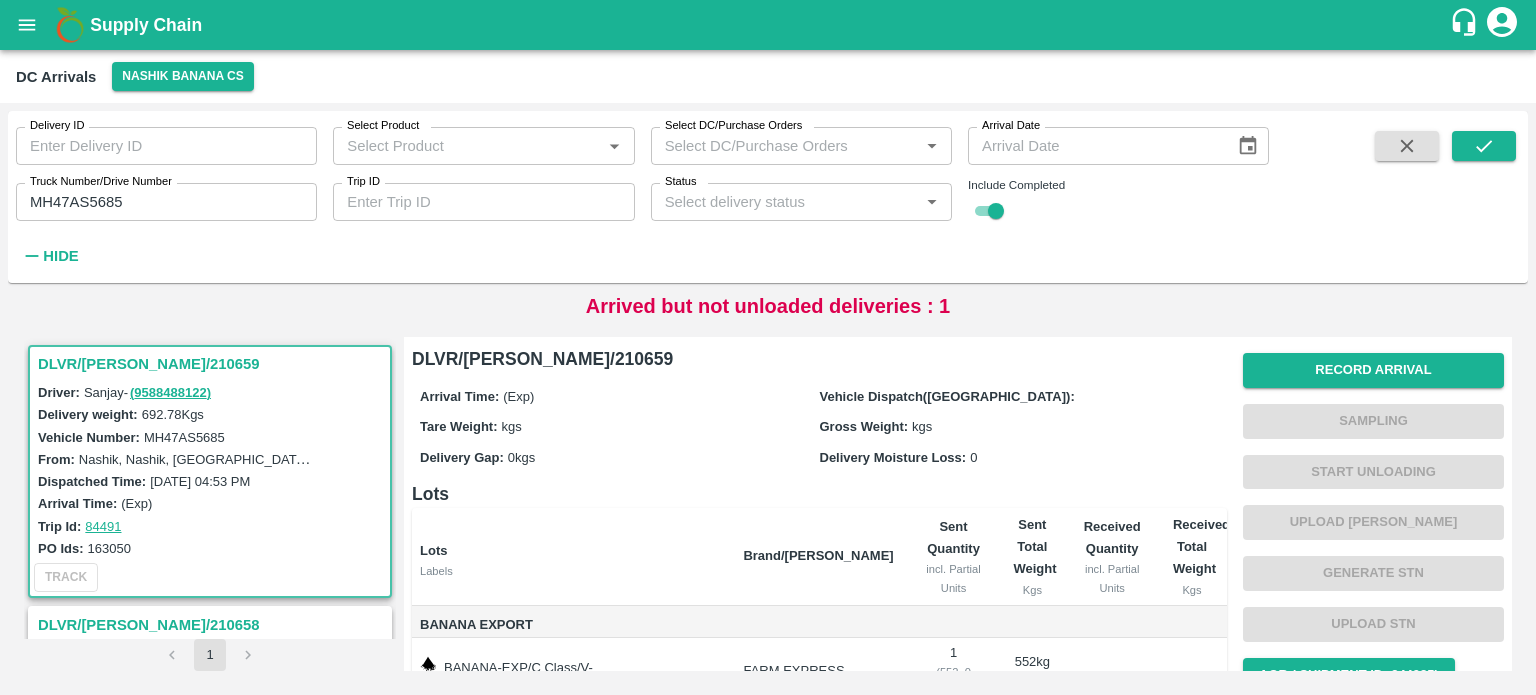 type 